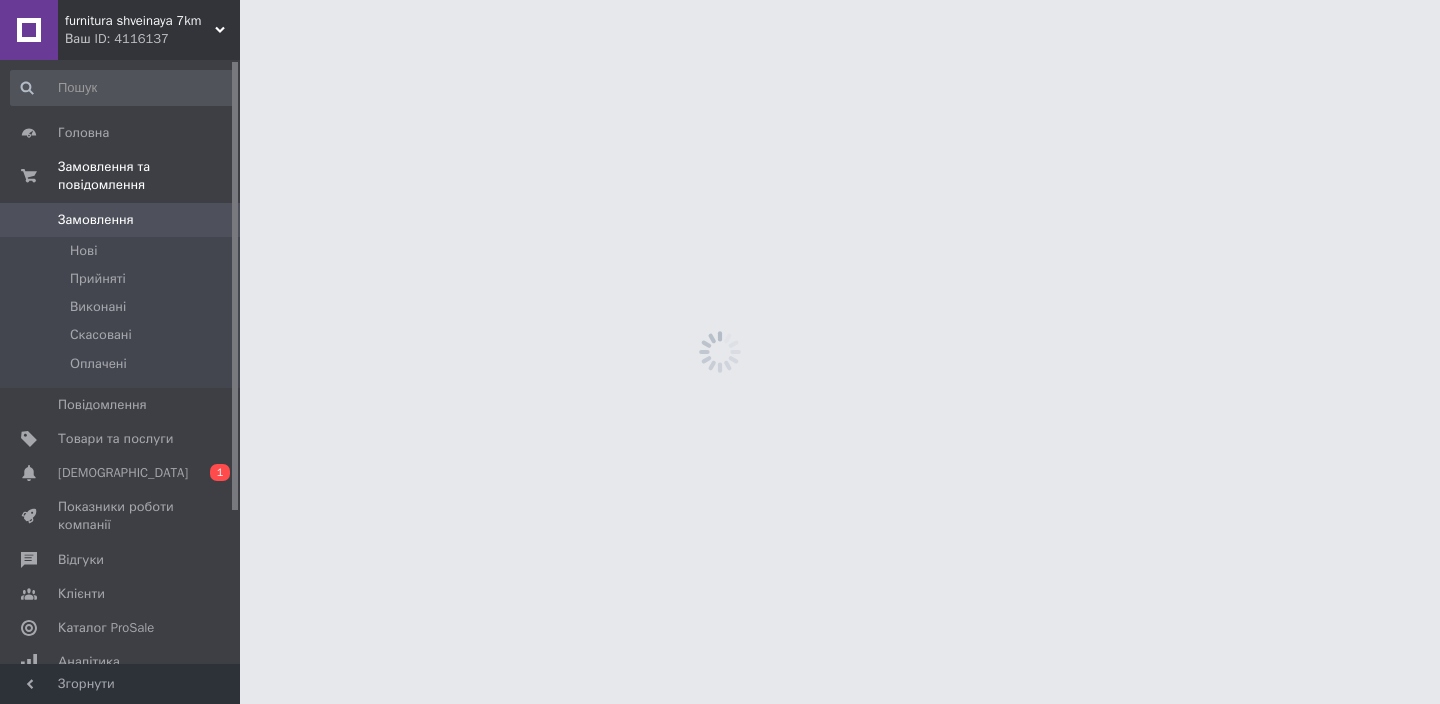 scroll, scrollTop: 0, scrollLeft: 0, axis: both 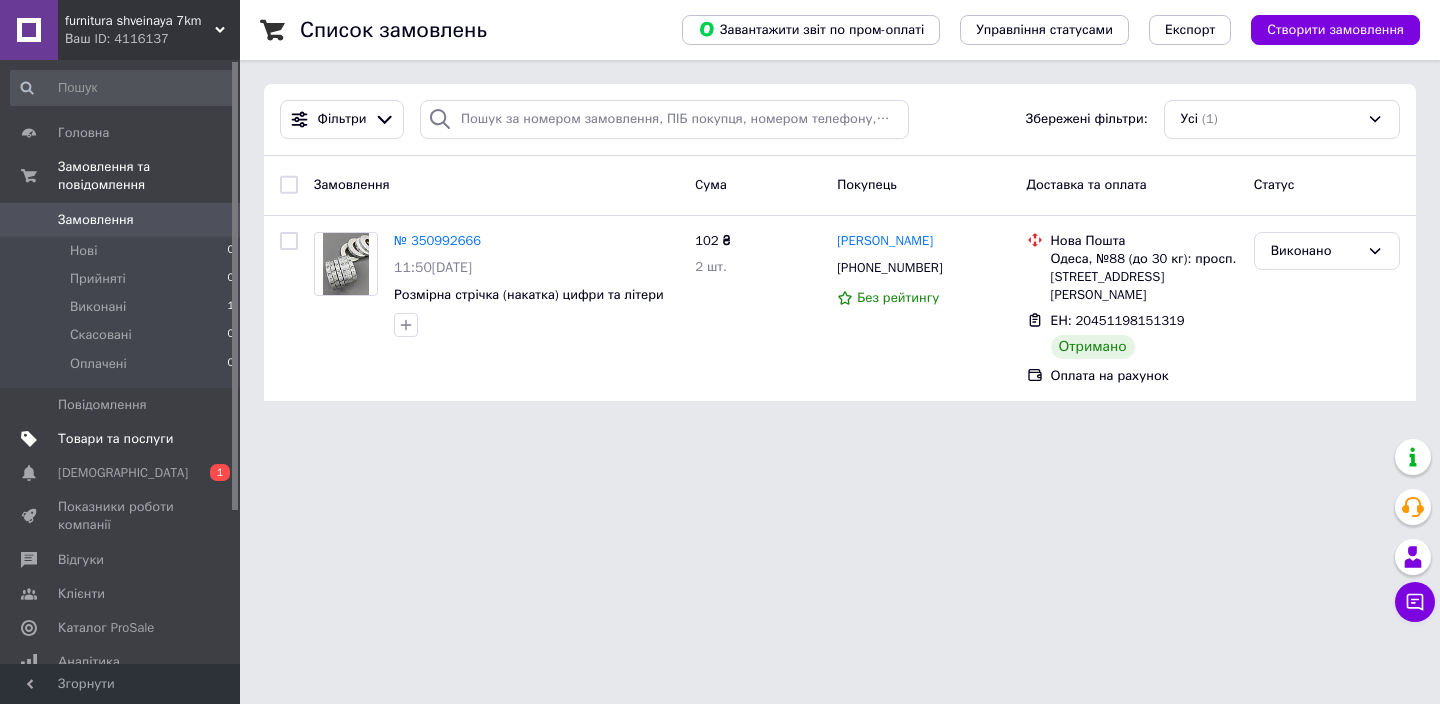 click on "Товари та послуги" at bounding box center [115, 439] 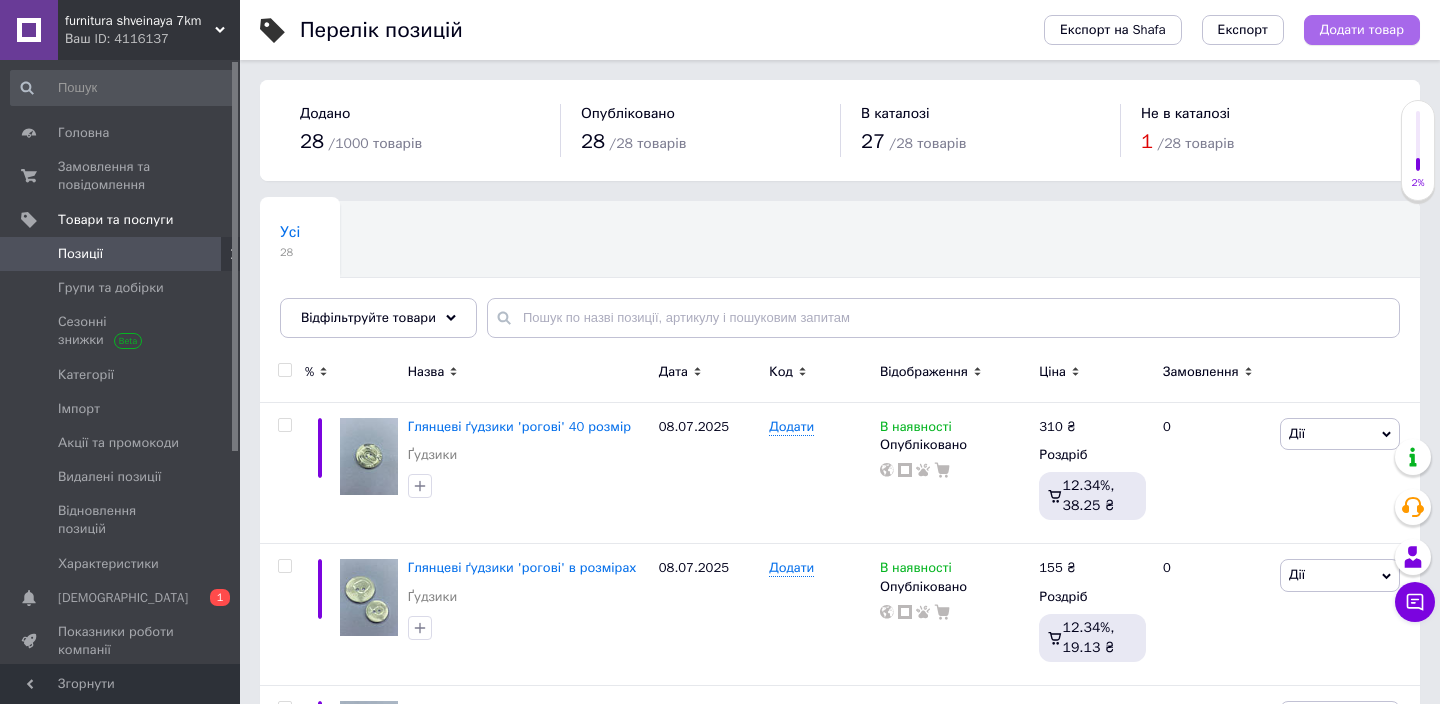 click on "Додати товар" at bounding box center (1362, 30) 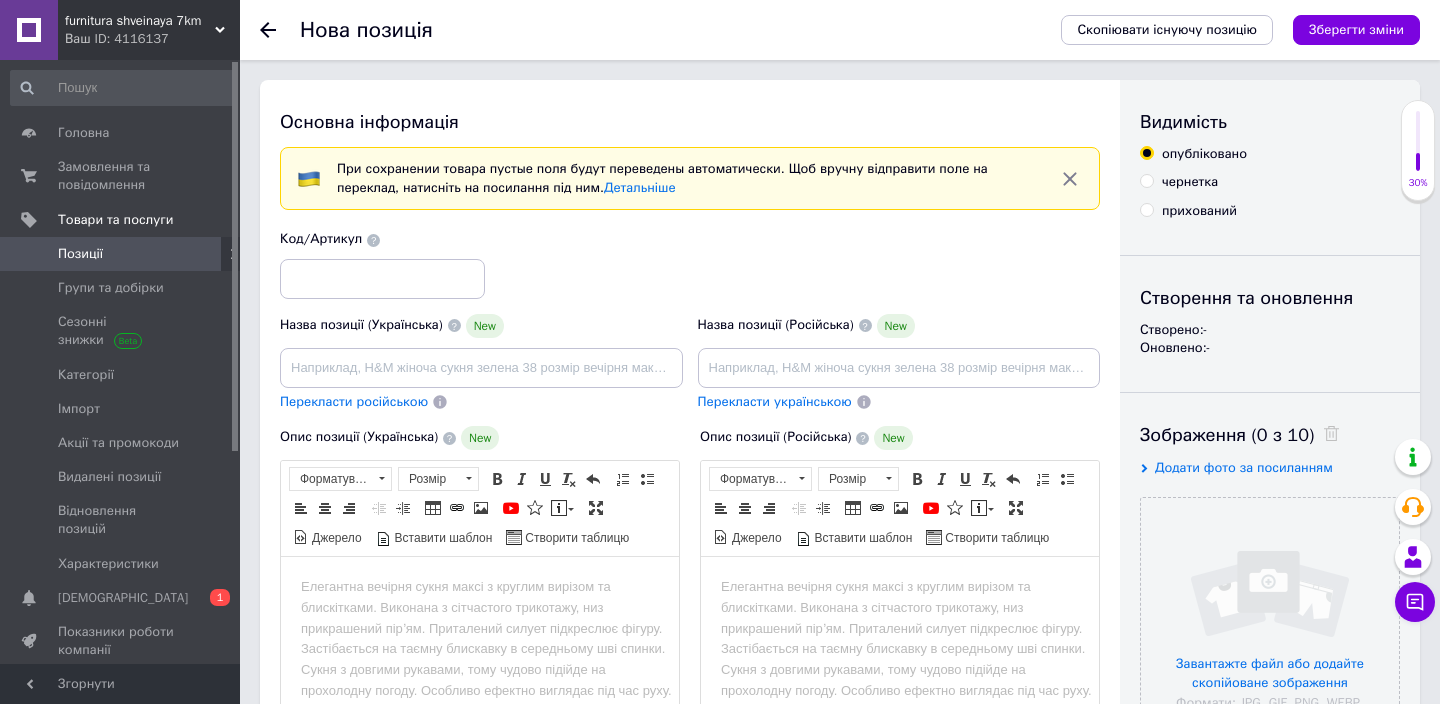 scroll, scrollTop: 0, scrollLeft: 0, axis: both 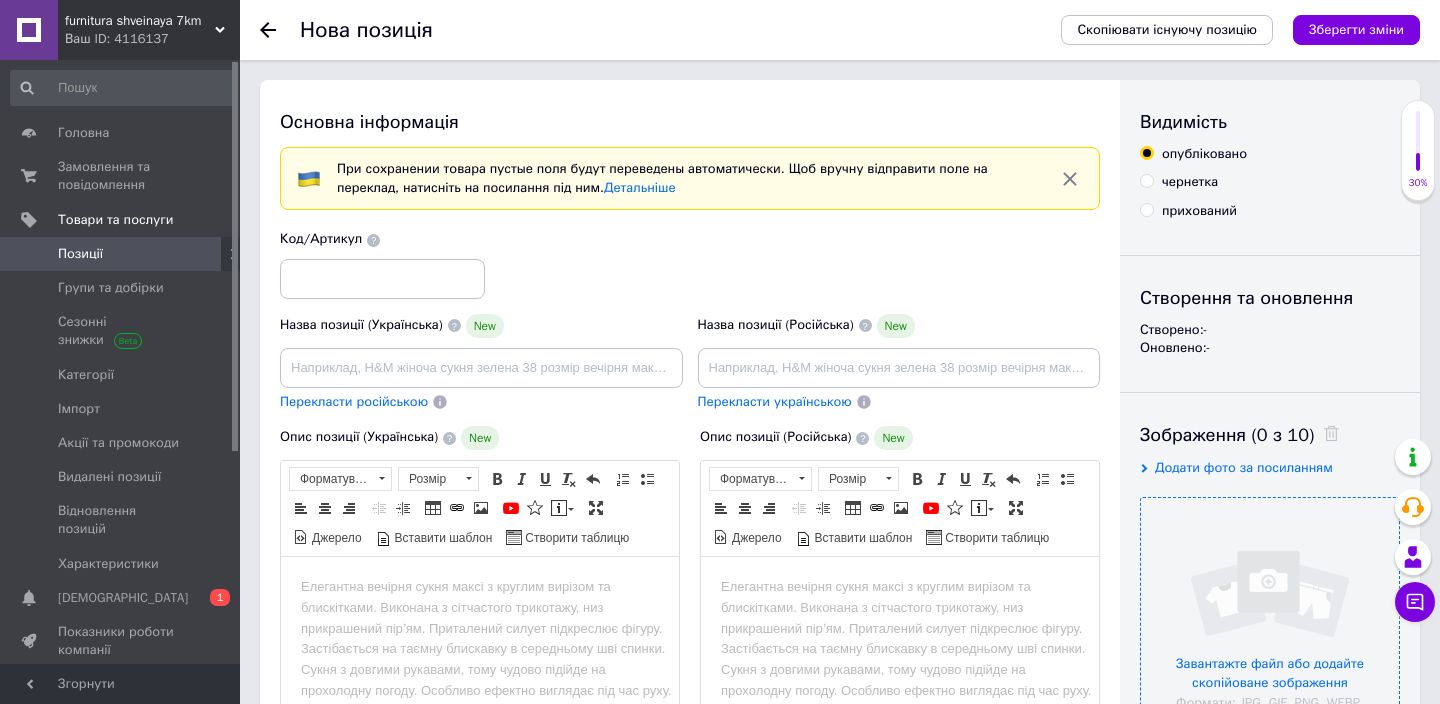click at bounding box center (1270, 627) 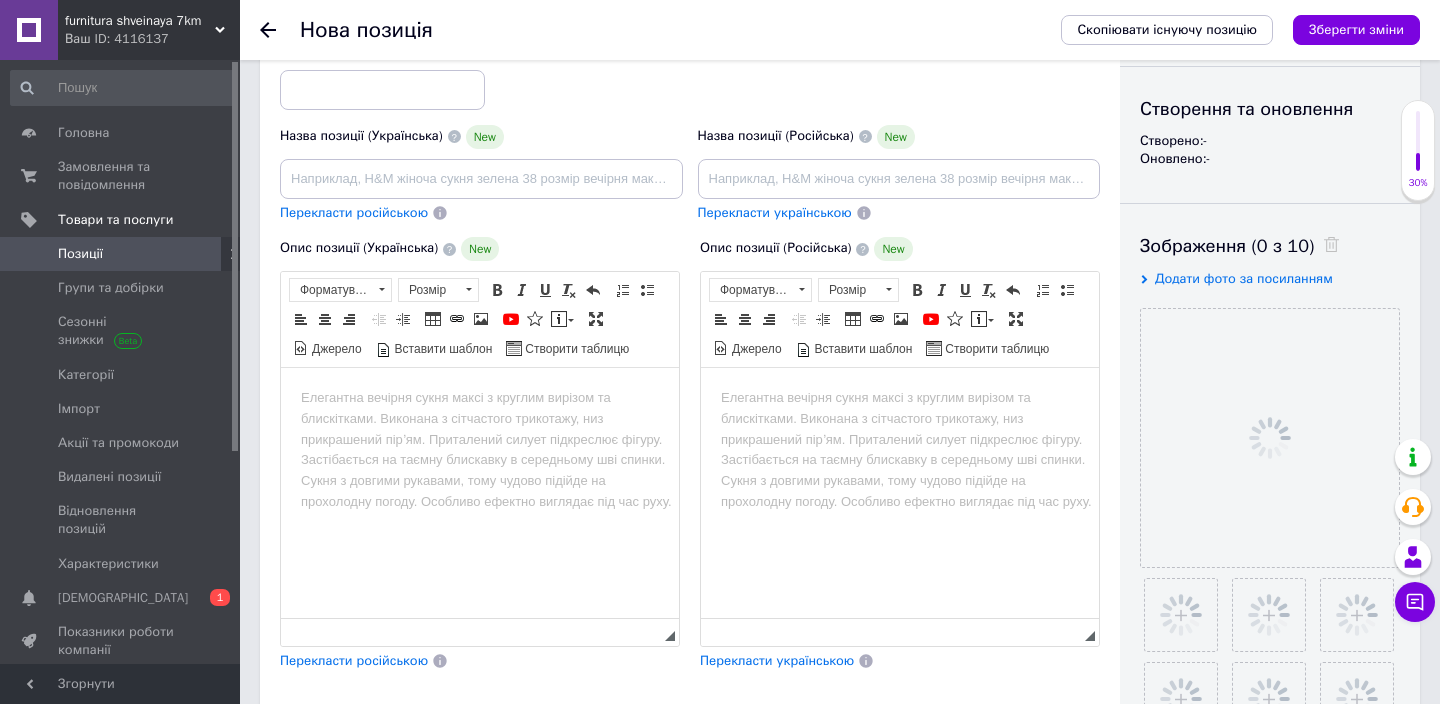 scroll, scrollTop: 190, scrollLeft: 0, axis: vertical 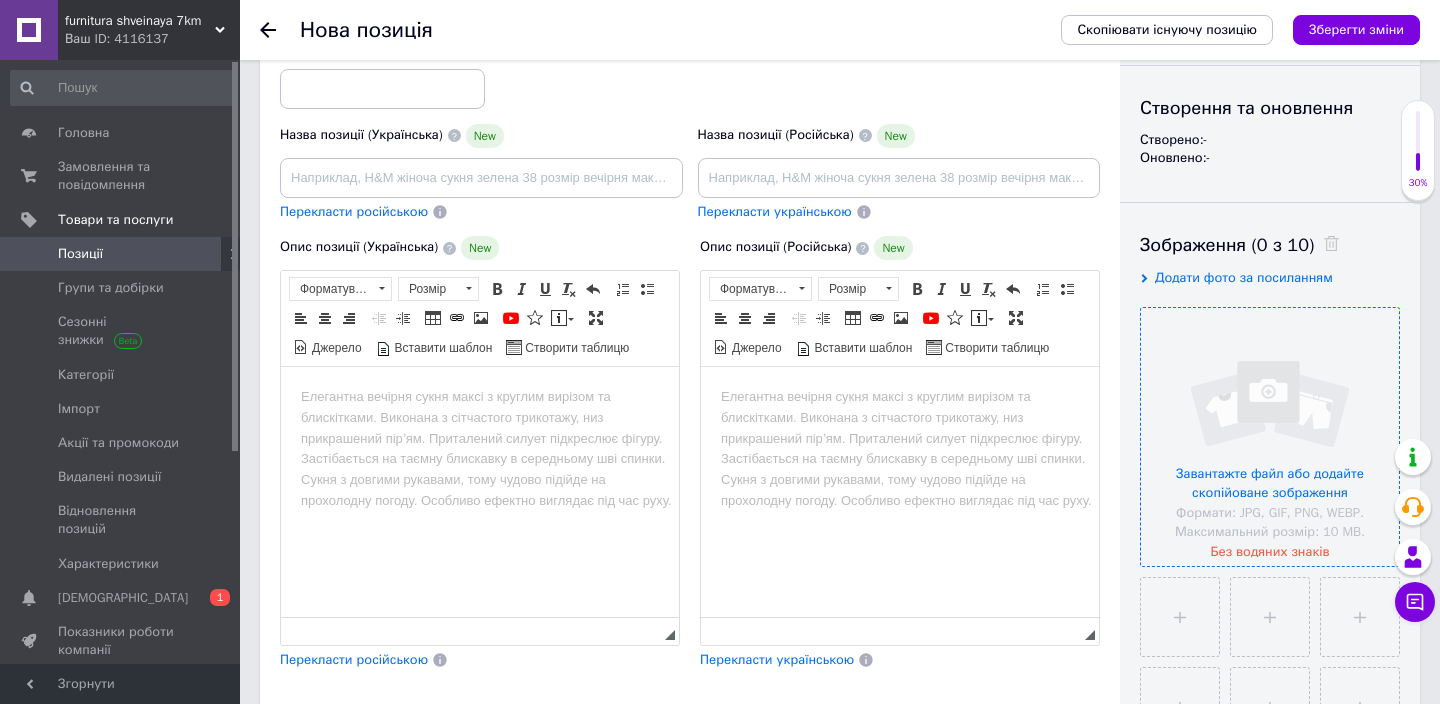 click at bounding box center [1270, 437] 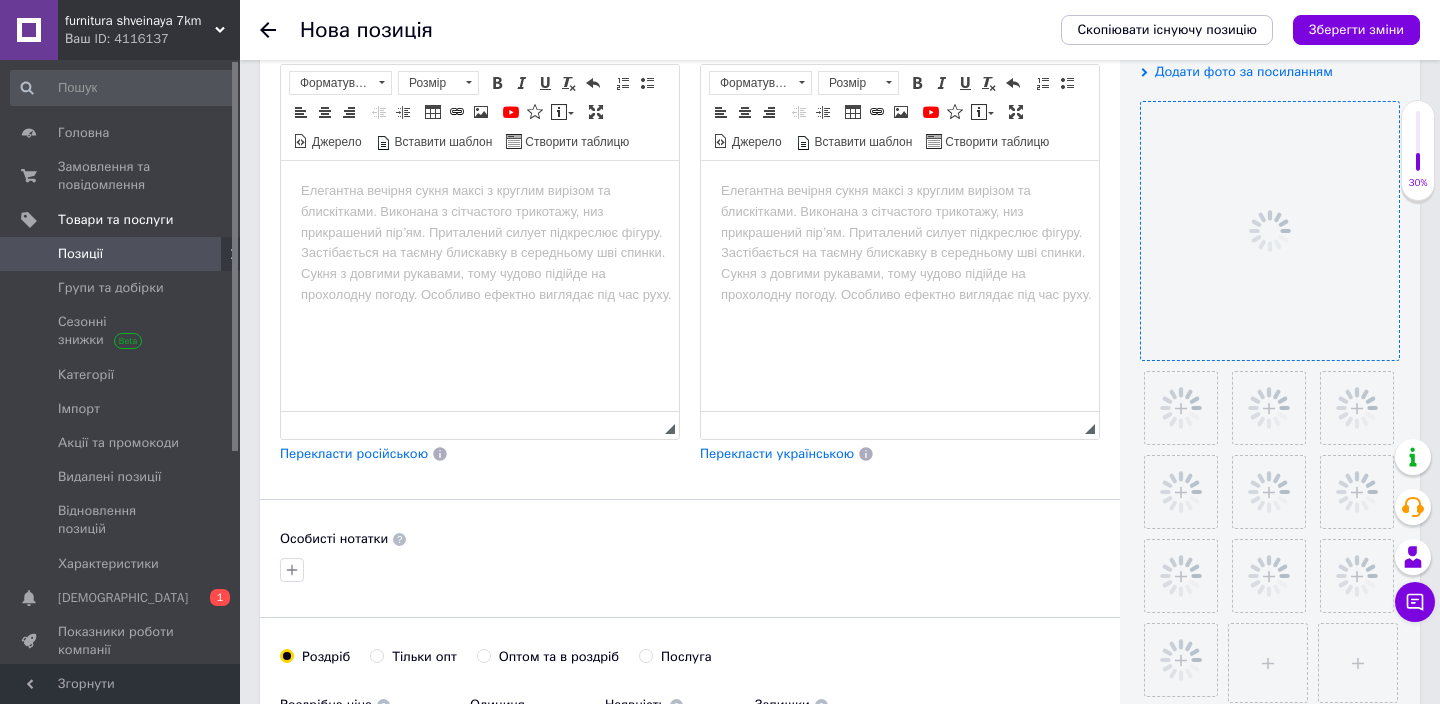 scroll, scrollTop: 390, scrollLeft: 0, axis: vertical 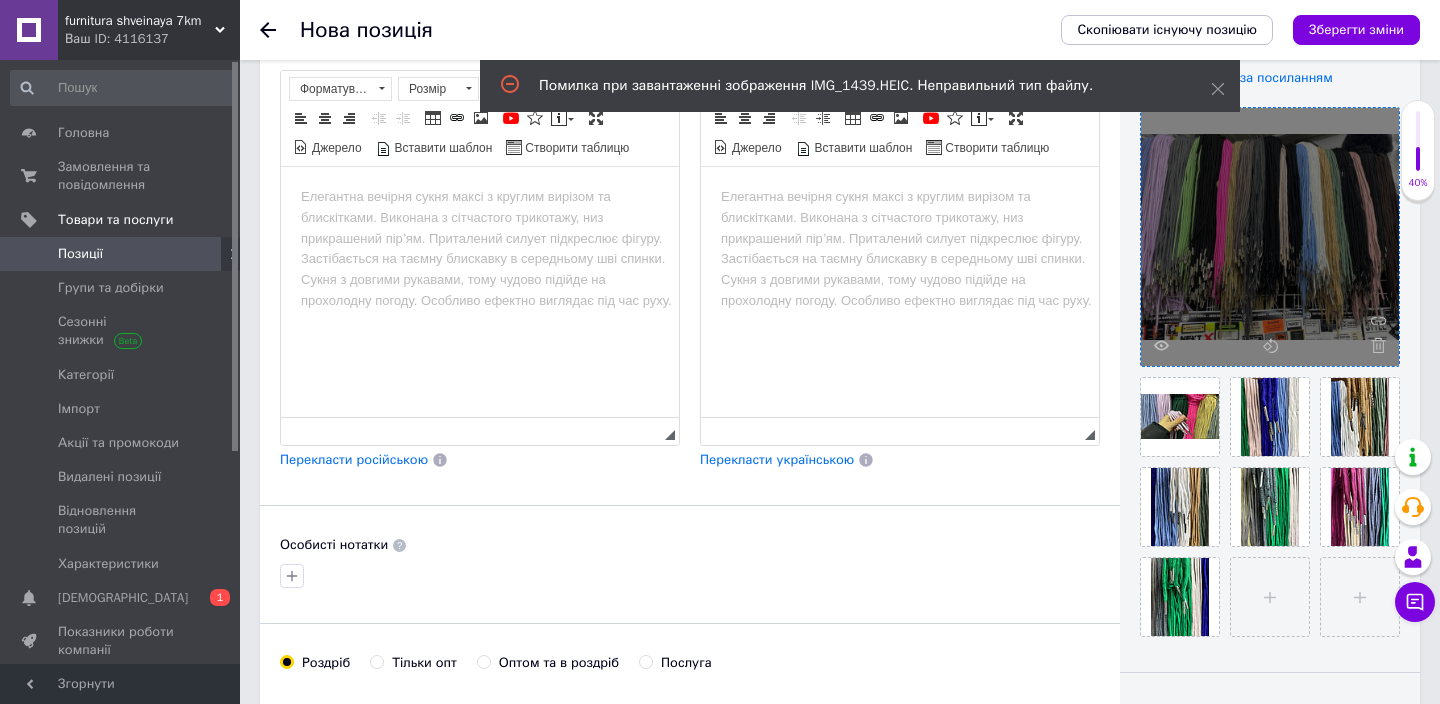 click at bounding box center (480, 197) 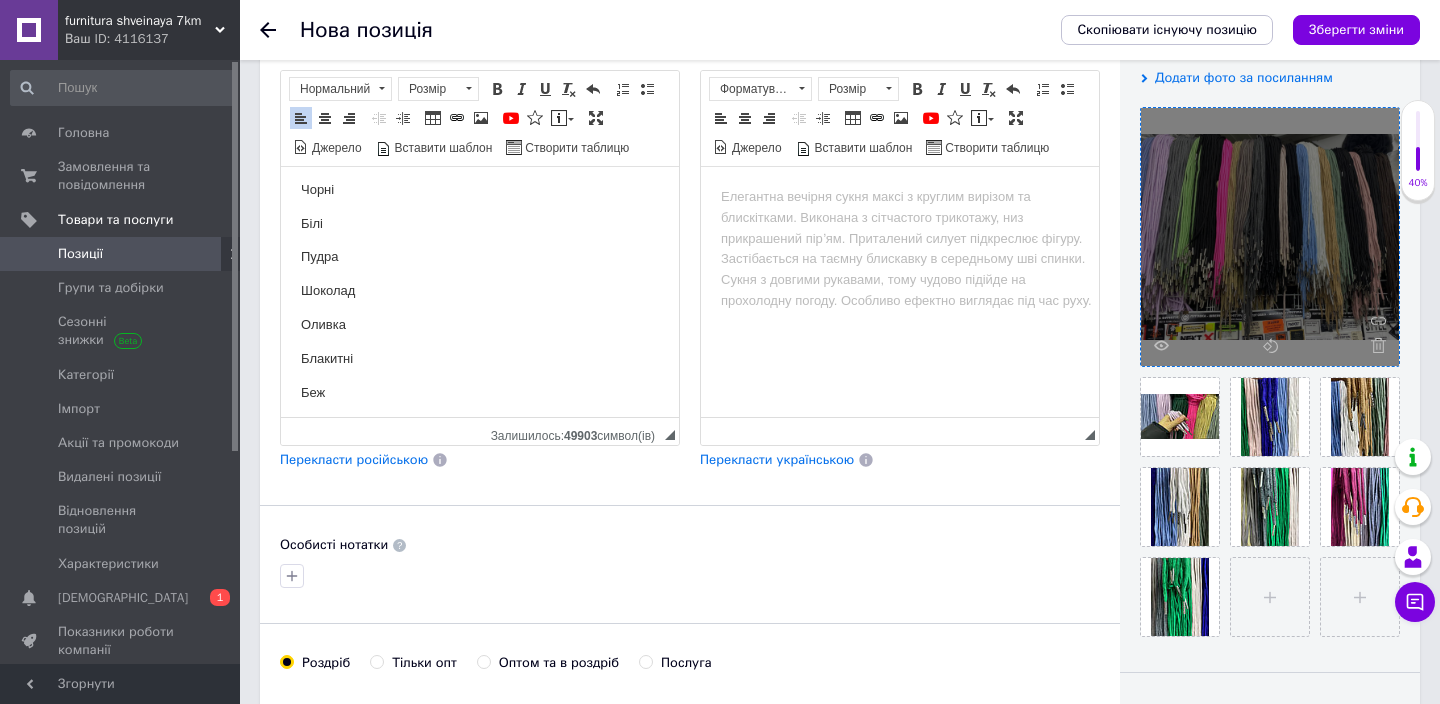 scroll, scrollTop: 0, scrollLeft: 0, axis: both 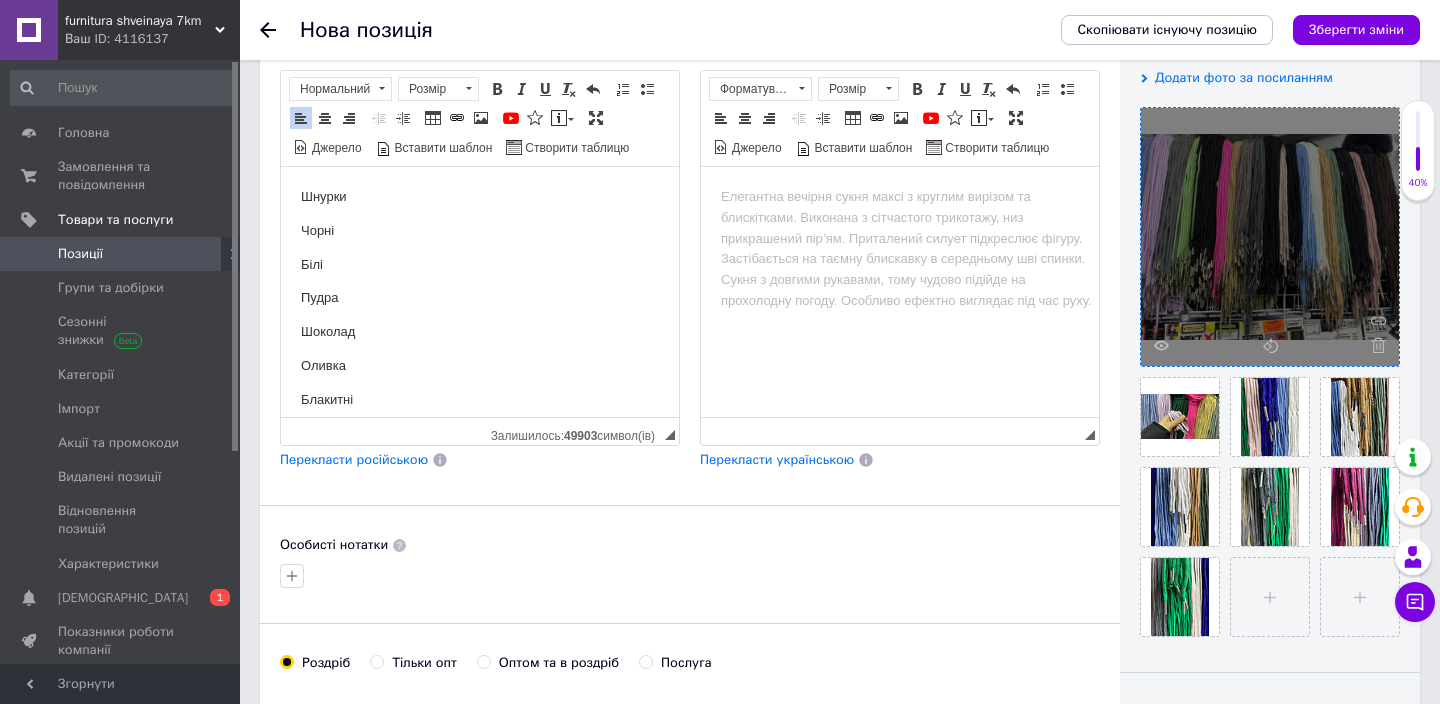 click on "Шнурки Чорні  Білі Пудра  Шоколад  Оливка Блакитні  Беж Сірі  Зелені  Малина  Капучино" at bounding box center (480, 383) 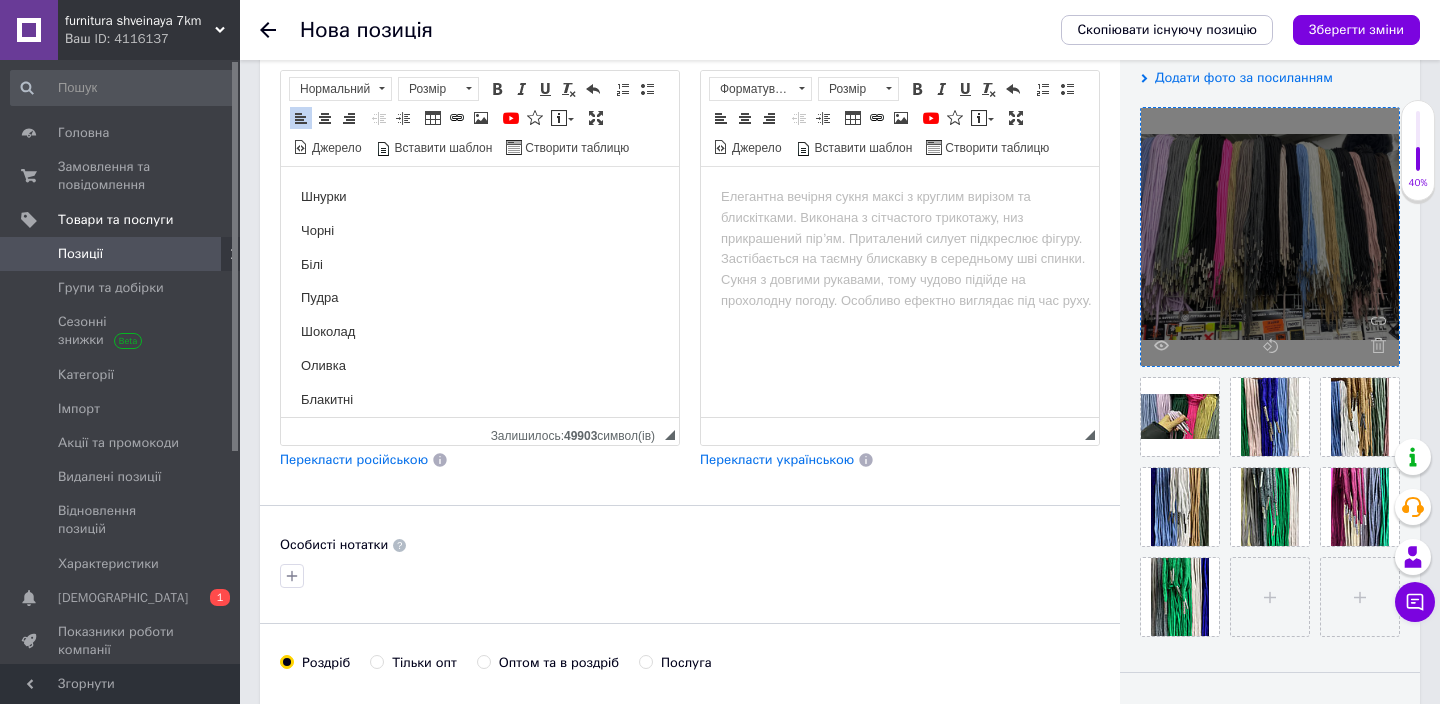 type 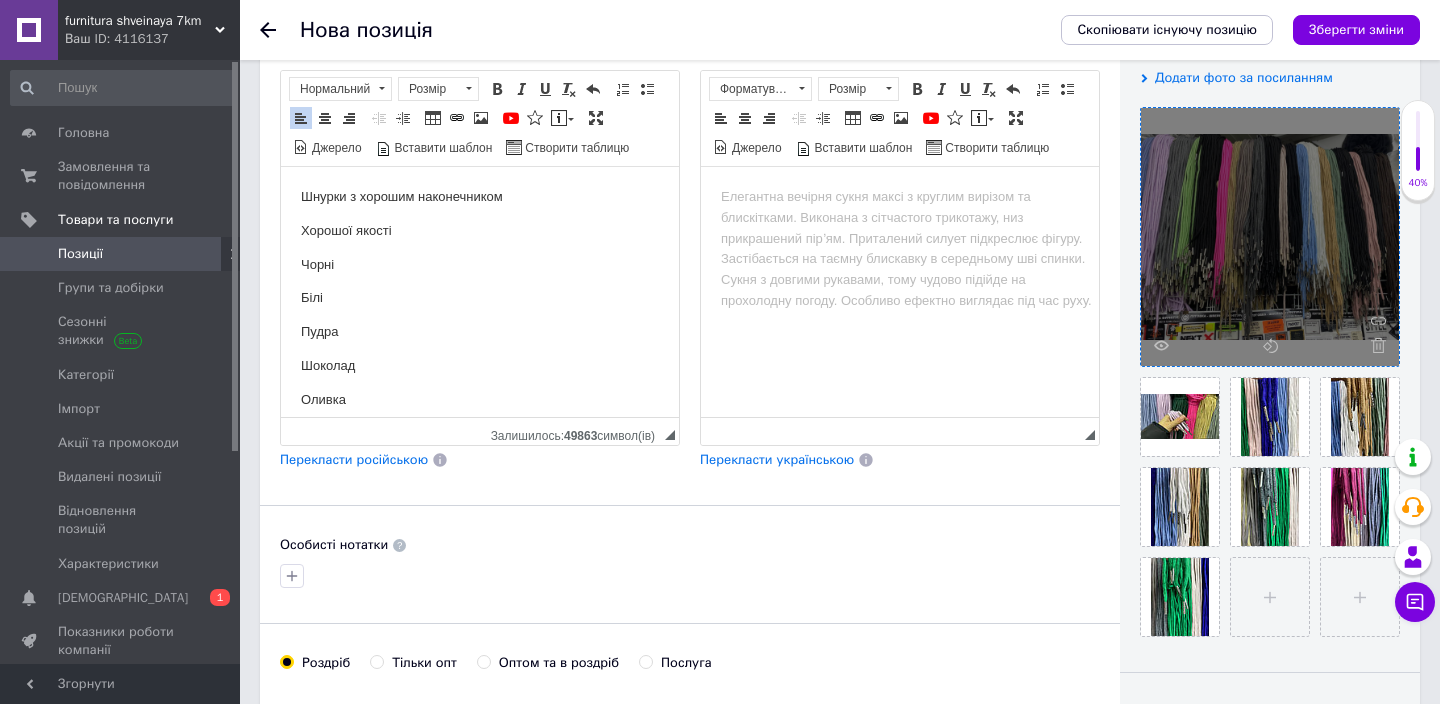 click on "Шнурки з хорошим наконечником Хорошої якості  Чорні  Білі Пудра  Шоколад  Оливка Блакитні  Беж Сірі  Зелені  Малина  Капучино" at bounding box center [480, 400] 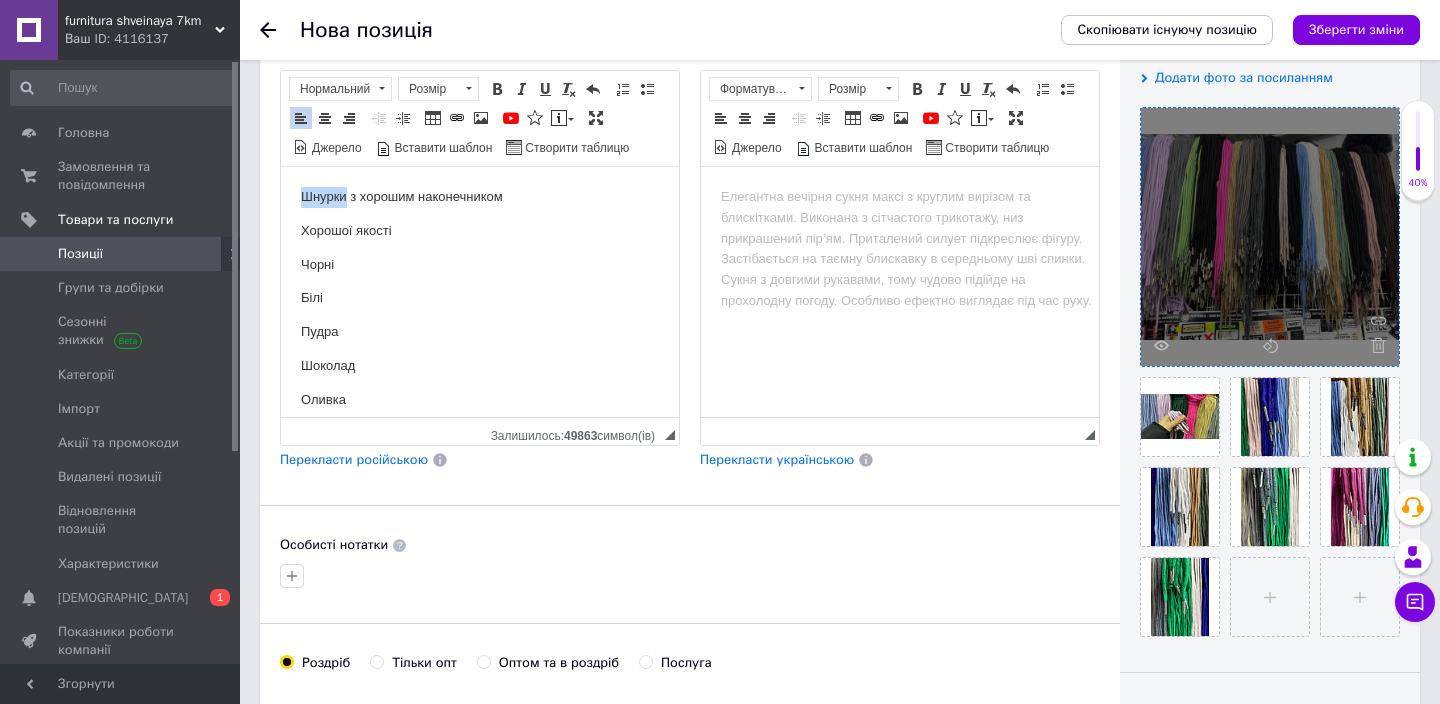 click on "Шнурки з хорошим наконечником Хорошої якості  Чорні  Білі Пудра  Шоколад  Оливка Блакитні  Беж Сірі  Зелені  Малина  Капучино" at bounding box center (480, 400) 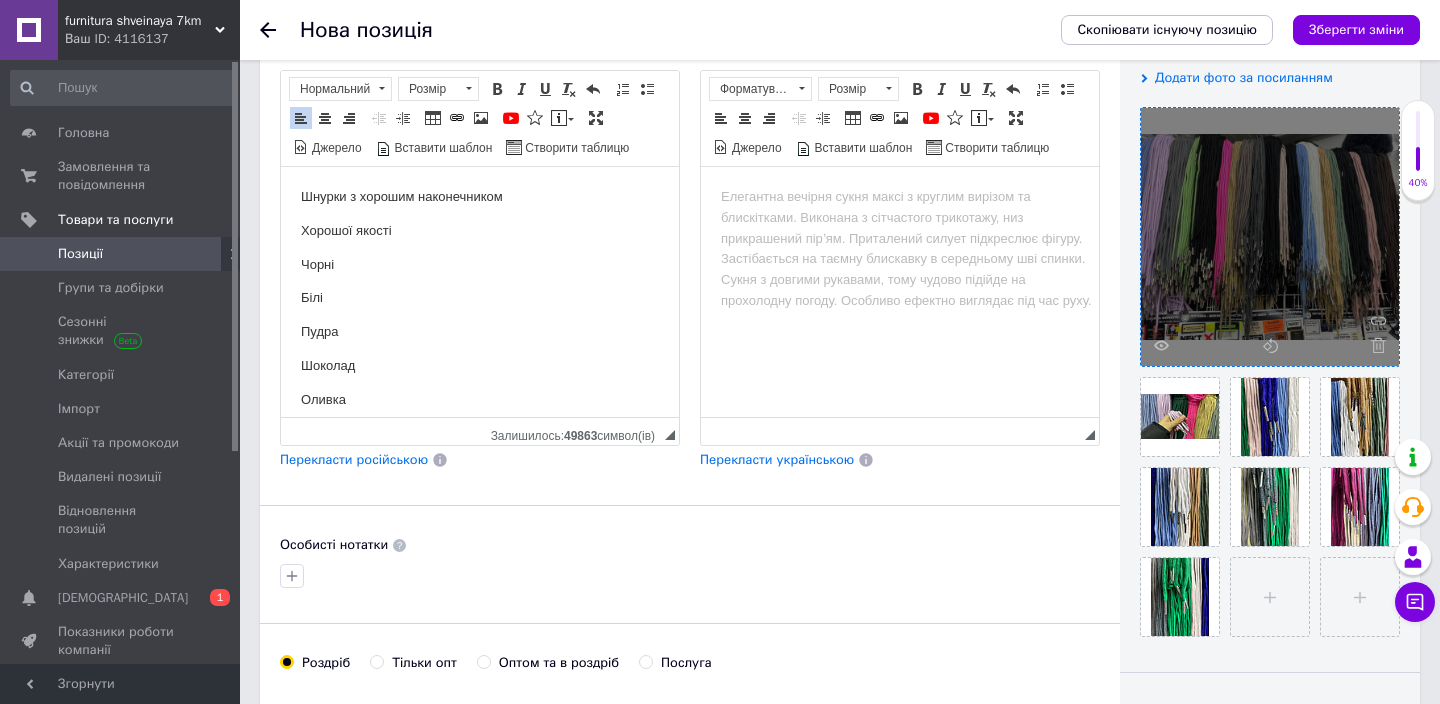 click on "Шнурки з хорошим наконечником" at bounding box center [480, 197] 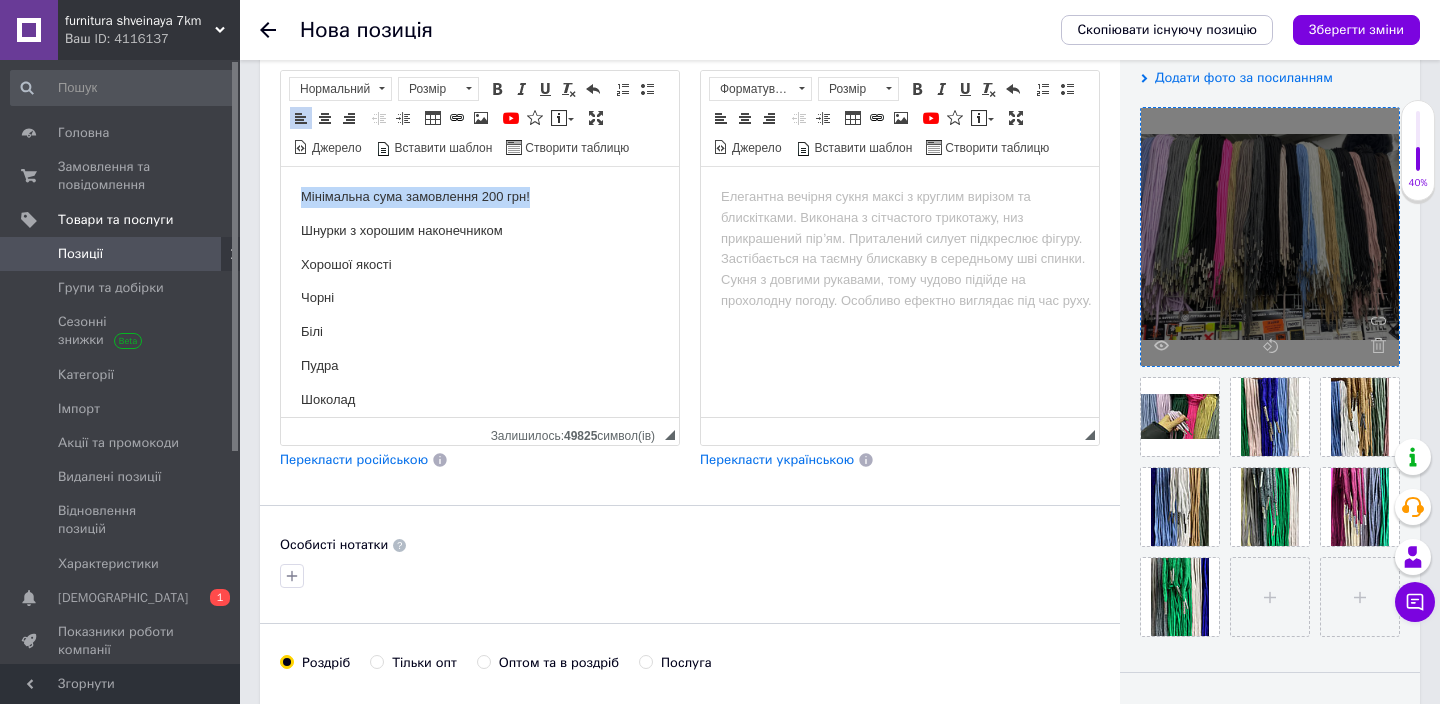 drag, startPoint x: 544, startPoint y: 194, endPoint x: 324, endPoint y: 167, distance: 221.65062 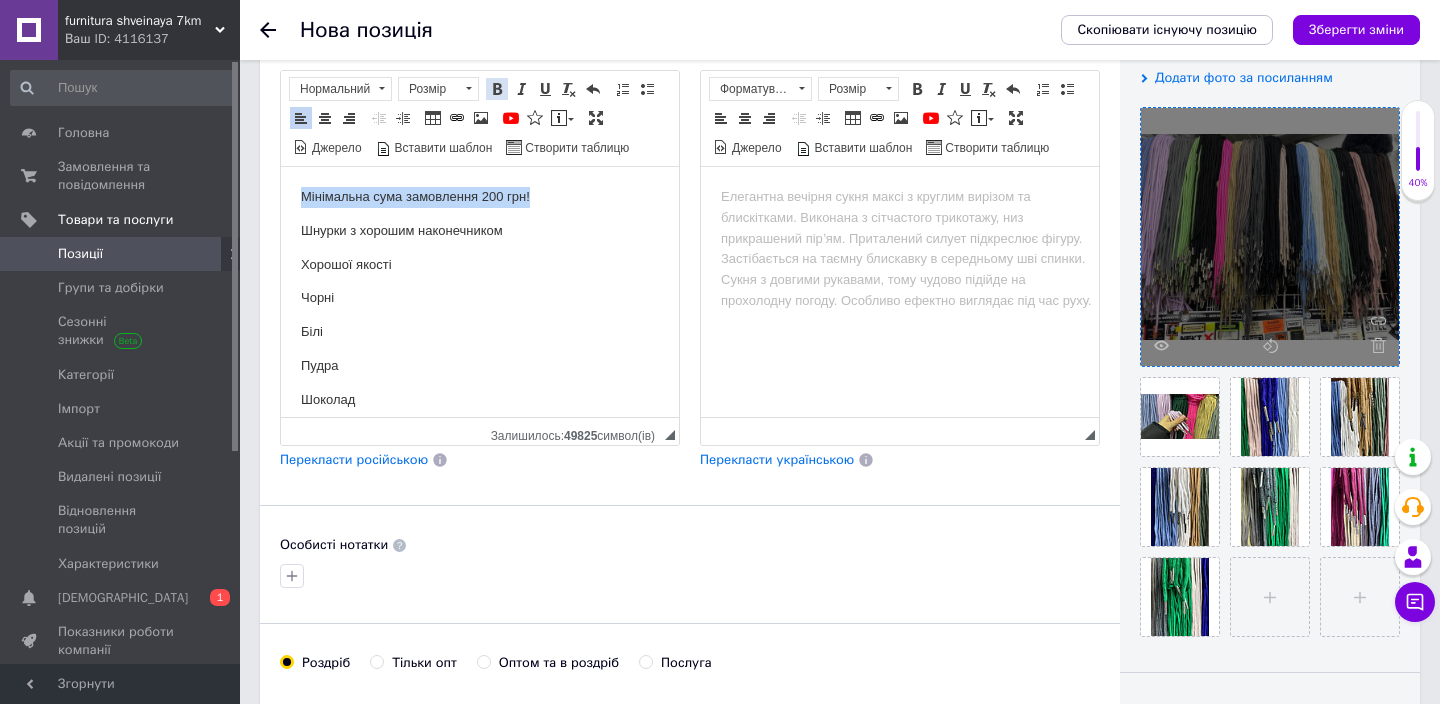 click on "Жирний  Сполучення клавіш Command+B" at bounding box center (497, 89) 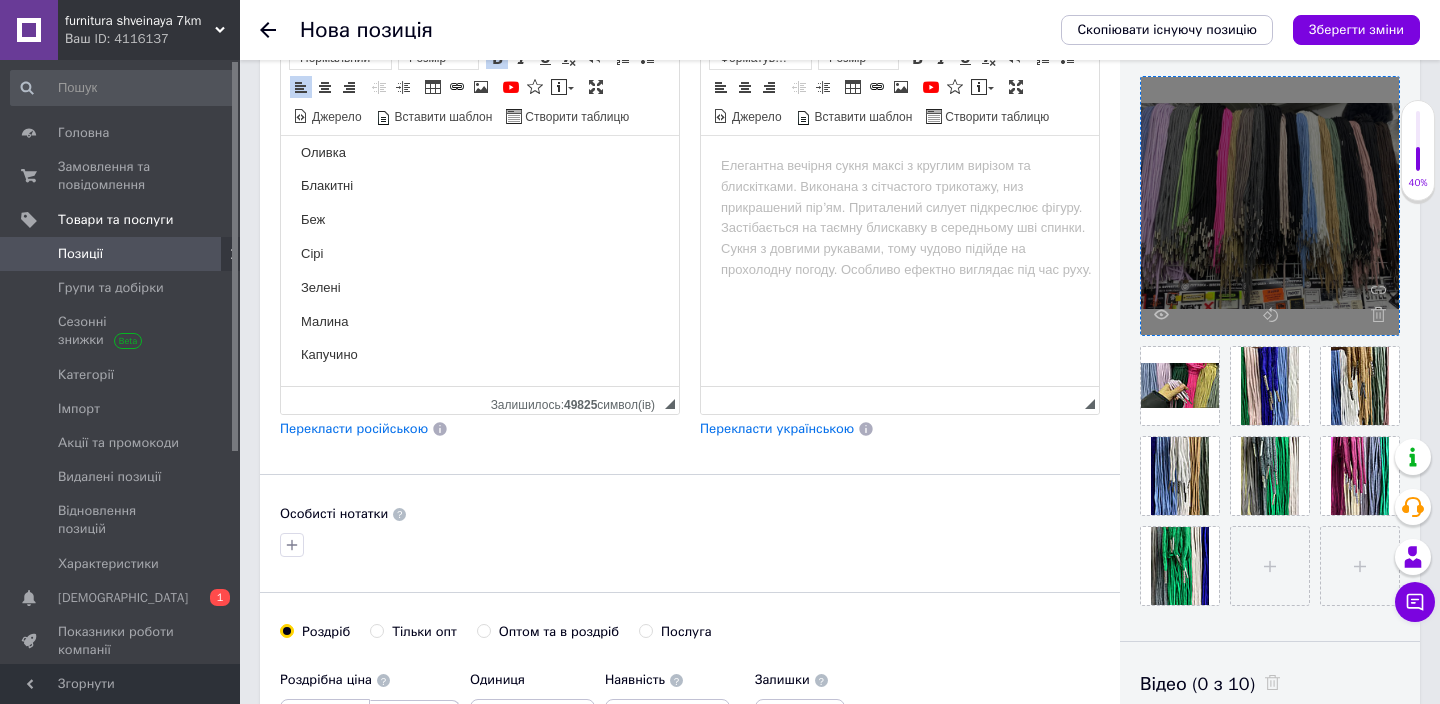 scroll, scrollTop: 433, scrollLeft: 0, axis: vertical 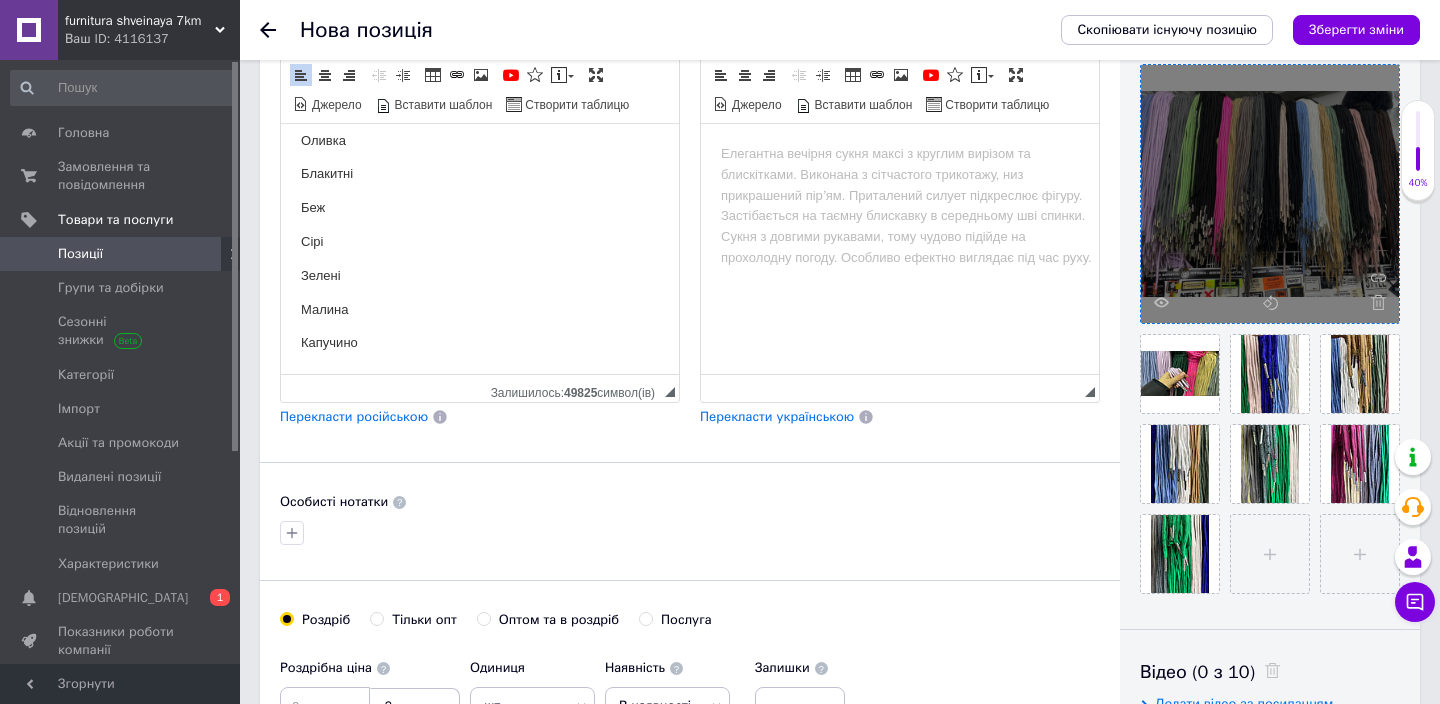 click on "Капучино" at bounding box center [480, 343] 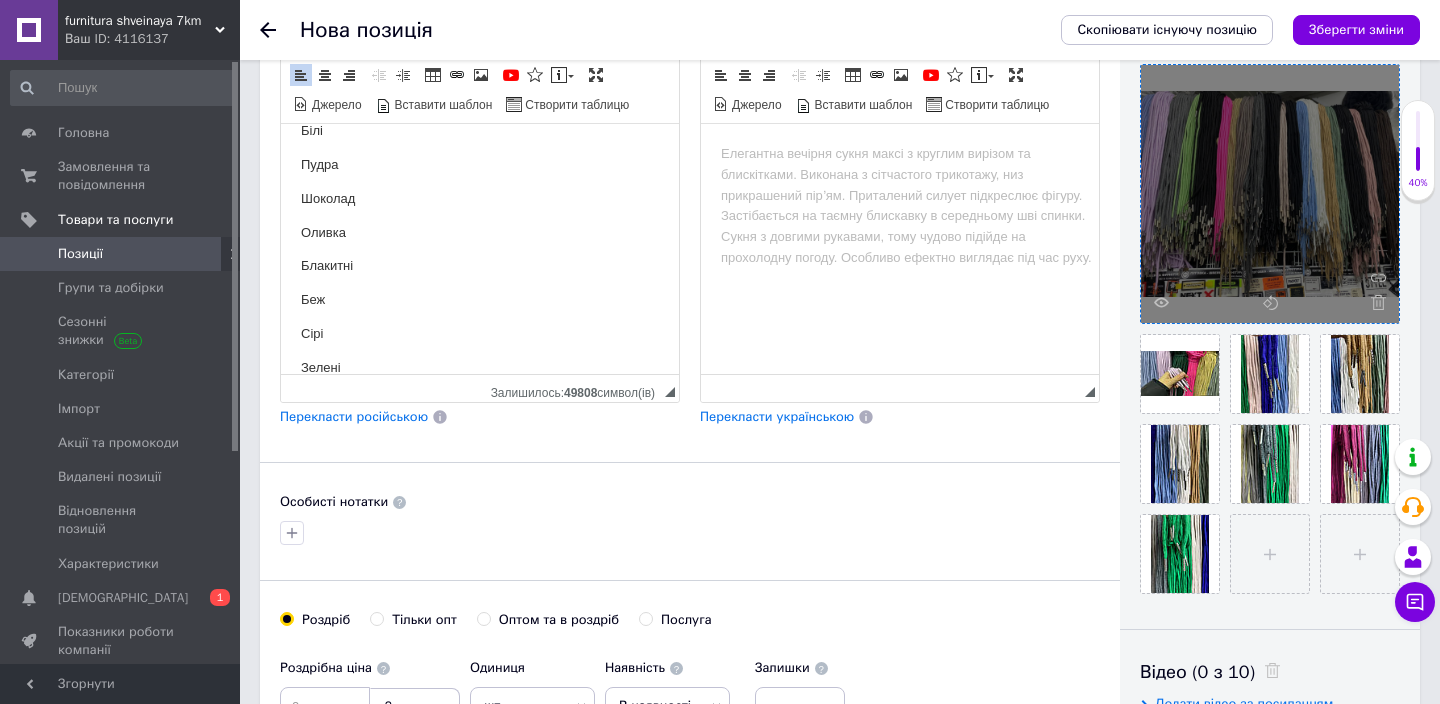 scroll, scrollTop: 0, scrollLeft: 0, axis: both 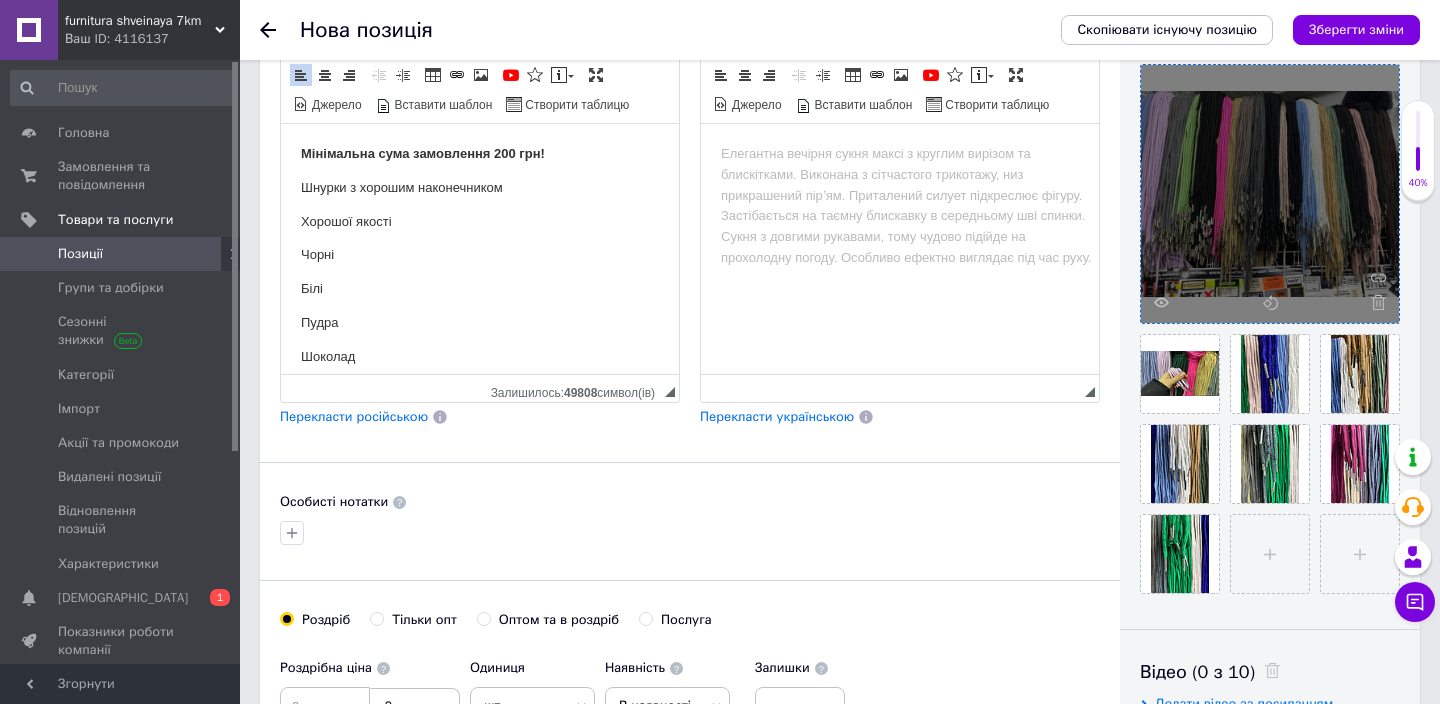click on "Перекласти російською" at bounding box center [354, 416] 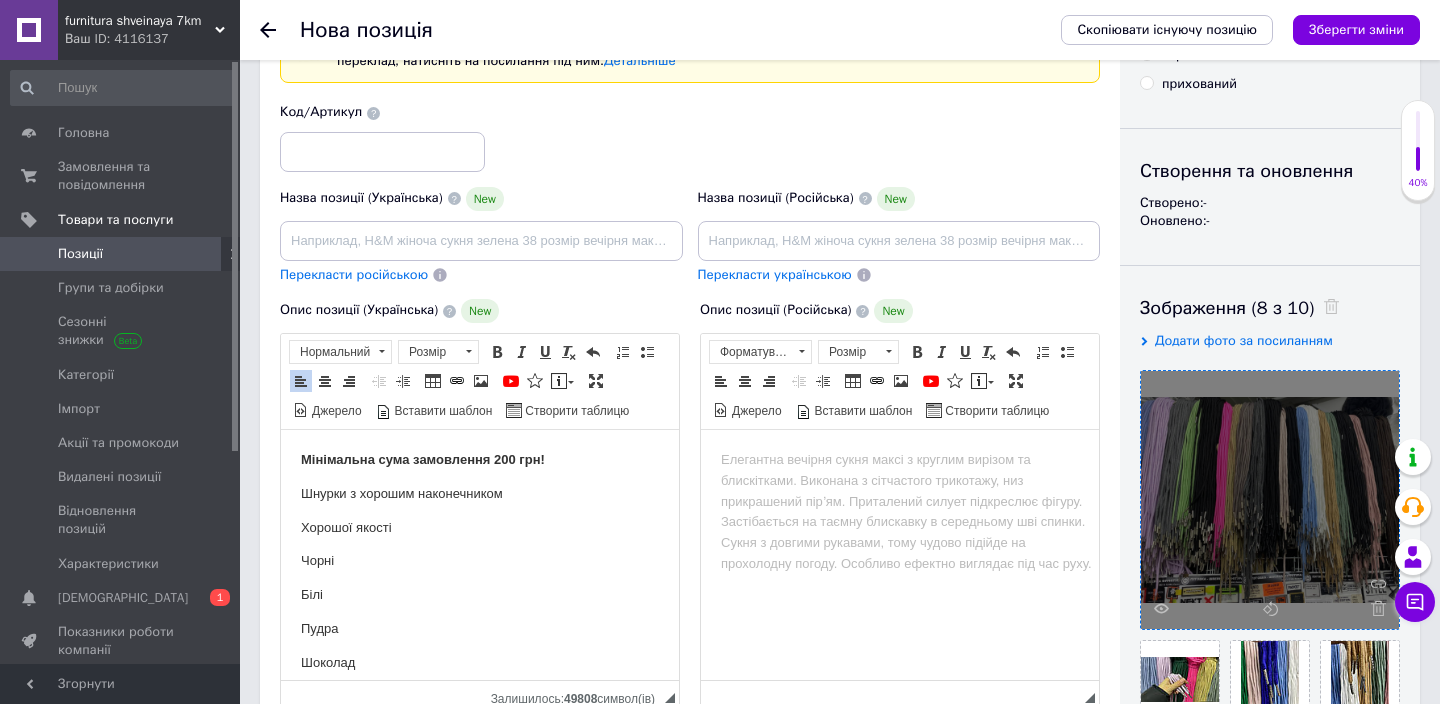 scroll, scrollTop: 0, scrollLeft: 0, axis: both 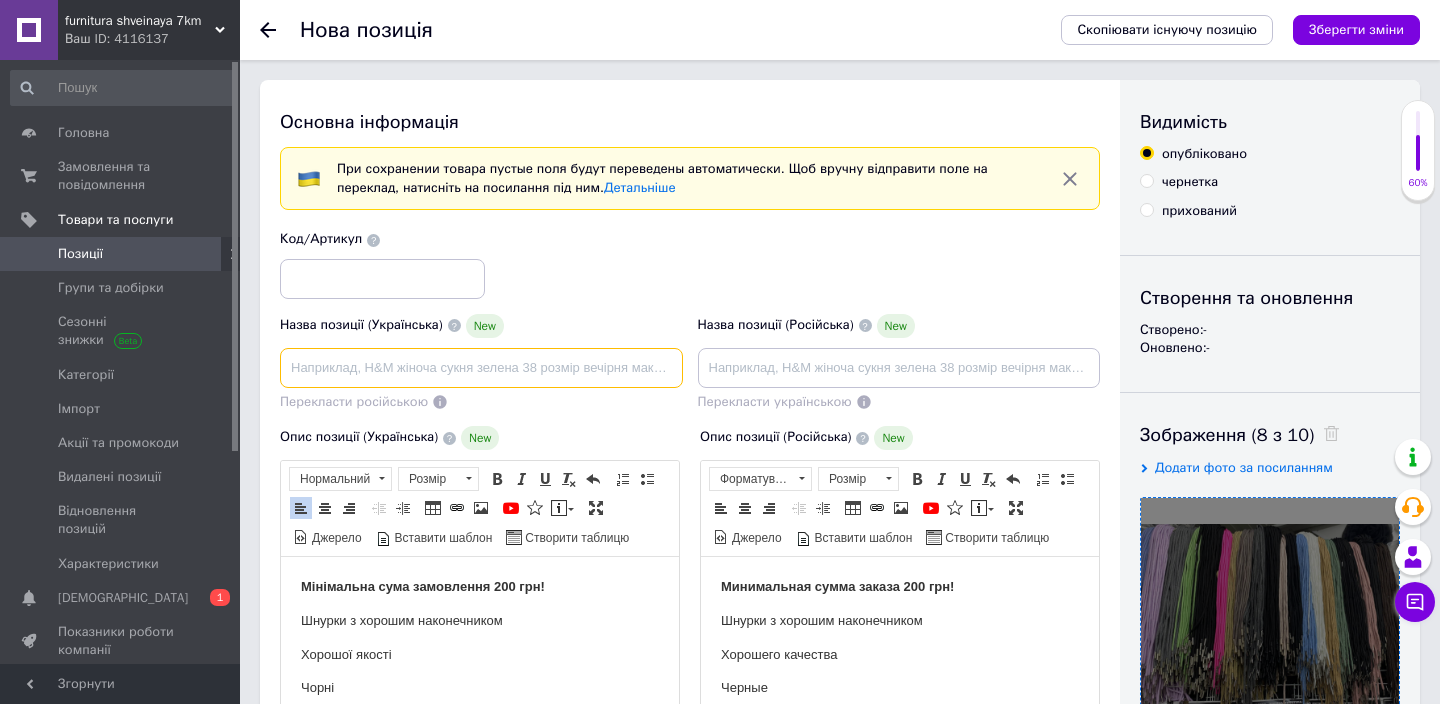 click at bounding box center [481, 368] 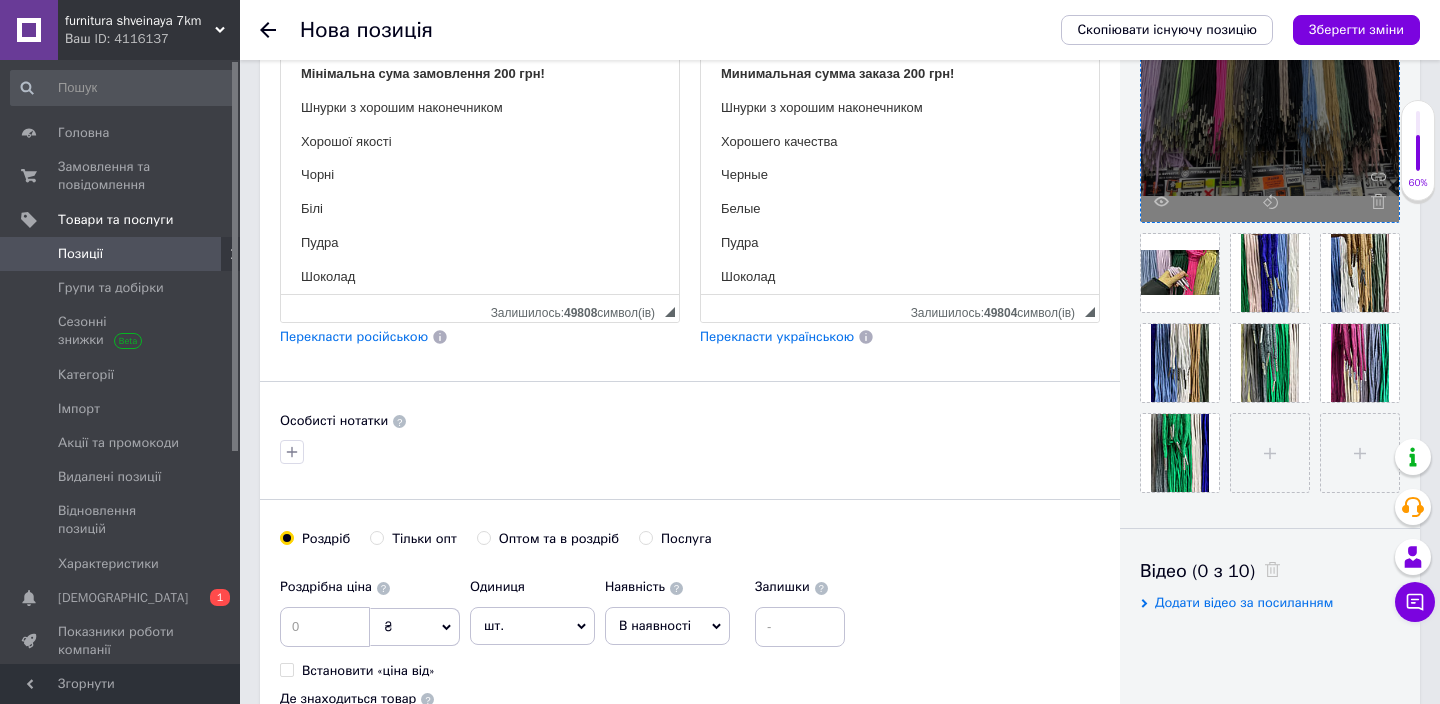 scroll, scrollTop: 551, scrollLeft: 0, axis: vertical 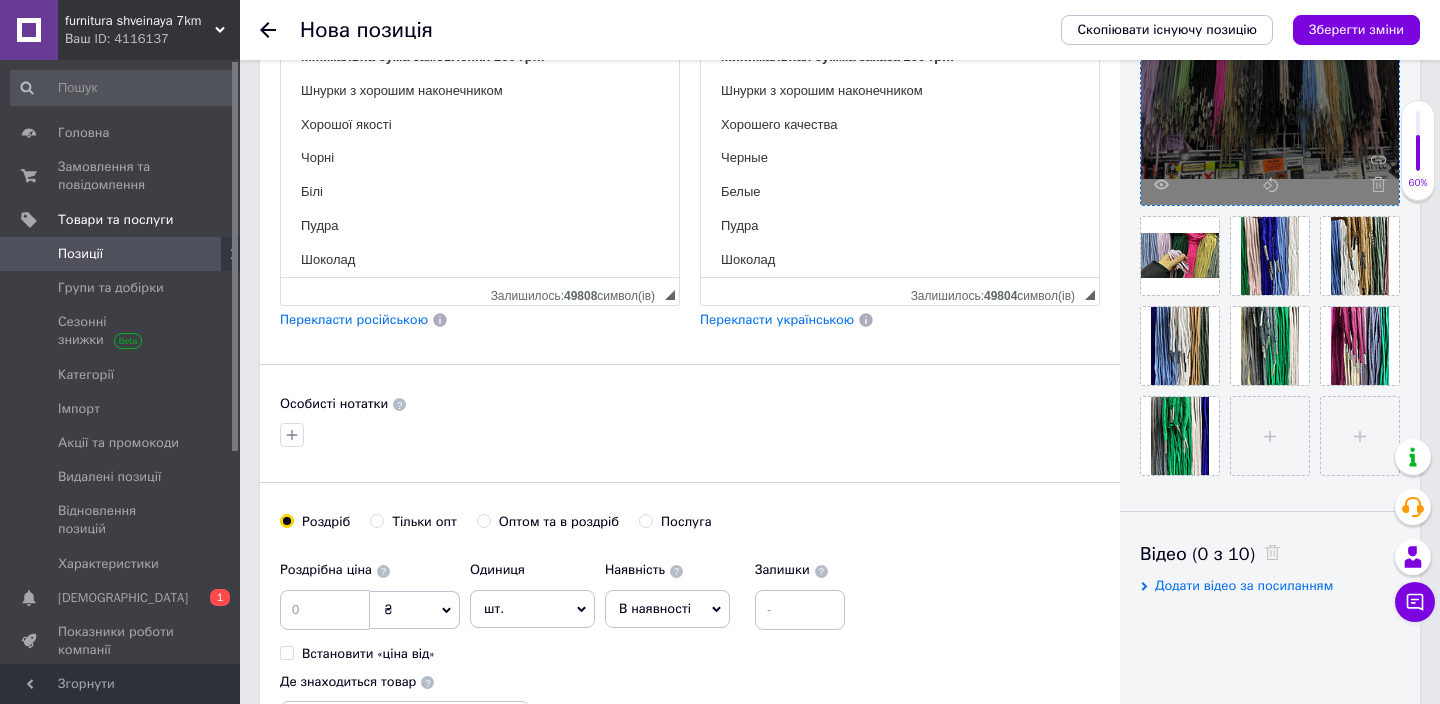 type on "[DEMOGRAPHIC_DATA] для одягу" 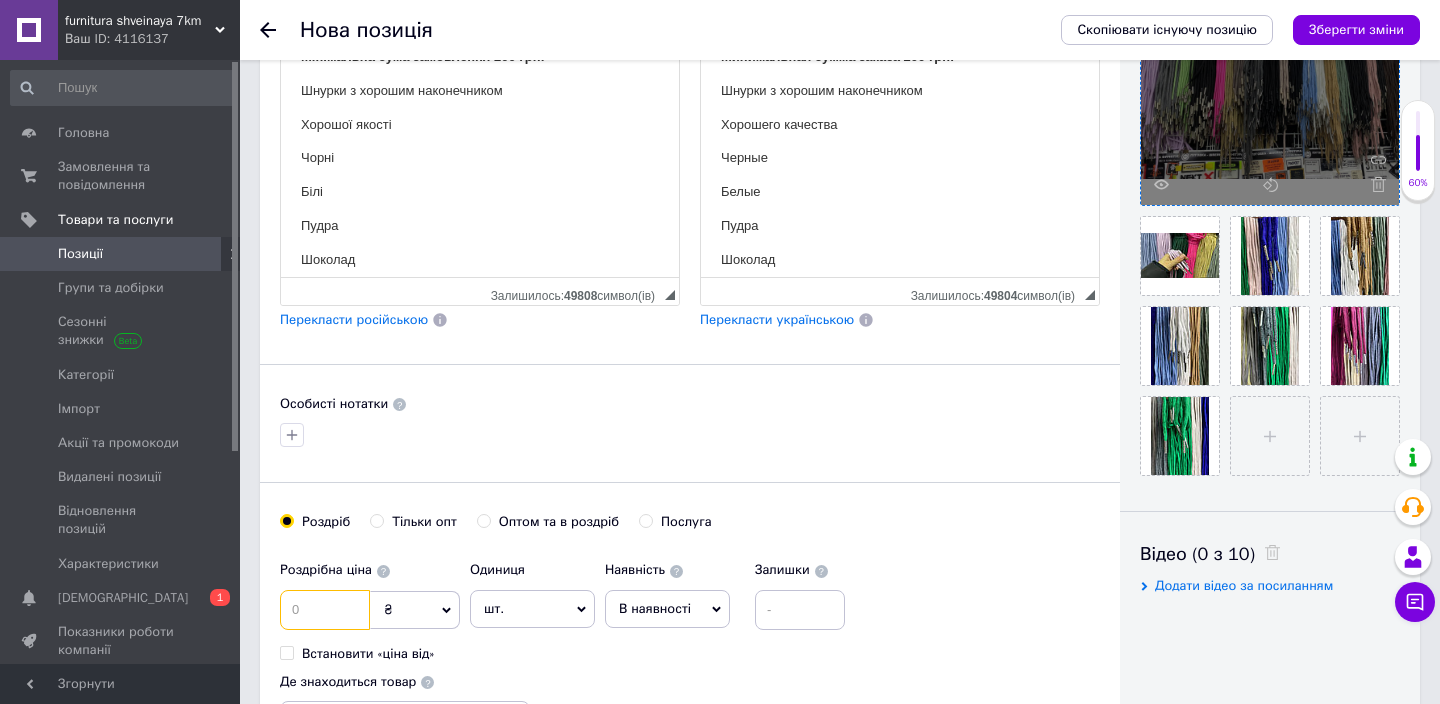 click at bounding box center [325, 610] 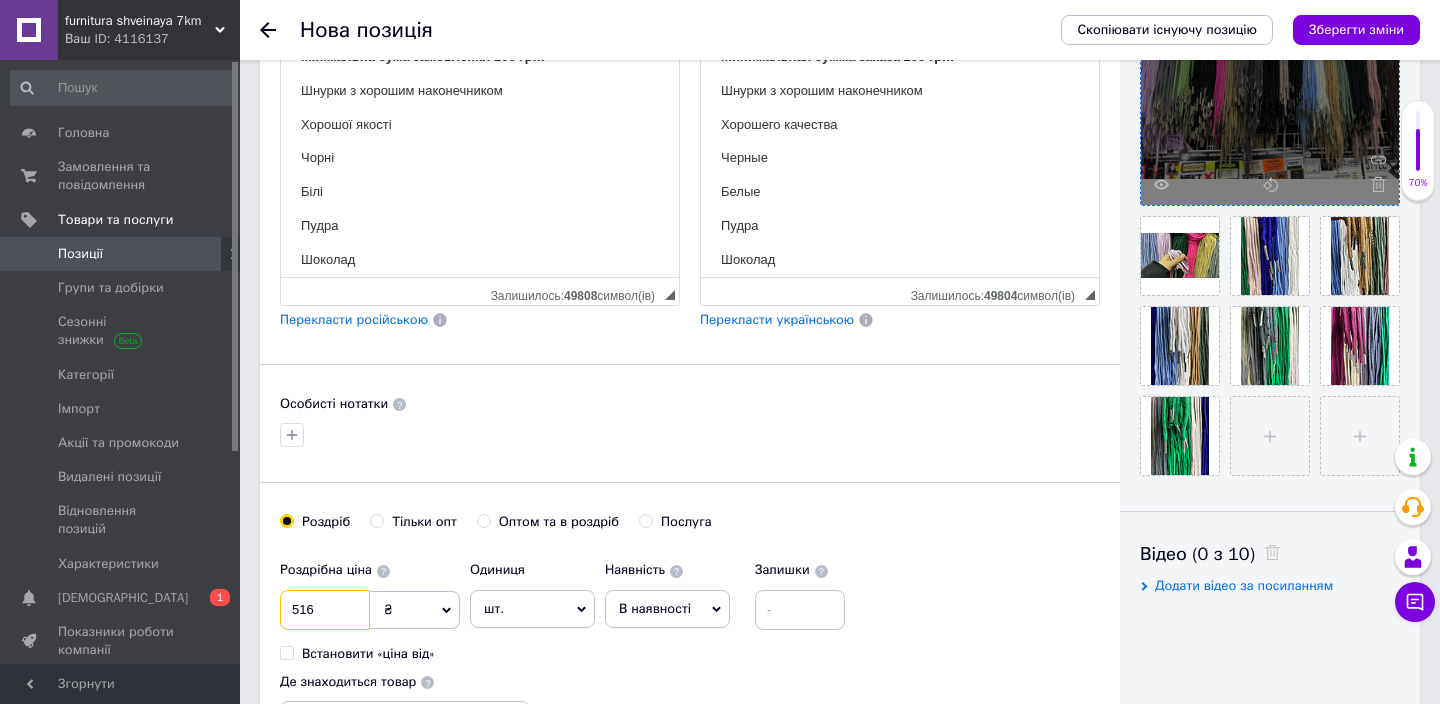type on "516" 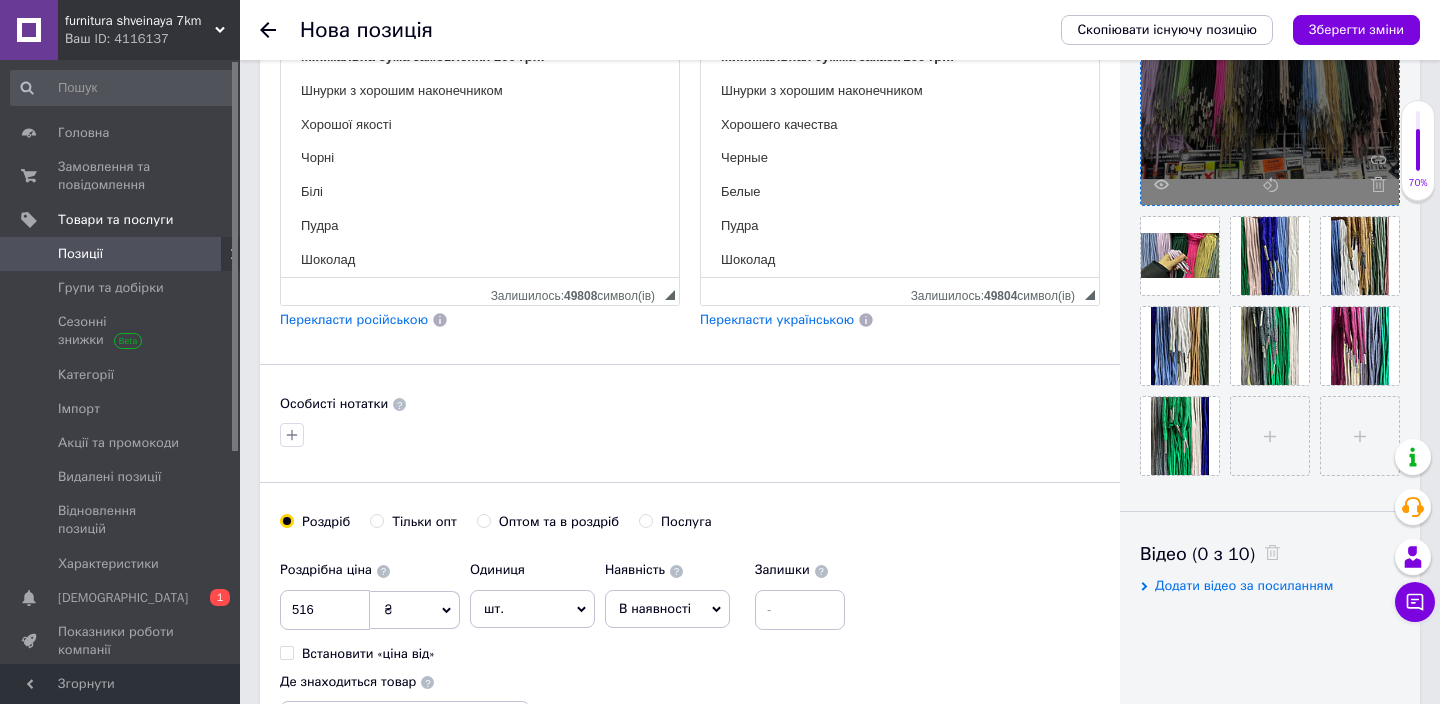 click on "шт." at bounding box center (532, 609) 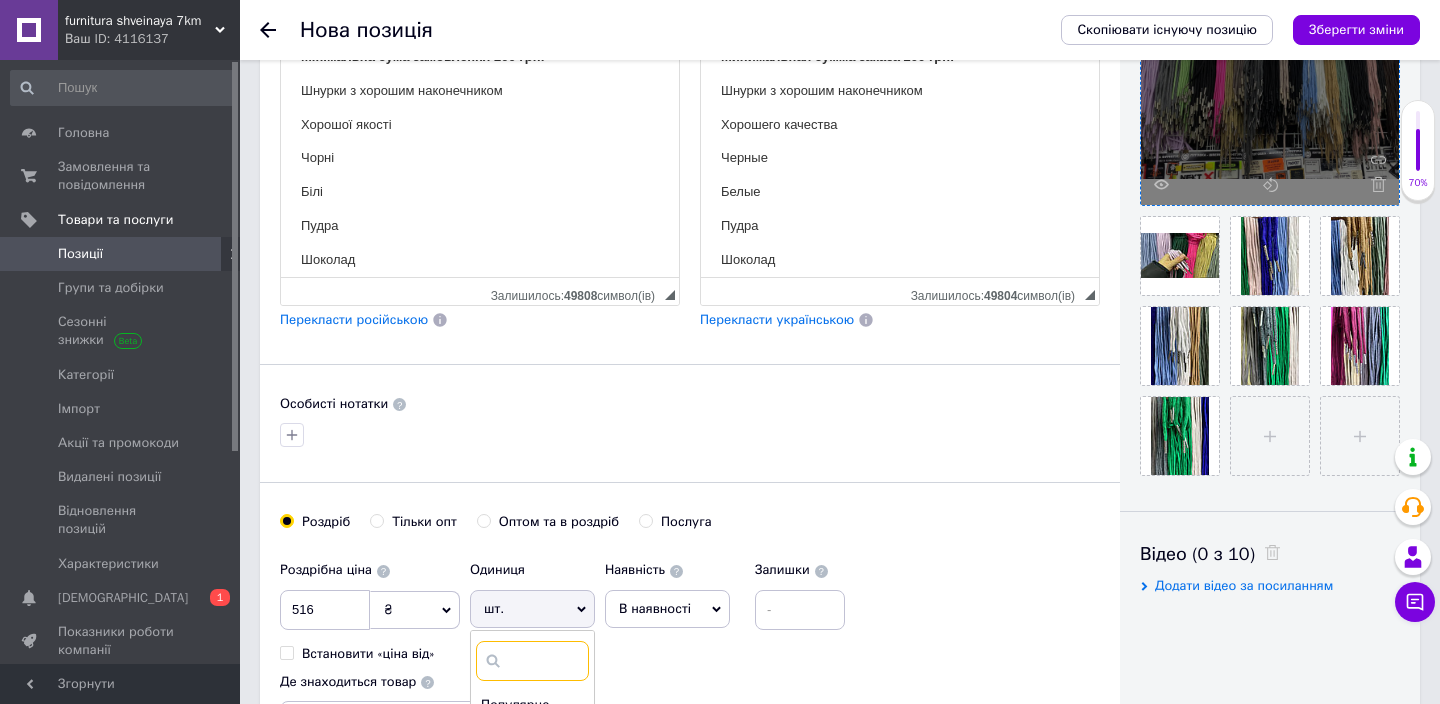click at bounding box center [532, 661] 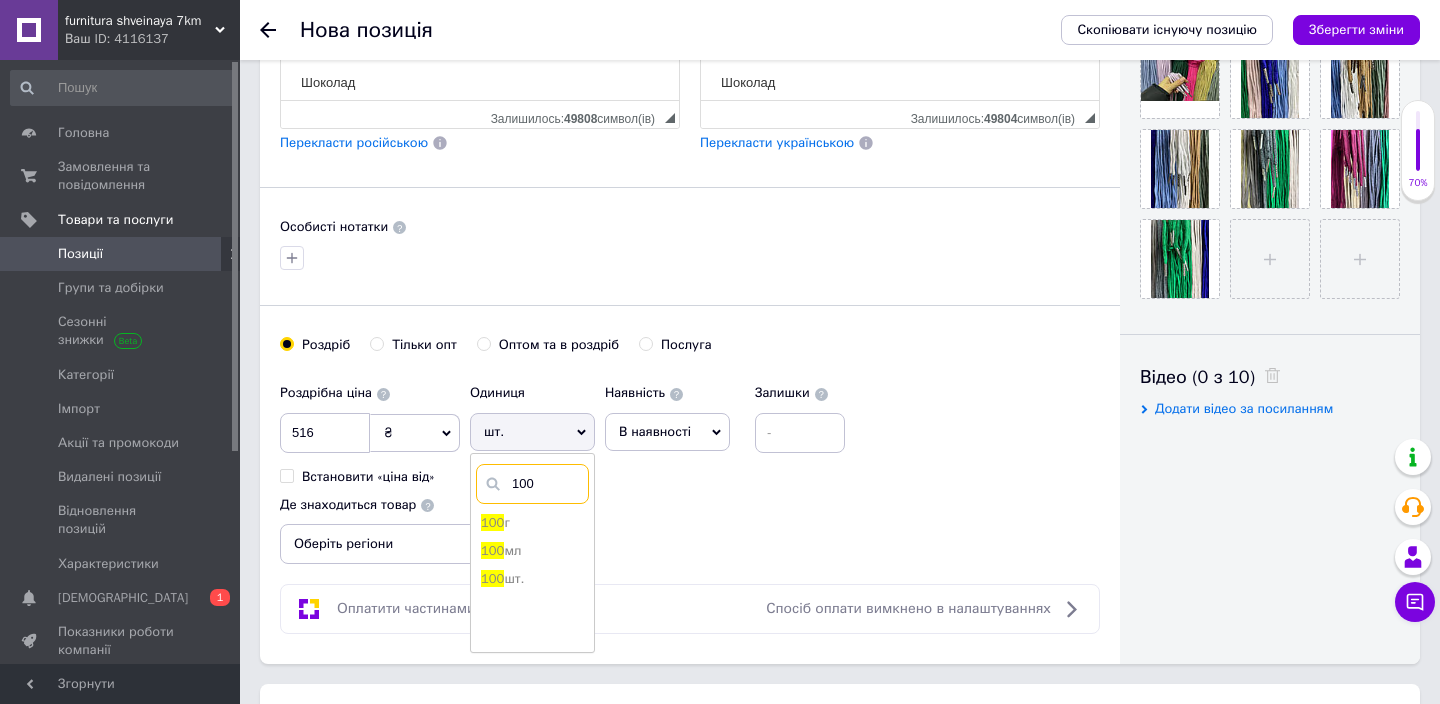 scroll, scrollTop: 733, scrollLeft: 0, axis: vertical 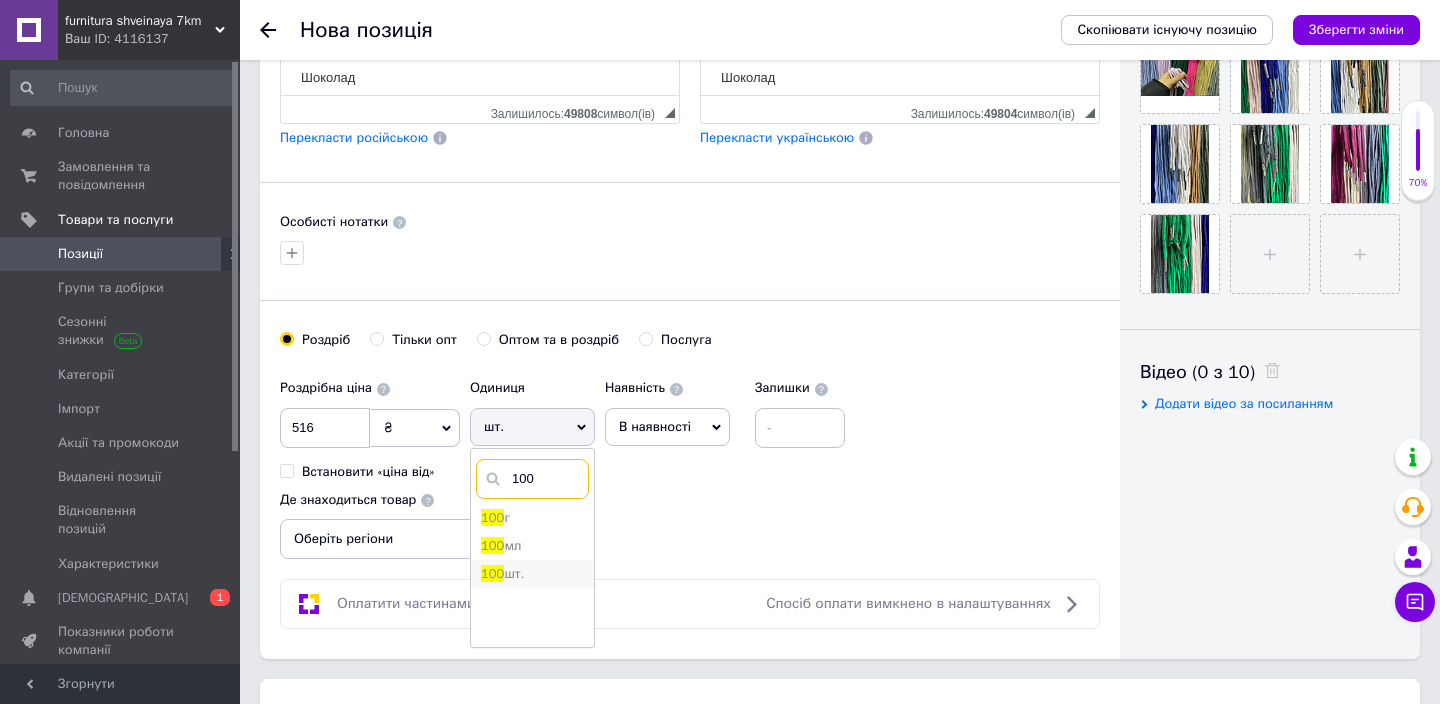 type on "100" 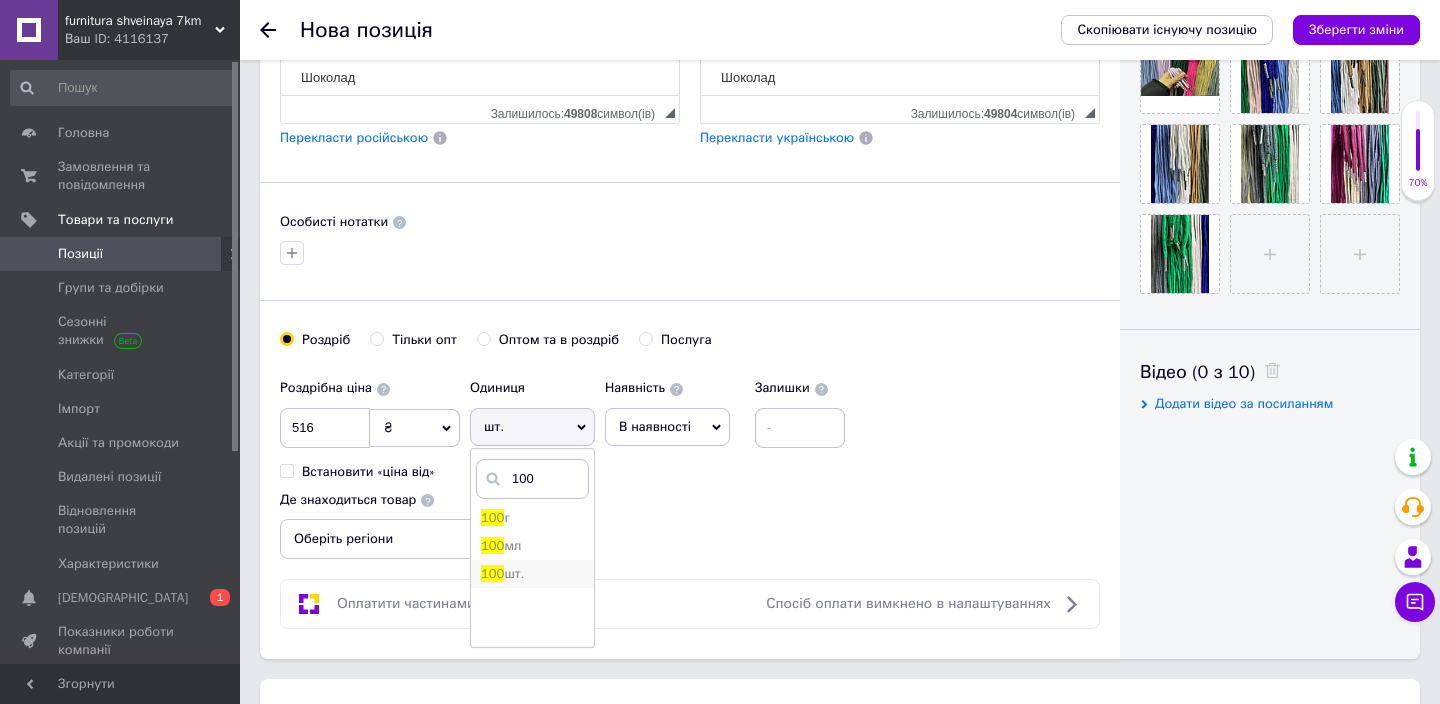 click on "шт." at bounding box center [514, 573] 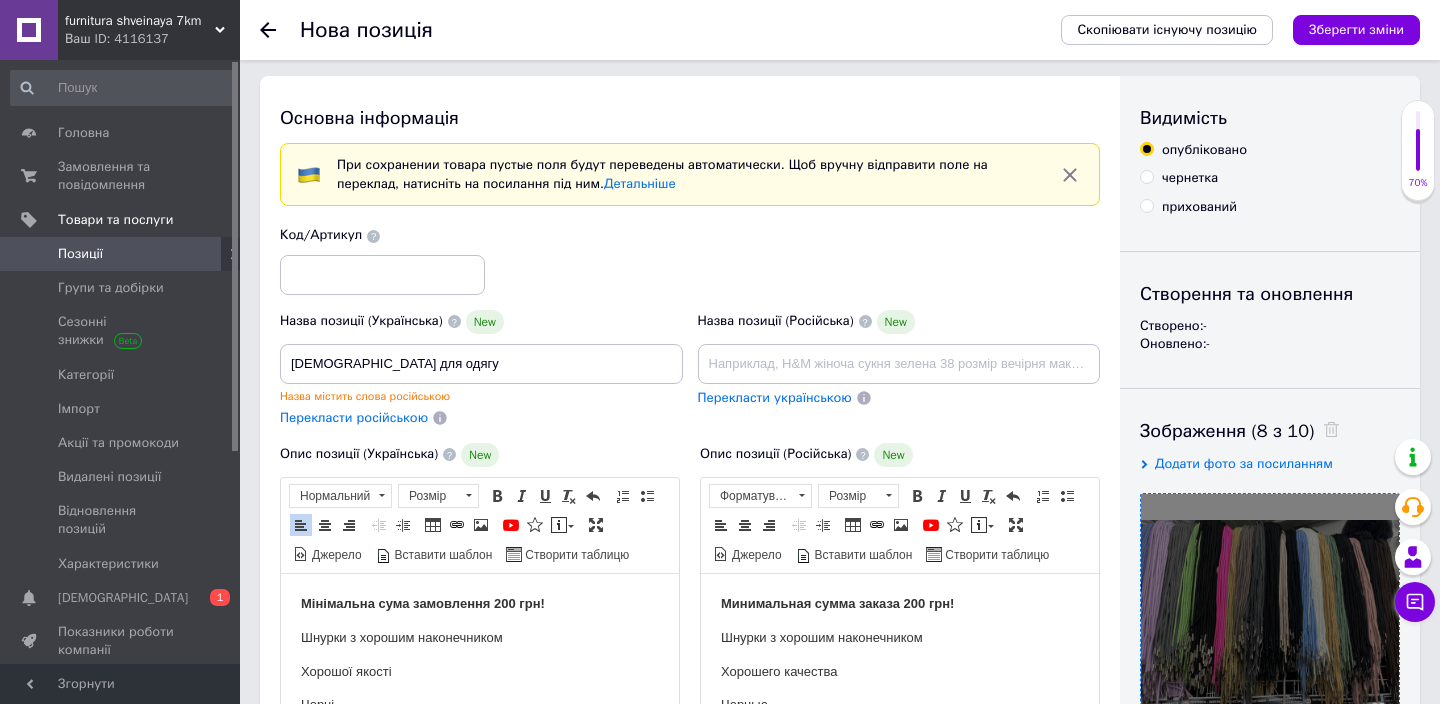 scroll, scrollTop: 0, scrollLeft: 0, axis: both 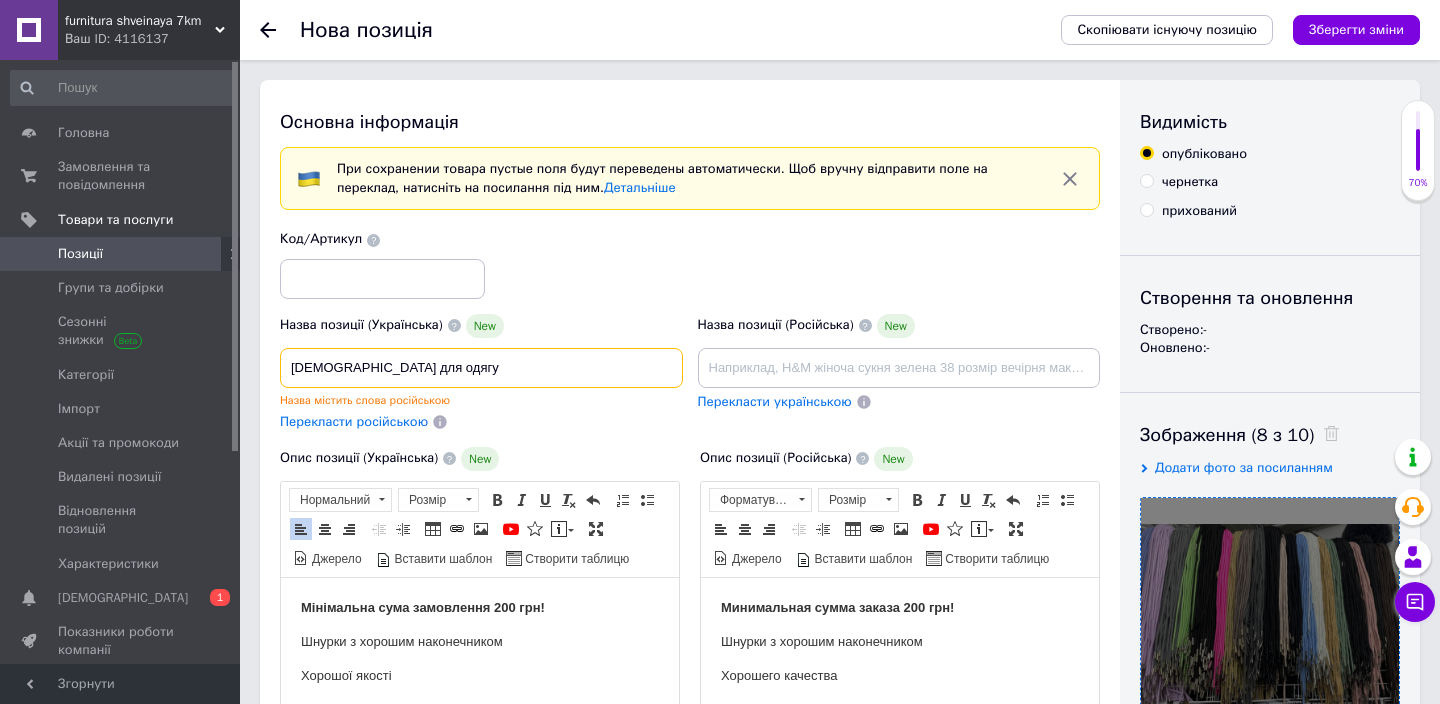 click on "[DEMOGRAPHIC_DATA] для одягу" at bounding box center (481, 368) 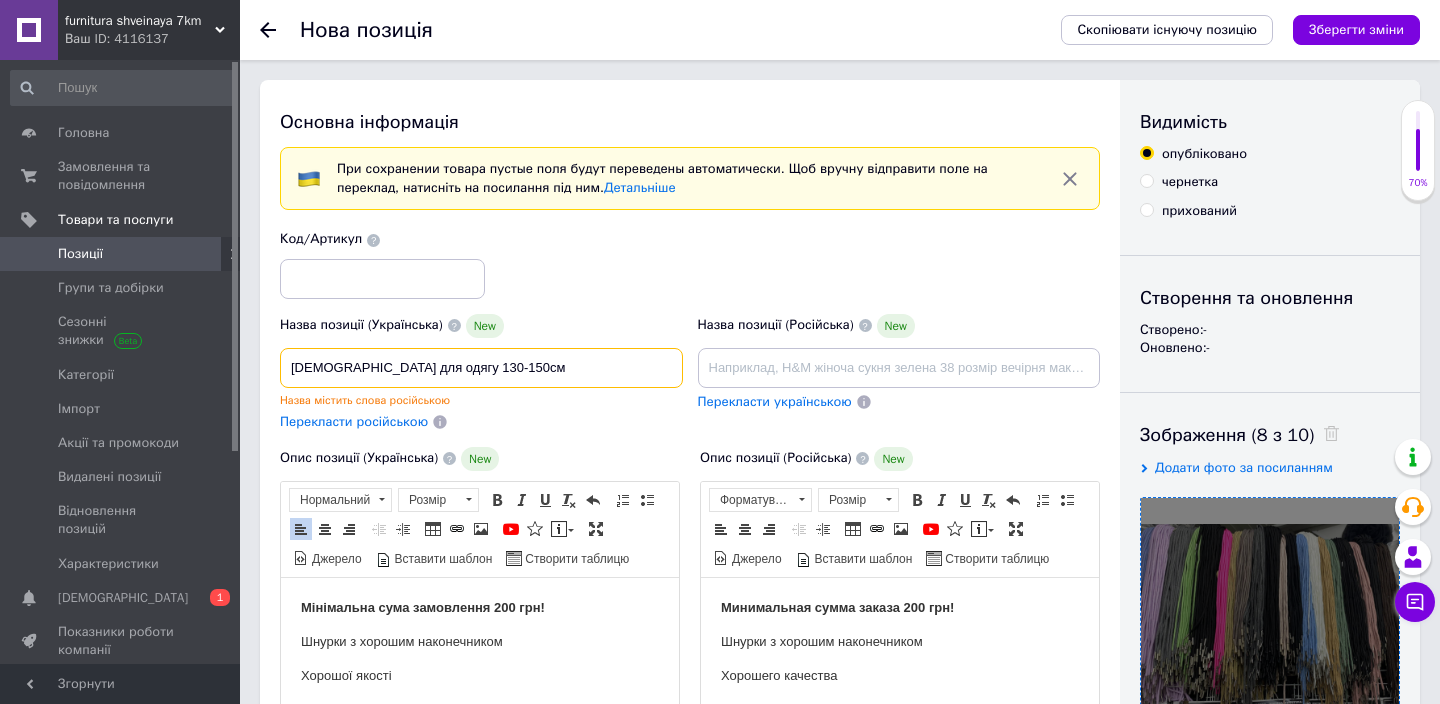 click on "[DEMOGRAPHIC_DATA] для одягу 130-150см" at bounding box center [481, 368] 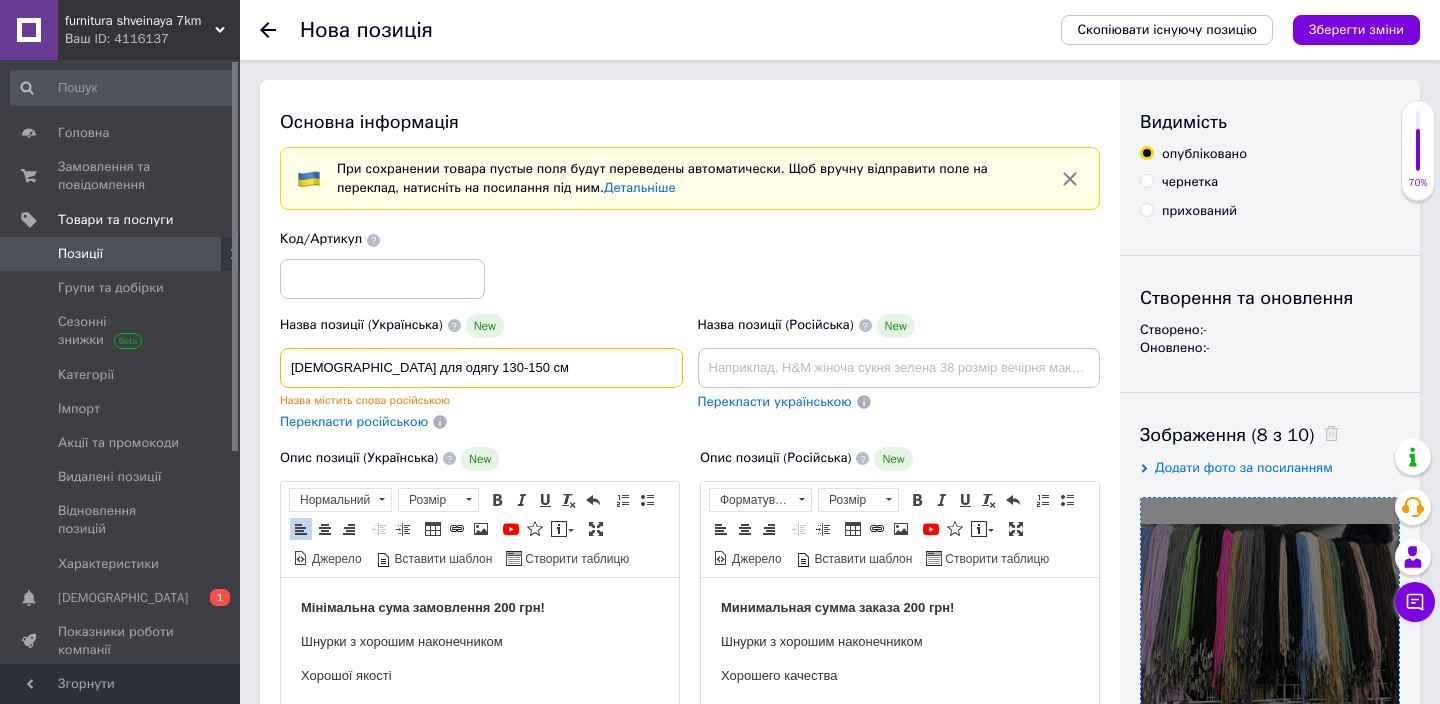click on "[DEMOGRAPHIC_DATA] для одягу 130-150 см" at bounding box center [481, 368] 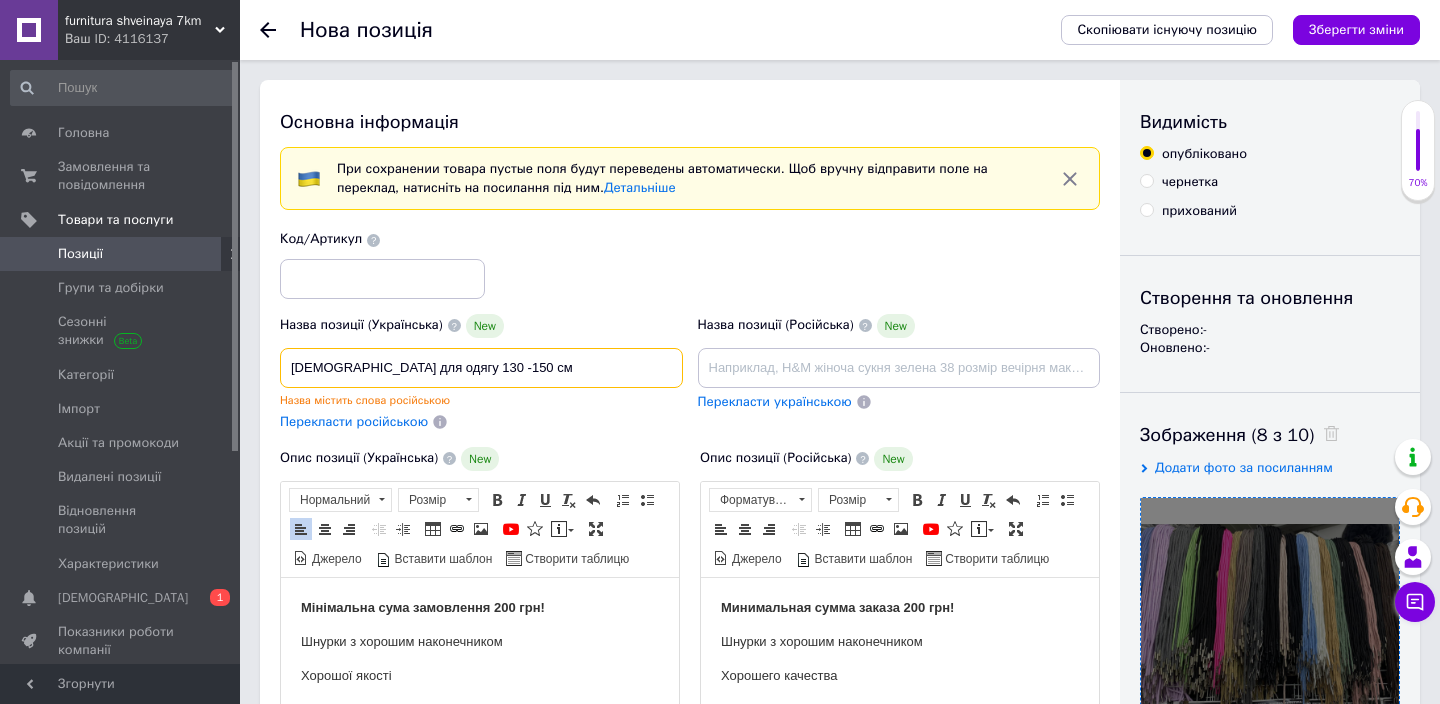 type on "[DEMOGRAPHIC_DATA] для одягу 130 -150 см" 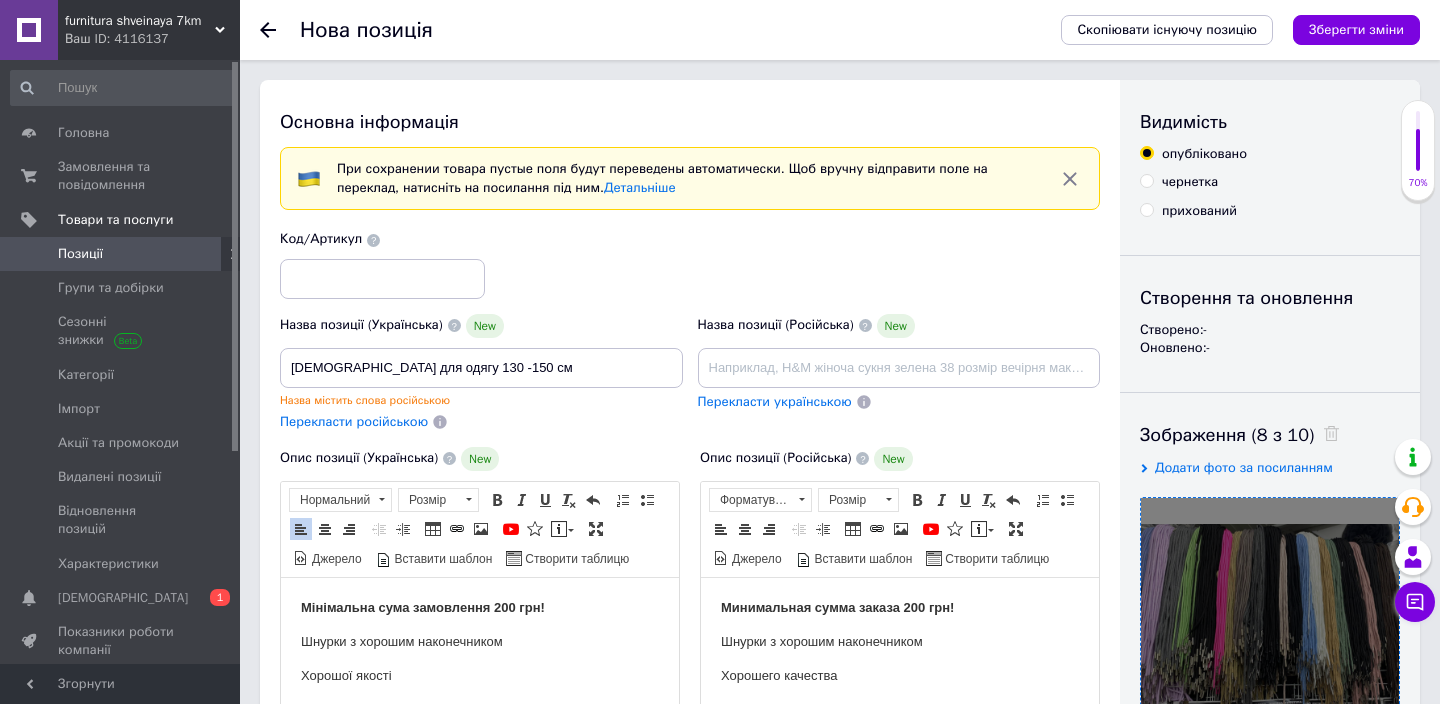 click on "Перекласти російською" at bounding box center (354, 421) 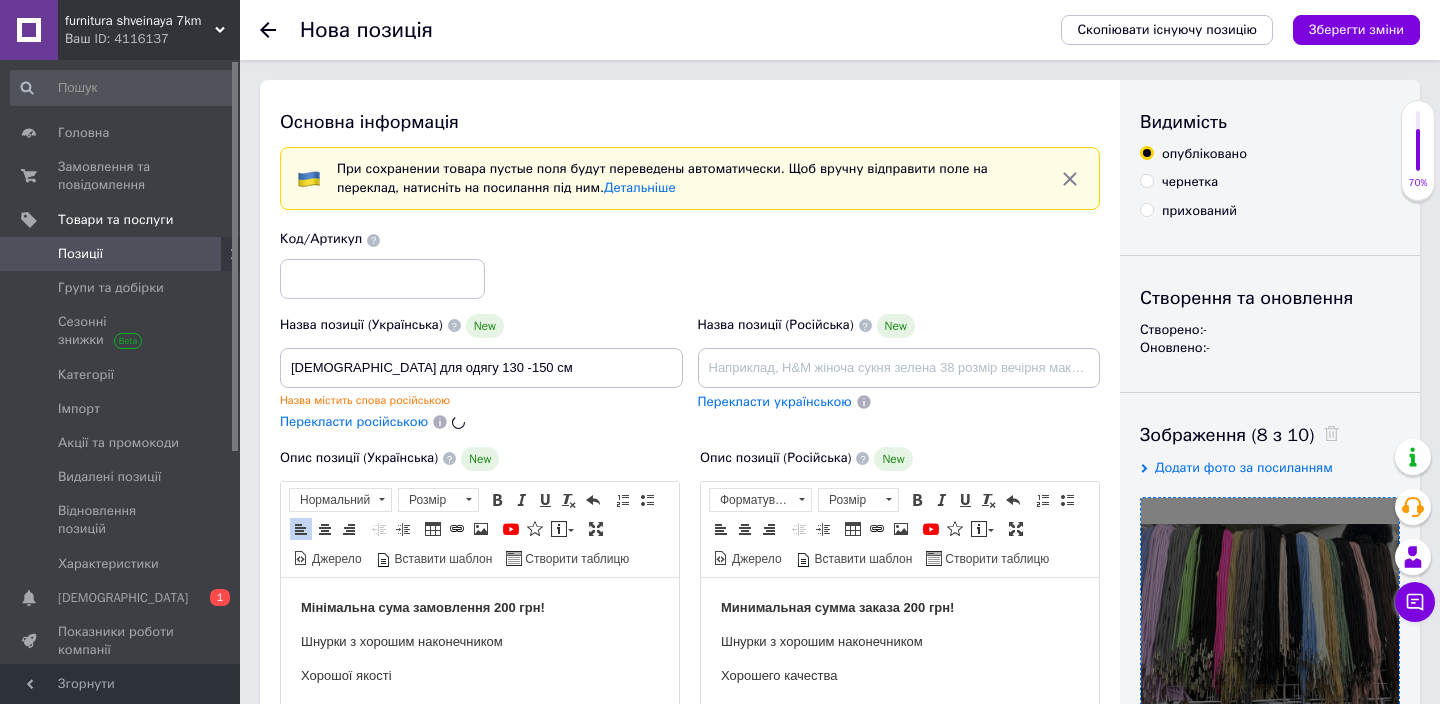 type on "[DEMOGRAPHIC_DATA] для одягу 130 -150 см" 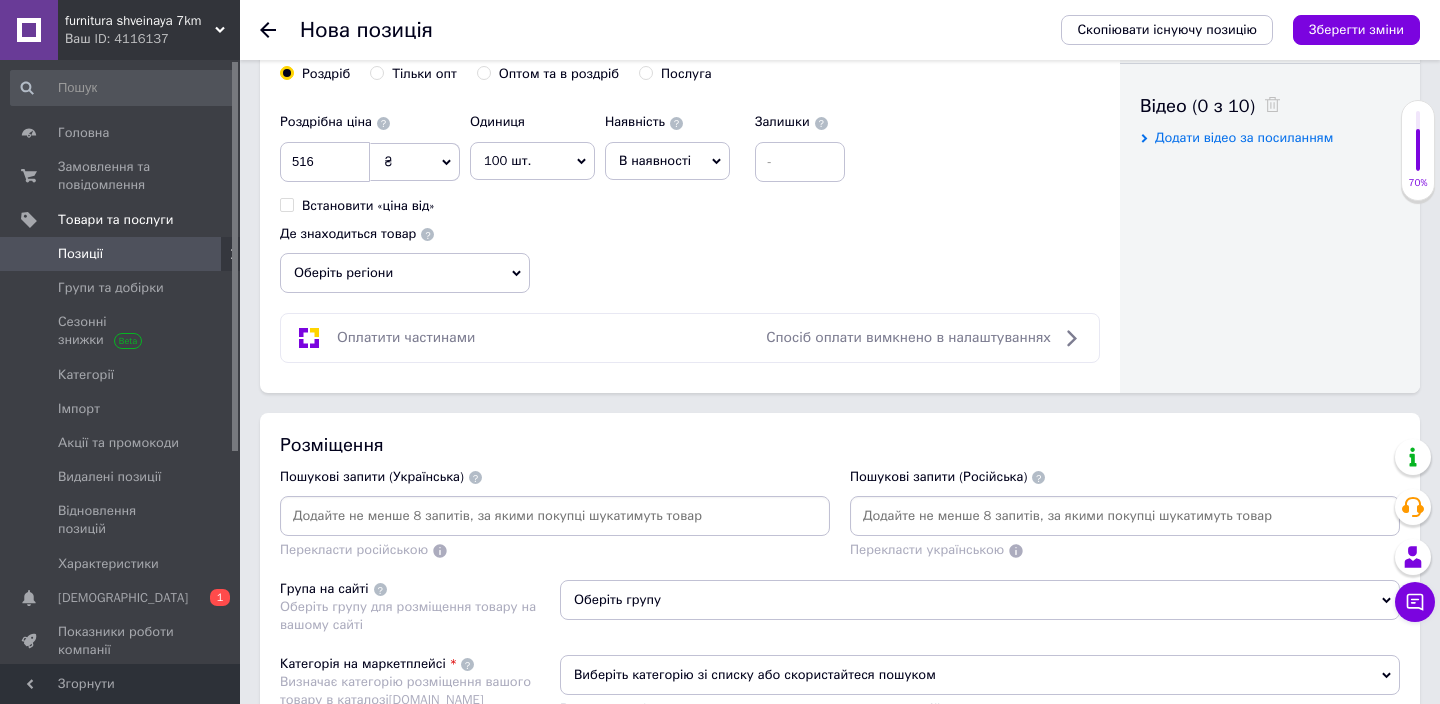 scroll, scrollTop: 997, scrollLeft: 0, axis: vertical 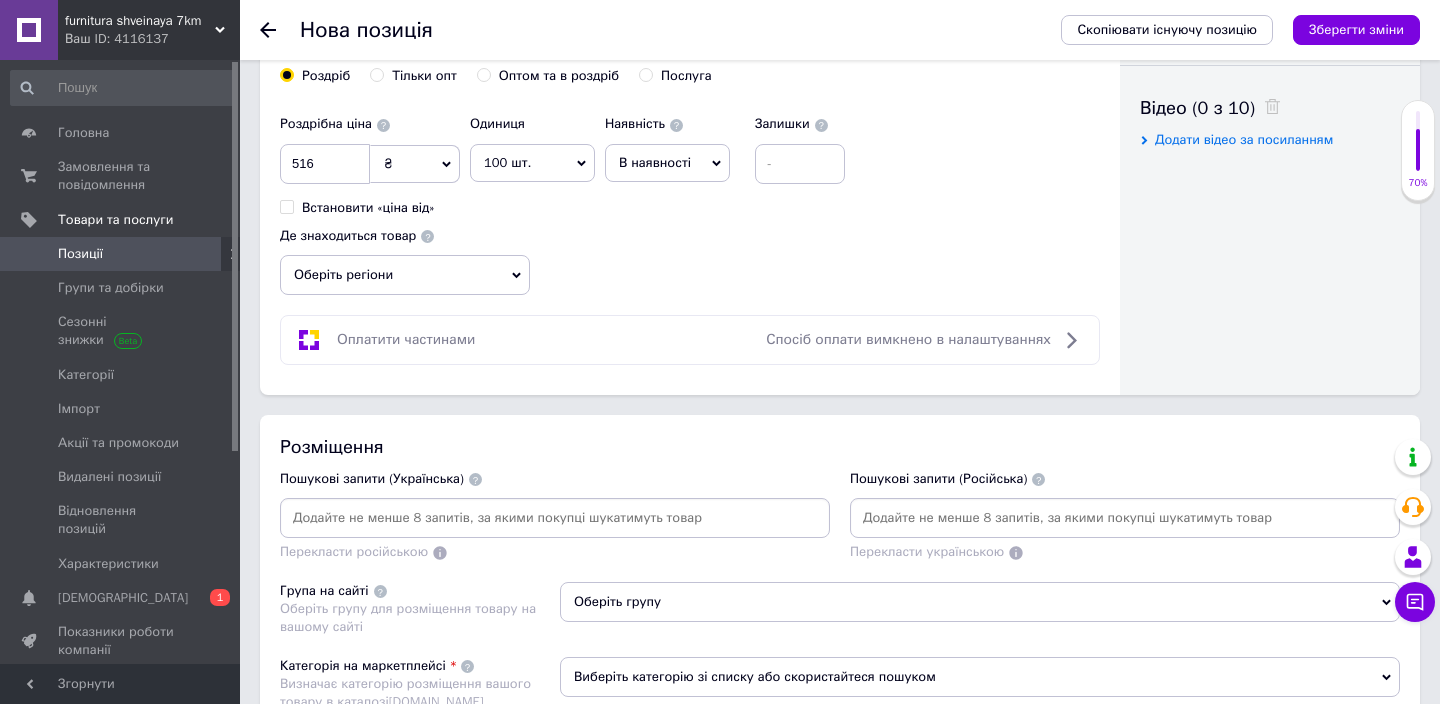 click on "Оберіть регіони" at bounding box center [405, 275] 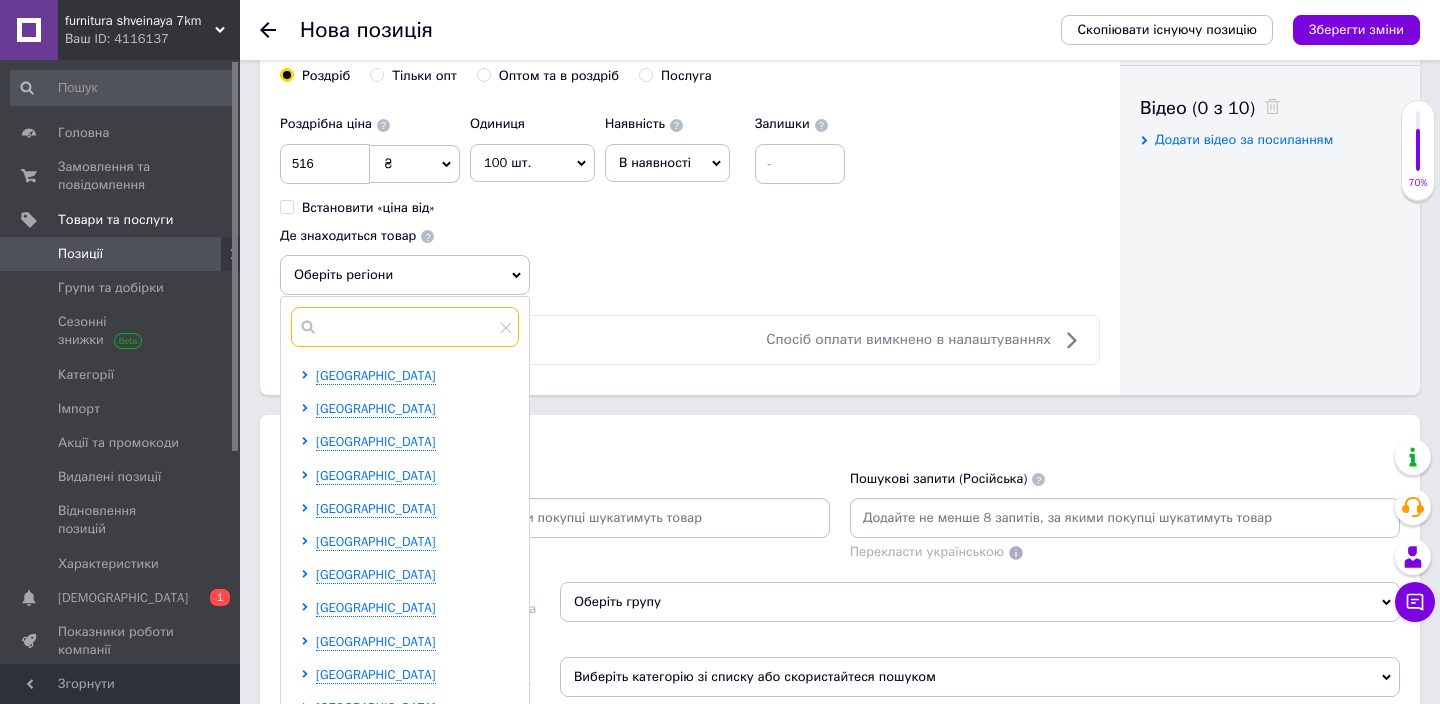 click at bounding box center (405, 327) 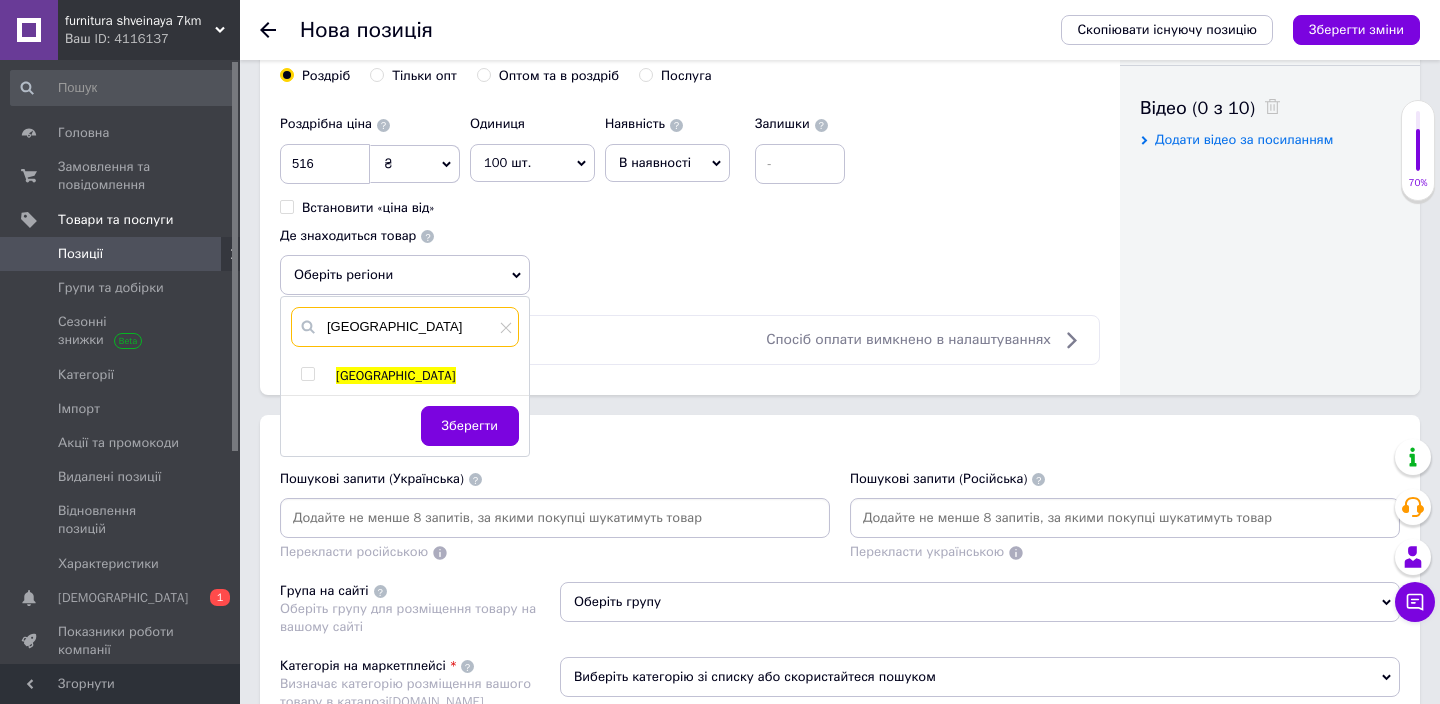 type on "[GEOGRAPHIC_DATA]" 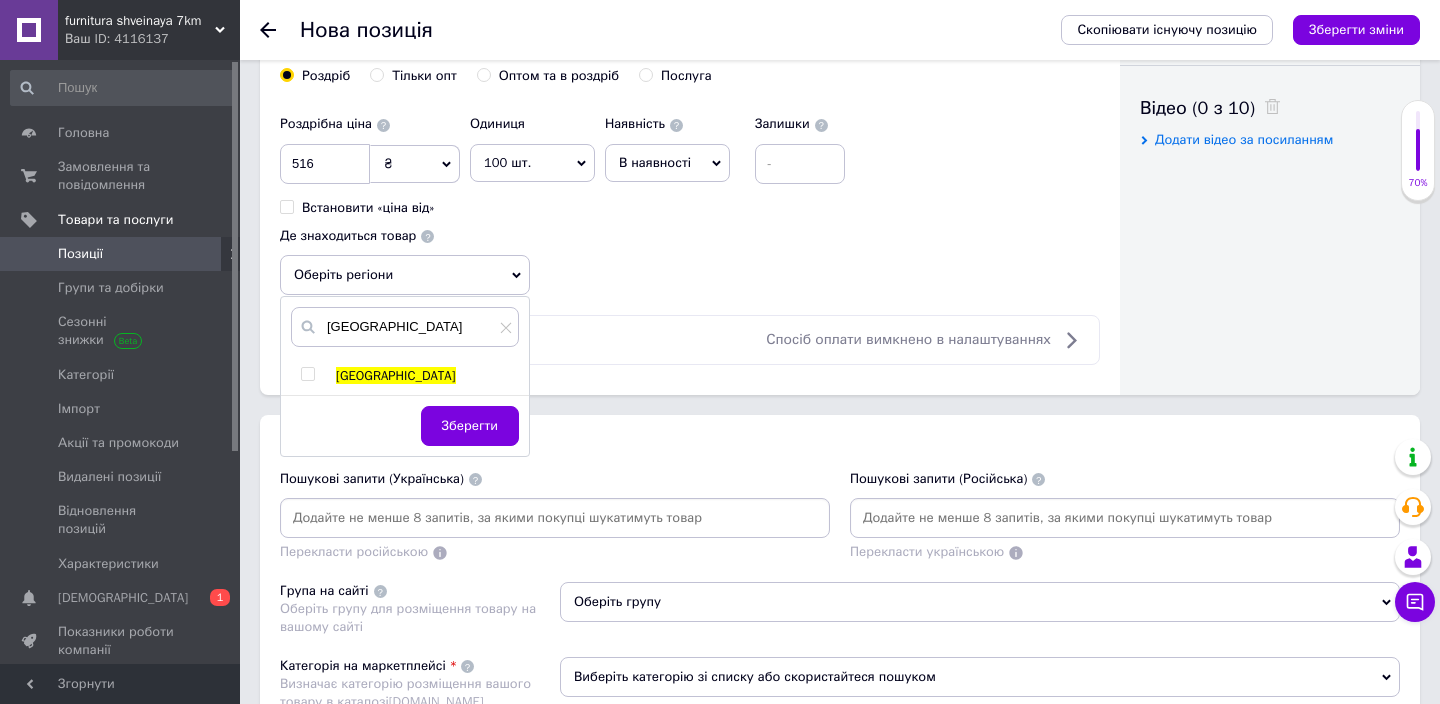 click at bounding box center (307, 374) 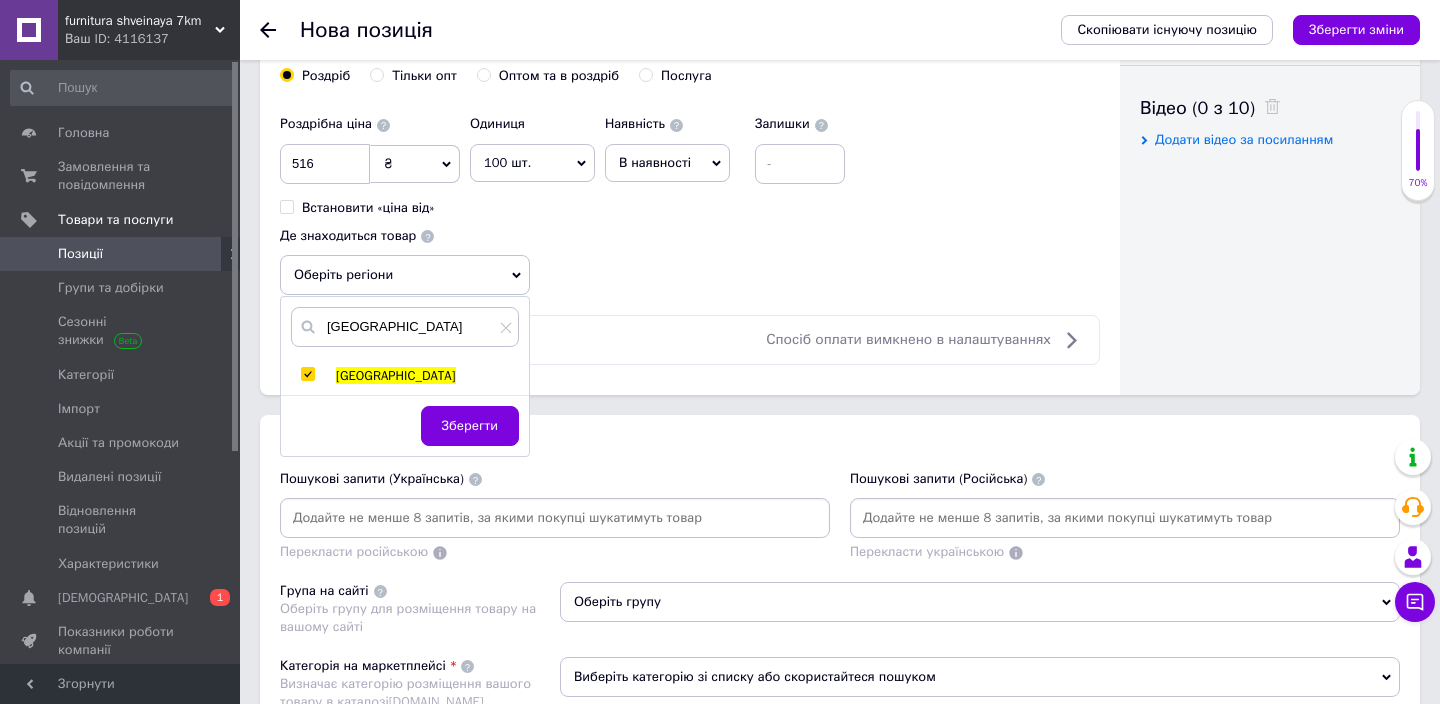 checkbox on "true" 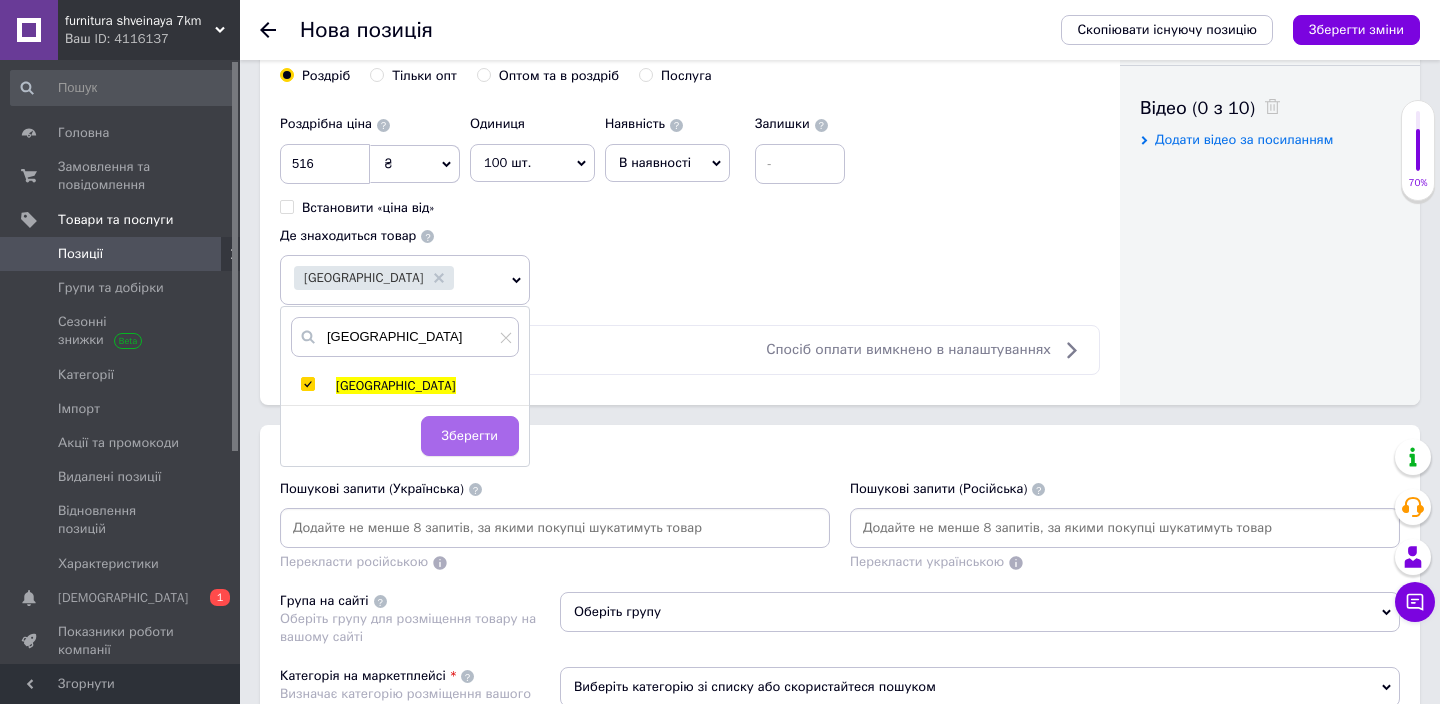 click on "Зберегти" at bounding box center (470, 436) 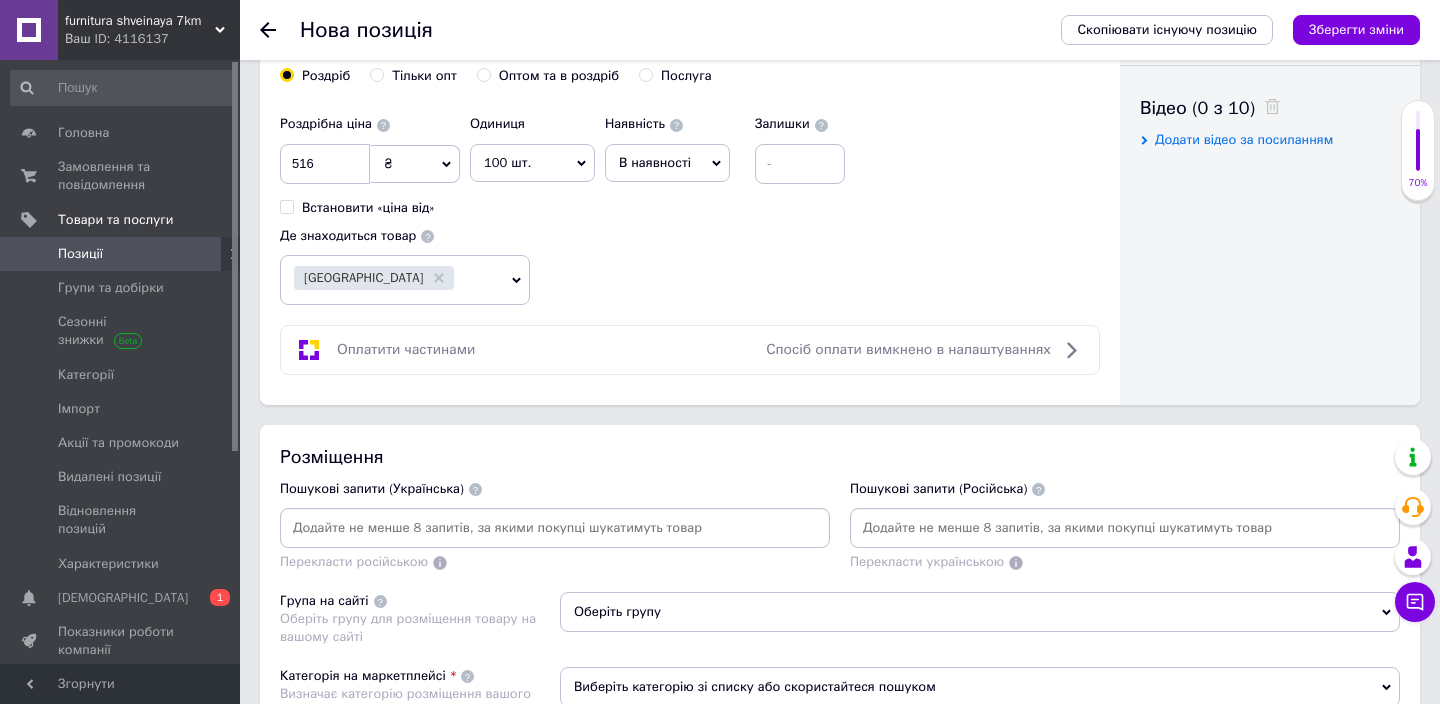 click at bounding box center [555, 528] 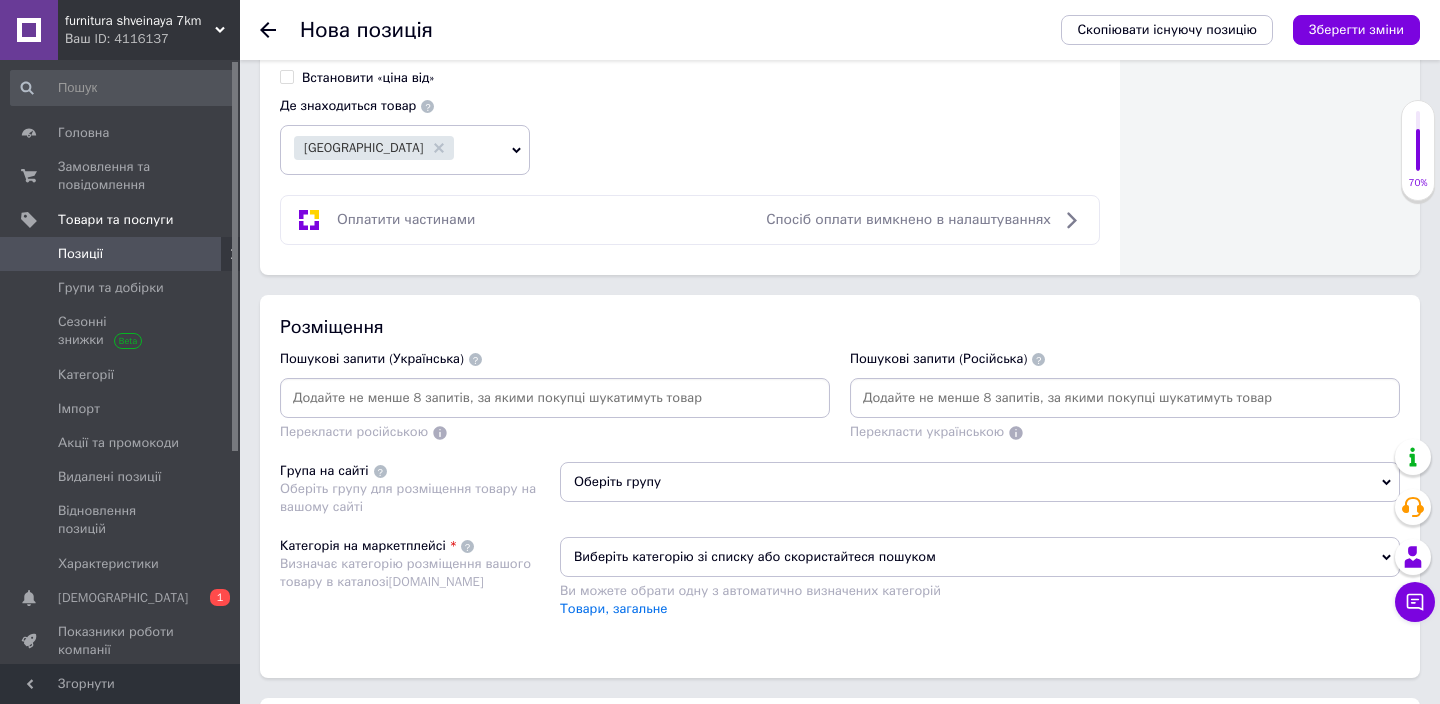 scroll, scrollTop: 1128, scrollLeft: 0, axis: vertical 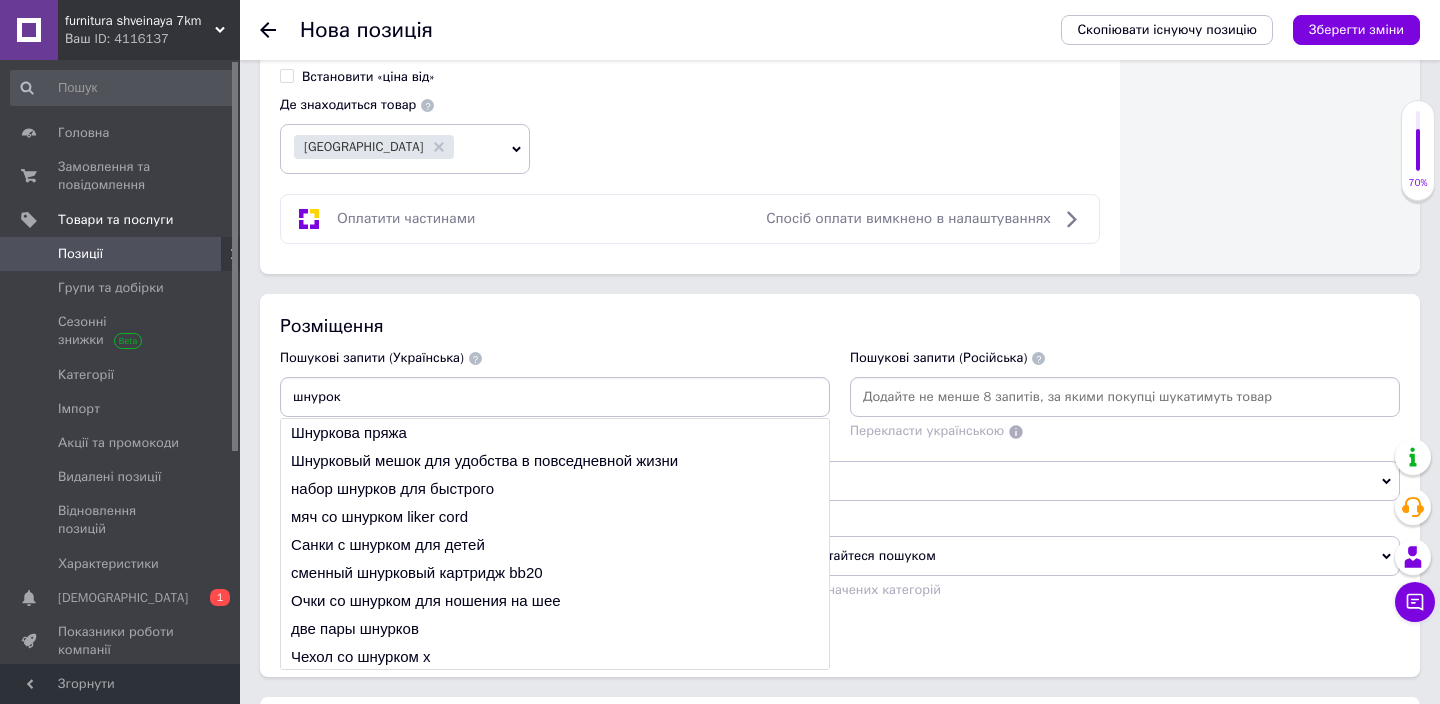 type on "шнурок" 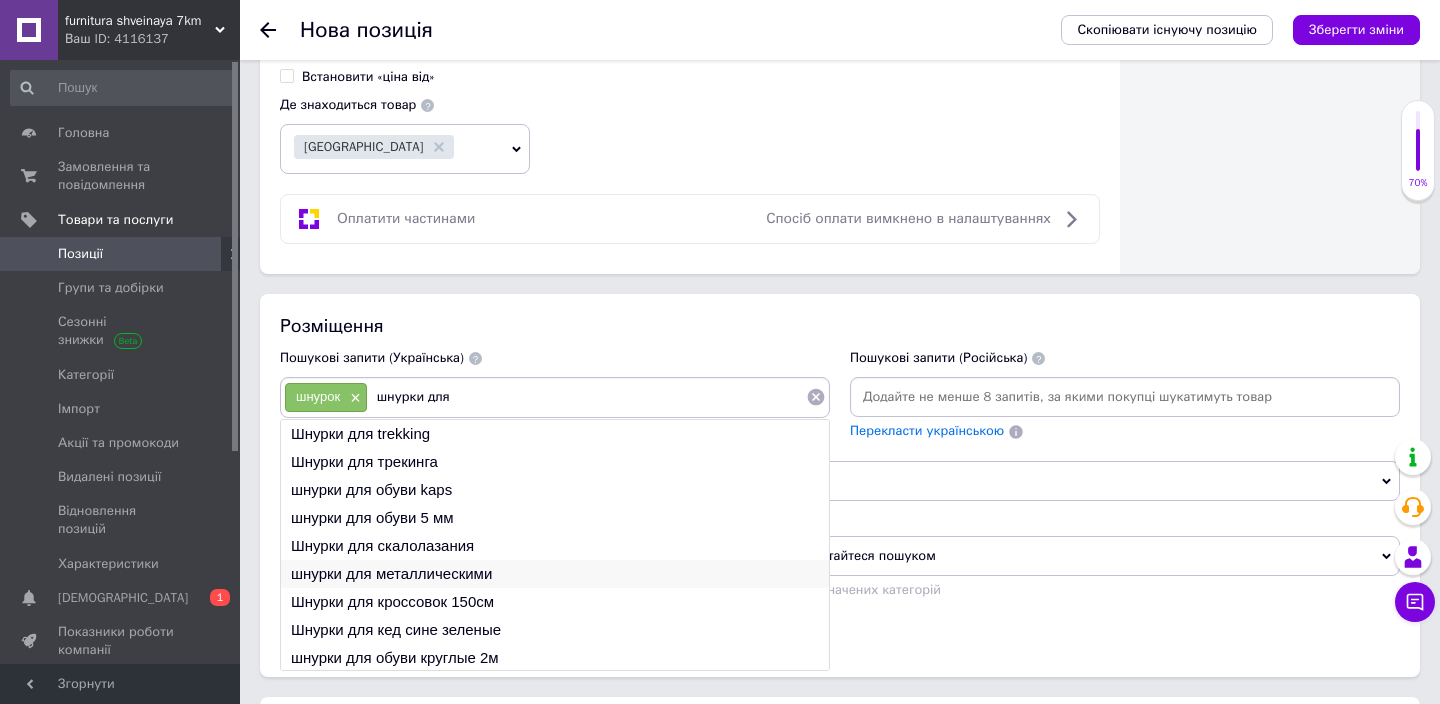 scroll, scrollTop: 30, scrollLeft: 0, axis: vertical 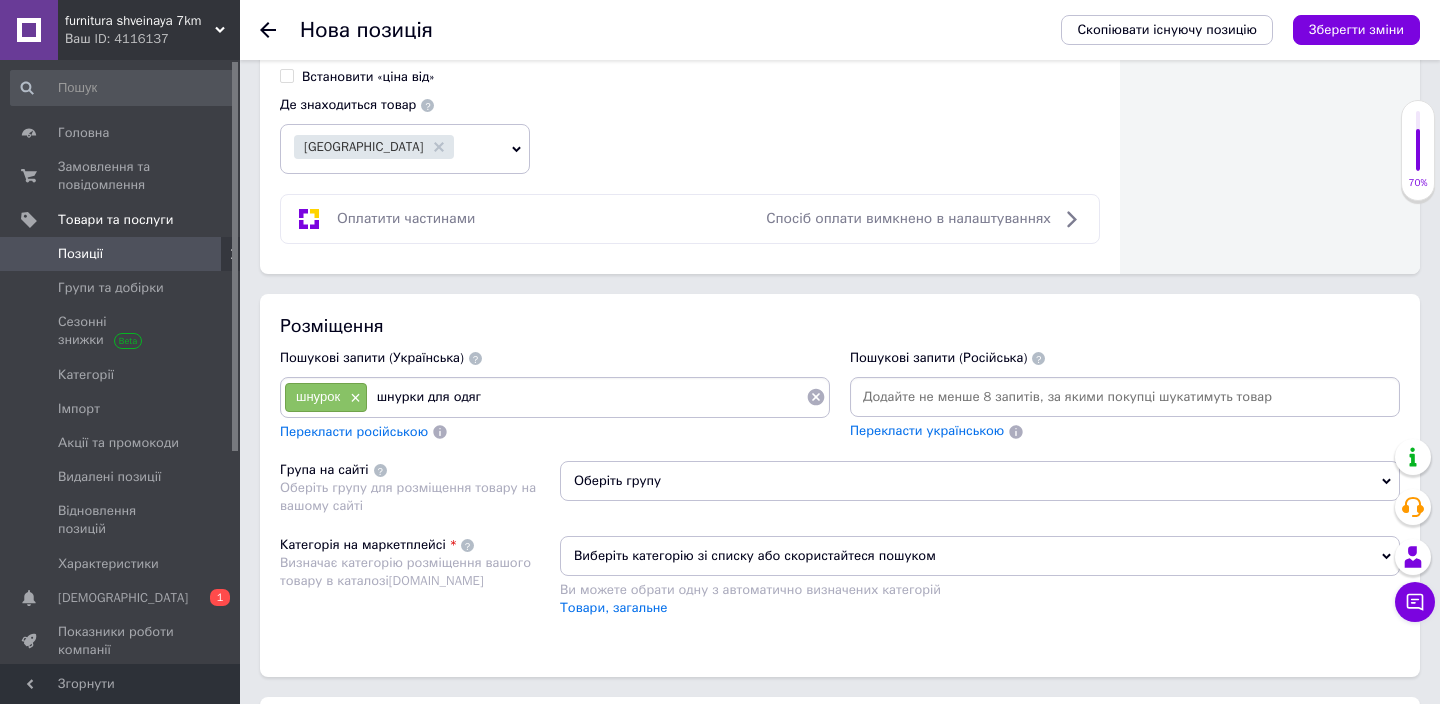 type on "шнурки для одягу" 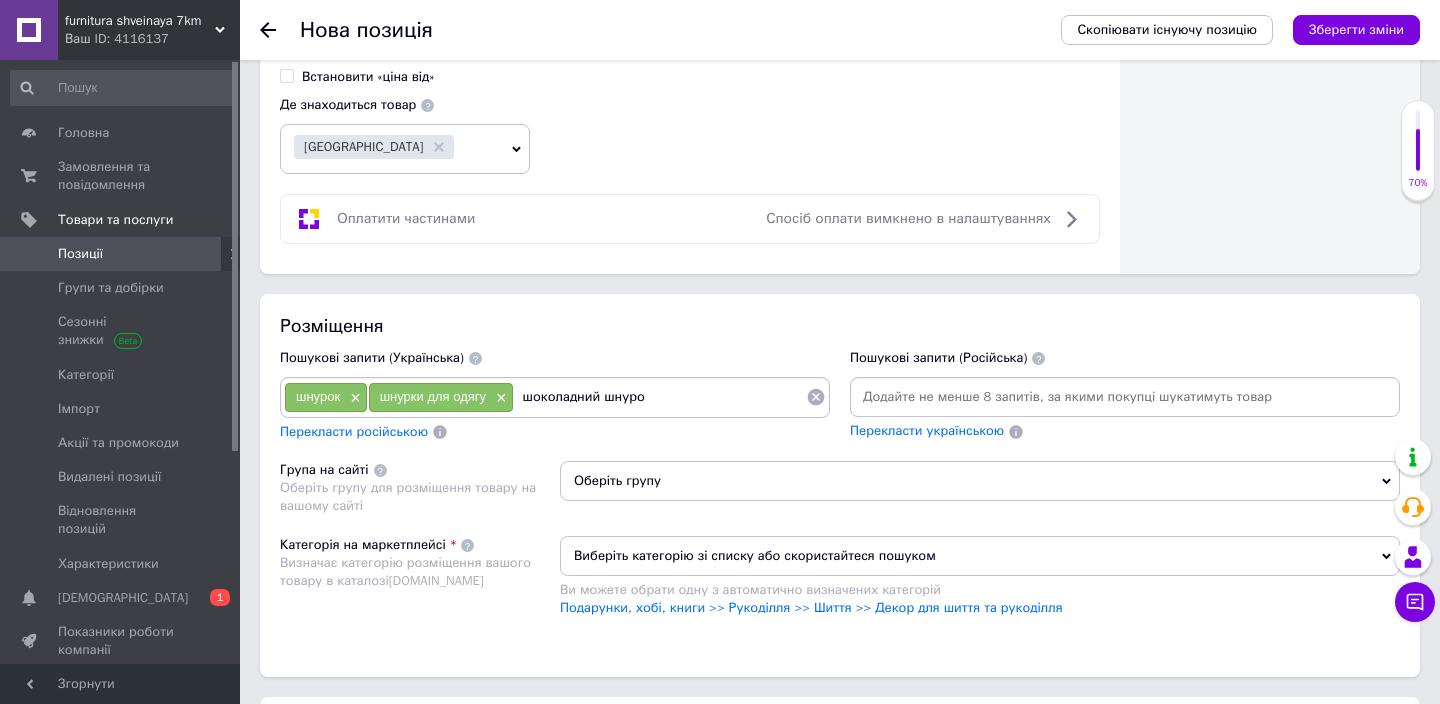 type on "шоколадний шнурок" 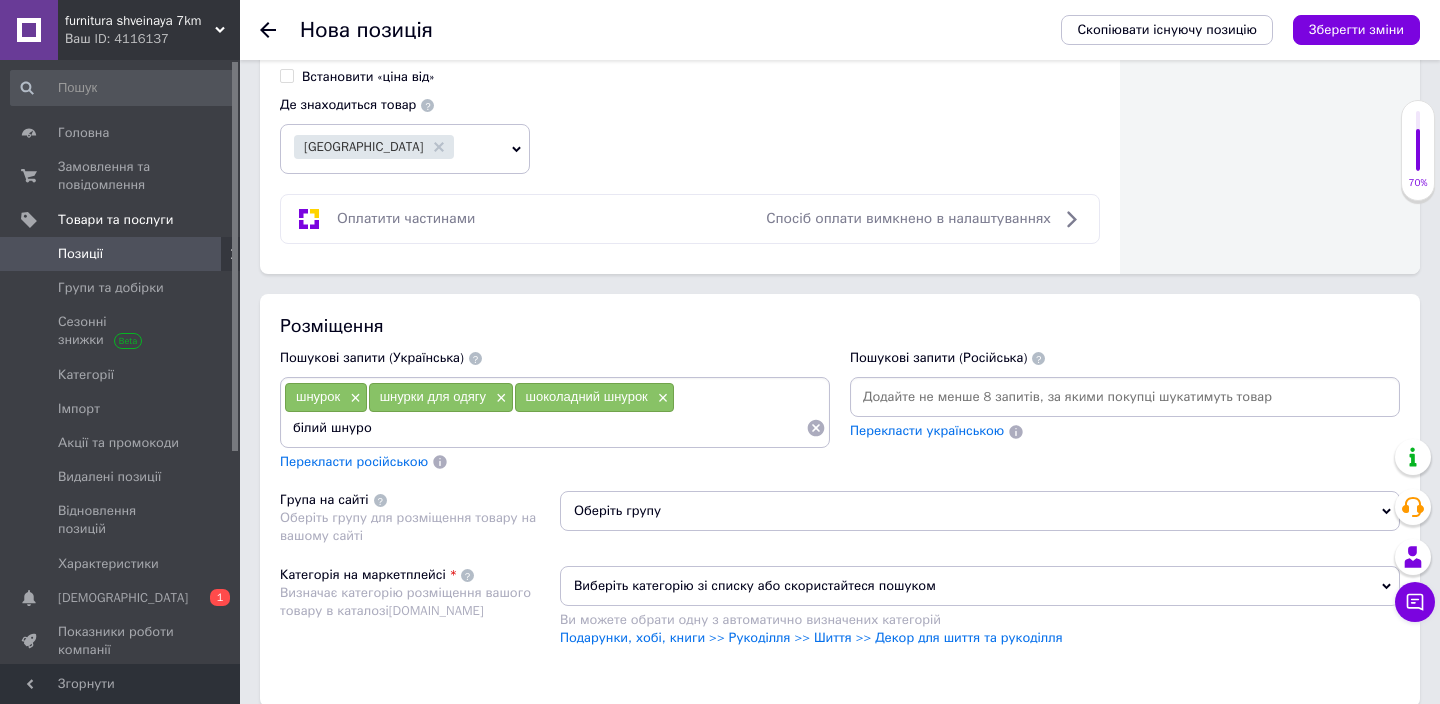 type on "білий шнурок" 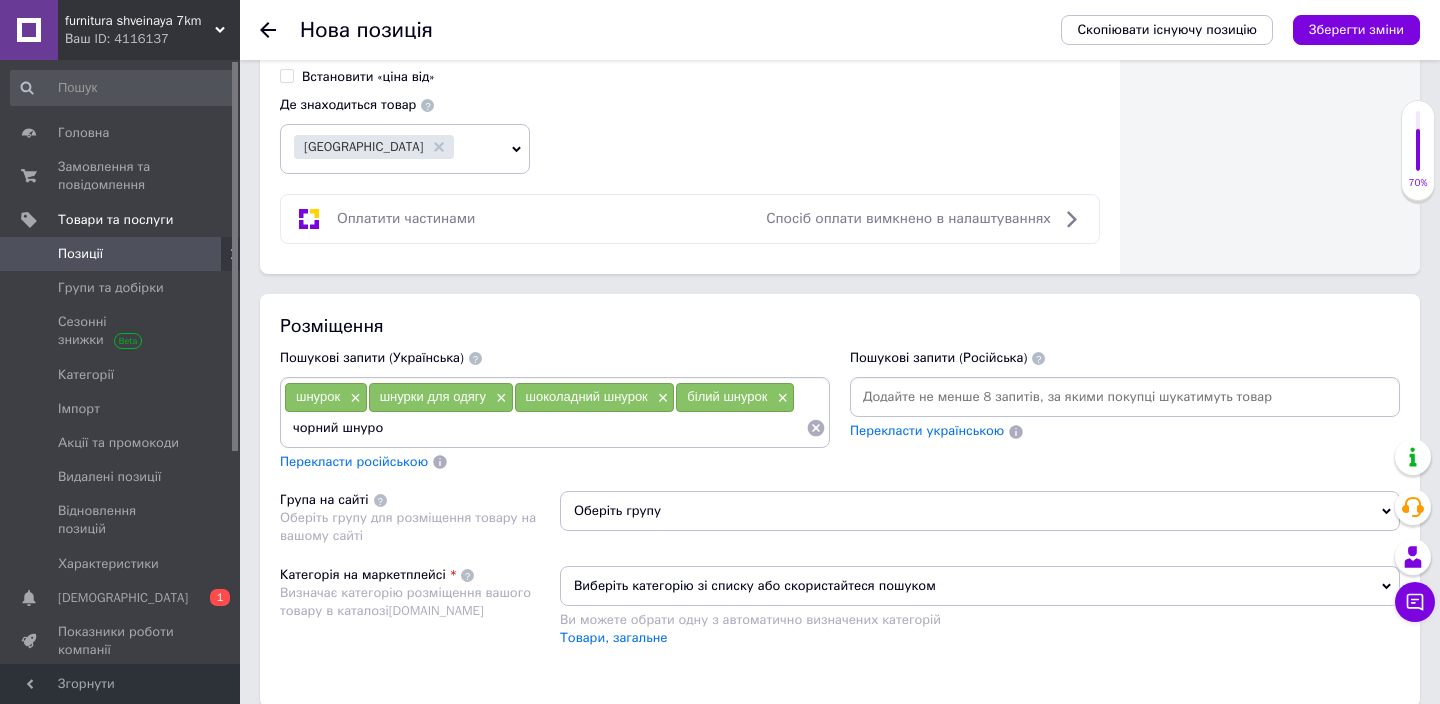 type on "чорний шнурок" 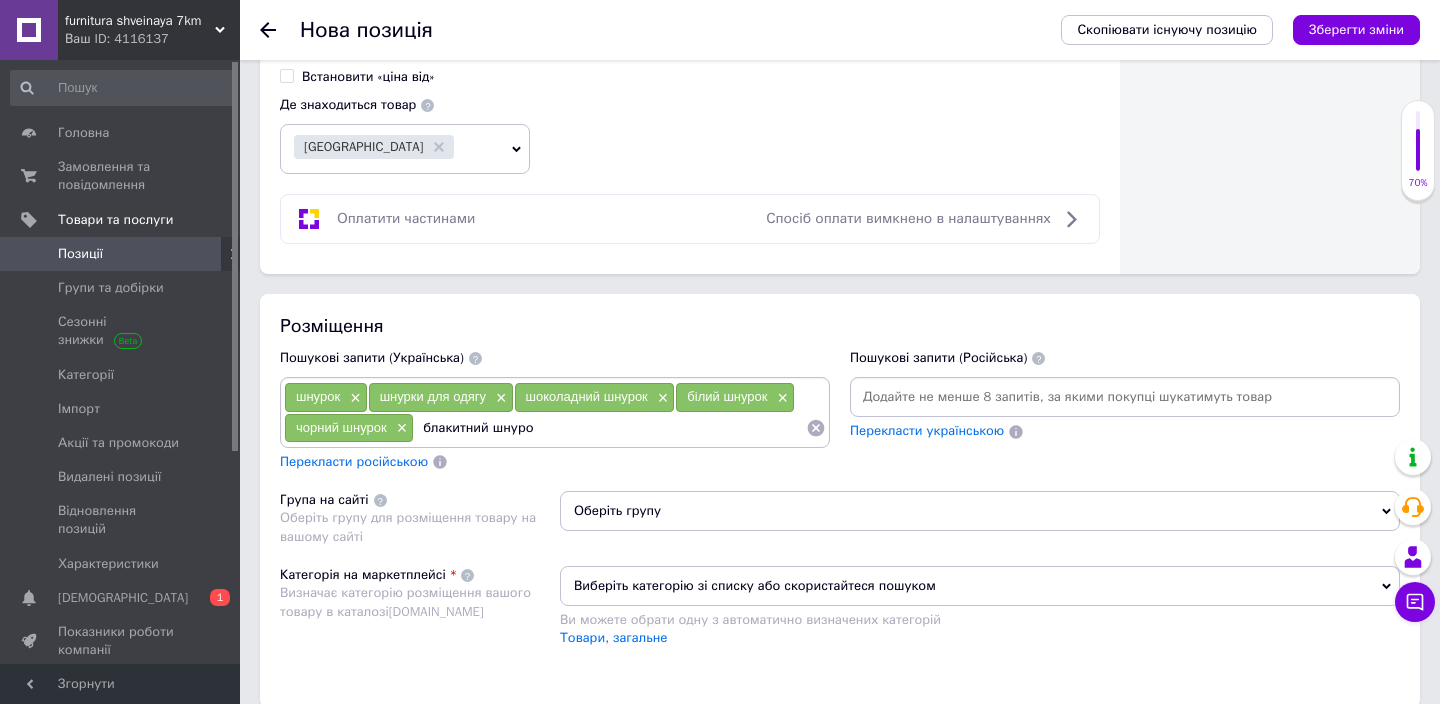 type on "блакитний шнурок" 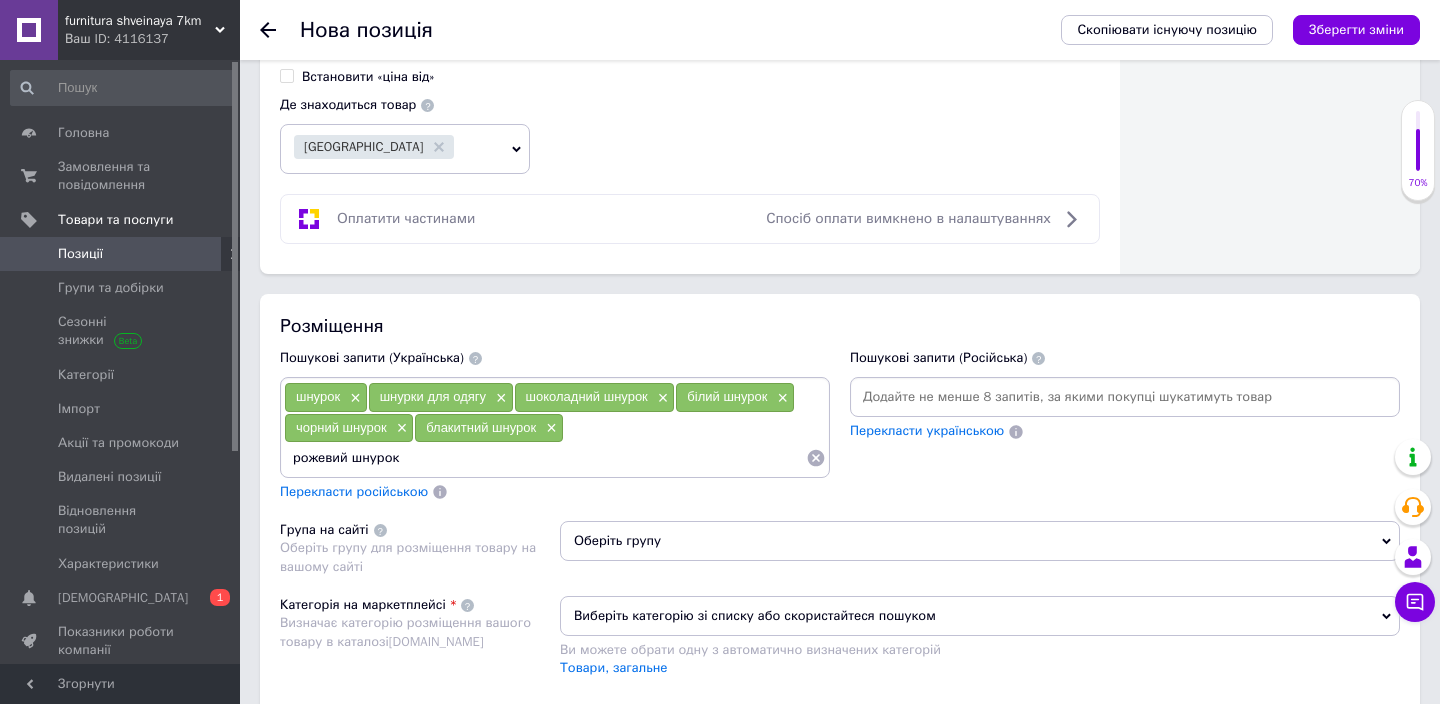 type on "рожевий шнурок" 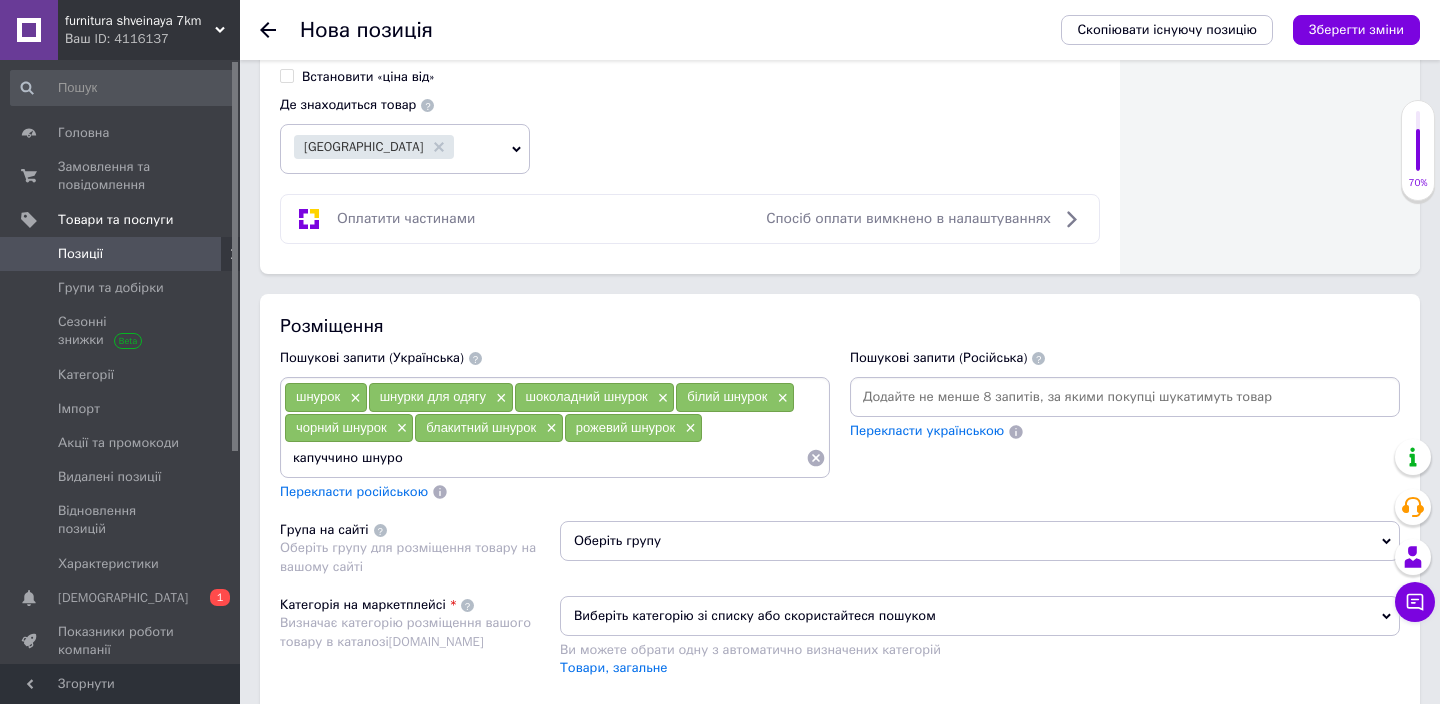 type on "капуччино шнурок" 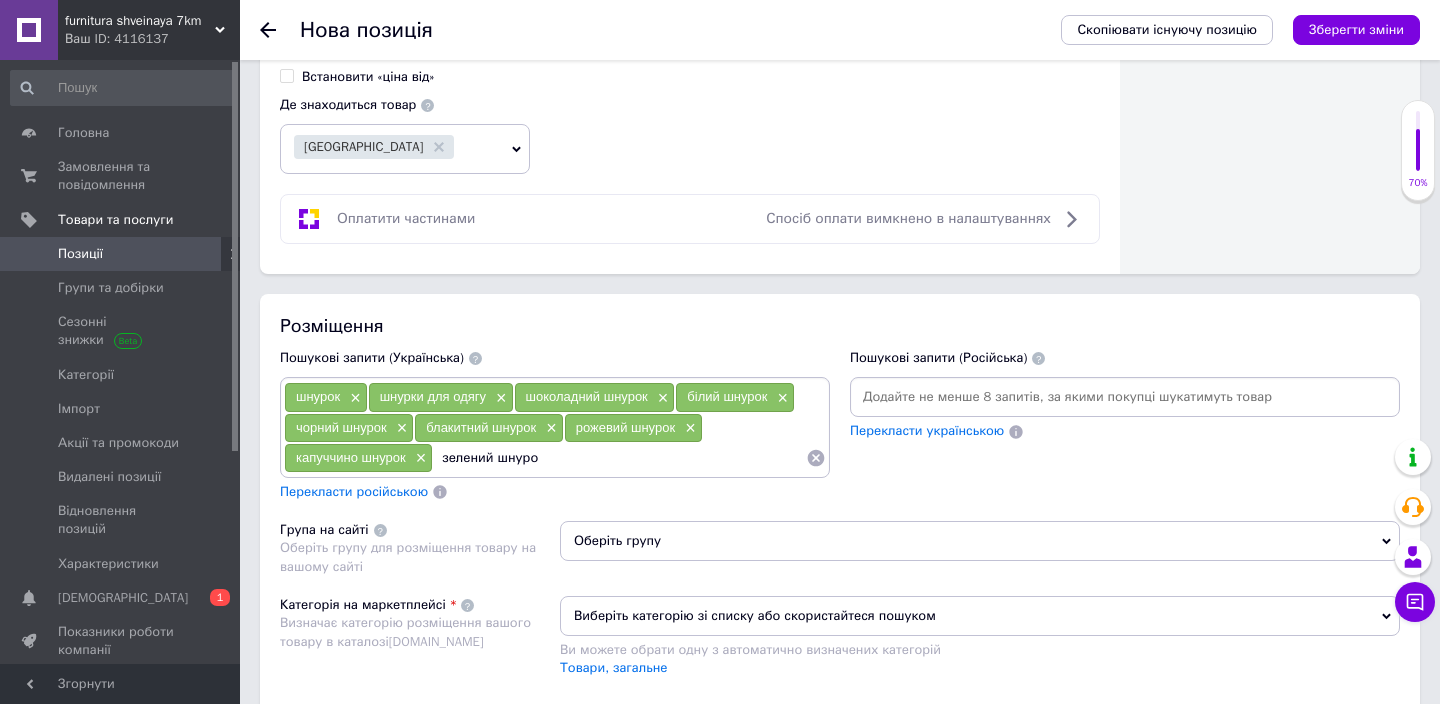 type on "зелений шнурок" 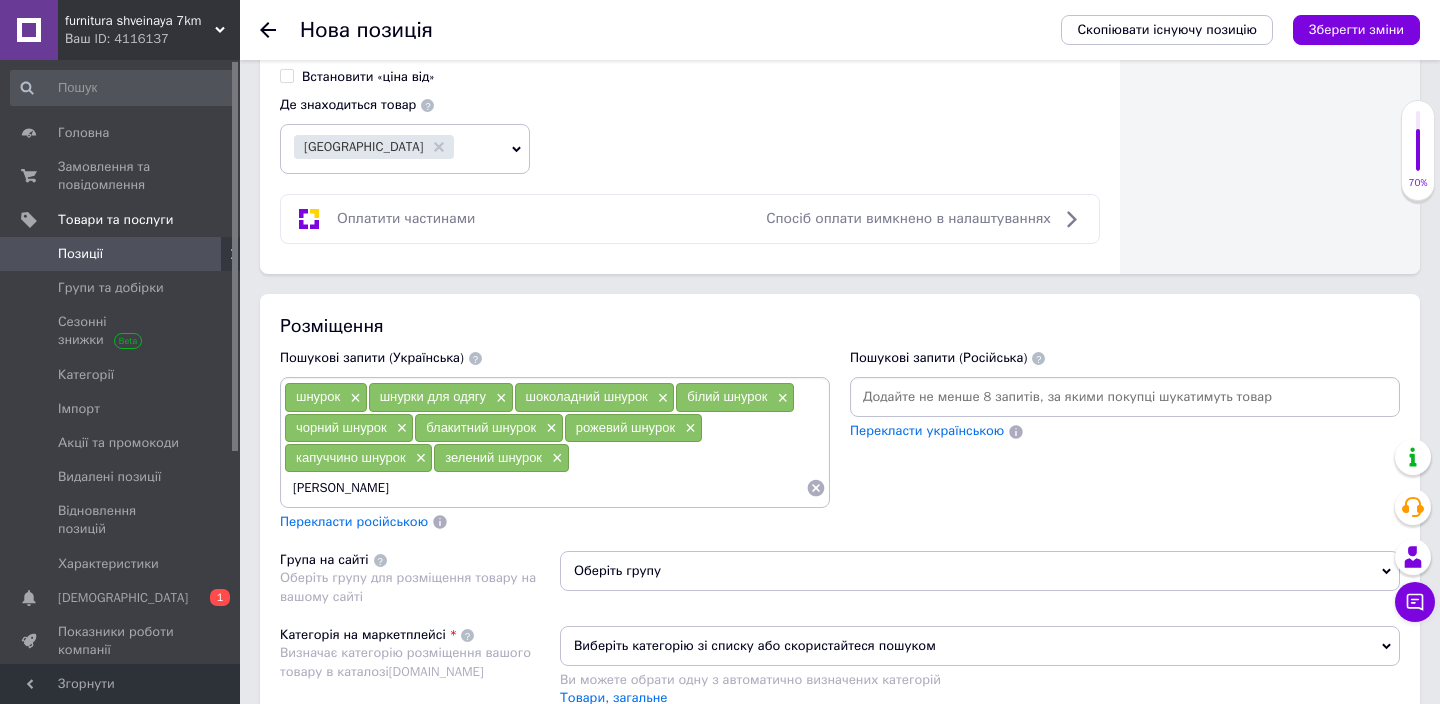 type on "[DEMOGRAPHIC_DATA]" 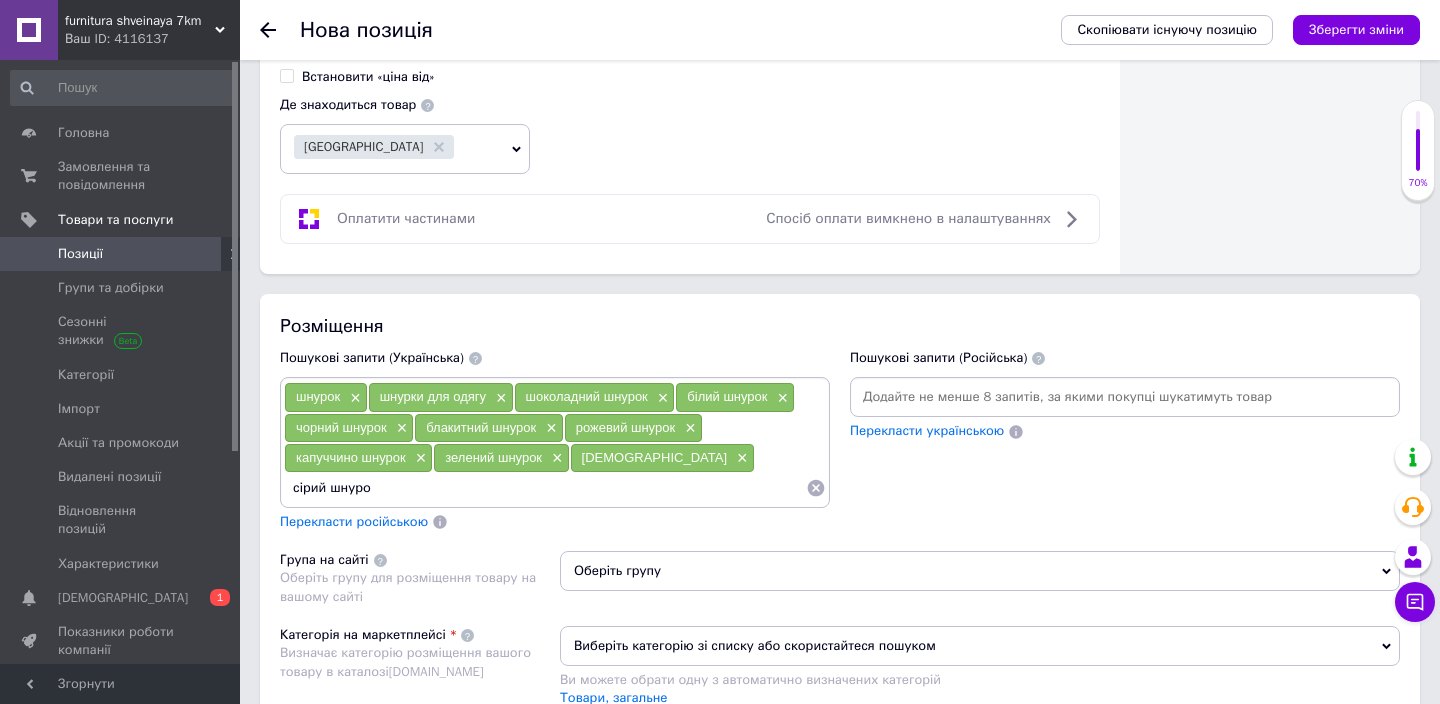 type on "[DEMOGRAPHIC_DATA]" 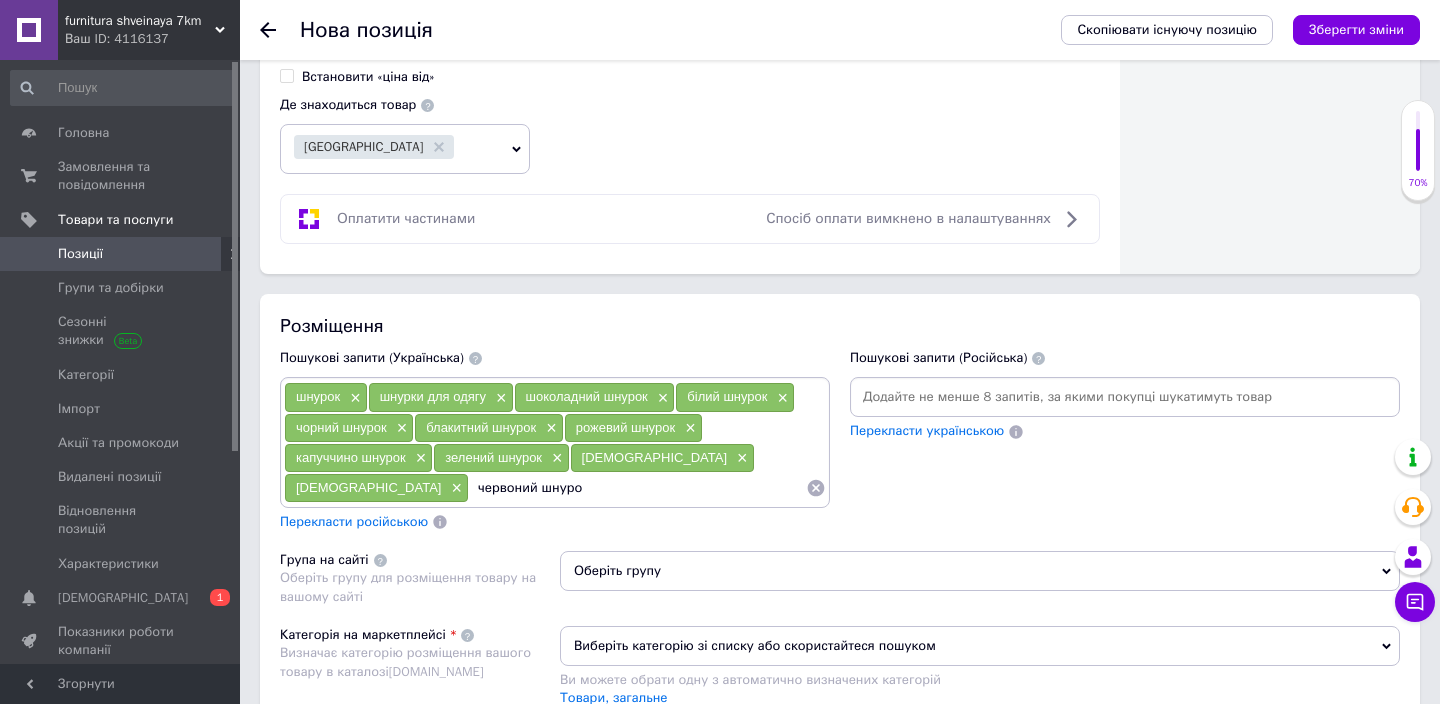 type on "червоний шнурок" 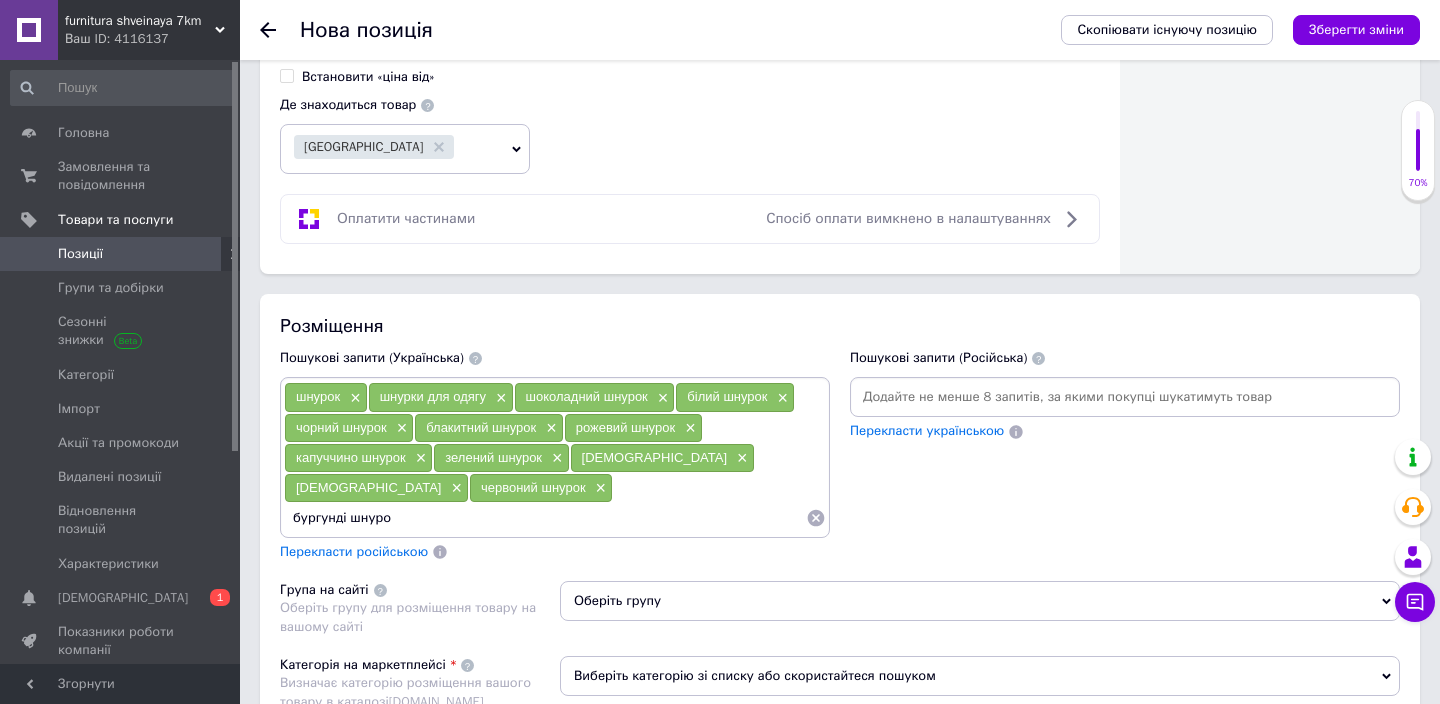 type on "бургунді шнурок" 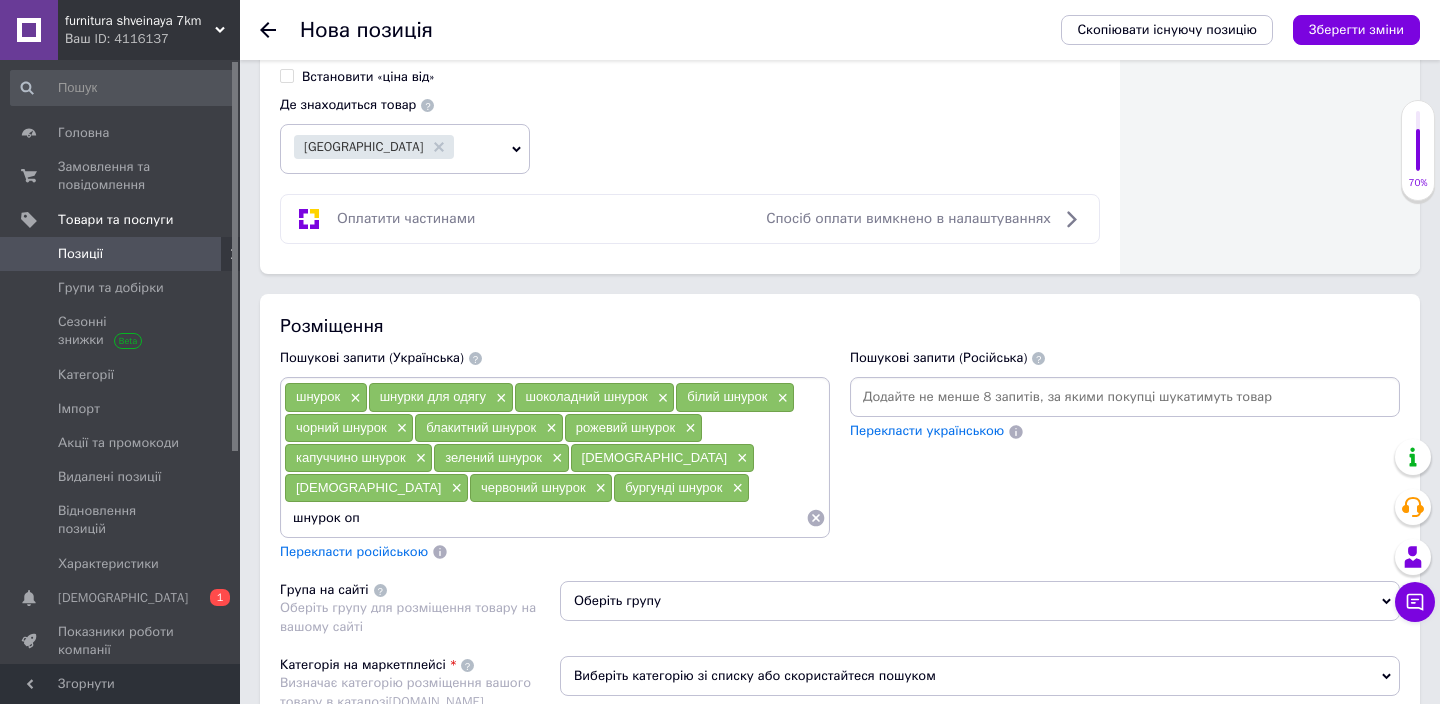 type on "шнурок опт" 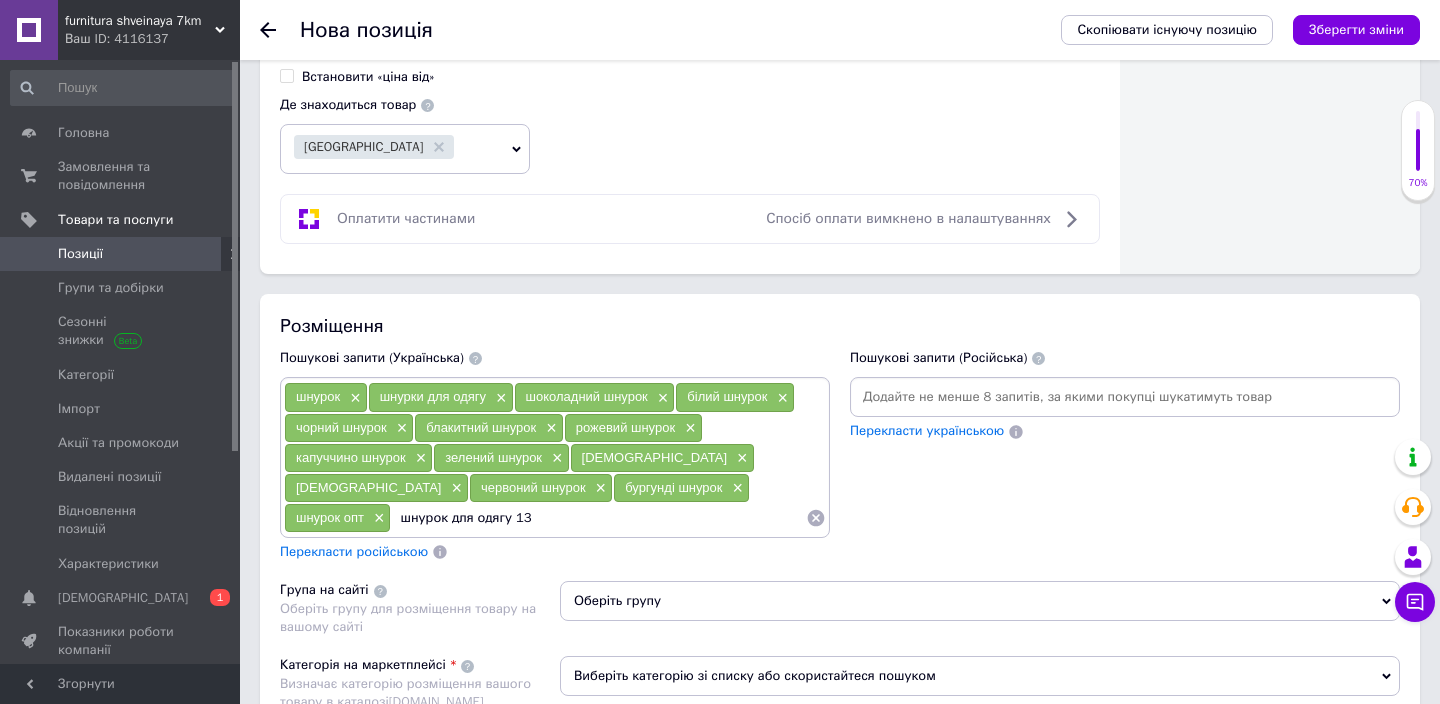 type on "шнурок для одягу 130" 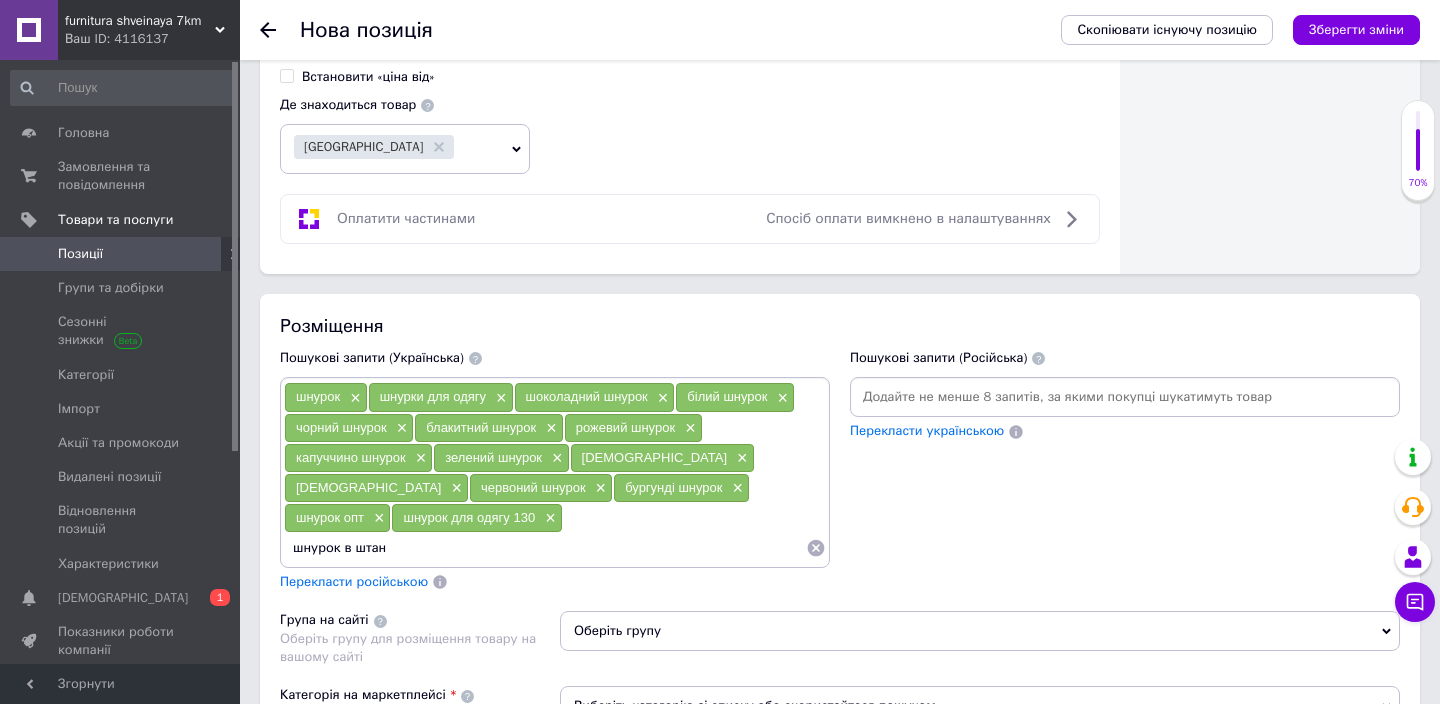 type on "шнурок в штани" 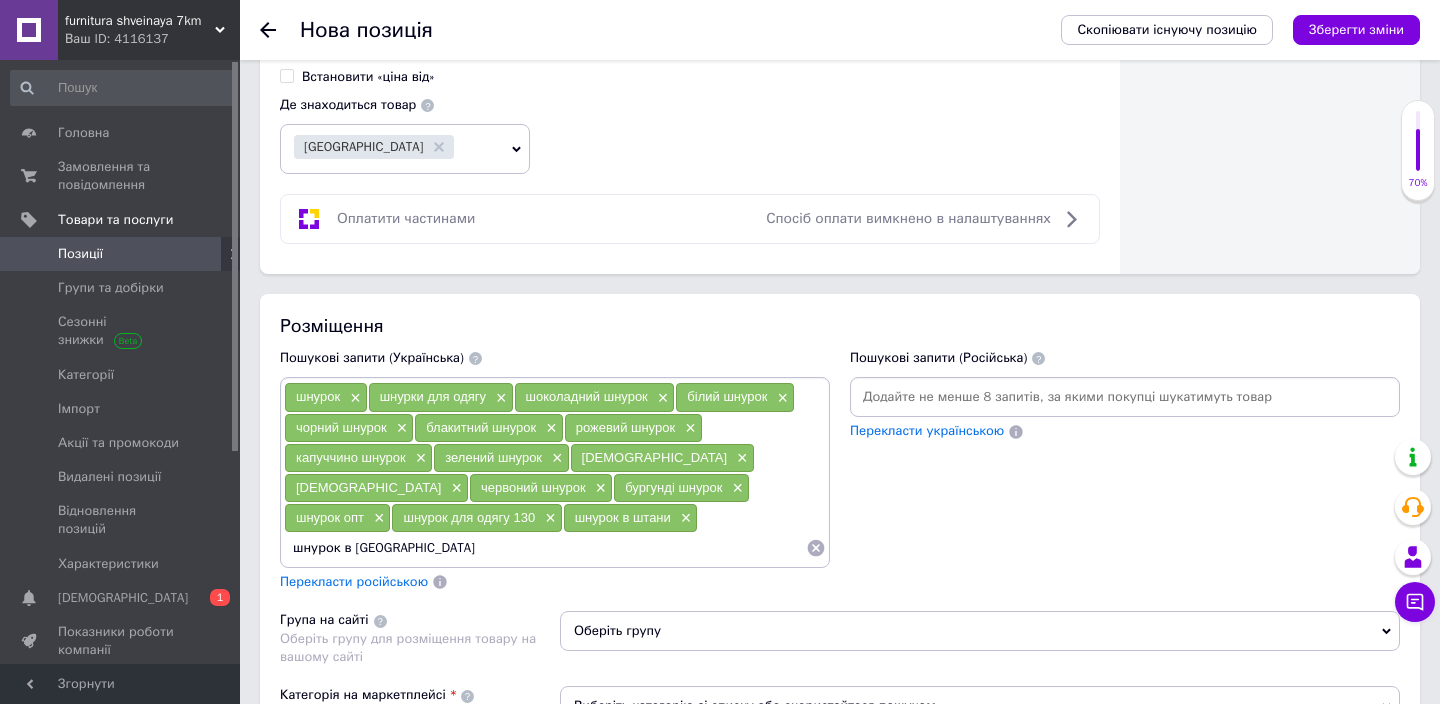 type on "шнурок в [GEOGRAPHIC_DATA]" 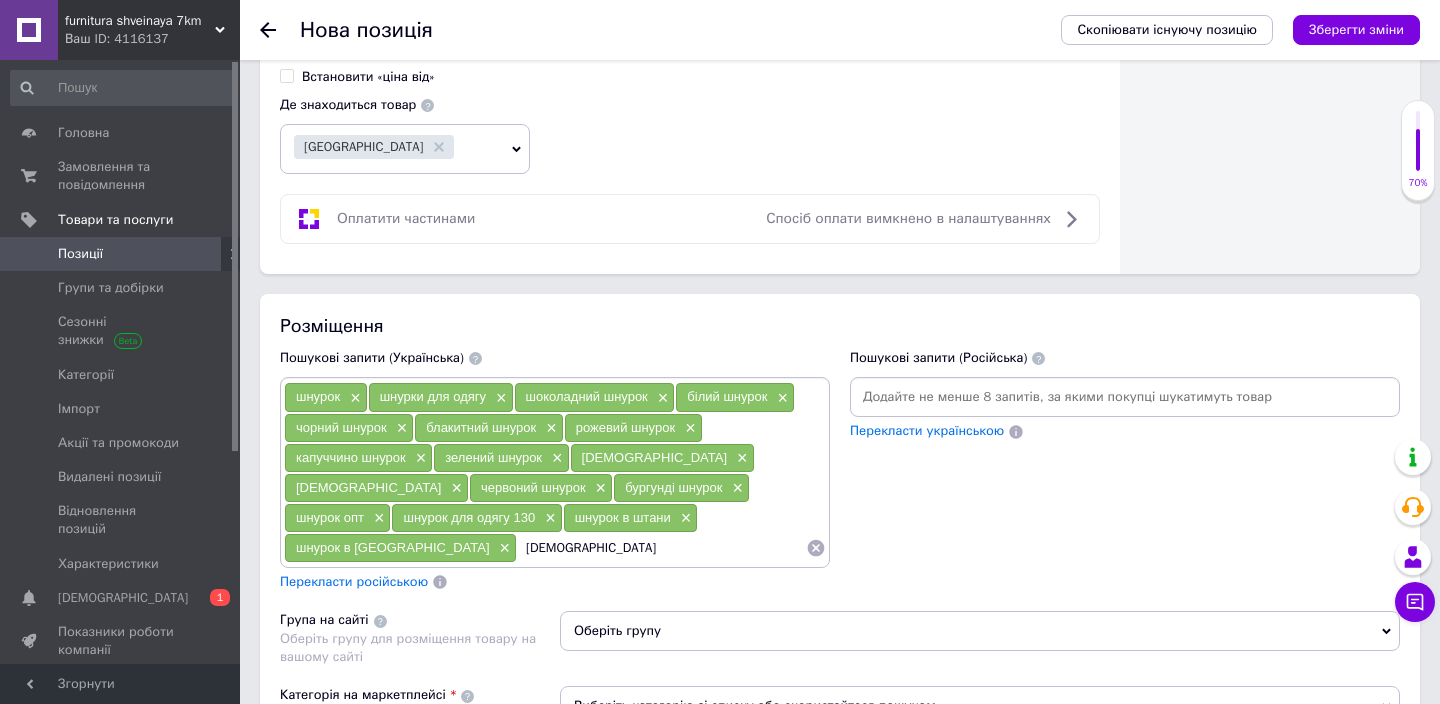 type on "[DEMOGRAPHIC_DATA]" 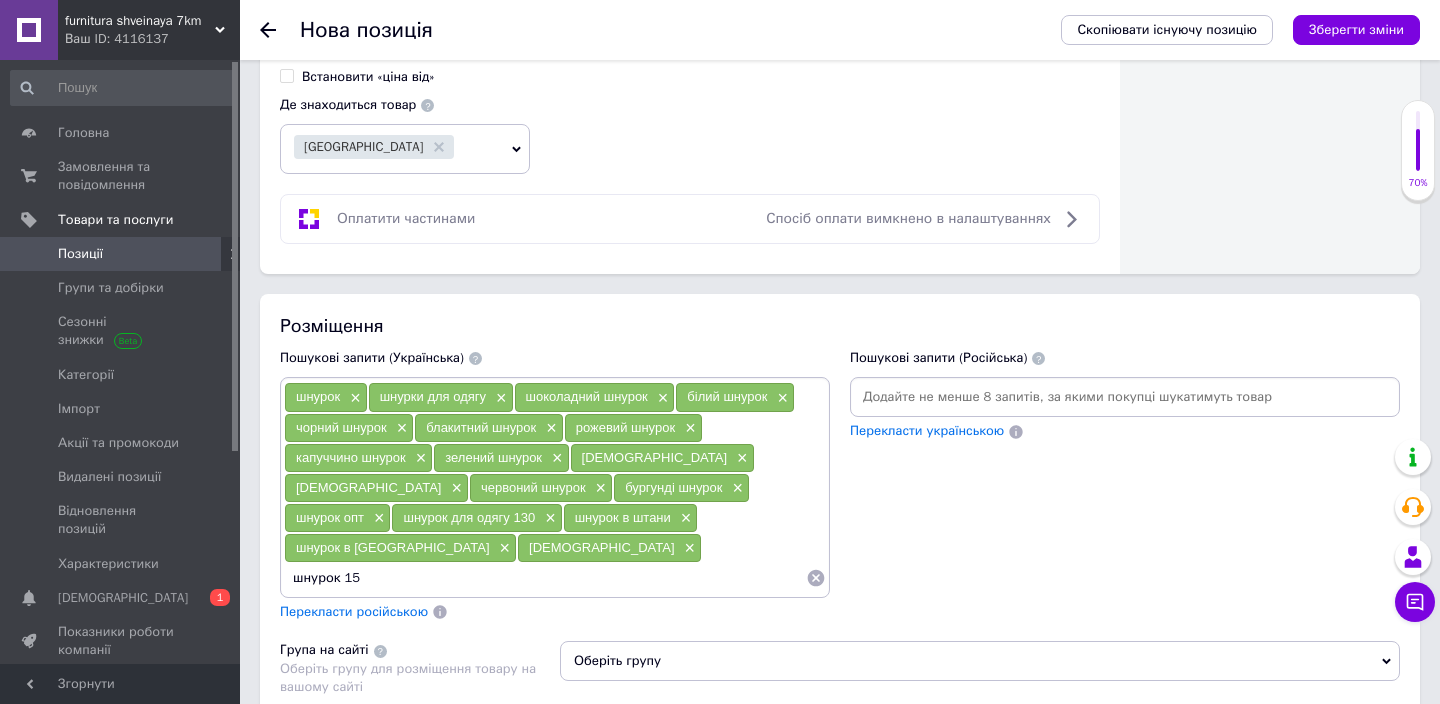 type on "шнурок 150" 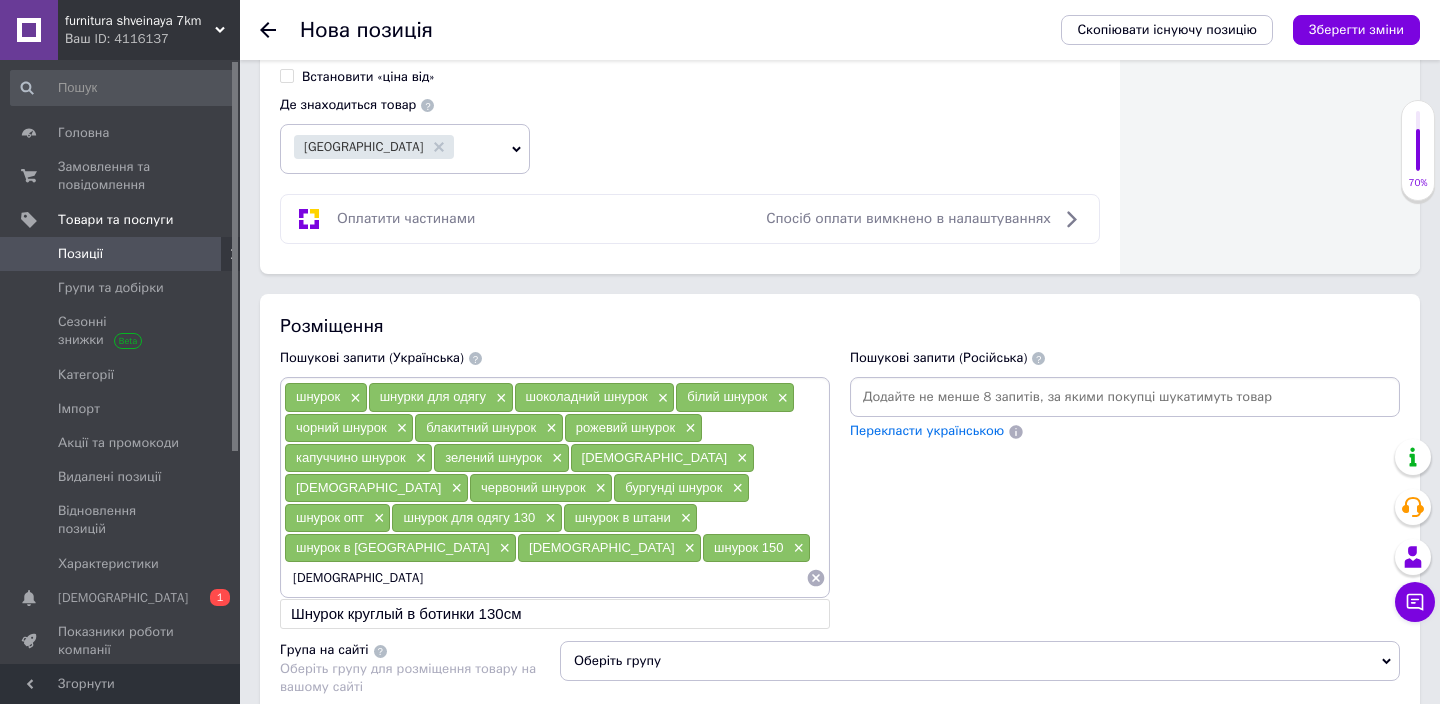 type on "шнурок 130" 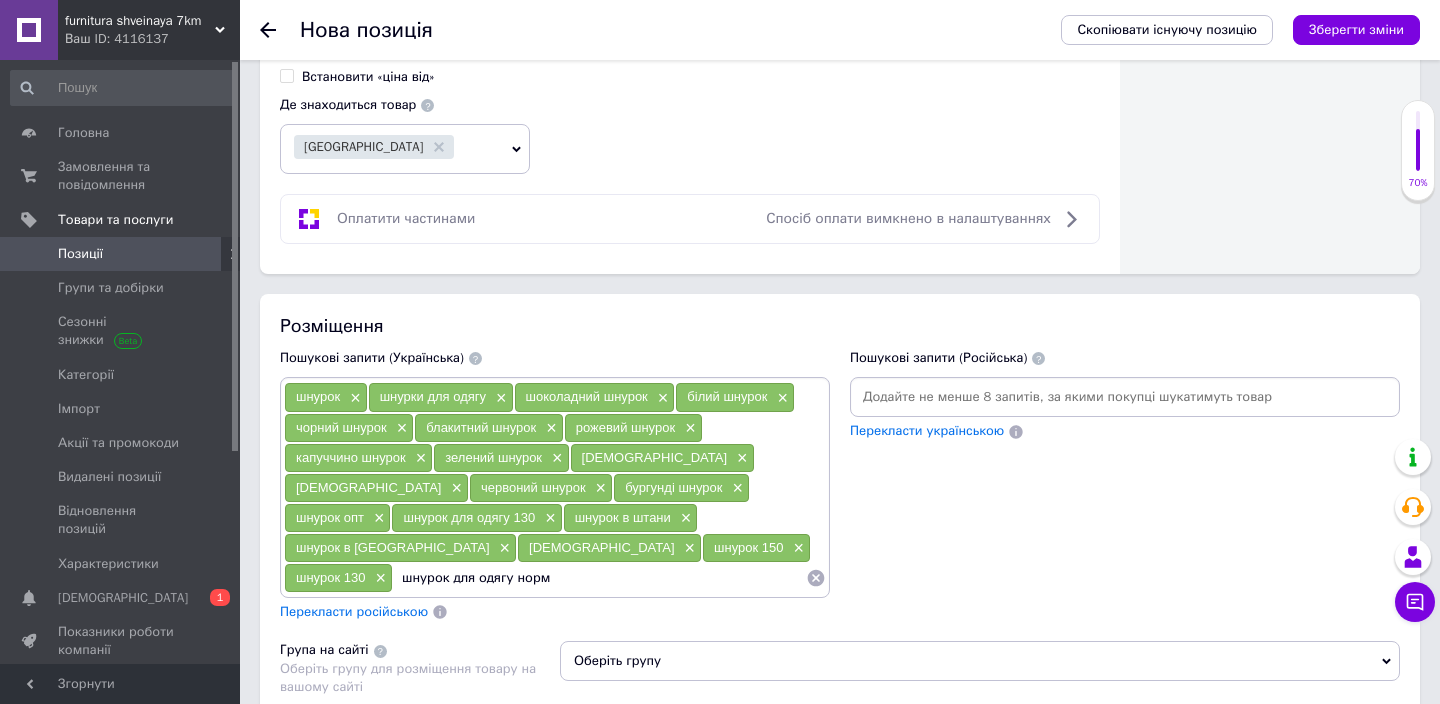 type on "шнурок для одягу норма" 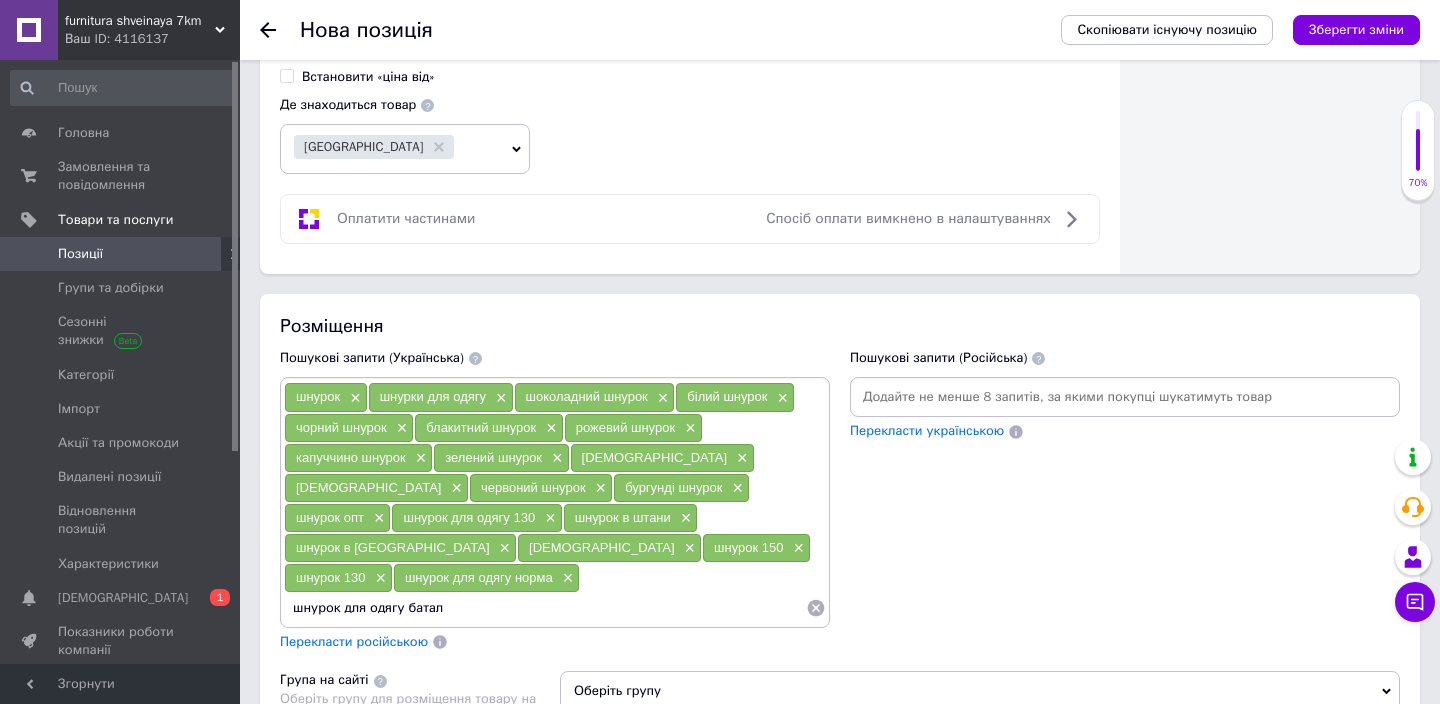 type on "шнурок для одягу батал" 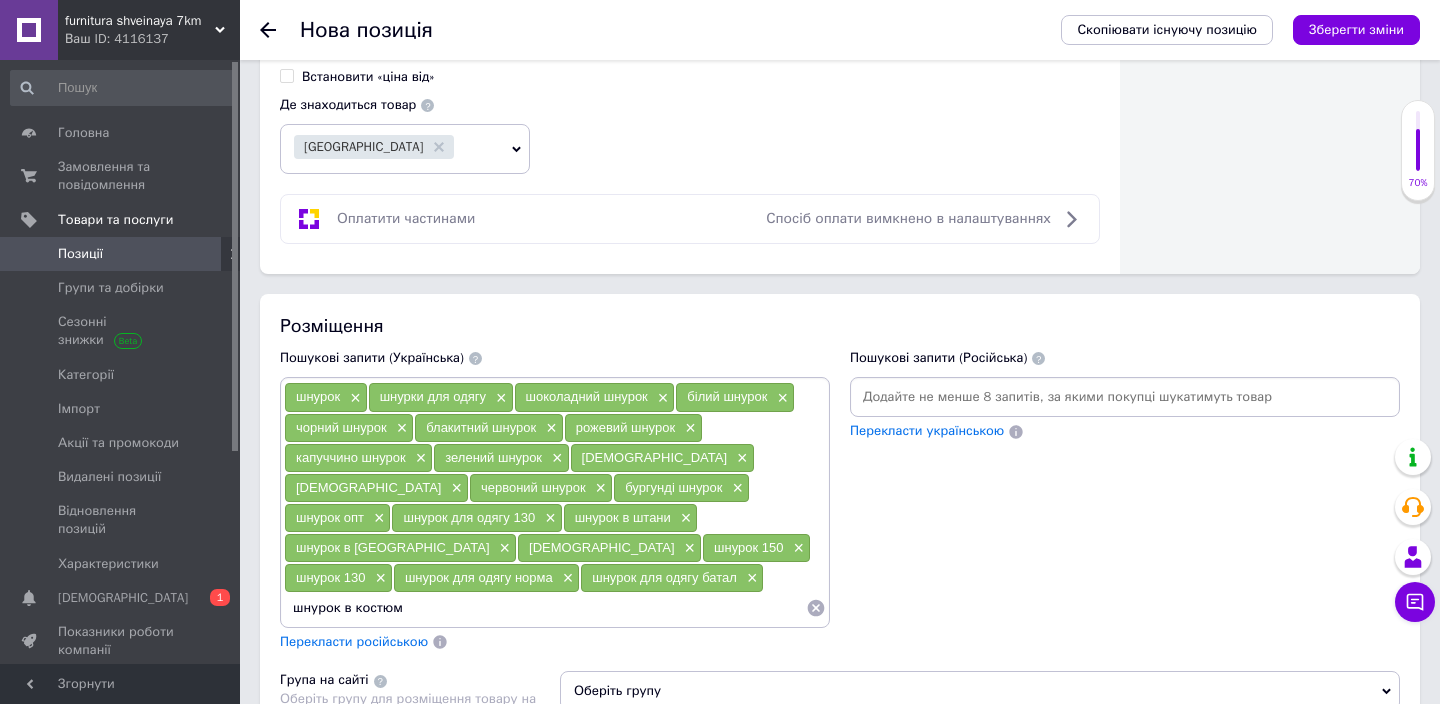 type on "шнурок в костюм" 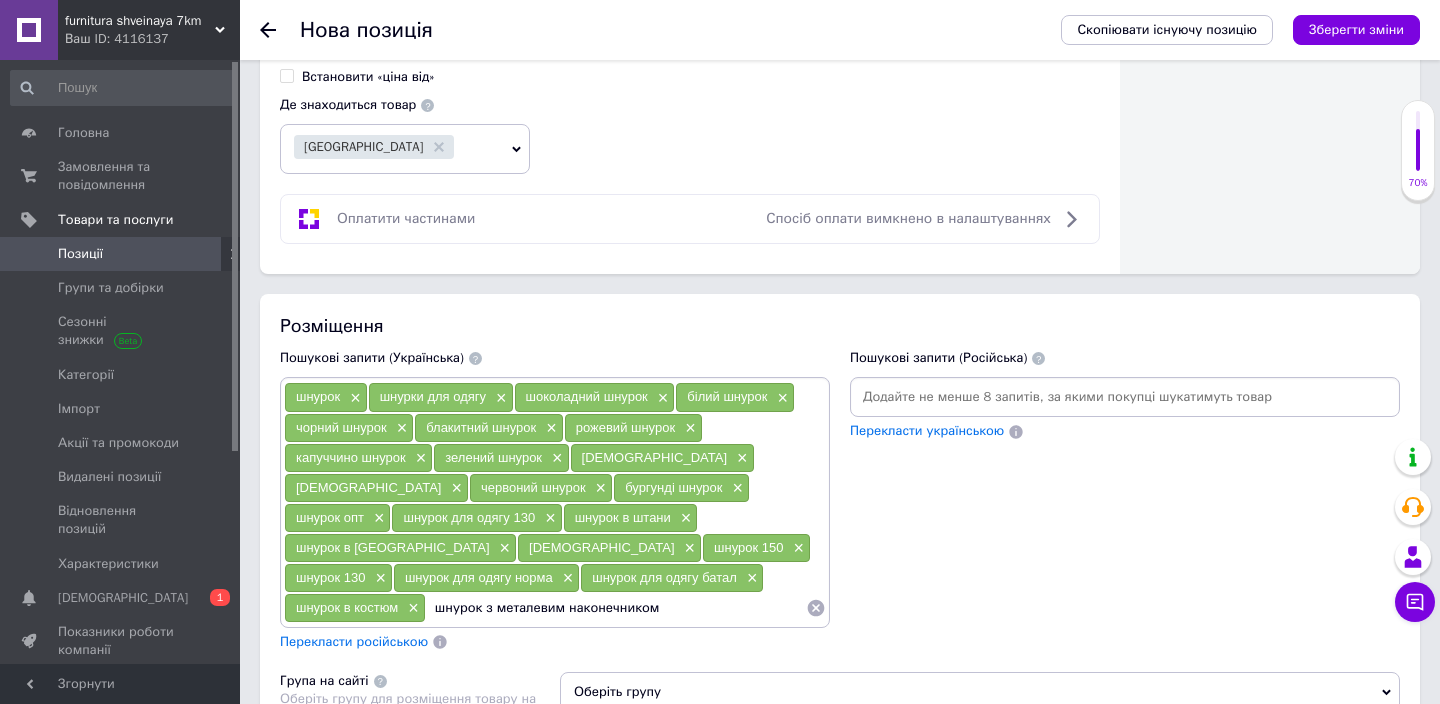 type on "шнурок з металевим наконечником" 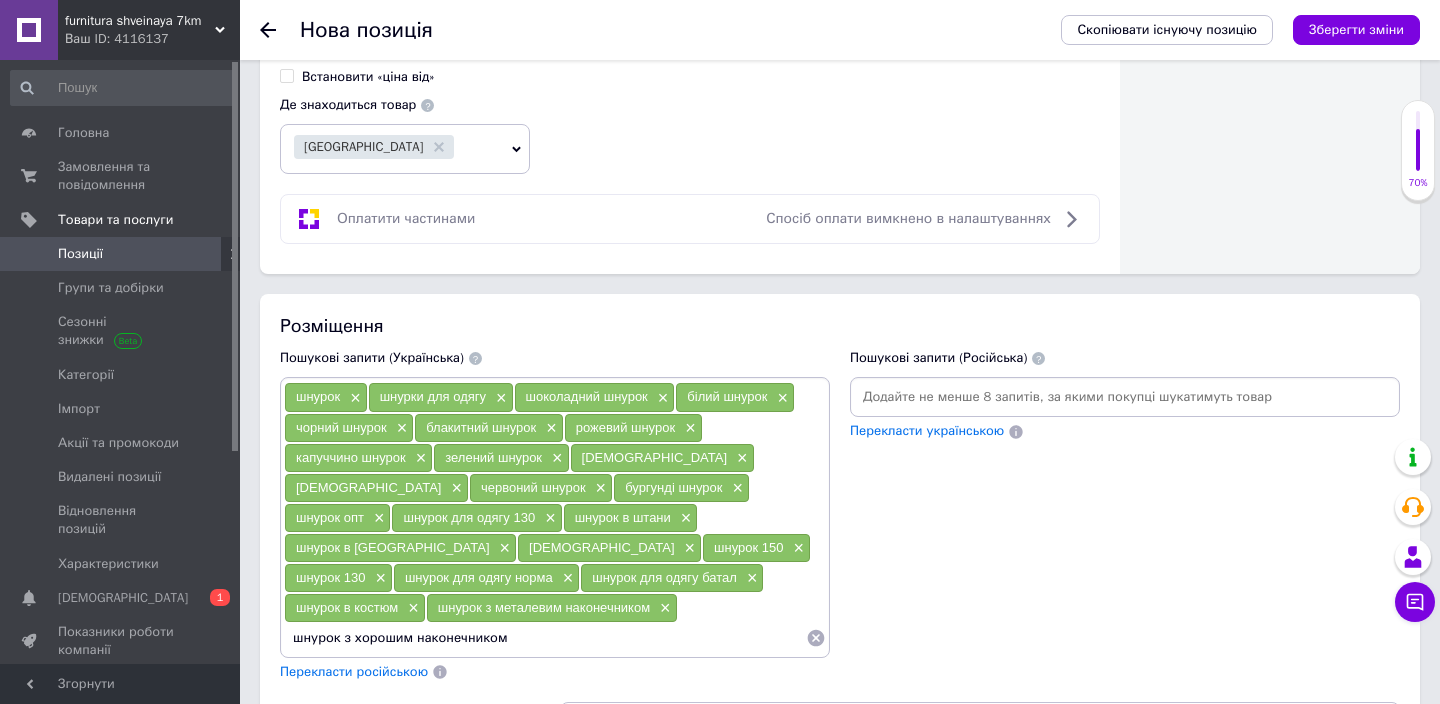 type on "шнурок з хорошим наконечником" 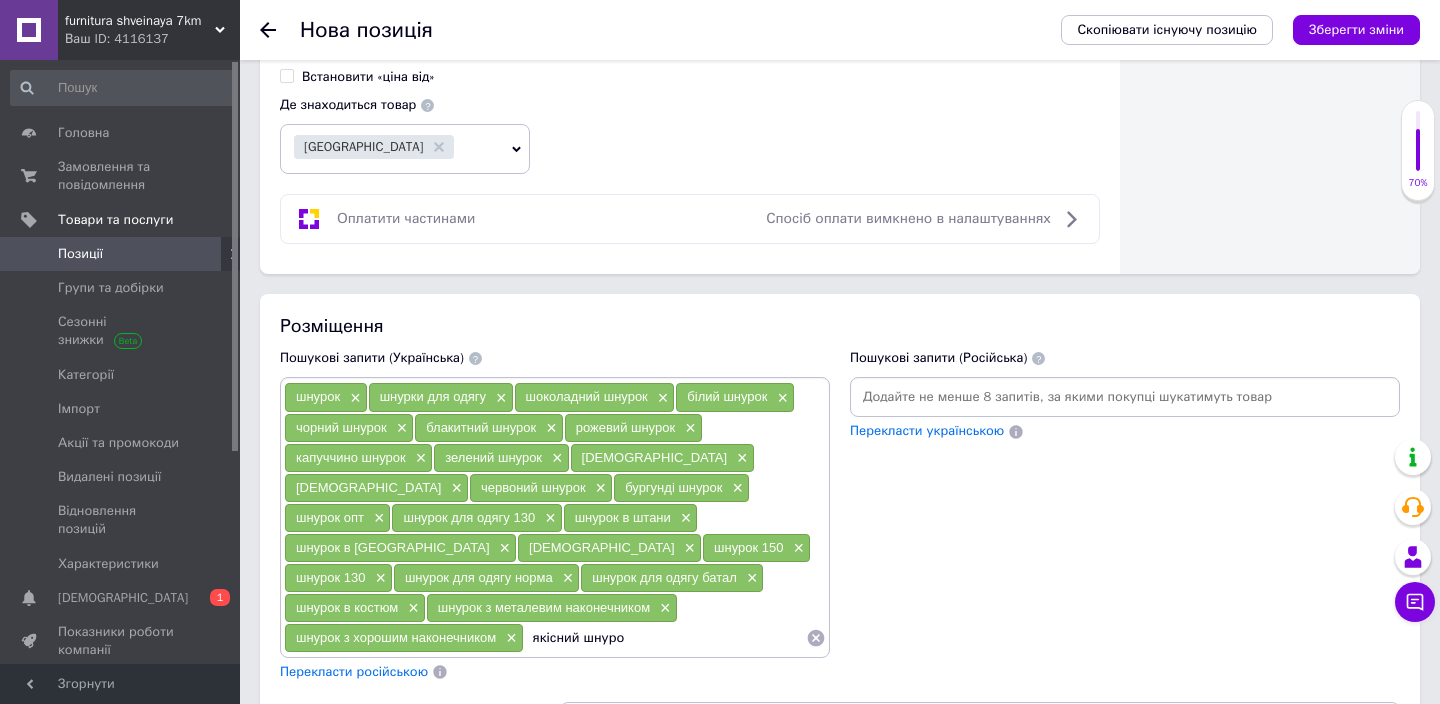type on "якісний шнурок" 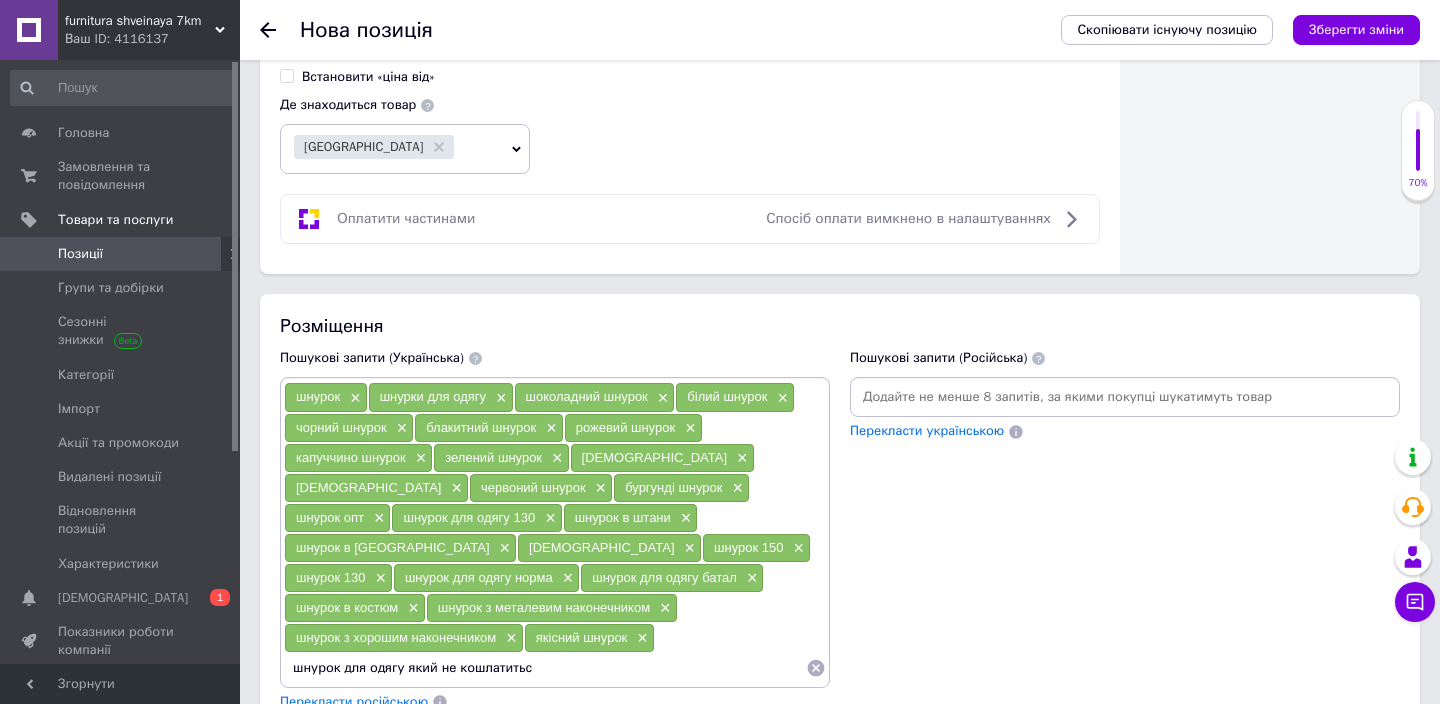 type on "шнурок для одягу який не кошлатиться" 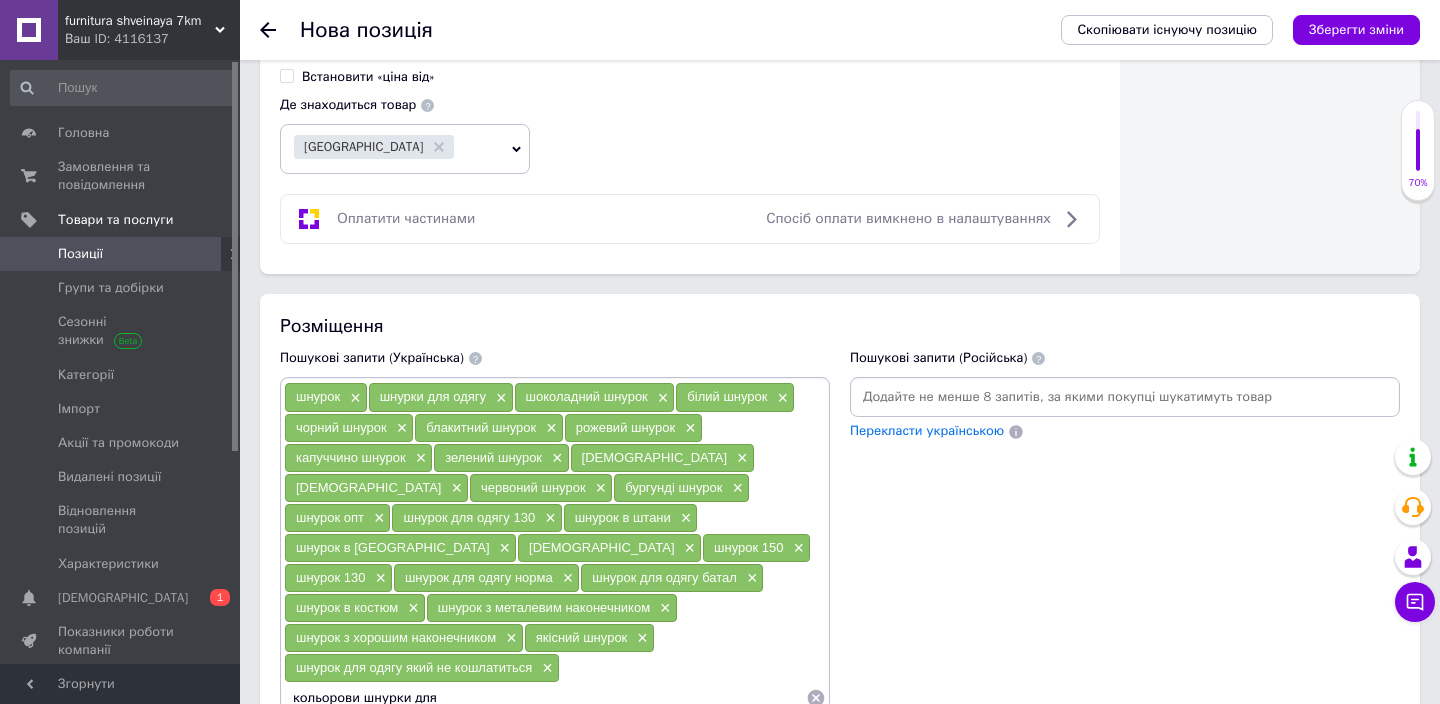 click on "кольорови шнурки для" at bounding box center (545, 698) 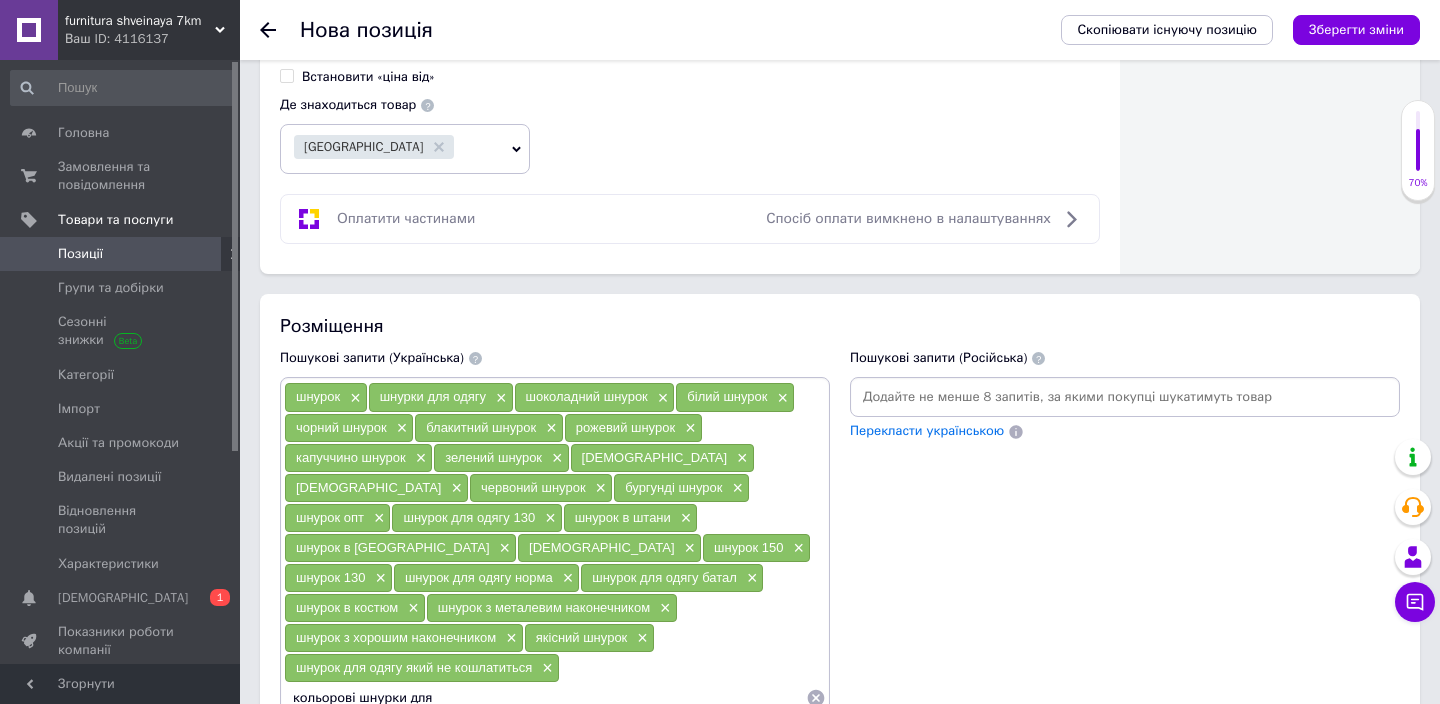 click on "кольорові шнурки для" at bounding box center (545, 698) 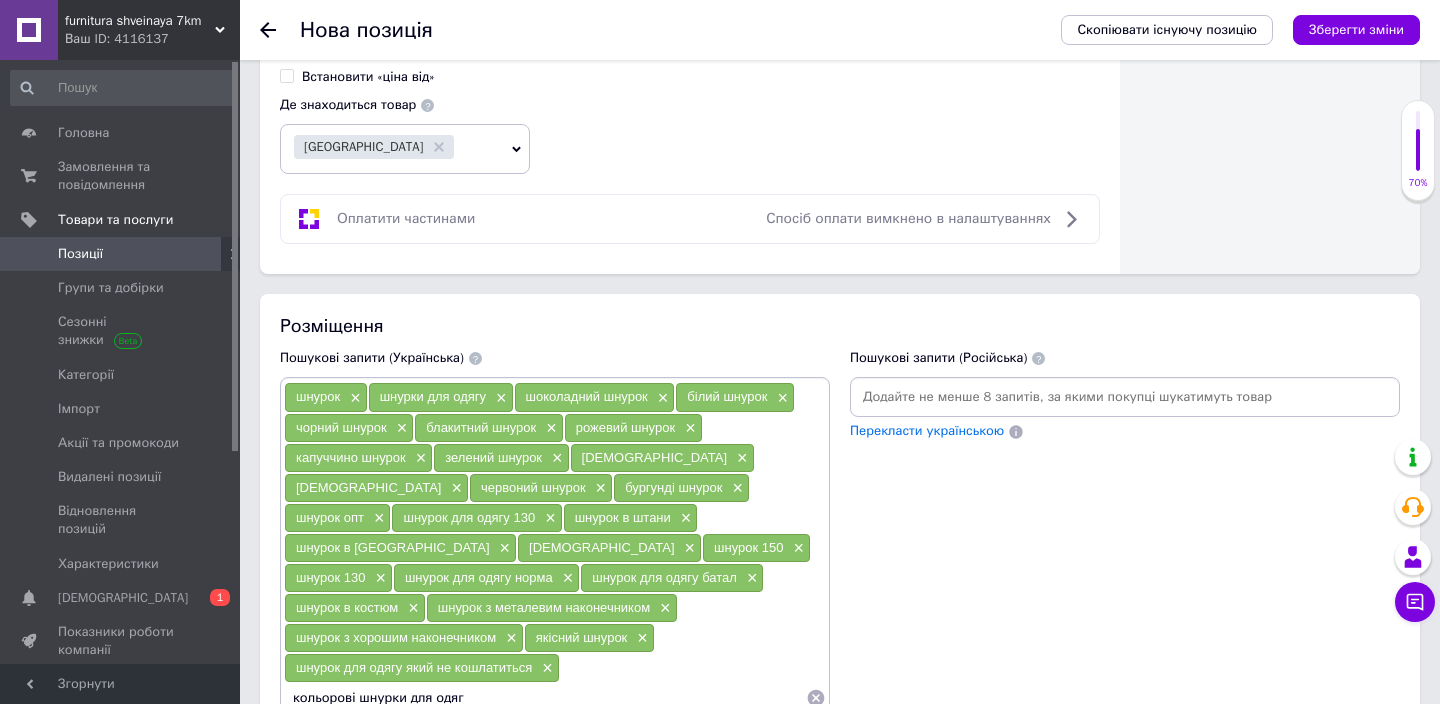 type on "кольорові шнурки для одягу" 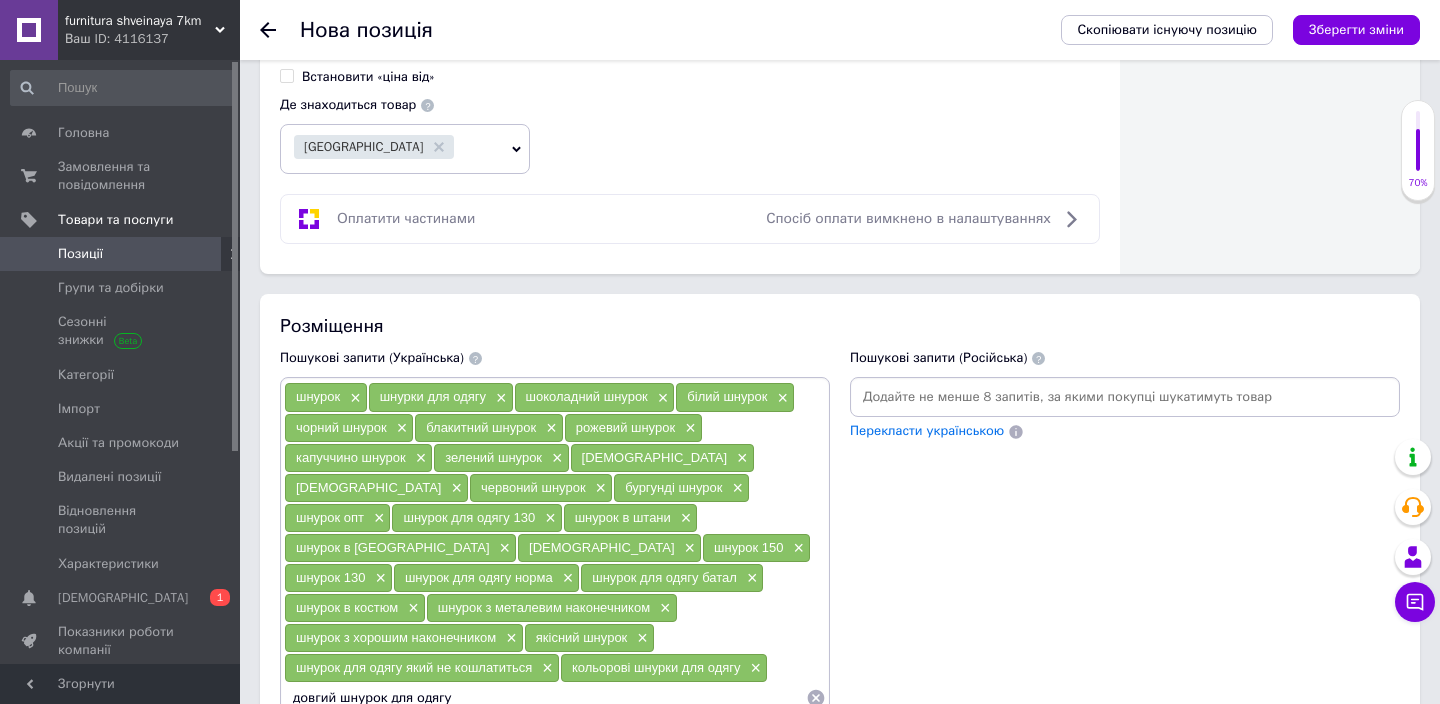type on "довгий шнурок для одягу" 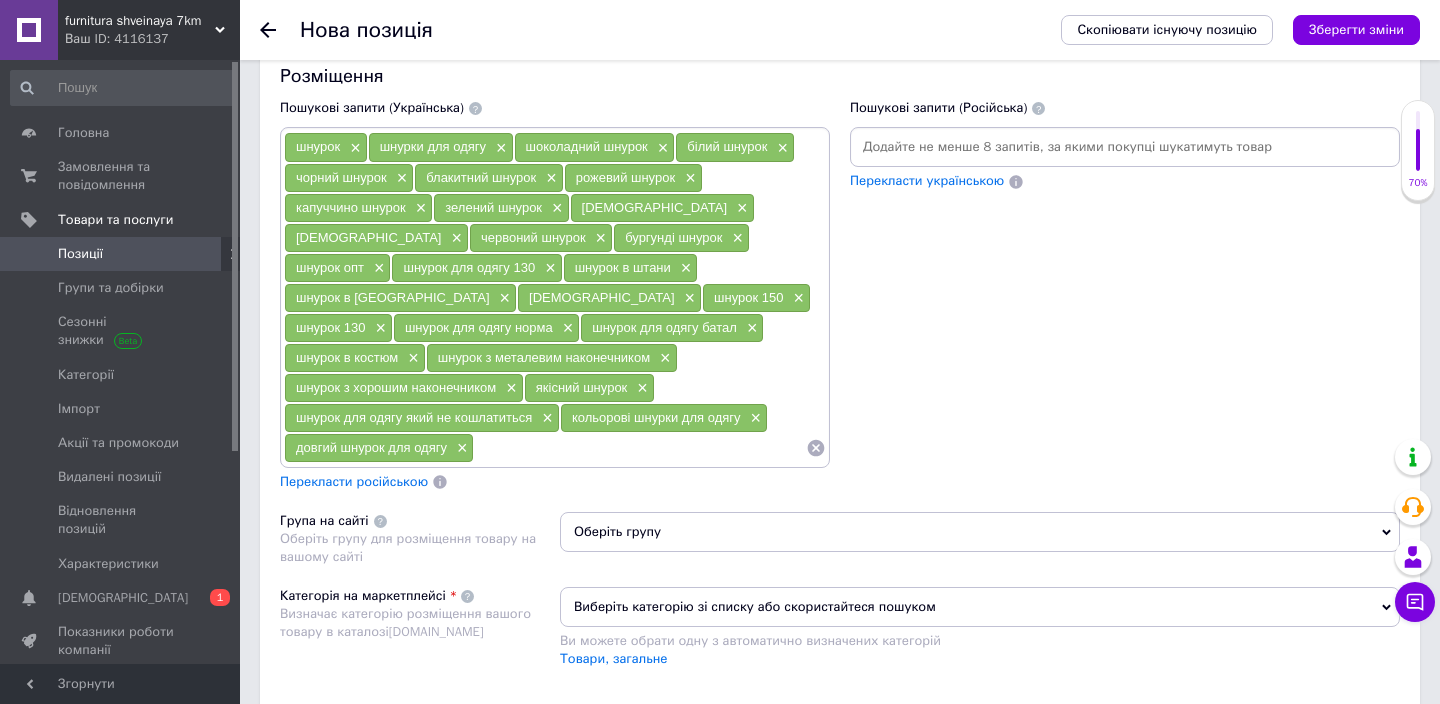 scroll, scrollTop: 1395, scrollLeft: 0, axis: vertical 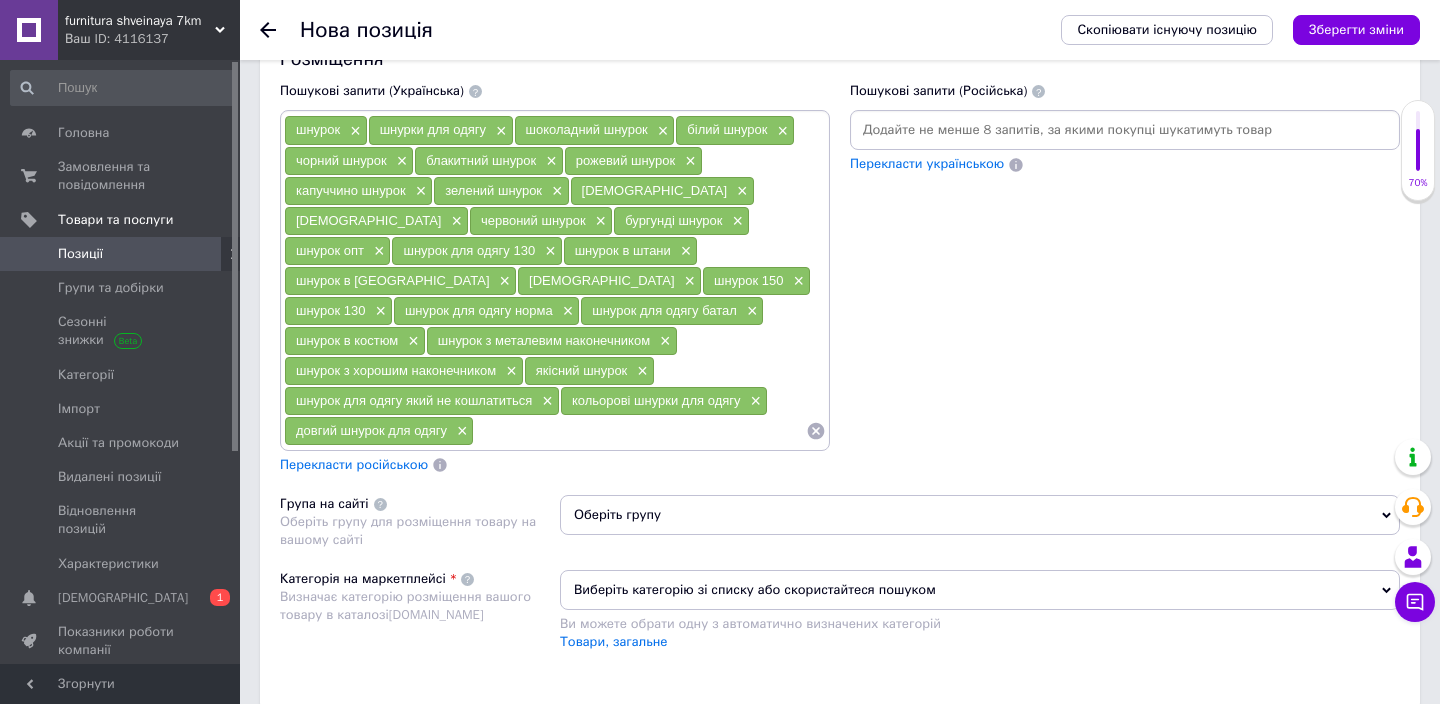 click at bounding box center (640, 431) 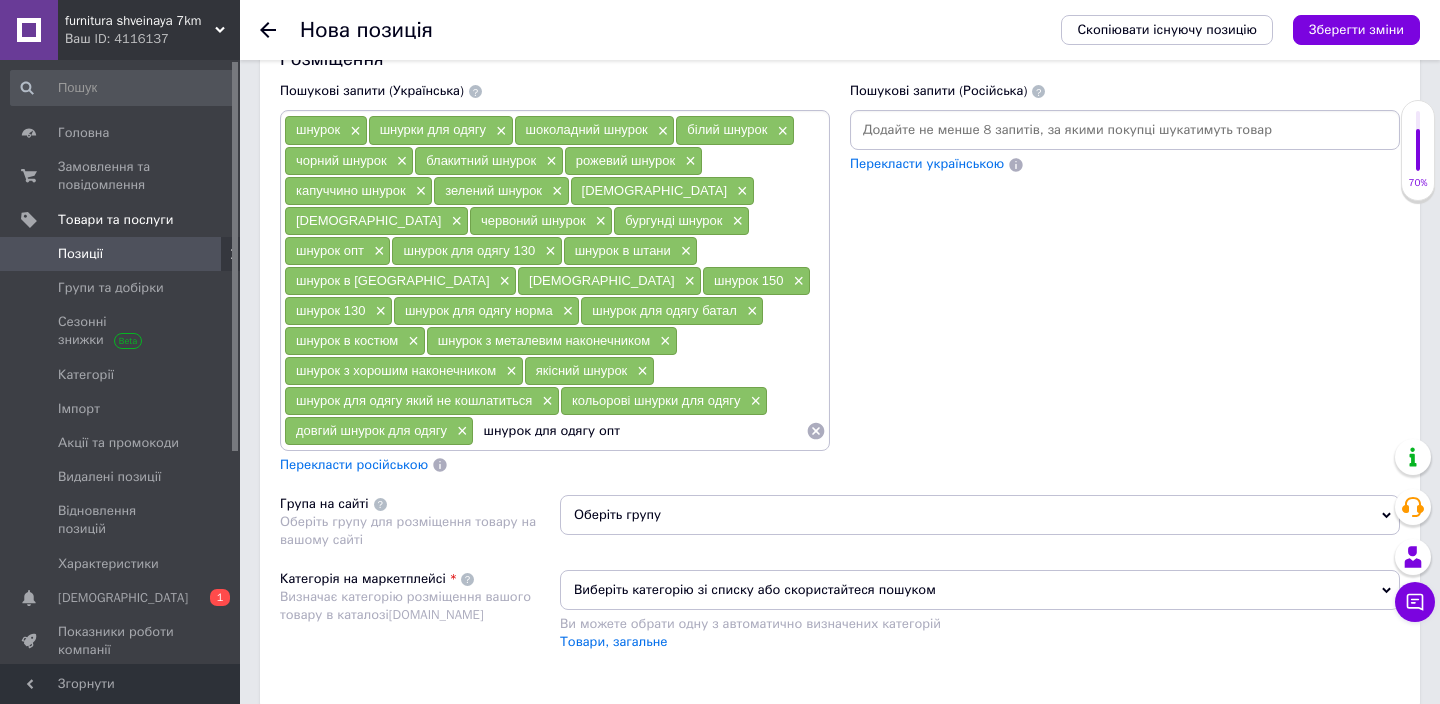 type on "шнурок для одягу опт" 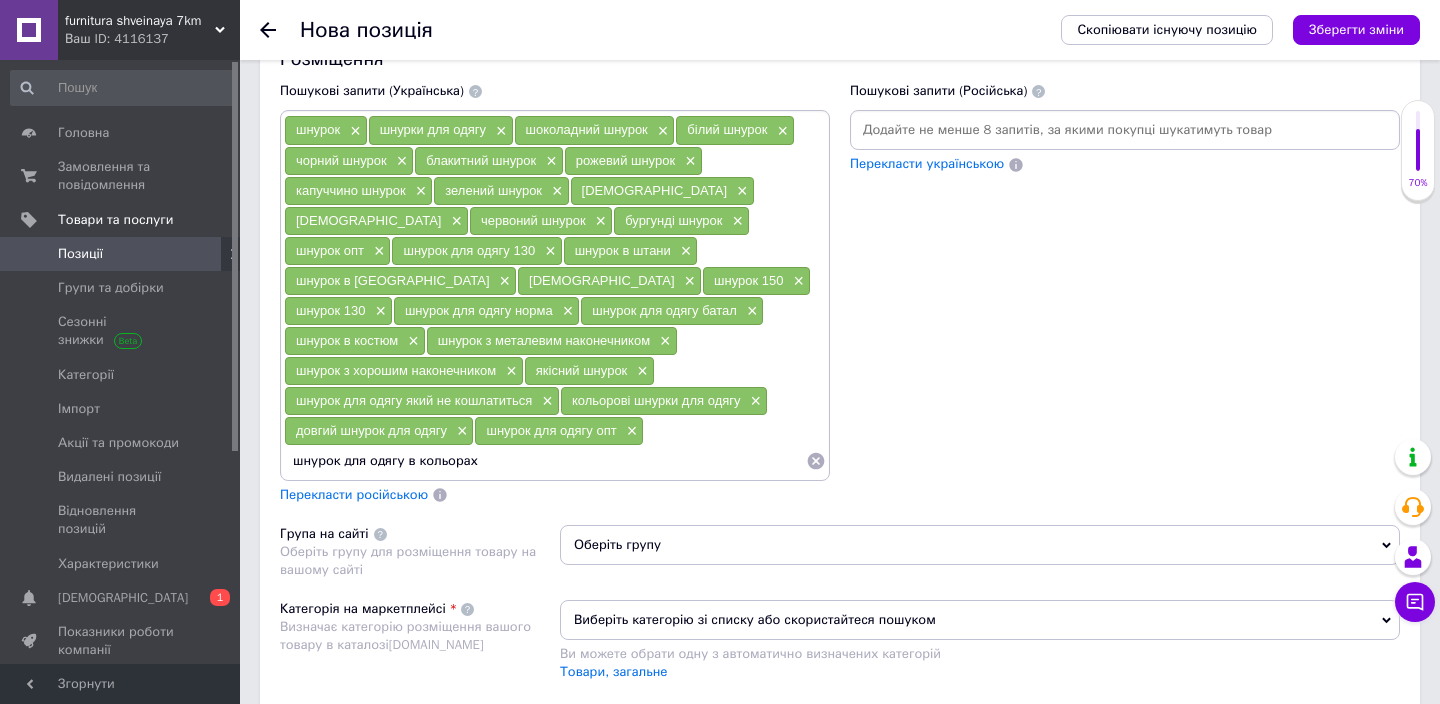 type on "шнурок для одягу в кольорах" 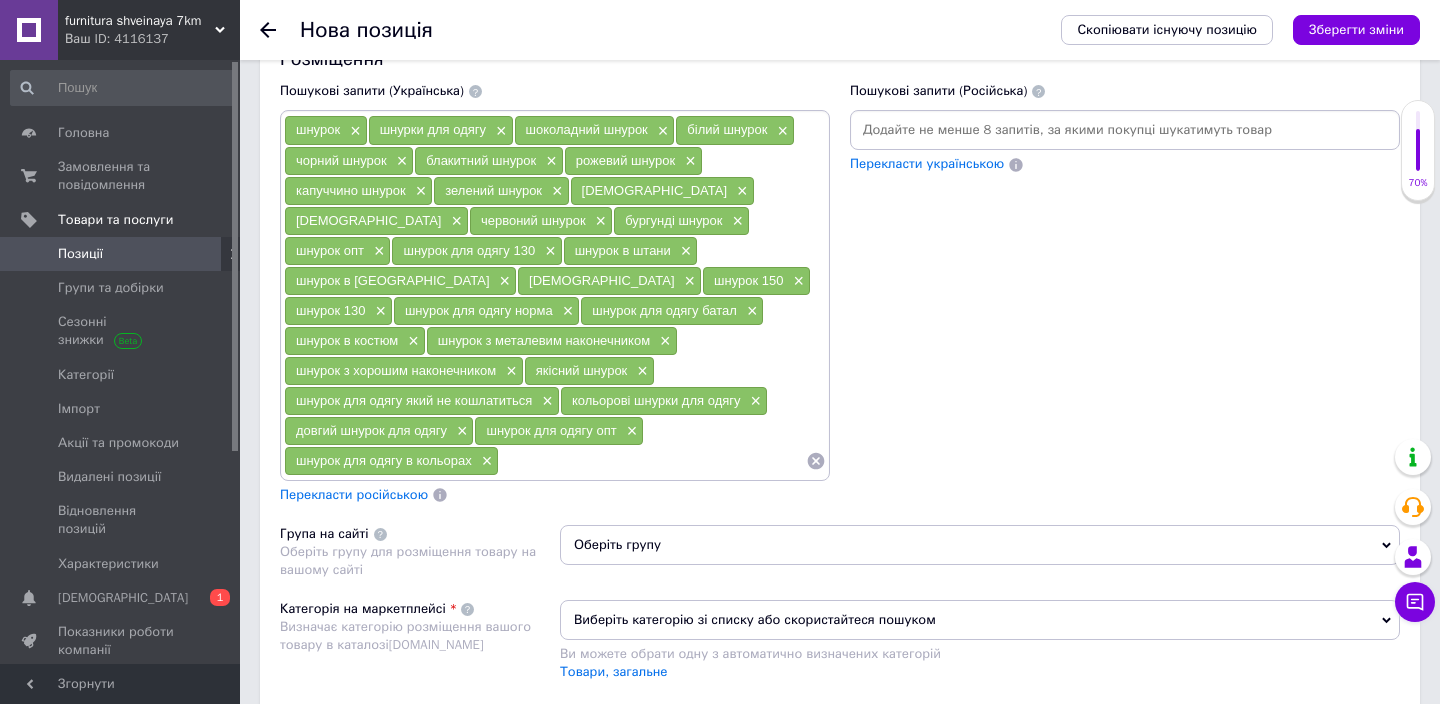 click on "Перекласти російською" at bounding box center (354, 494) 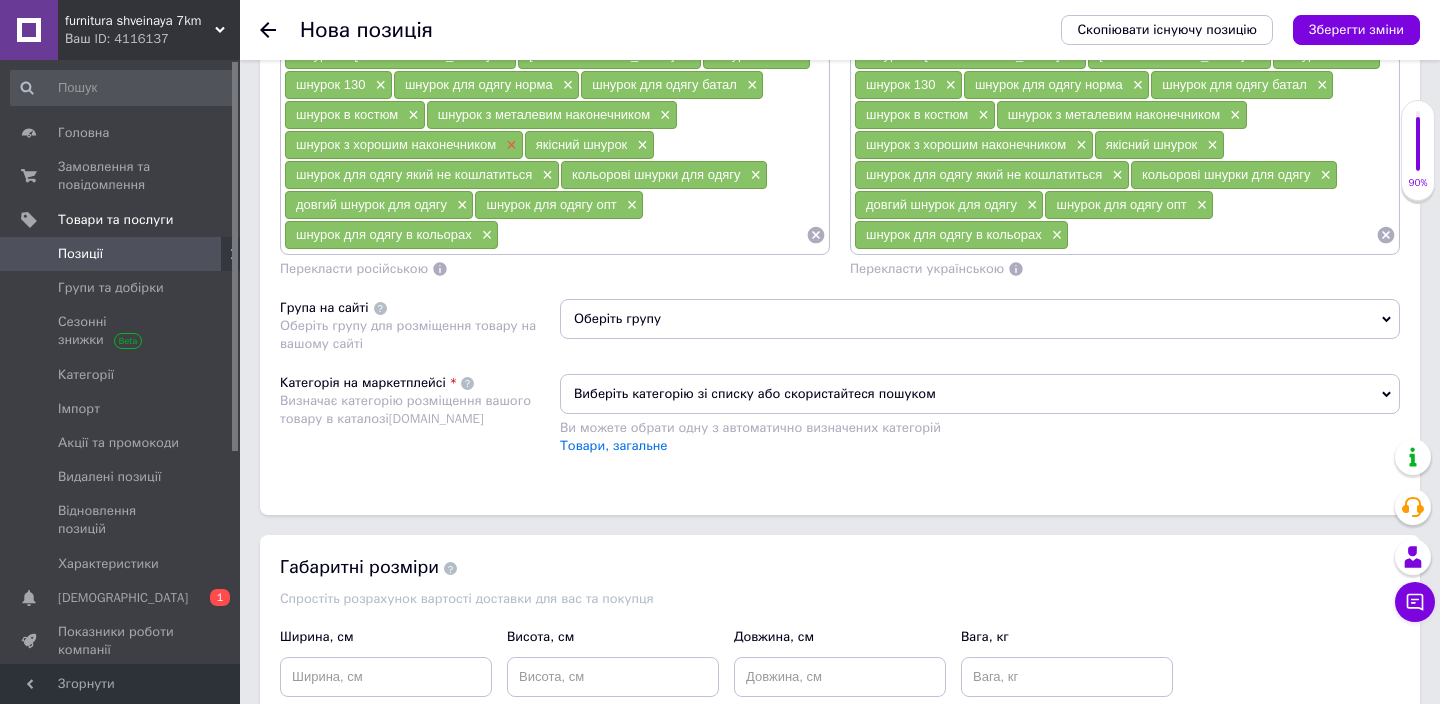 scroll, scrollTop: 1622, scrollLeft: 0, axis: vertical 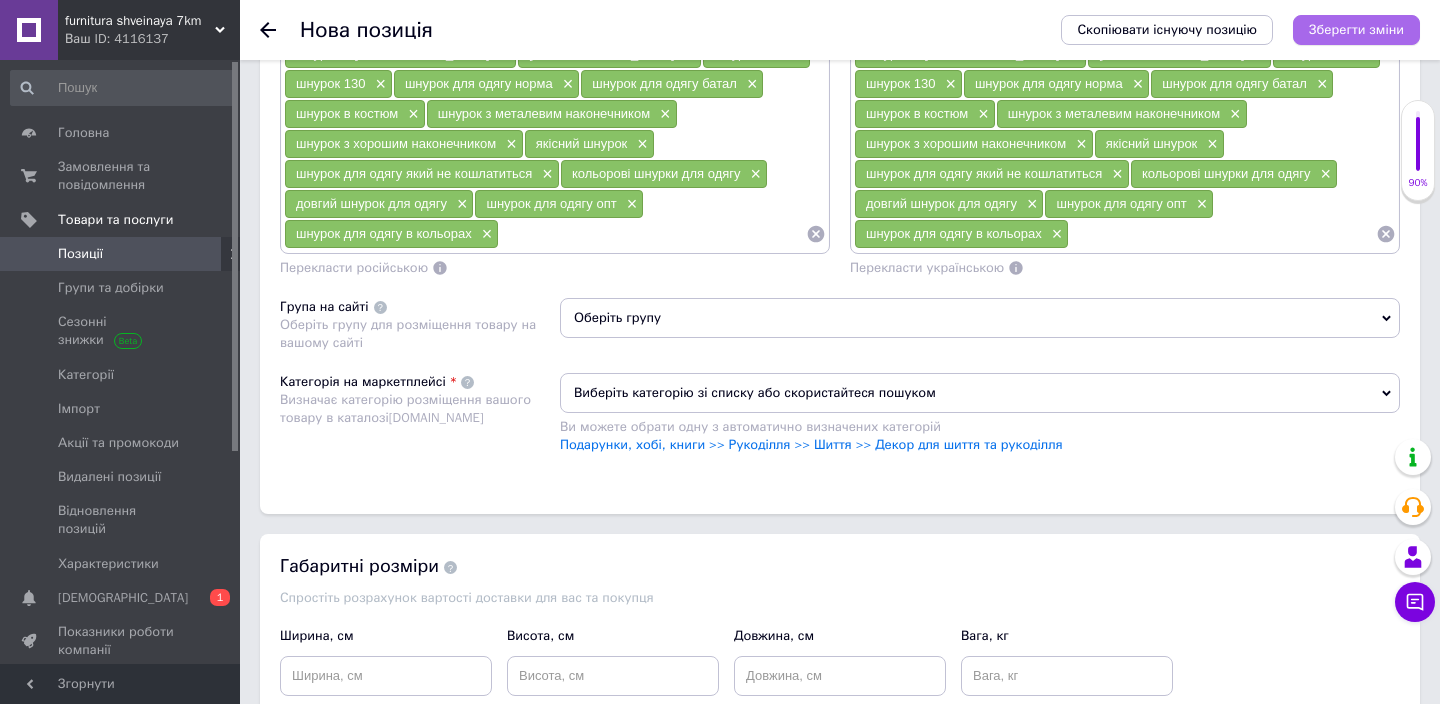 click on "Зберегти зміни" at bounding box center [1356, 29] 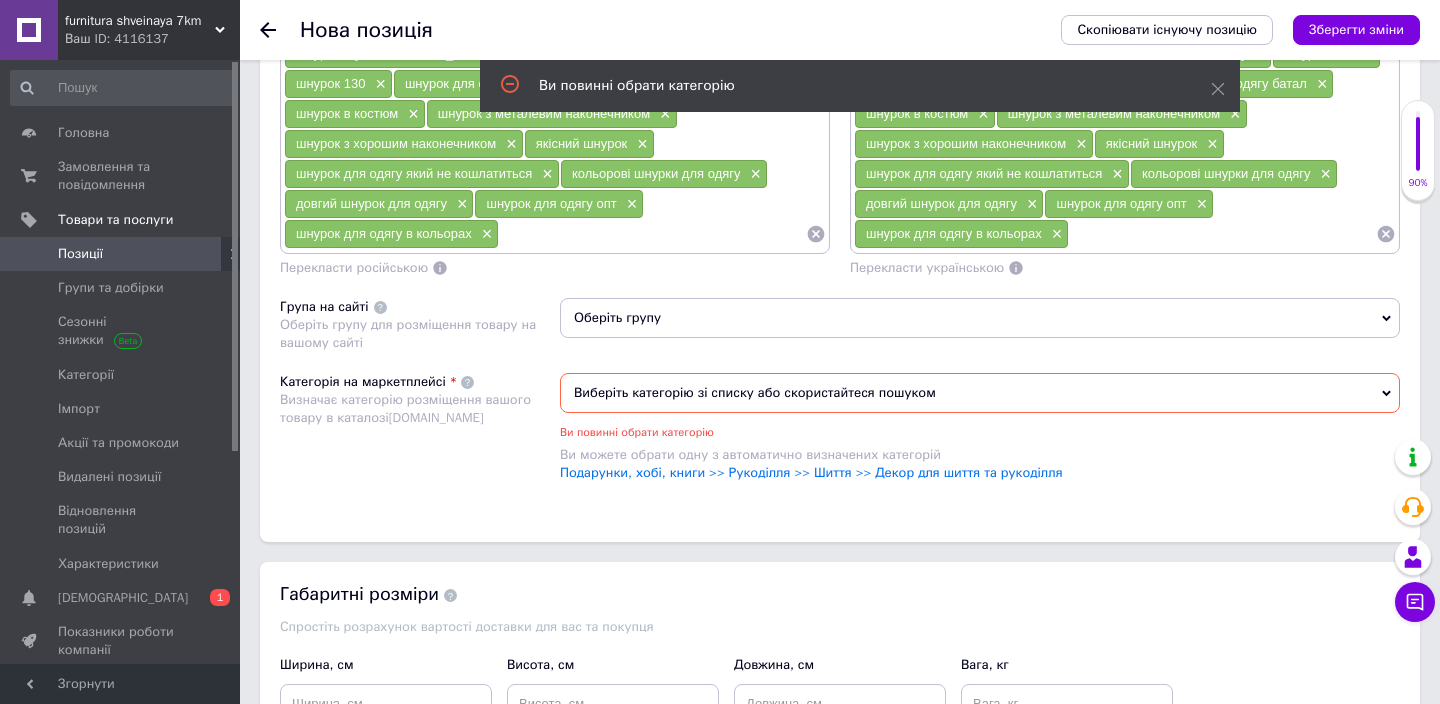 scroll, scrollTop: 1703, scrollLeft: 0, axis: vertical 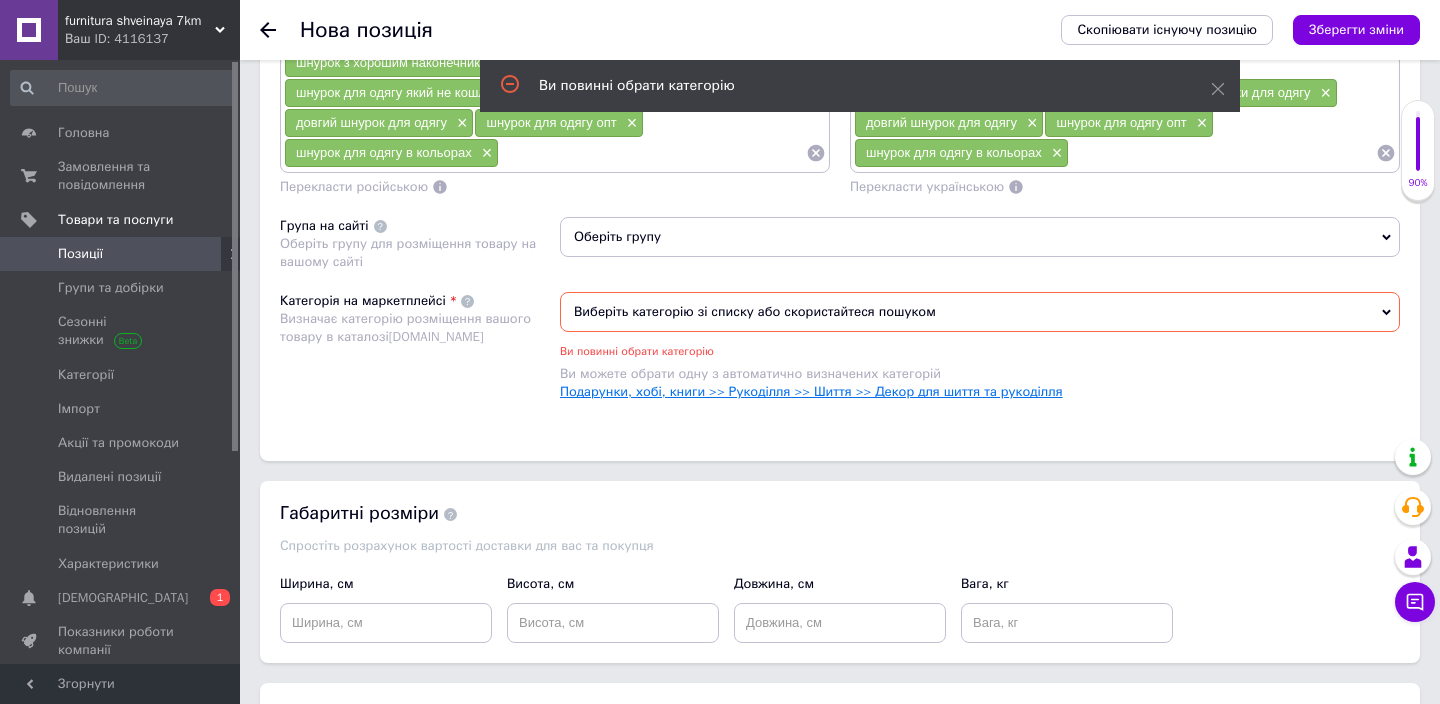 click on "Подарунки, хобі, книги >> Рукоділля >> Шиття >> Декор для шиття та рукоділля" at bounding box center (811, 391) 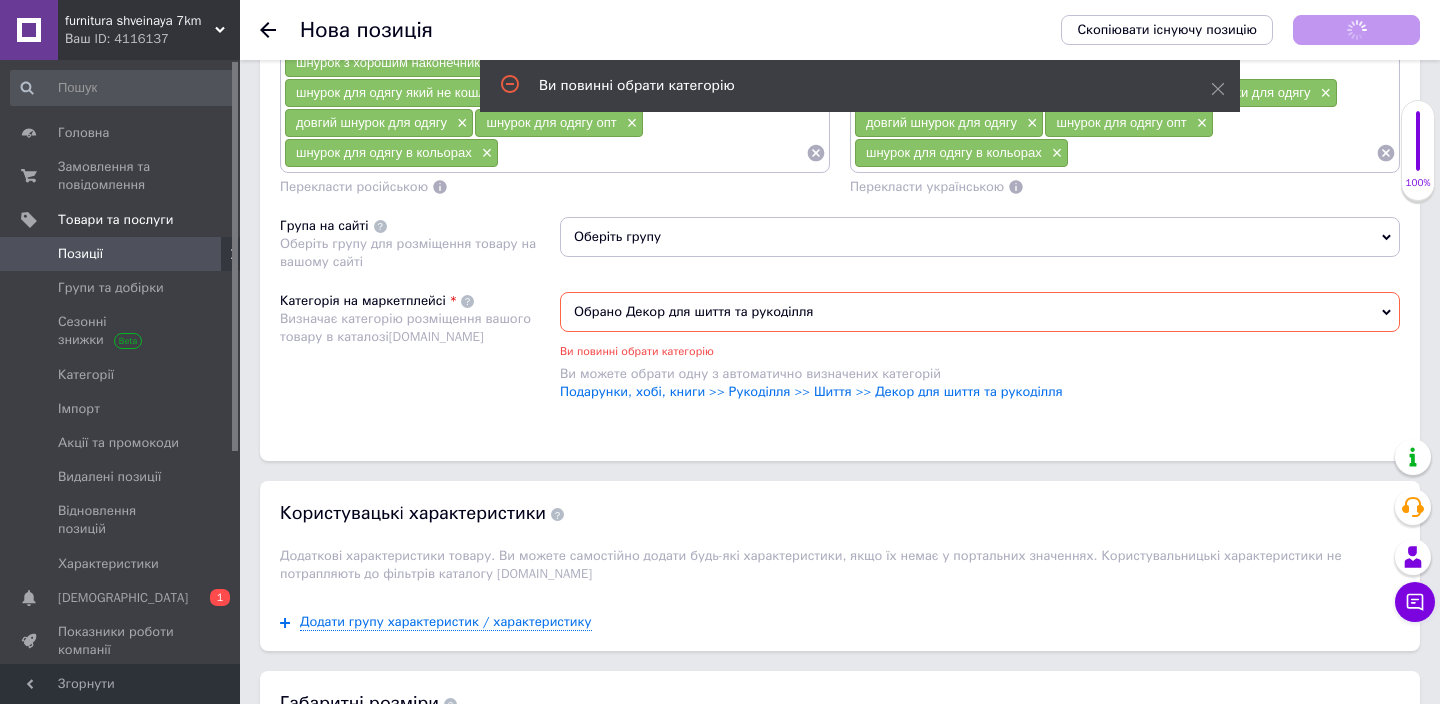 click on "Оберіть групу" at bounding box center (980, 244) 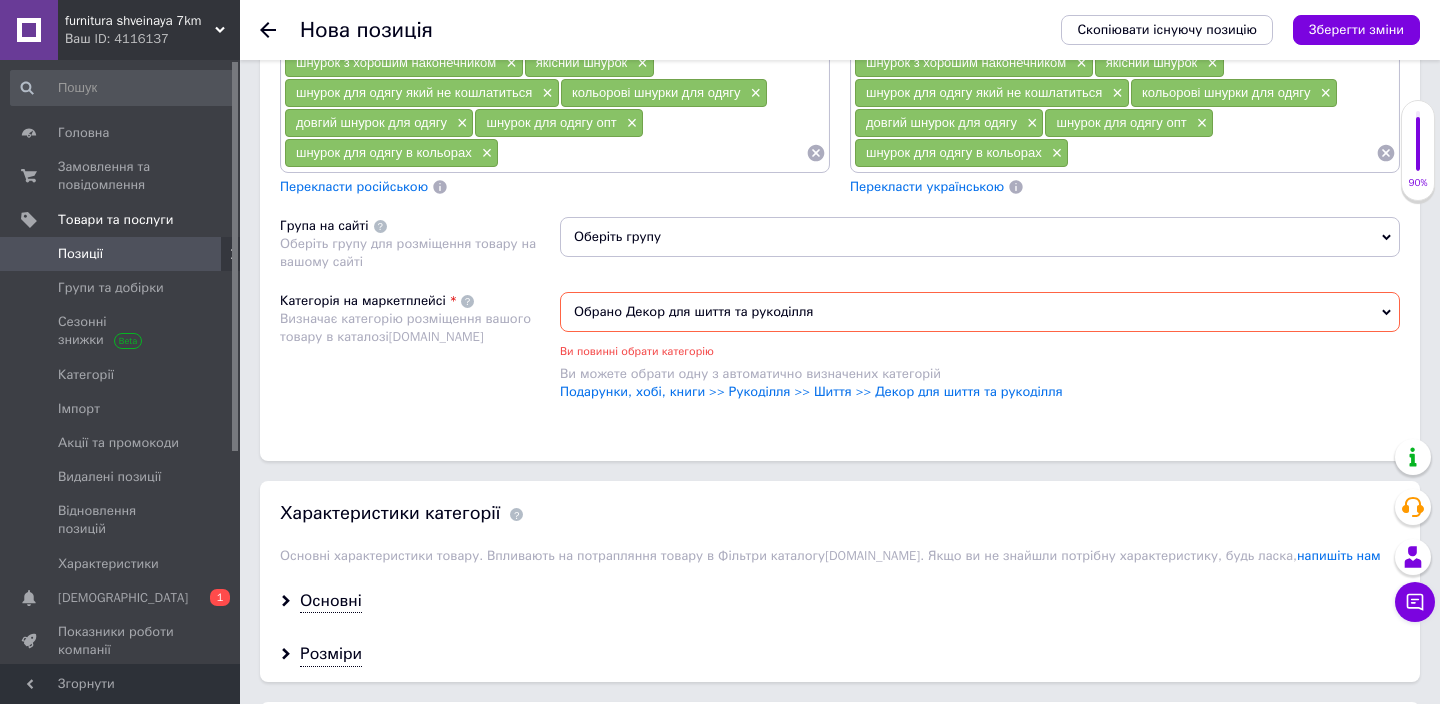 click on "Оберіть групу" at bounding box center (980, 237) 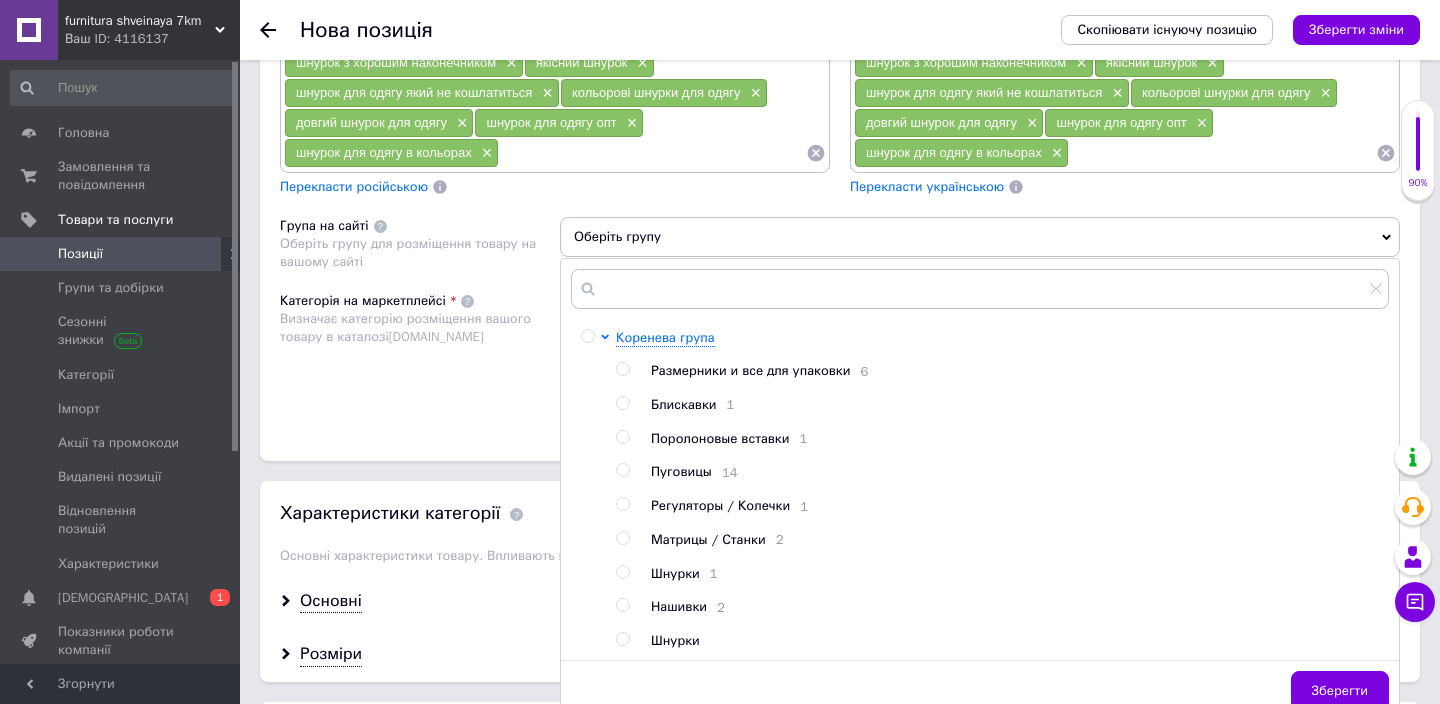 click on "Шнурки" at bounding box center [675, 573] 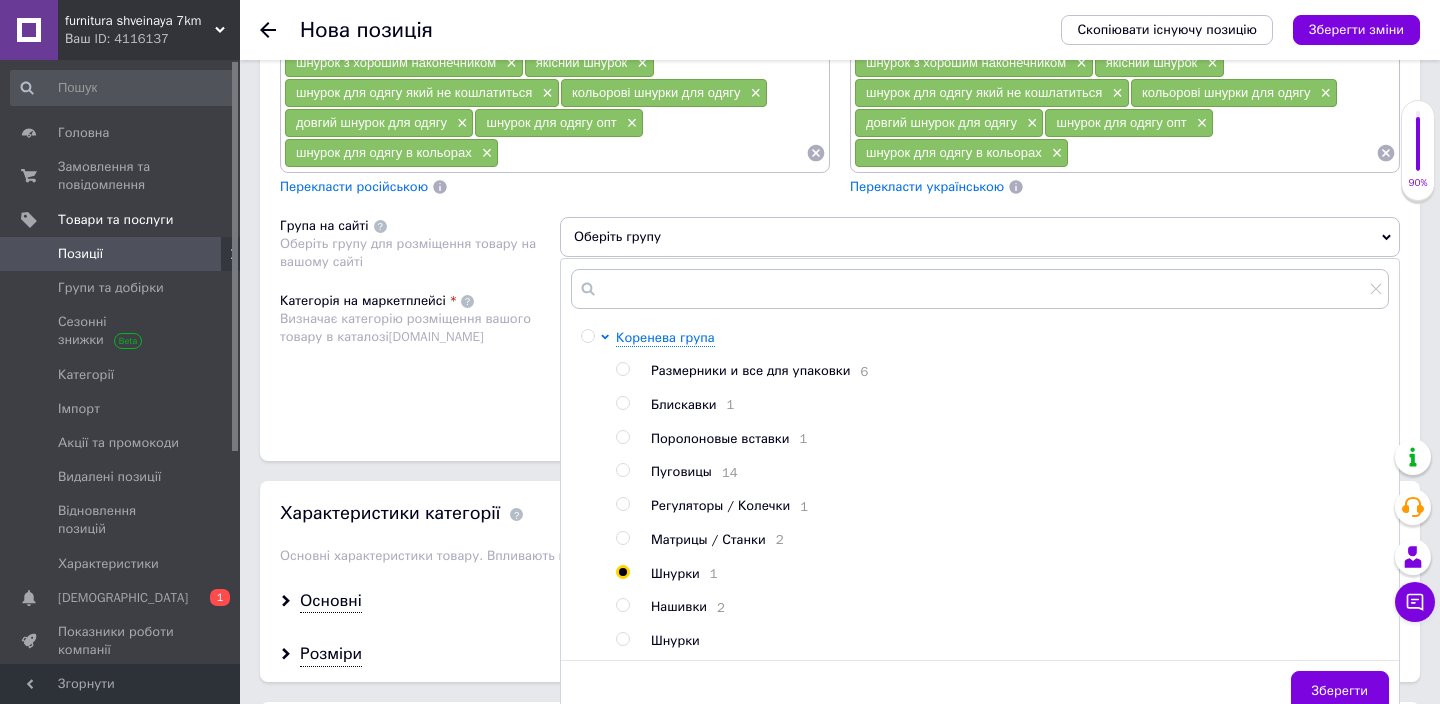 radio on "true" 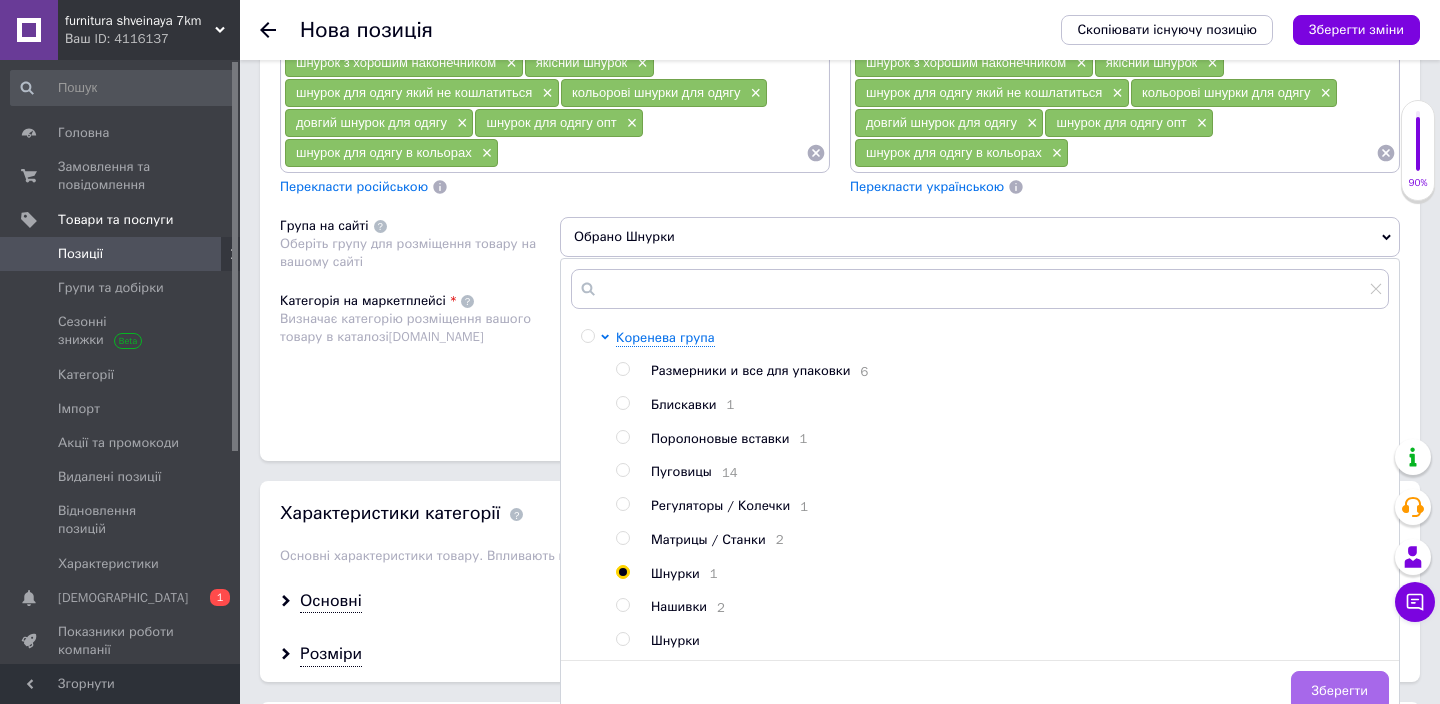 click on "Зберегти" at bounding box center (1340, 691) 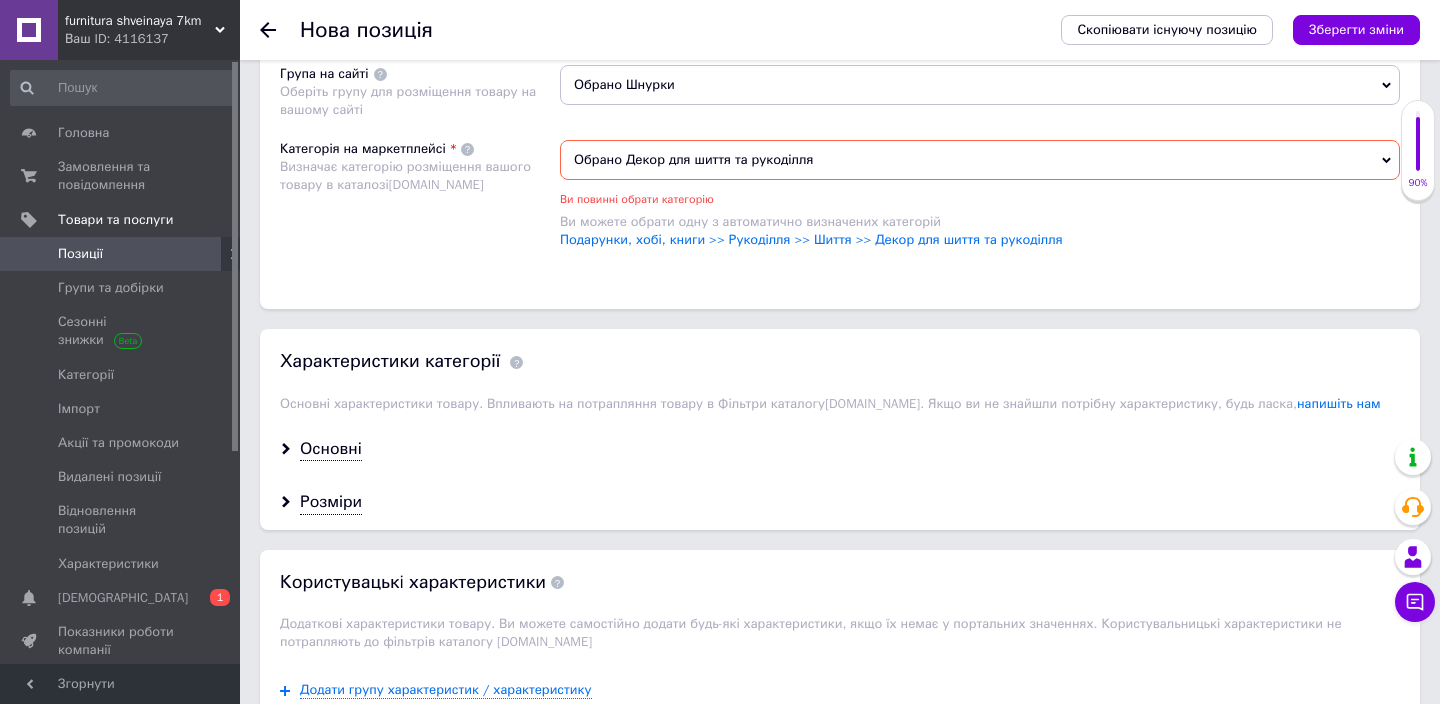 scroll, scrollTop: 1856, scrollLeft: 0, axis: vertical 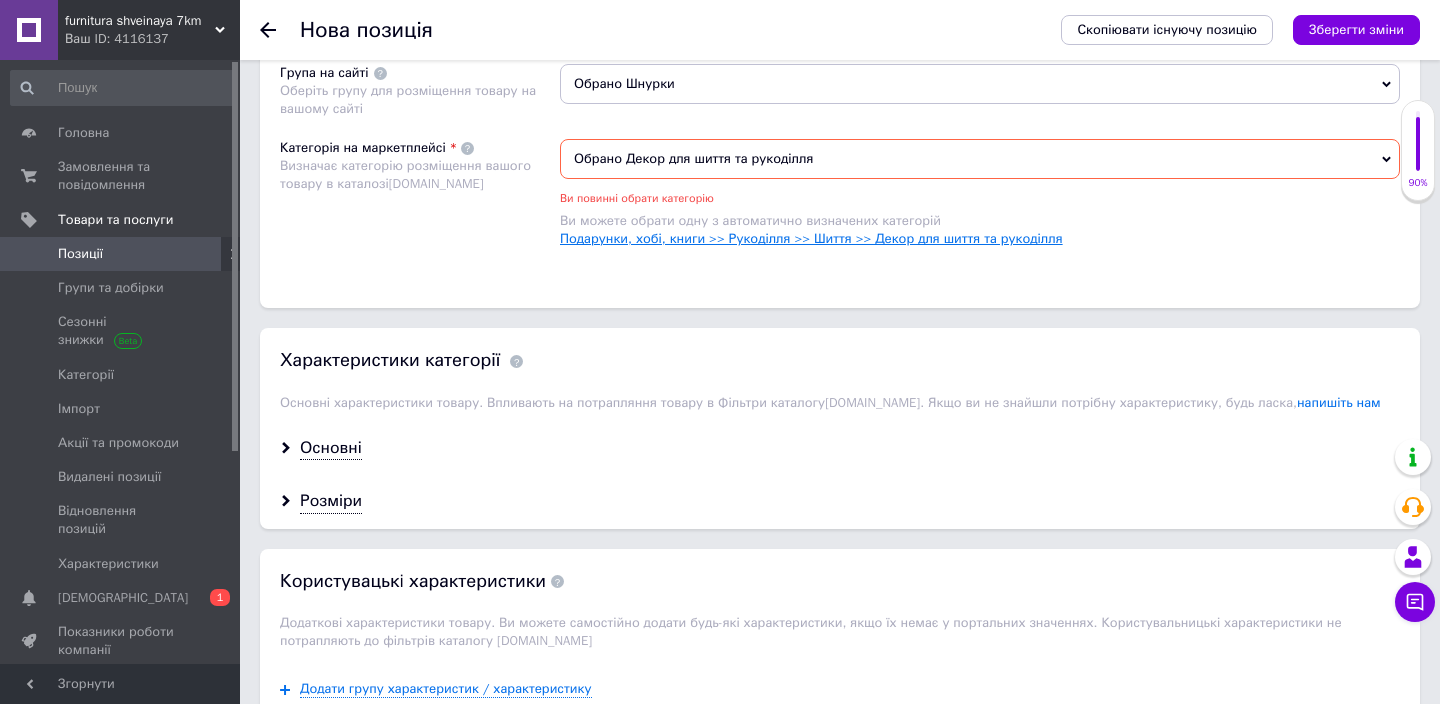 click on "Подарунки, хобі, книги >> Рукоділля >> Шиття >> Декор для шиття та рукоділля" at bounding box center [811, 238] 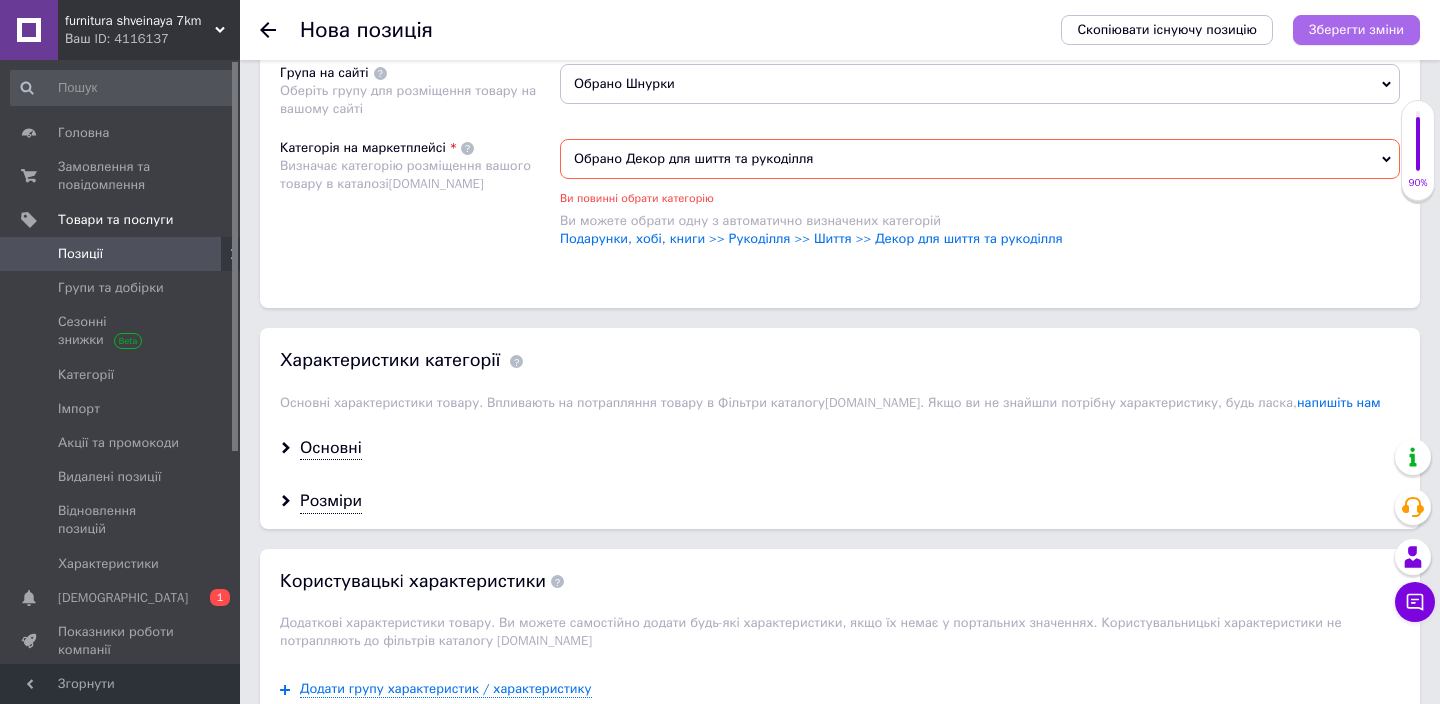 click on "Зберегти зміни" at bounding box center (1356, 30) 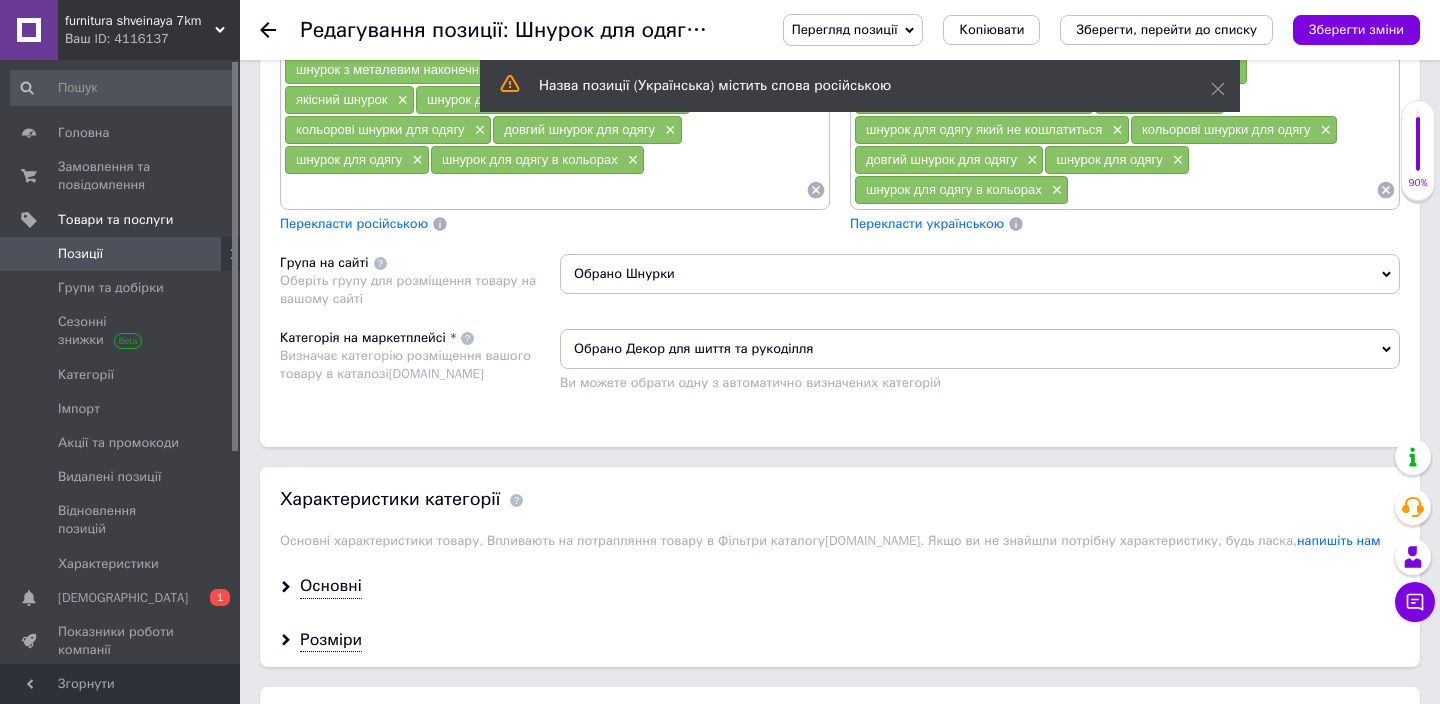 scroll, scrollTop: 1993, scrollLeft: 0, axis: vertical 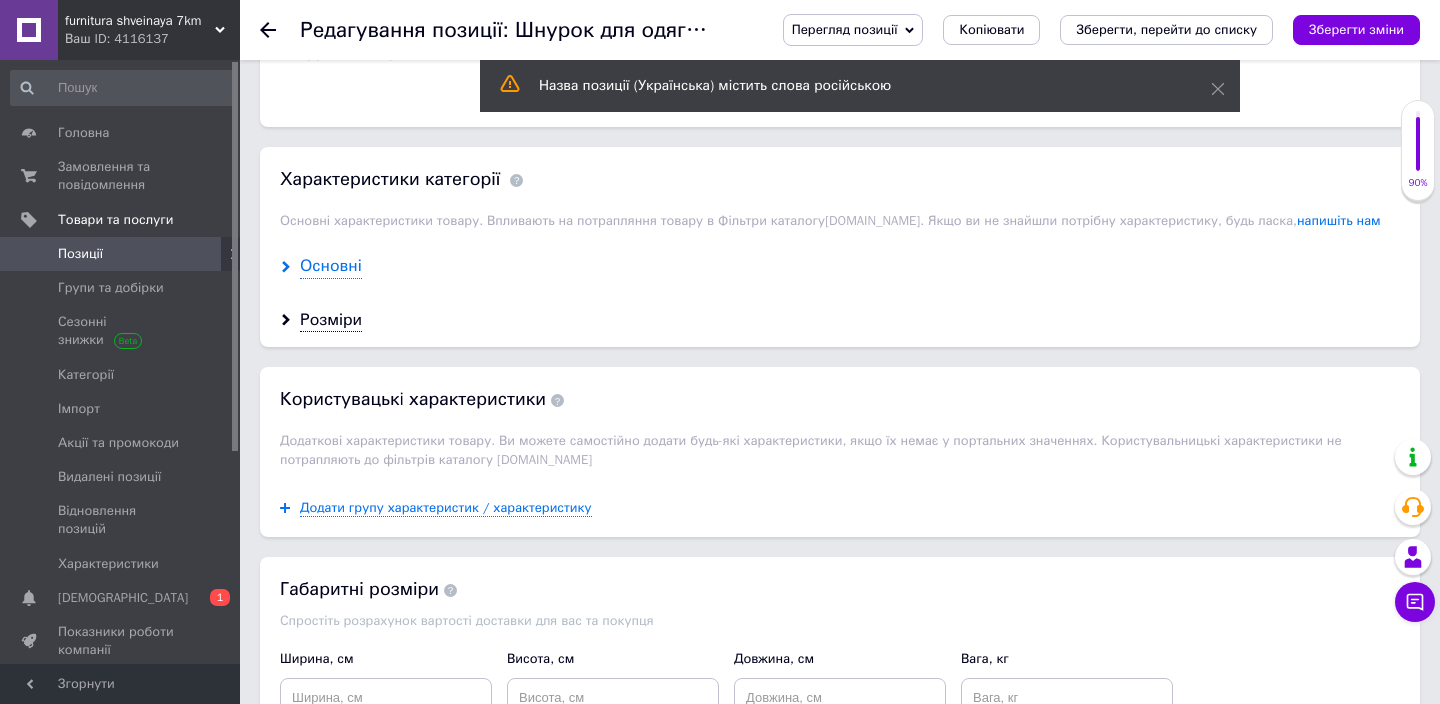 click on "Основні" at bounding box center [331, 266] 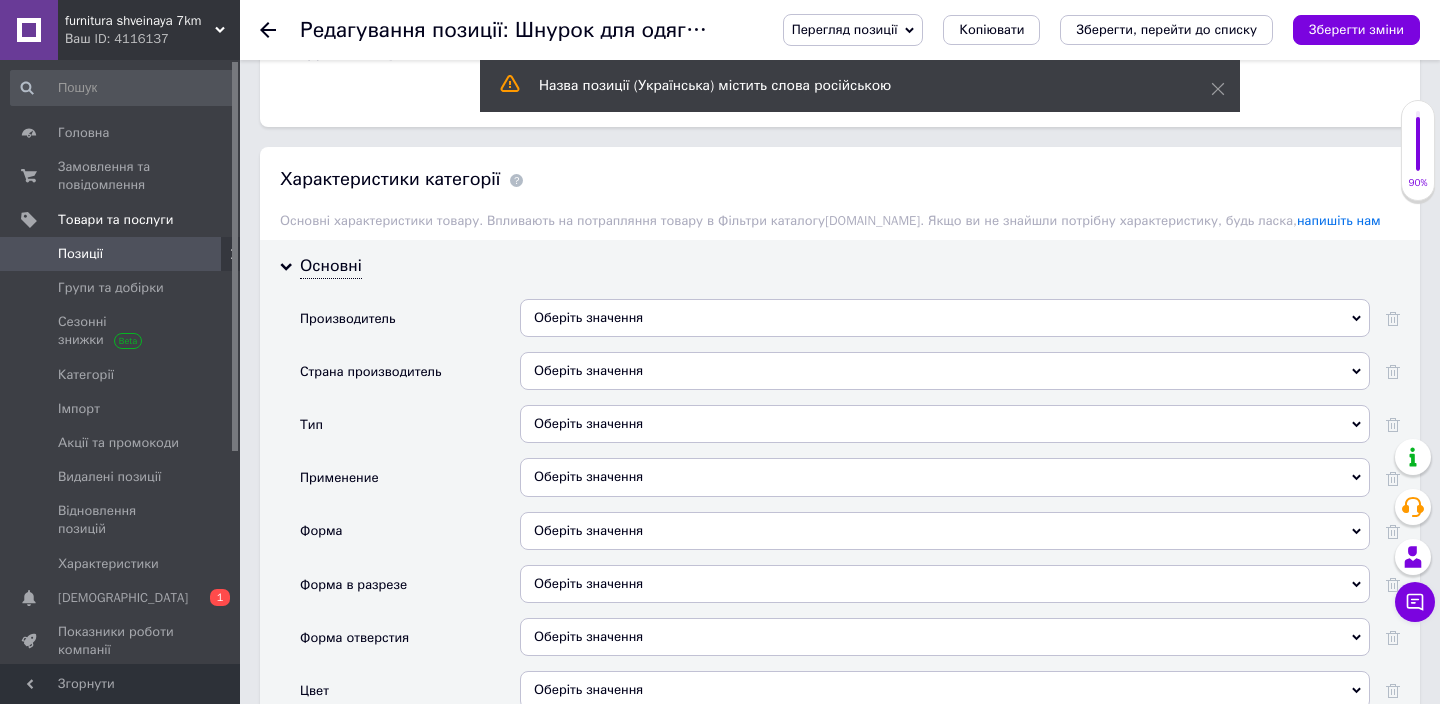 scroll, scrollTop: 2069, scrollLeft: 0, axis: vertical 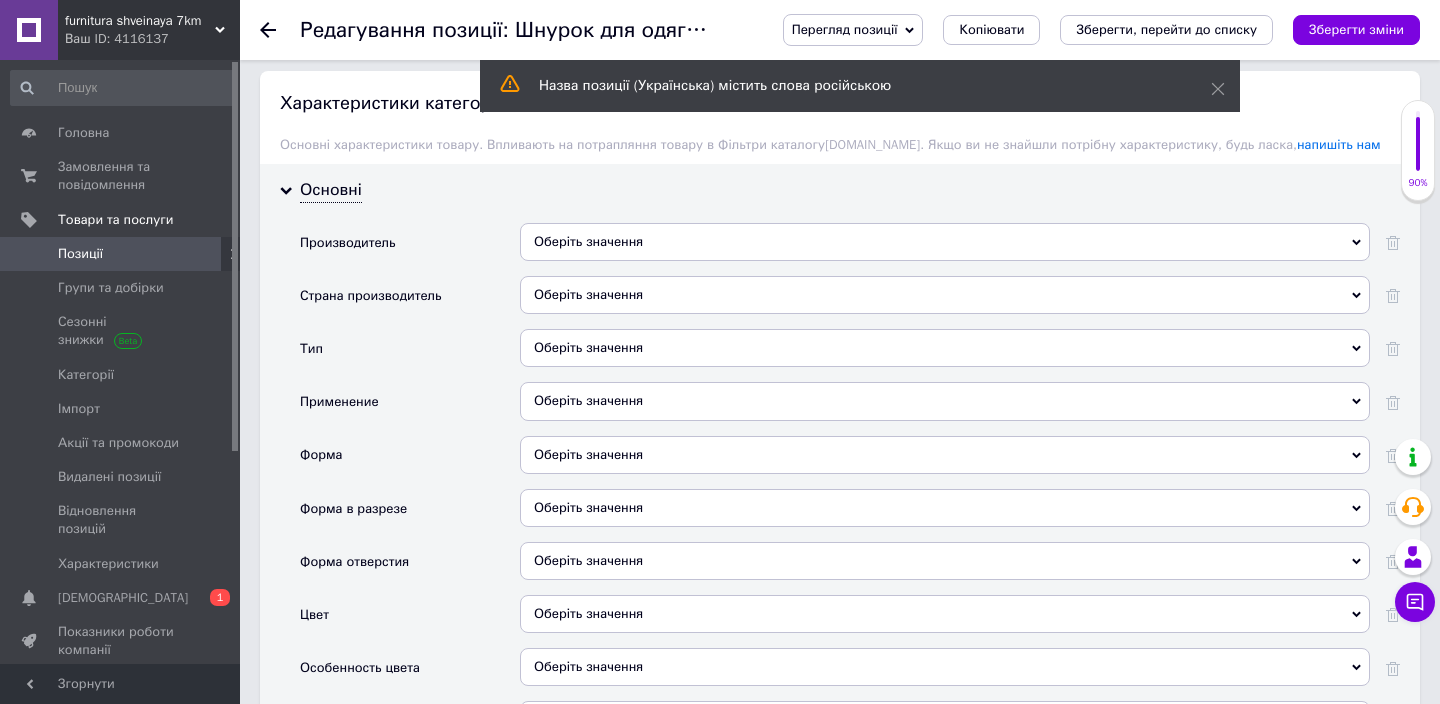 click on "Оберіть значення" at bounding box center [945, 348] 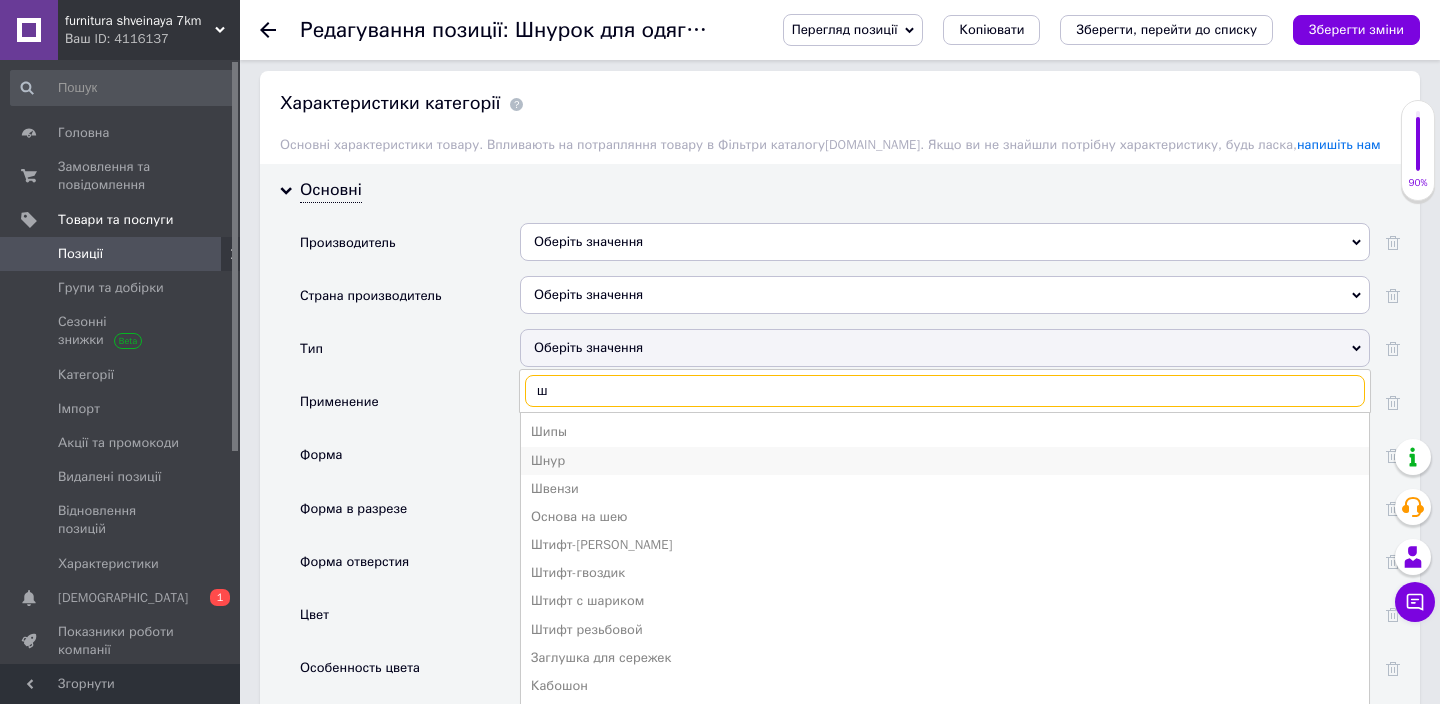 type on "ш" 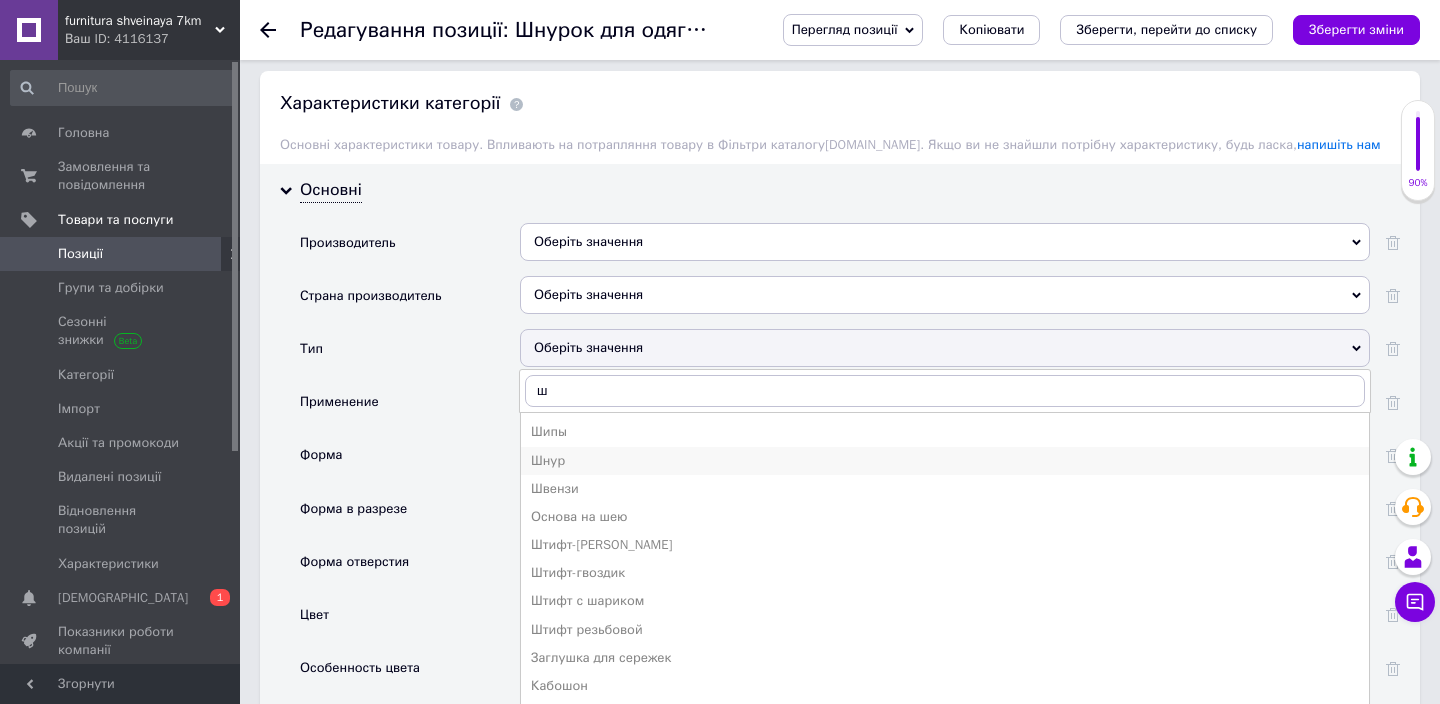 click on "Шнур" at bounding box center (945, 461) 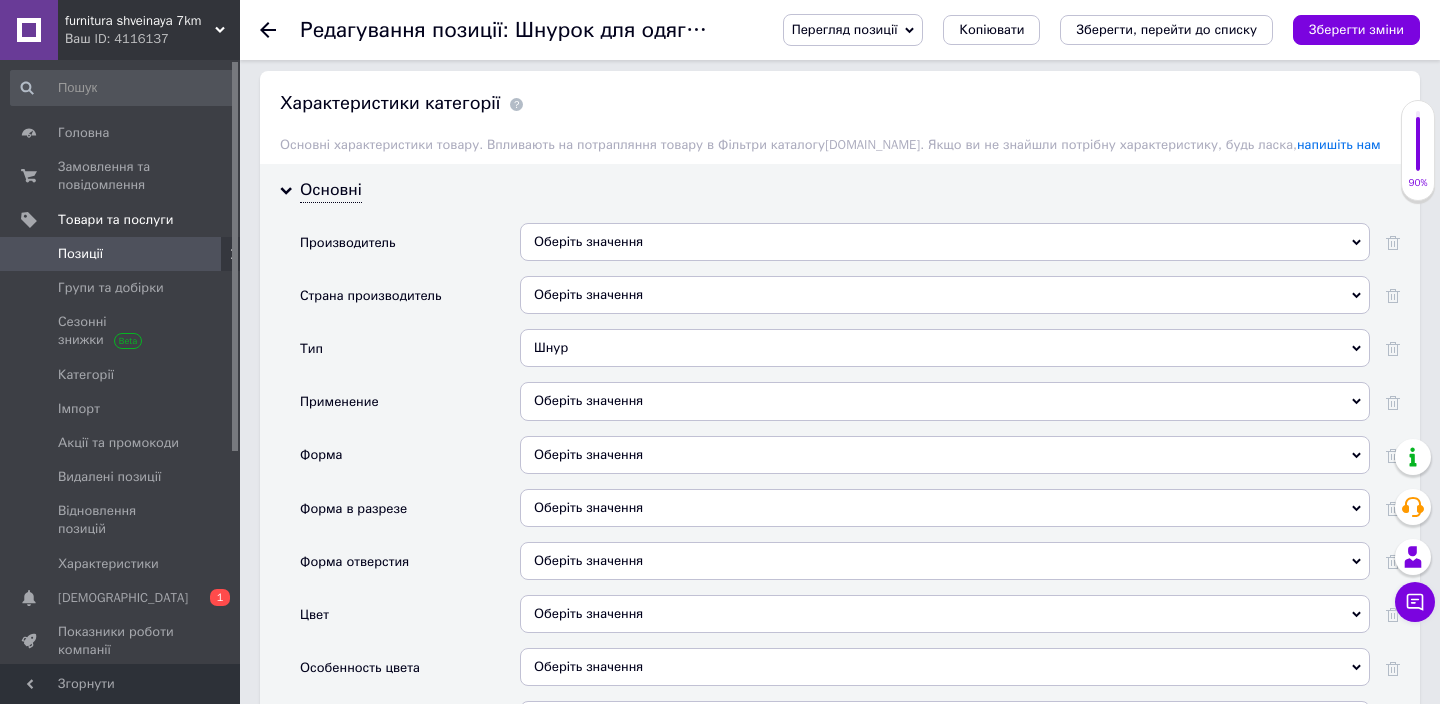 click on "Оберіть значення" at bounding box center [945, 401] 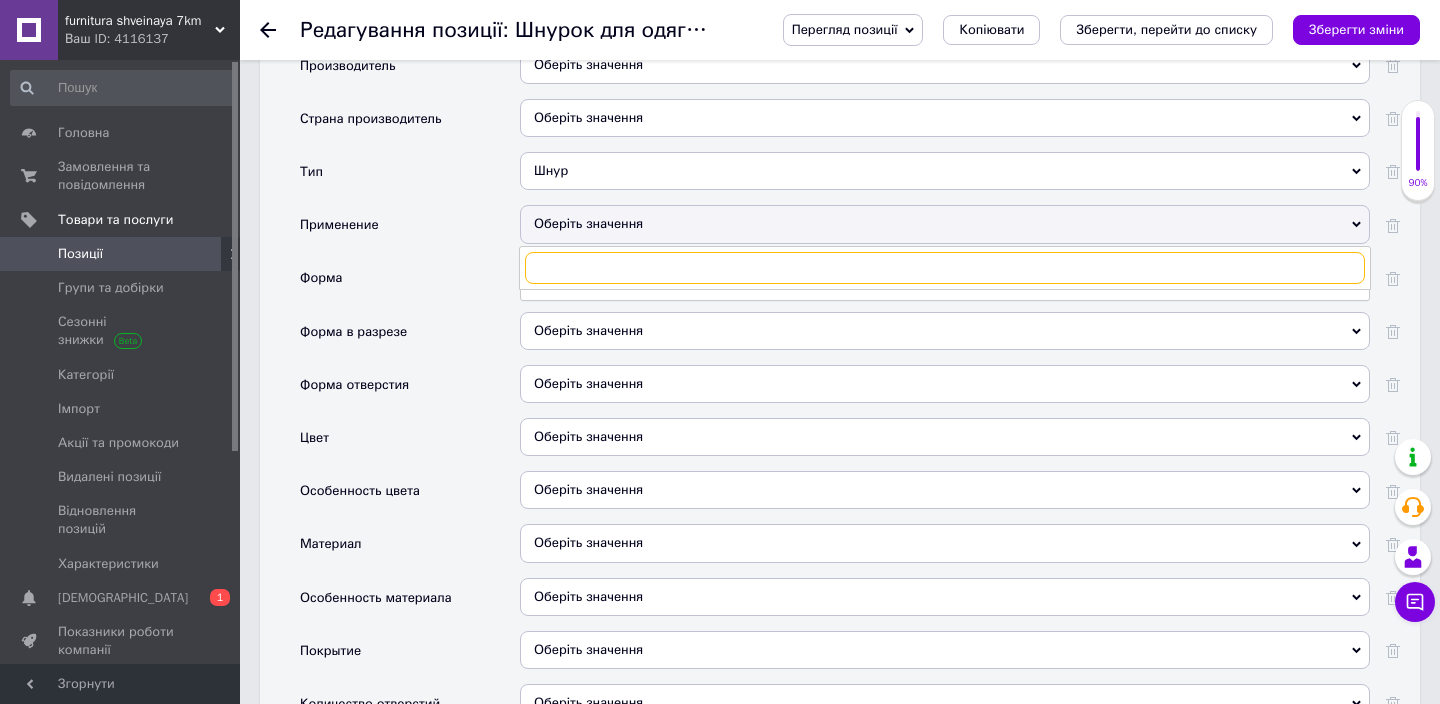 scroll, scrollTop: 2249, scrollLeft: 0, axis: vertical 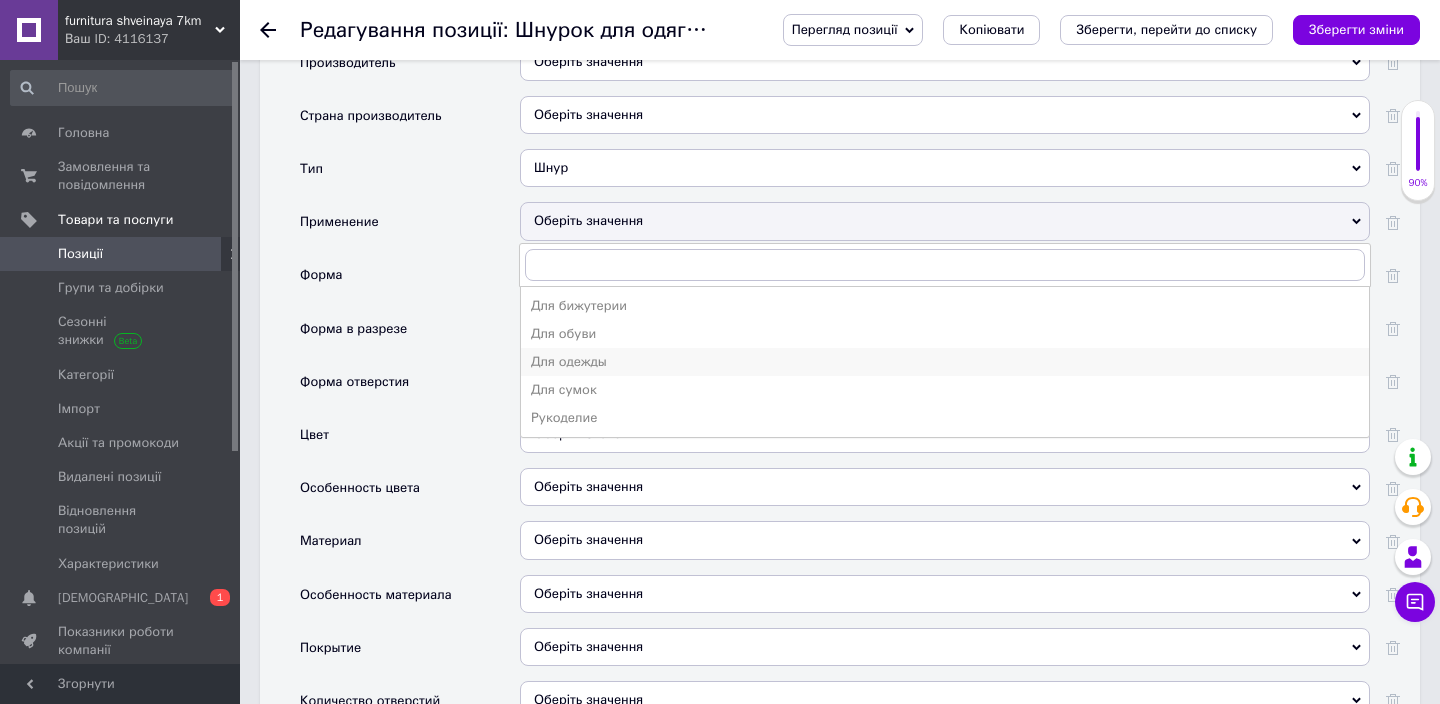 click on "Для одежды" at bounding box center (945, 362) 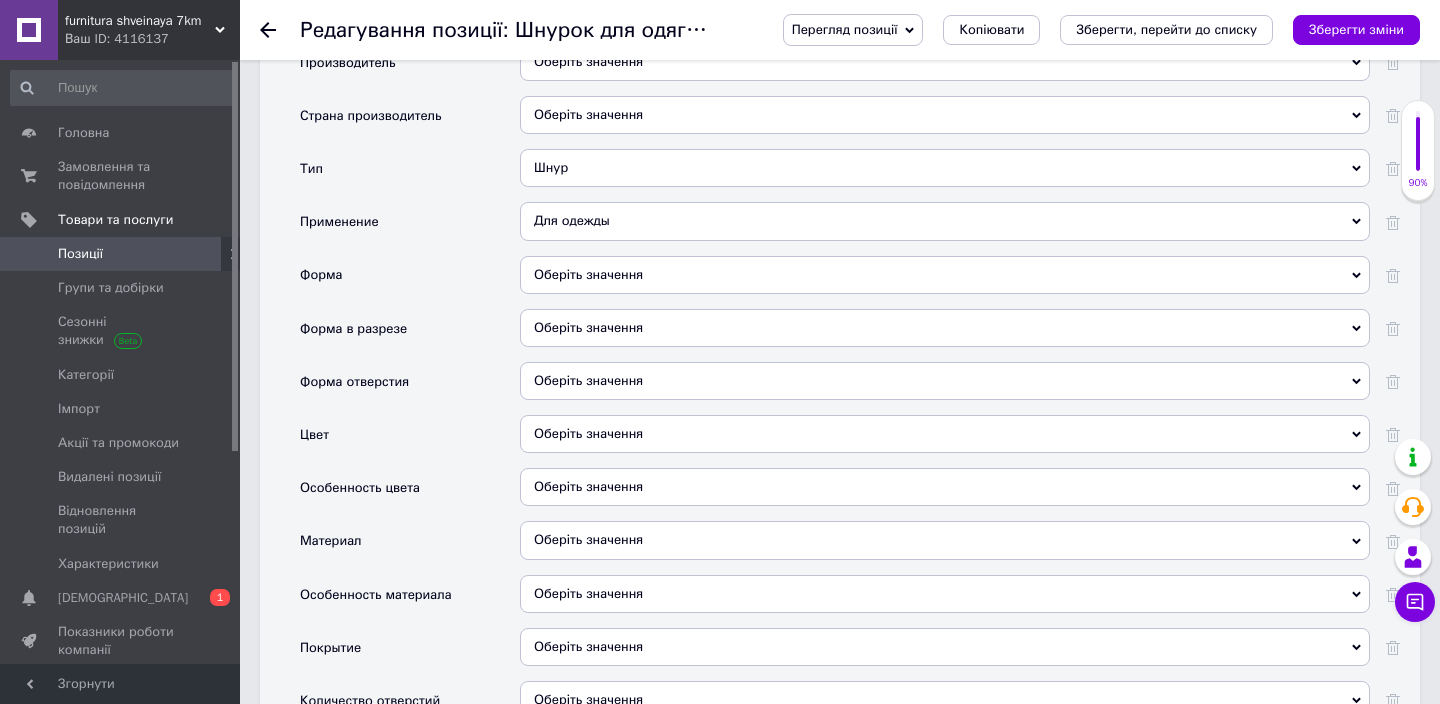 click on "Оберіть значення" at bounding box center [945, 328] 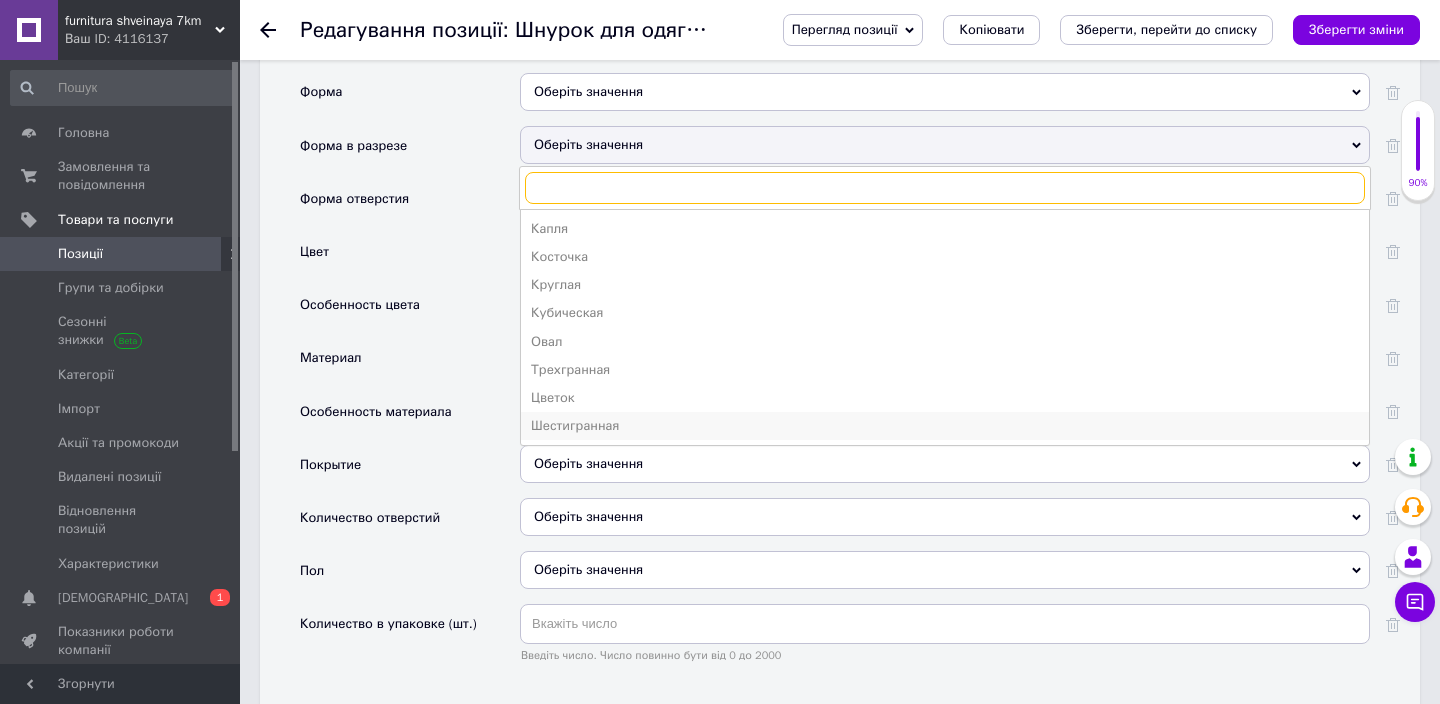 scroll, scrollTop: 2426, scrollLeft: 0, axis: vertical 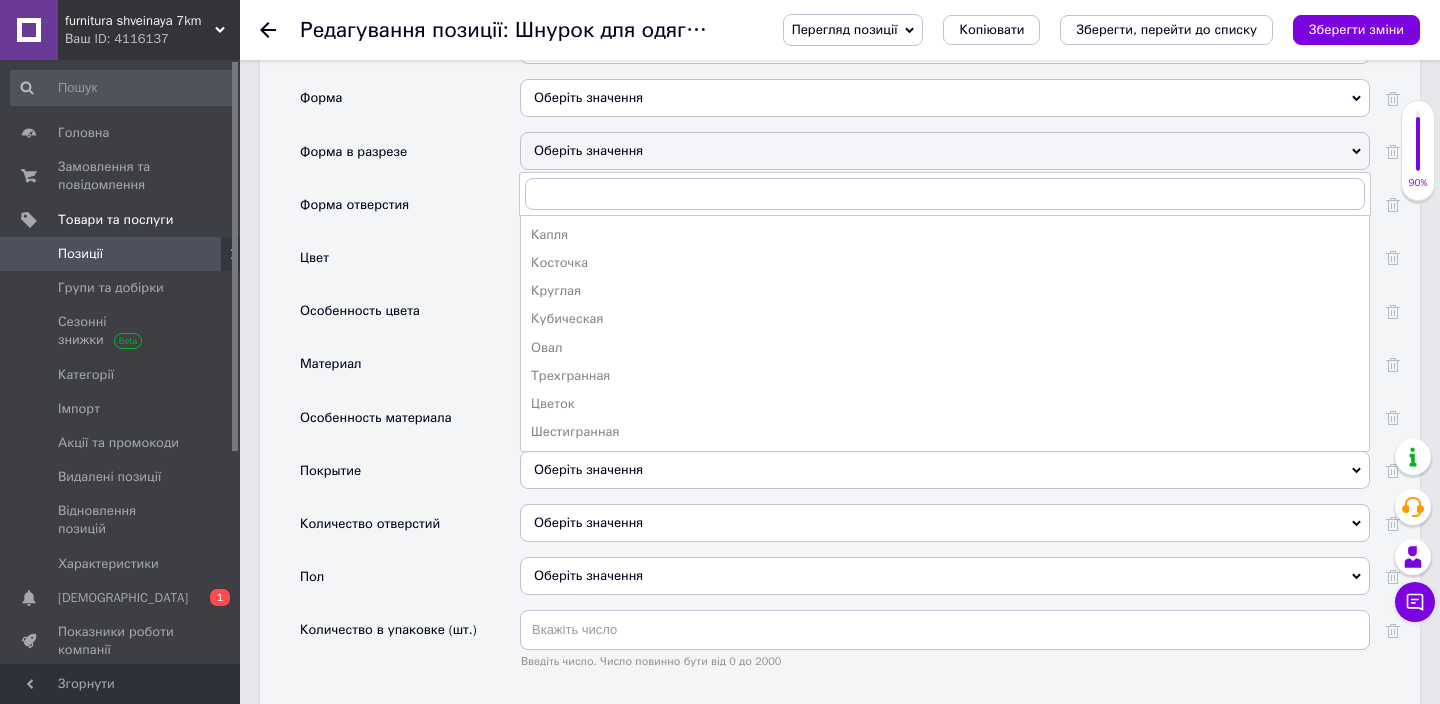 click on "Оберіть значення" at bounding box center (945, 151) 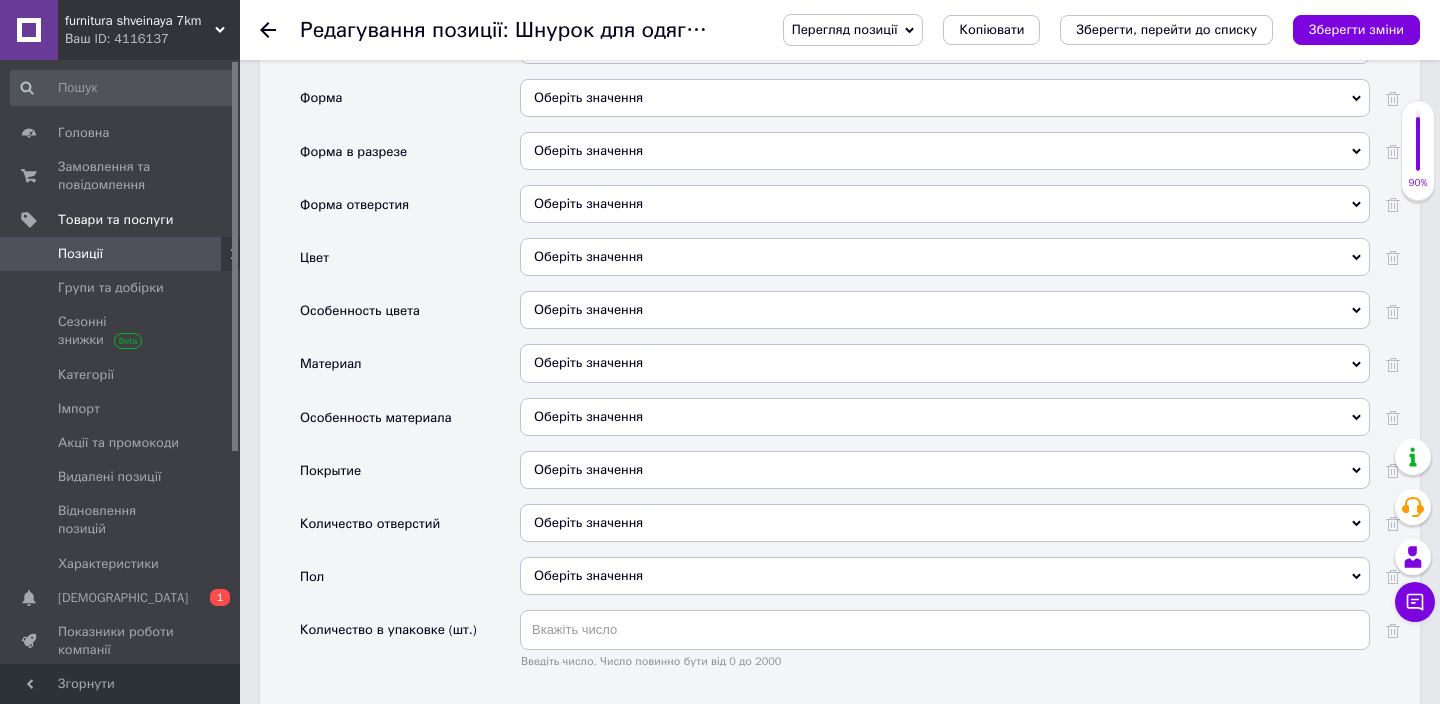 click on "Оберіть значення" at bounding box center [945, 257] 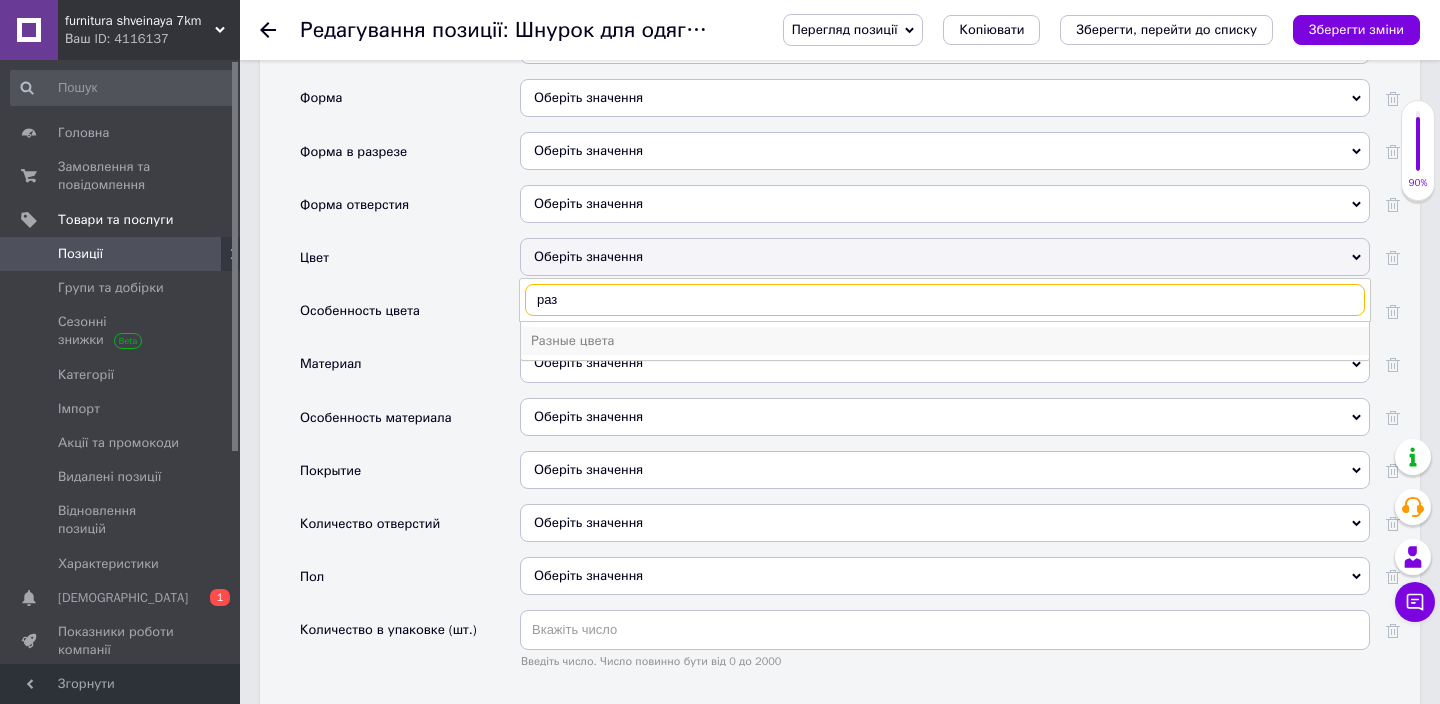 type on "раз" 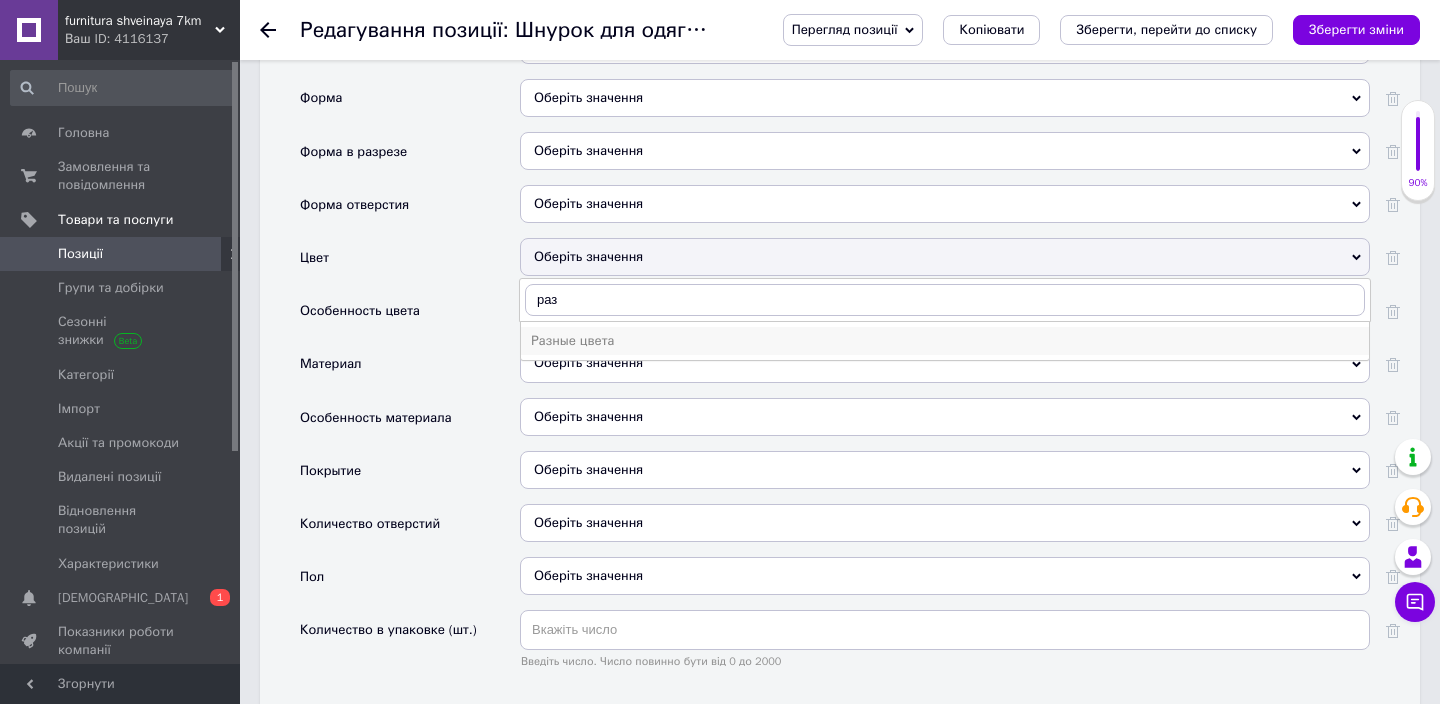 click on "Разные цвета" at bounding box center [945, 341] 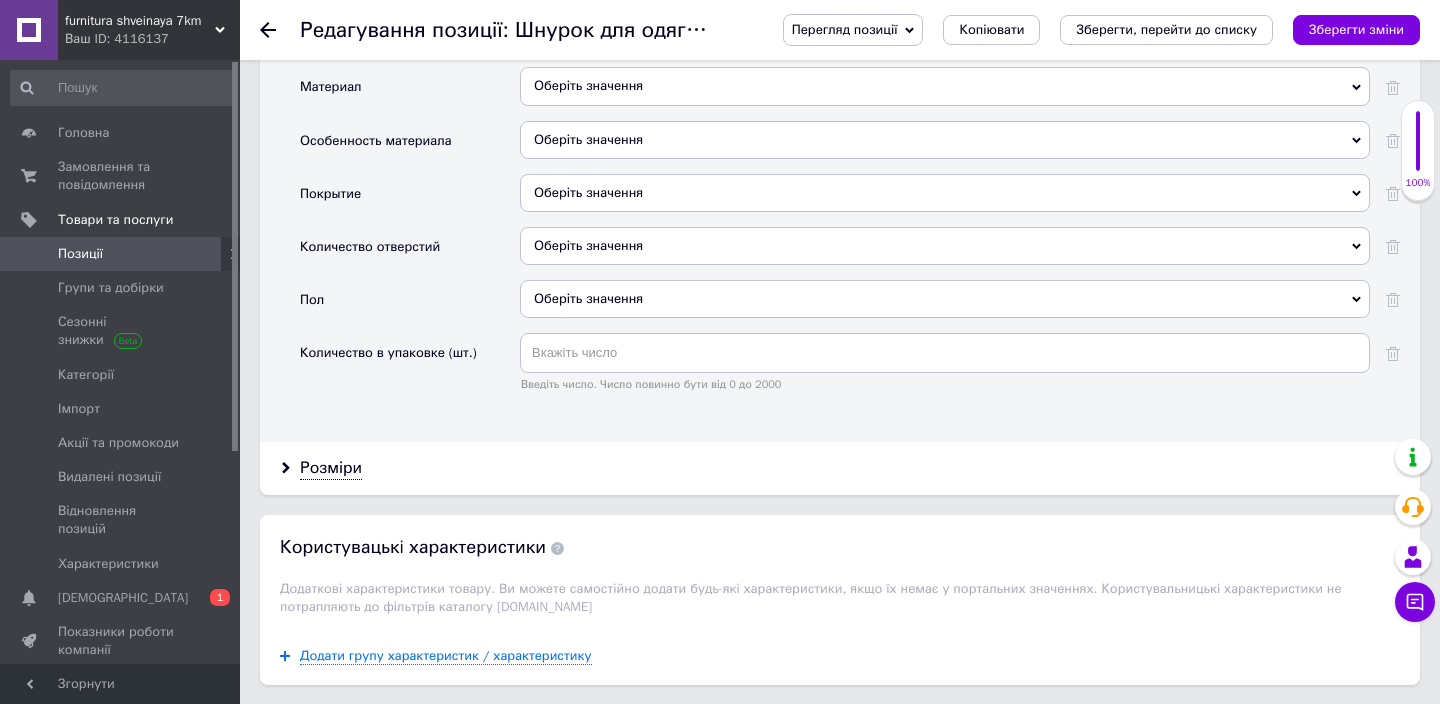 scroll, scrollTop: 2719, scrollLeft: 0, axis: vertical 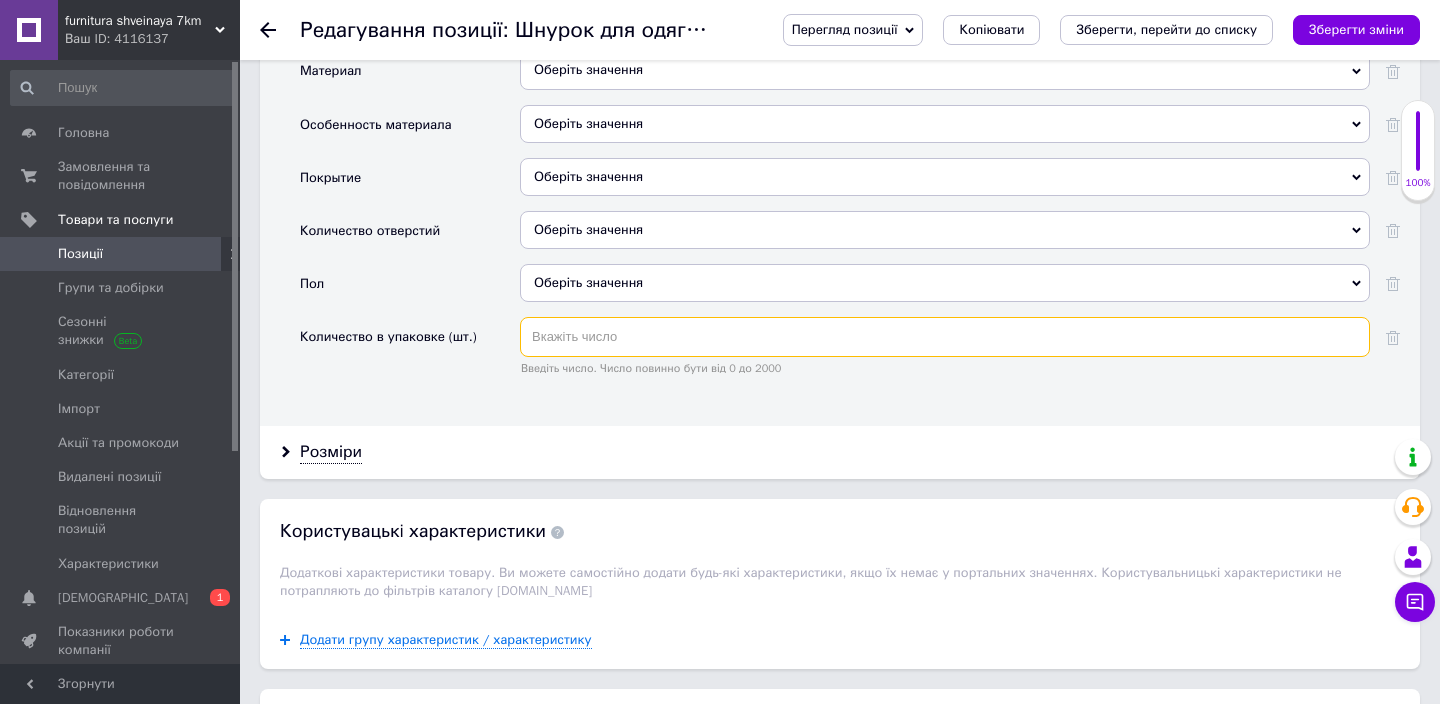 click at bounding box center [945, 337] 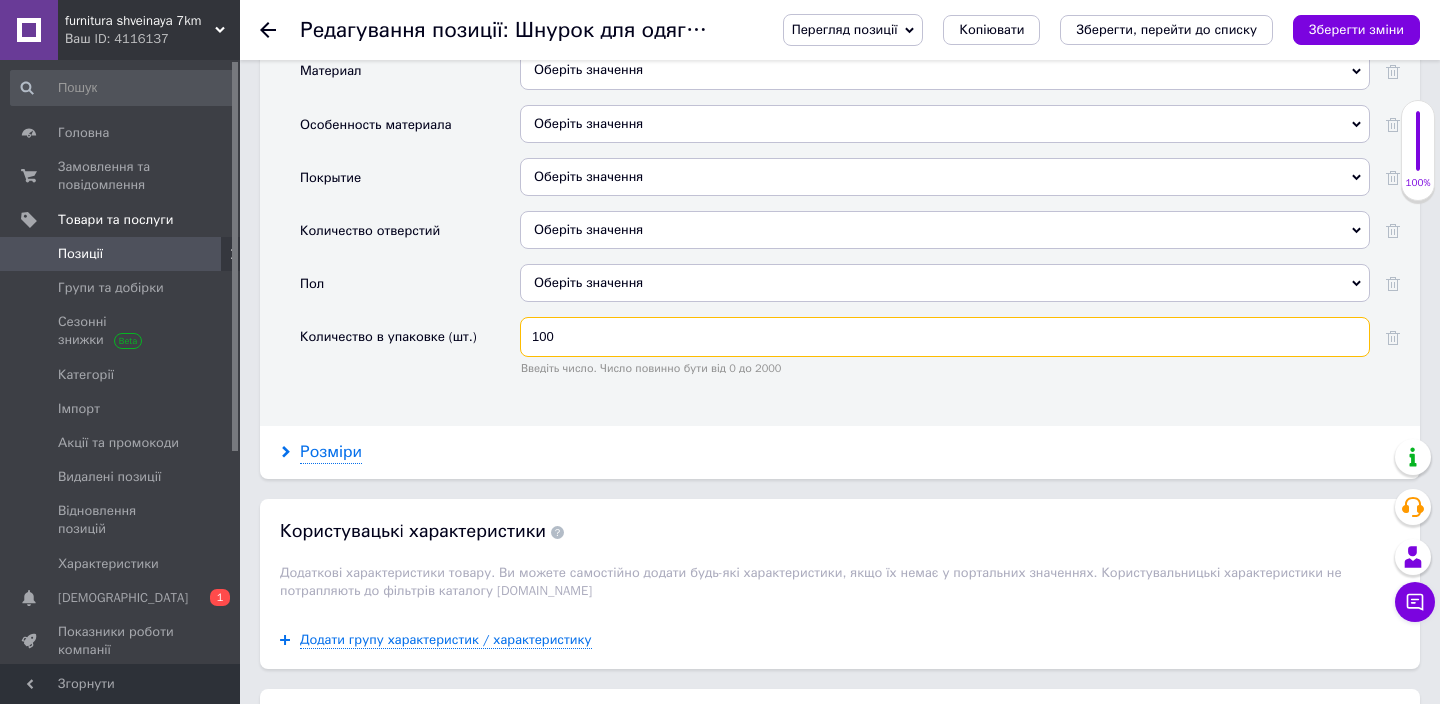 type on "100" 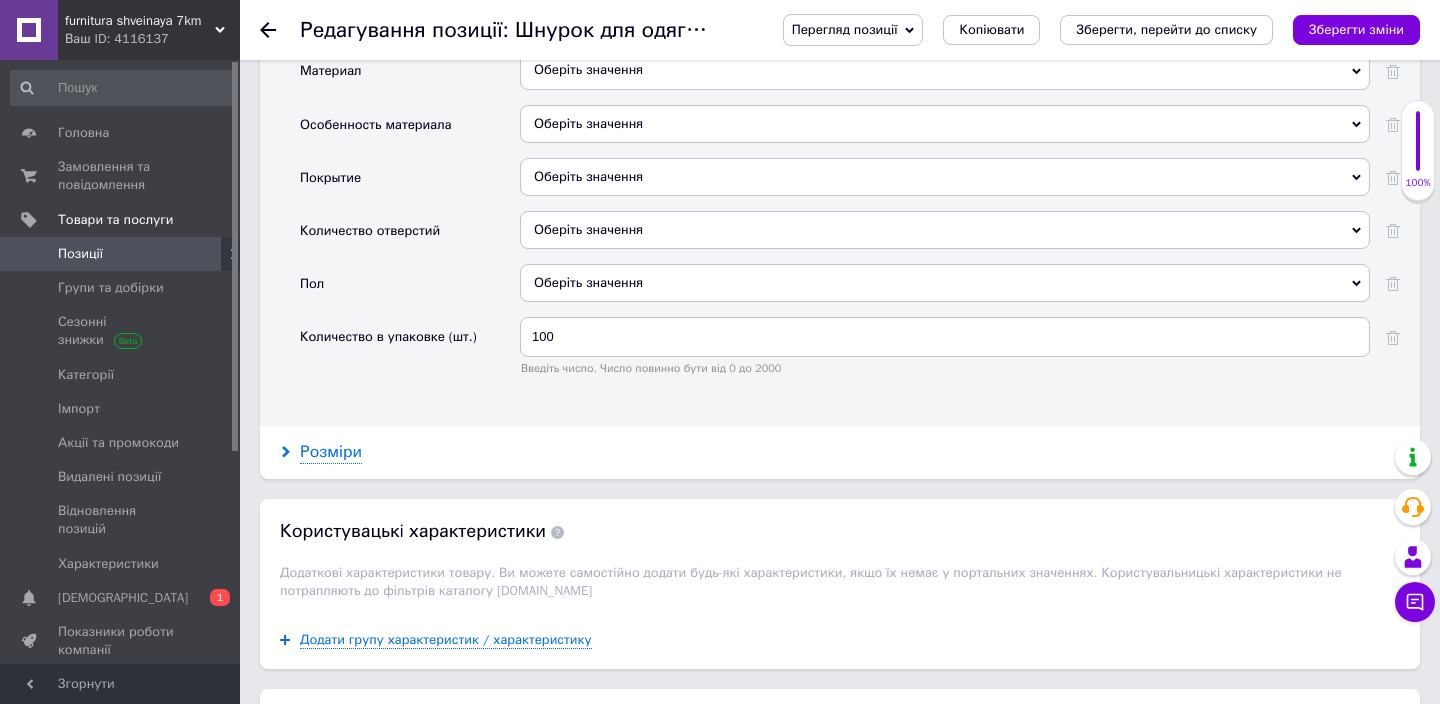 click on "Розміри" at bounding box center [331, 452] 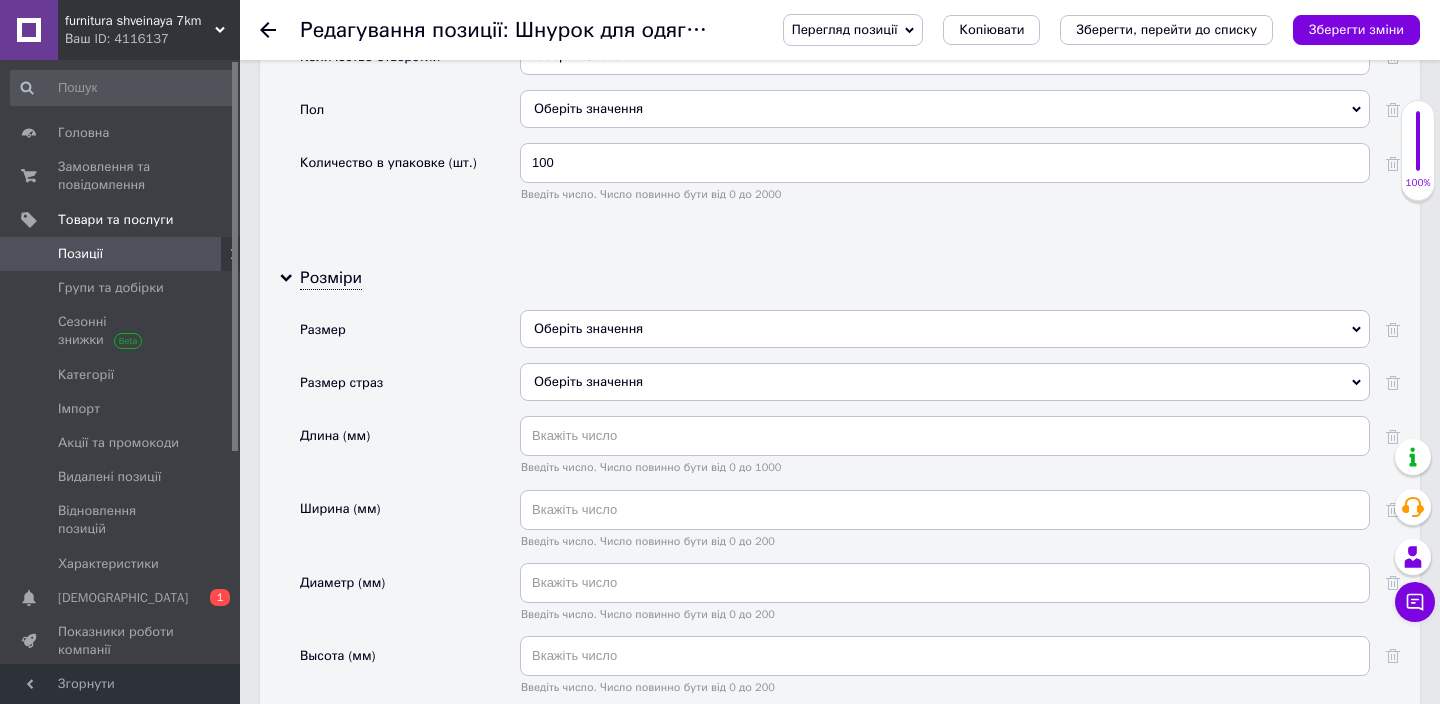 scroll, scrollTop: 3038, scrollLeft: 0, axis: vertical 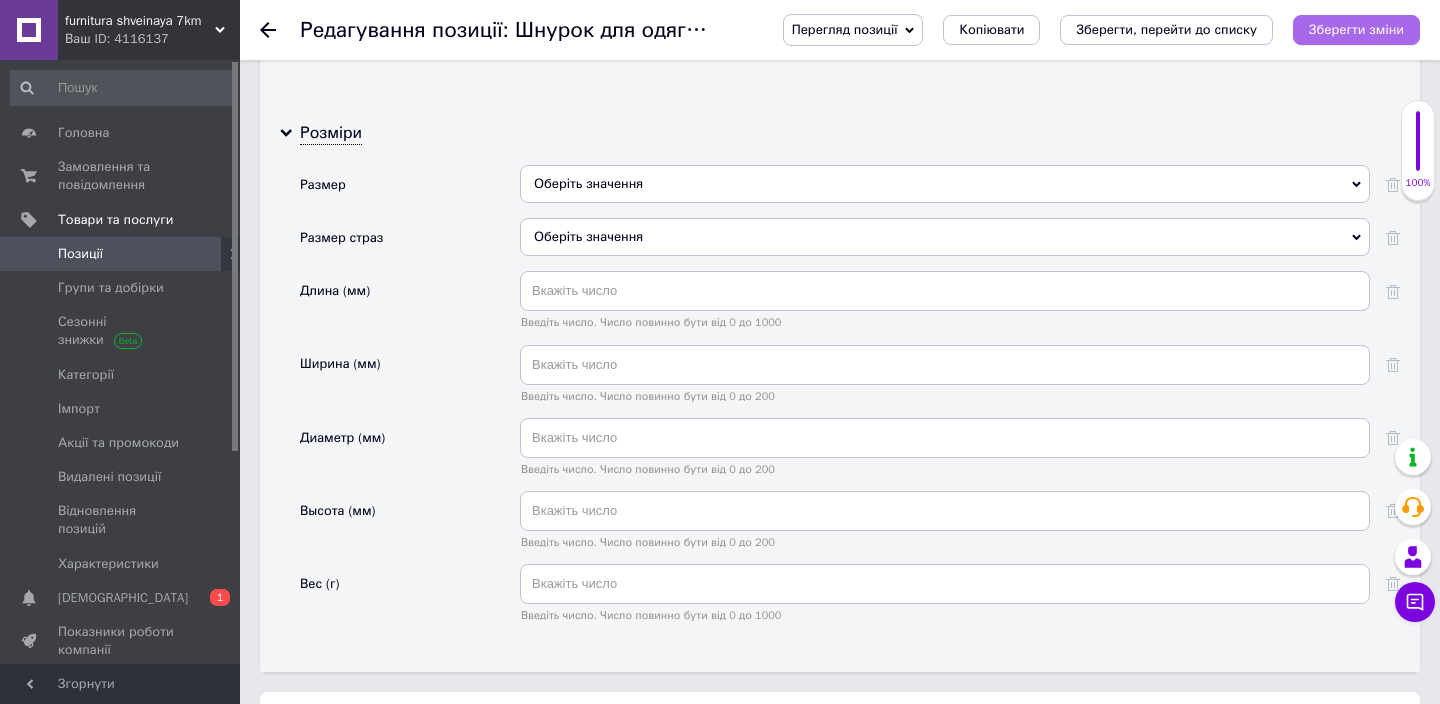 click on "Зберегти зміни" at bounding box center (1356, 29) 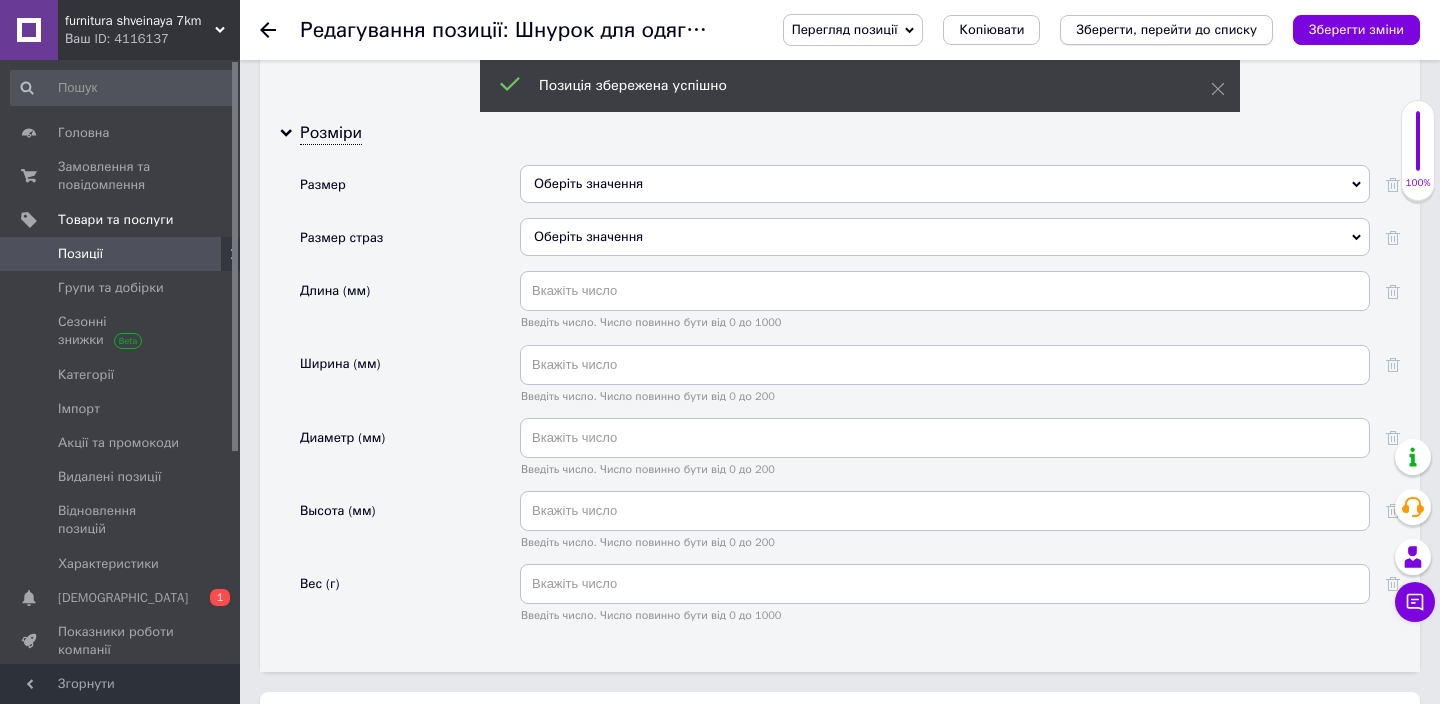 click on "Зберегти, перейти до списку" at bounding box center (1166, 30) 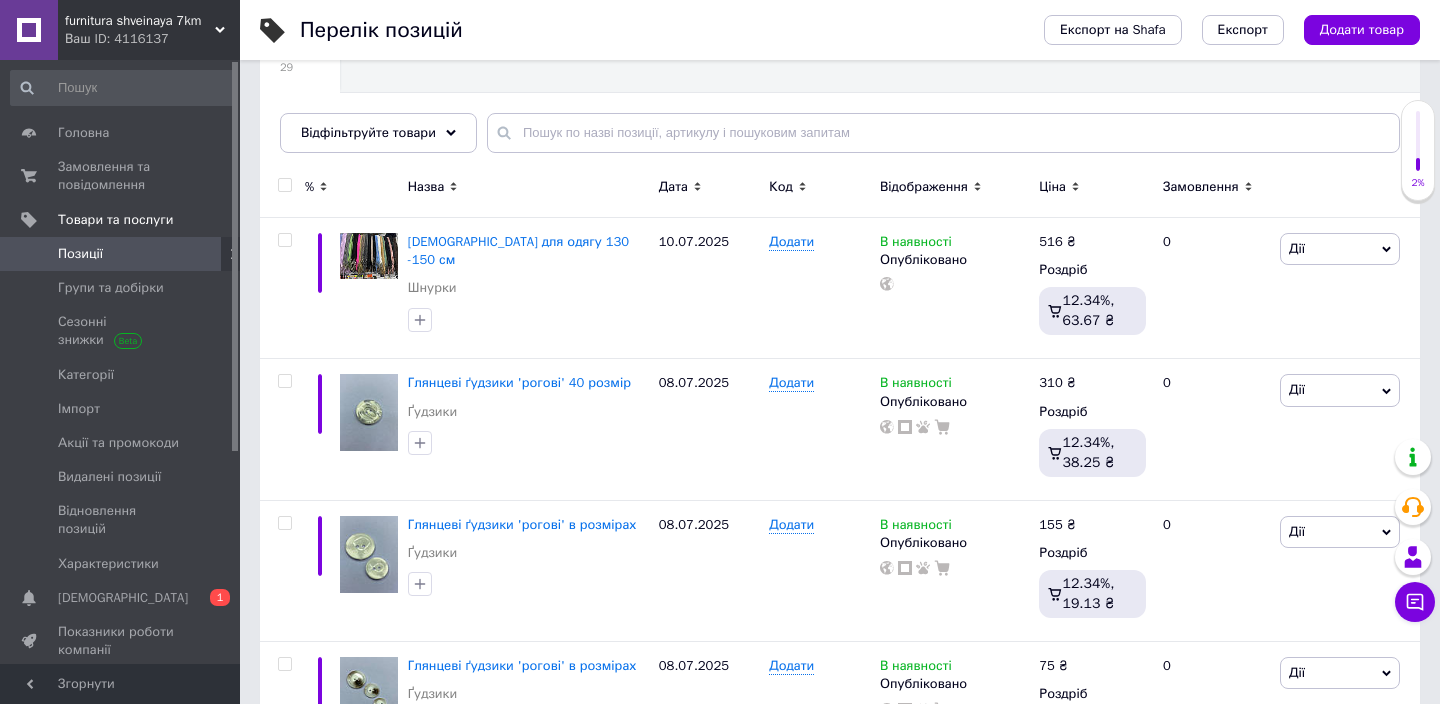 scroll, scrollTop: 186, scrollLeft: 0, axis: vertical 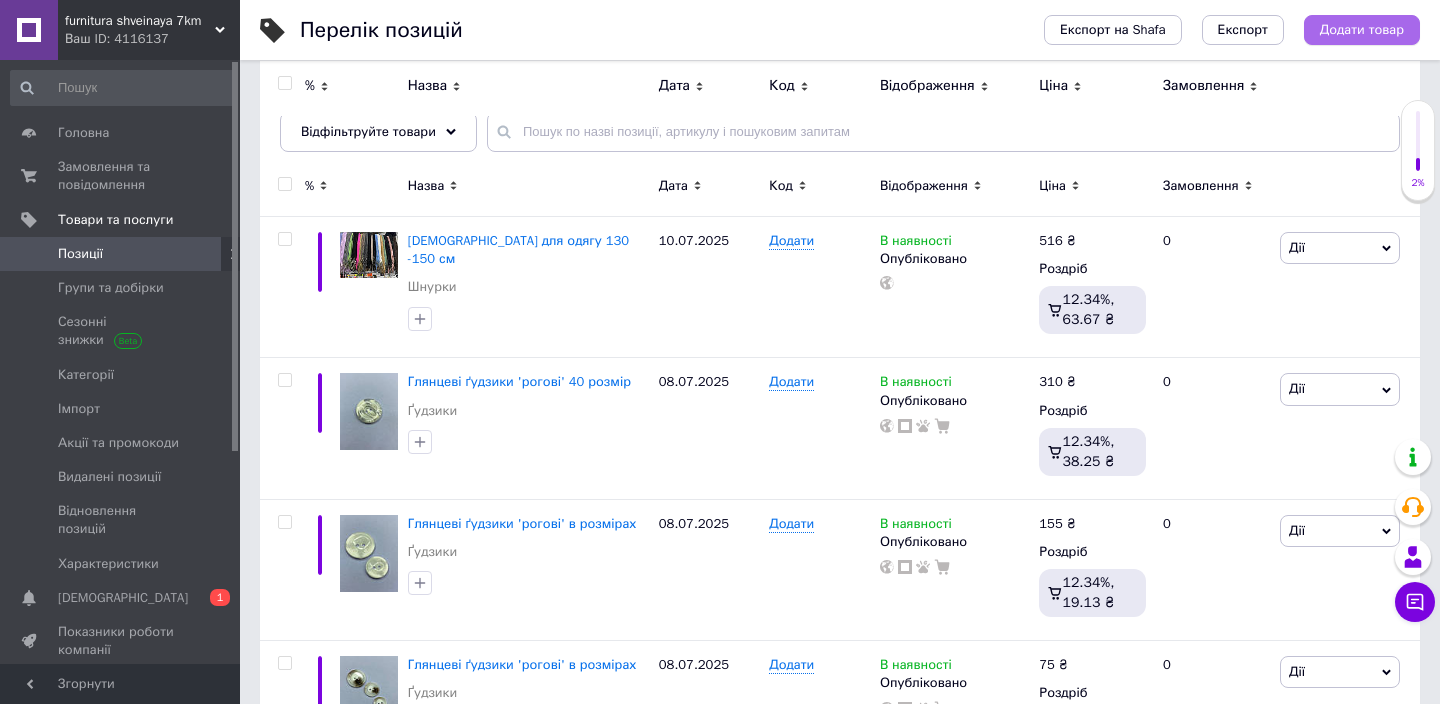 click on "Додати товар" at bounding box center [1362, 30] 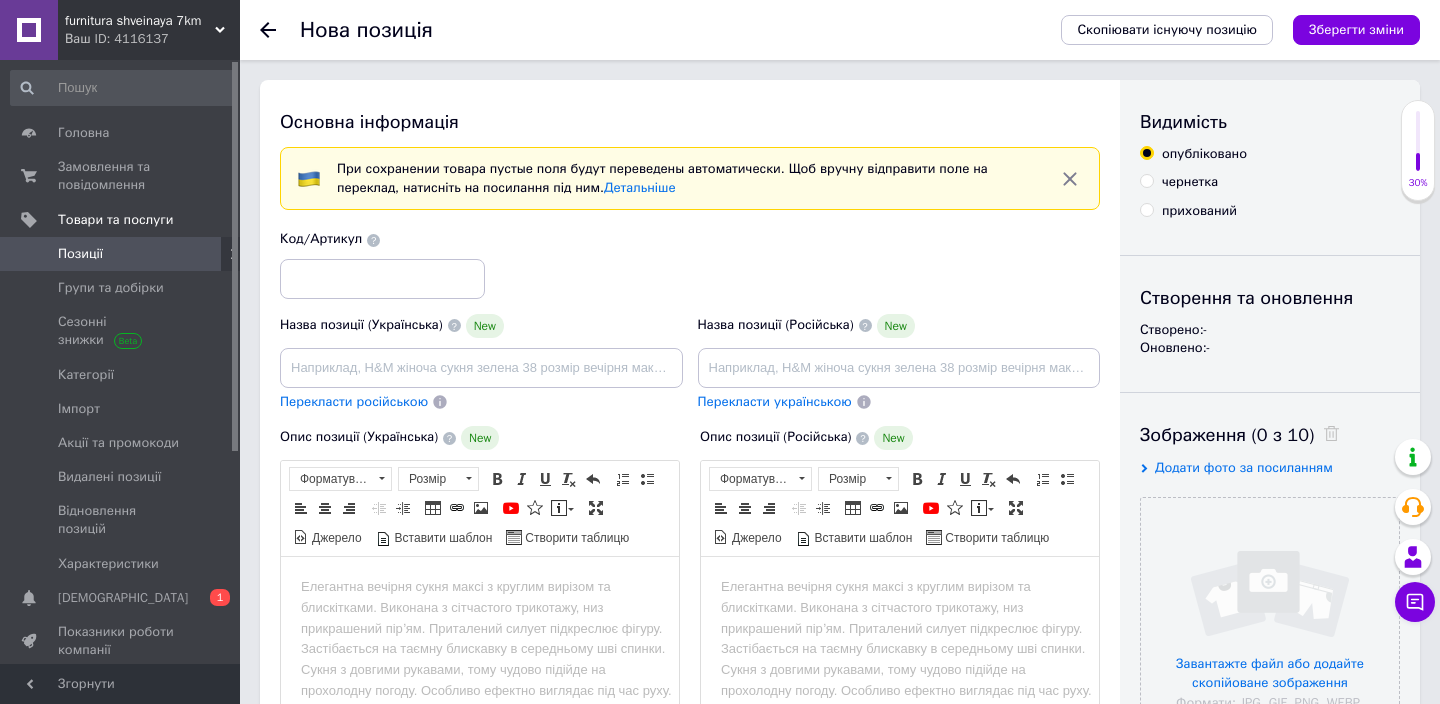 scroll, scrollTop: 0, scrollLeft: 0, axis: both 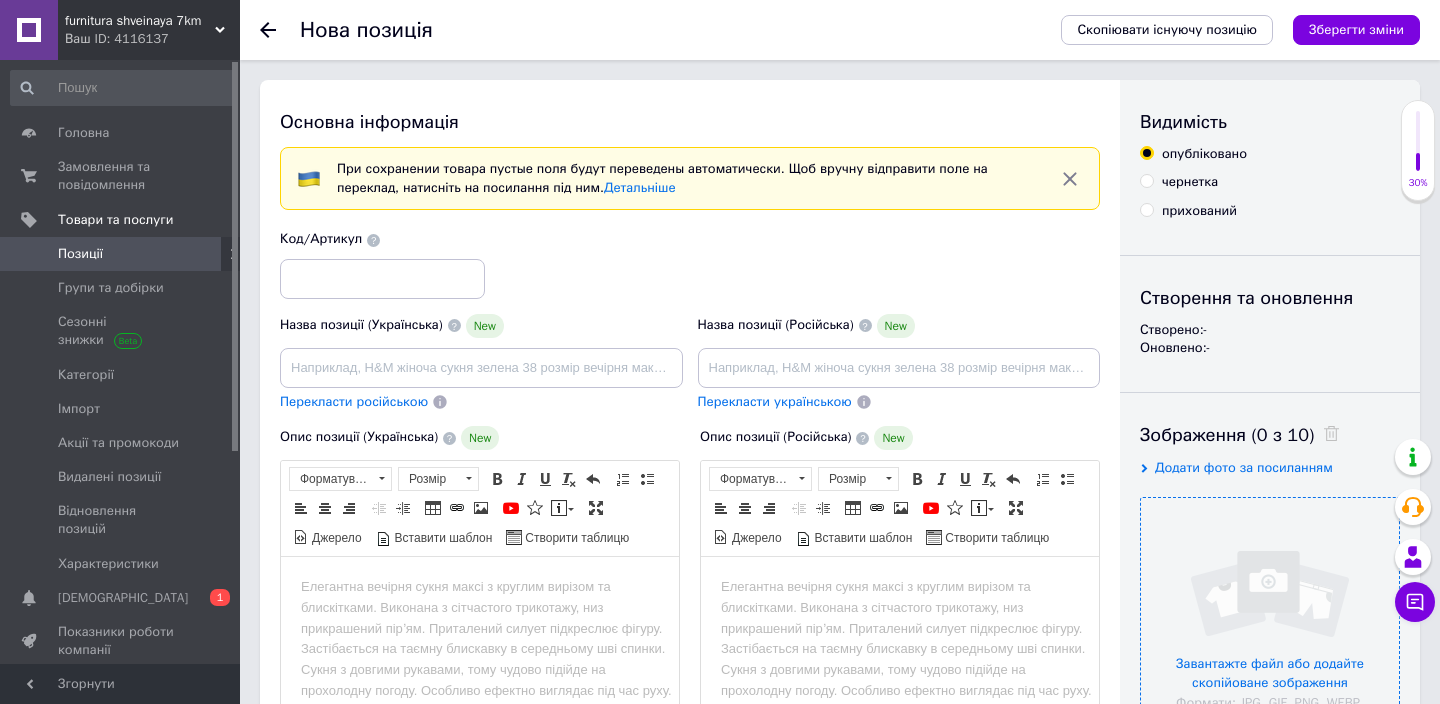 click at bounding box center (1270, 627) 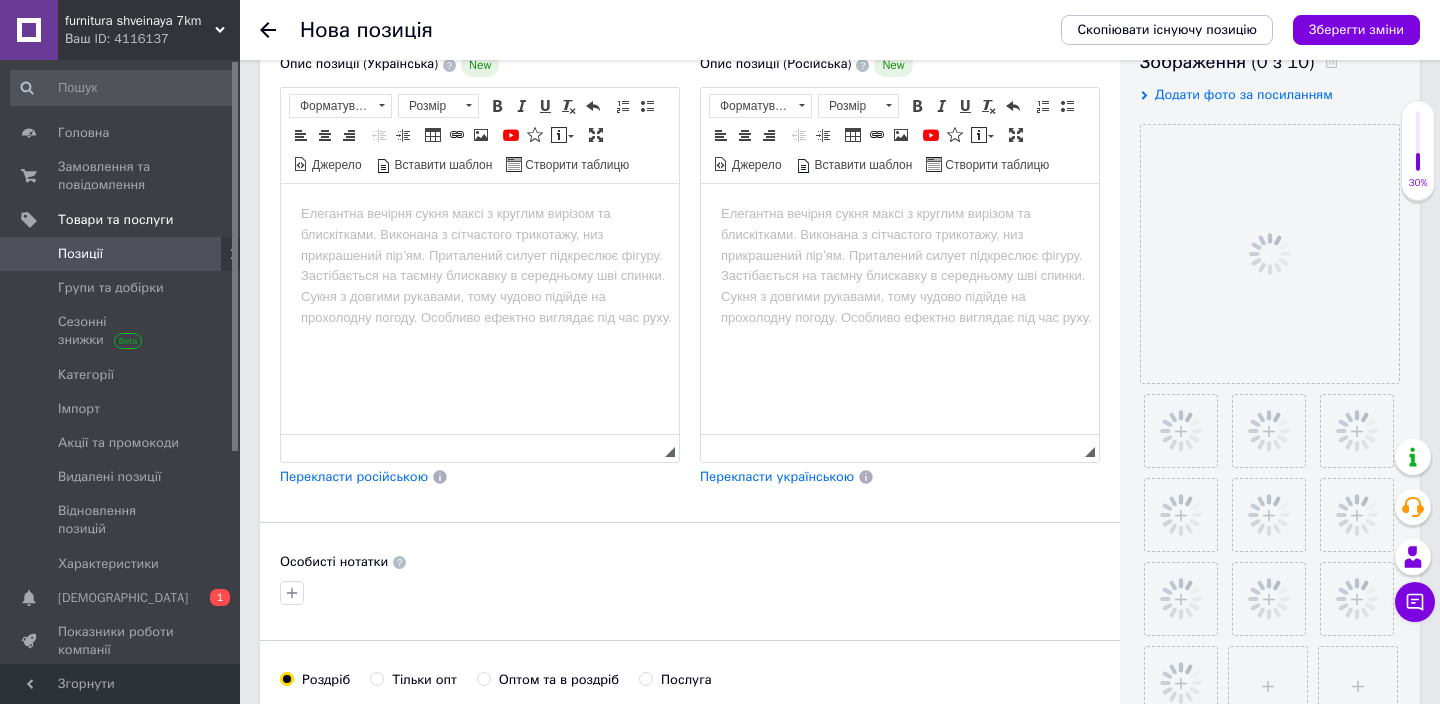 scroll, scrollTop: 380, scrollLeft: 0, axis: vertical 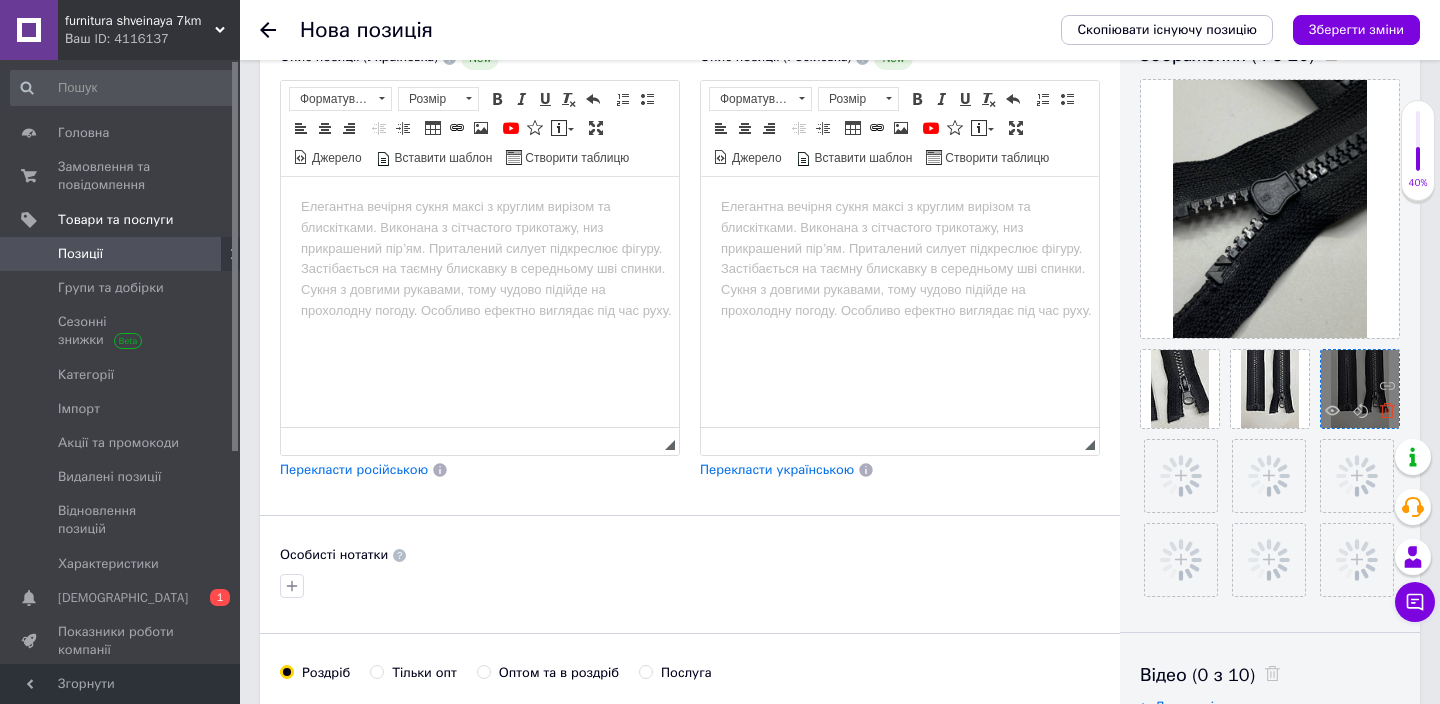 click 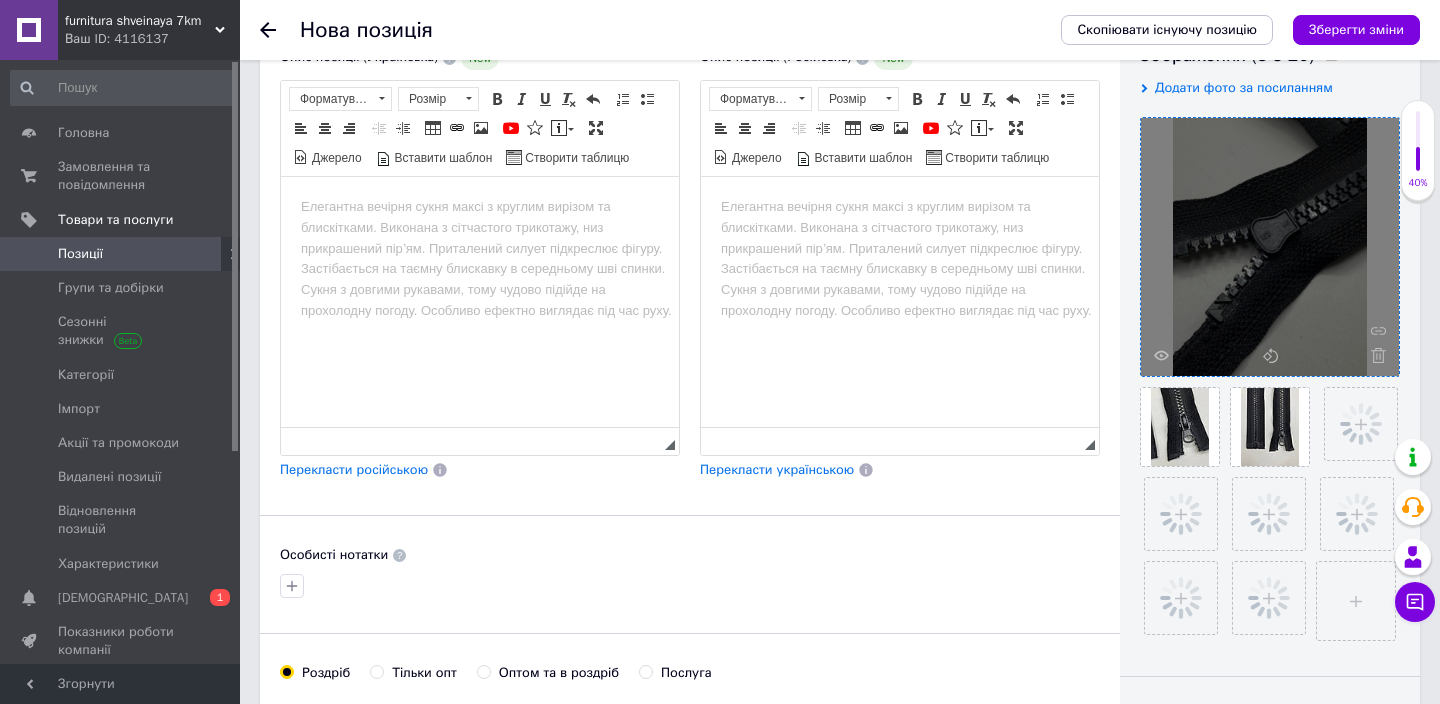 drag, startPoint x: 1268, startPoint y: 369, endPoint x: 1254, endPoint y: 306, distance: 64.53681 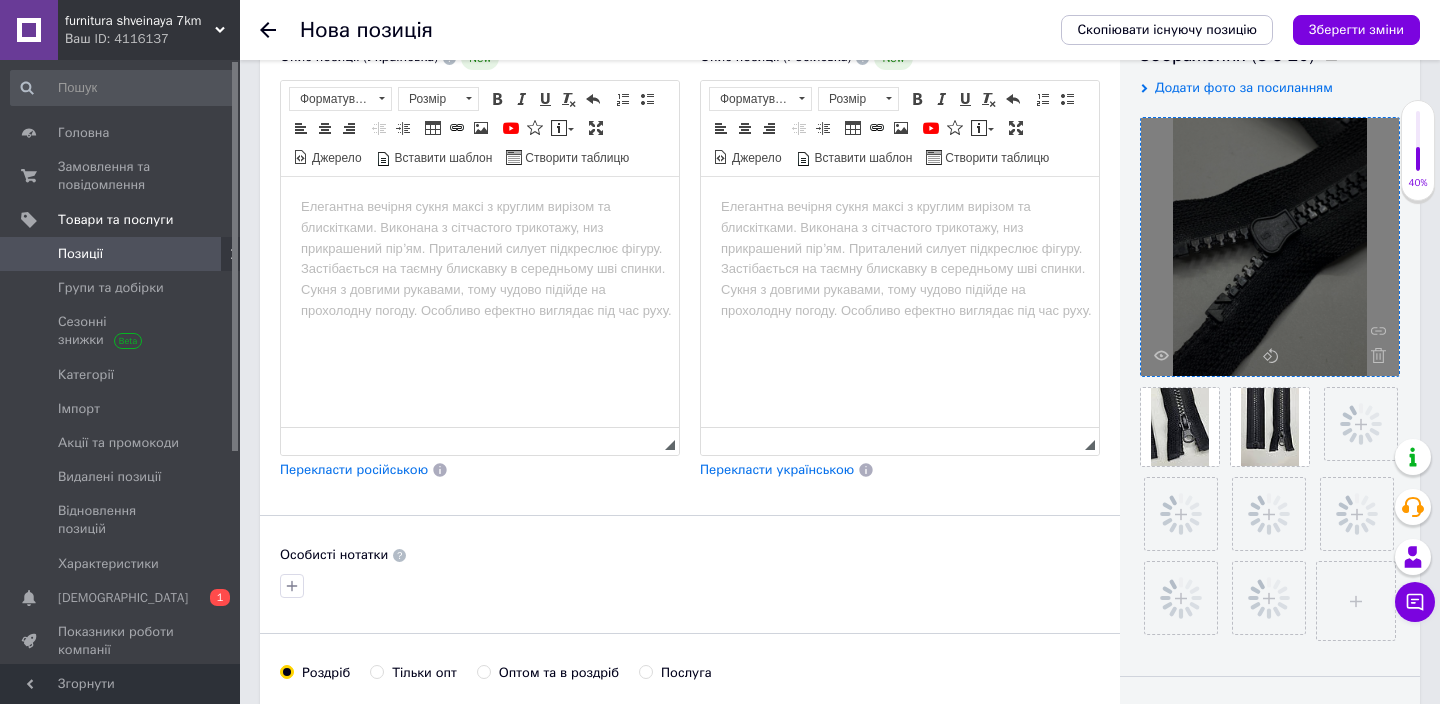 click at bounding box center (1270, 379) 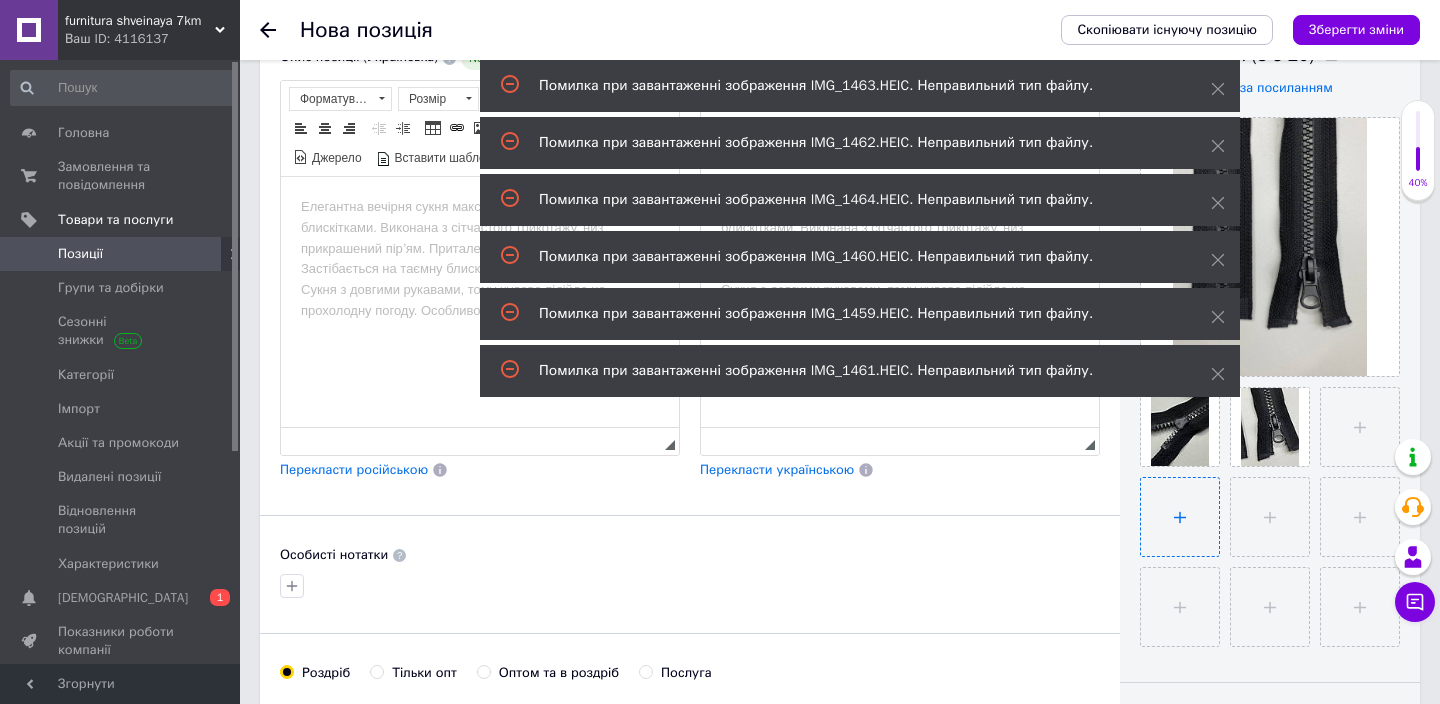 click at bounding box center (1180, 517) 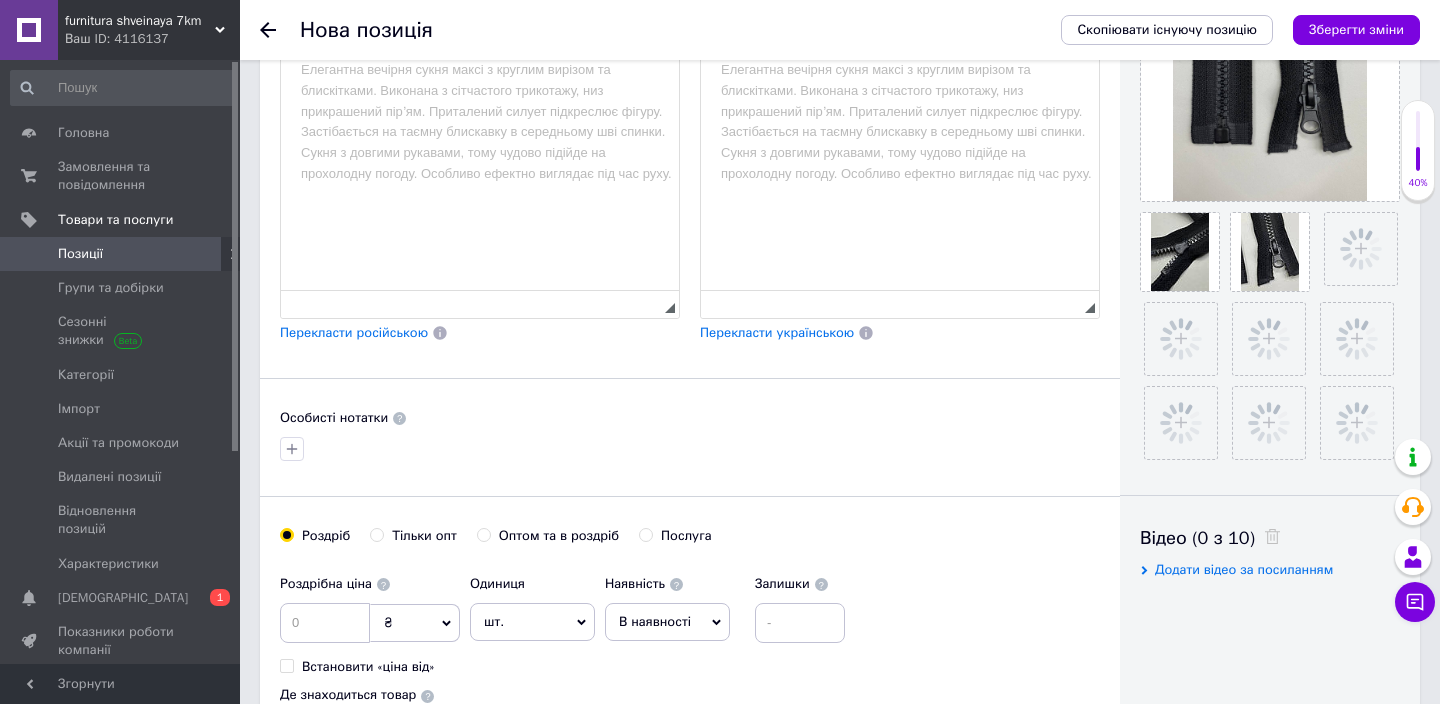 scroll, scrollTop: 518, scrollLeft: 0, axis: vertical 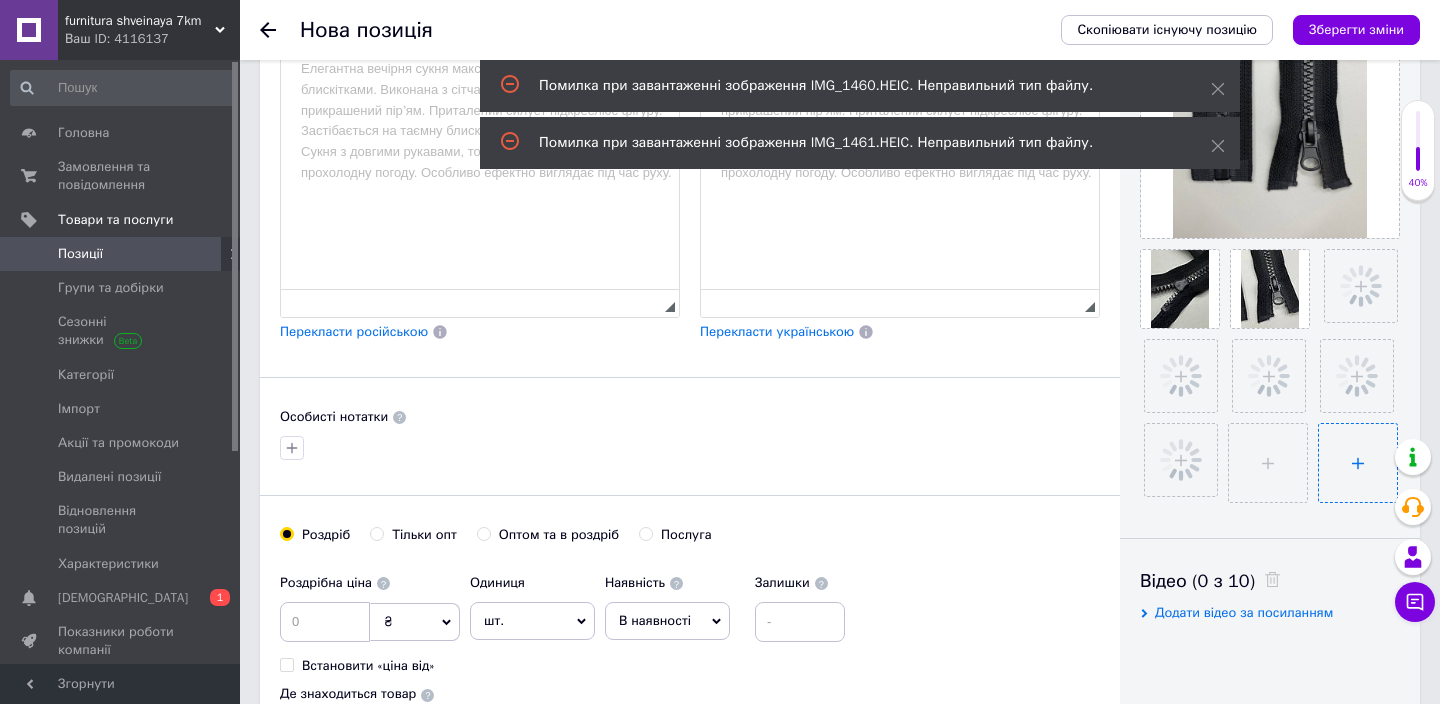 drag, startPoint x: 1331, startPoint y: 436, endPoint x: 1332, endPoint y: 450, distance: 14.035668 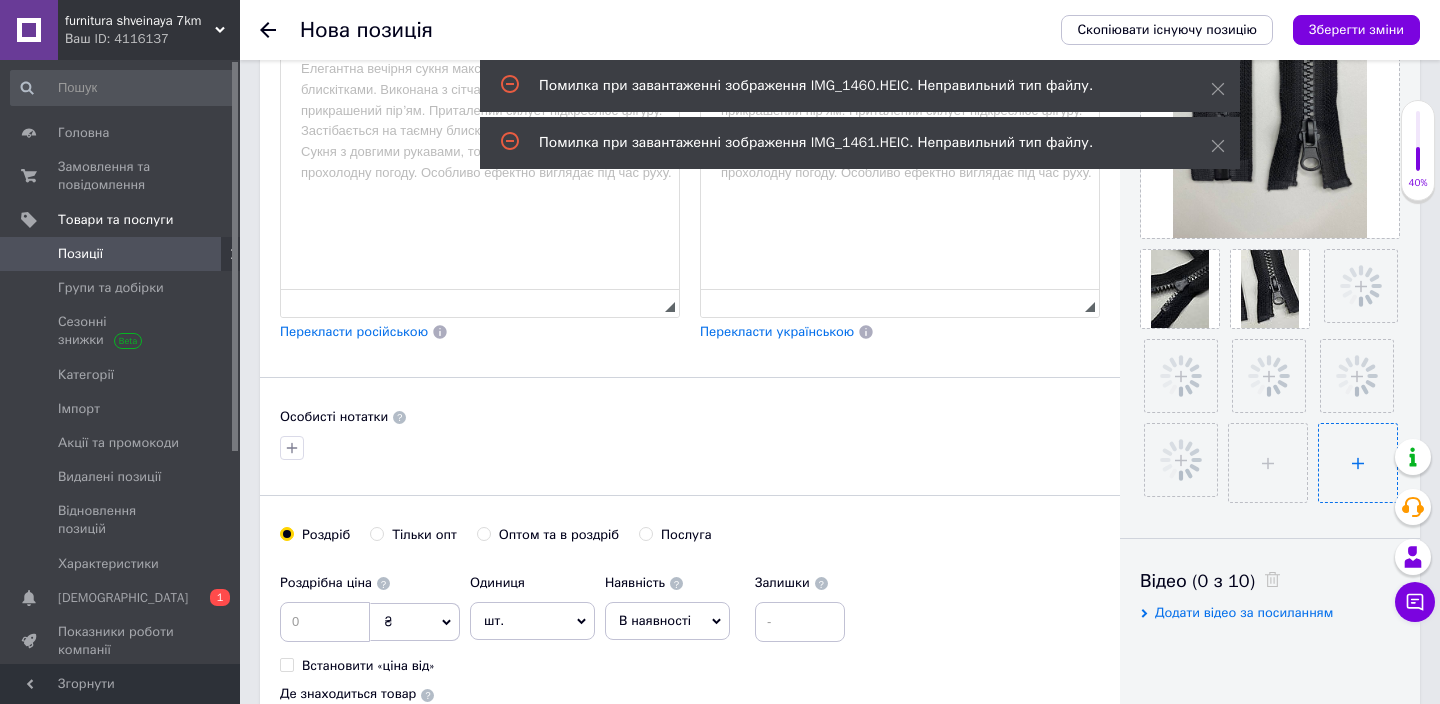 click at bounding box center [1358, 463] 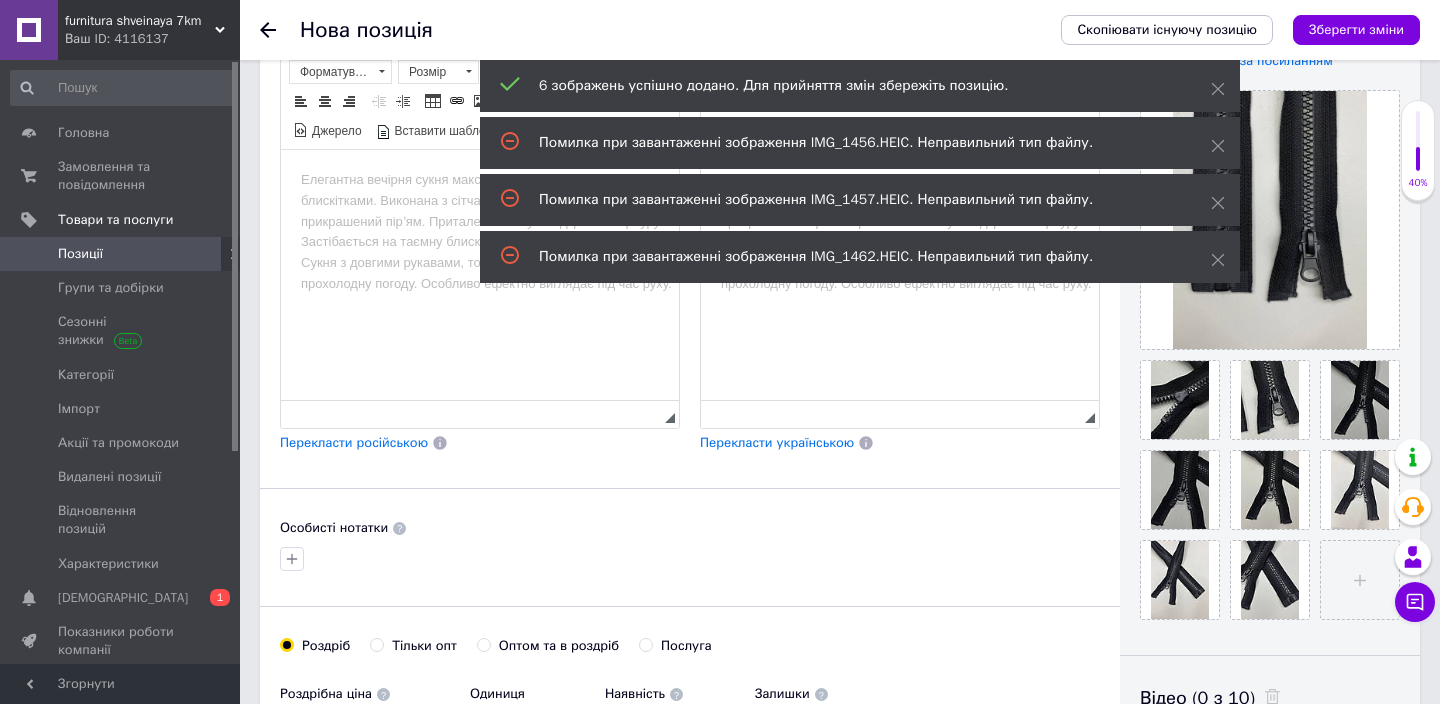 scroll, scrollTop: 384, scrollLeft: 0, axis: vertical 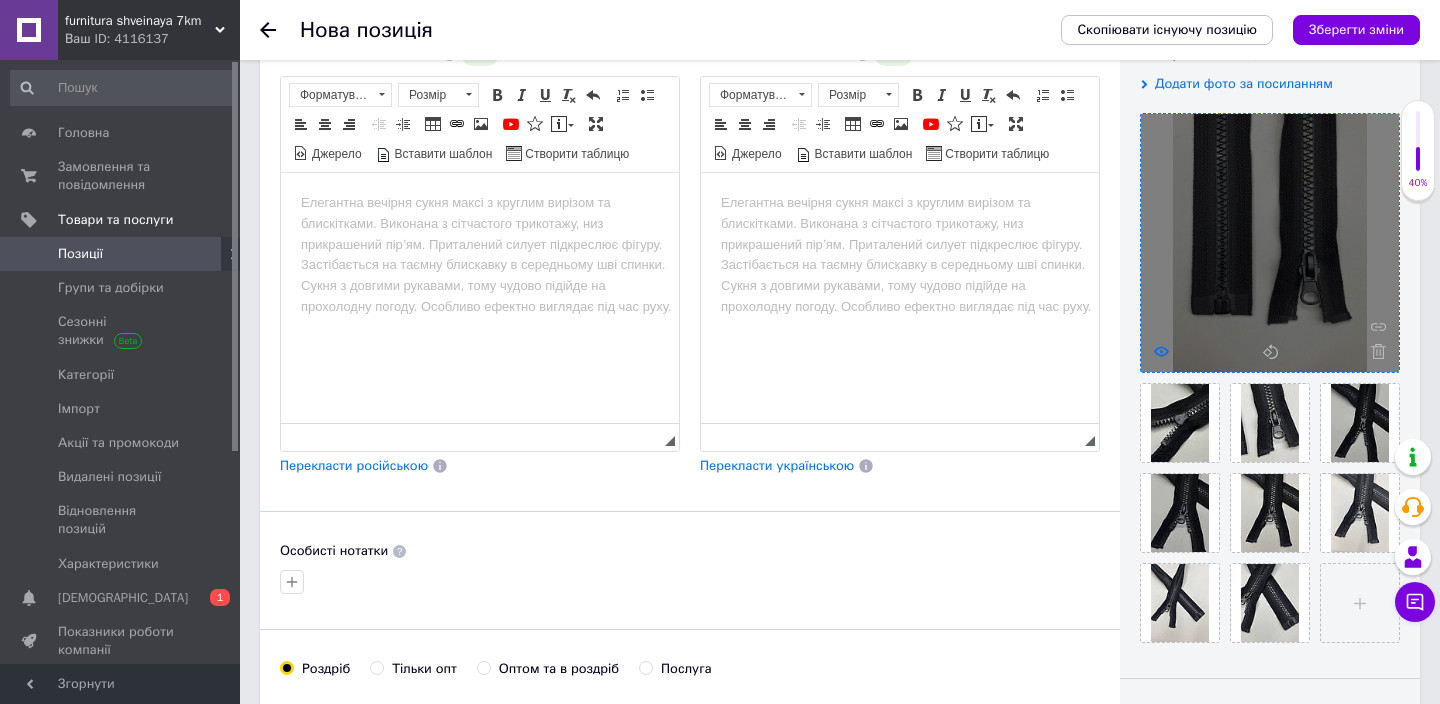 click 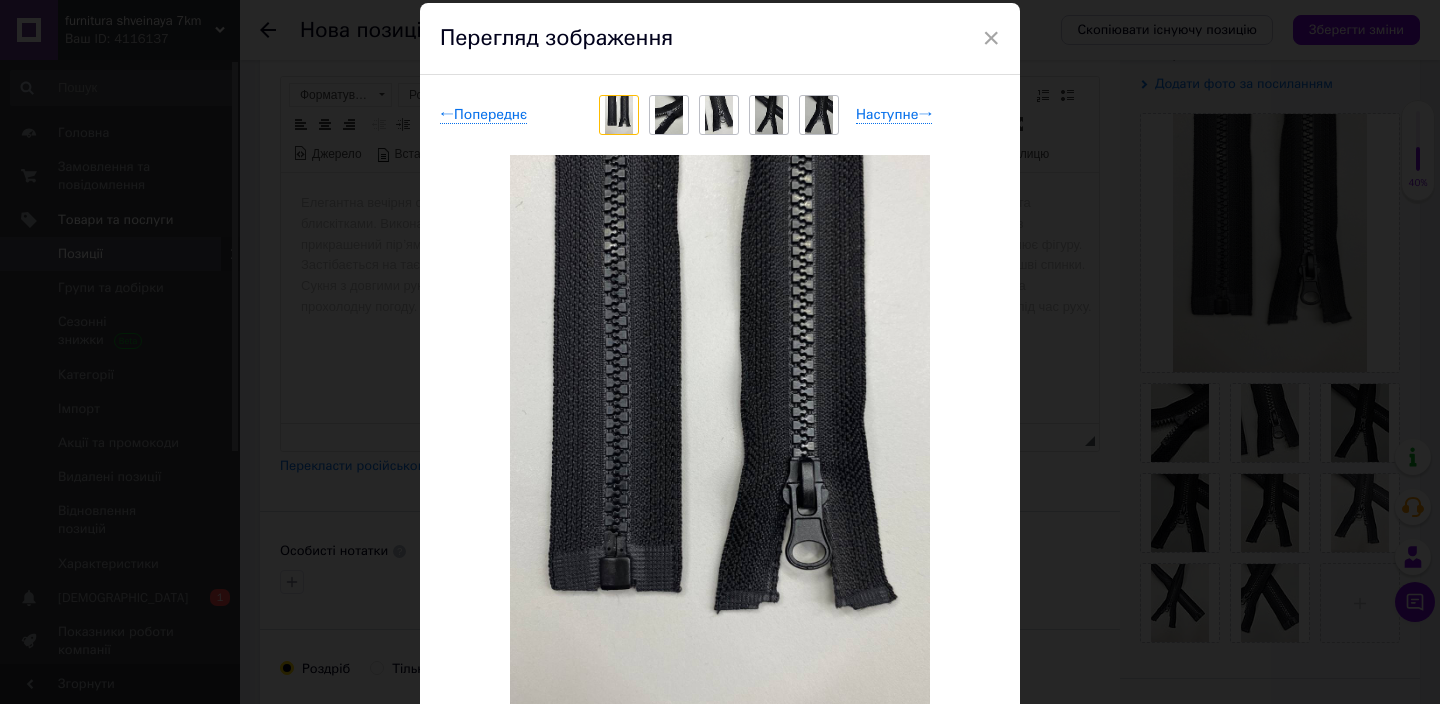 scroll, scrollTop: 71, scrollLeft: 0, axis: vertical 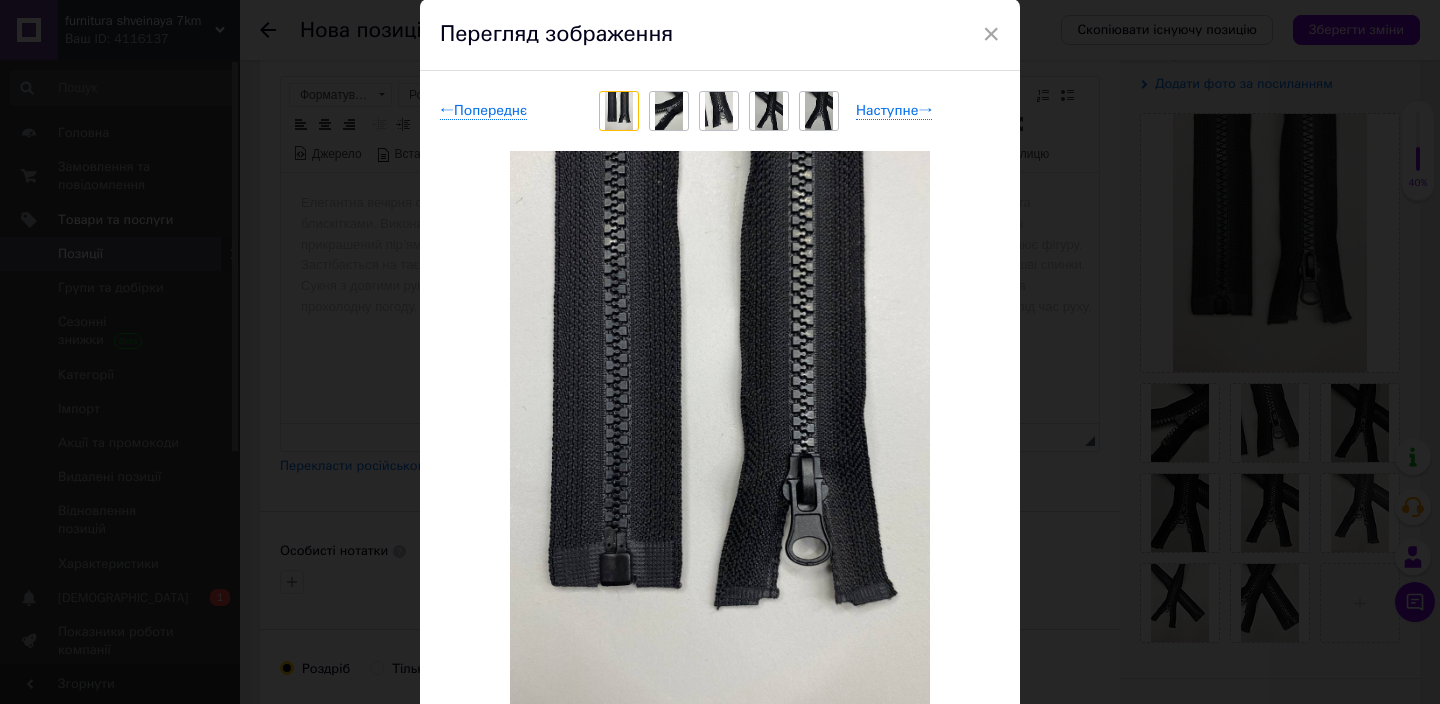 click at bounding box center (669, 111) 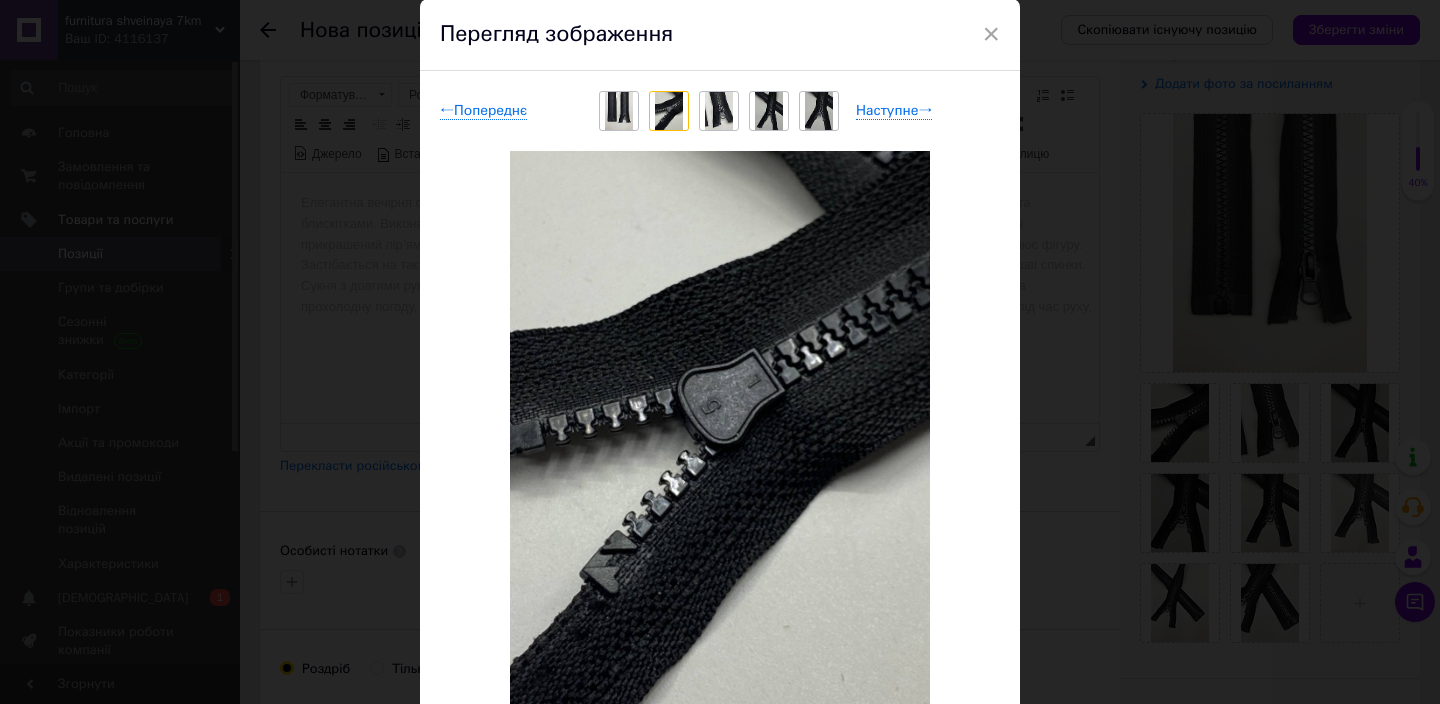 click at bounding box center (719, 111) 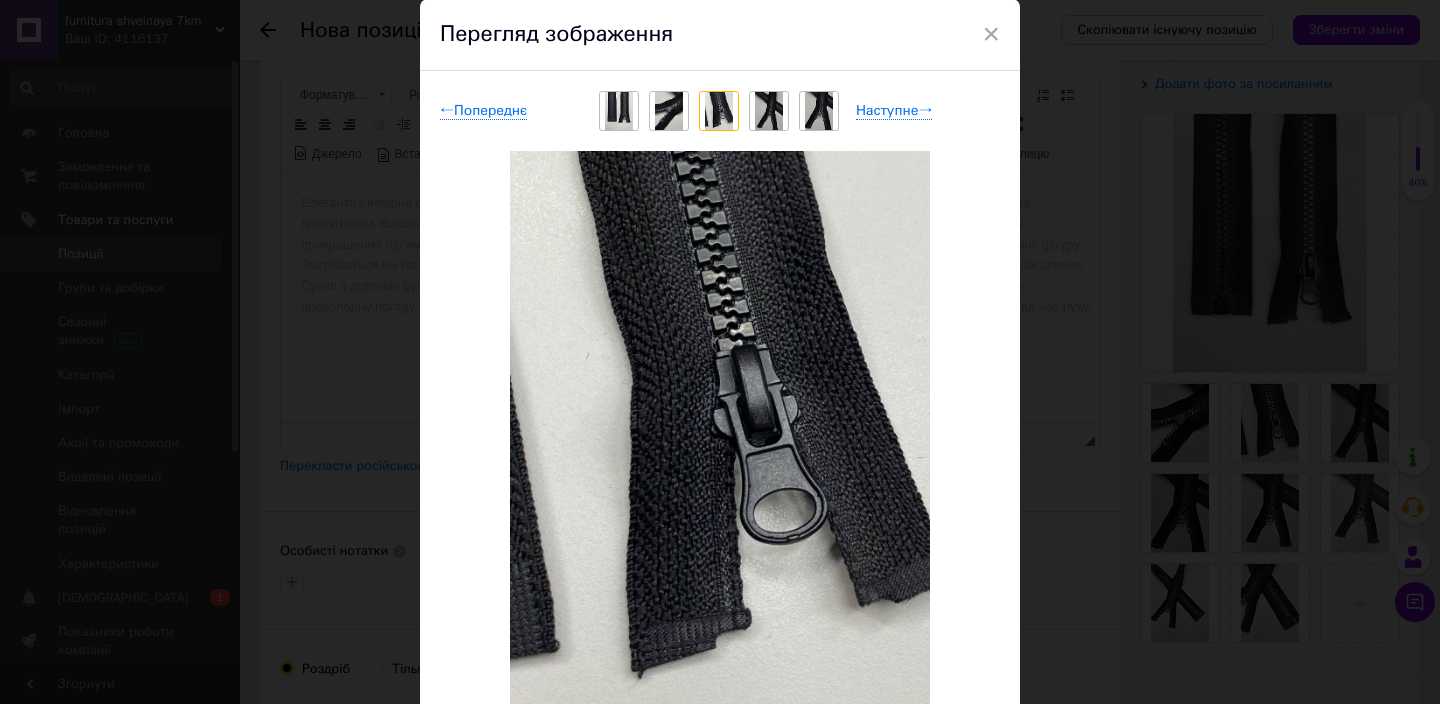 click at bounding box center [769, 111] 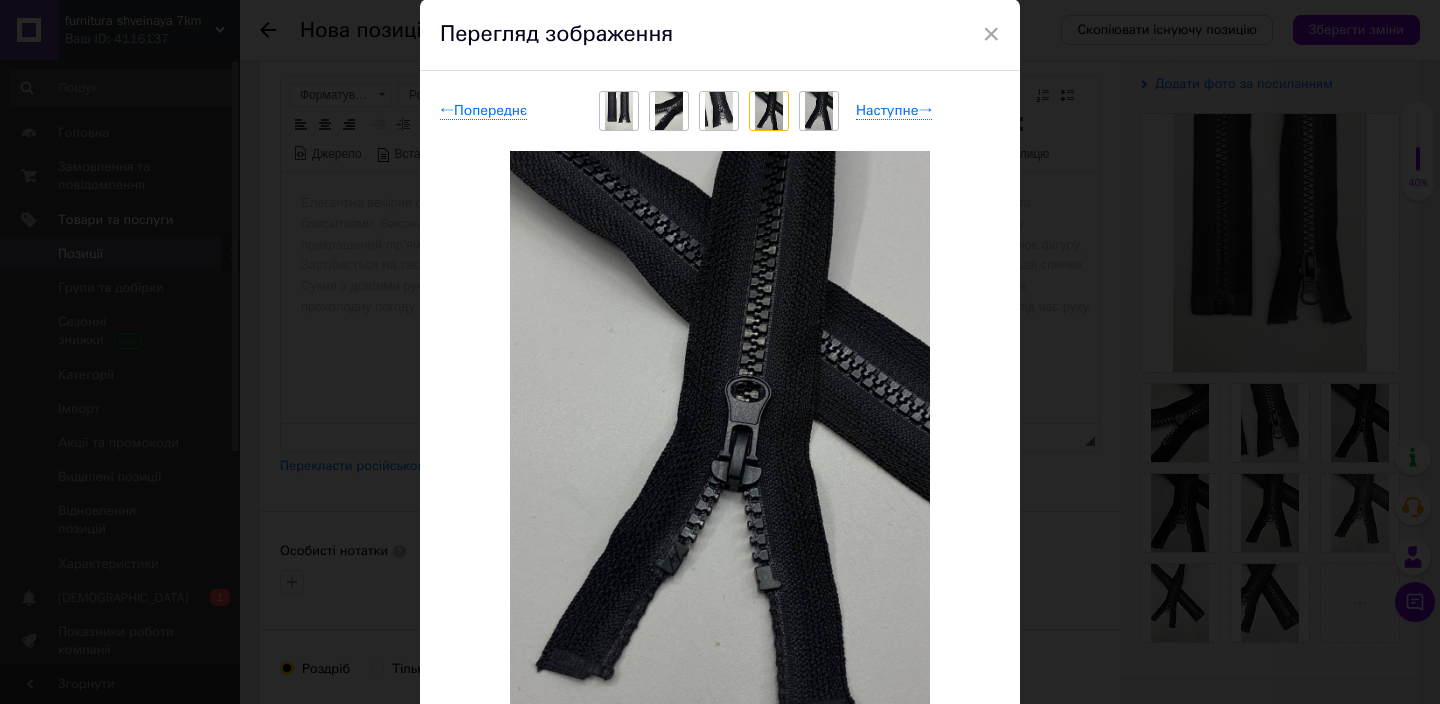 click at bounding box center (819, 111) 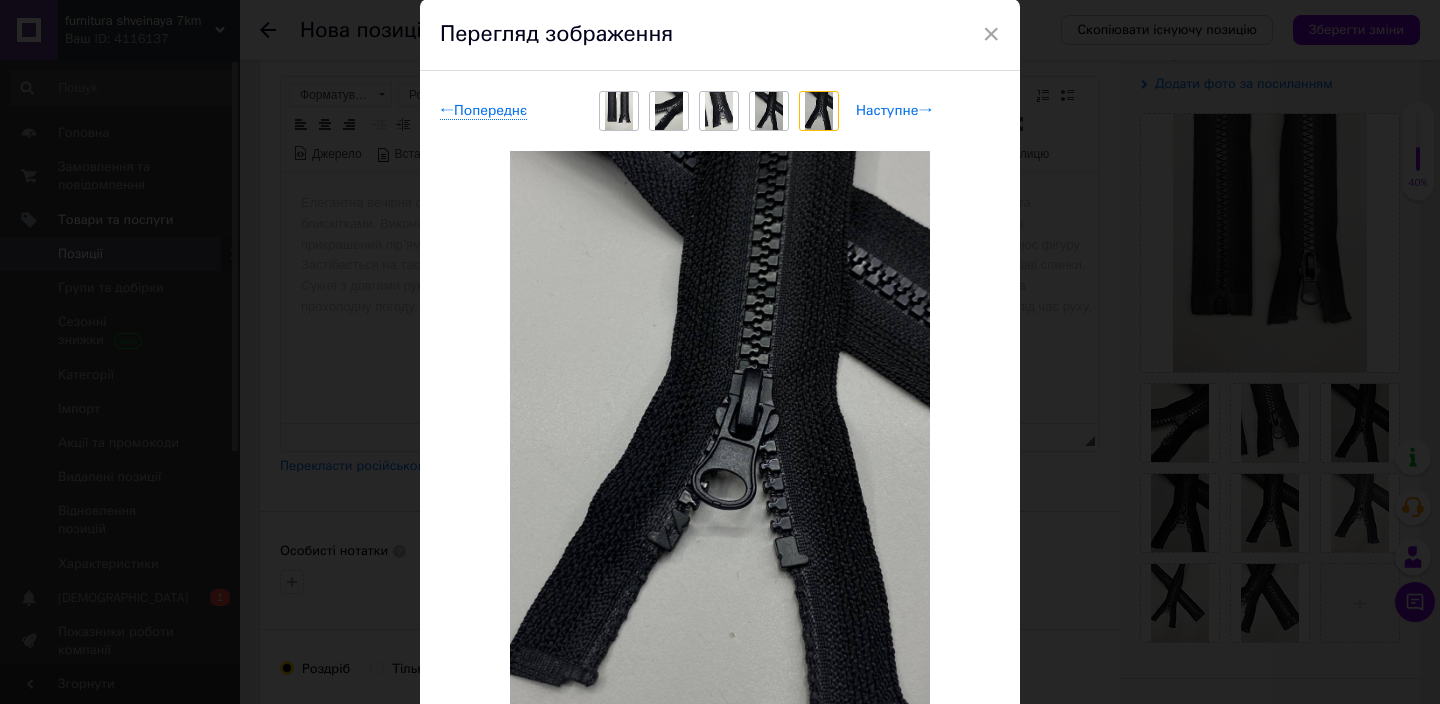 click on "Наступне →" at bounding box center [894, 111] 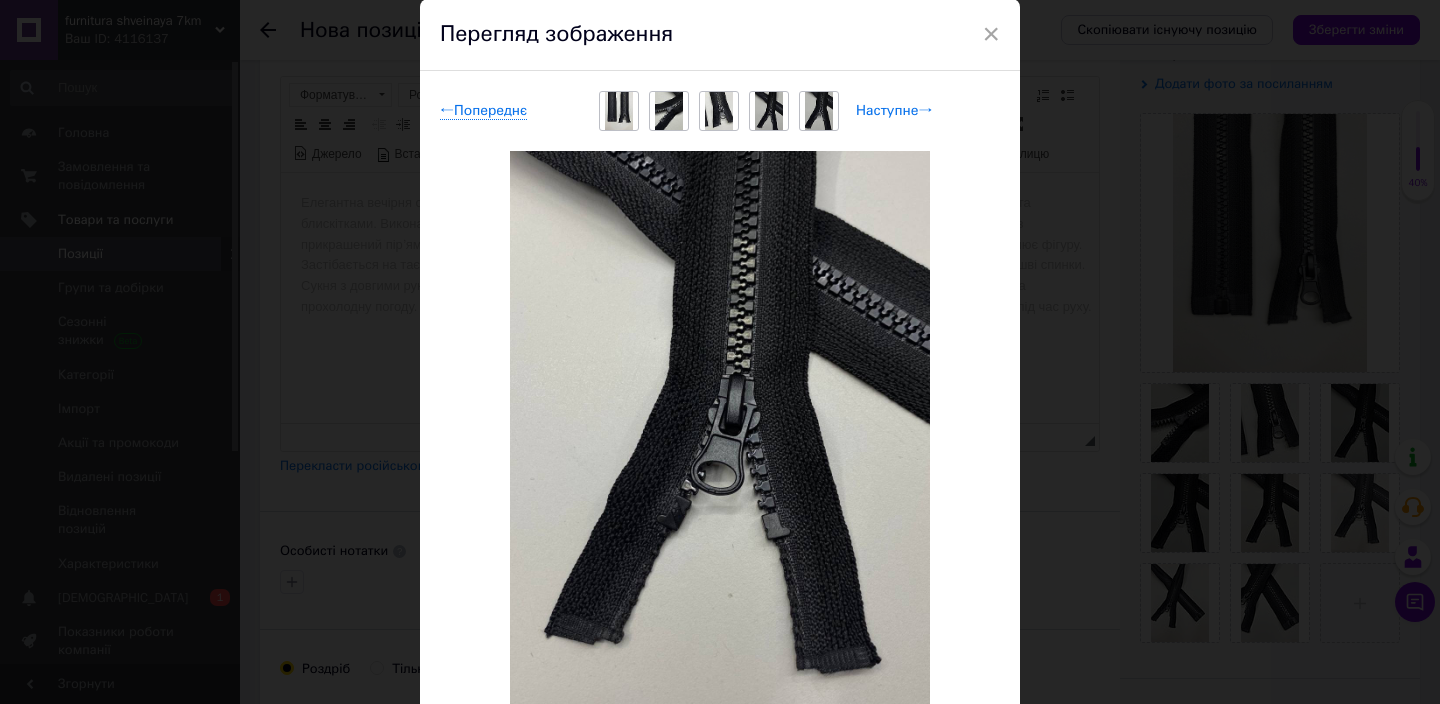 click on "Наступне →" at bounding box center [894, 111] 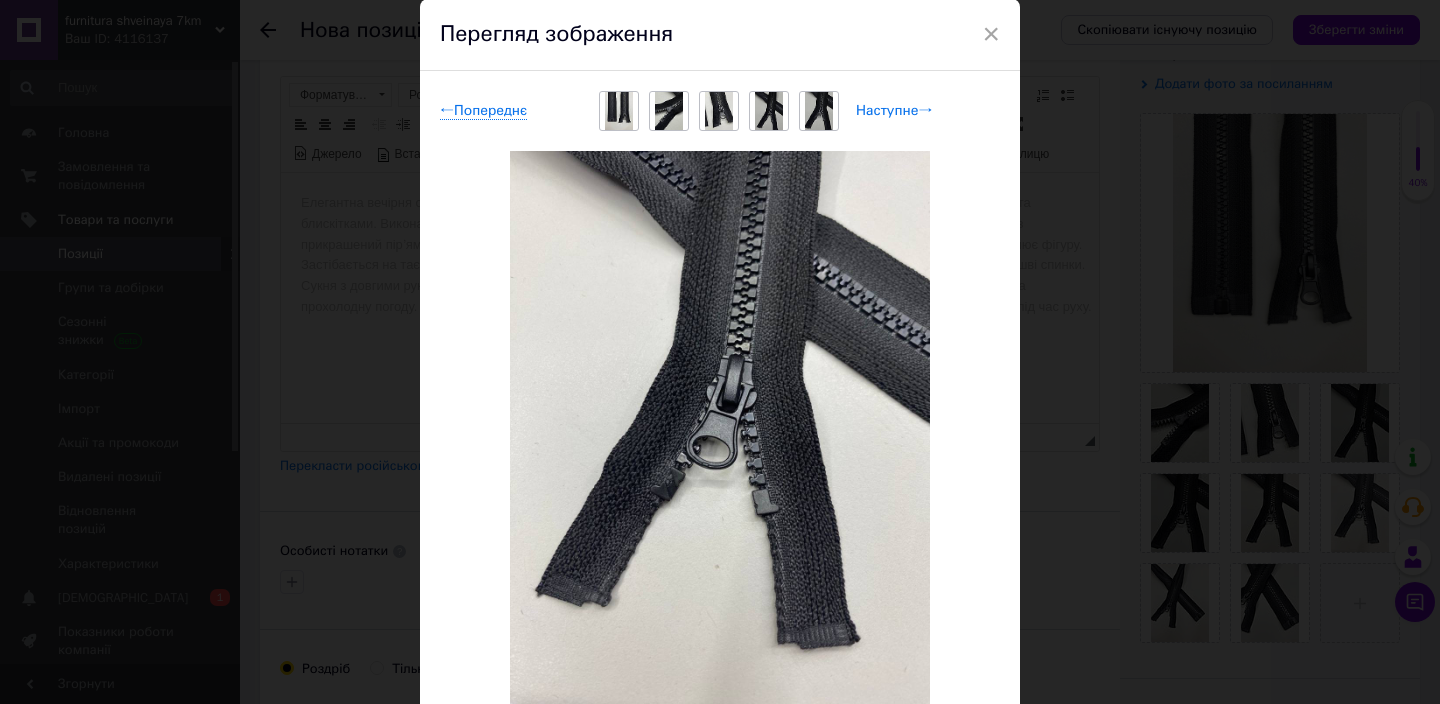 click on "Наступне →" at bounding box center (894, 111) 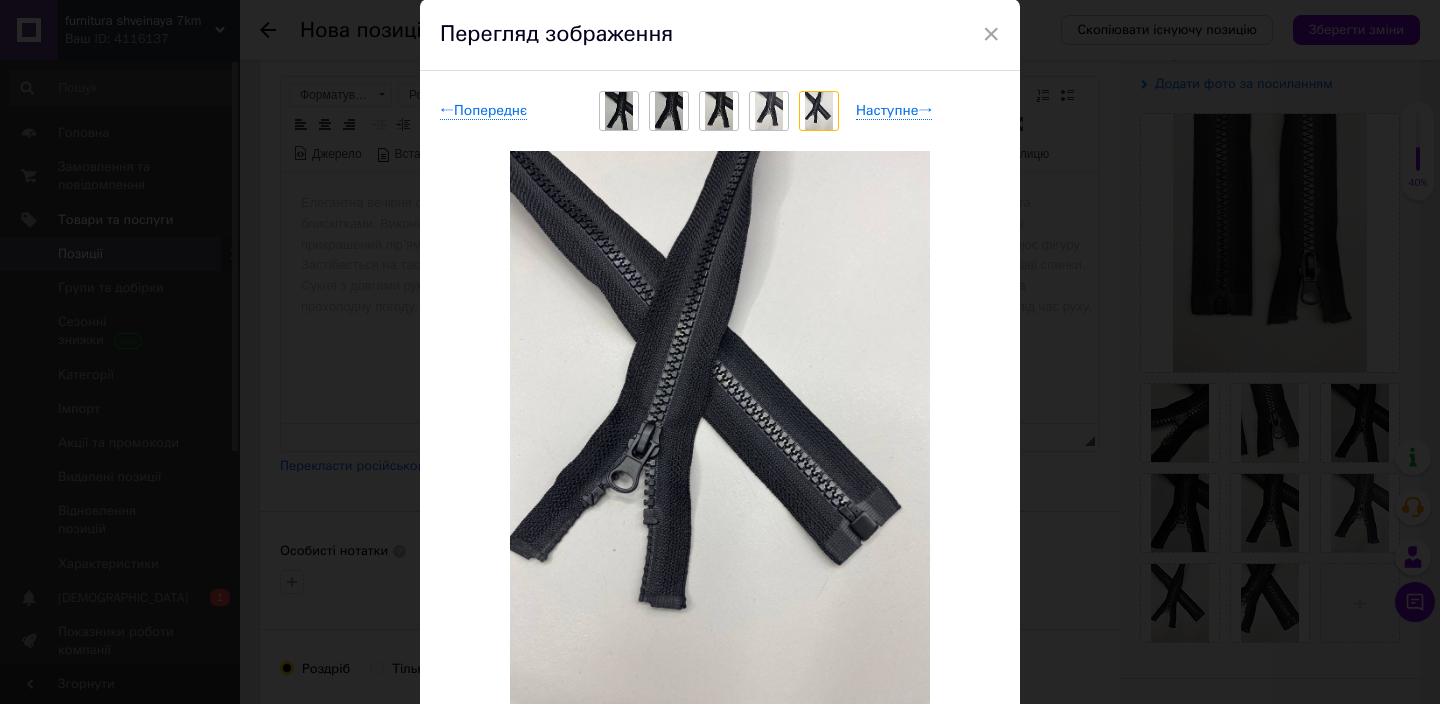 drag, startPoint x: 1066, startPoint y: 194, endPoint x: 361, endPoint y: 21, distance: 725.91595 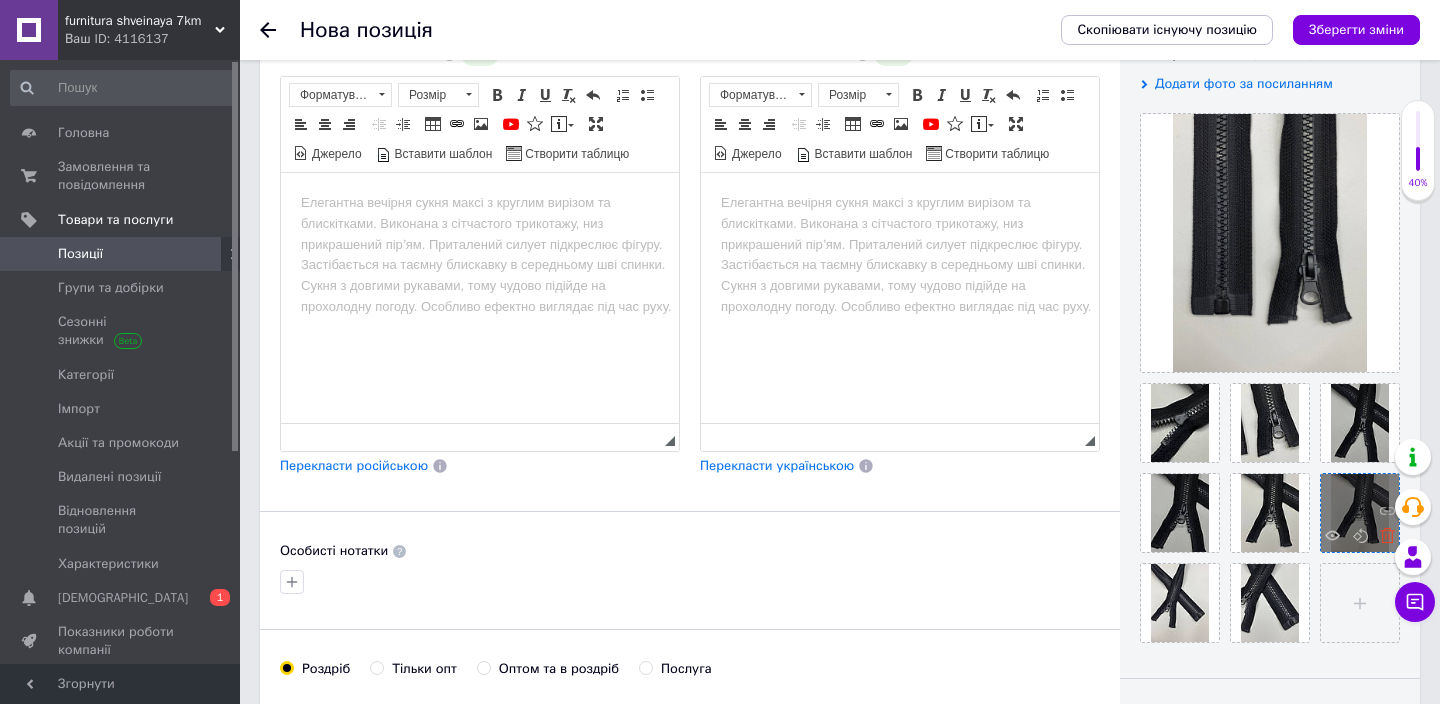 click 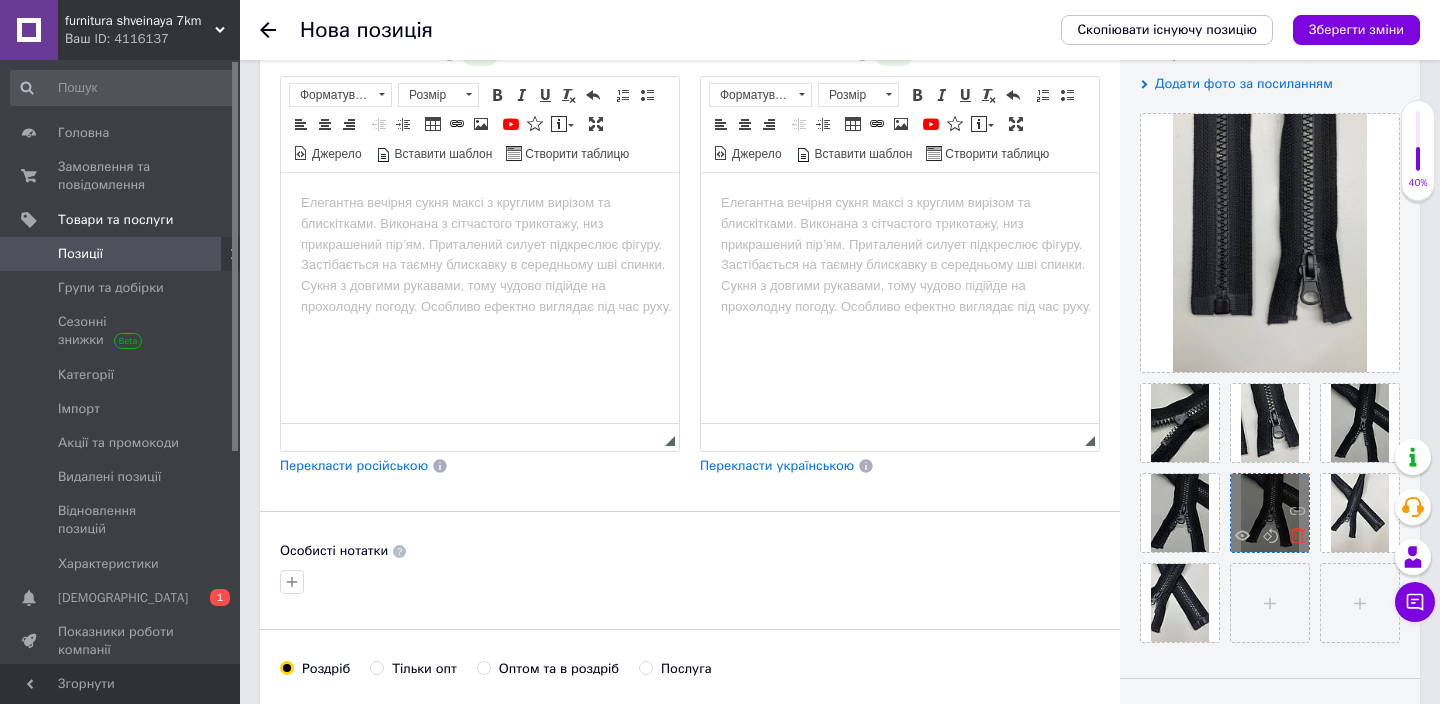 click 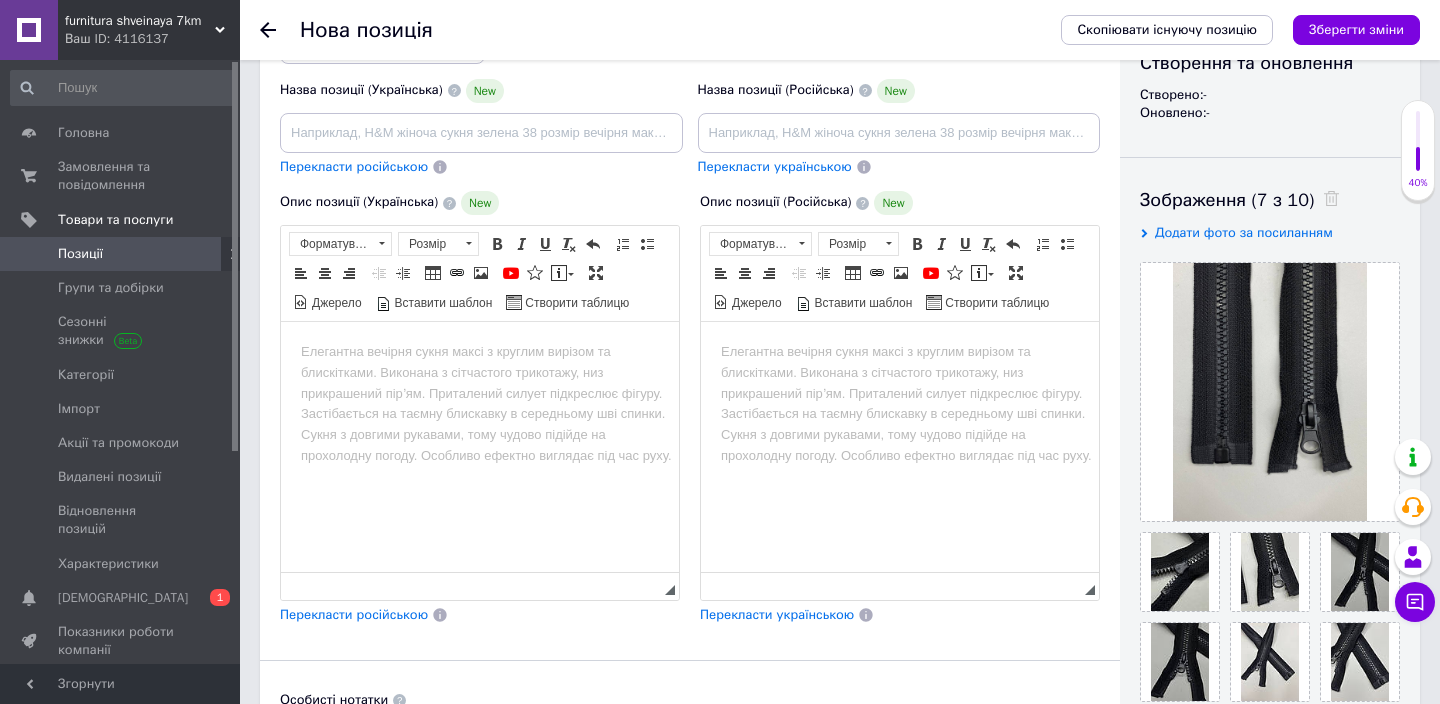 scroll, scrollTop: 194, scrollLeft: 0, axis: vertical 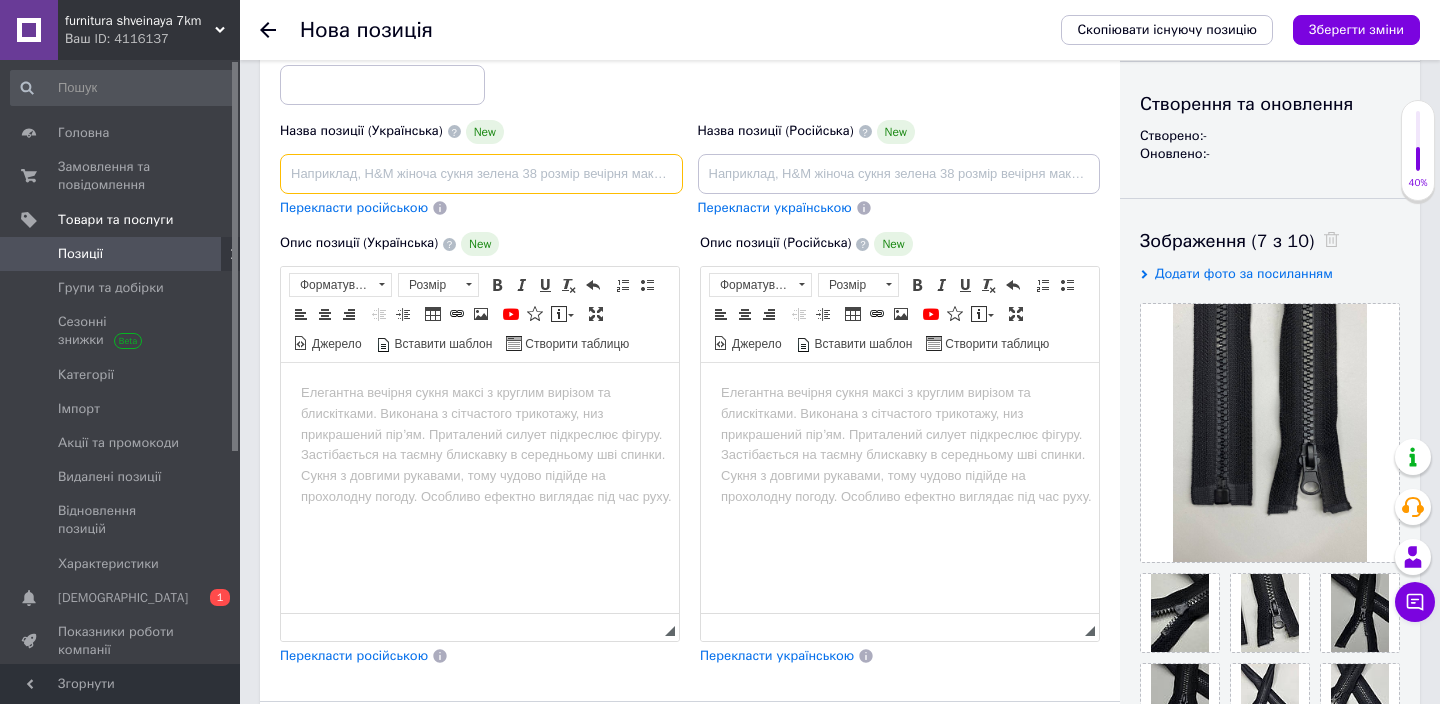 click at bounding box center [481, 174] 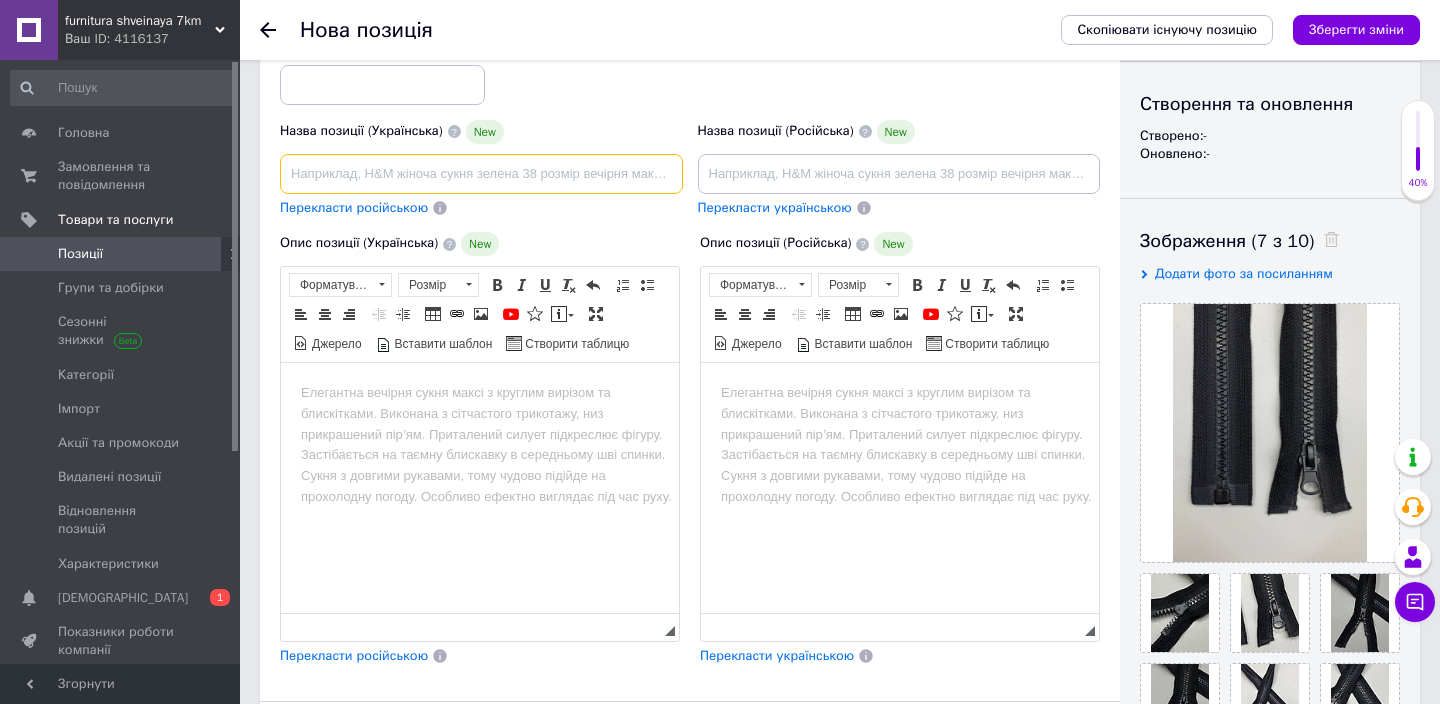 paste on "Блискавки "Трактор" оптом Трактор Тип 5 Детальніше: [URL][DOMAIN_NAME]" 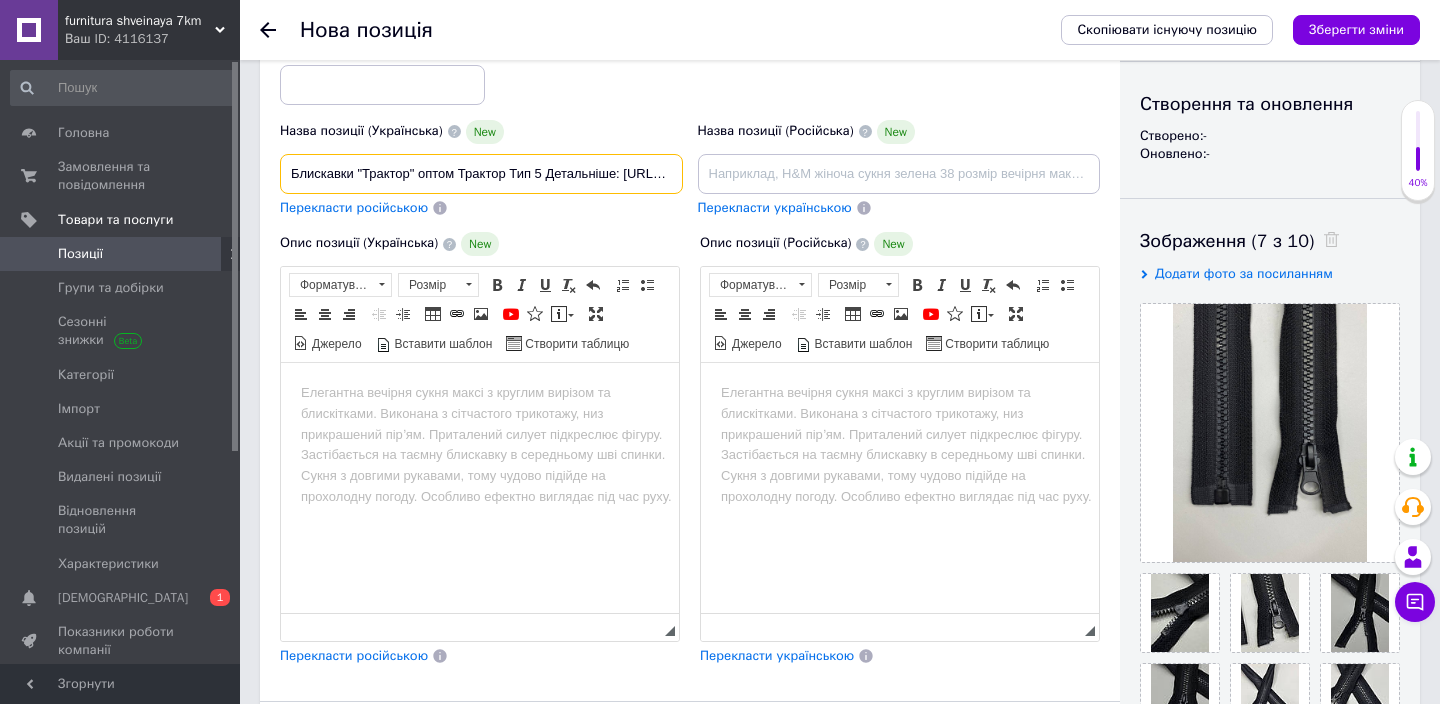 scroll, scrollTop: 0, scrollLeft: 425, axis: horizontal 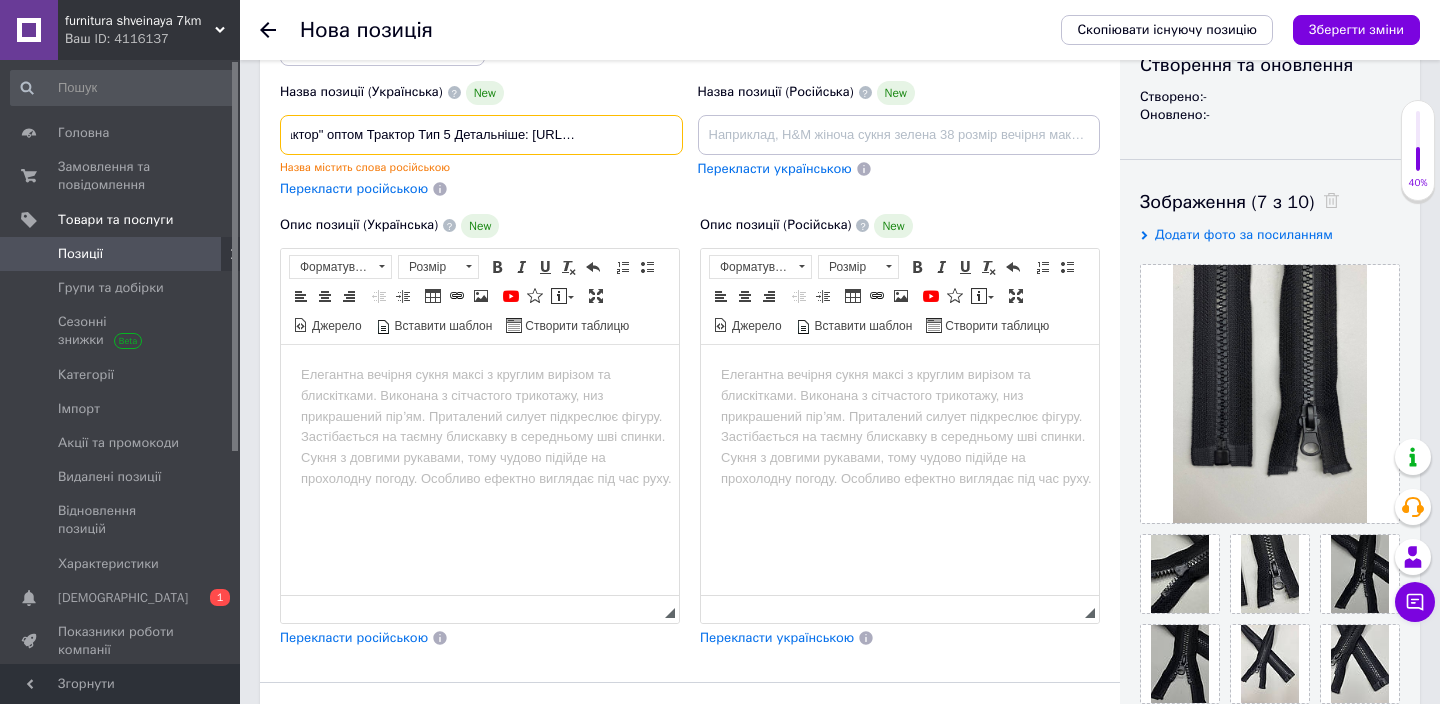 drag, startPoint x: 316, startPoint y: 131, endPoint x: 710, endPoint y: 137, distance: 394.0457 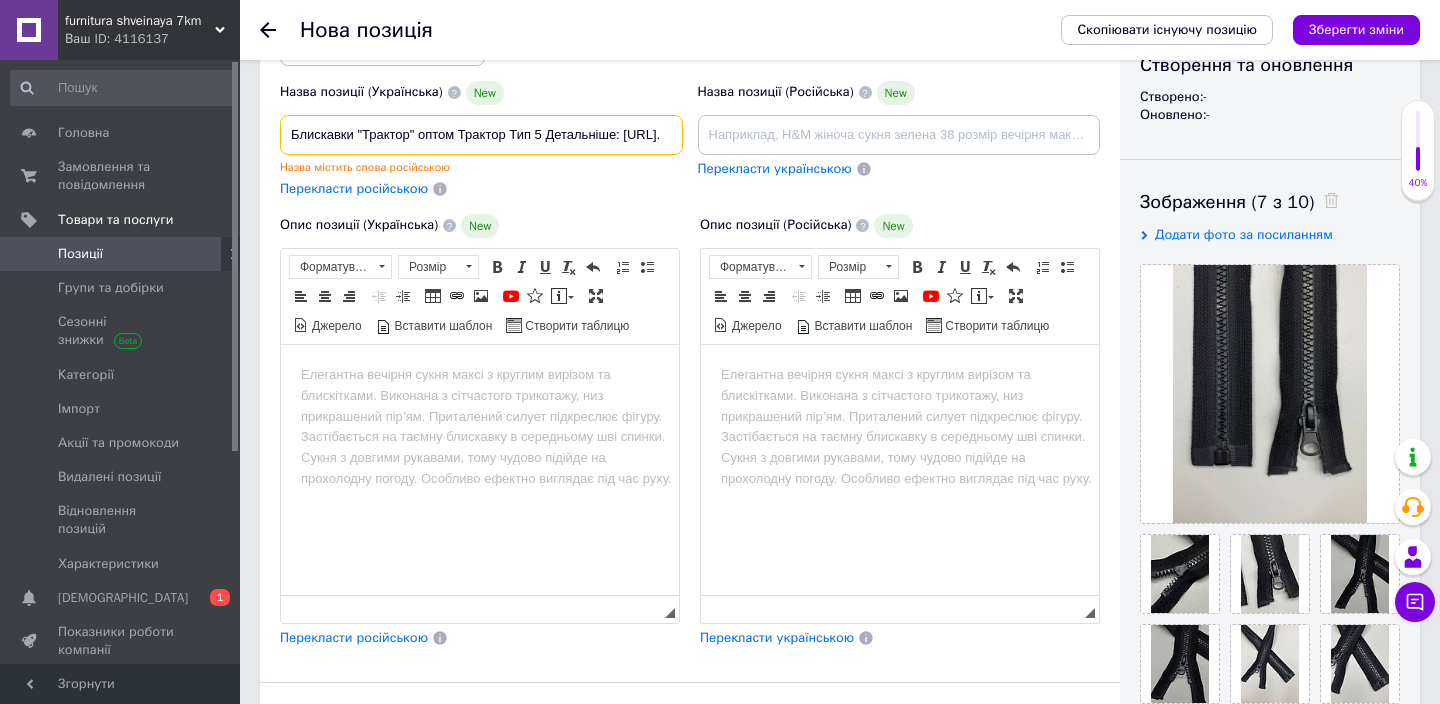 scroll, scrollTop: 0, scrollLeft: 51, axis: horizontal 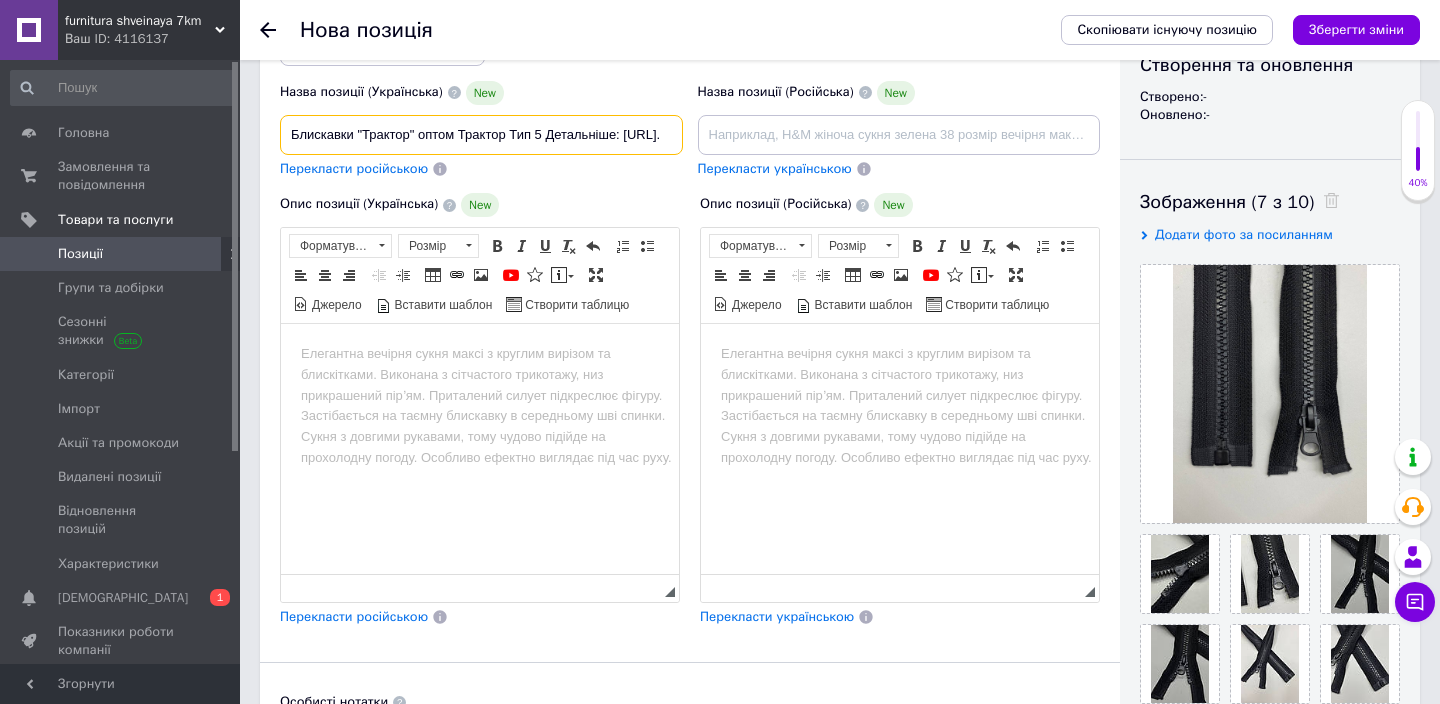 drag, startPoint x: 493, startPoint y: 133, endPoint x: 717, endPoint y: 161, distance: 225.74321 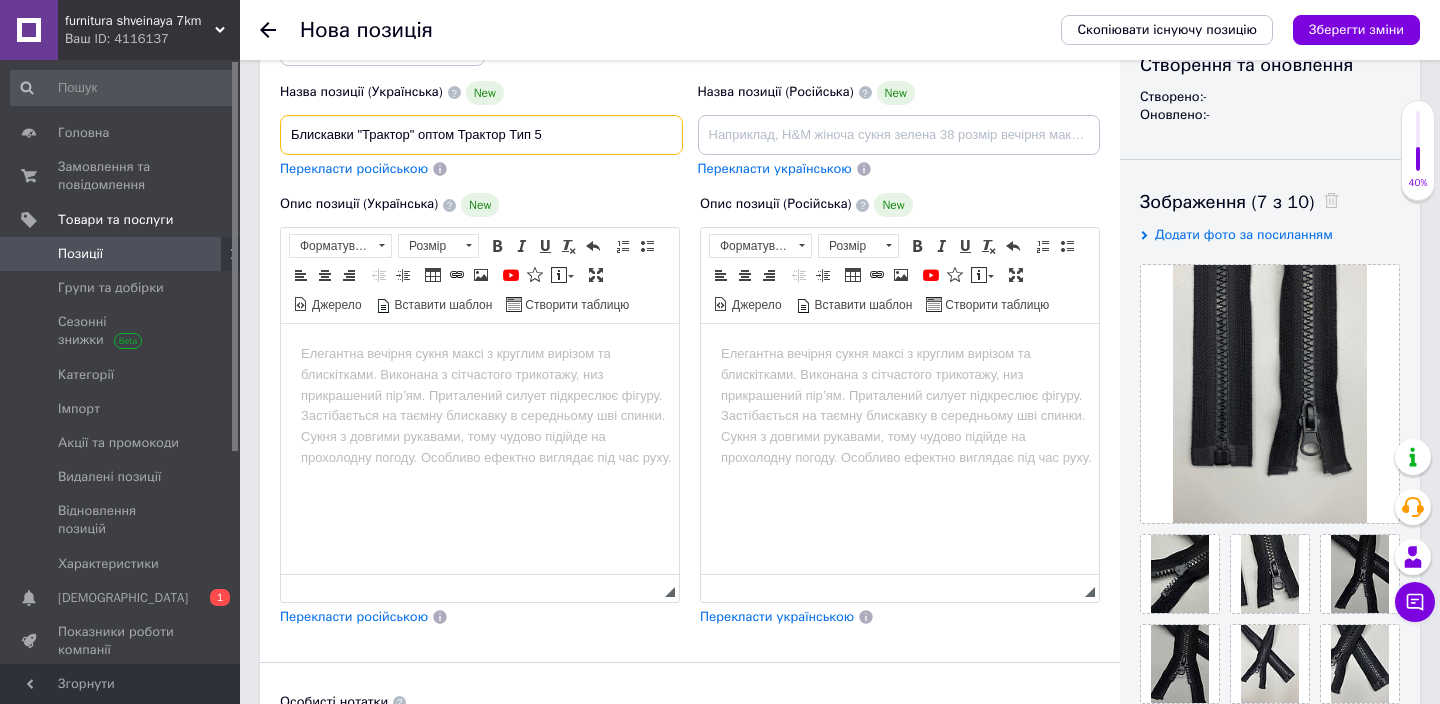 scroll, scrollTop: 0, scrollLeft: 0, axis: both 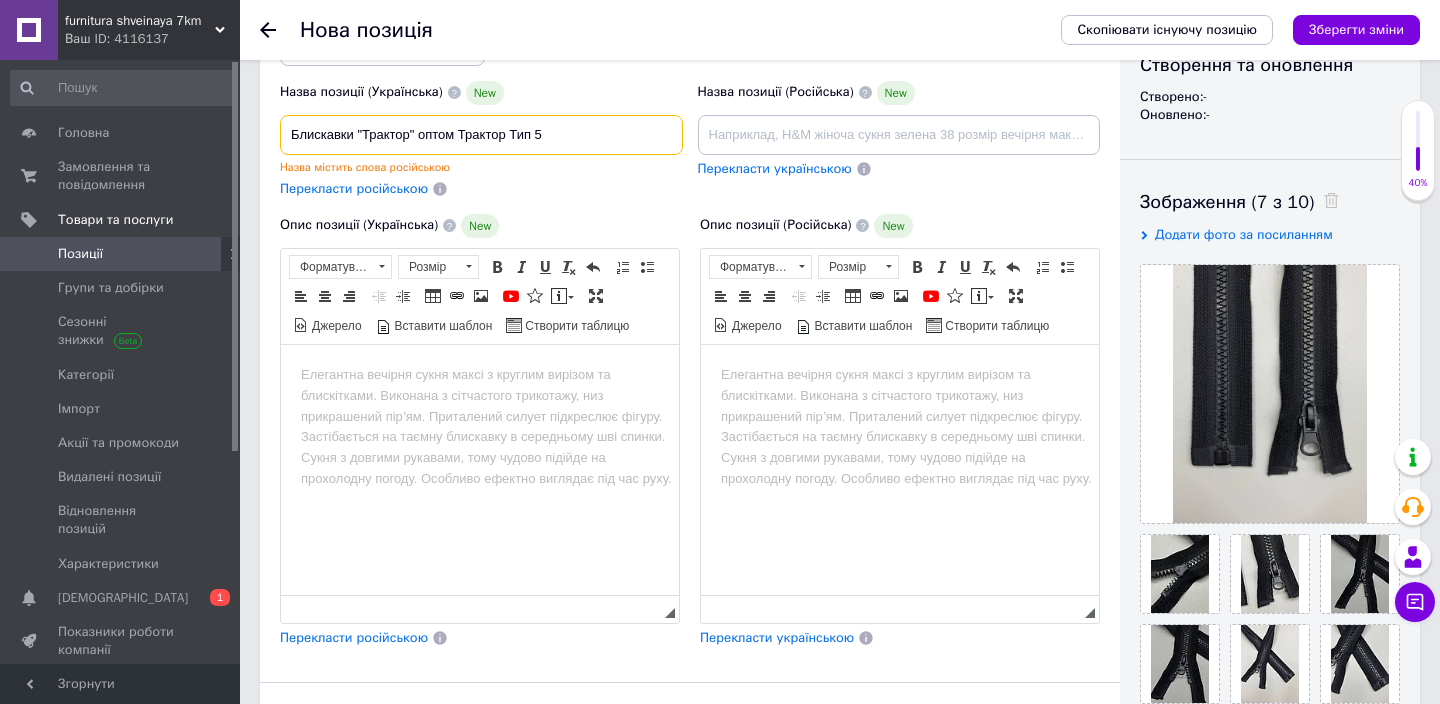 drag, startPoint x: 461, startPoint y: 131, endPoint x: 503, endPoint y: 133, distance: 42.047592 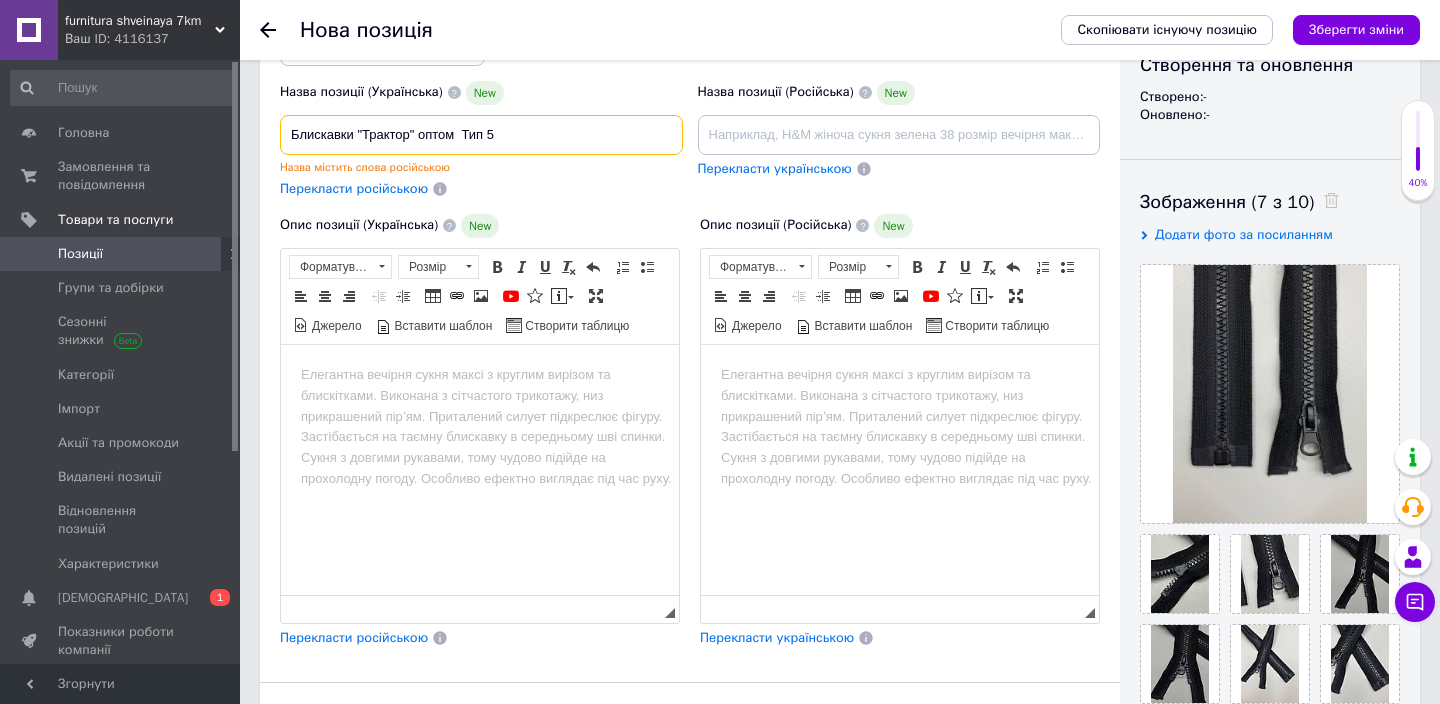 click on "Блискавки "Трактор" оптом  Тип 5" at bounding box center [481, 135] 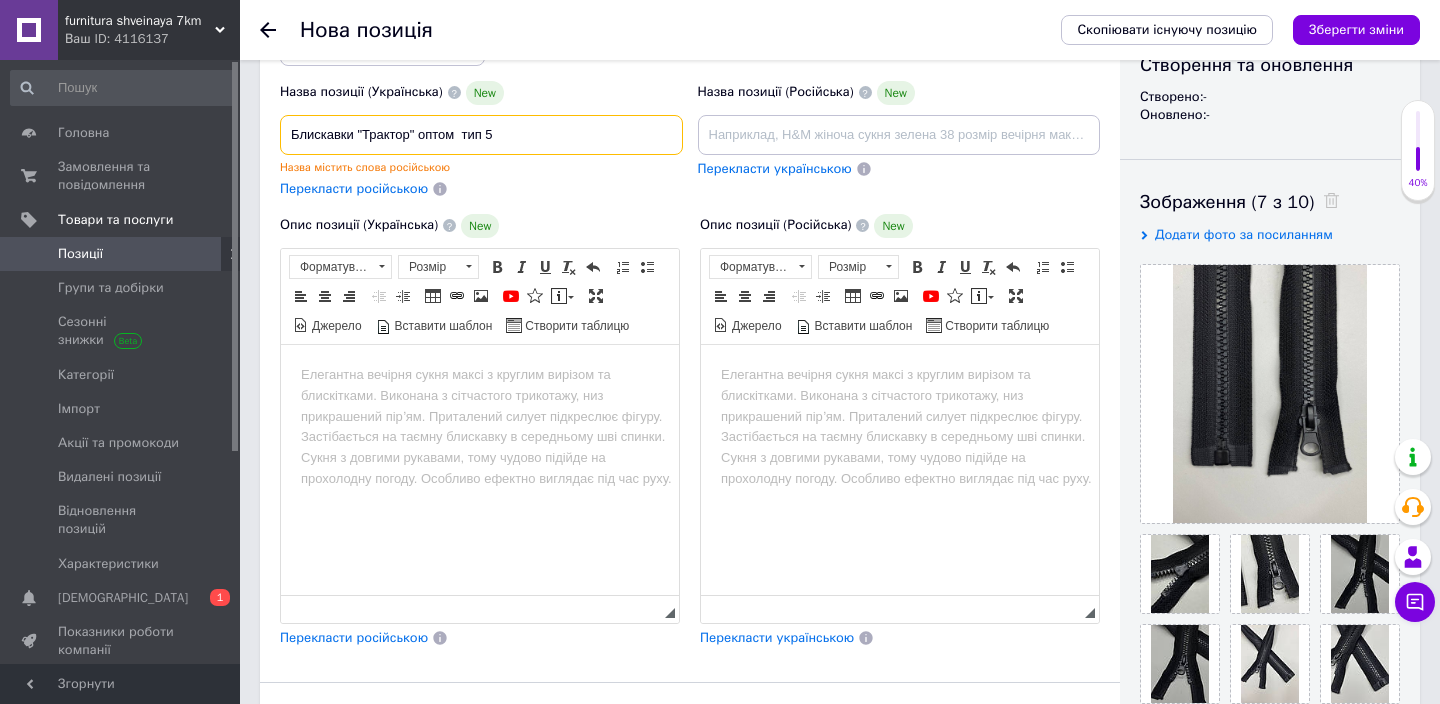 click on "Блискавки "Трактор" оптом  тип 5" at bounding box center (481, 135) 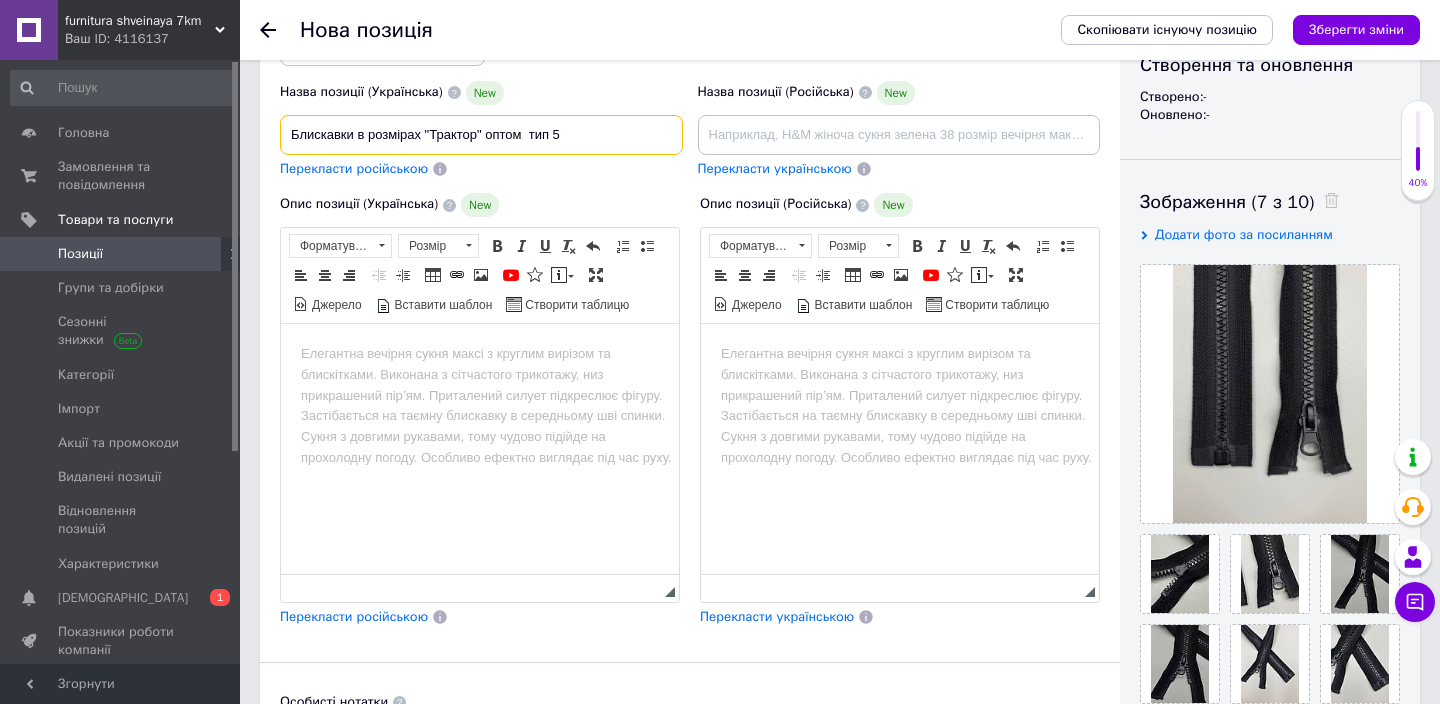 type on "Блискавки в розмірах "Трактор" оптом  тип 5" 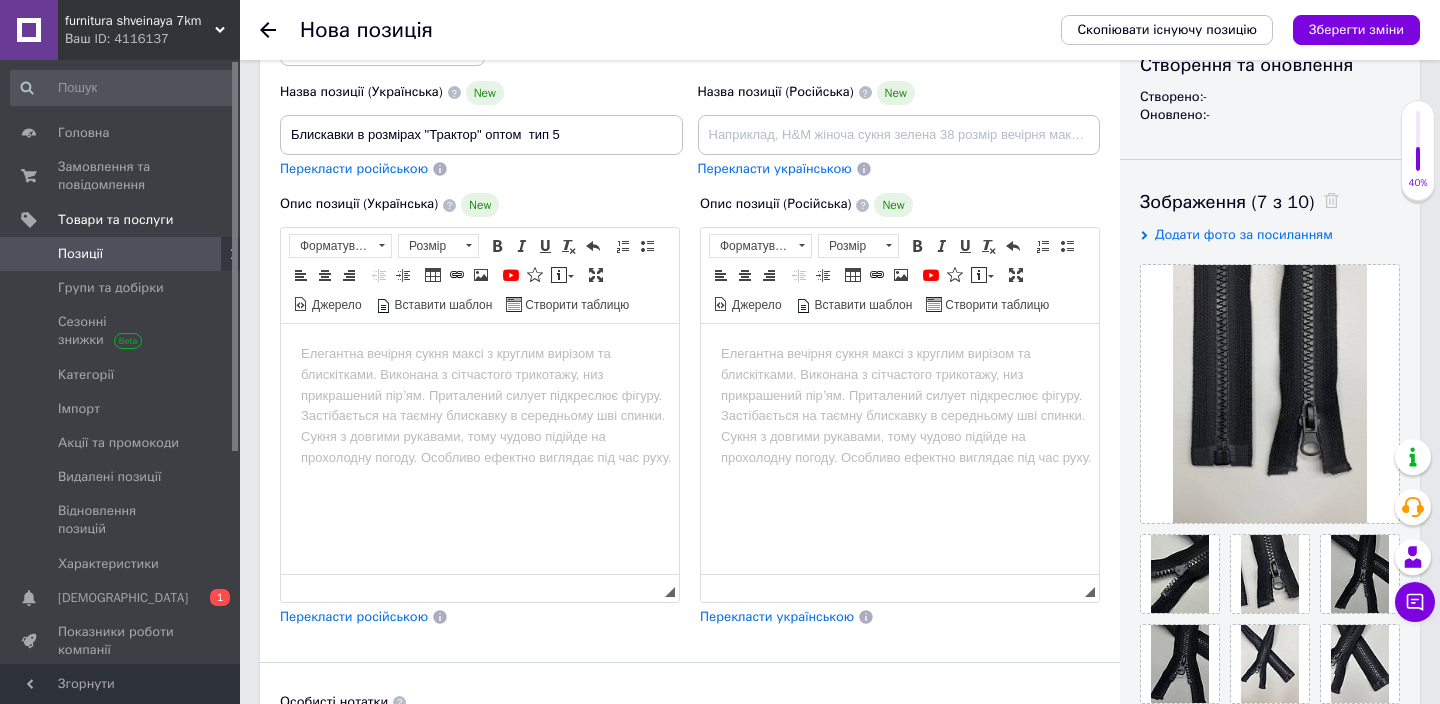 click on "Перекласти російською" at bounding box center [354, 168] 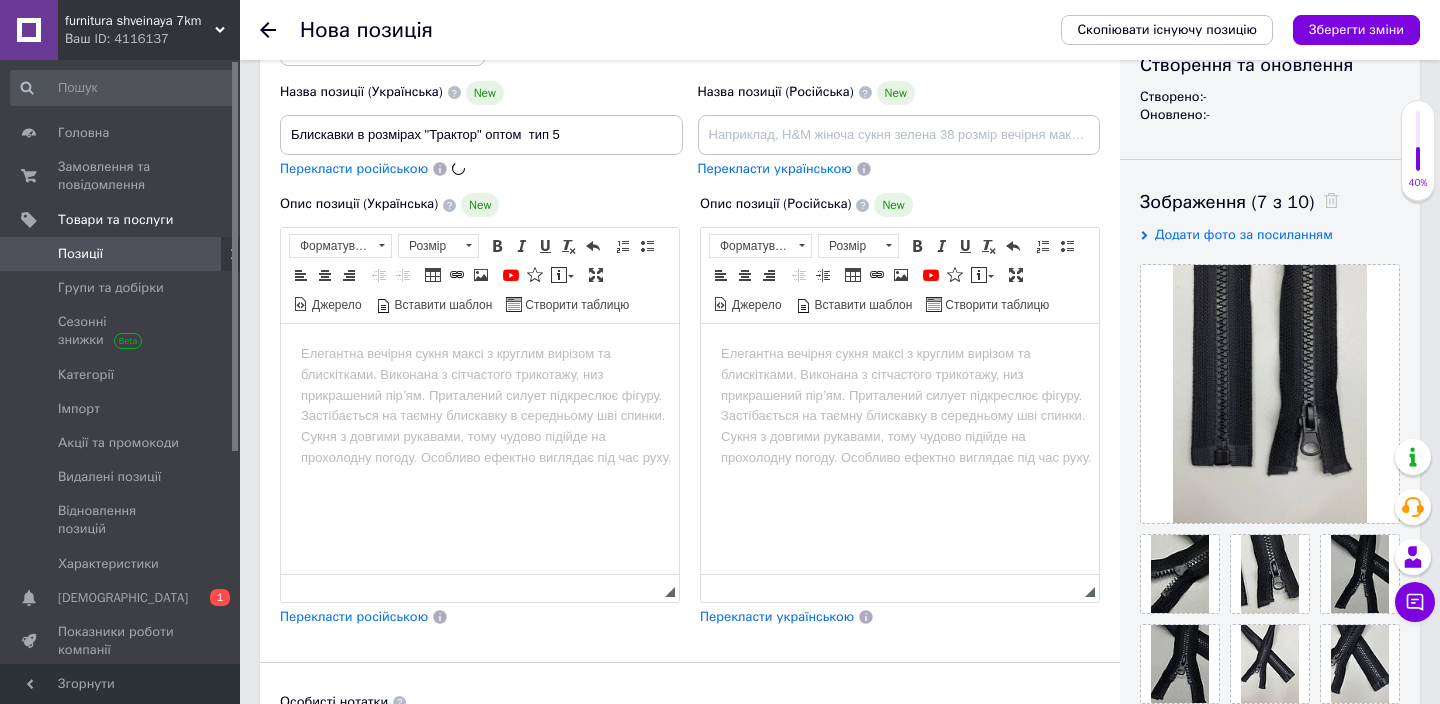 click at bounding box center [480, 354] 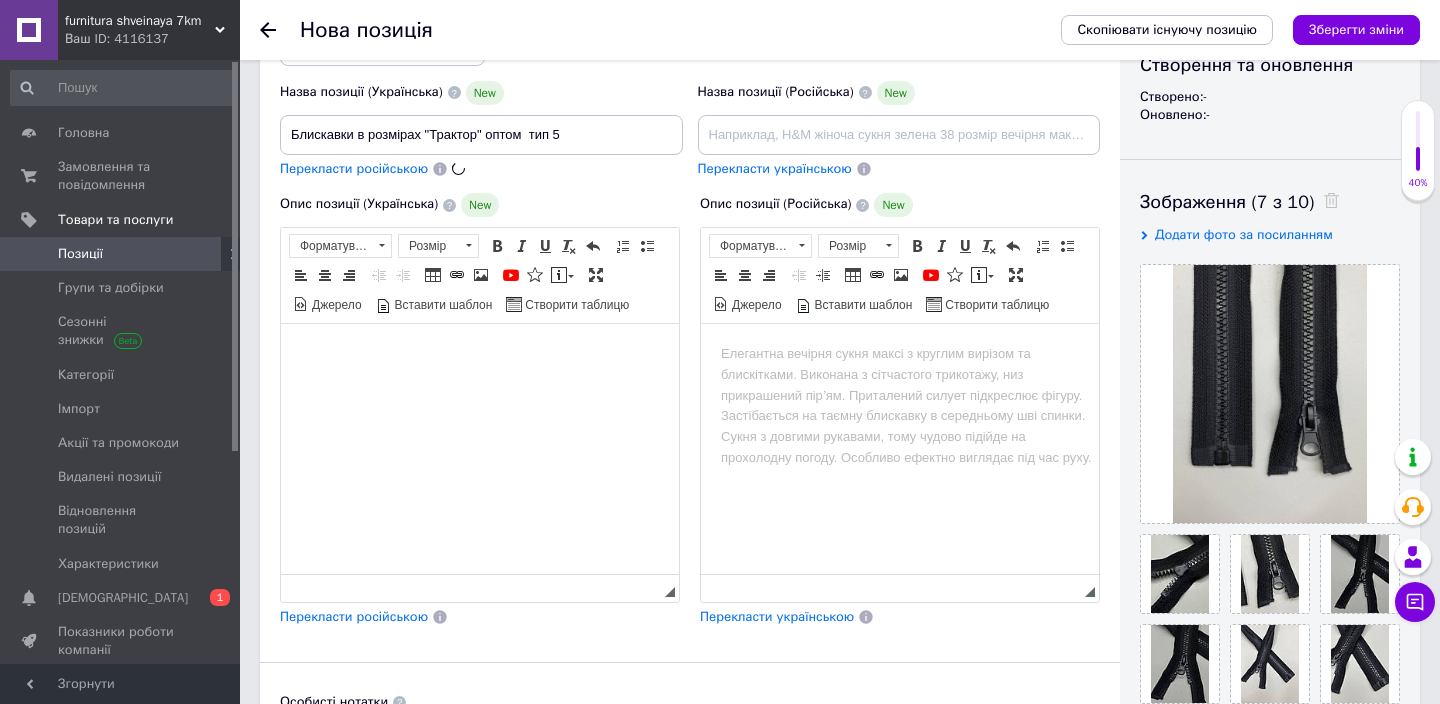 type on "Молнии в размерах "Трактор" оптом тип 5" 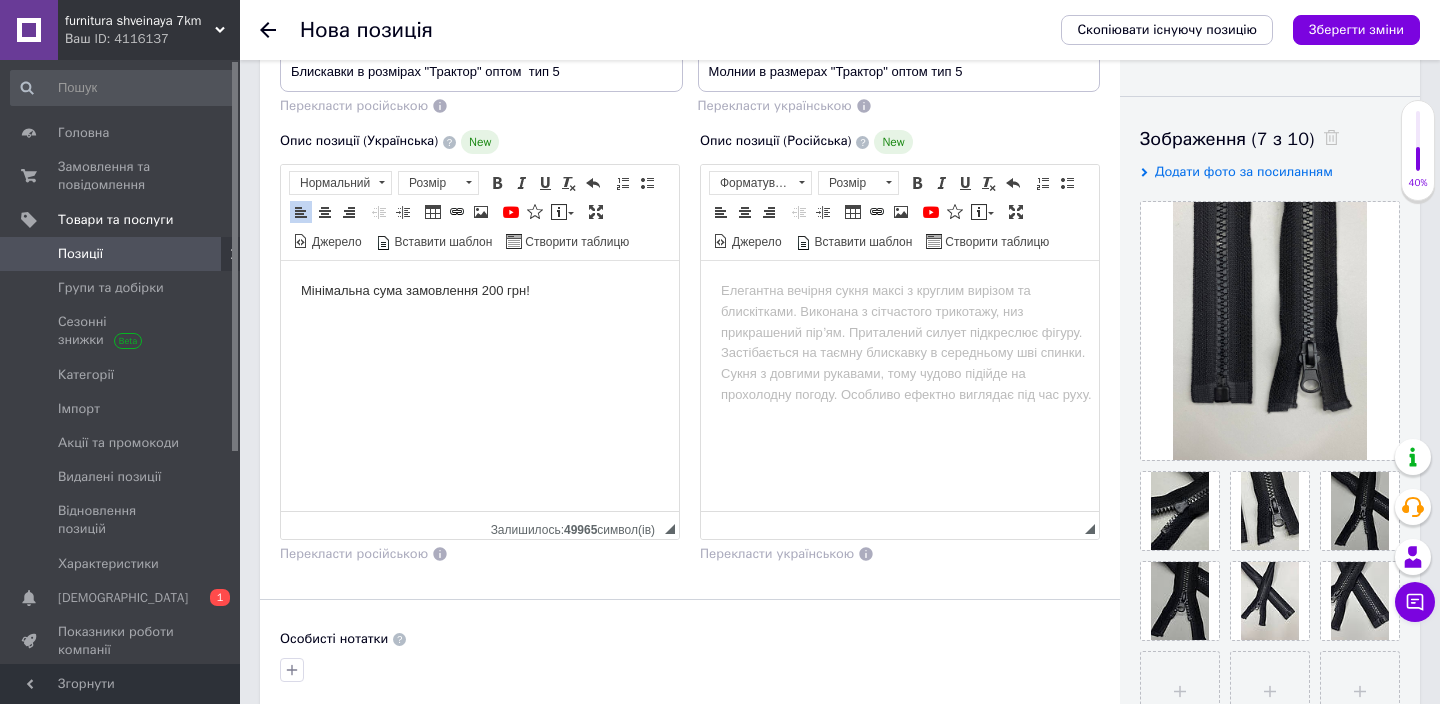 scroll, scrollTop: 315, scrollLeft: 0, axis: vertical 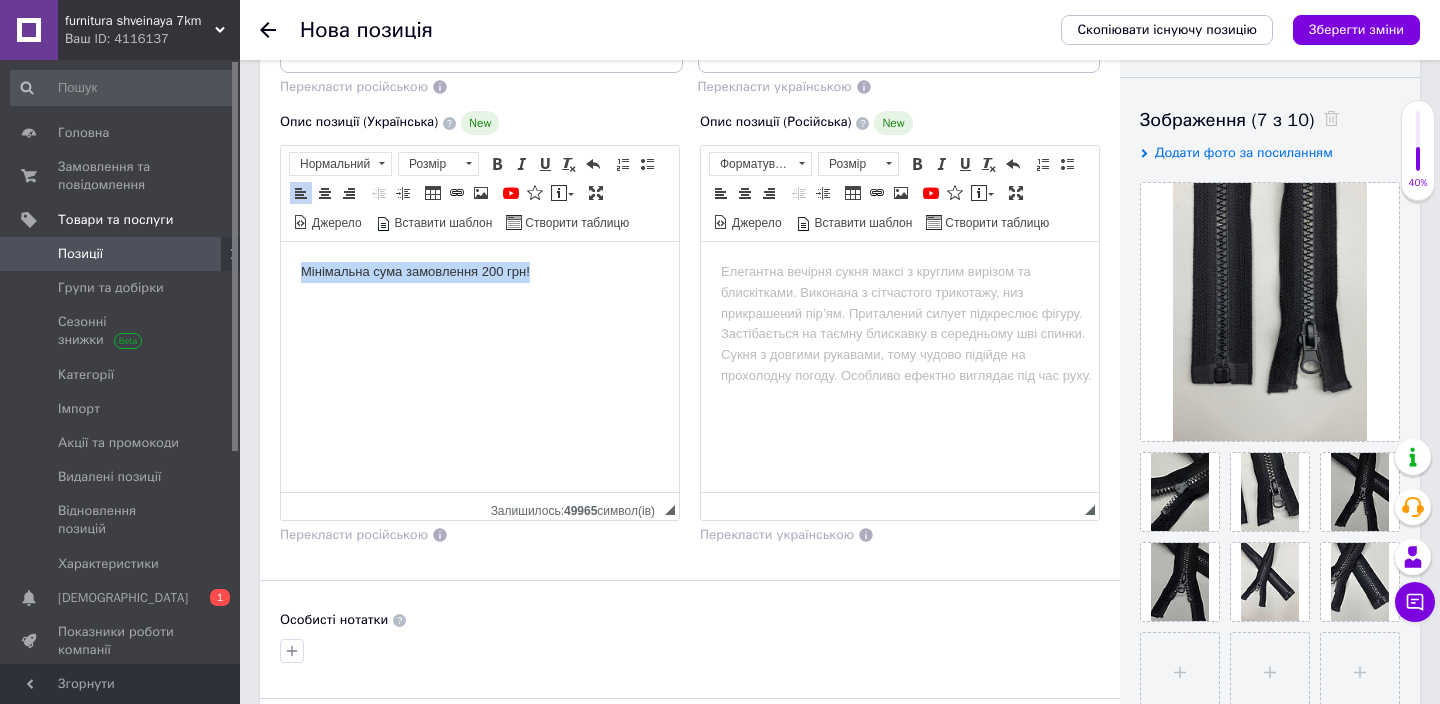 drag, startPoint x: 294, startPoint y: 262, endPoint x: 572, endPoint y: 269, distance: 278.0881 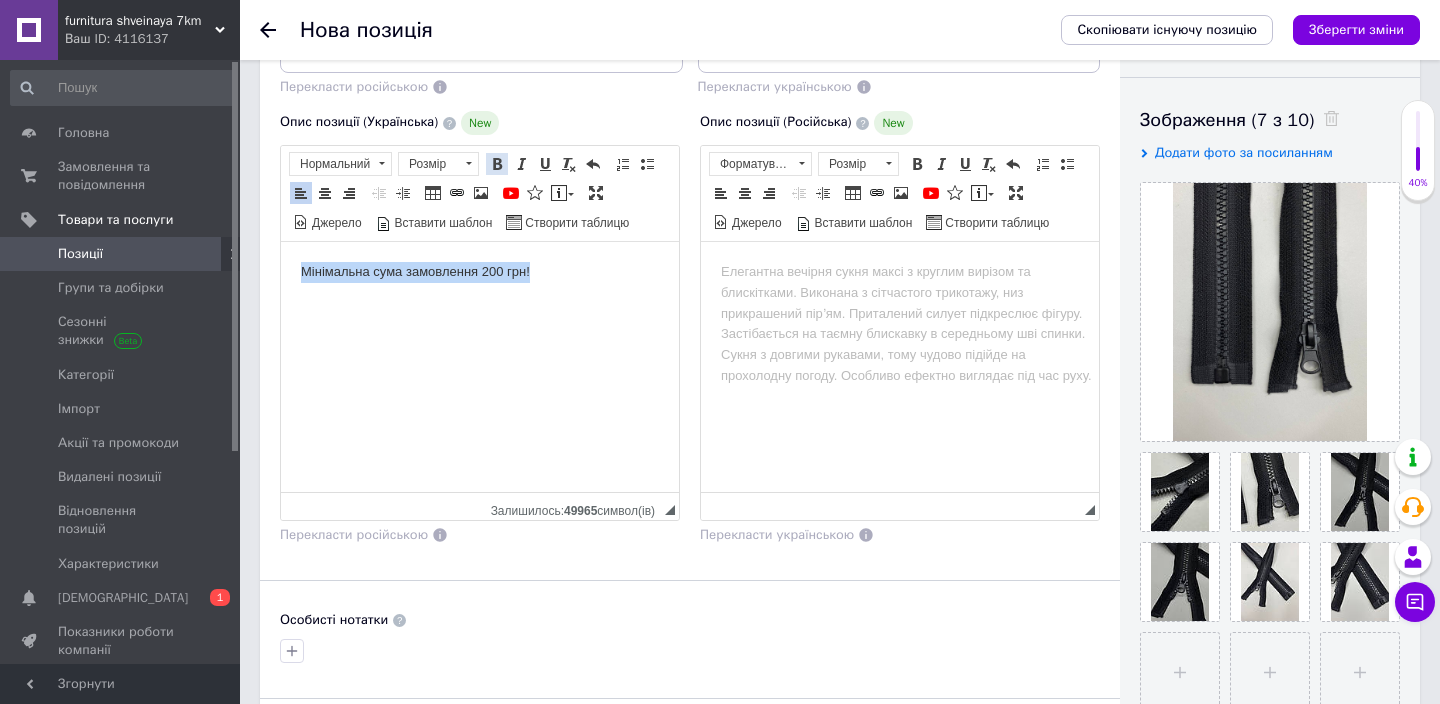 click at bounding box center (497, 164) 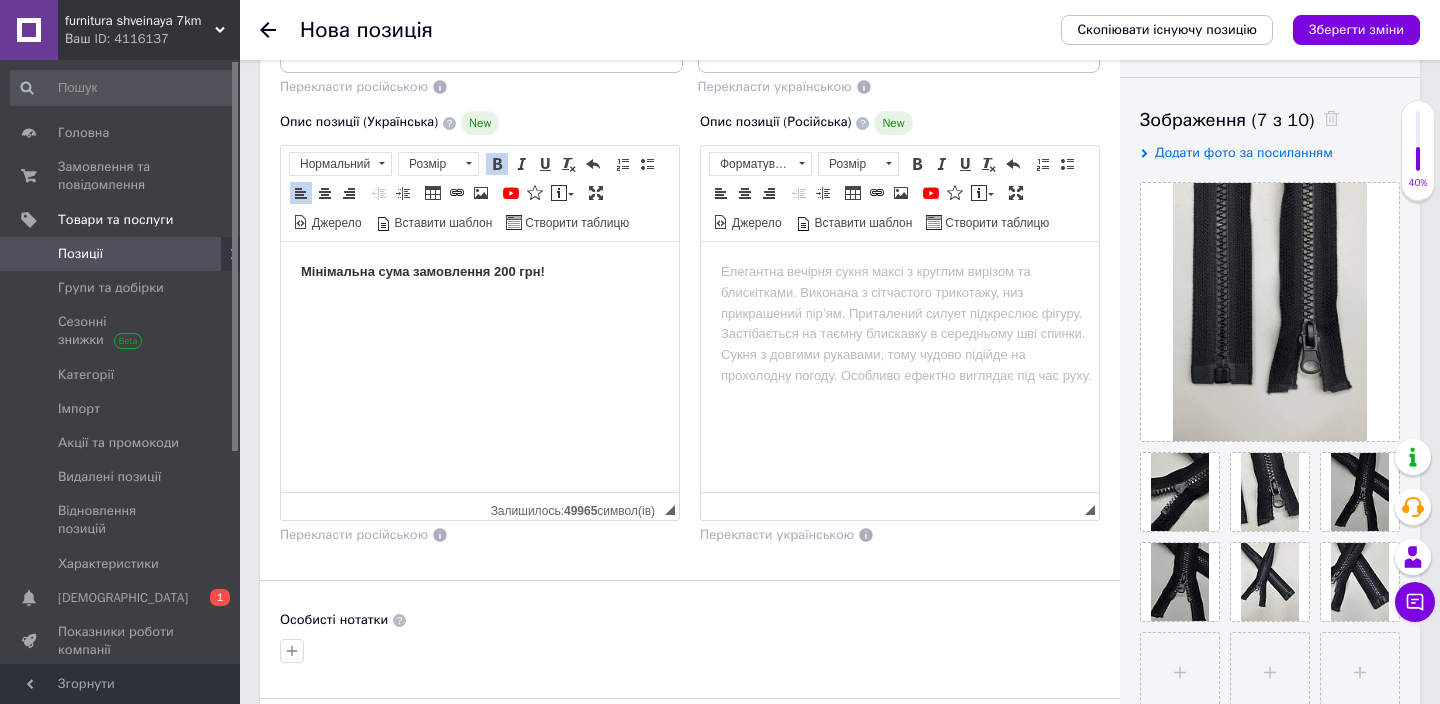 click on "Мінімальна сума замовлення 200 грн!" at bounding box center (480, 272) 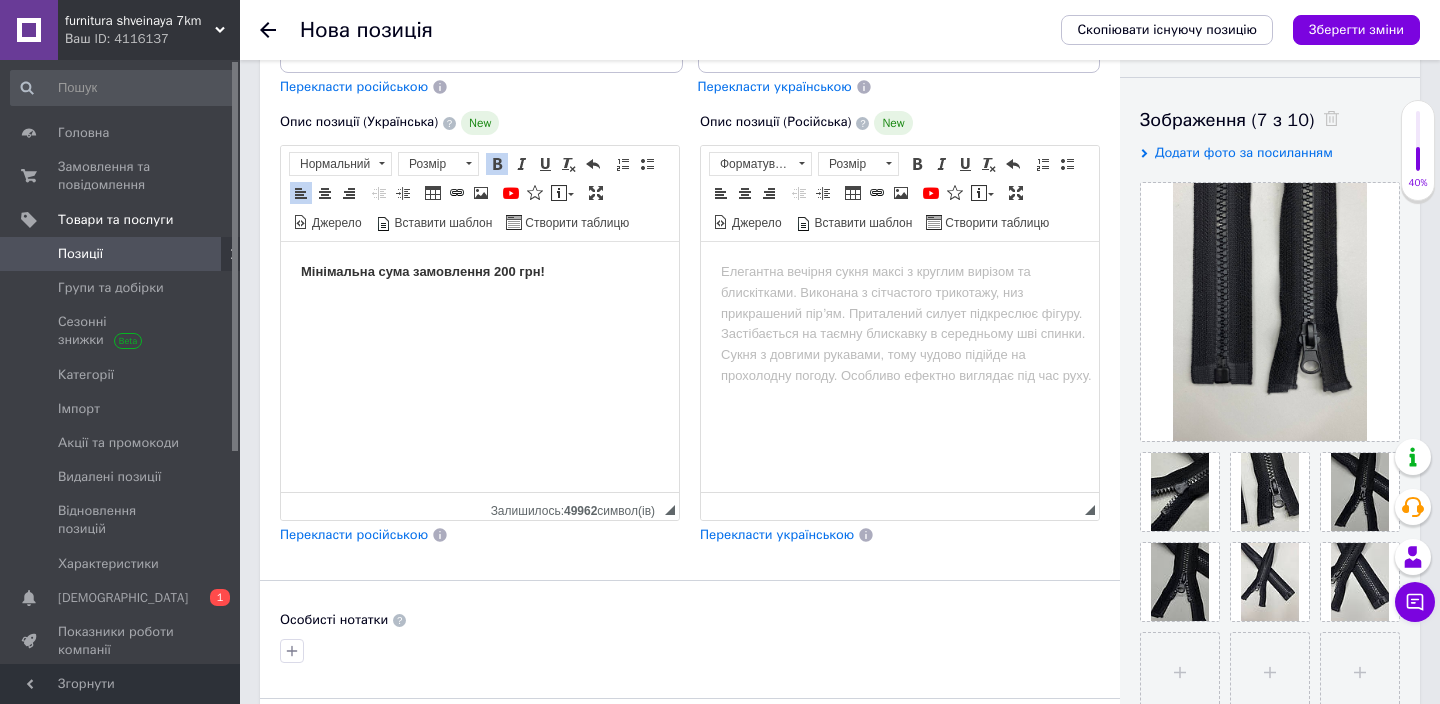 paste 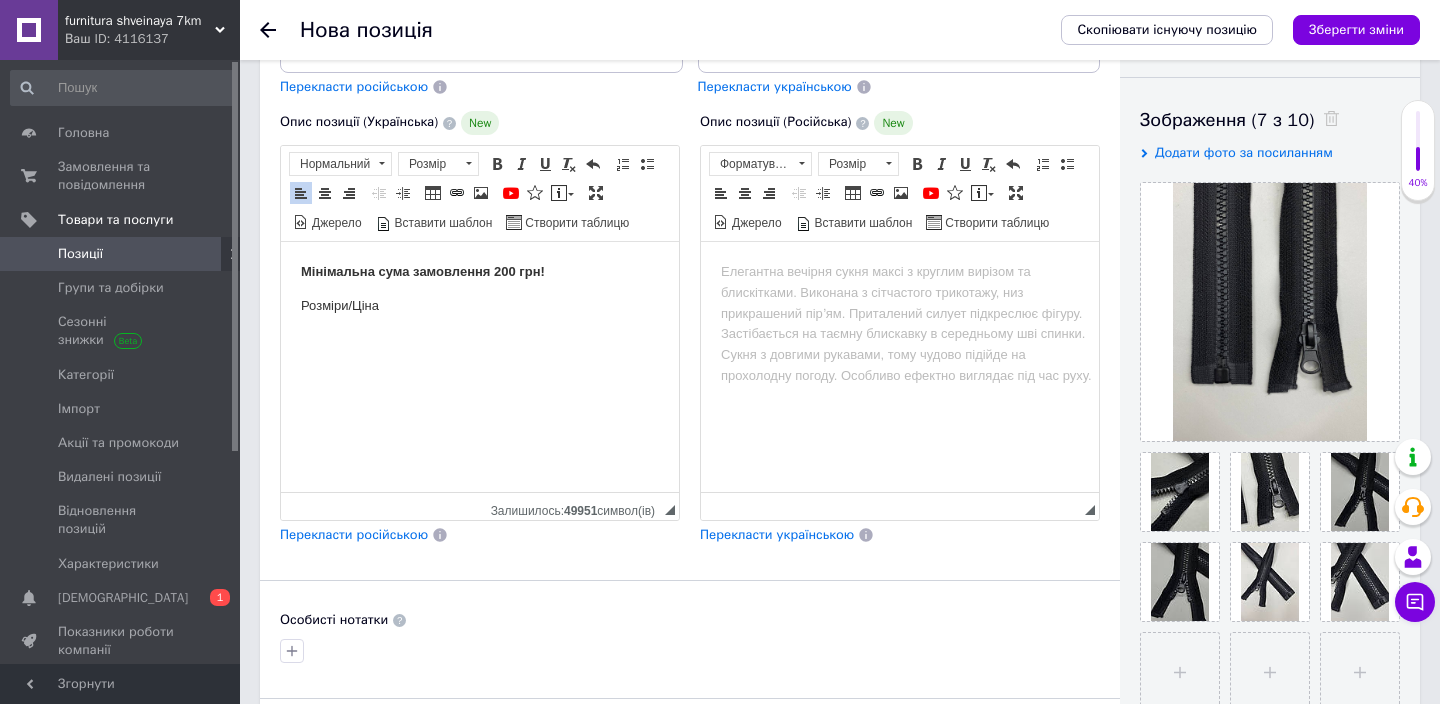 type 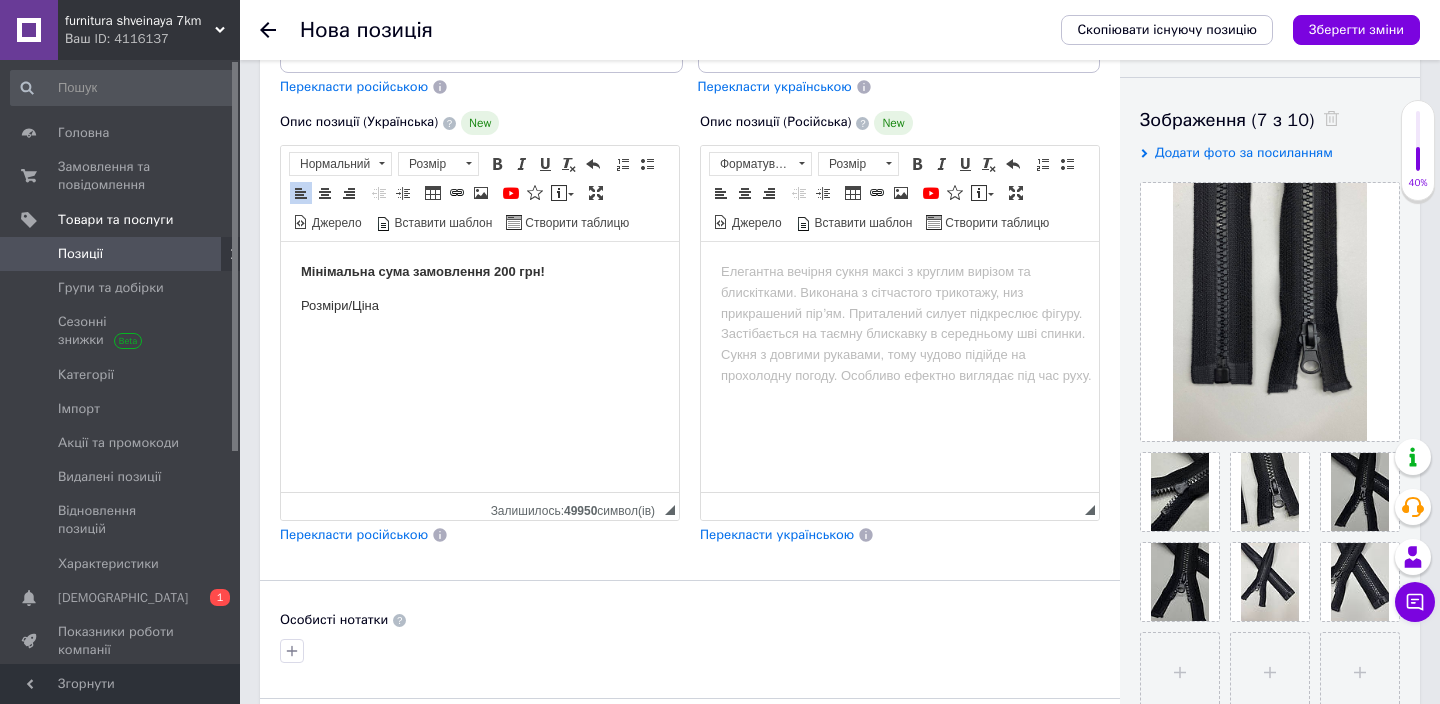 click on "Мінімальна сума замовлення 200 грн!" at bounding box center [480, 272] 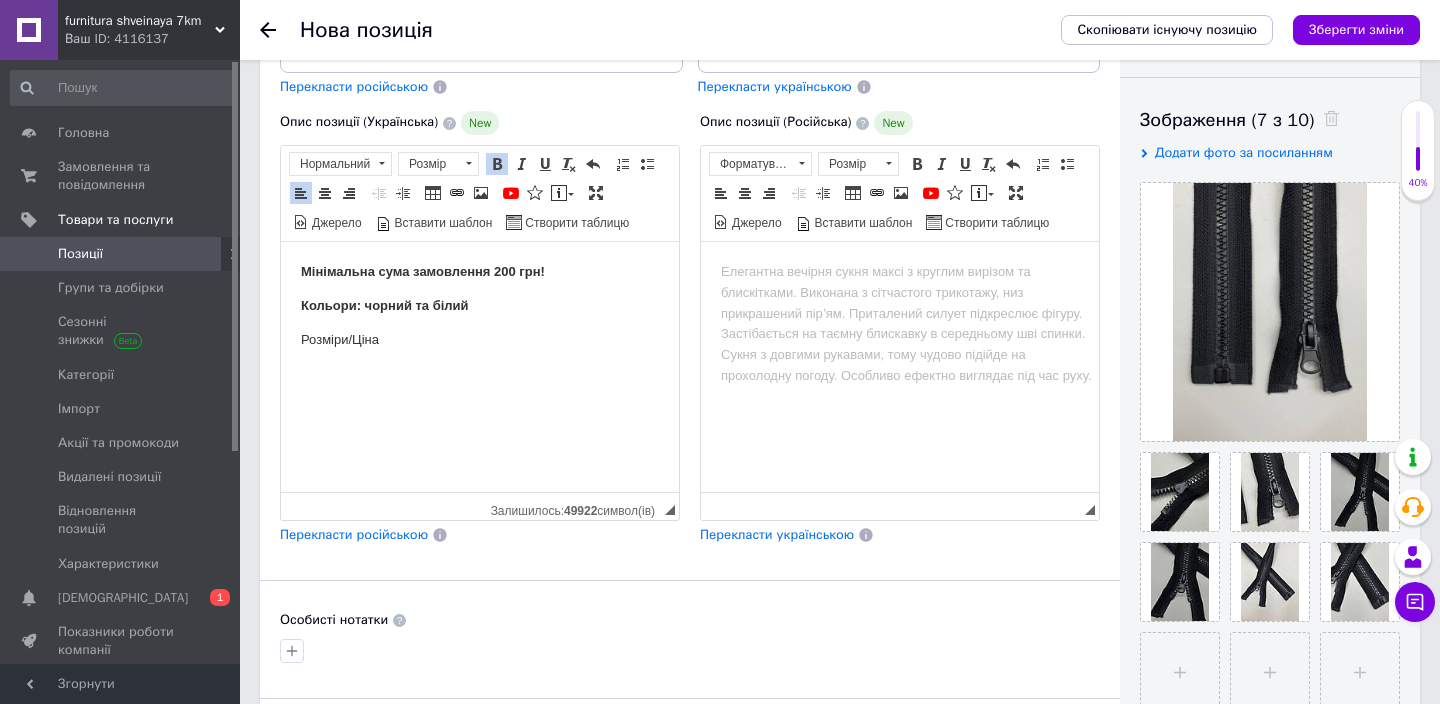 click on "Розміри/Ціна" at bounding box center (480, 340) 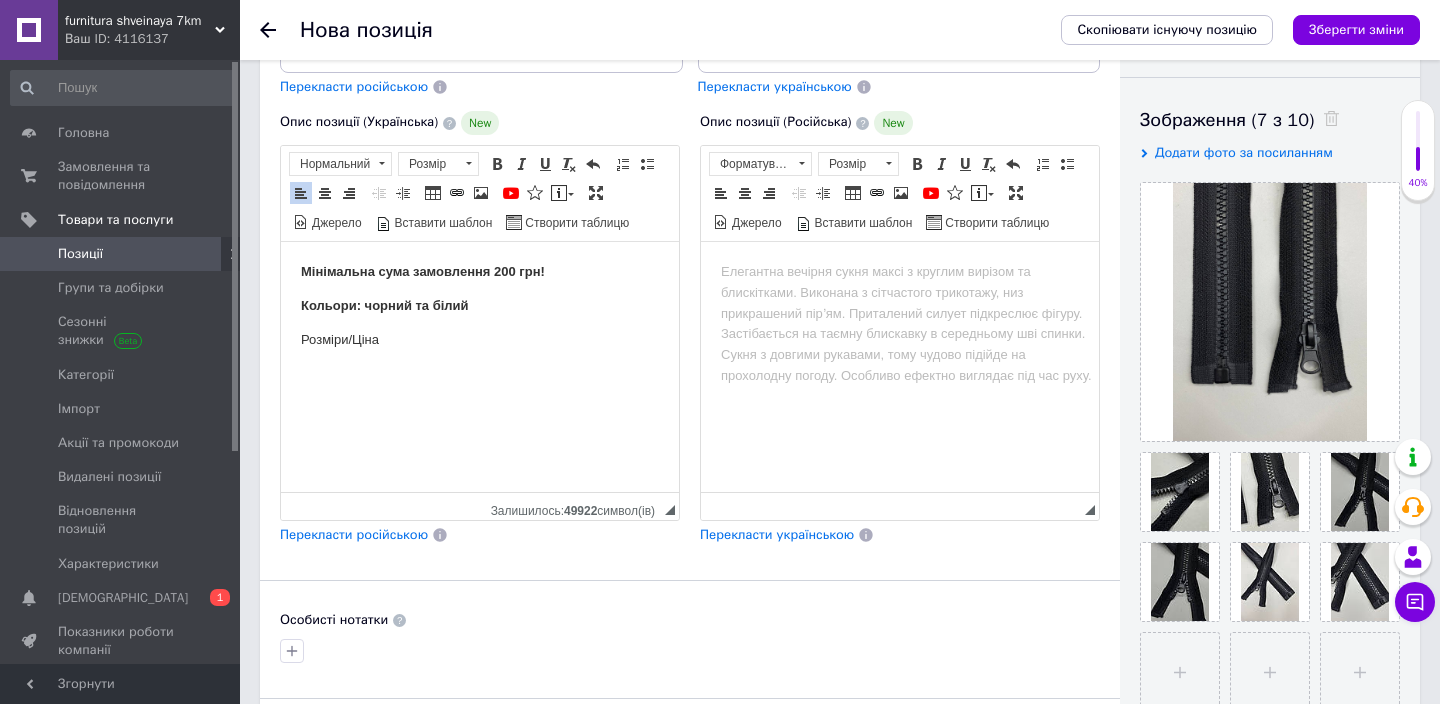 drag, startPoint x: 295, startPoint y: 328, endPoint x: 398, endPoint y: 329, distance: 103.00485 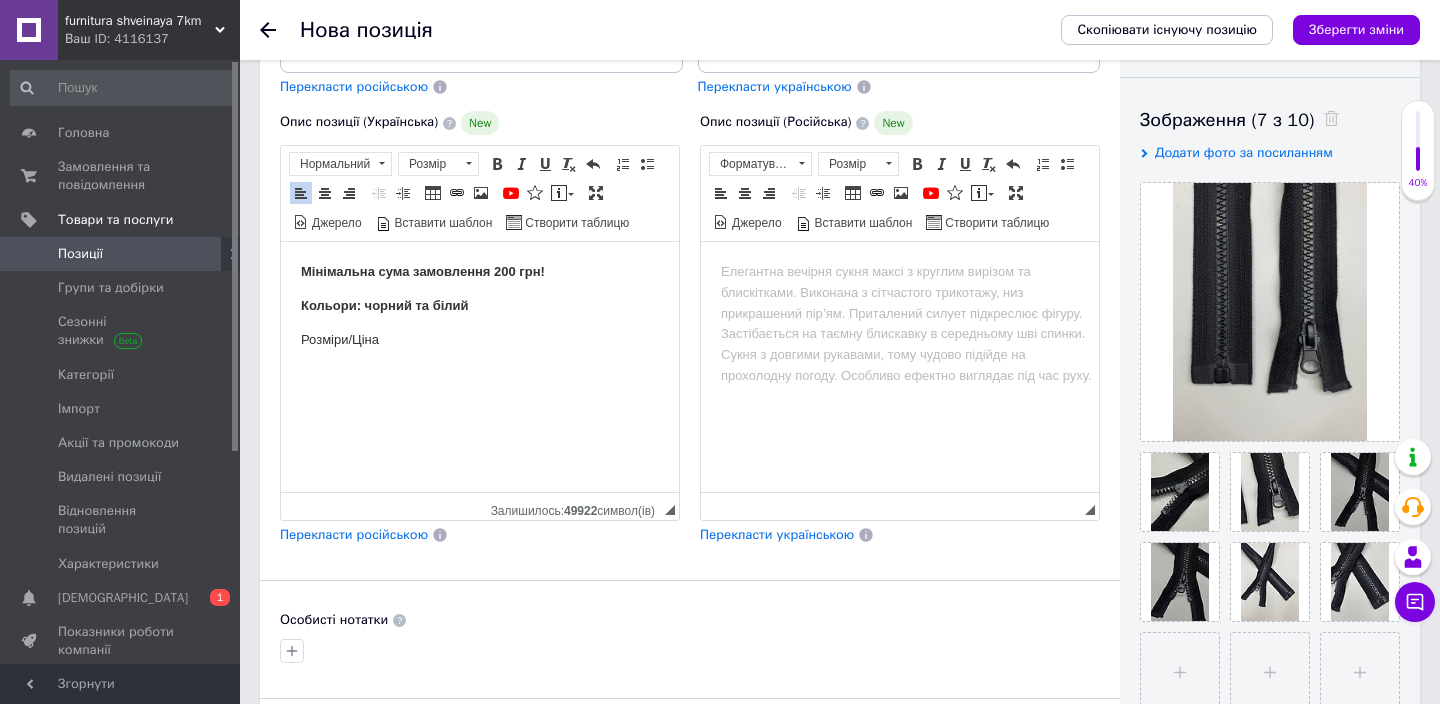 drag, startPoint x: 418, startPoint y: 359, endPoint x: 291, endPoint y: 345, distance: 127.769325 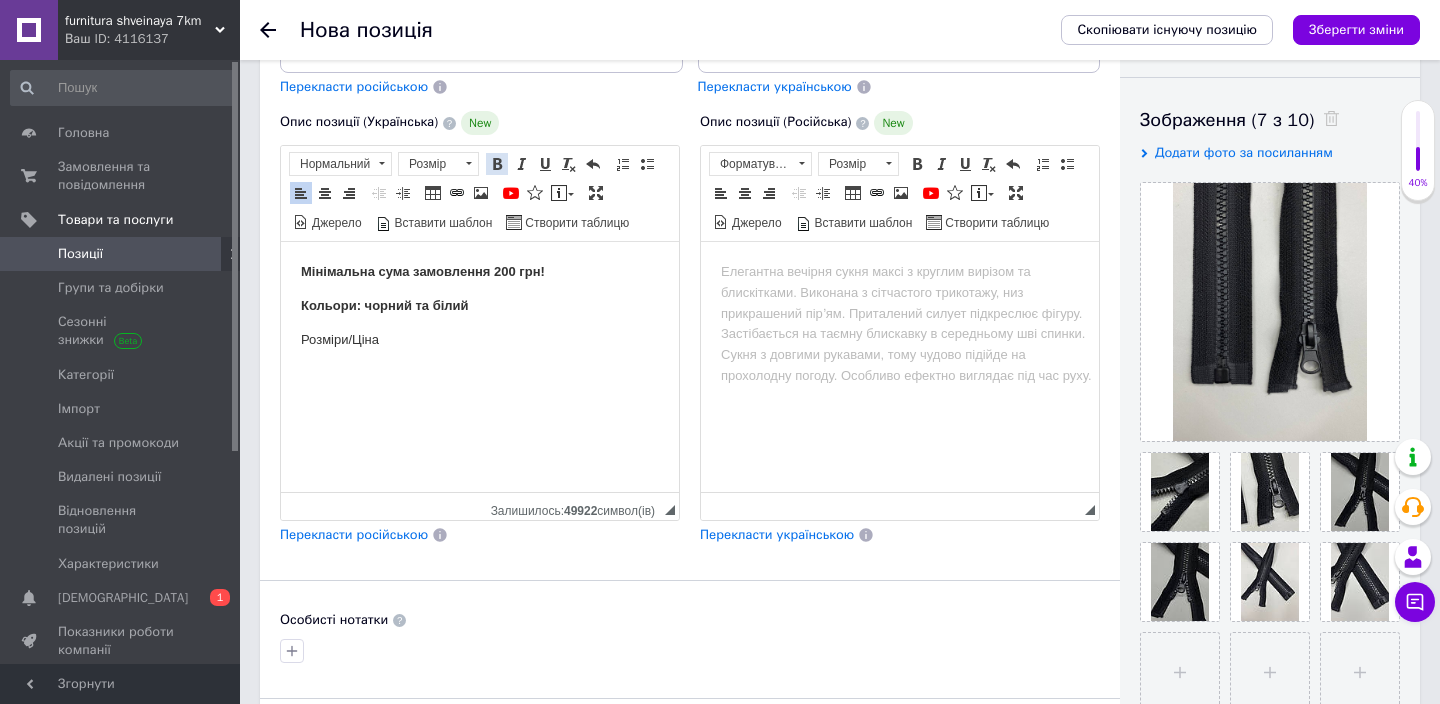 click at bounding box center (497, 164) 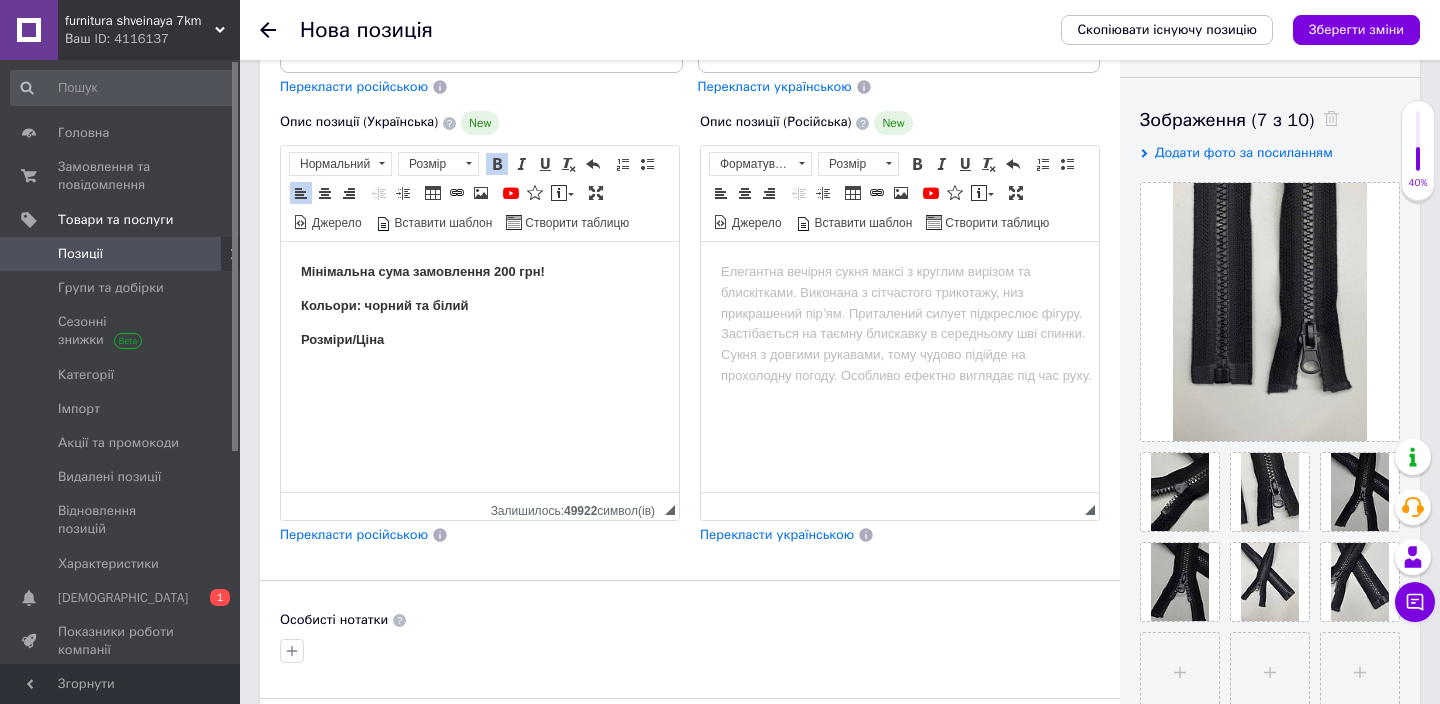 click on "Мінімальна сума замовлення 200 грн! Кольори: чорний та білий  Розміри/Ціна" at bounding box center (480, 306) 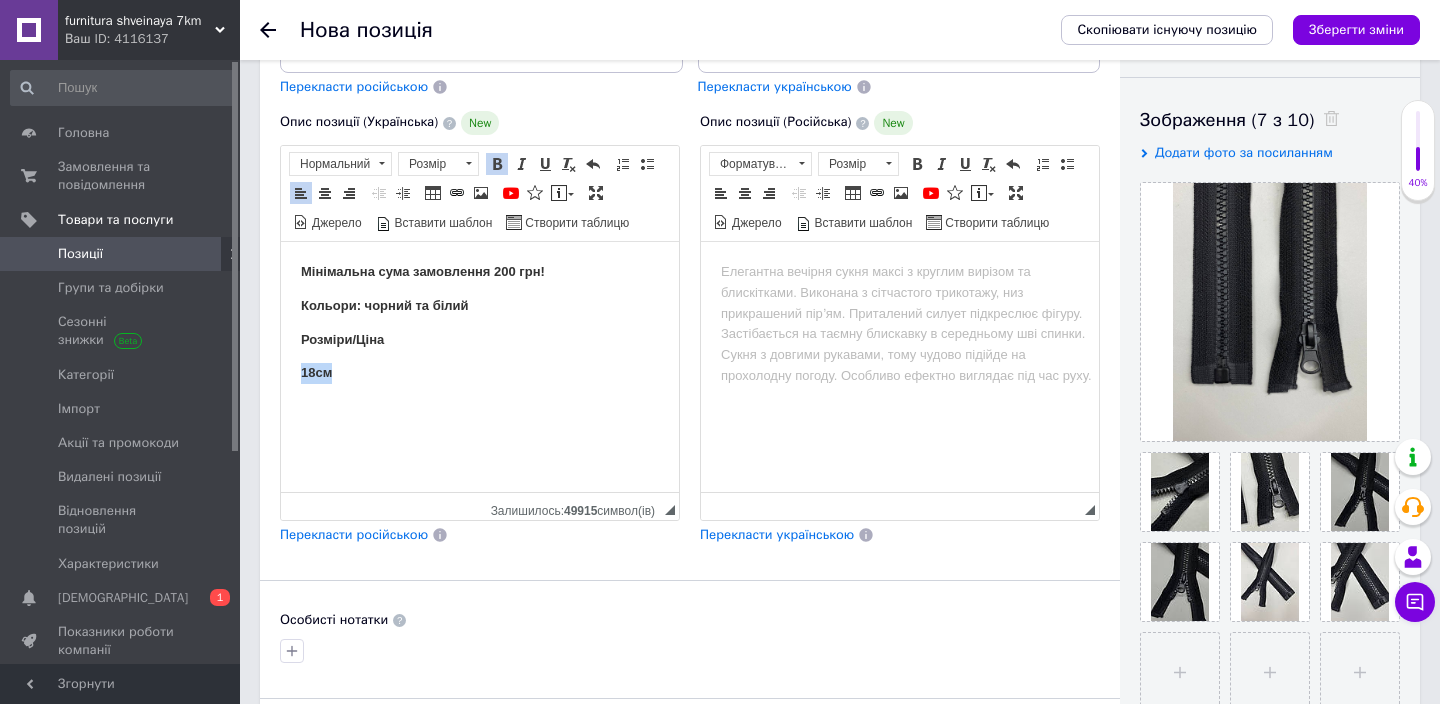 drag, startPoint x: 298, startPoint y: 373, endPoint x: 337, endPoint y: 373, distance: 39 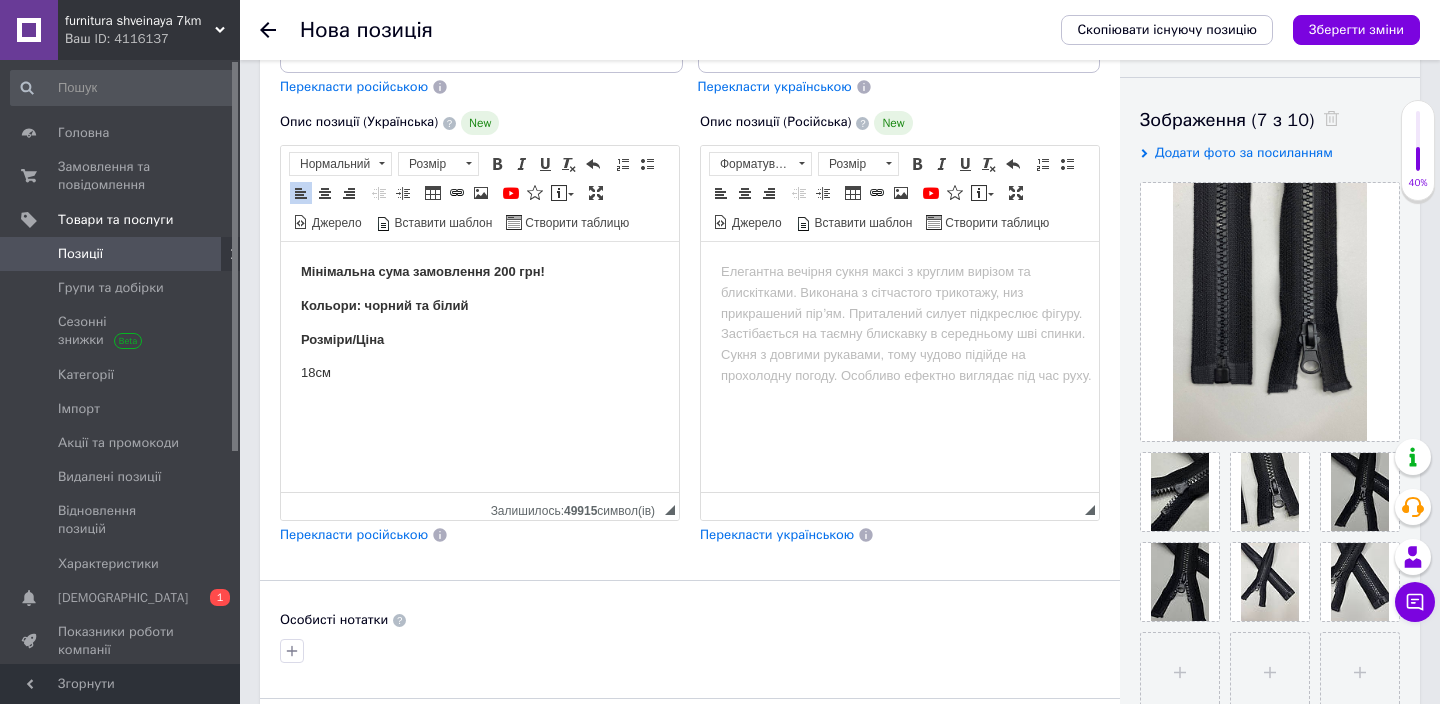 click on "18см" at bounding box center [480, 373] 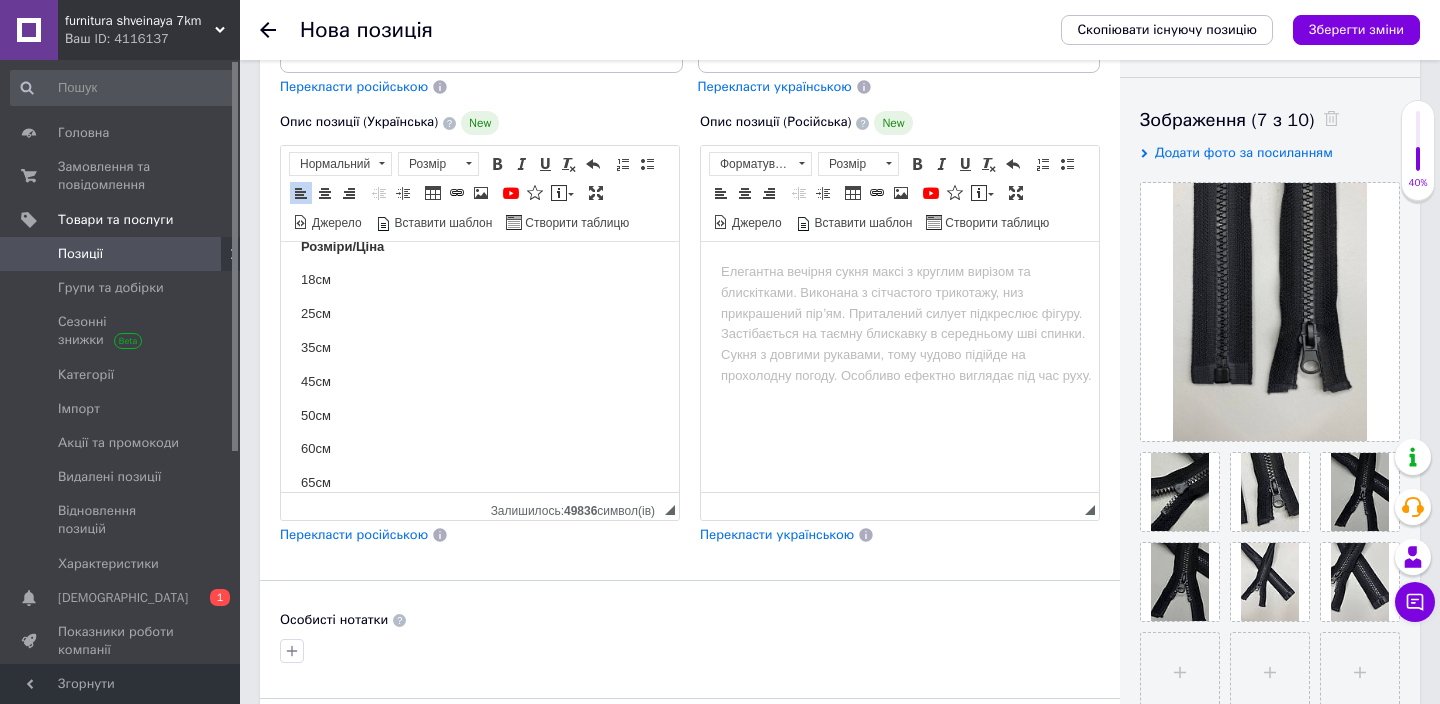 scroll, scrollTop: 83, scrollLeft: 0, axis: vertical 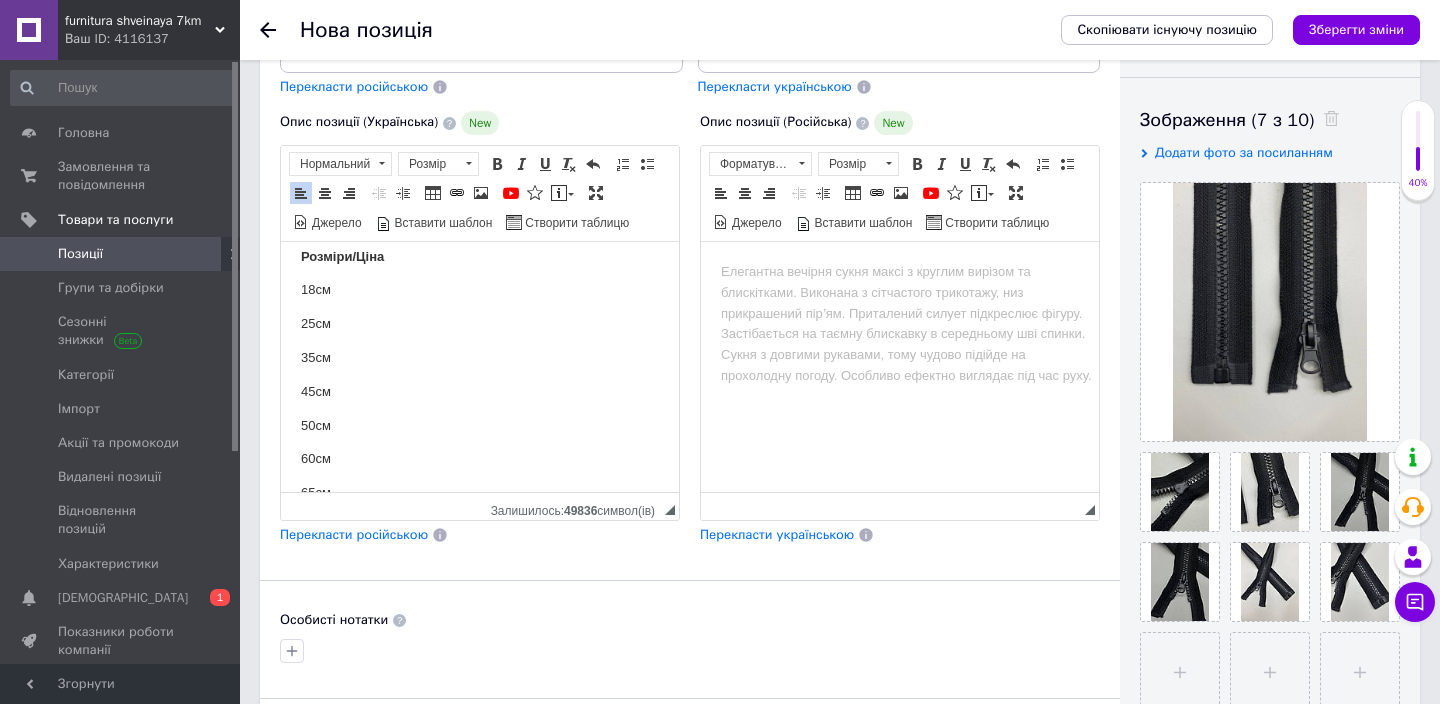 click on "18см" at bounding box center (480, 290) 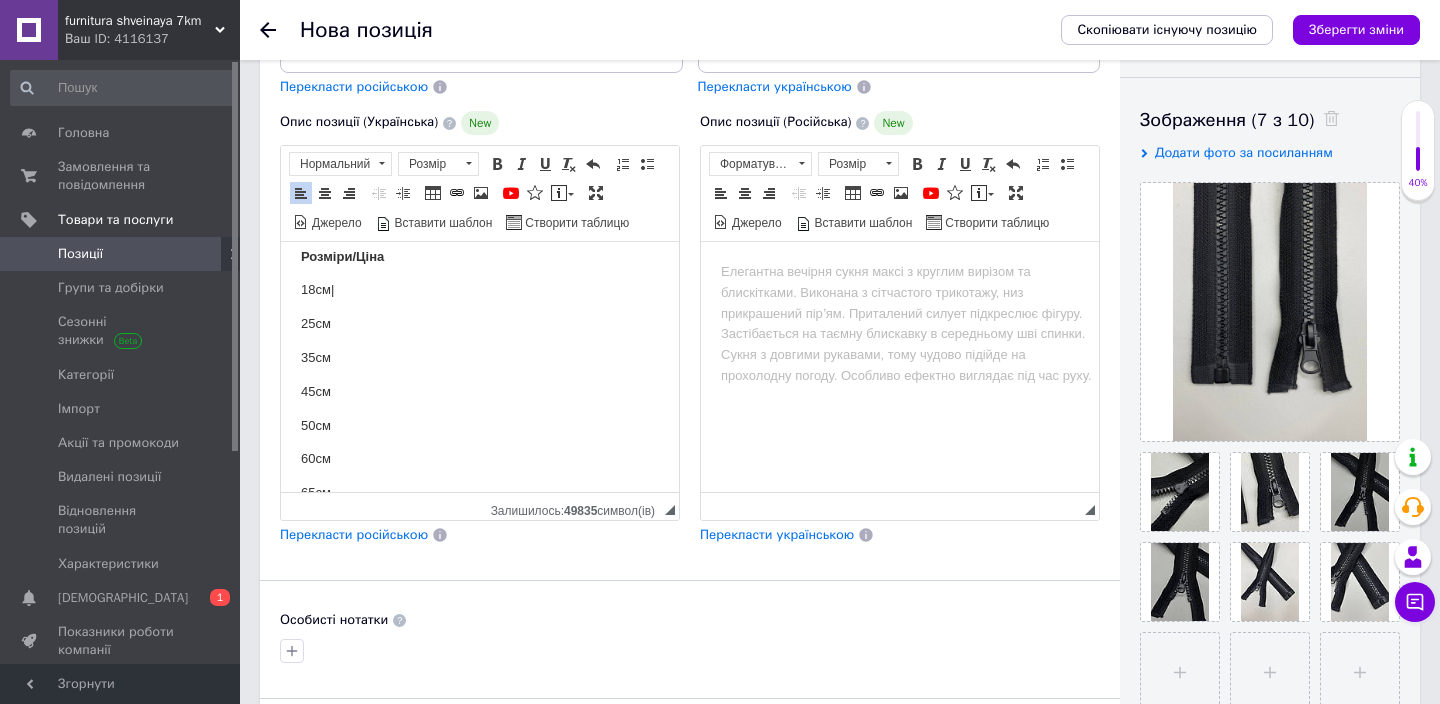 click on "Мінімальна сума замовлення 200 грн! Кольори: чорний та білий  Розміри/Ціна  18см| 25см 35см 45см 50см 60см 65см 70см 75см 80см 85см 90см 95см 100см" at bounding box center [480, 460] 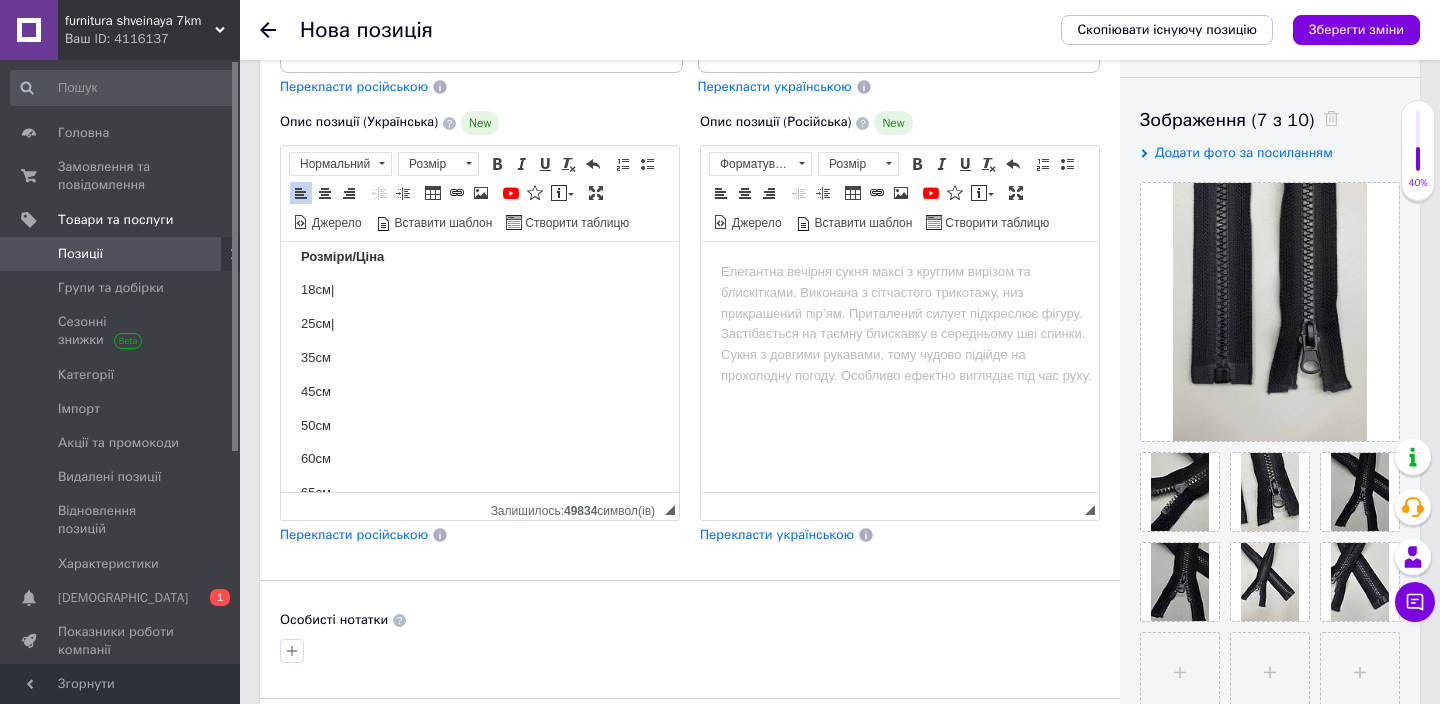 click on "35см" at bounding box center (480, 358) 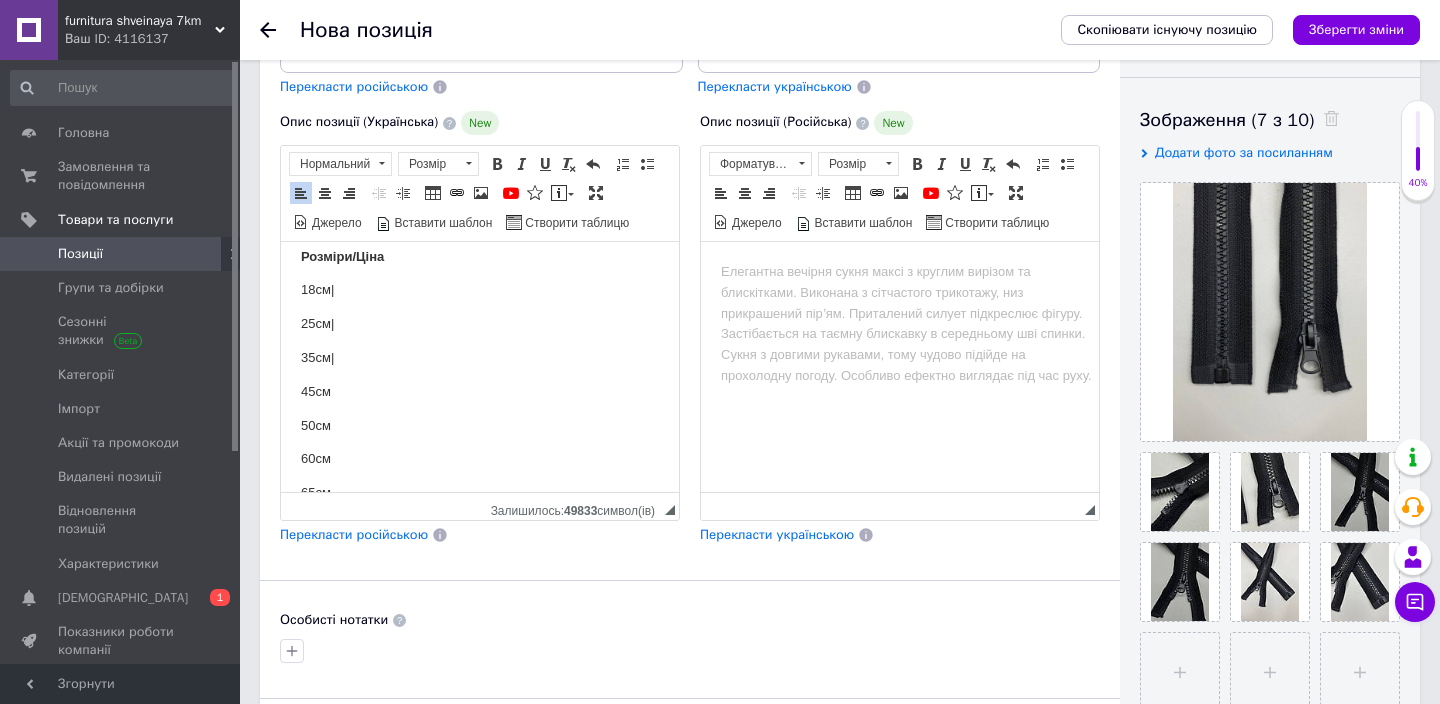 click on "45см" at bounding box center [480, 392] 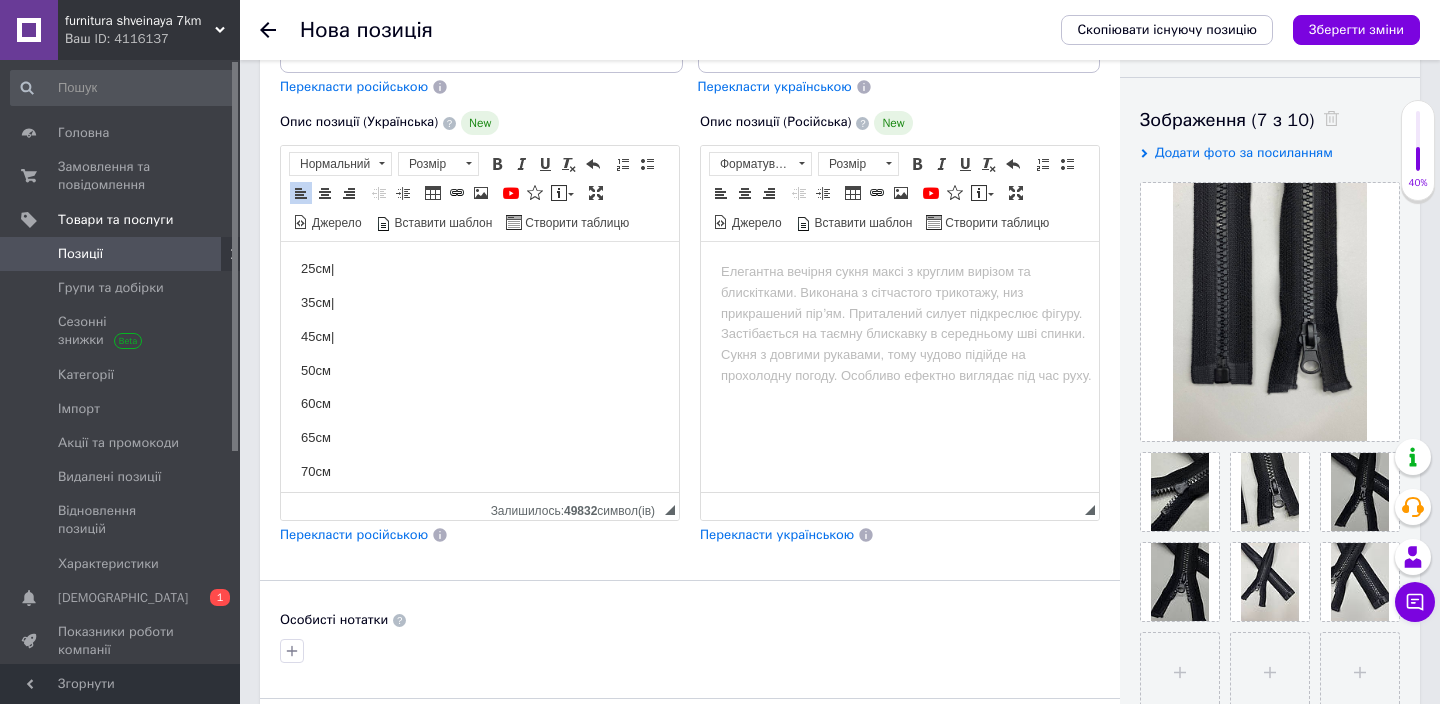 scroll, scrollTop: 165, scrollLeft: 0, axis: vertical 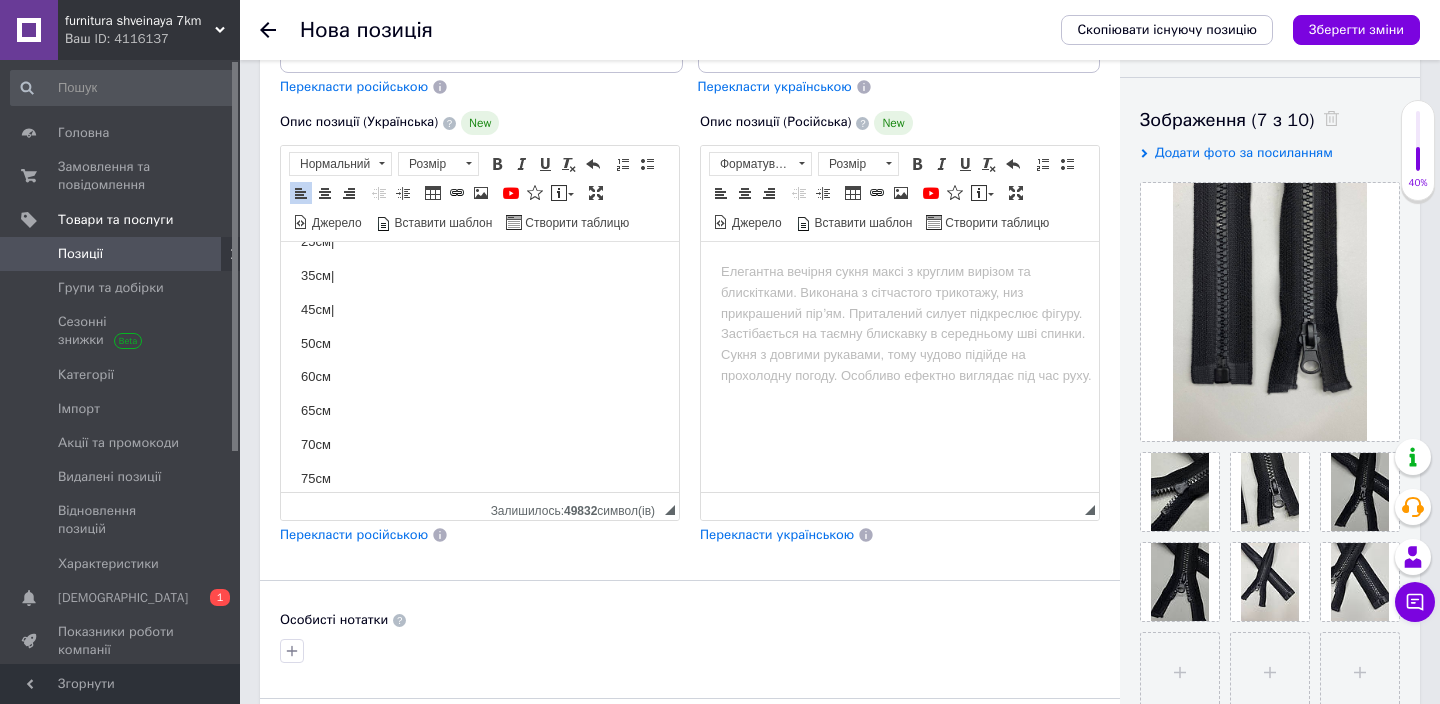 click on "50см" at bounding box center (480, 344) 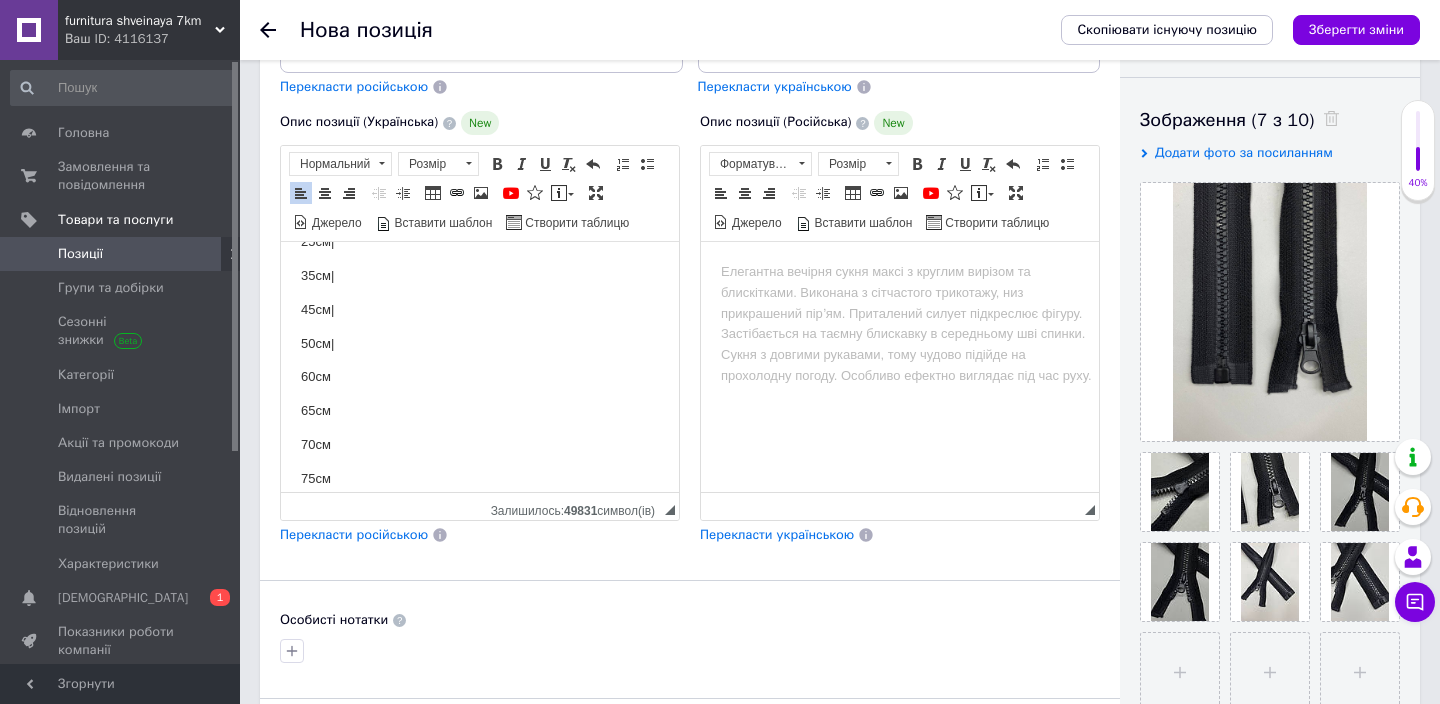 click on "Мінімальна сума замовлення 200 грн! Кольори: чорний та білий  Розміри/Ціна  18см| 25см| 35см| 45см| 50см| 60см 65см 70см 75см 80см 85см 90см 95см 100см" at bounding box center [480, 378] 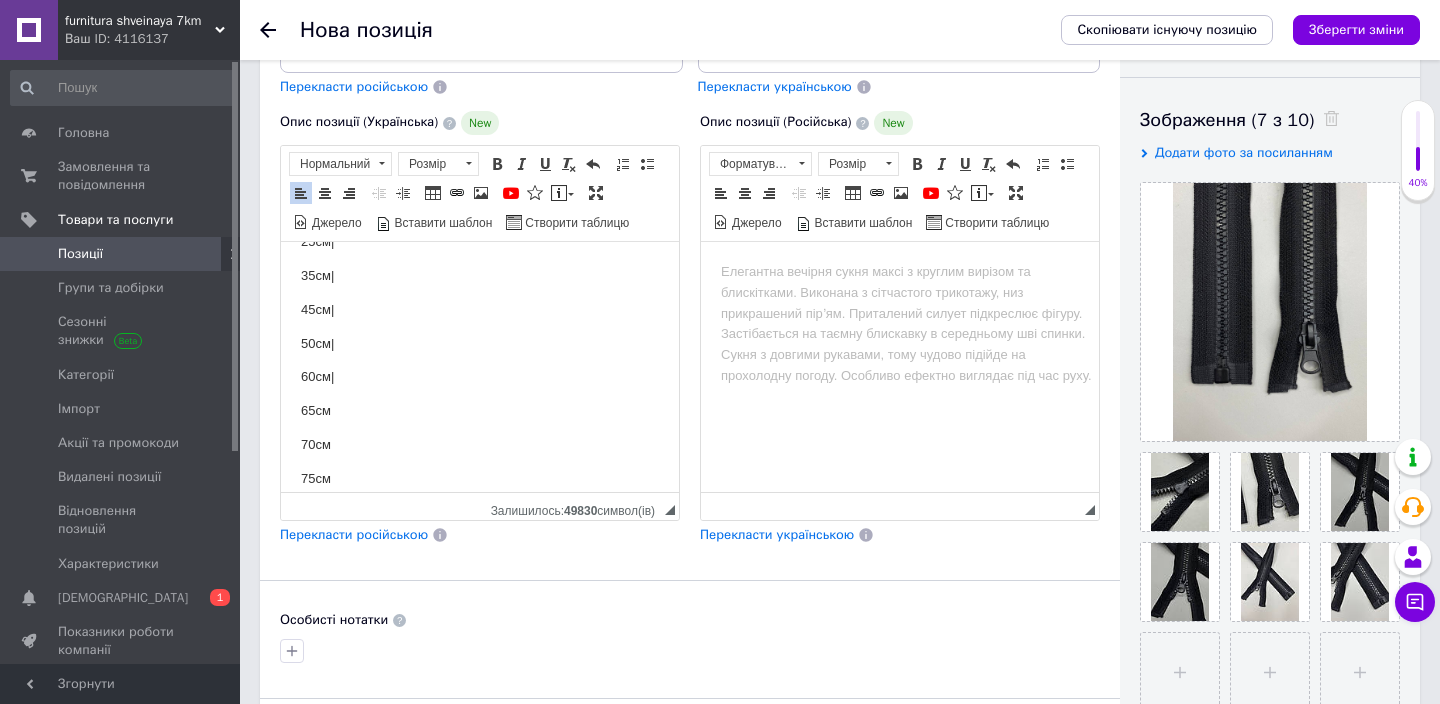 click on "Мінімальна сума замовлення 200 грн! Кольори: чорний та білий  Розміри/Ціна  18см| 25см| 35см| 45см| 50см| 60см| 65см 70см 75см 80см 85см 90см 95см 100см" at bounding box center [480, 378] 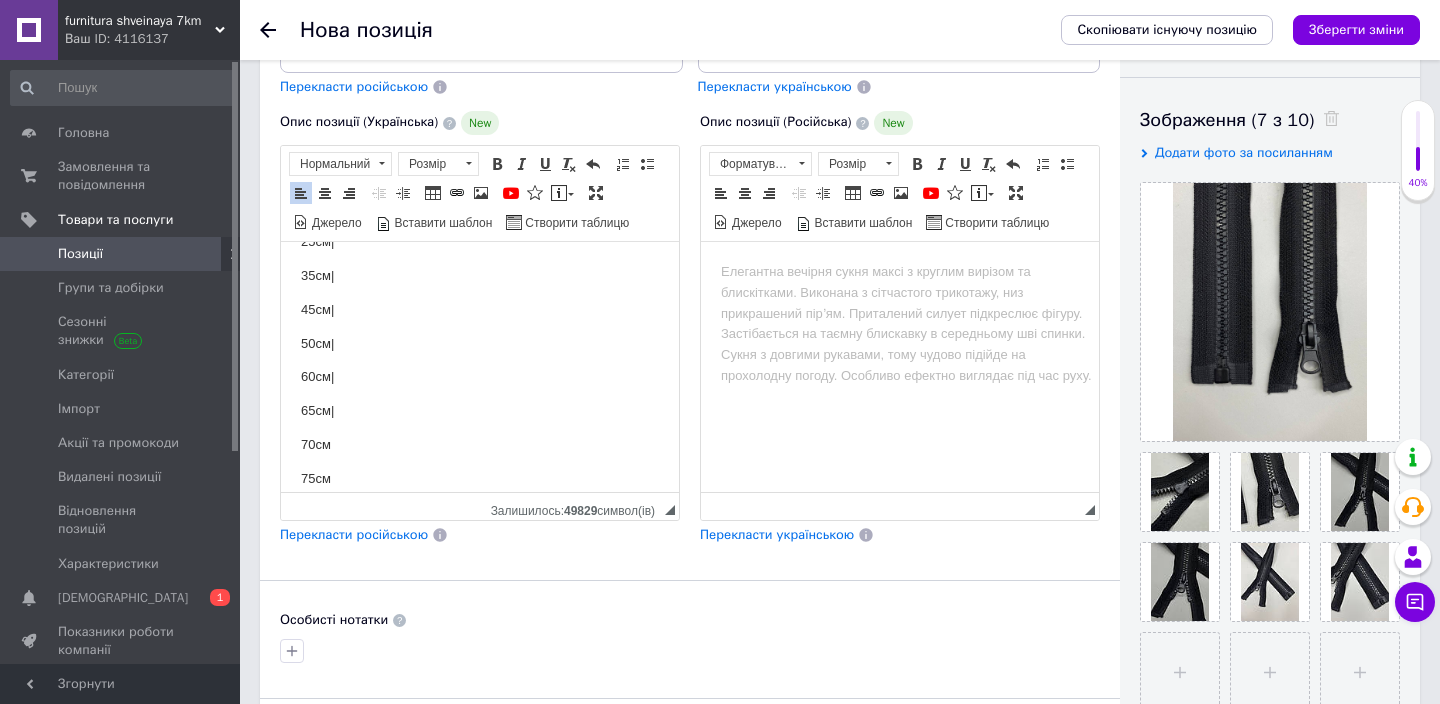 click on "70см" at bounding box center [480, 445] 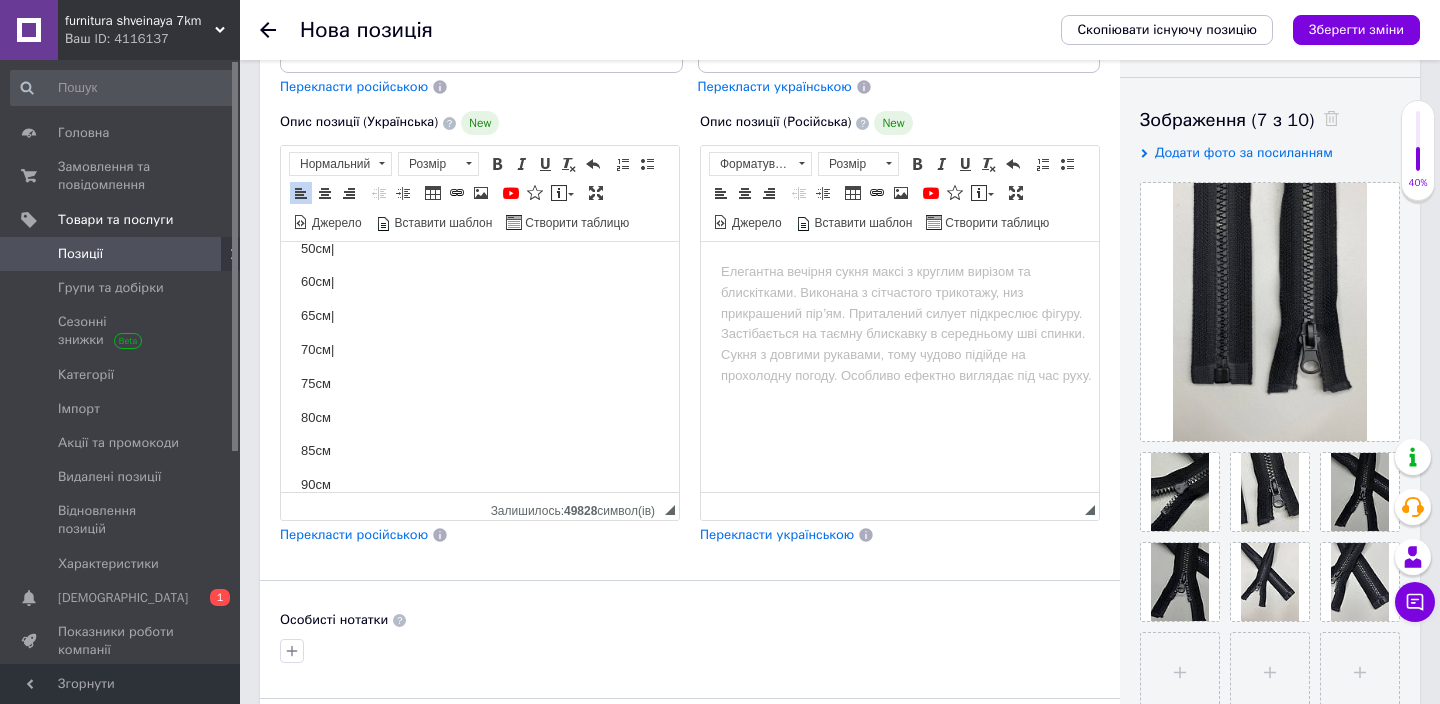 scroll, scrollTop: 266, scrollLeft: 0, axis: vertical 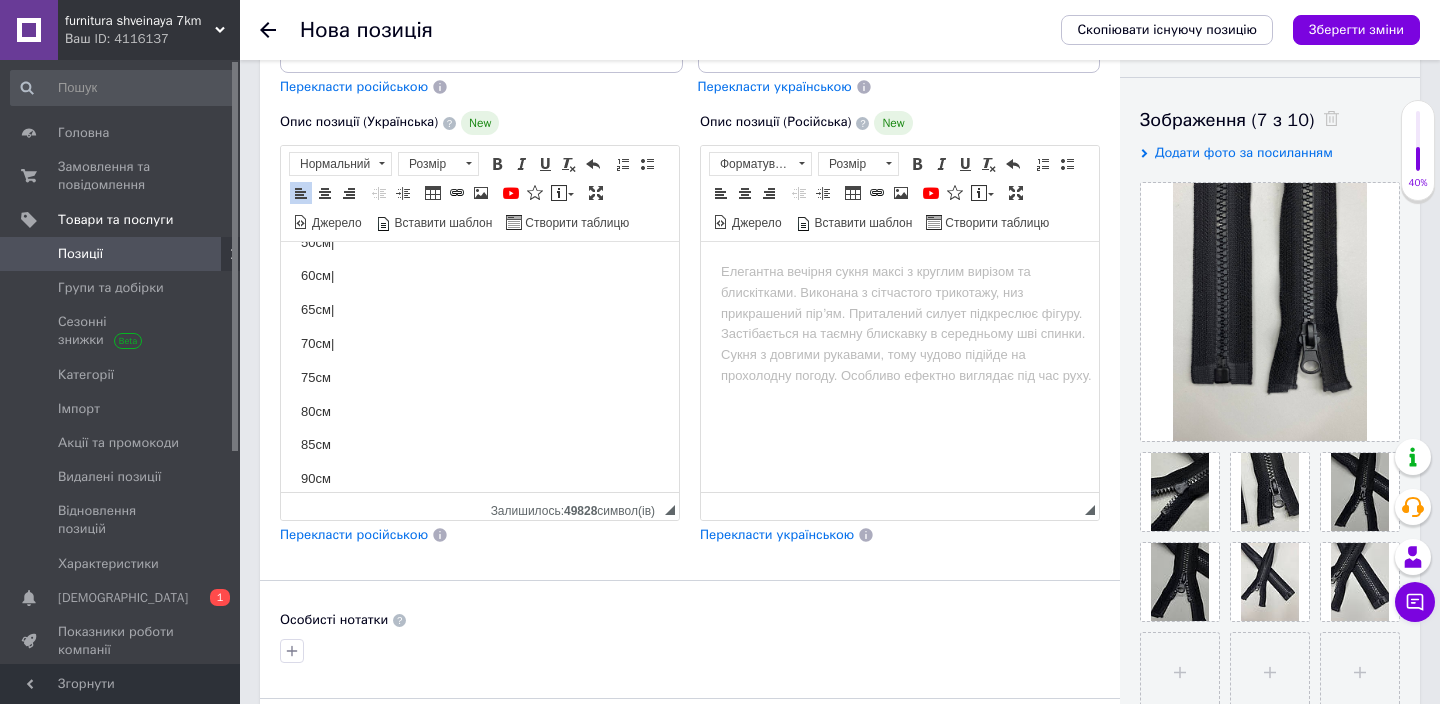 click on "75см" at bounding box center [480, 378] 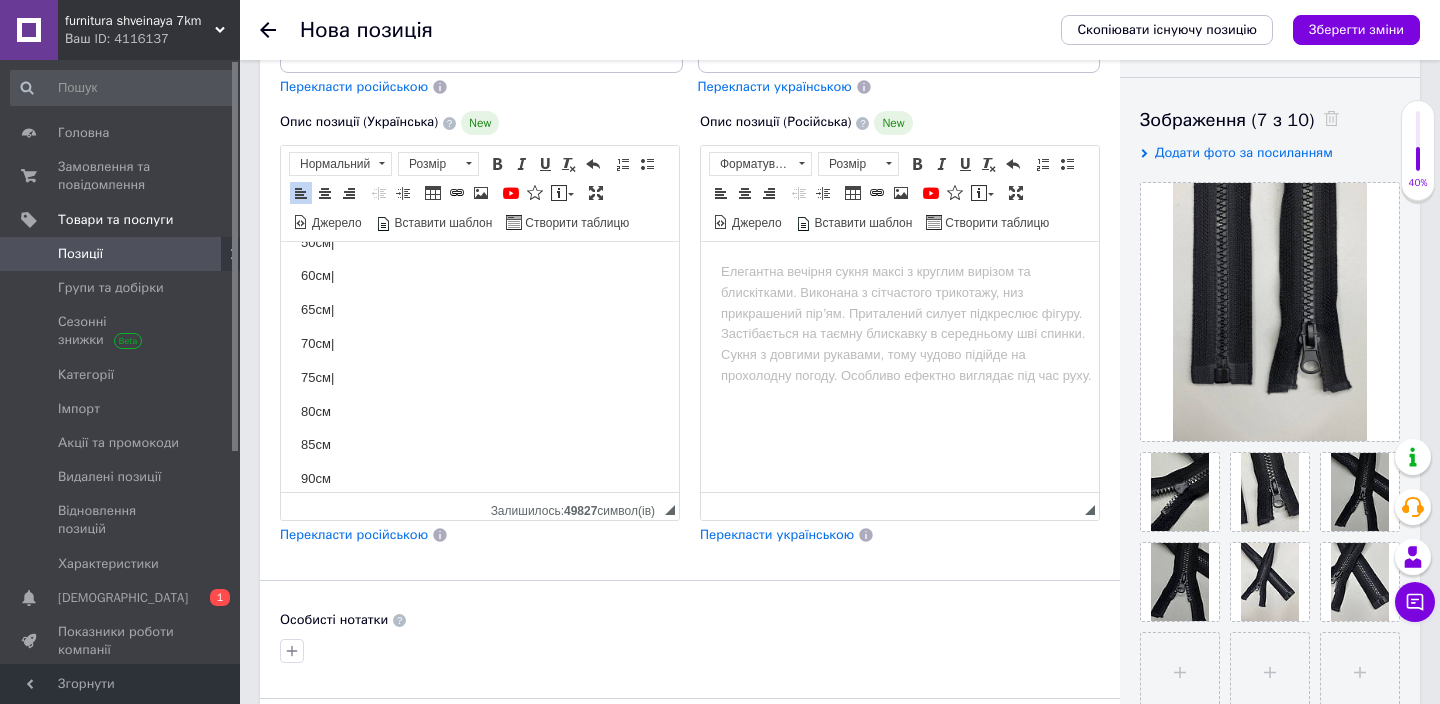 click on "80см" at bounding box center [480, 412] 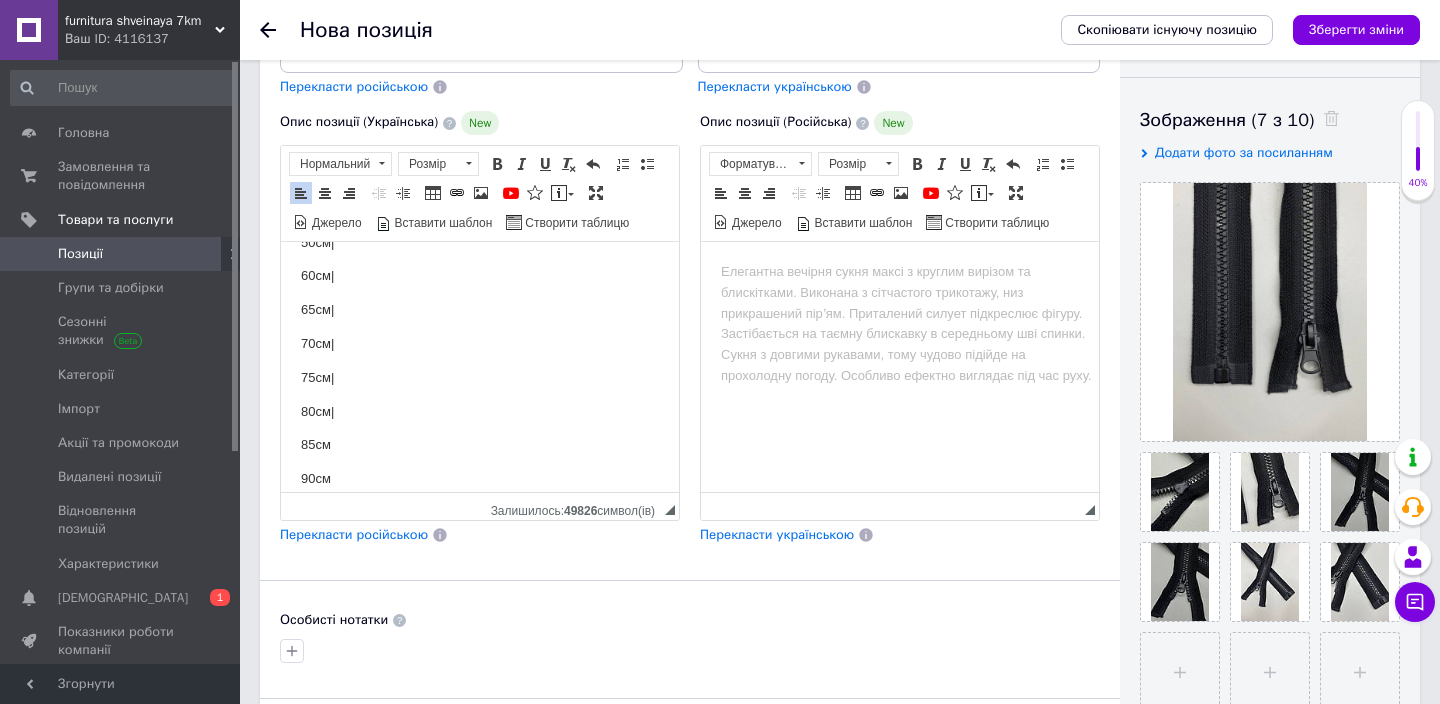 click on "85см" at bounding box center [480, 445] 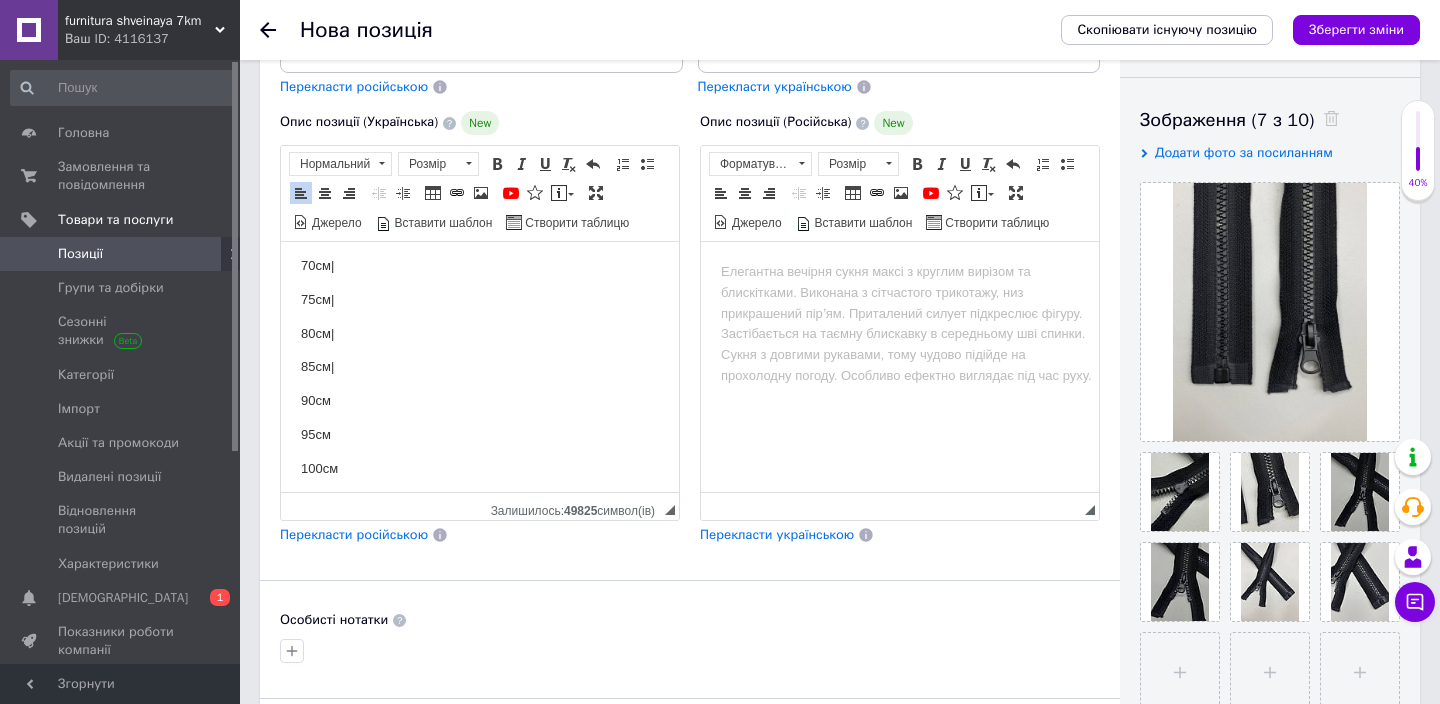 scroll, scrollTop: 351, scrollLeft: 0, axis: vertical 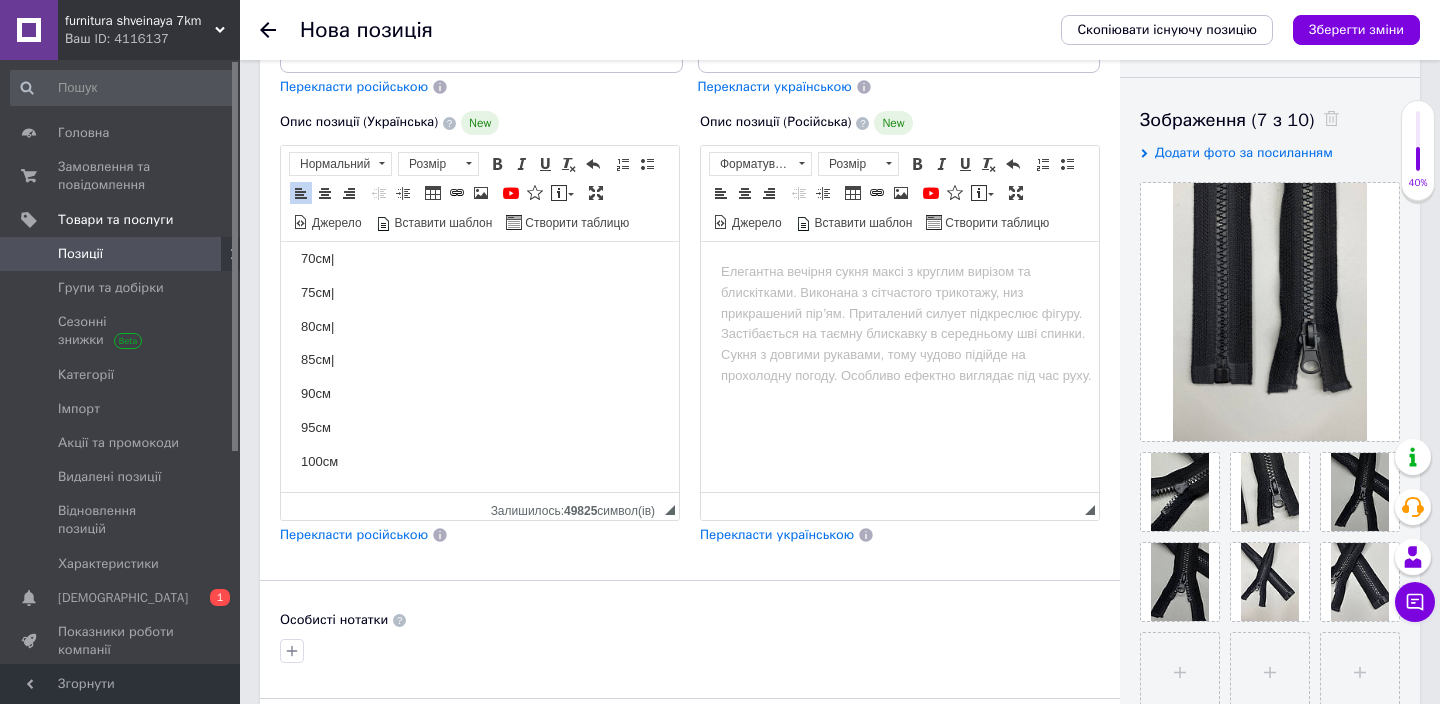 click on "90см" at bounding box center (480, 394) 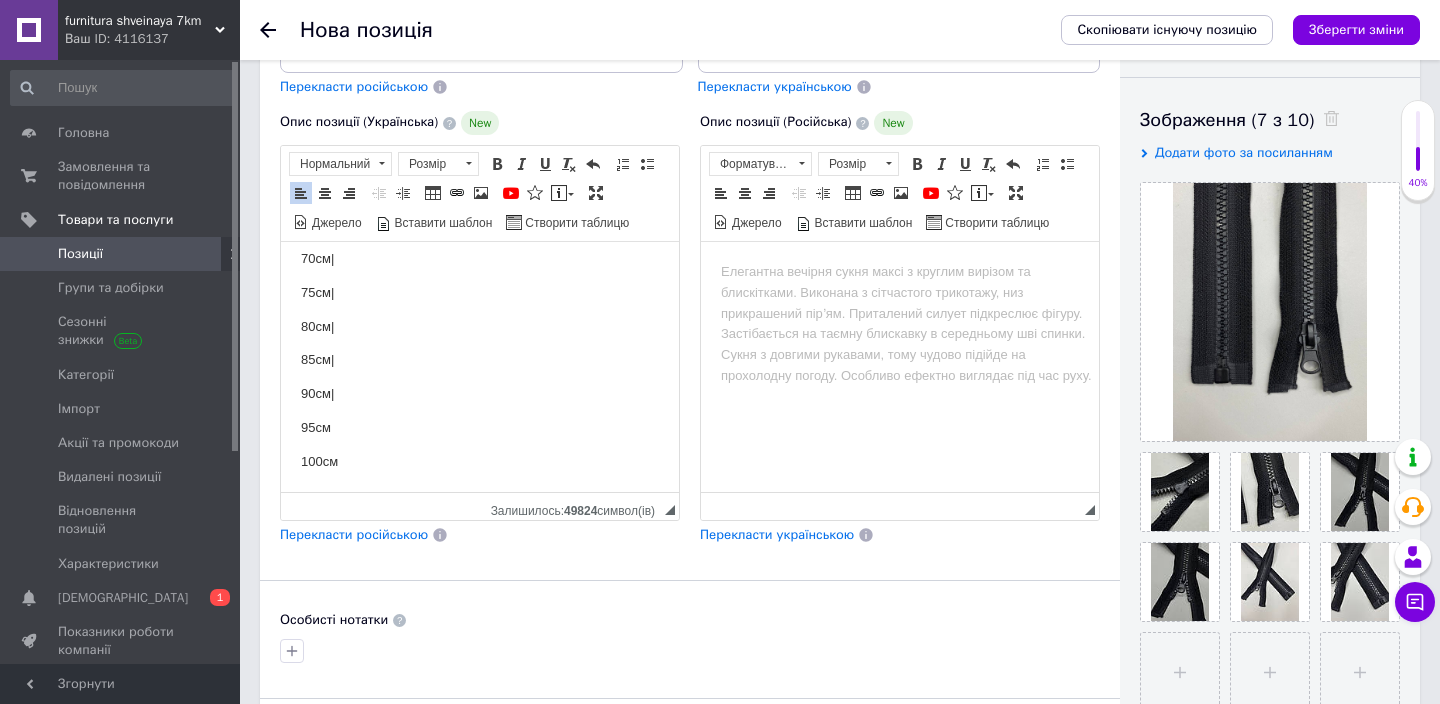 click on "95см" at bounding box center (480, 428) 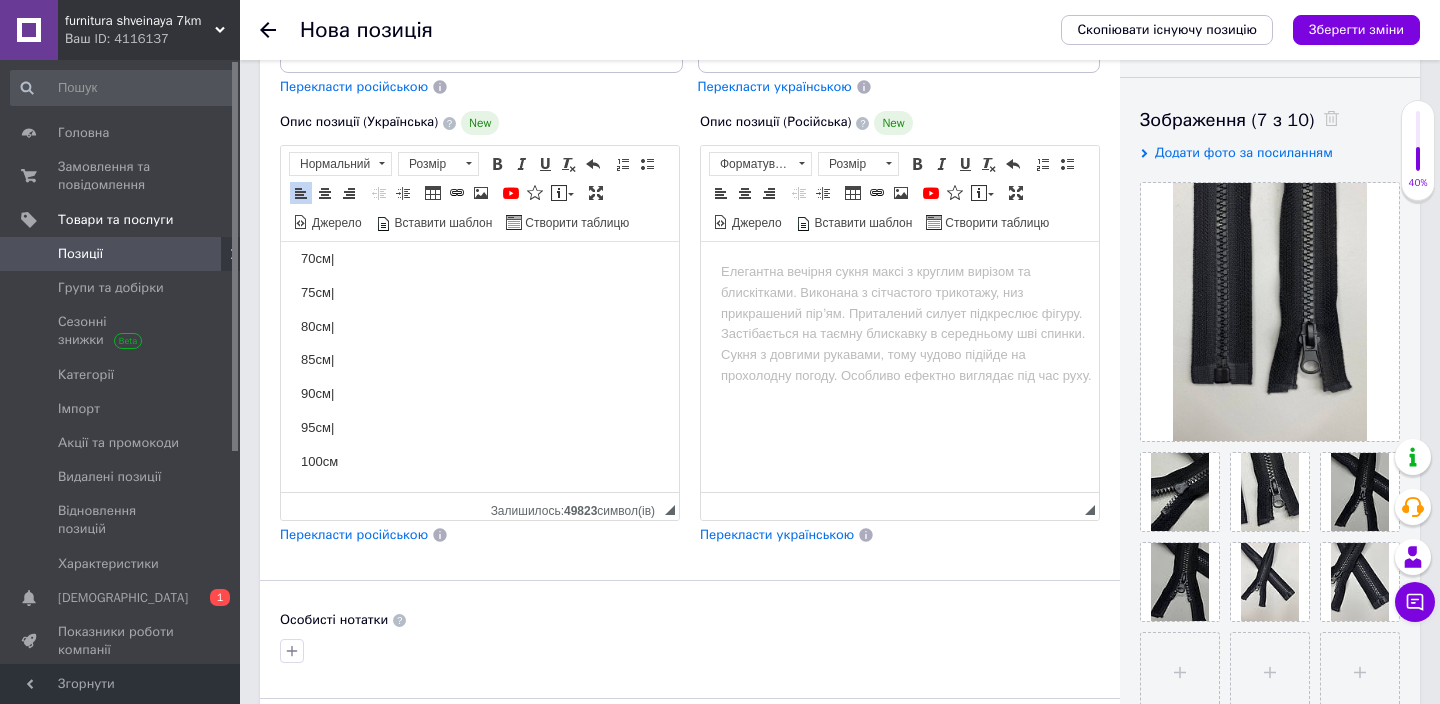 click on "100см" at bounding box center (480, 462) 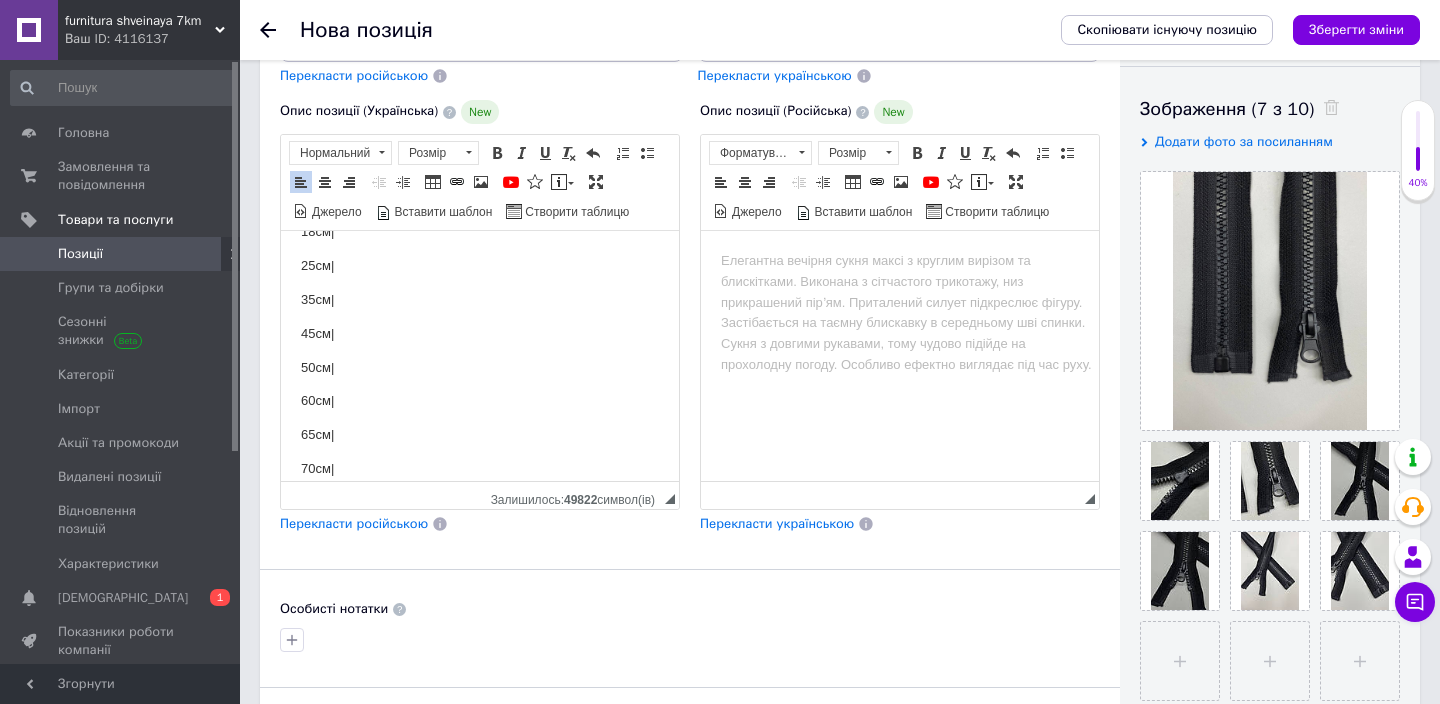 scroll, scrollTop: 0, scrollLeft: 0, axis: both 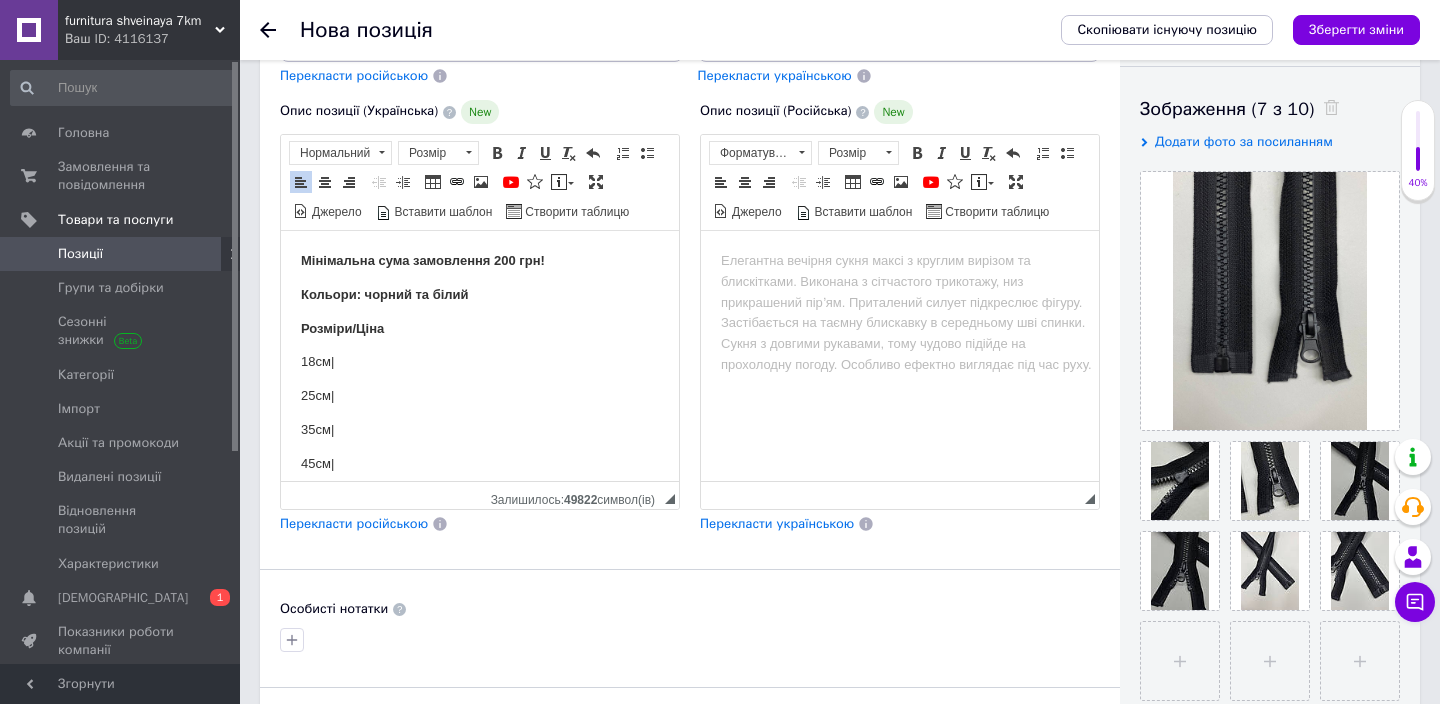 click on "18см|" at bounding box center [480, 362] 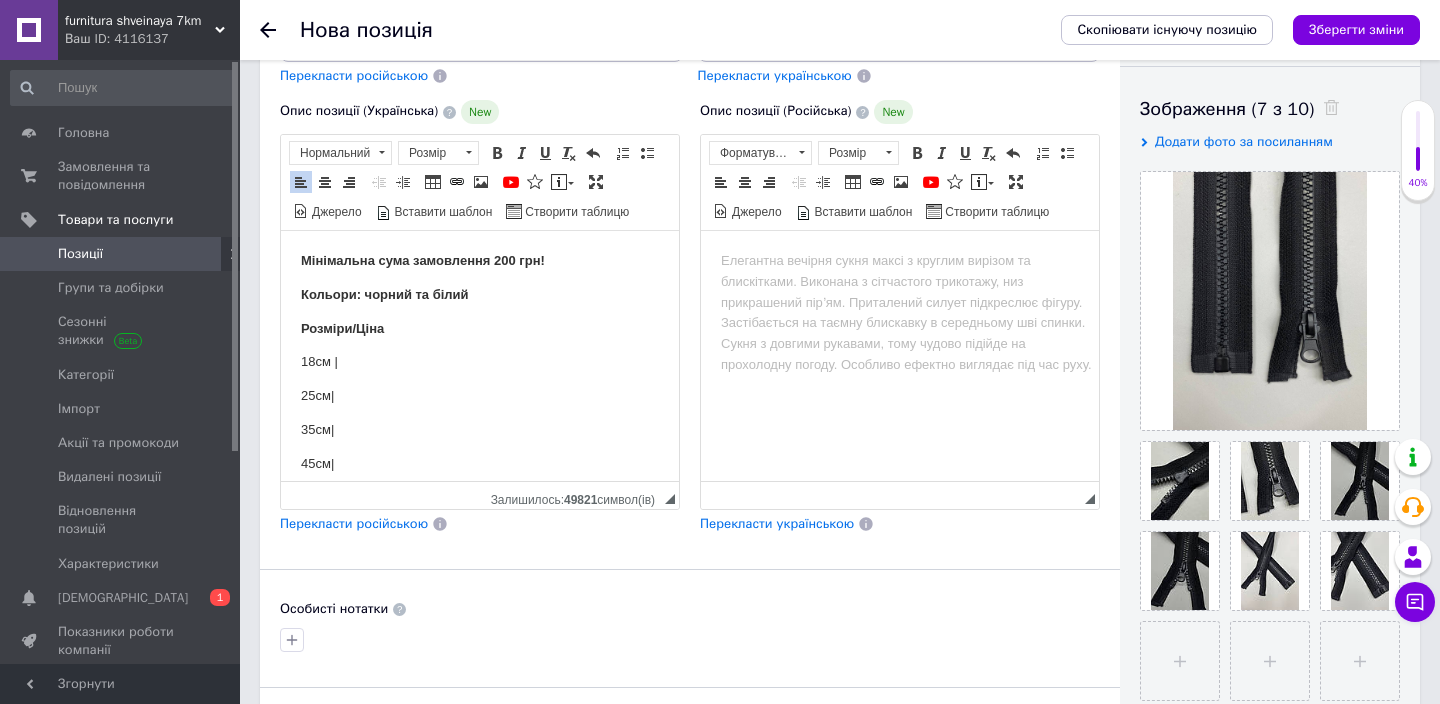 click on "25см|" at bounding box center [480, 396] 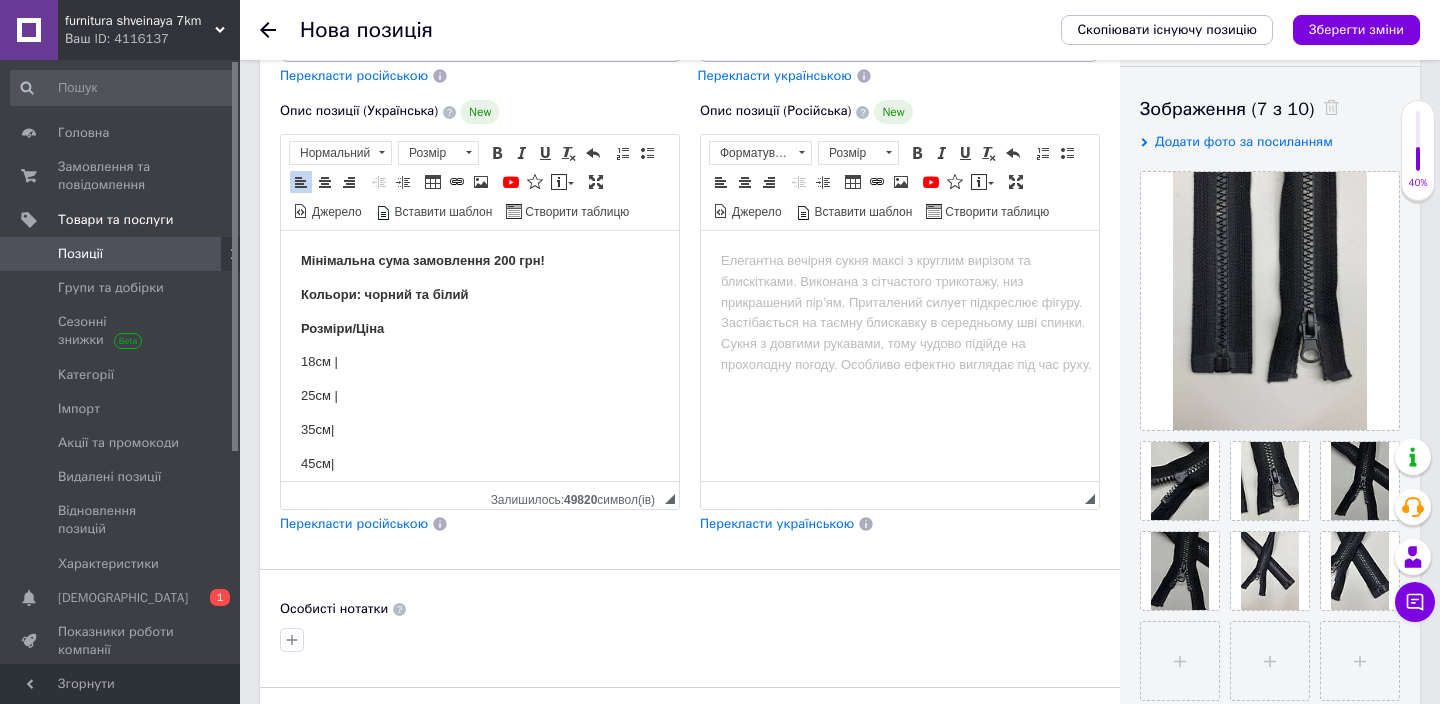 click on "35см|" at bounding box center [480, 430] 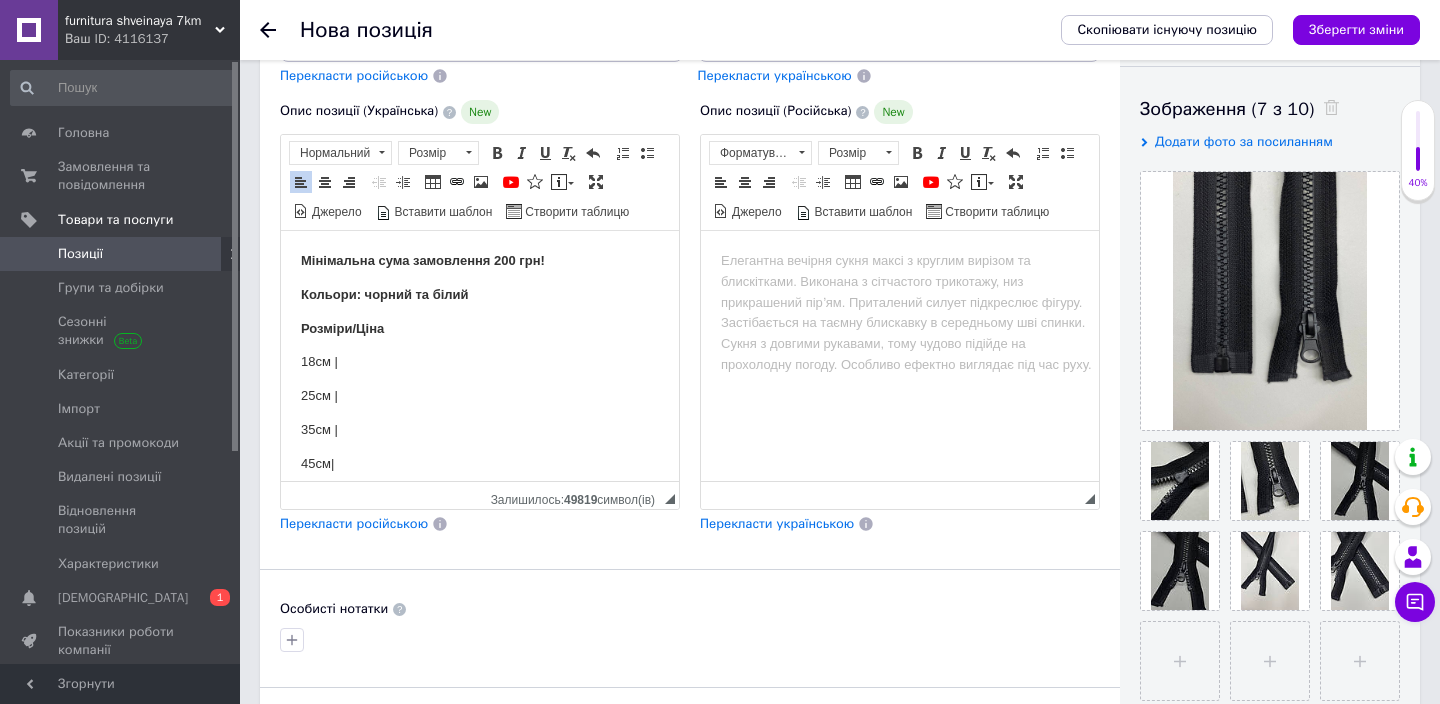 click on "45см|" at bounding box center [480, 464] 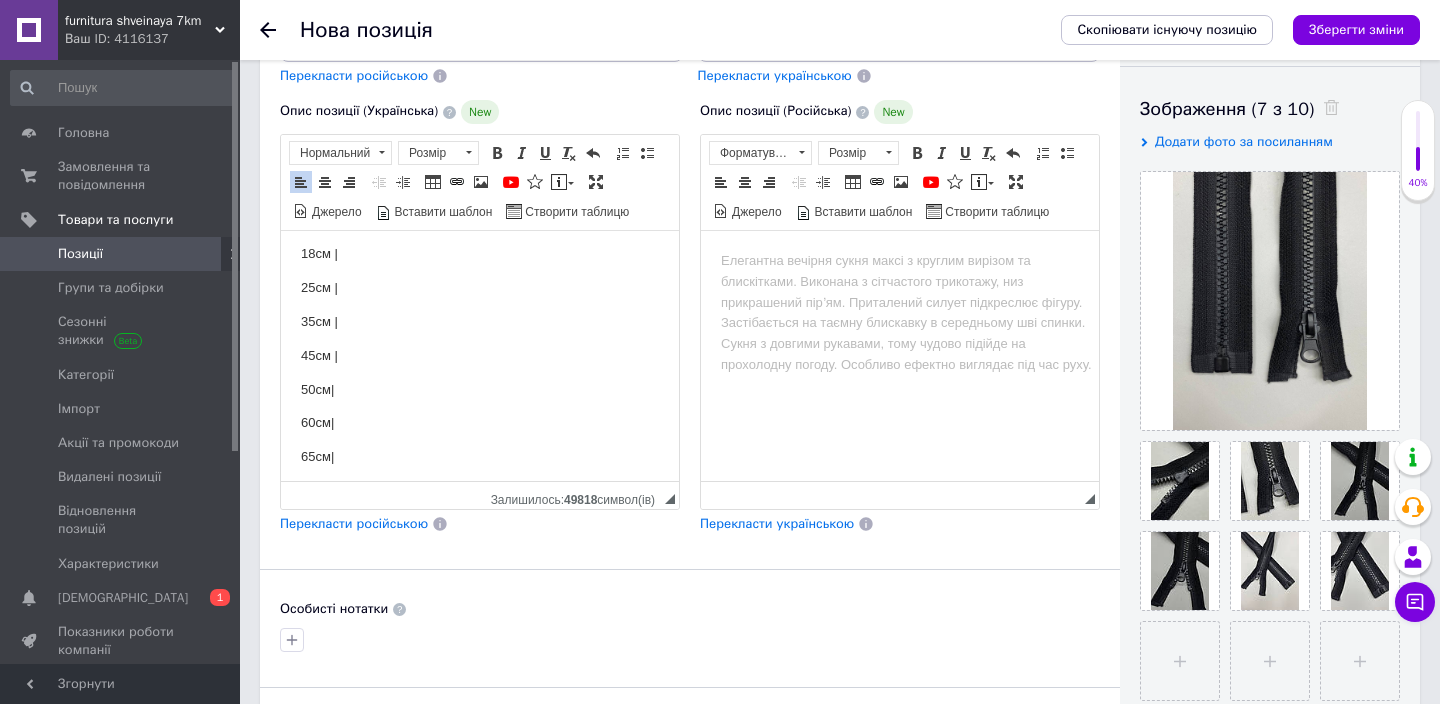 scroll, scrollTop: 109, scrollLeft: 0, axis: vertical 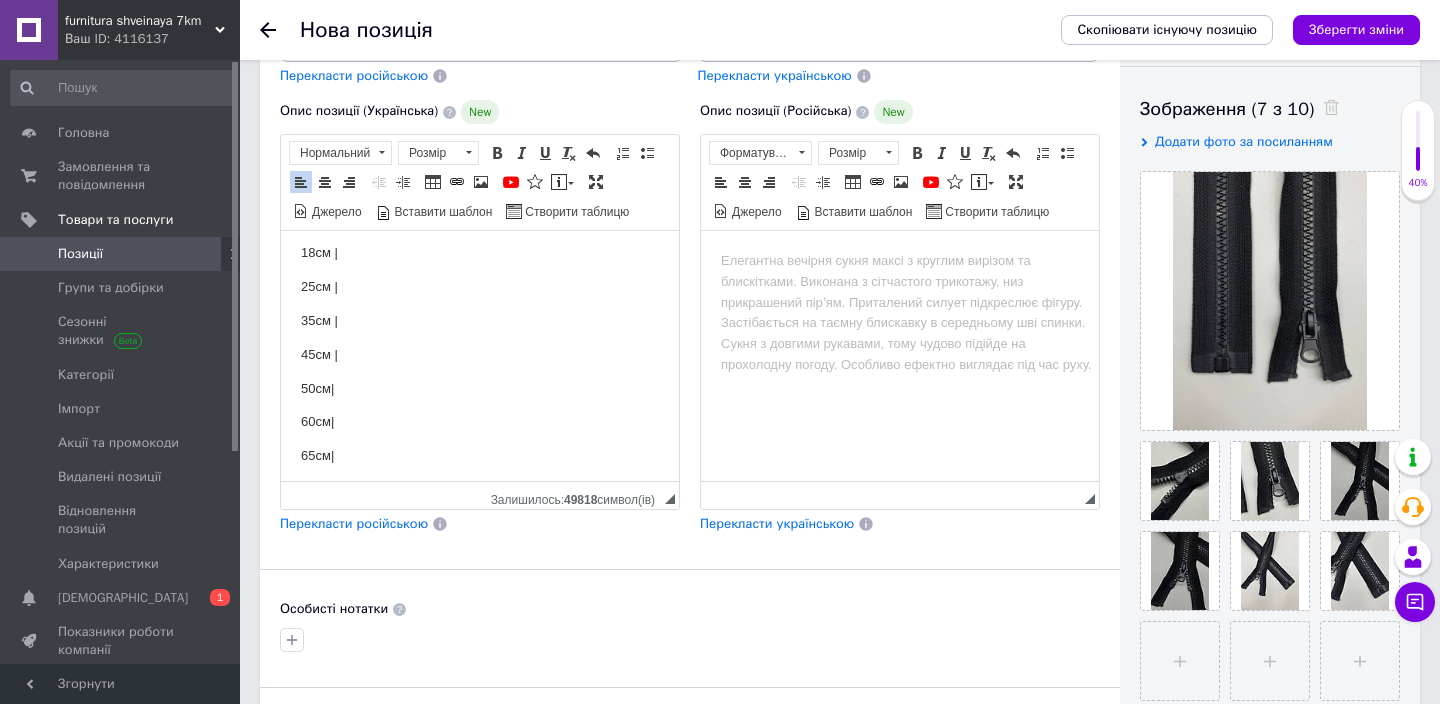 click on "50см|" at bounding box center (480, 389) 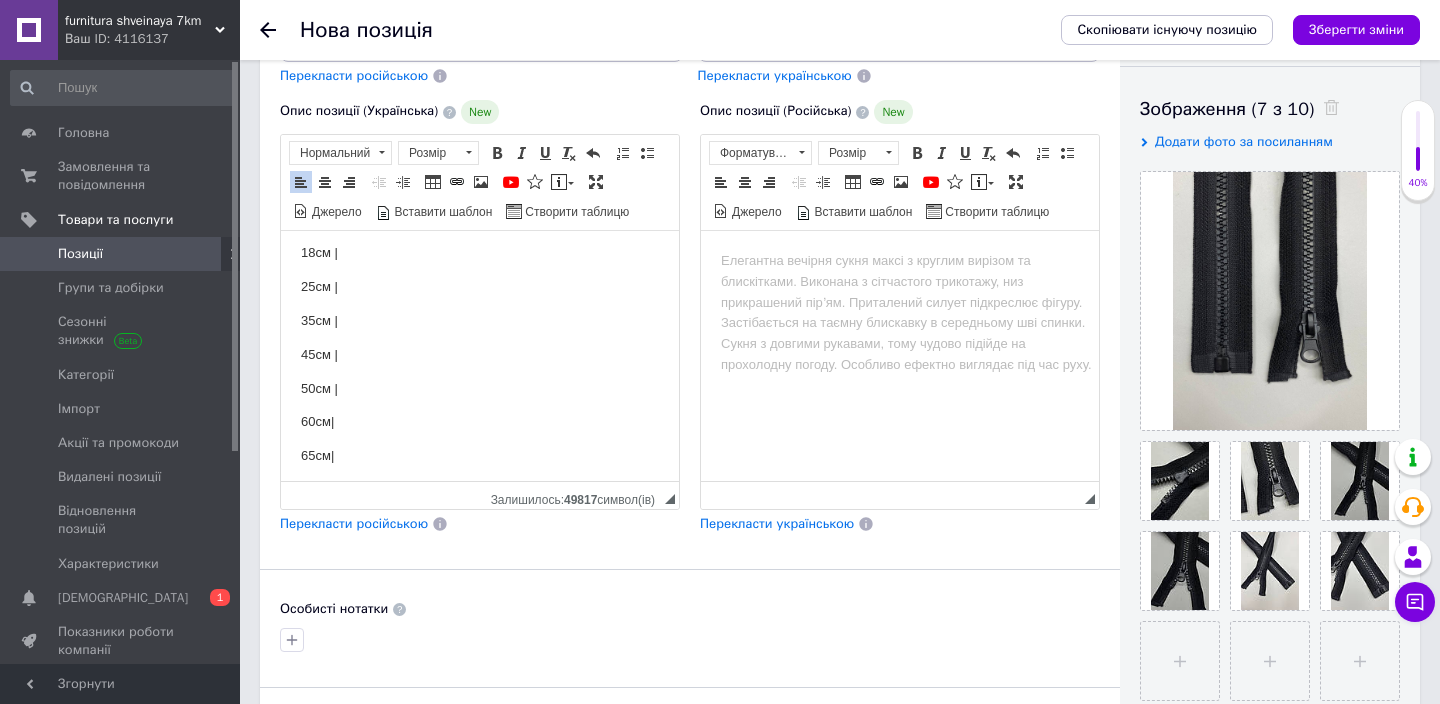 click on "60см|" at bounding box center [480, 422] 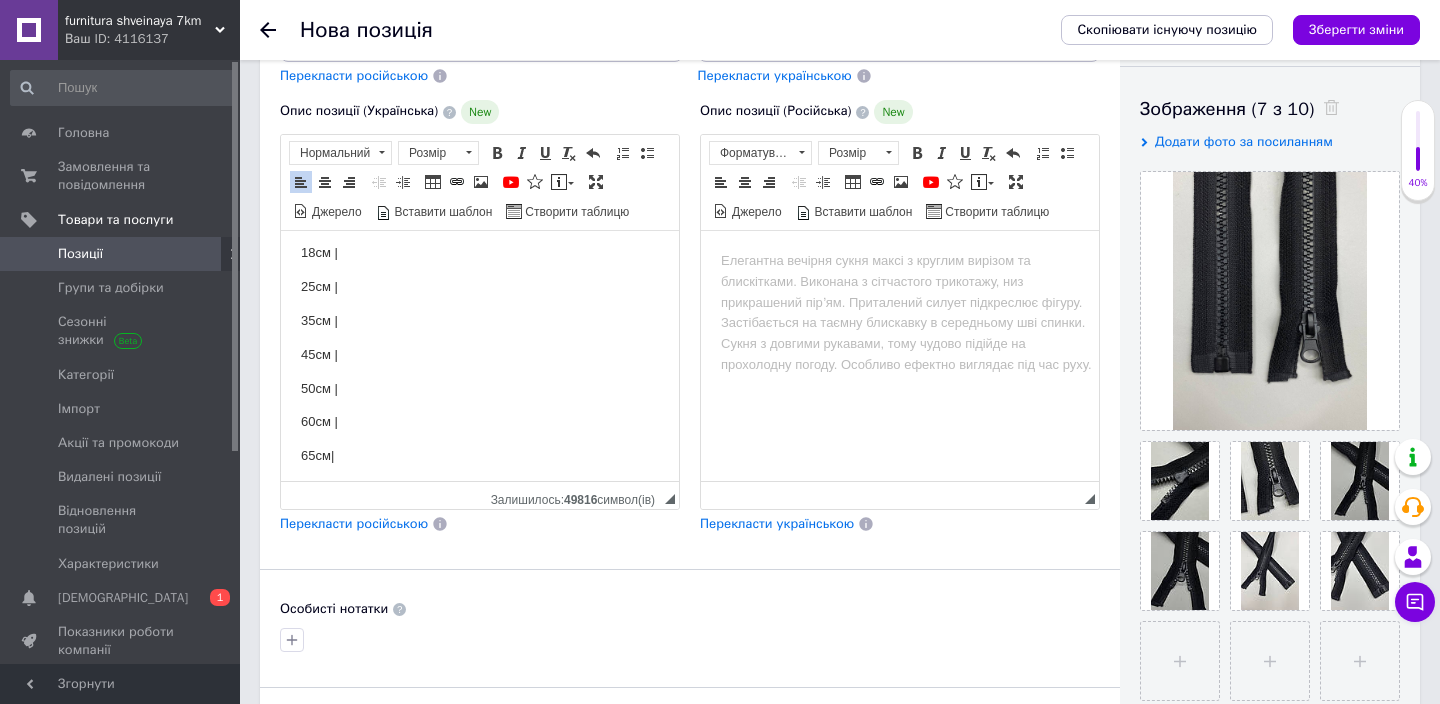 click on "65см|" at bounding box center (480, 456) 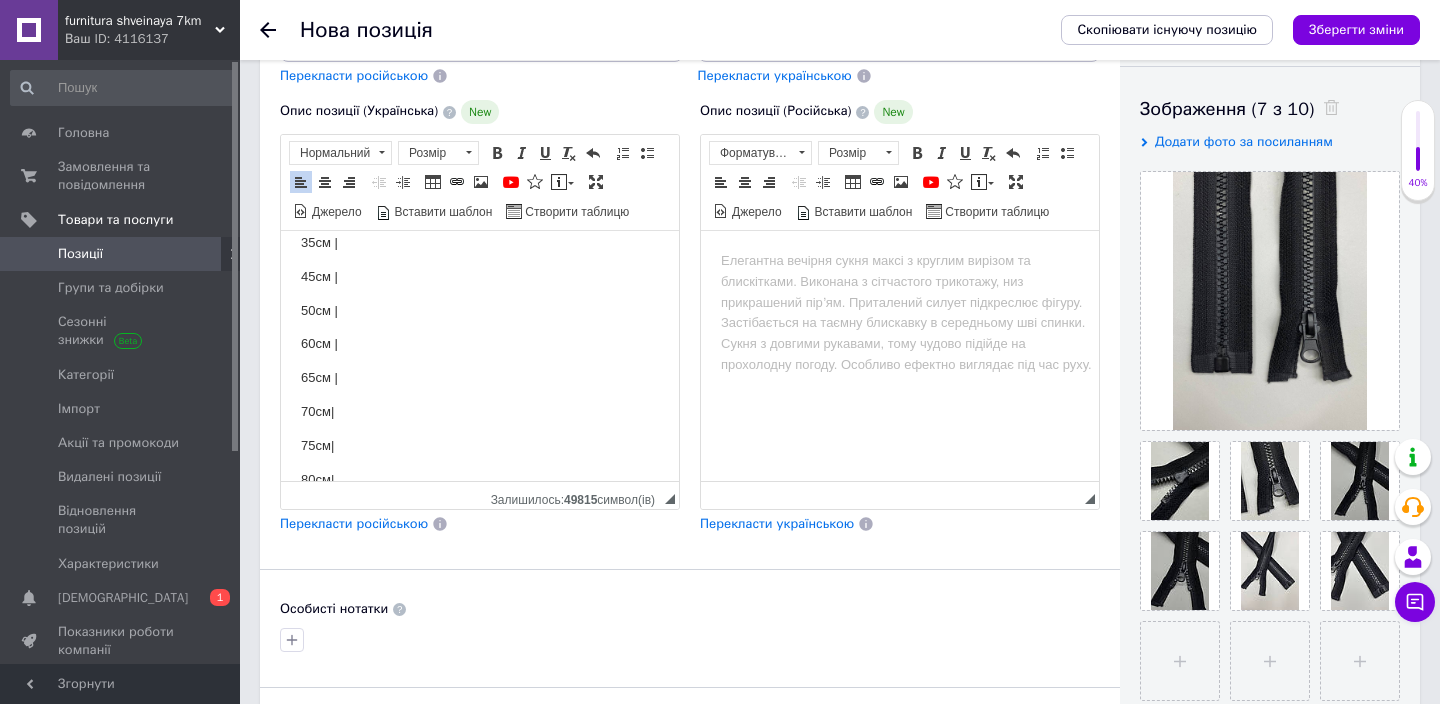 scroll, scrollTop: 189, scrollLeft: 0, axis: vertical 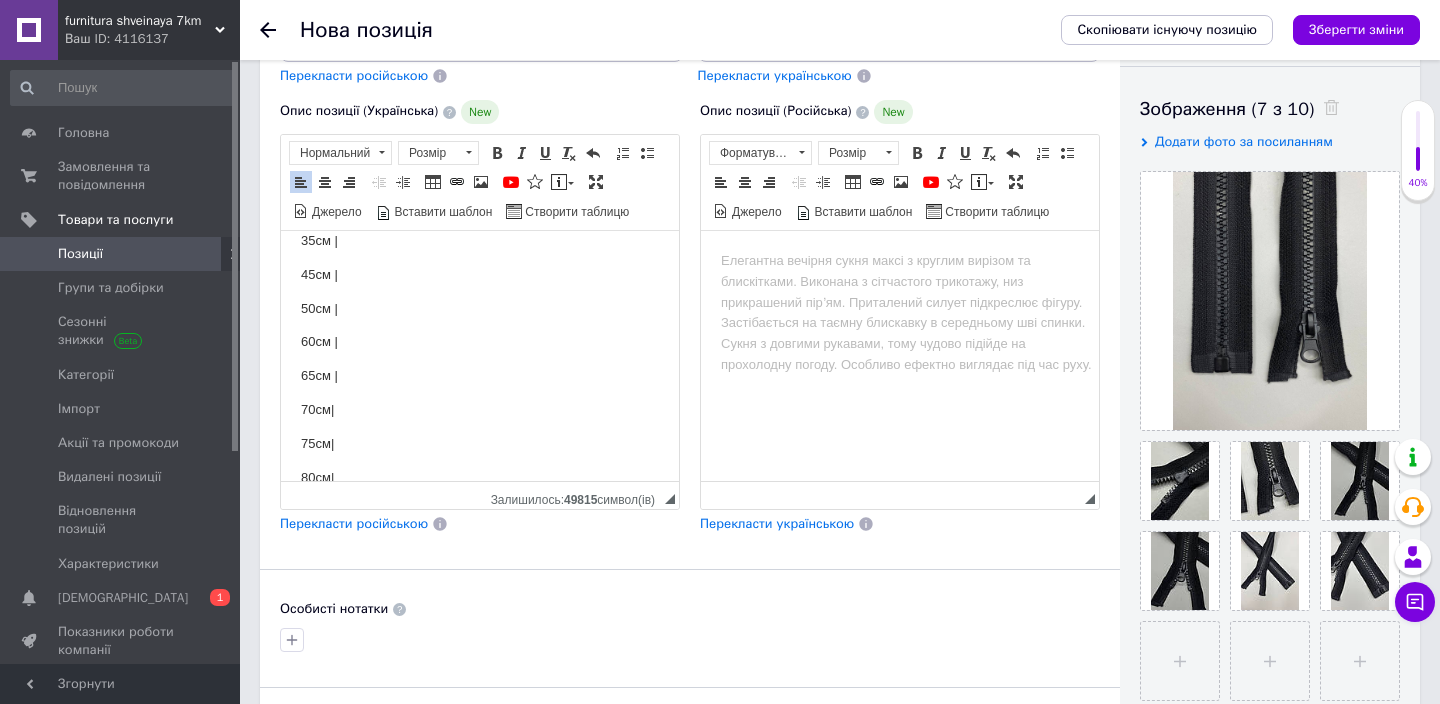 click on "70см|" at bounding box center (480, 410) 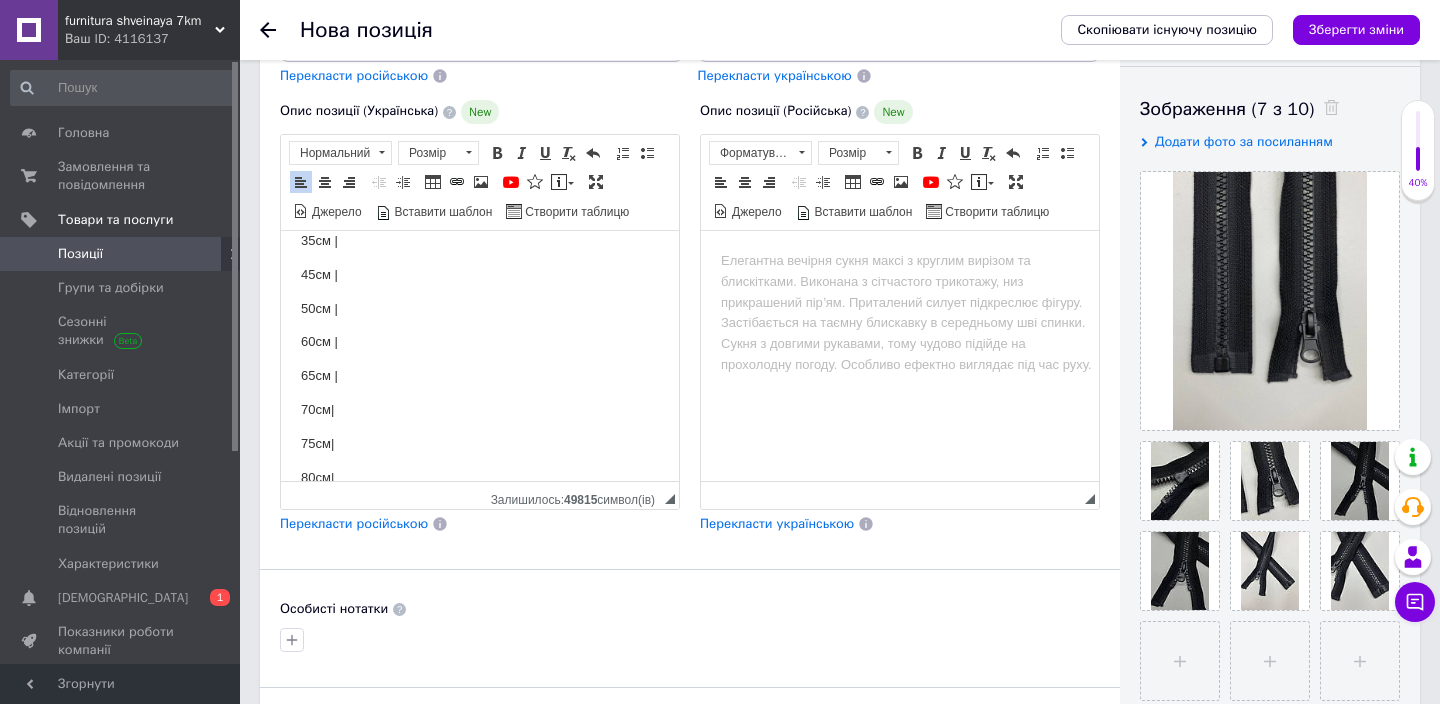 click on "70см|" at bounding box center [480, 410] 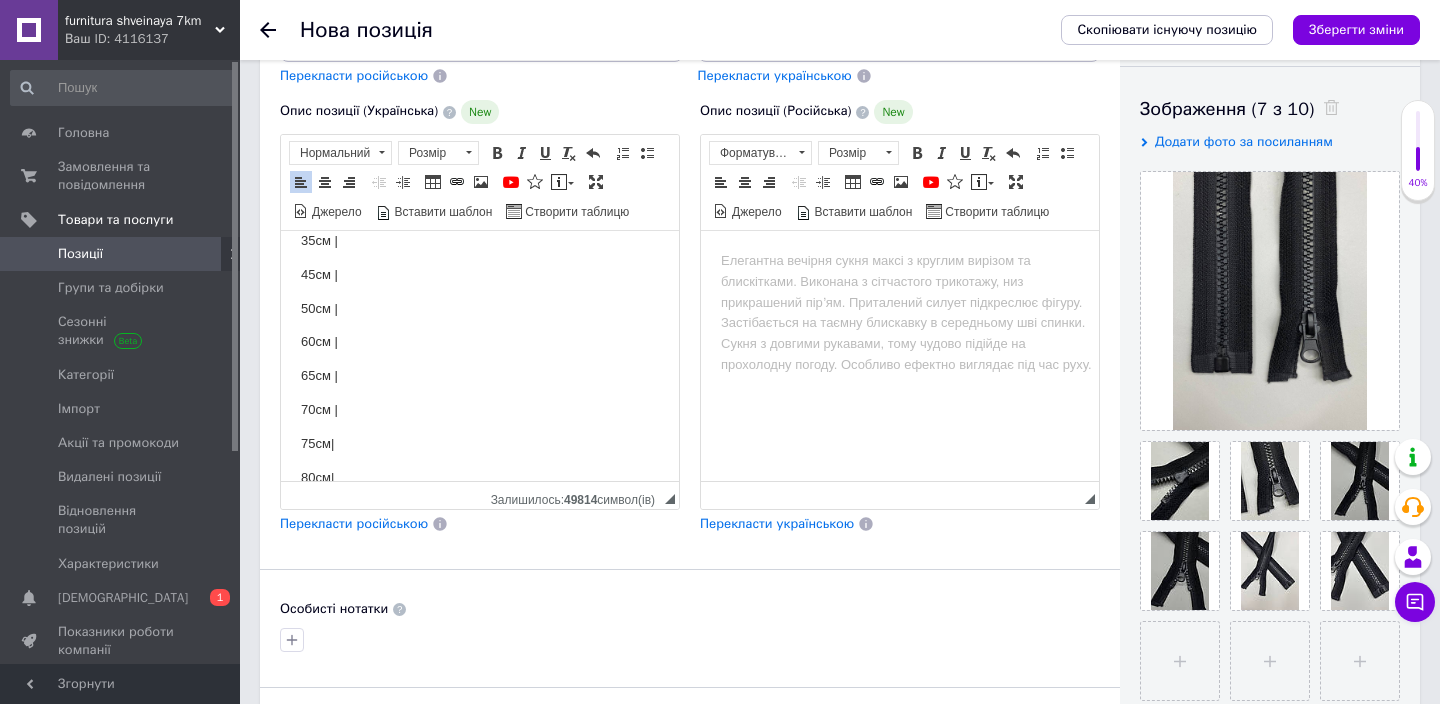 click on "75см|" at bounding box center (480, 444) 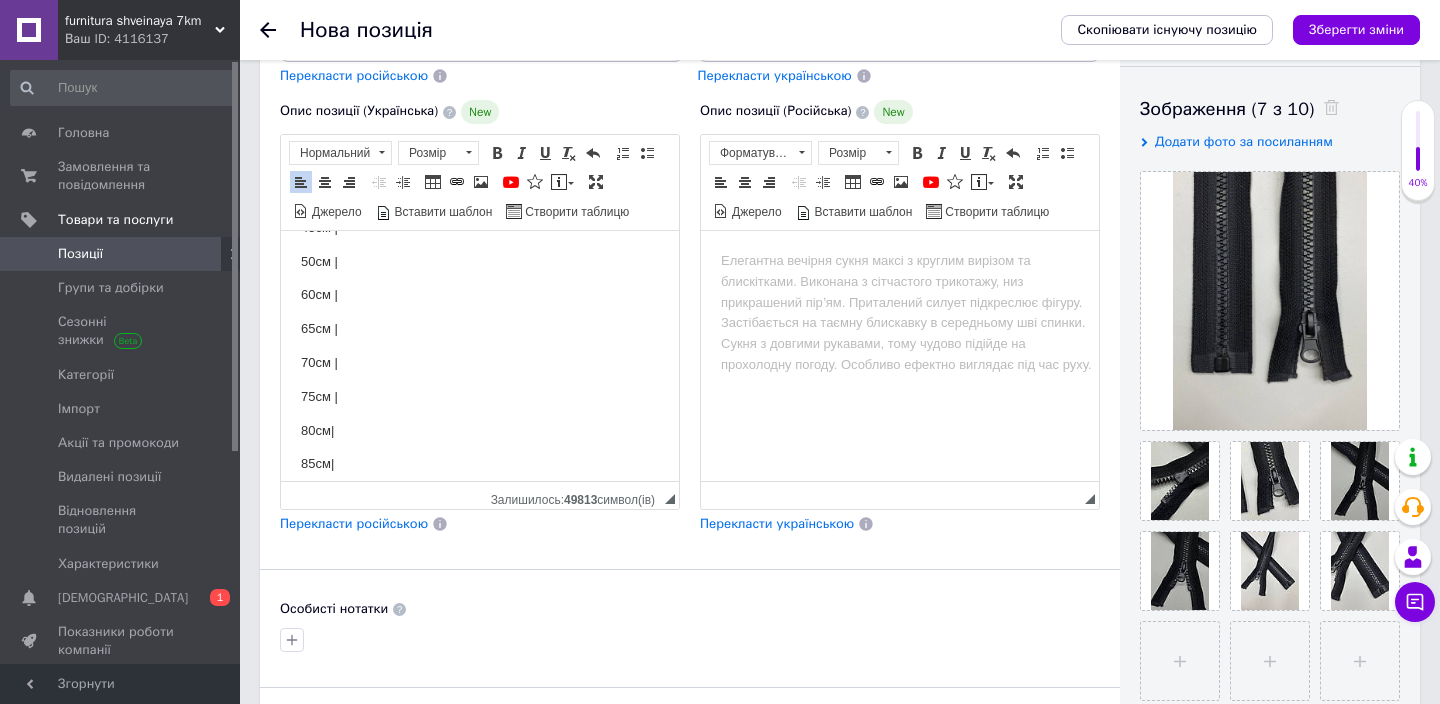 scroll, scrollTop: 239, scrollLeft: 0, axis: vertical 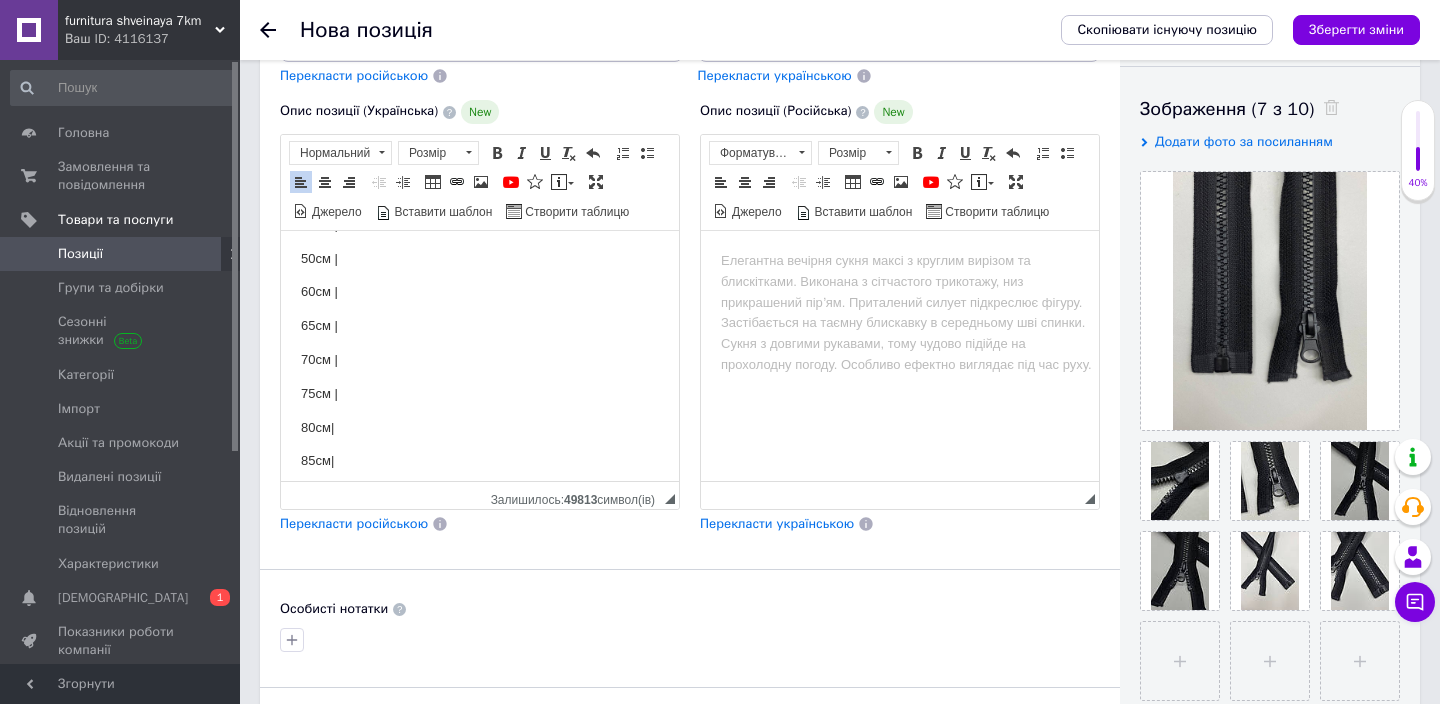 click on "80см|" at bounding box center [480, 428] 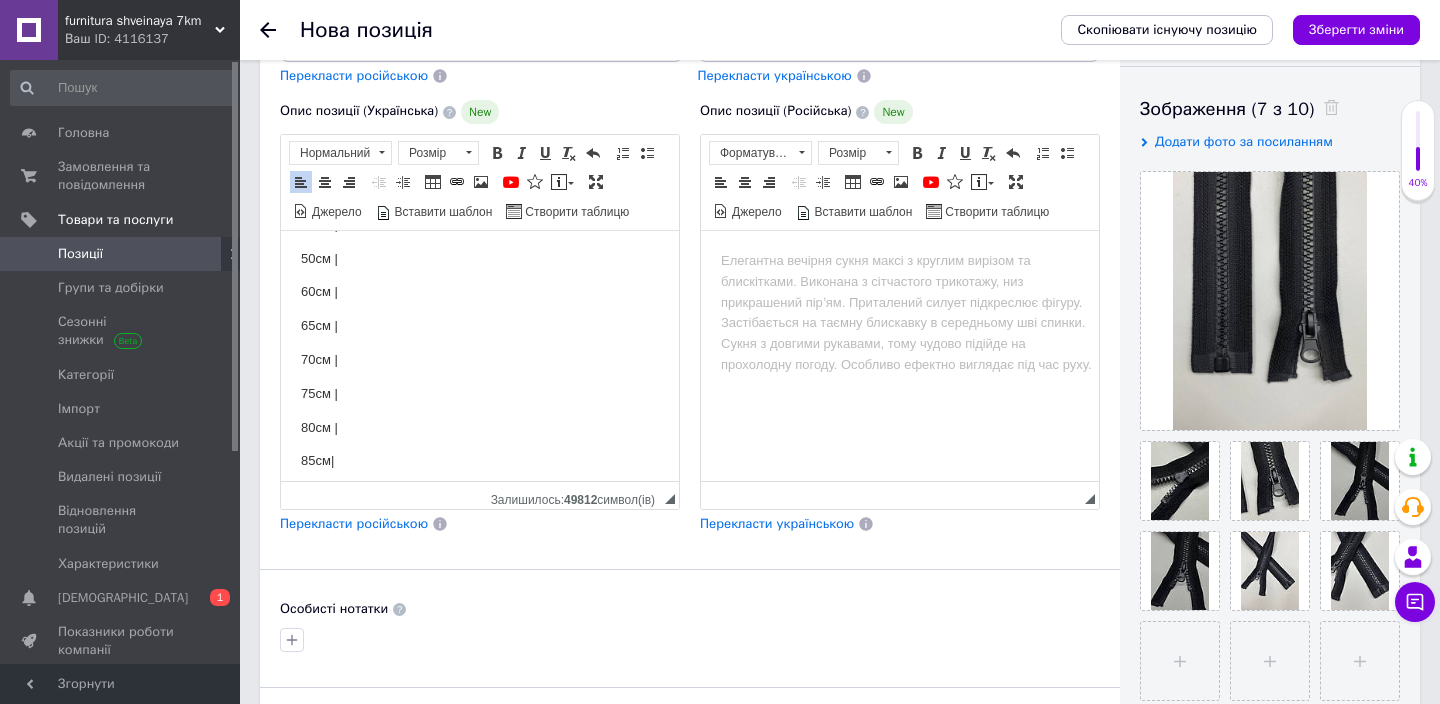 click on "85см|" at bounding box center (480, 461) 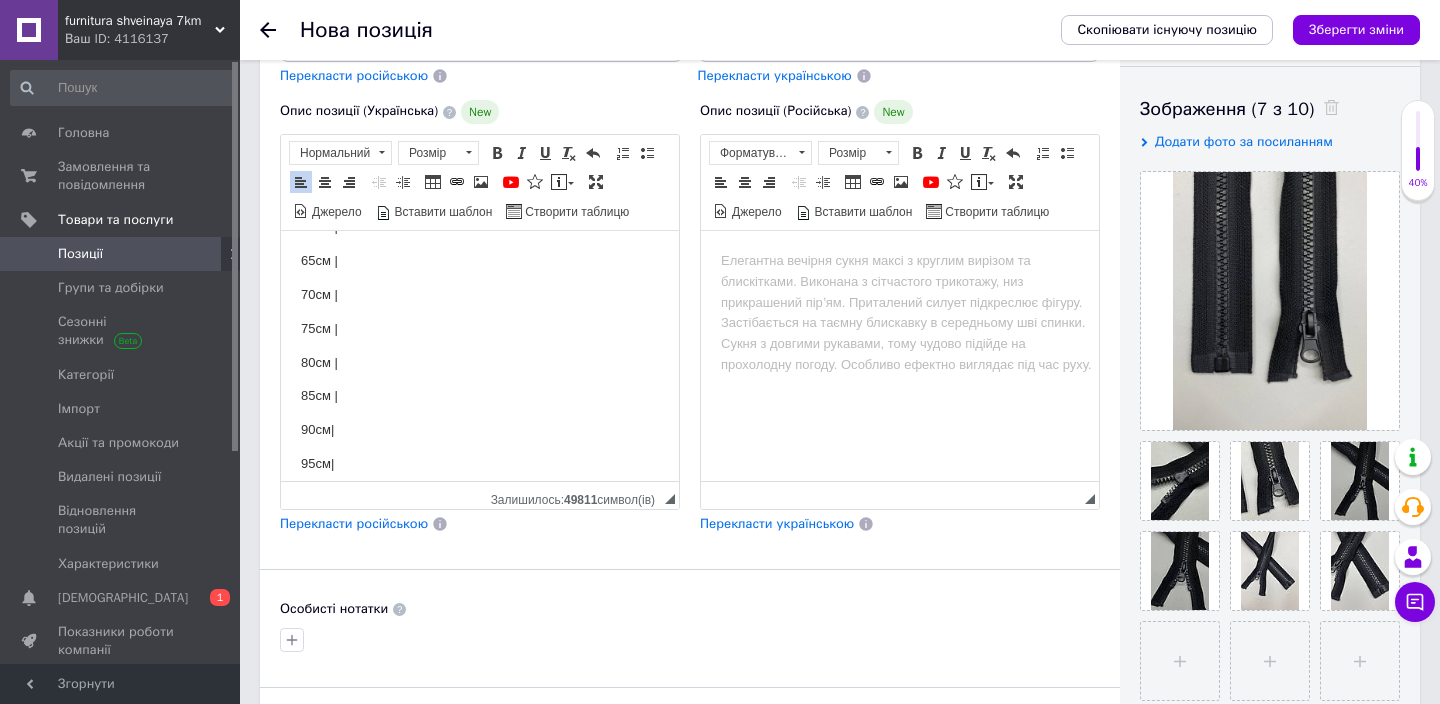 scroll, scrollTop: 309, scrollLeft: 0, axis: vertical 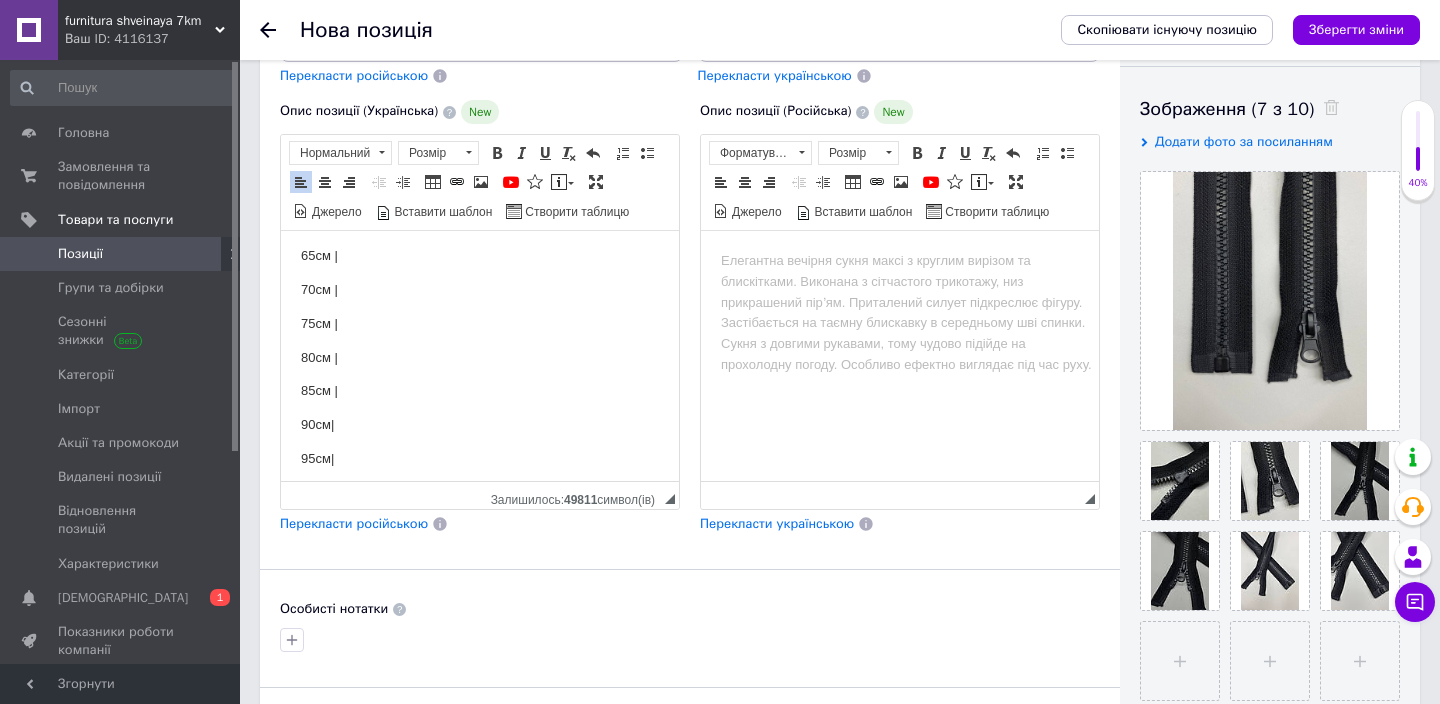 click on "90см|" at bounding box center [480, 425] 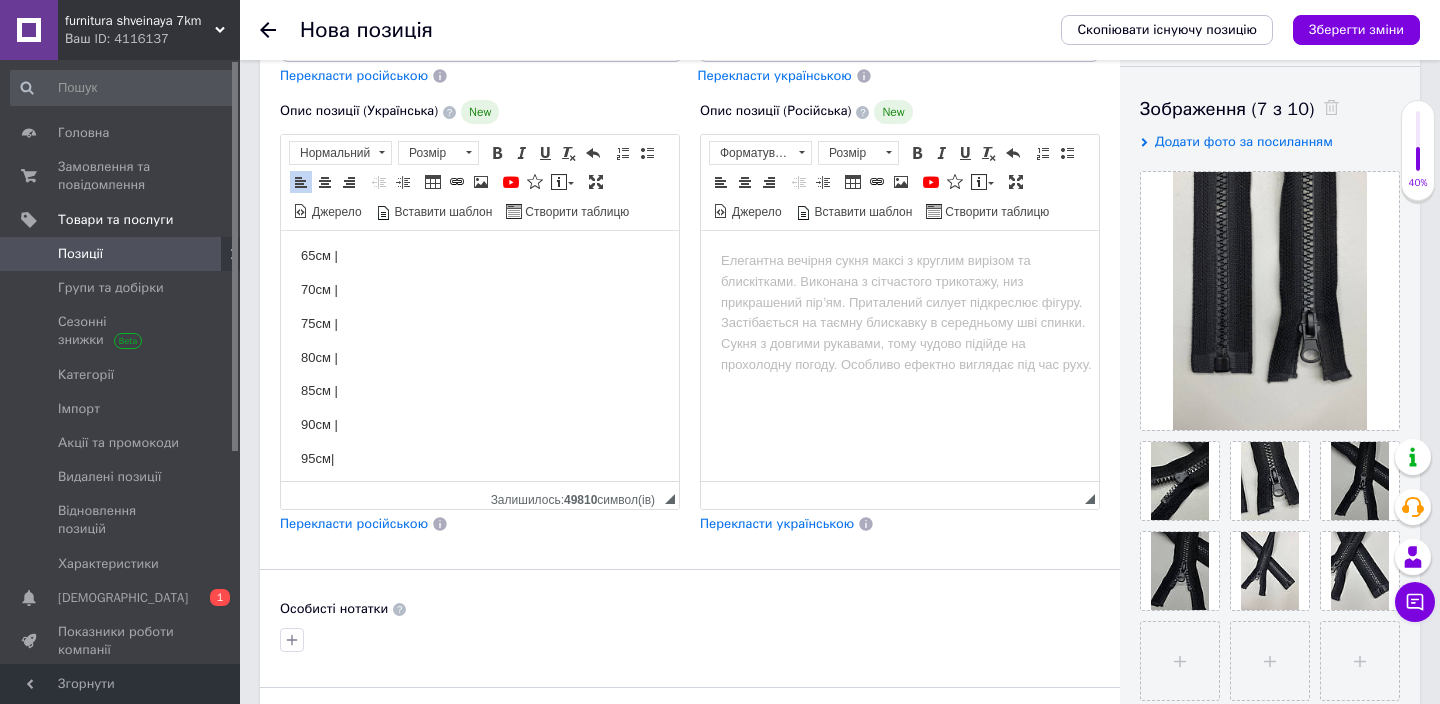 click on "95см|" at bounding box center (480, 459) 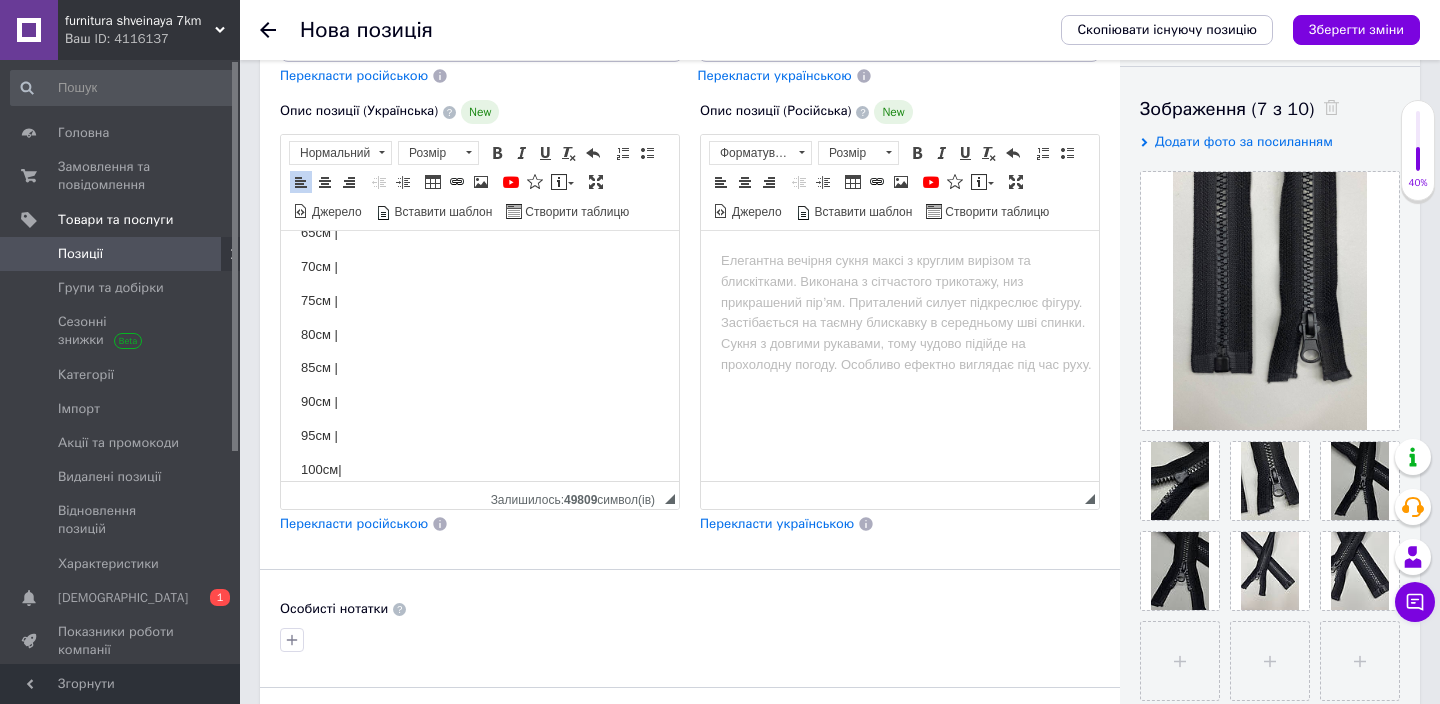 scroll, scrollTop: 351, scrollLeft: 0, axis: vertical 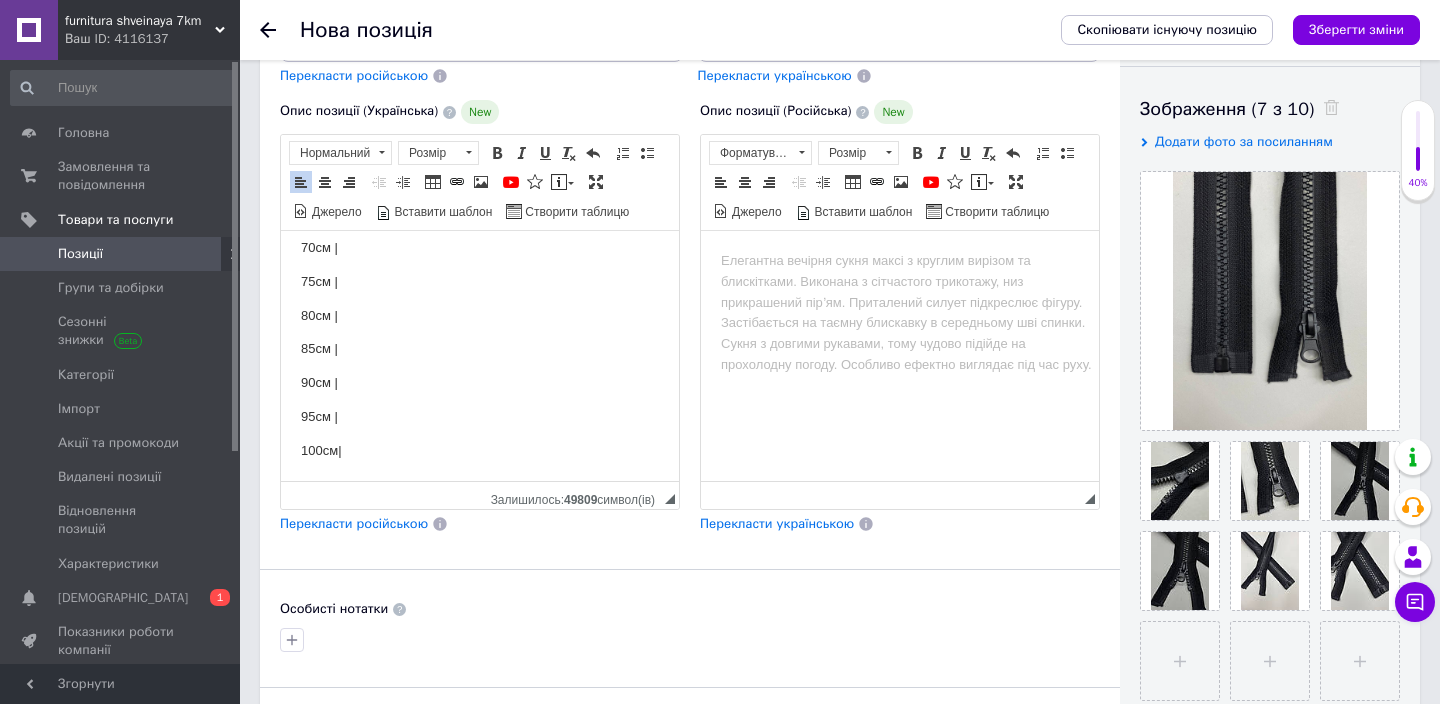 click on "100см|" at bounding box center (480, 451) 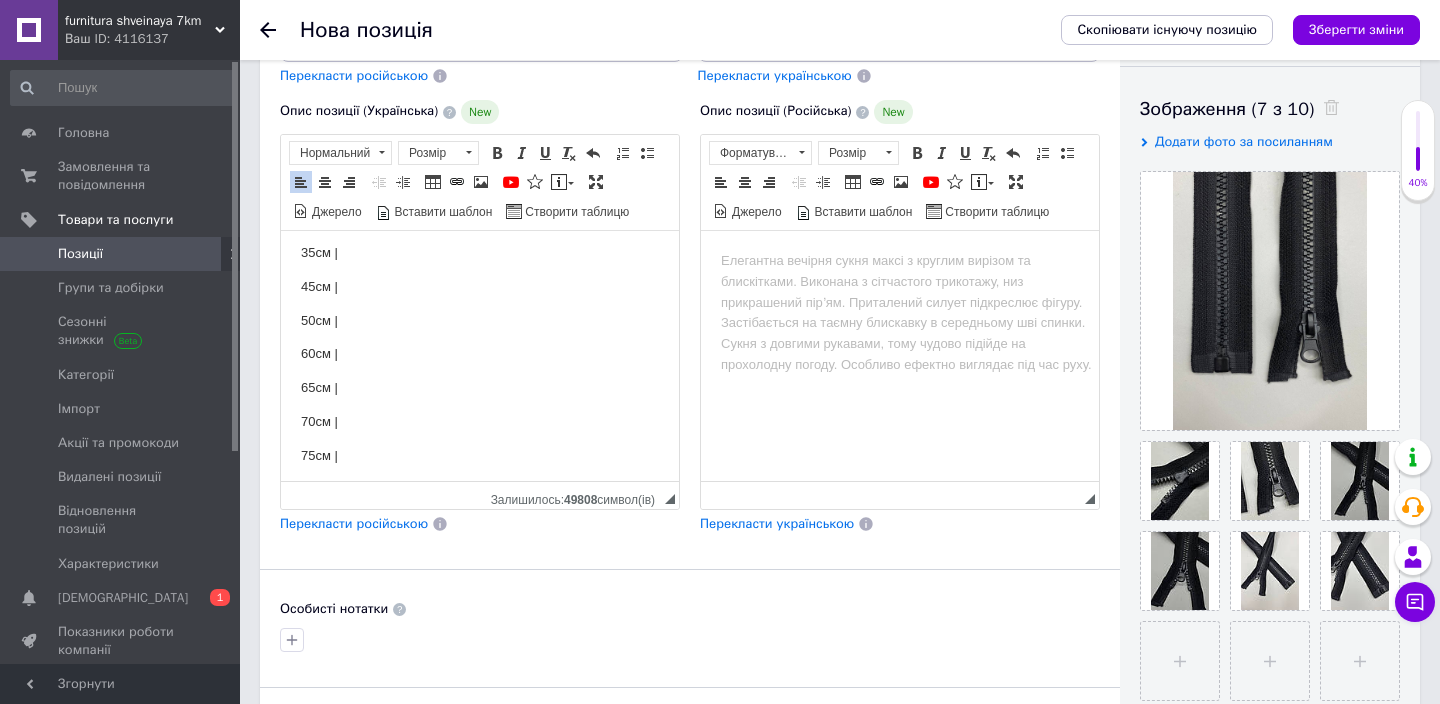 scroll, scrollTop: 0, scrollLeft: 0, axis: both 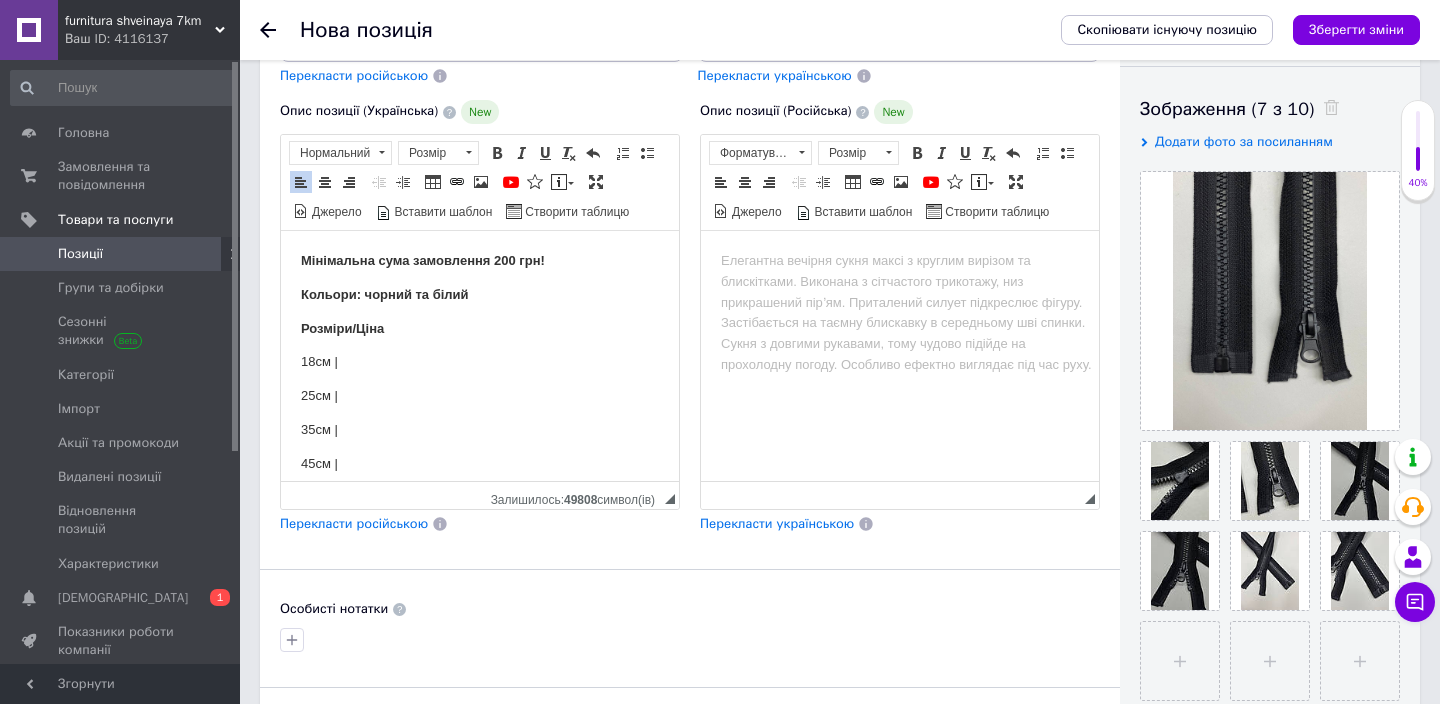 click on "18см |" at bounding box center (480, 362) 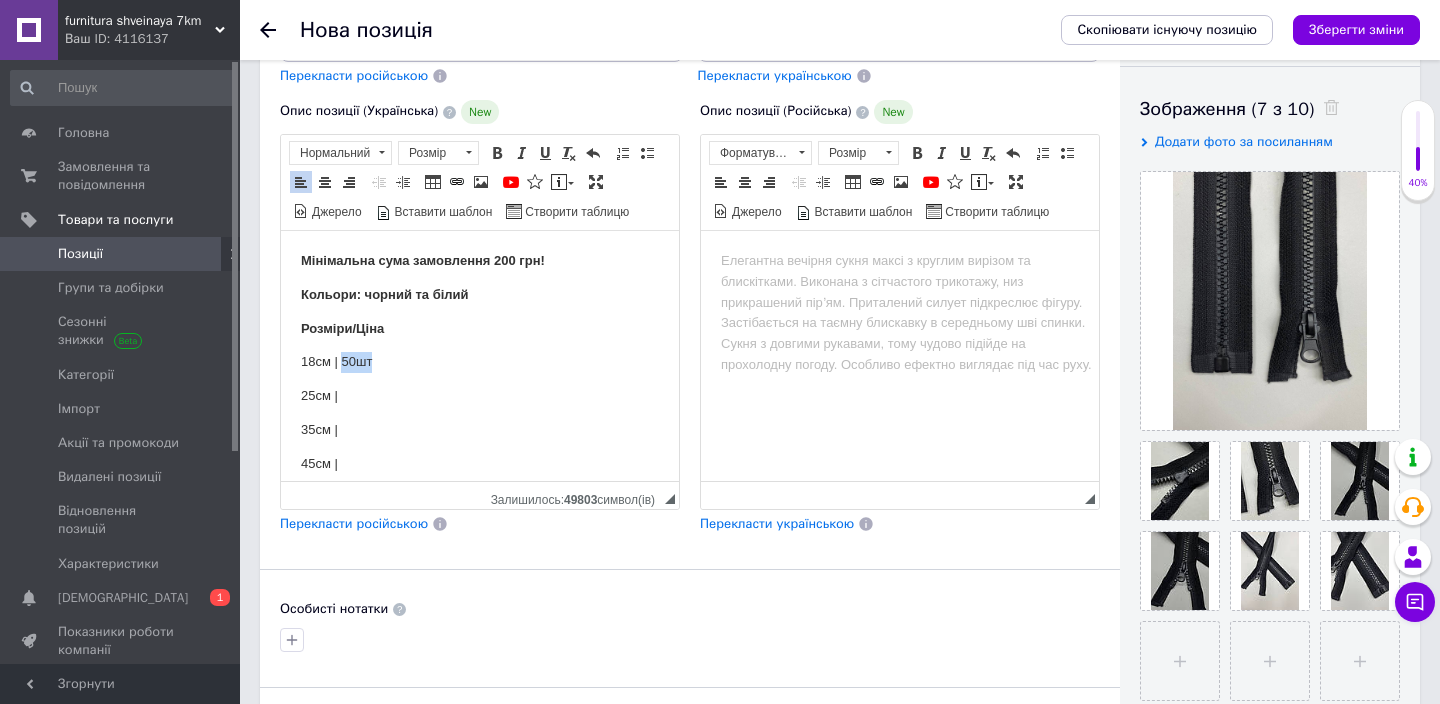 drag, startPoint x: 385, startPoint y: 361, endPoint x: 344, endPoint y: 358, distance: 41.109608 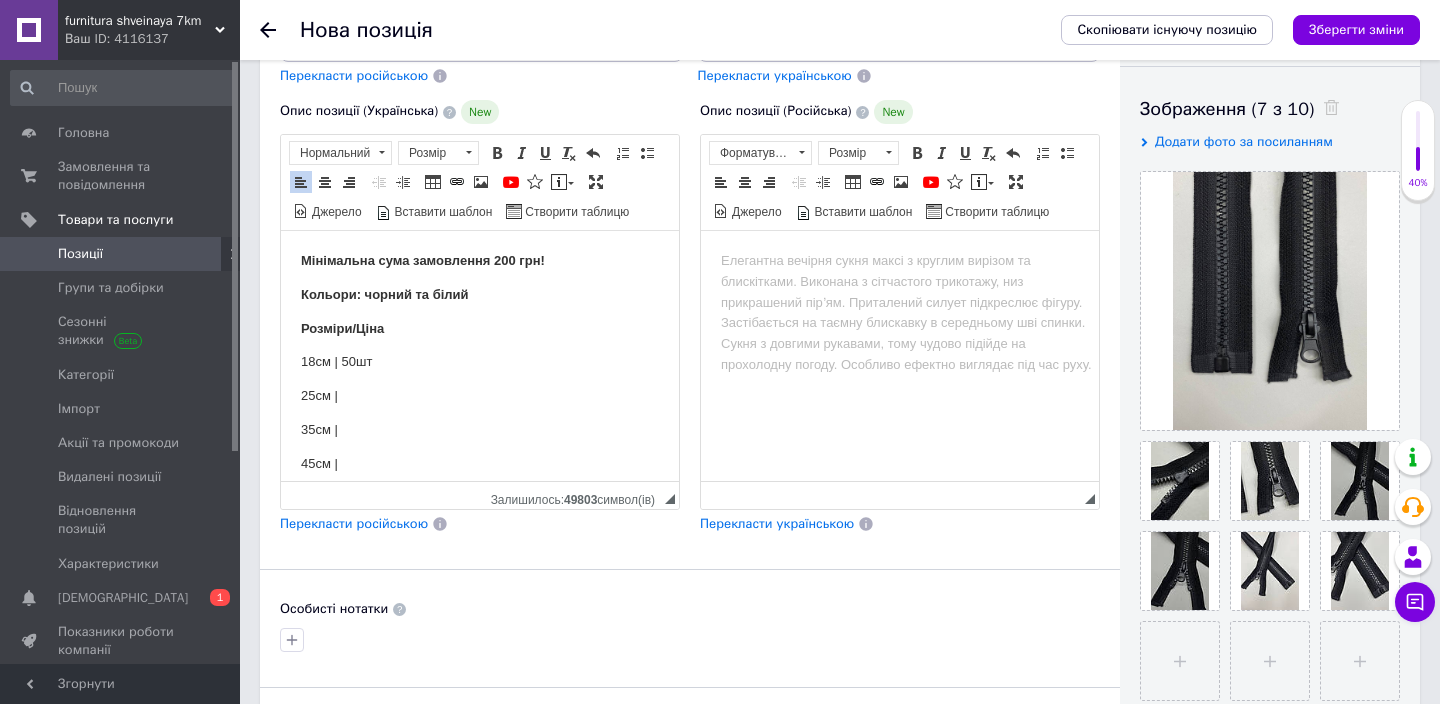 click on "35см |" at bounding box center (480, 430) 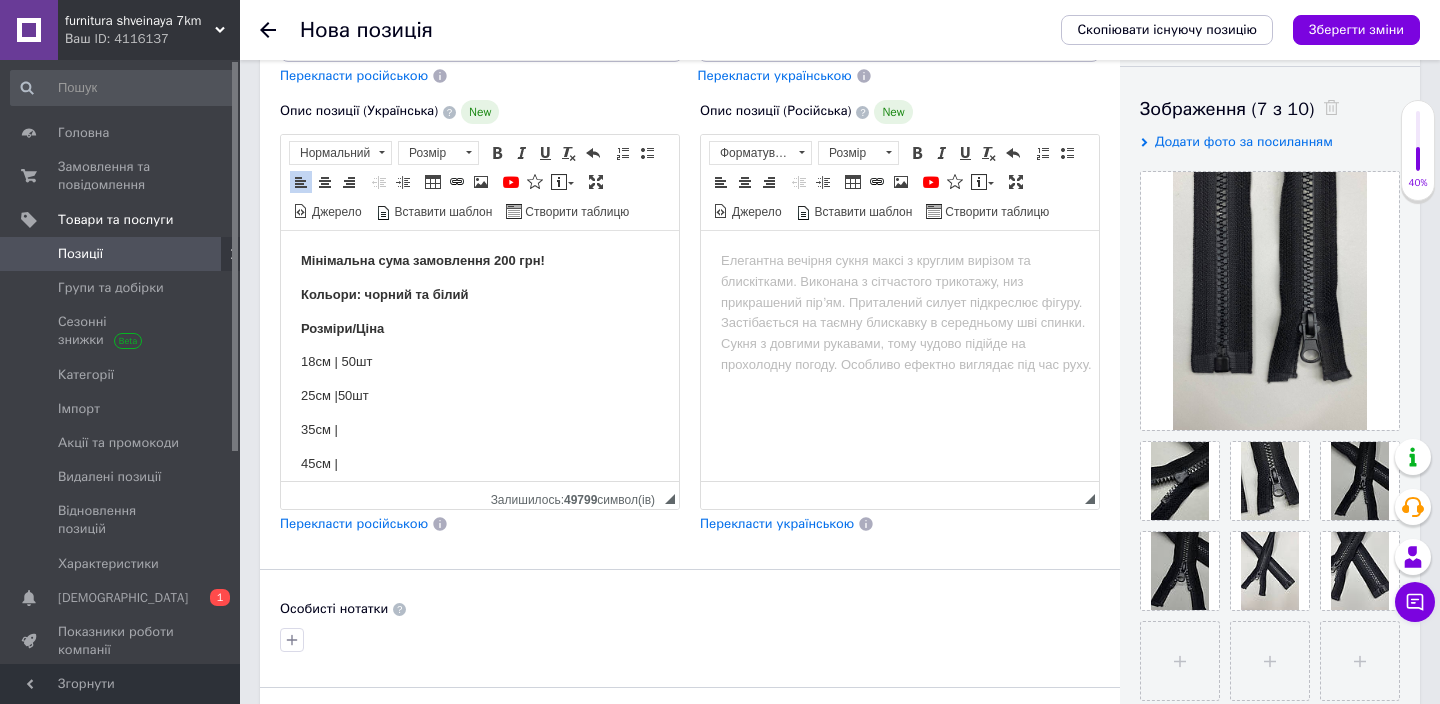 click on "35см |" at bounding box center (480, 430) 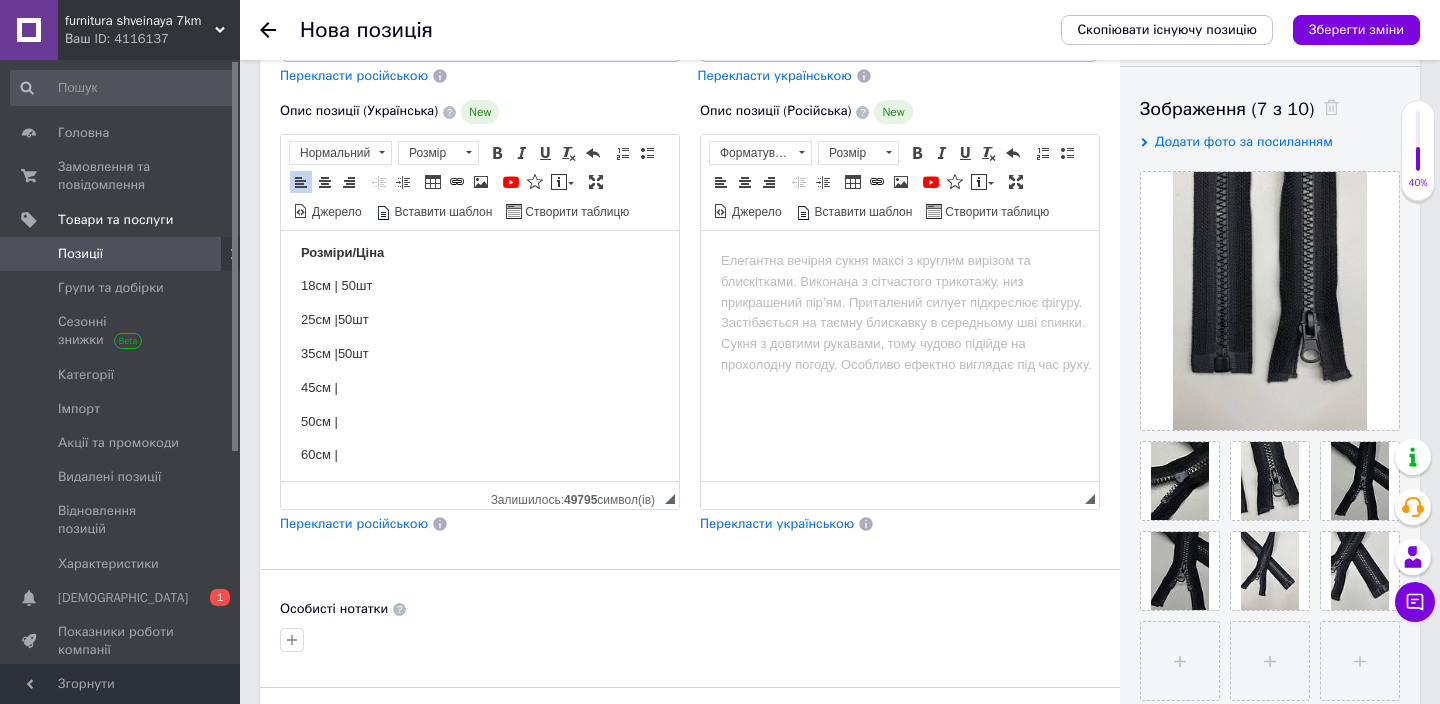 scroll, scrollTop: 80, scrollLeft: 0, axis: vertical 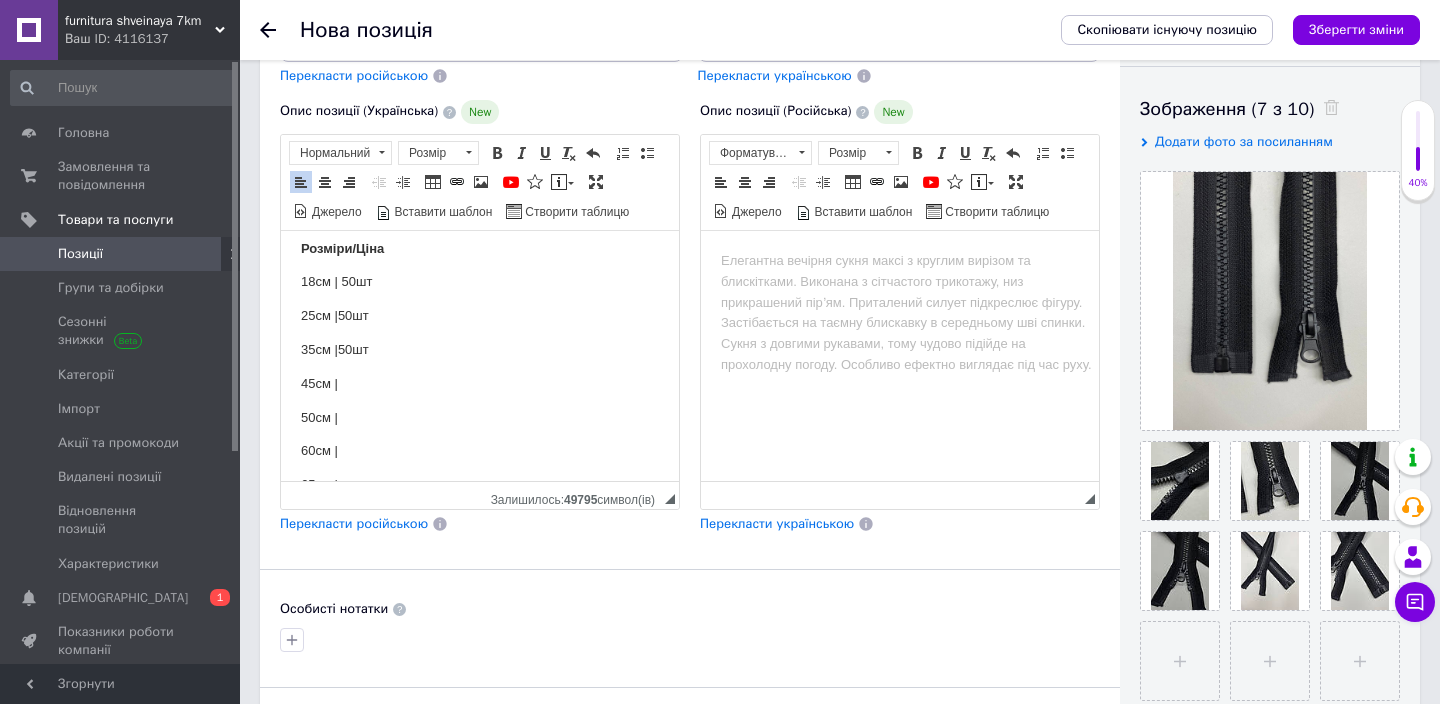 click on "35см |50шт" at bounding box center [480, 350] 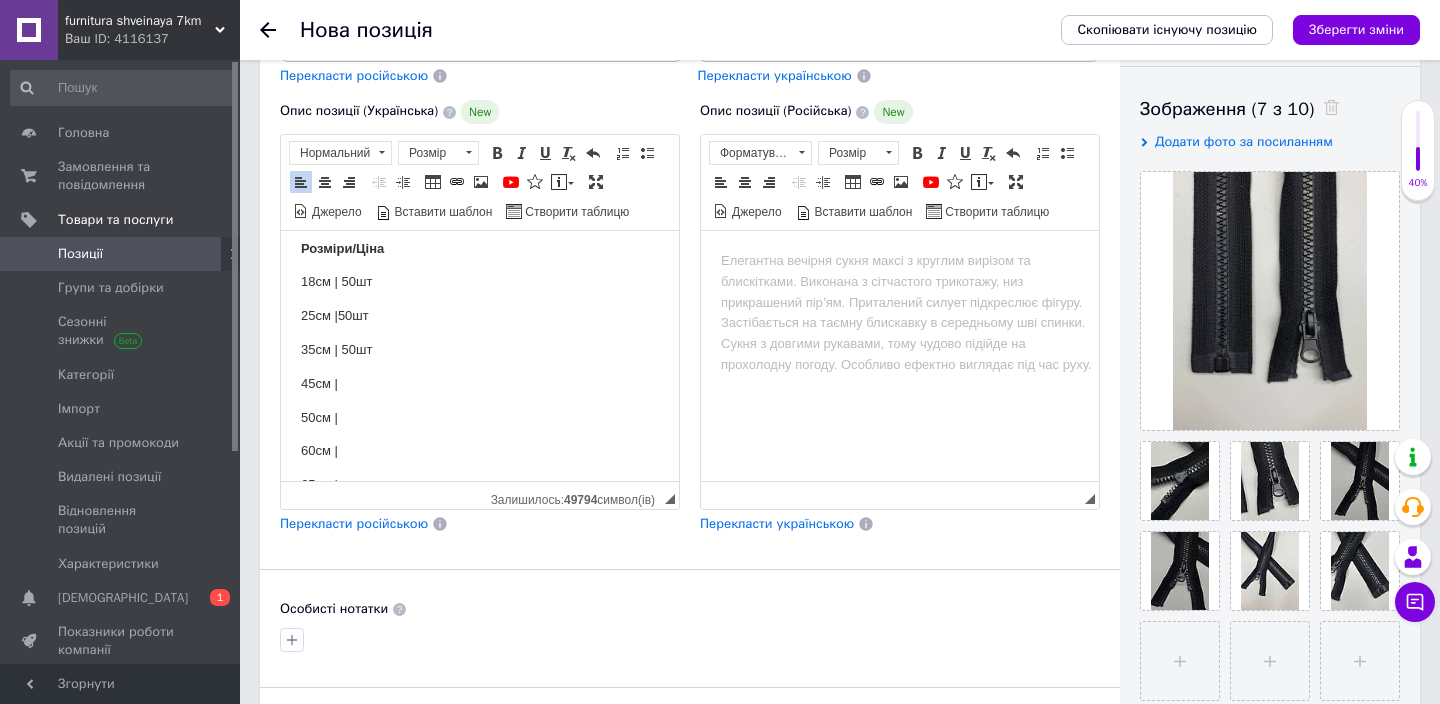 click on "25см |50шт" at bounding box center (480, 316) 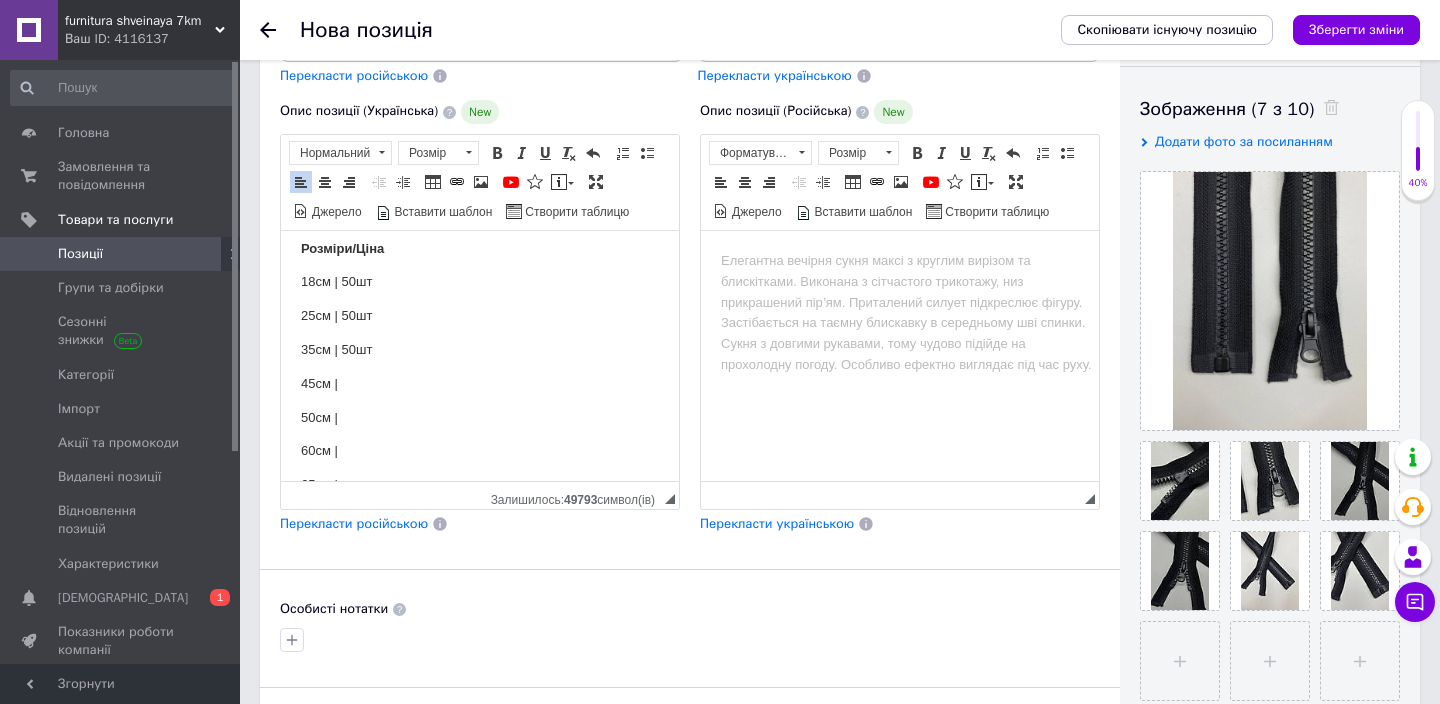 click on "45см |" at bounding box center [480, 384] 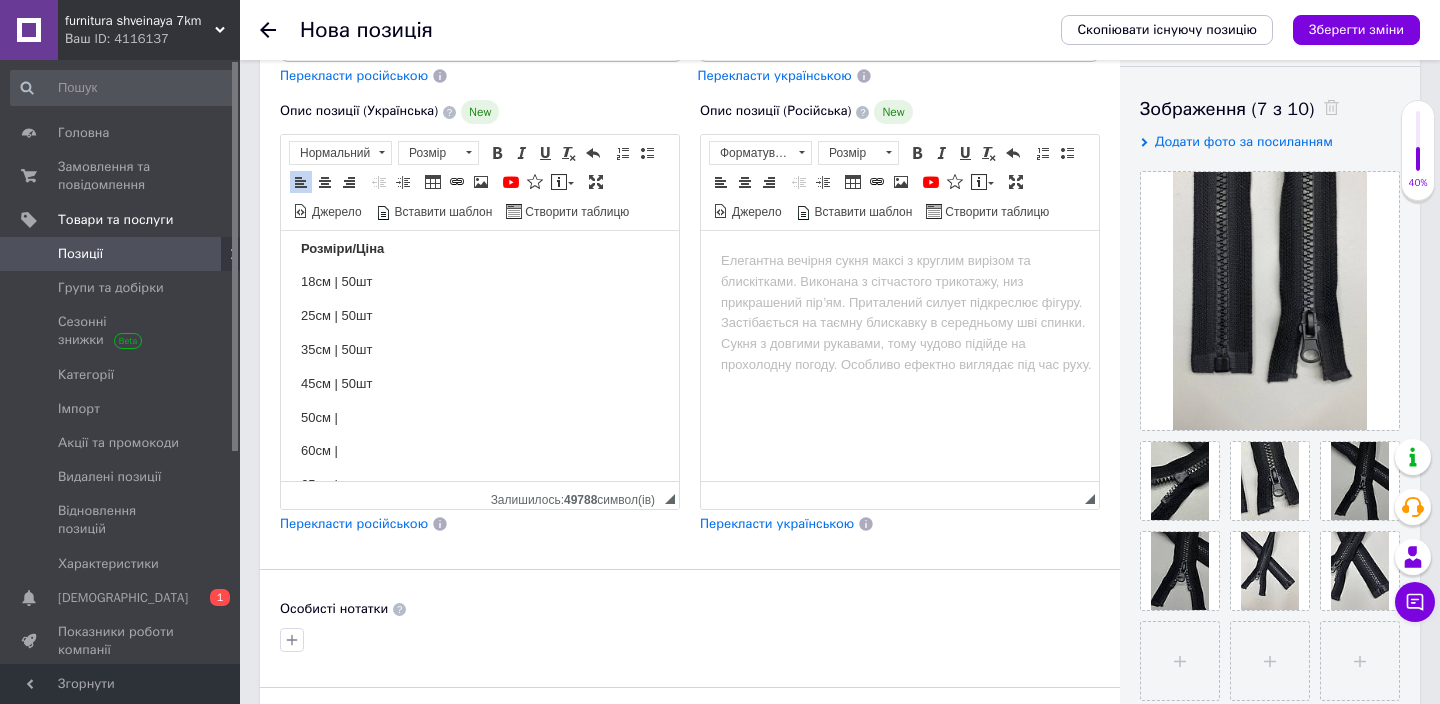 click on "50см |" at bounding box center (480, 418) 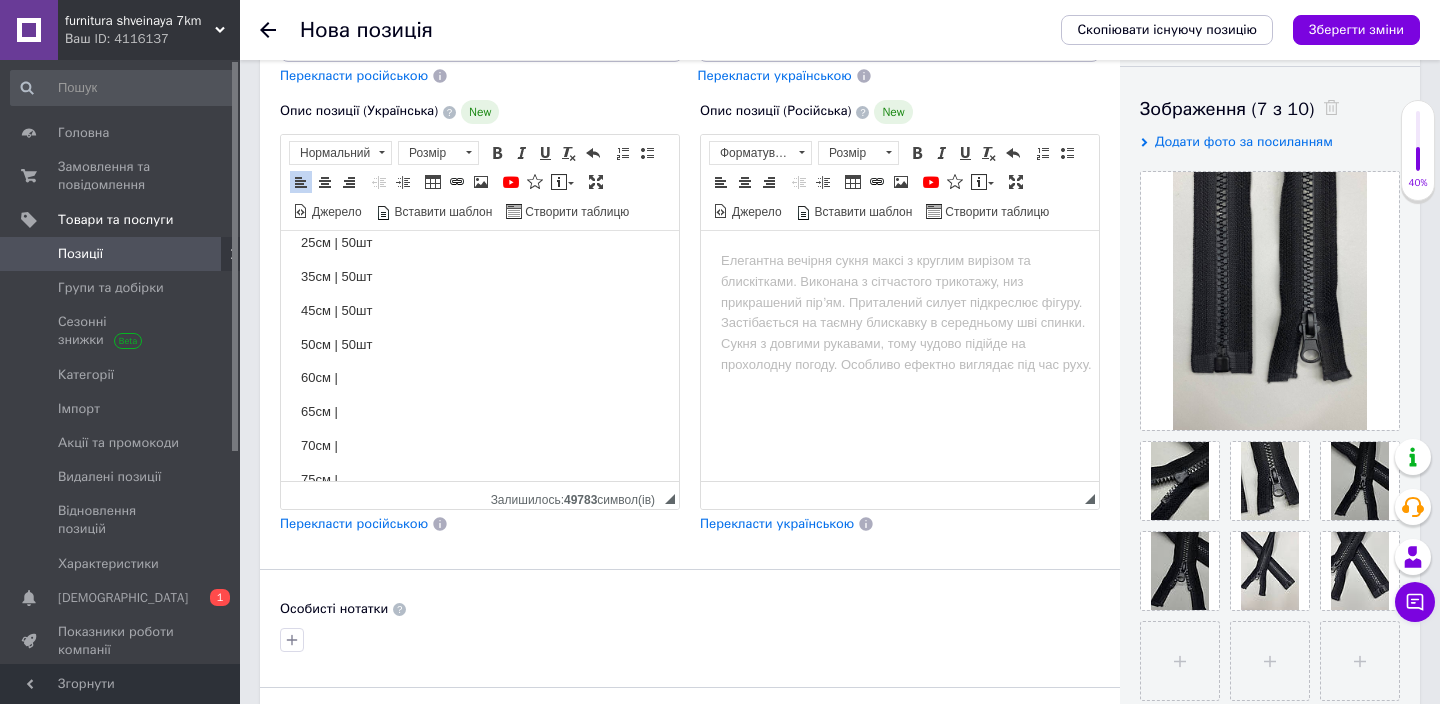 scroll, scrollTop: 160, scrollLeft: 0, axis: vertical 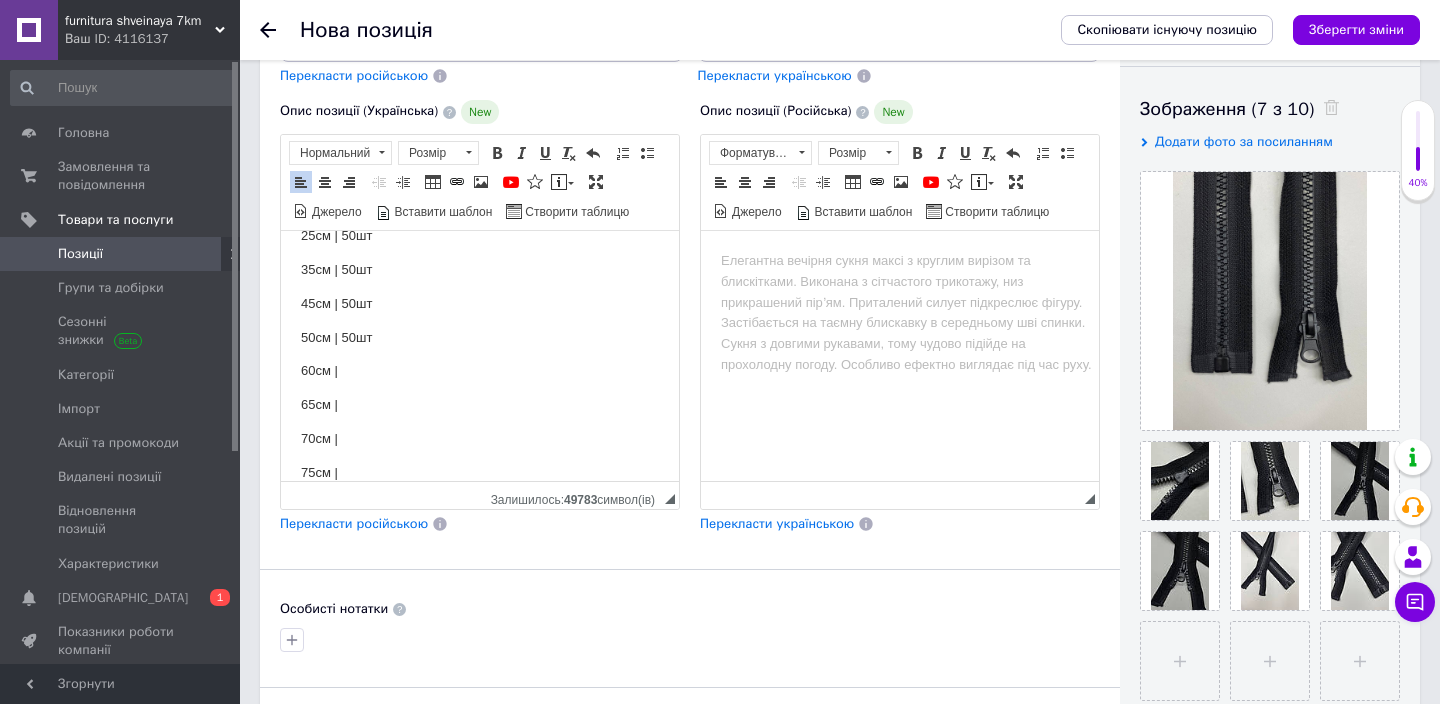 click on "60см |" at bounding box center (480, 371) 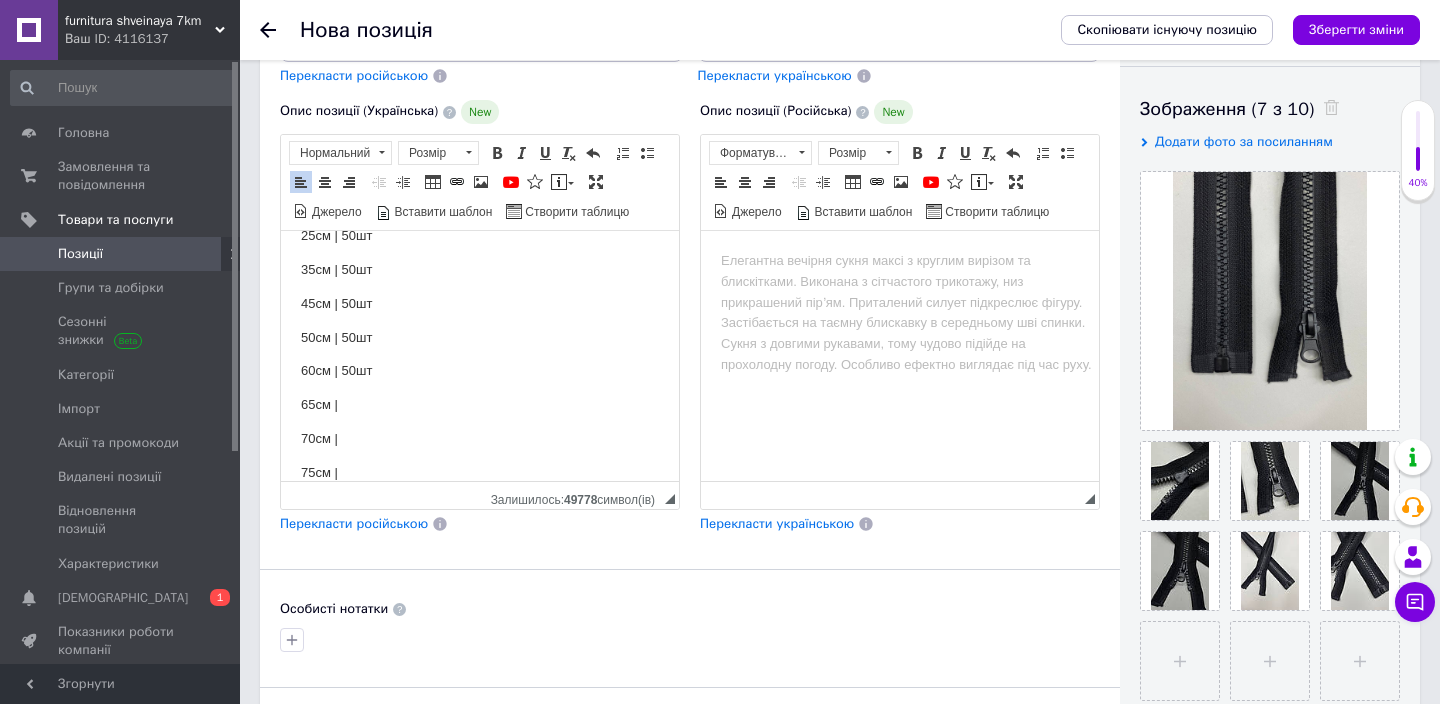 click on "65см |" at bounding box center (480, 405) 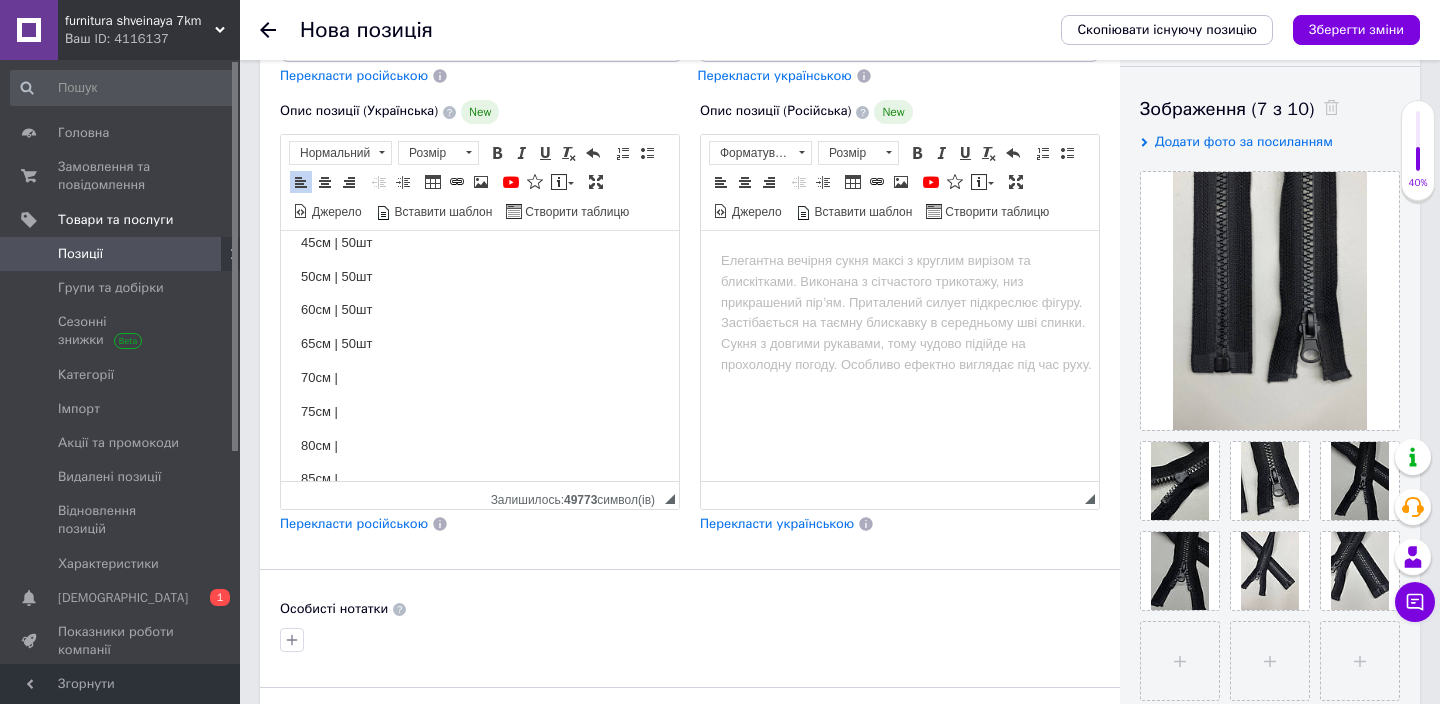 scroll, scrollTop: 223, scrollLeft: 0, axis: vertical 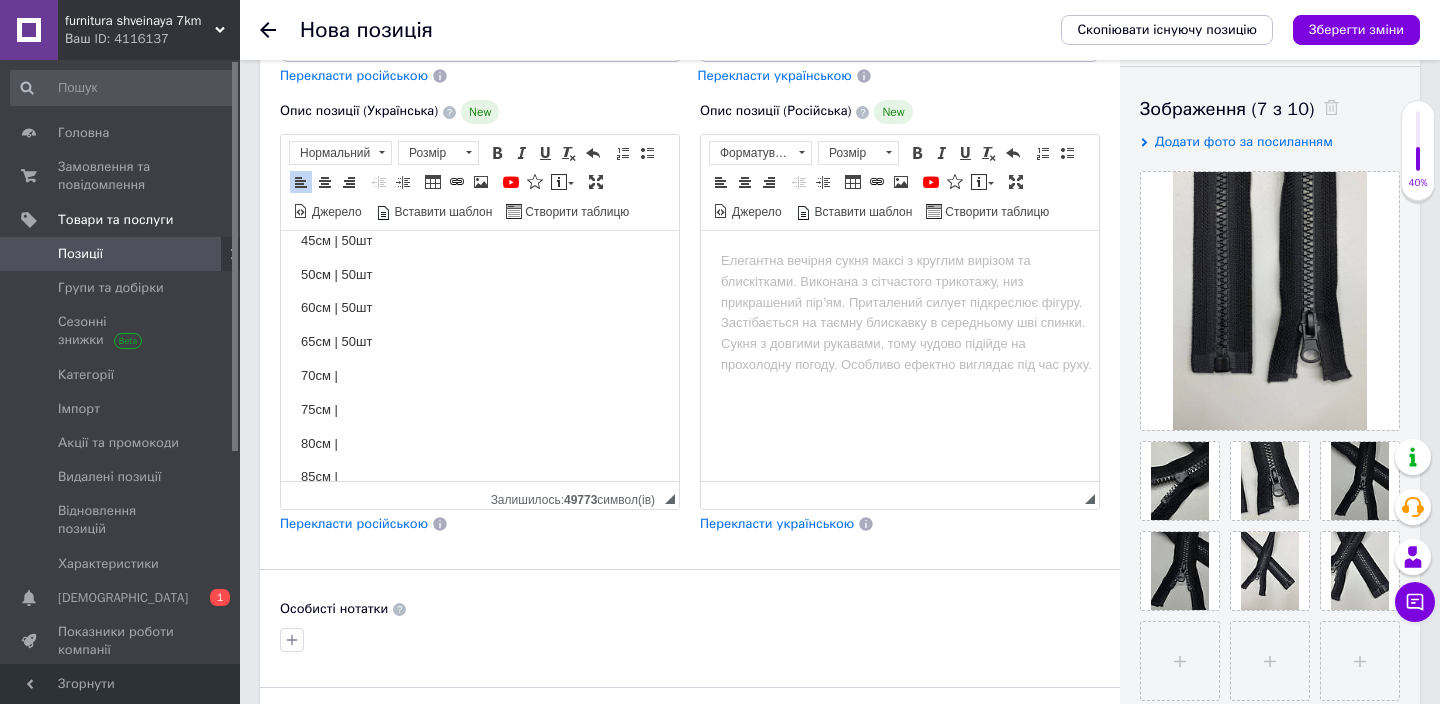 click on "70см |" at bounding box center (480, 376) 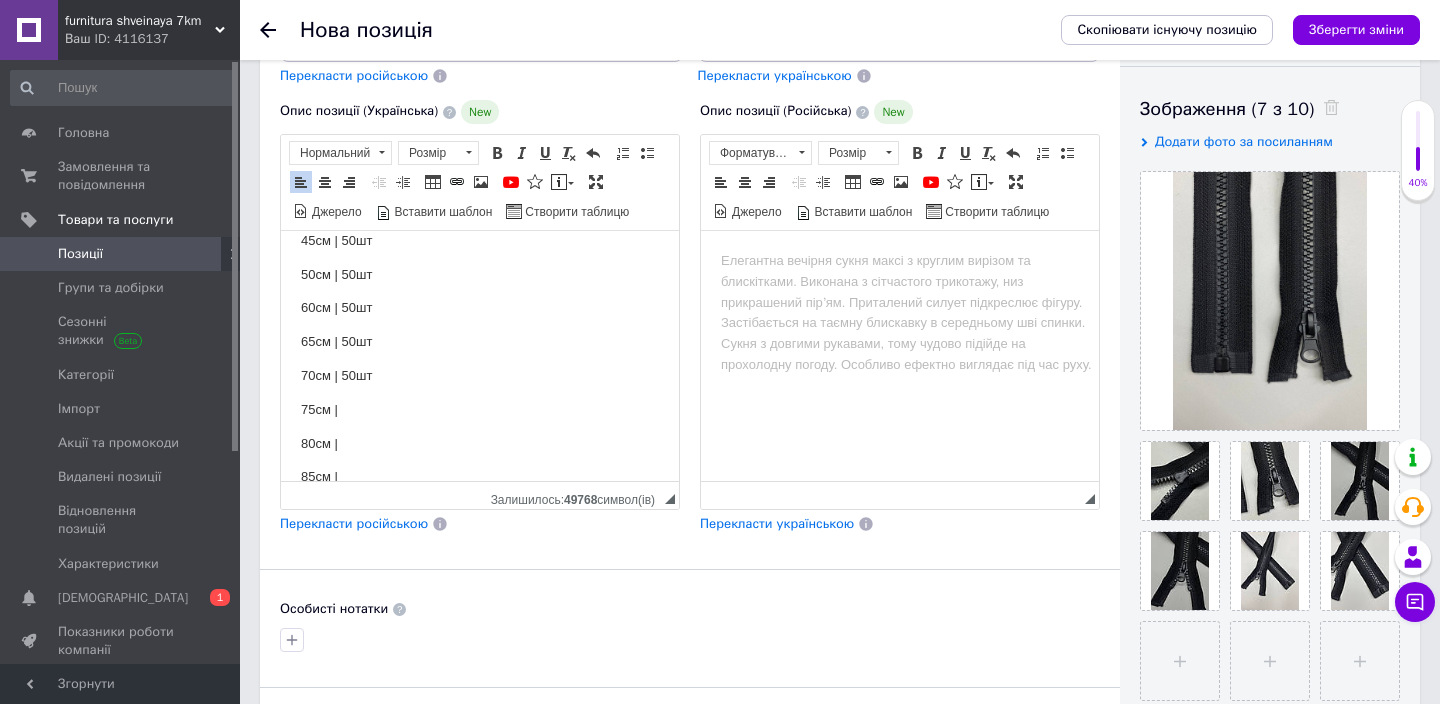 click on "75см |" at bounding box center (480, 410) 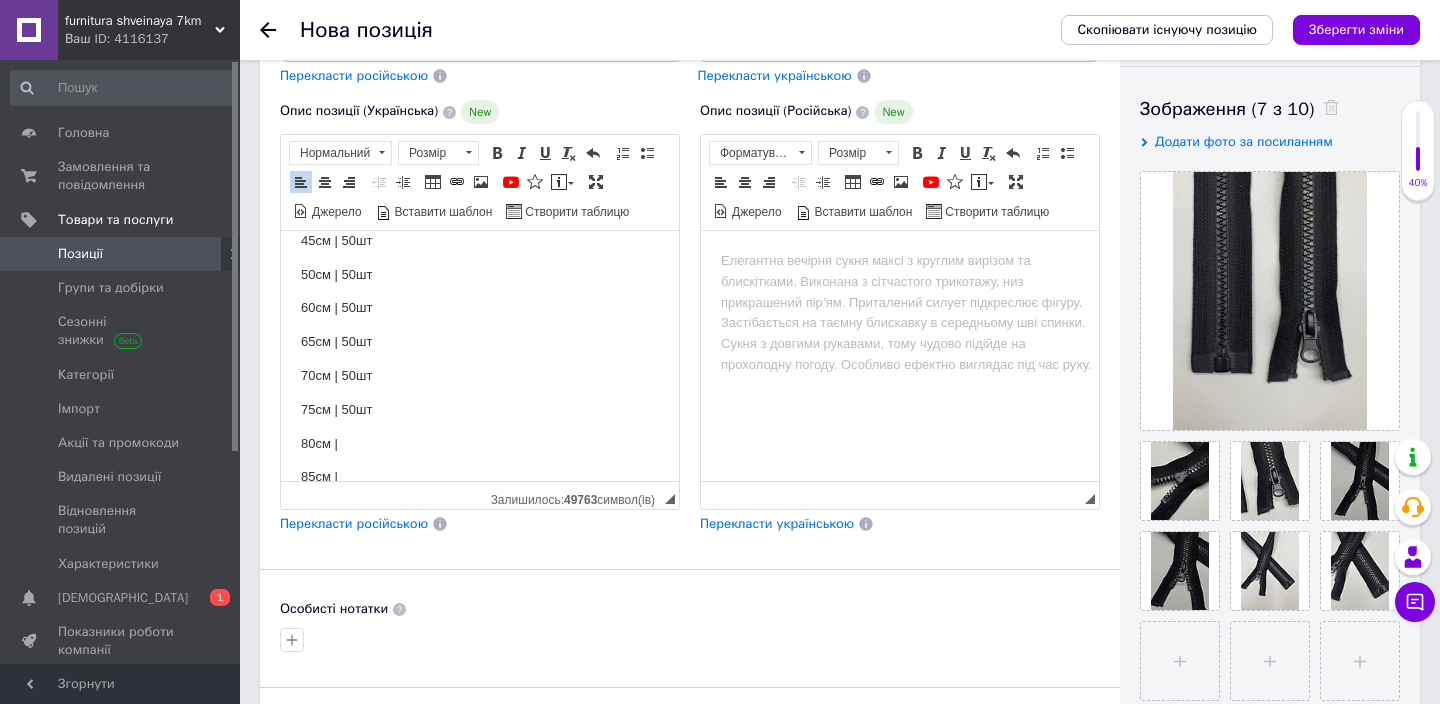 click on "80см |" at bounding box center (480, 444) 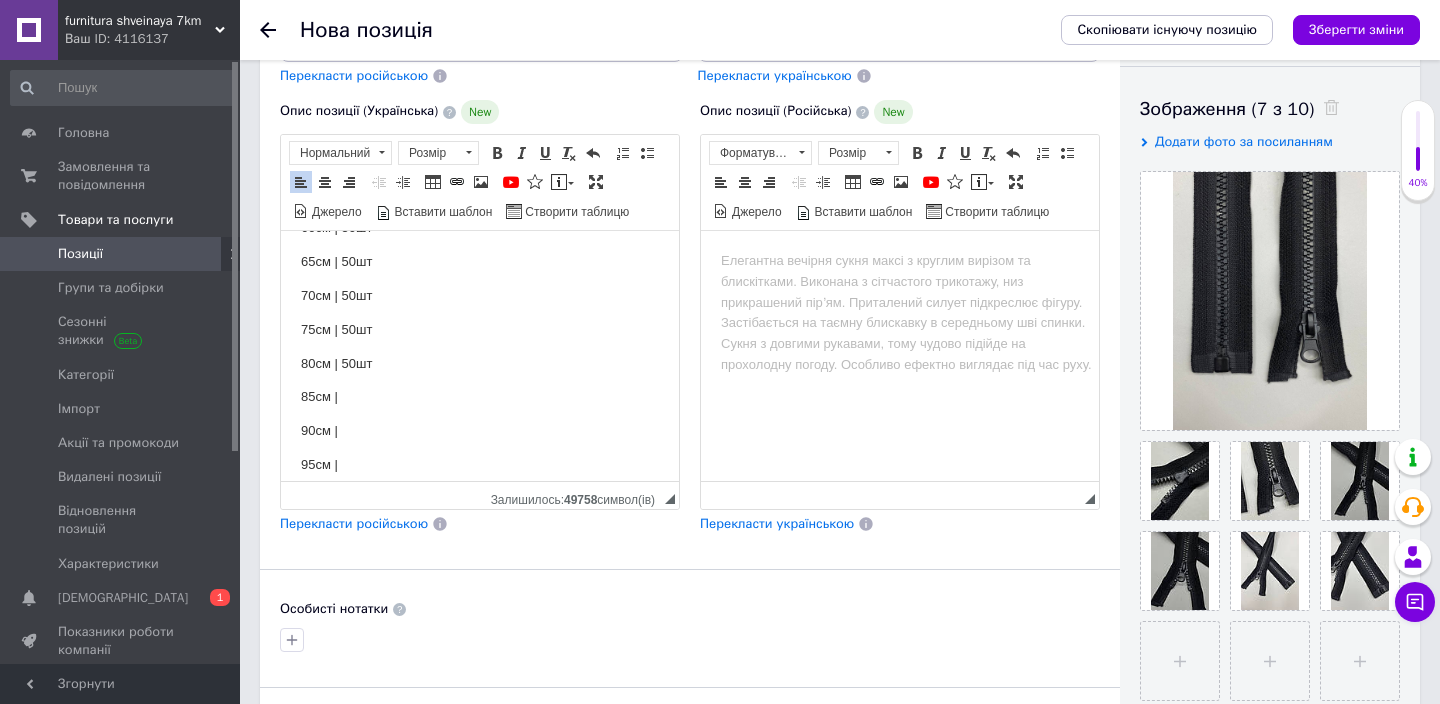 scroll, scrollTop: 335, scrollLeft: 0, axis: vertical 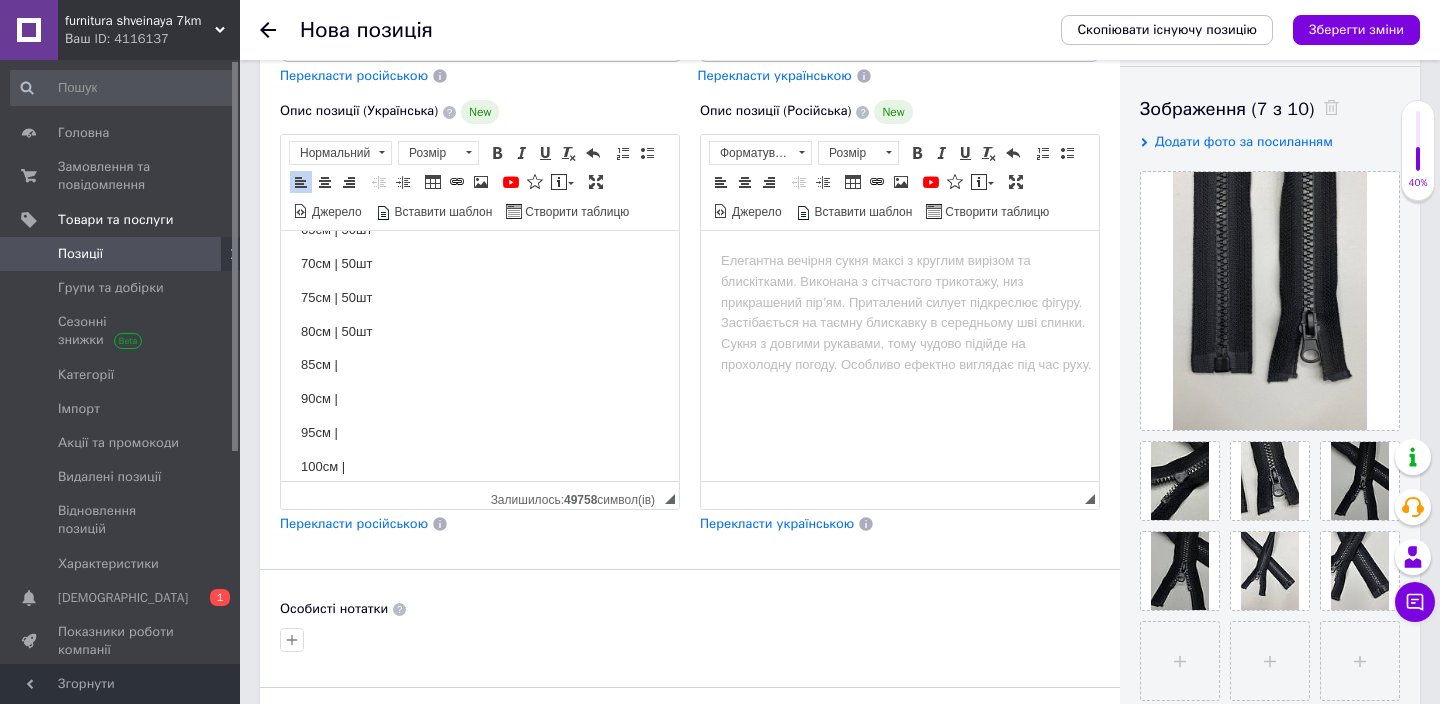 click on "85см |" at bounding box center [480, 365] 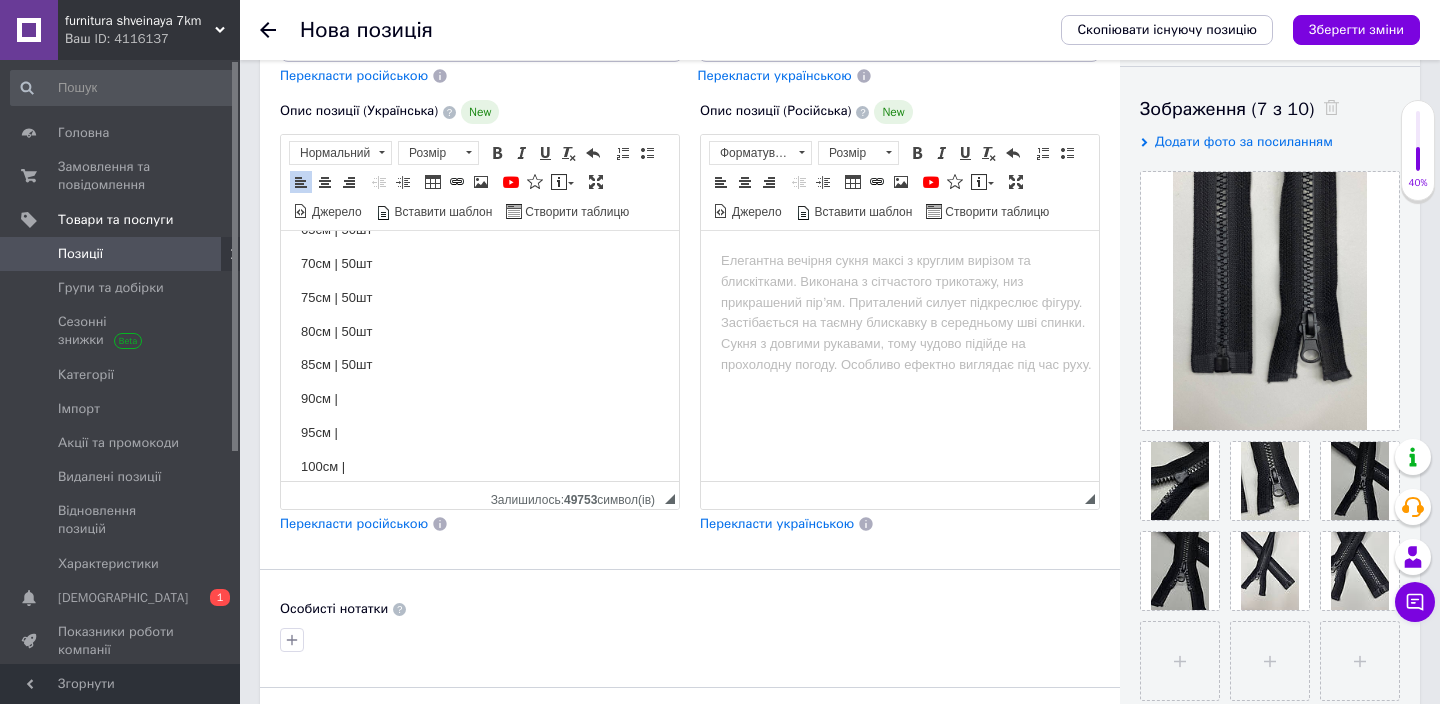 click on "90см |" at bounding box center (480, 399) 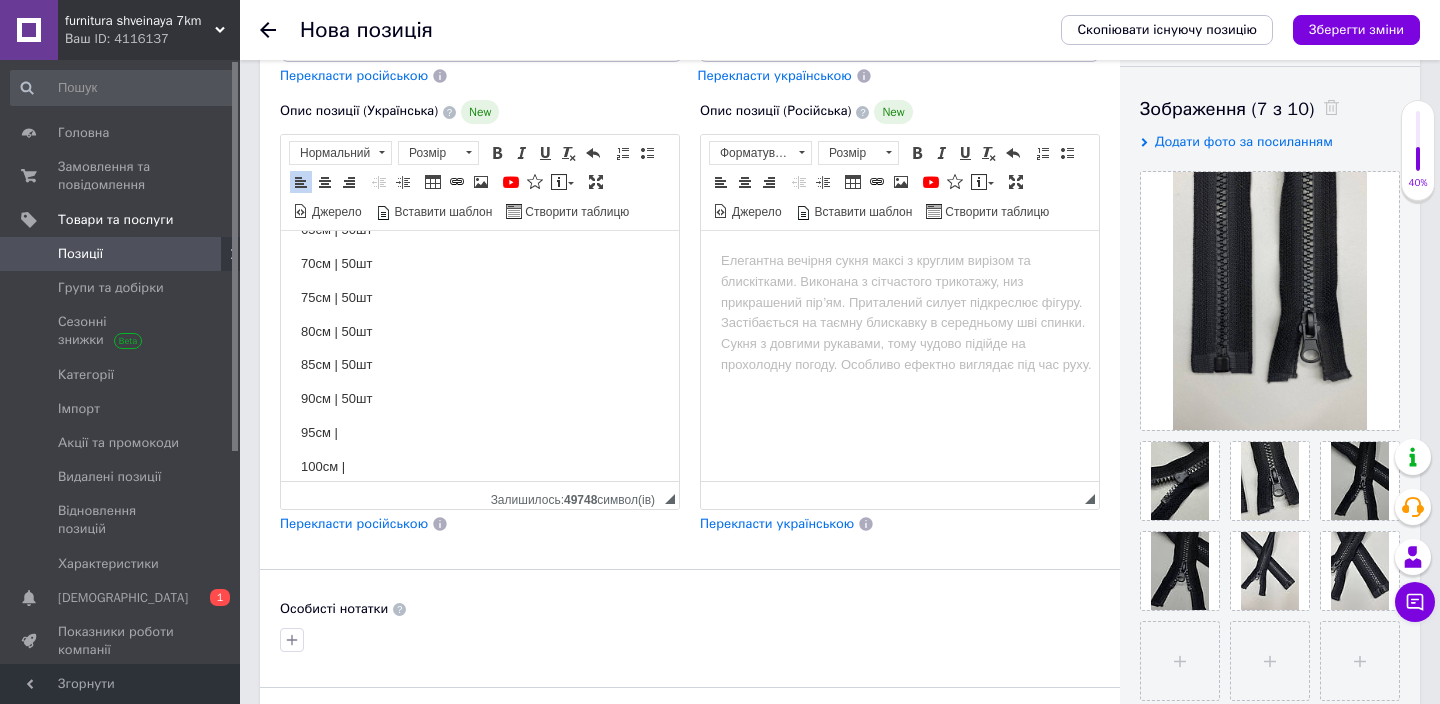 click on "95см |" at bounding box center (480, 433) 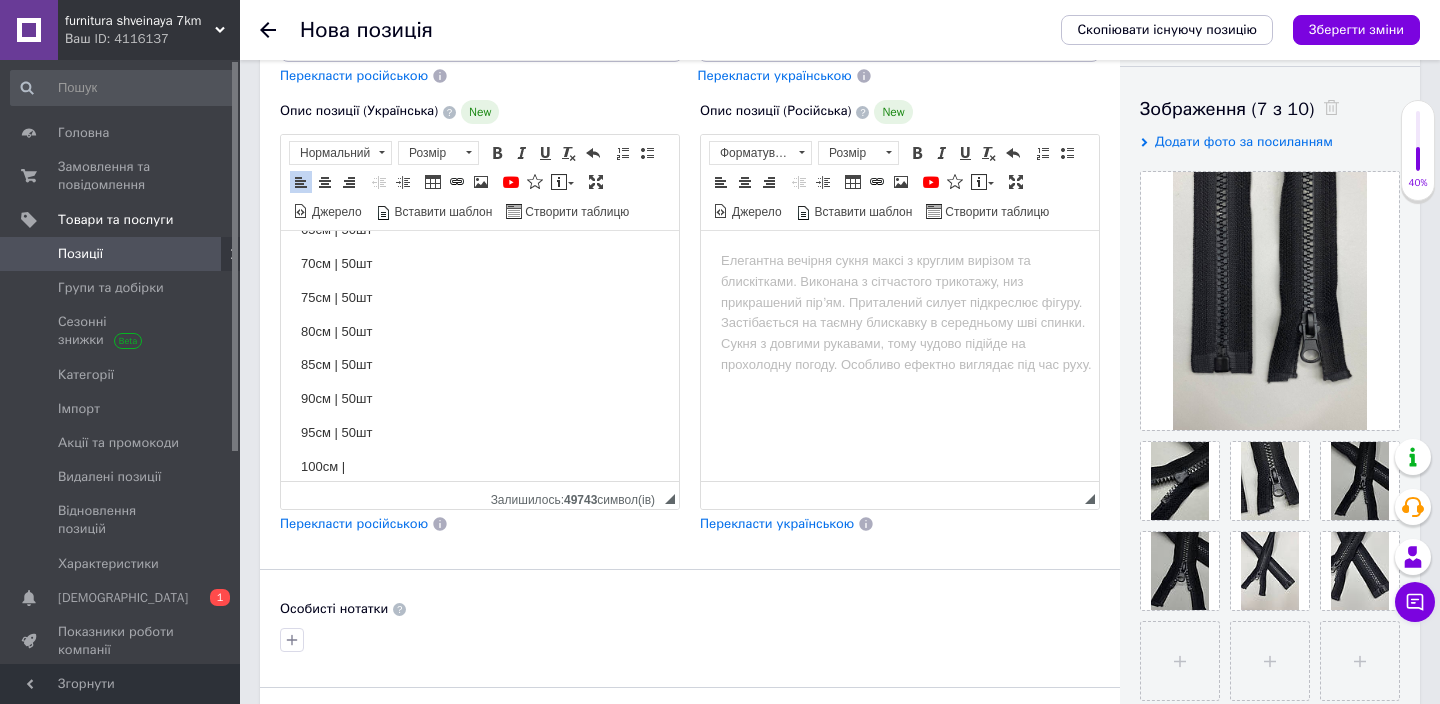 scroll, scrollTop: 351, scrollLeft: 0, axis: vertical 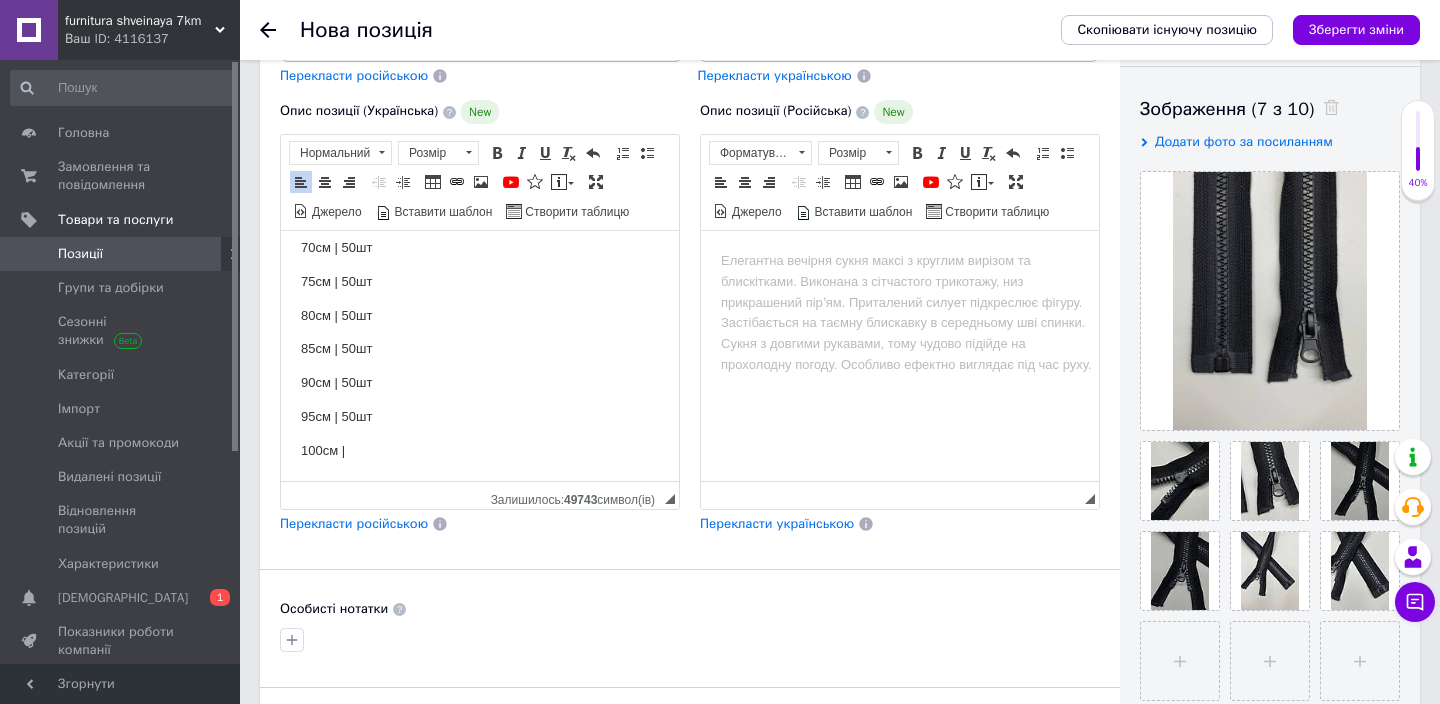 click on "Мінімальна сума замовлення 200 грн! Кольори: чорний та білий  Розміри/Ціна  18см | 50шт 25см | 50шт 35см | 50шт 45см | 50шт 50см | 50шт 60см | 50шт 65см | 50шт 70см | 50шт 75см | 50шт 80см | 50шт 85см | 50шт 90см | 50шт 95см | 50шт 100см |" at bounding box center [480, 181] 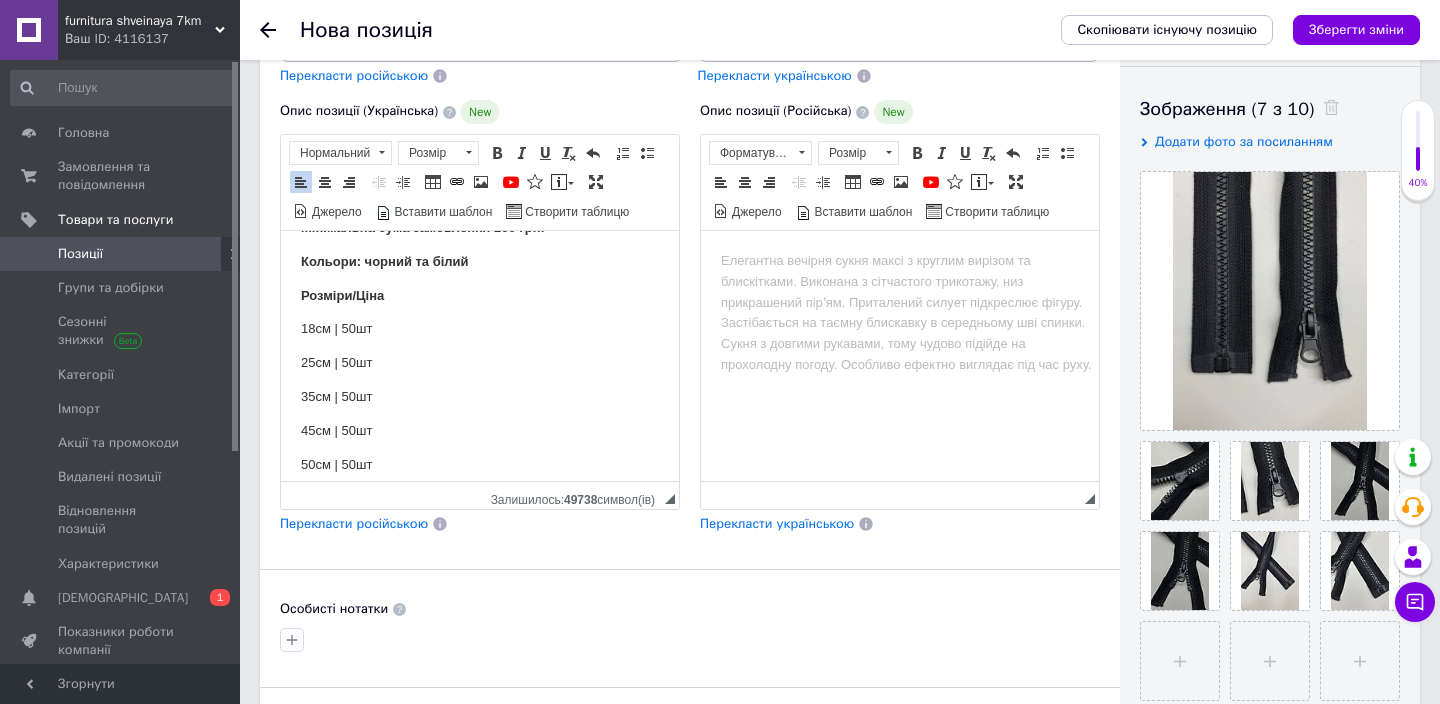 scroll, scrollTop: 0, scrollLeft: 0, axis: both 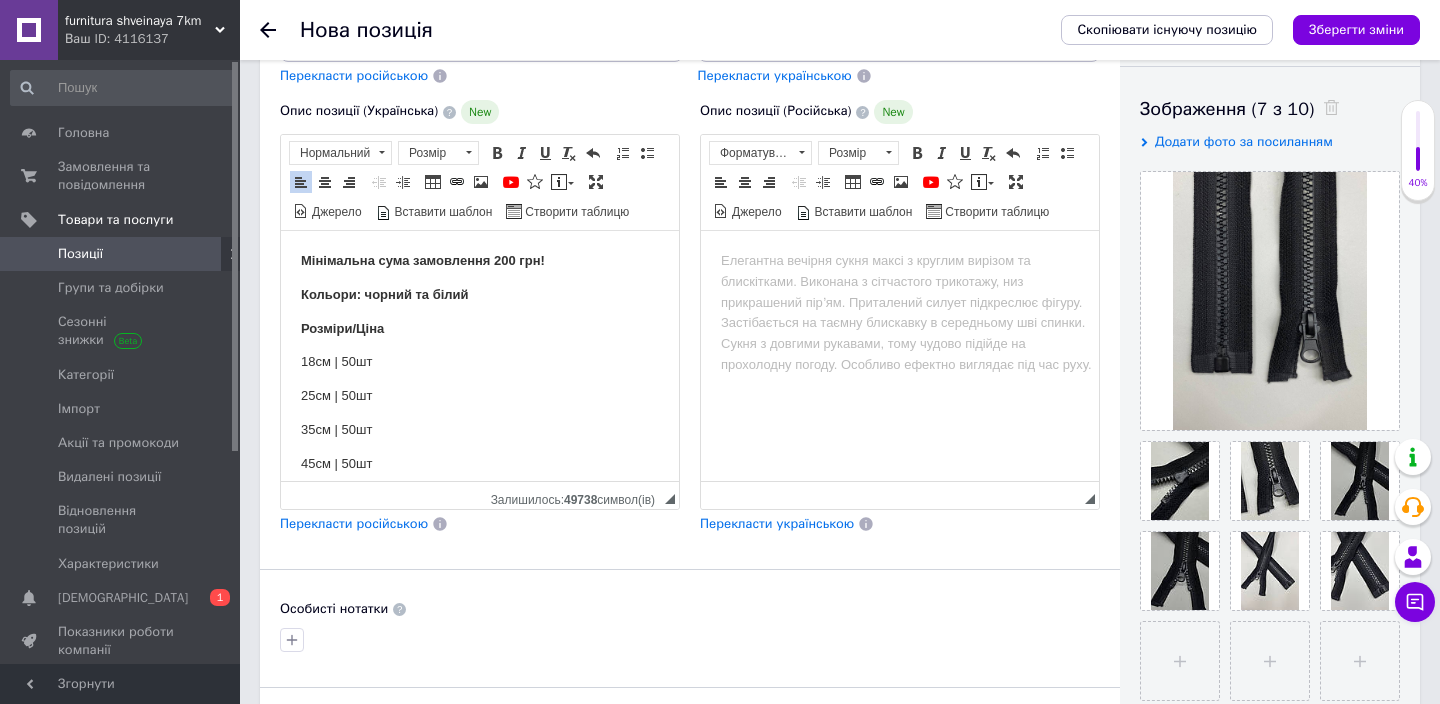 click on "18см | 50шт" at bounding box center (480, 362) 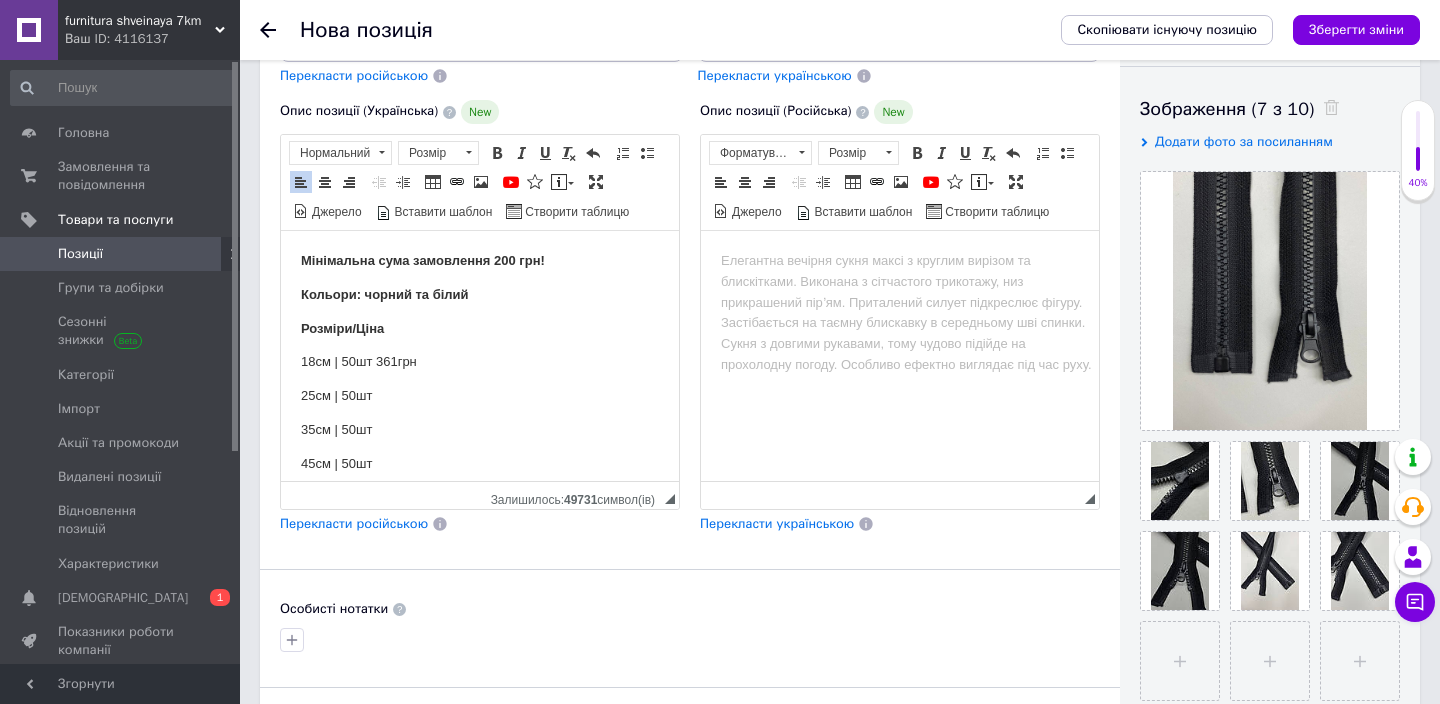 click on "25см | 50шт" at bounding box center [480, 396] 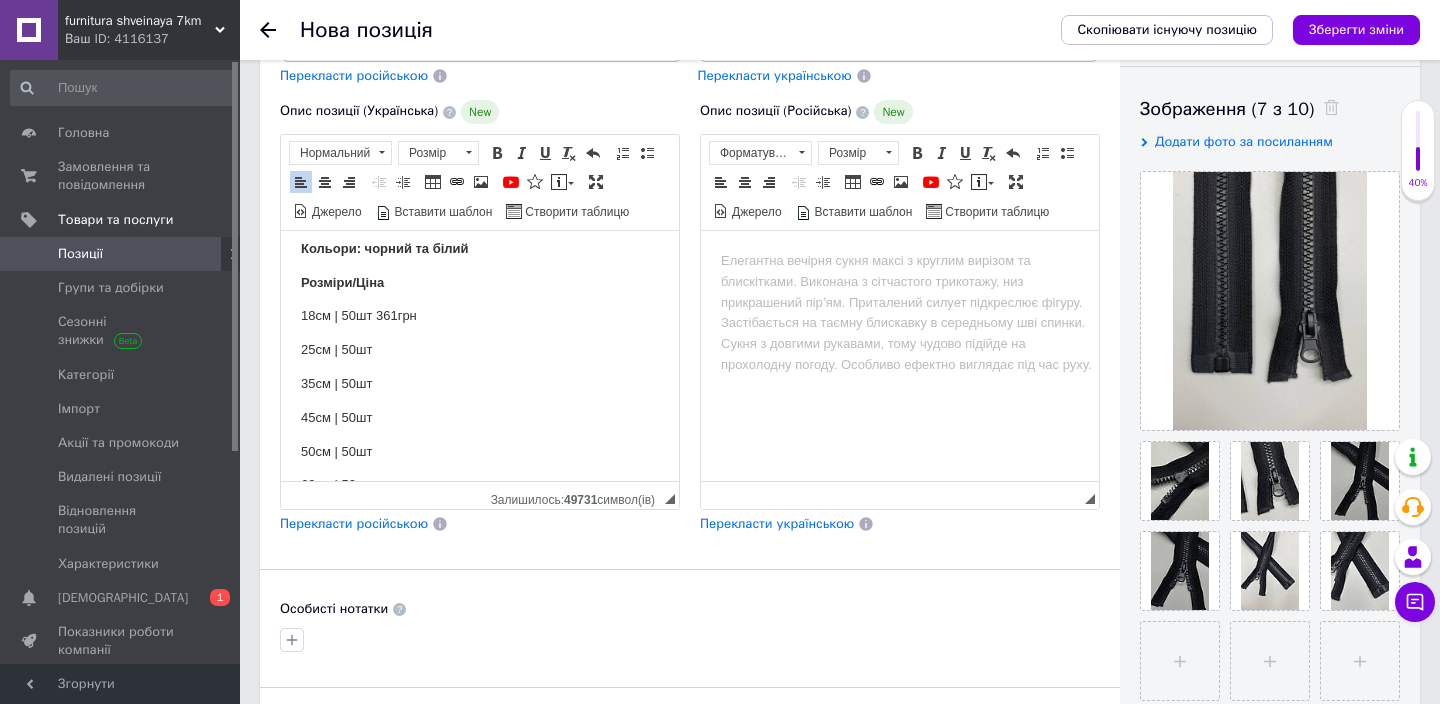 scroll, scrollTop: 47, scrollLeft: 0, axis: vertical 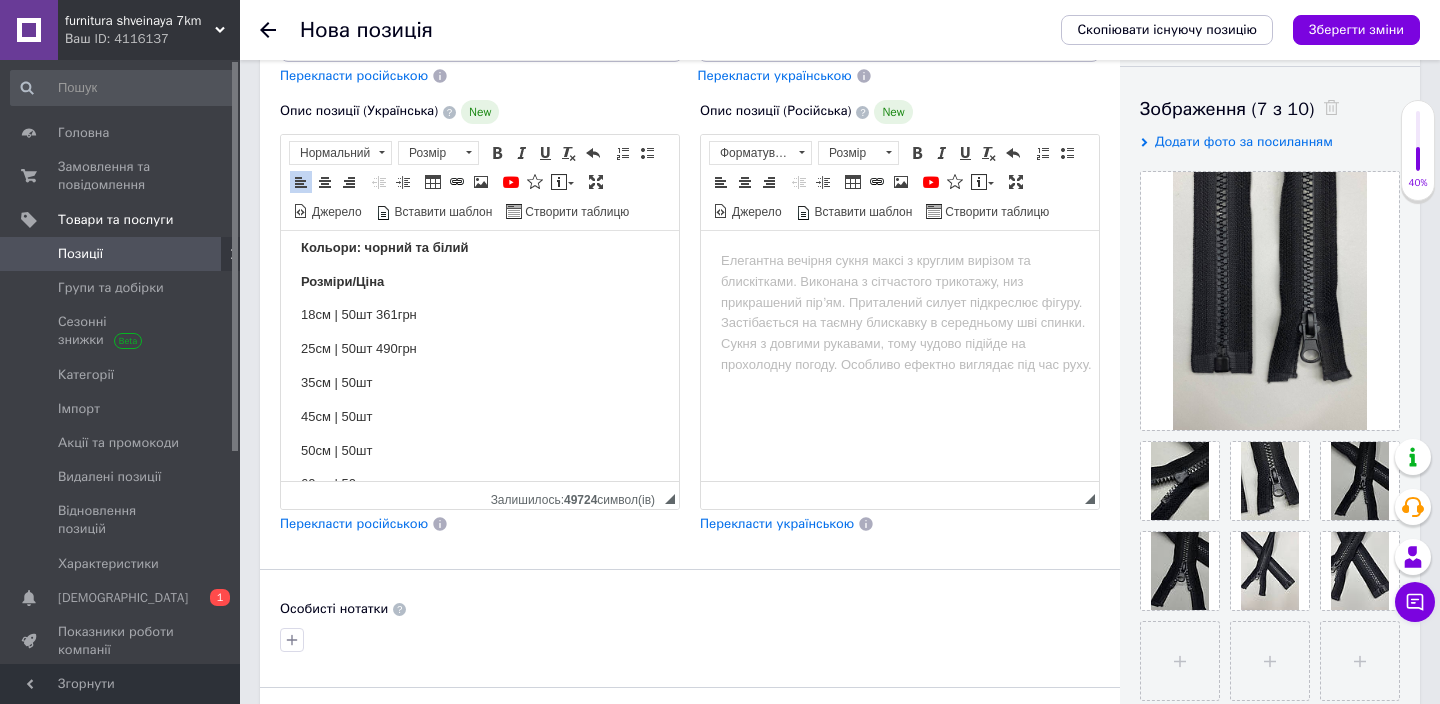 click on "35см | 50шт" at bounding box center (480, 383) 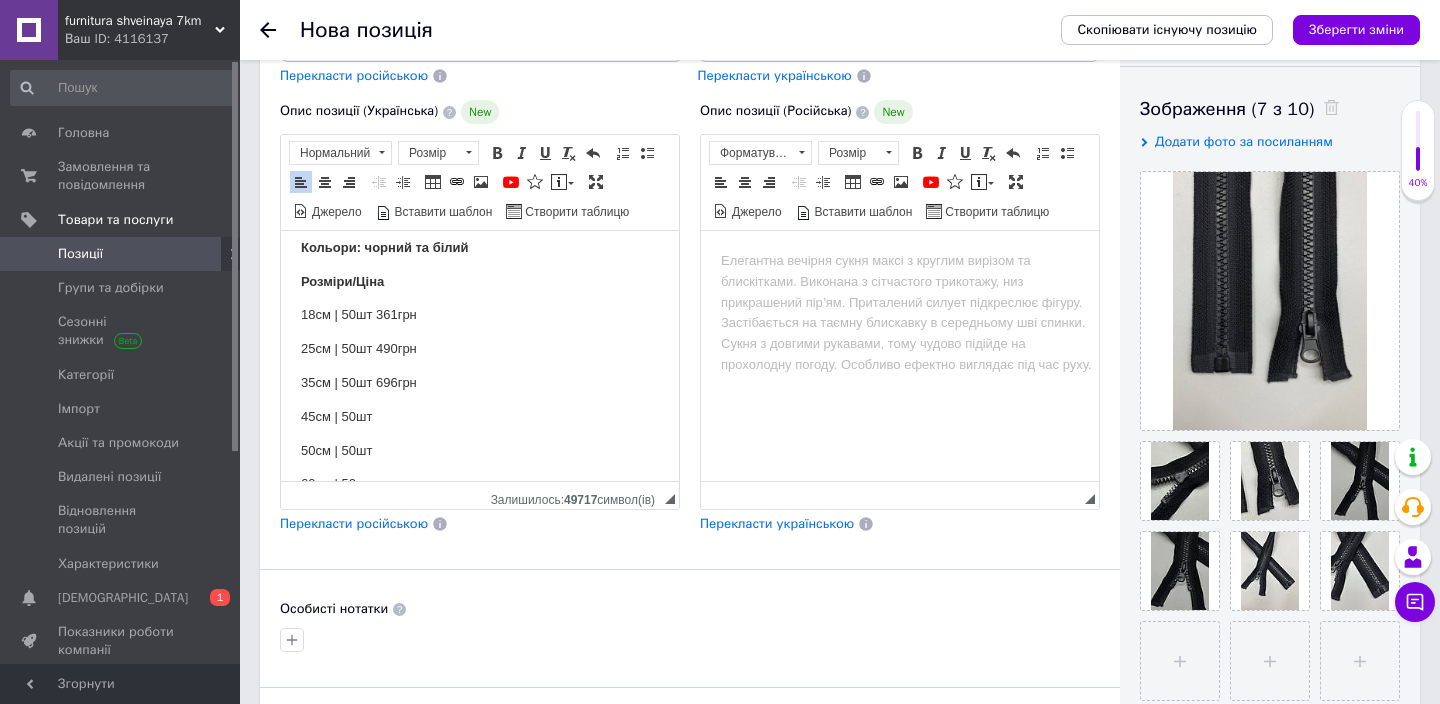click on "45см | 50шт" at bounding box center (480, 417) 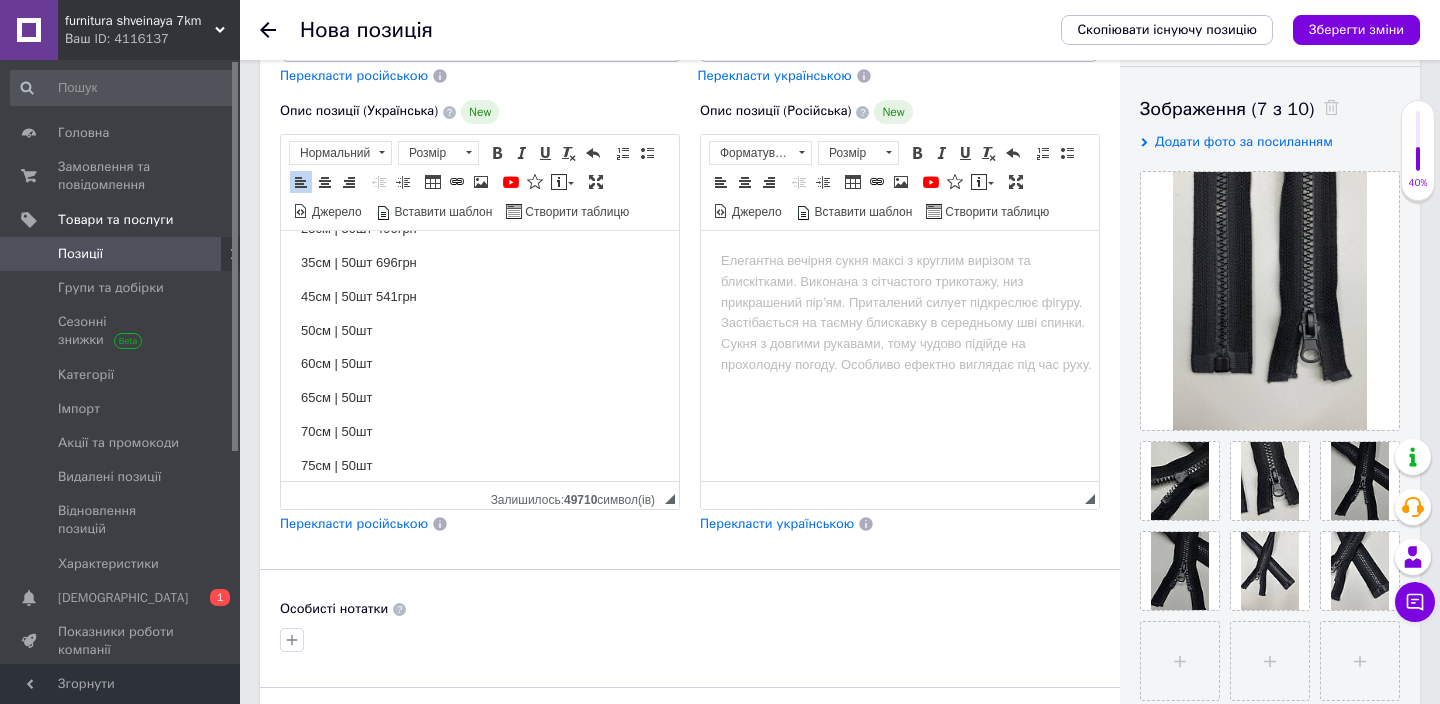 scroll, scrollTop: 171, scrollLeft: 0, axis: vertical 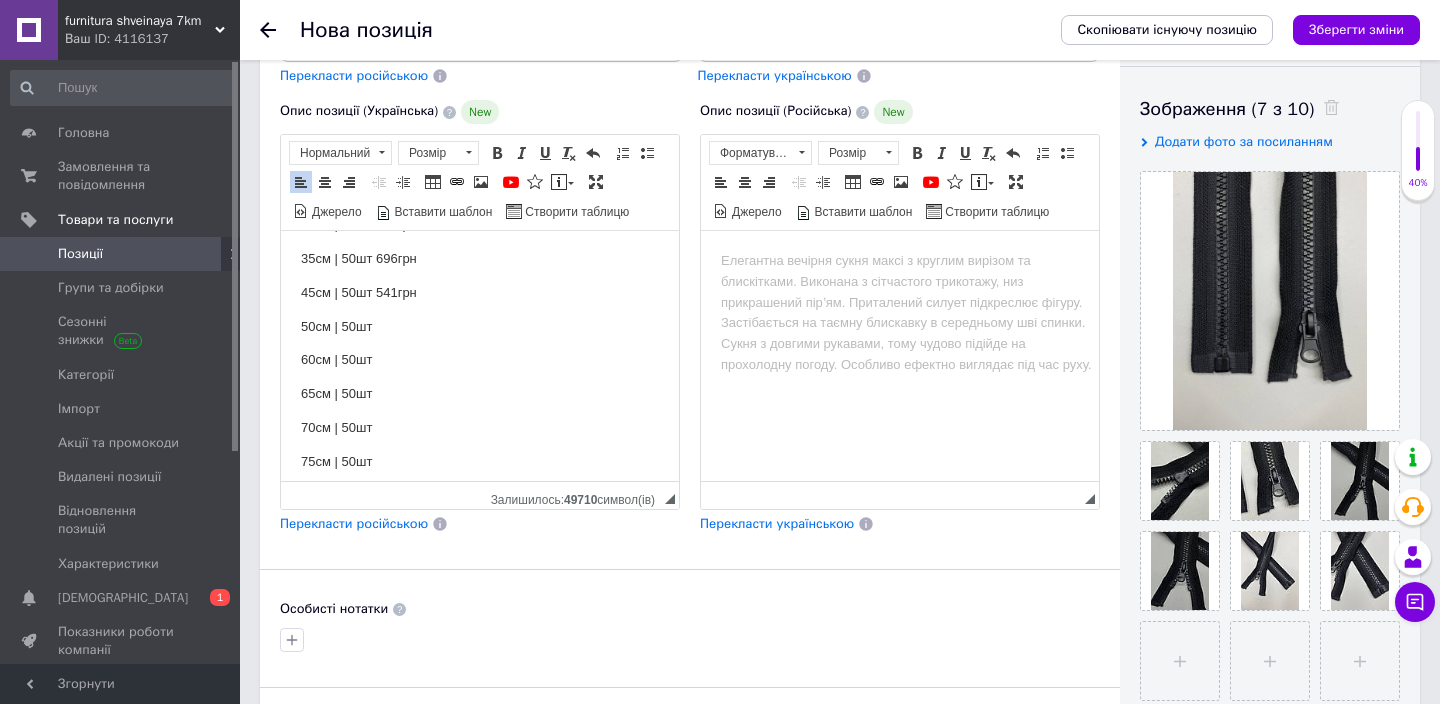 click on "50см | 50шт" at bounding box center (480, 327) 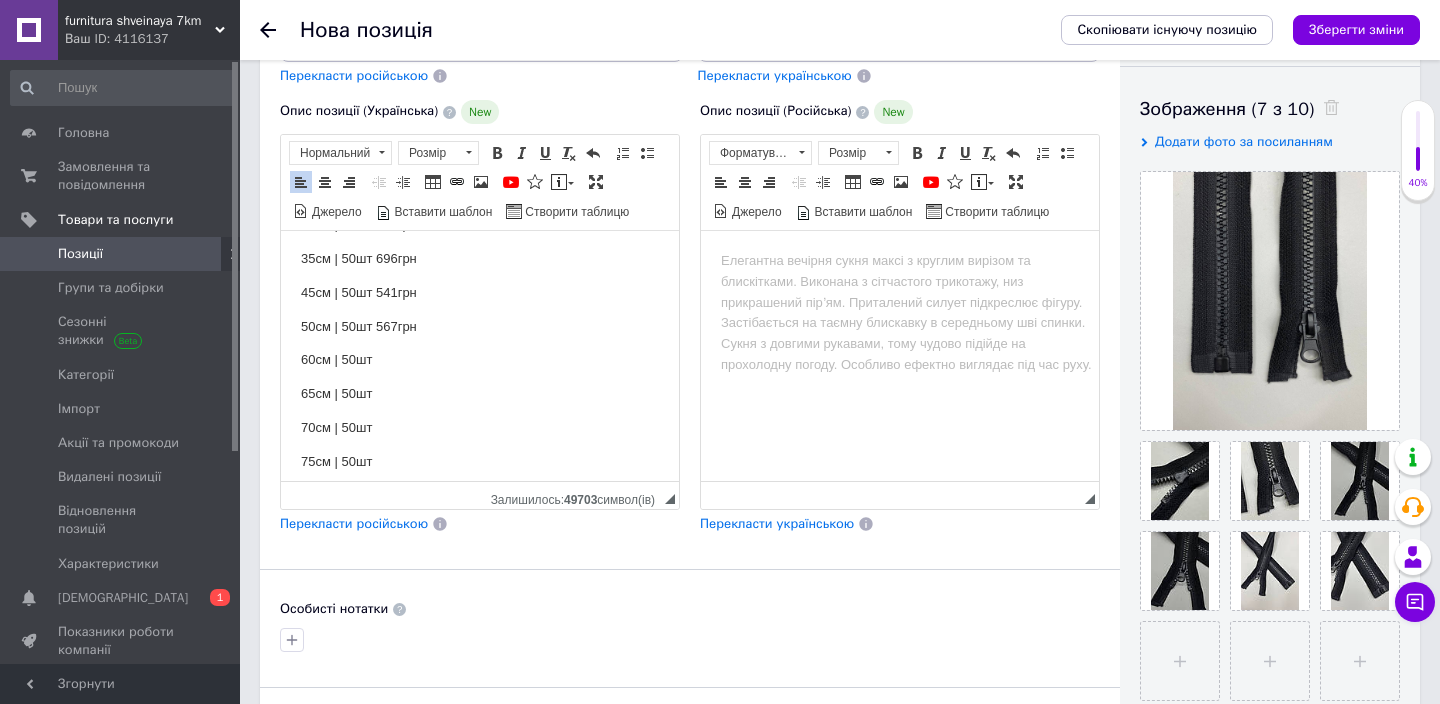 click on "60см | 50шт" at bounding box center (480, 360) 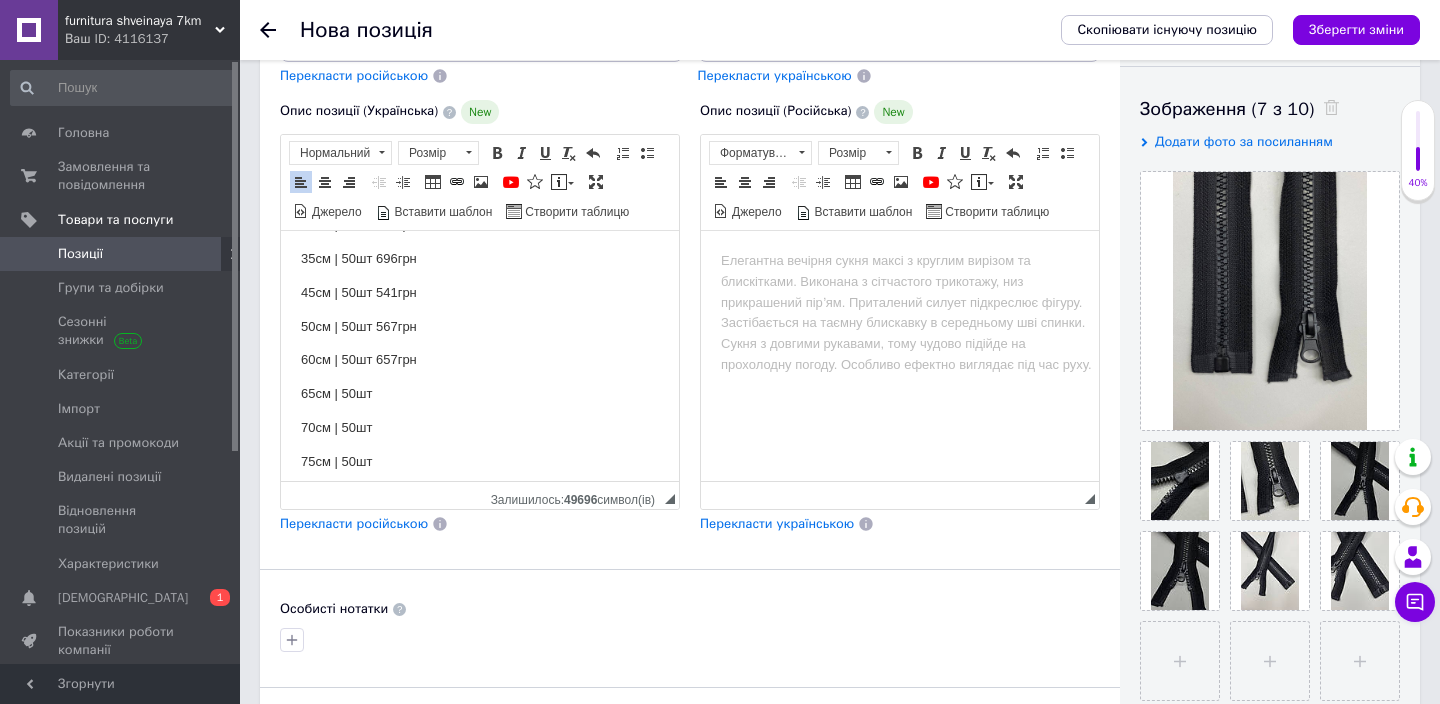 click on "Мінімальна сума замовлення 200 грн! Кольори: чорний та білий  Розміри/Ціна  18см | 50шт 361грн 25см | 50шт 490грн 35см | 50шт 696грн 45см | 50шт 541грн 50см | 50шт 567грн 60см | 50шт 657грн 65см | 50шт 70см | 50шт 75см | 50шт 80см | 50шт 85см | 50шт 90см | 50шт 95см | 50шт 100см | 50шт" at bounding box center [480, 361] 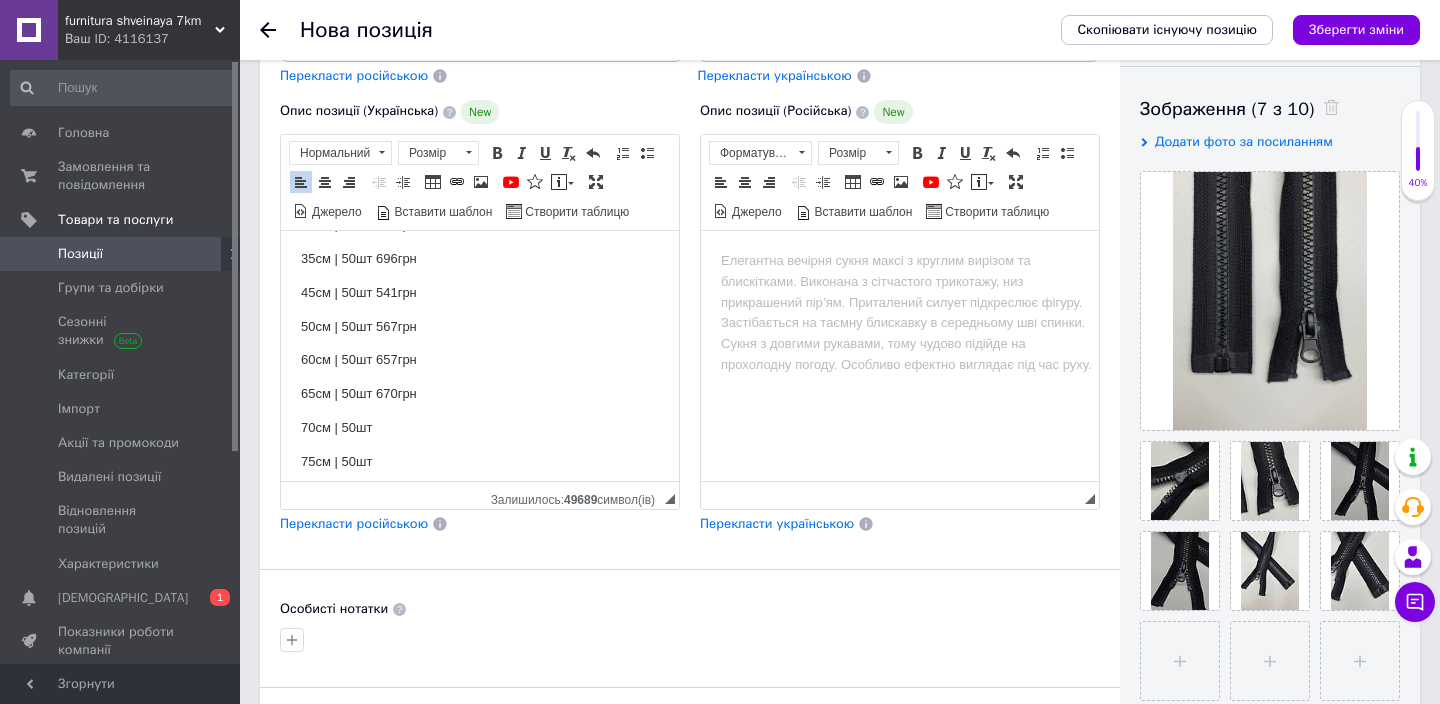 click on "70см | 50шт" at bounding box center (480, 428) 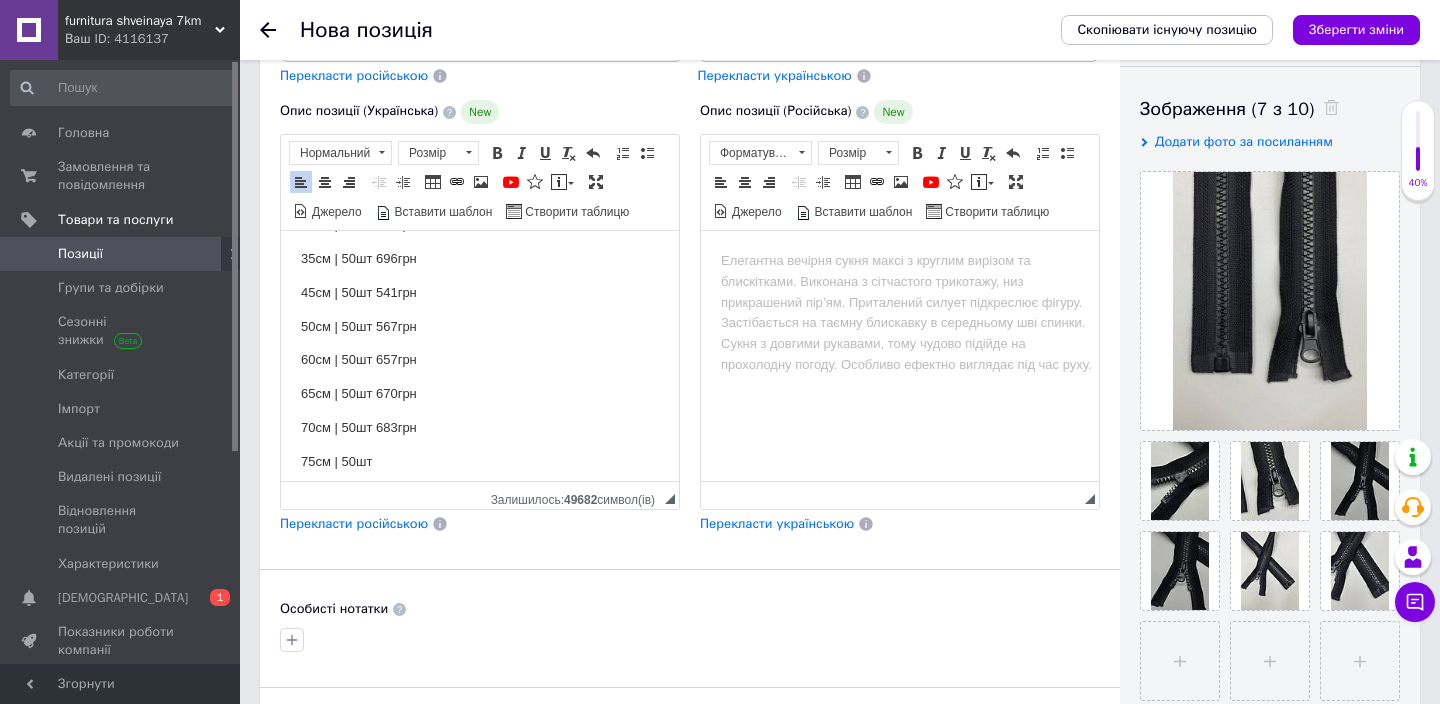 click on "75см | 50шт" at bounding box center (480, 462) 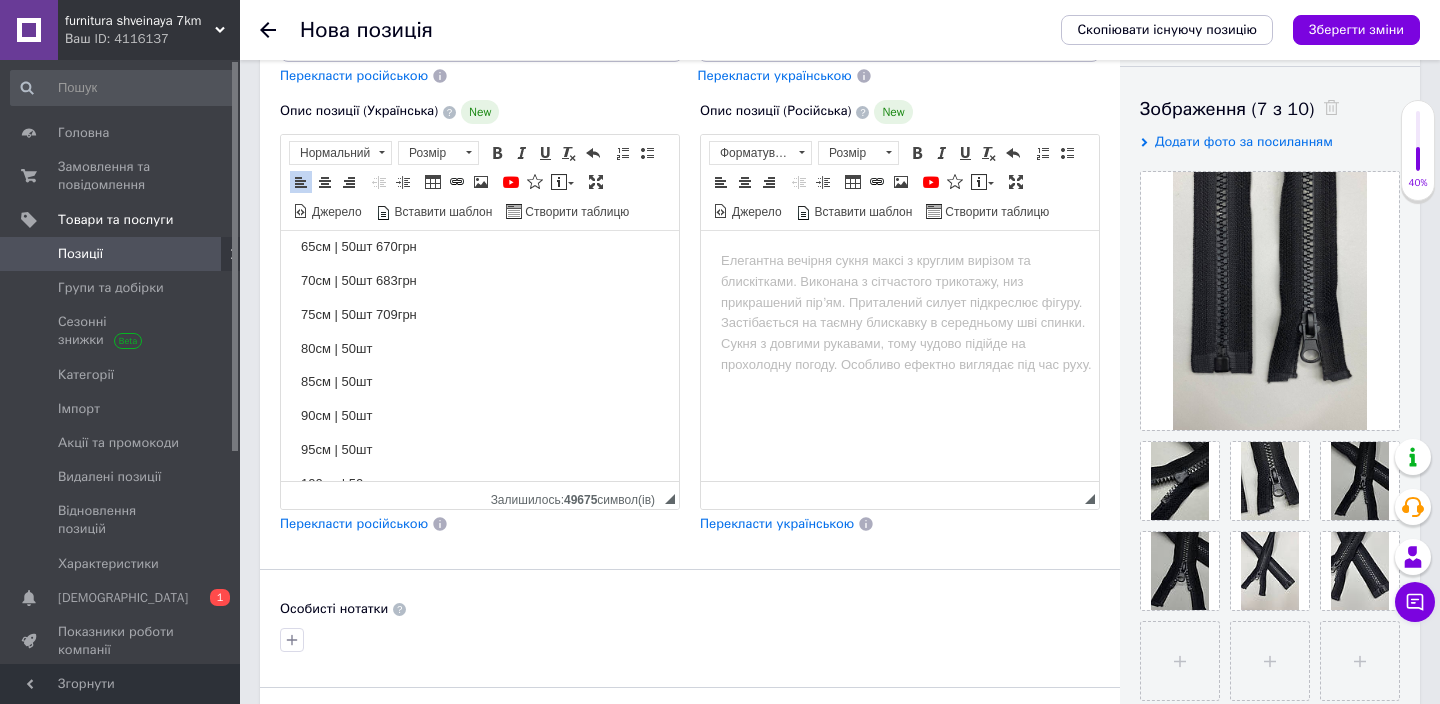 scroll, scrollTop: 325, scrollLeft: 0, axis: vertical 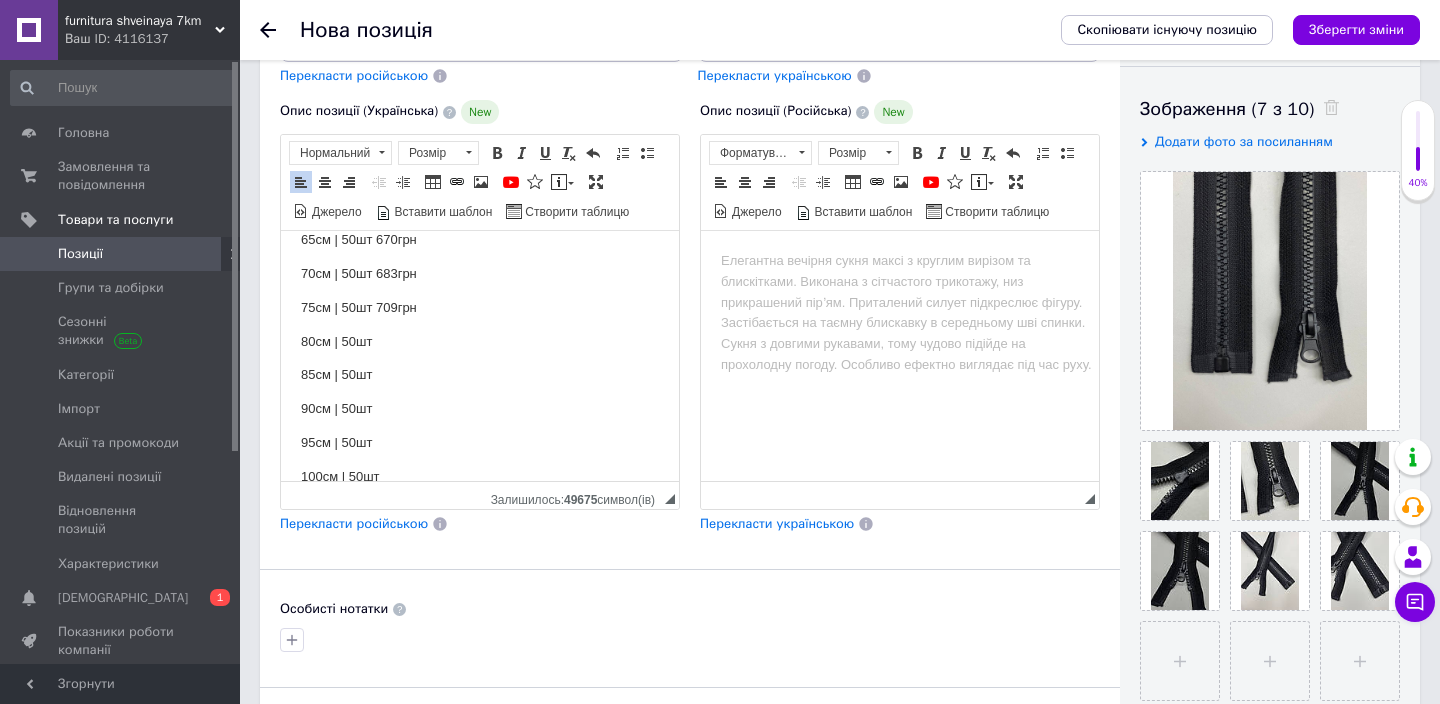 click on "80см | 50шт" at bounding box center (480, 342) 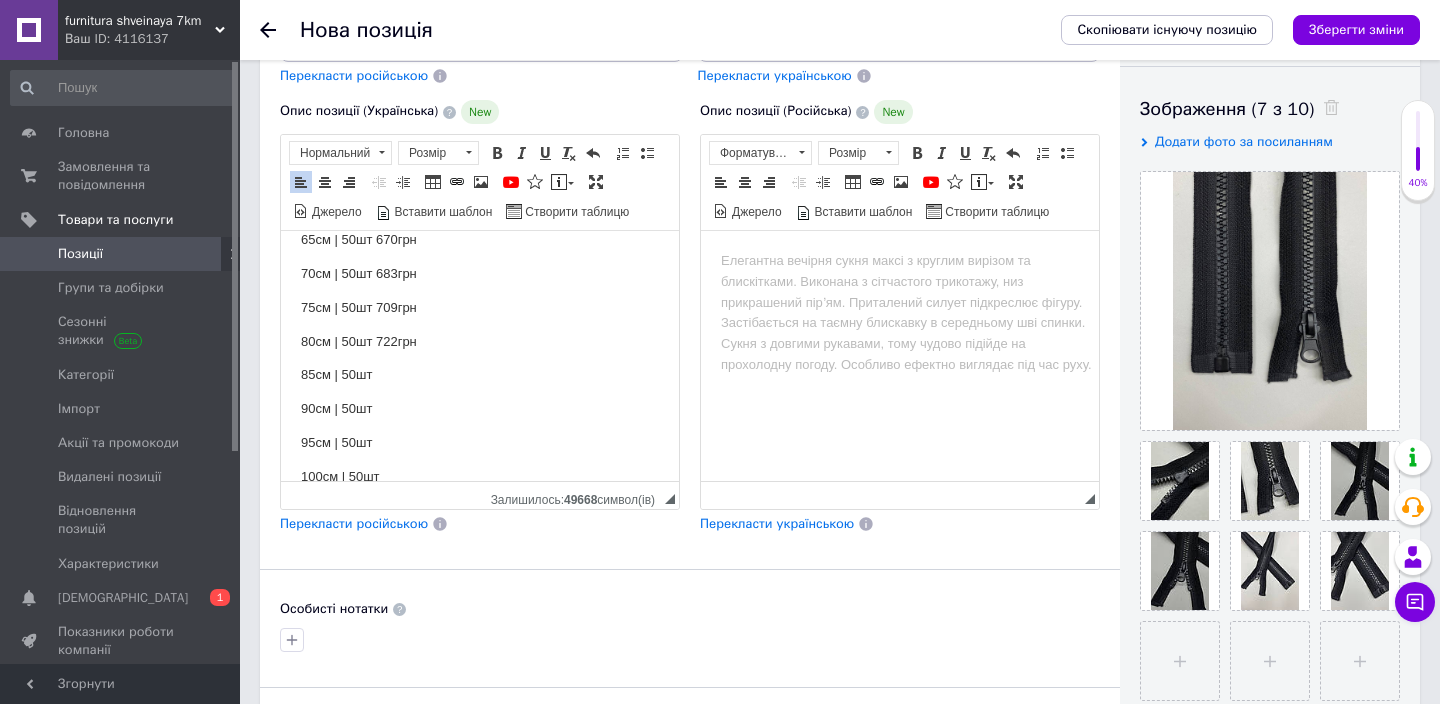 click on "85см | 50шт" at bounding box center [480, 375] 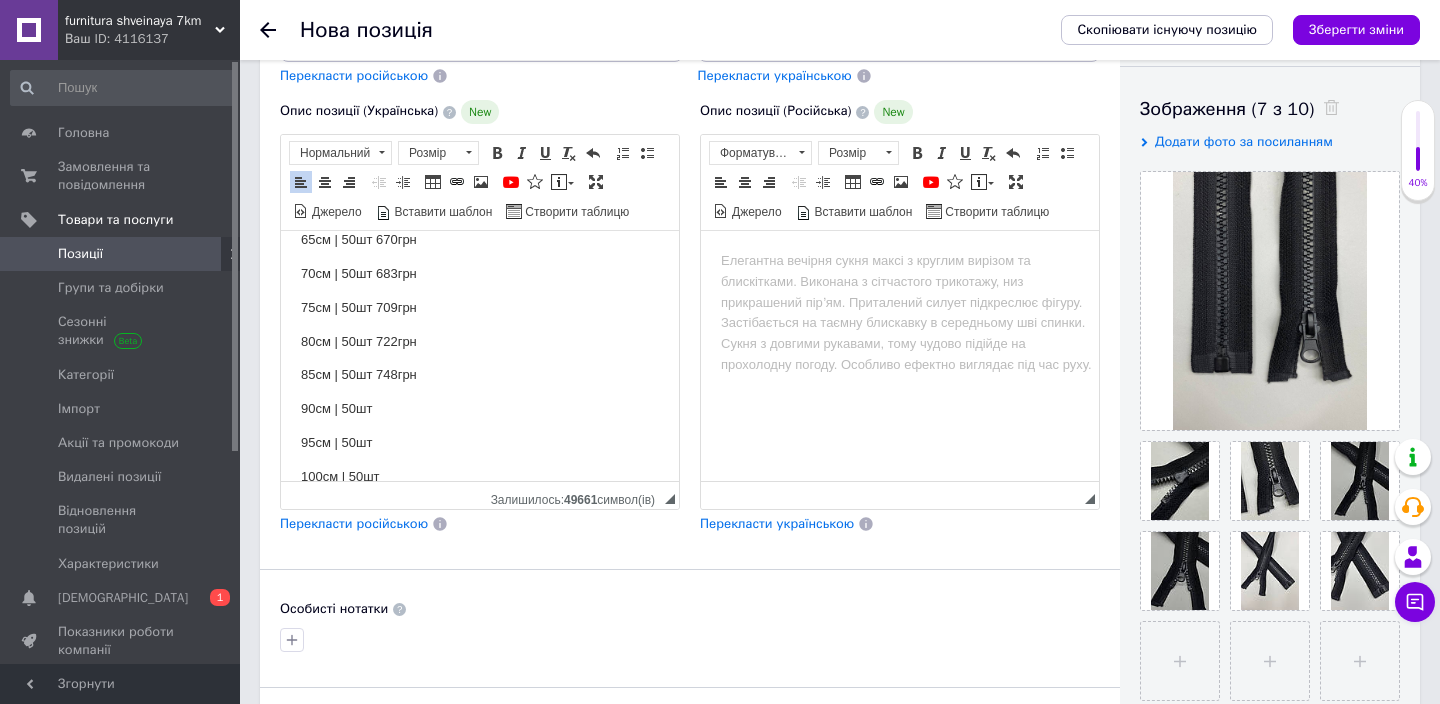click on "90см | 50шт" at bounding box center [480, 409] 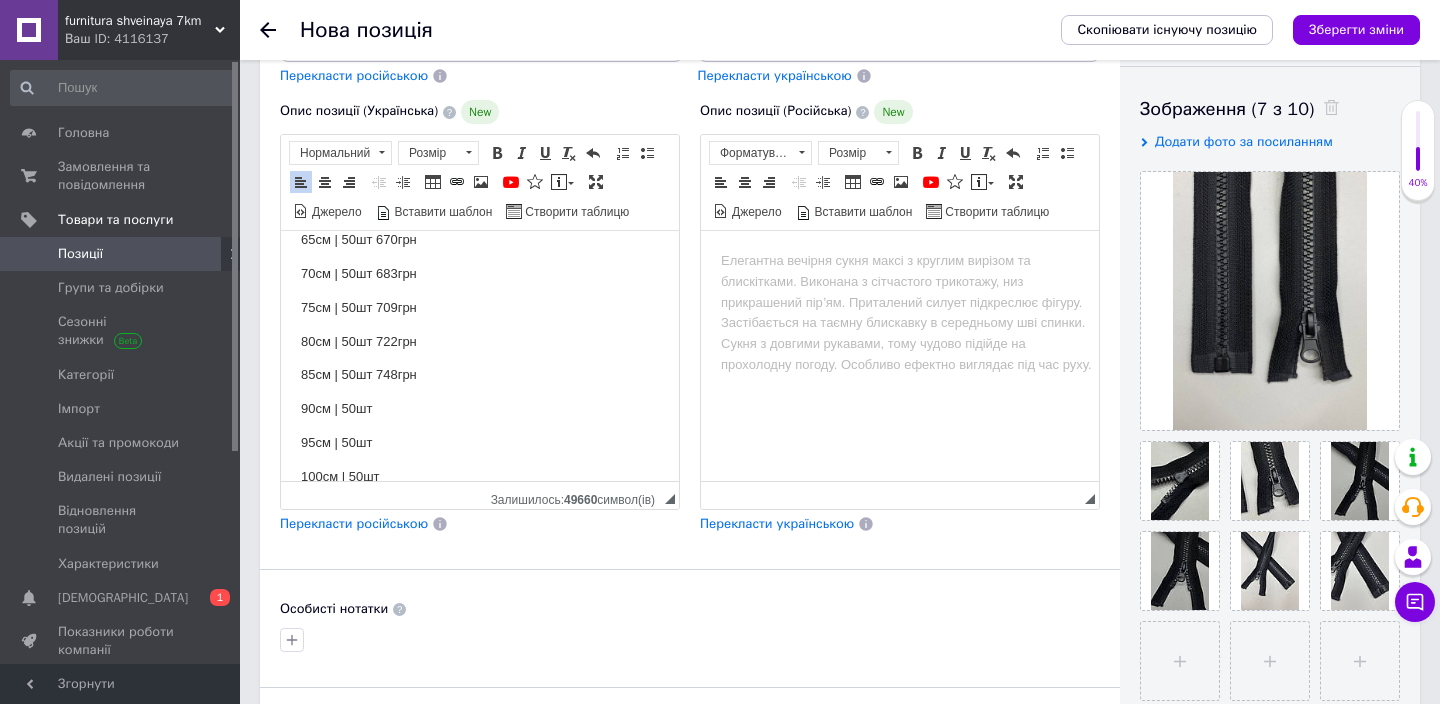 scroll, scrollTop: 351, scrollLeft: 0, axis: vertical 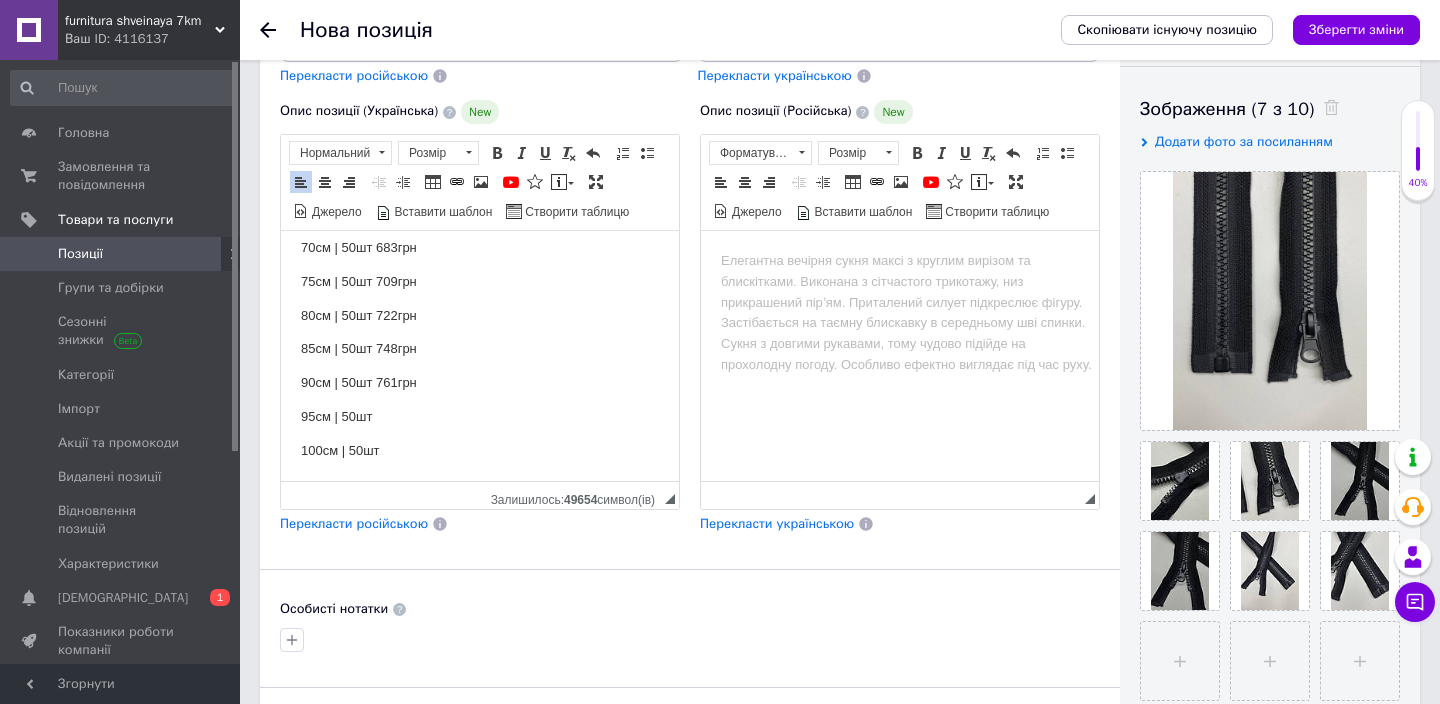 click on "95см | 50шт" at bounding box center (480, 417) 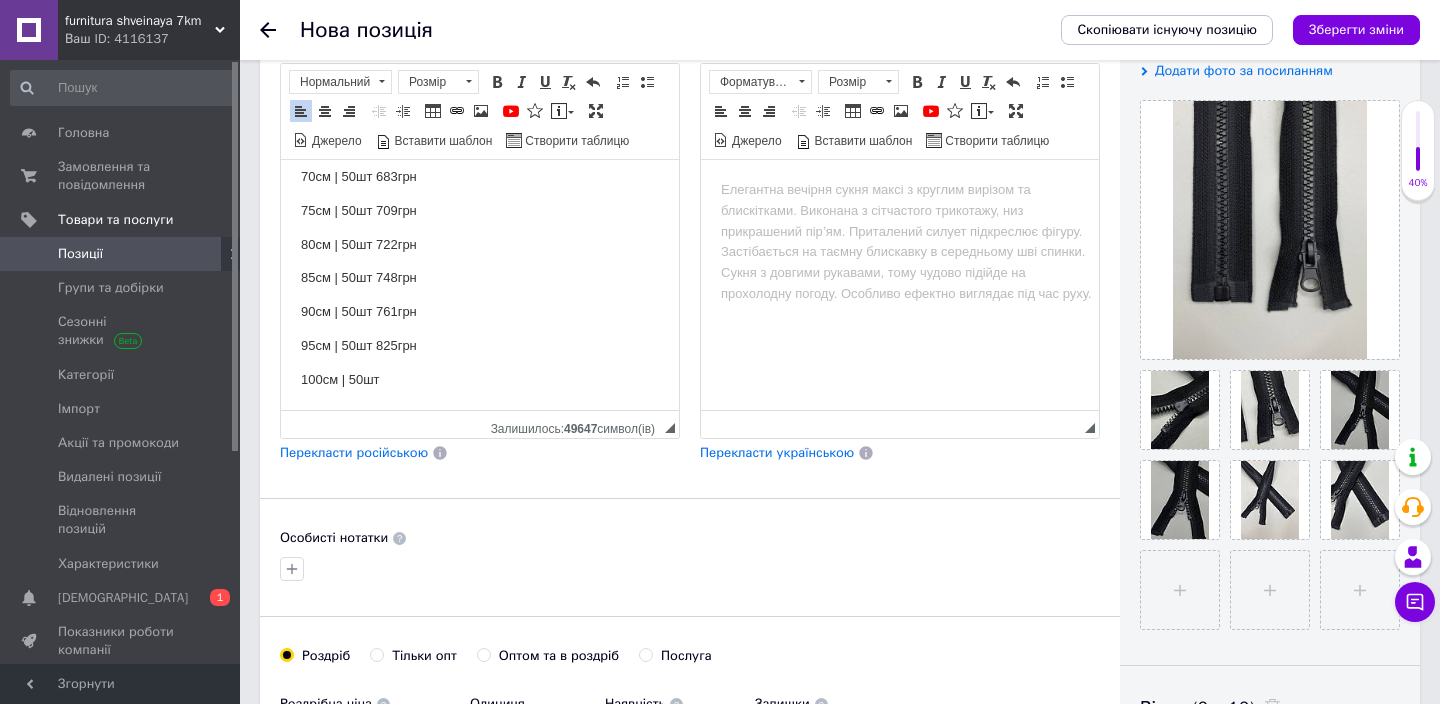 scroll, scrollTop: 396, scrollLeft: 0, axis: vertical 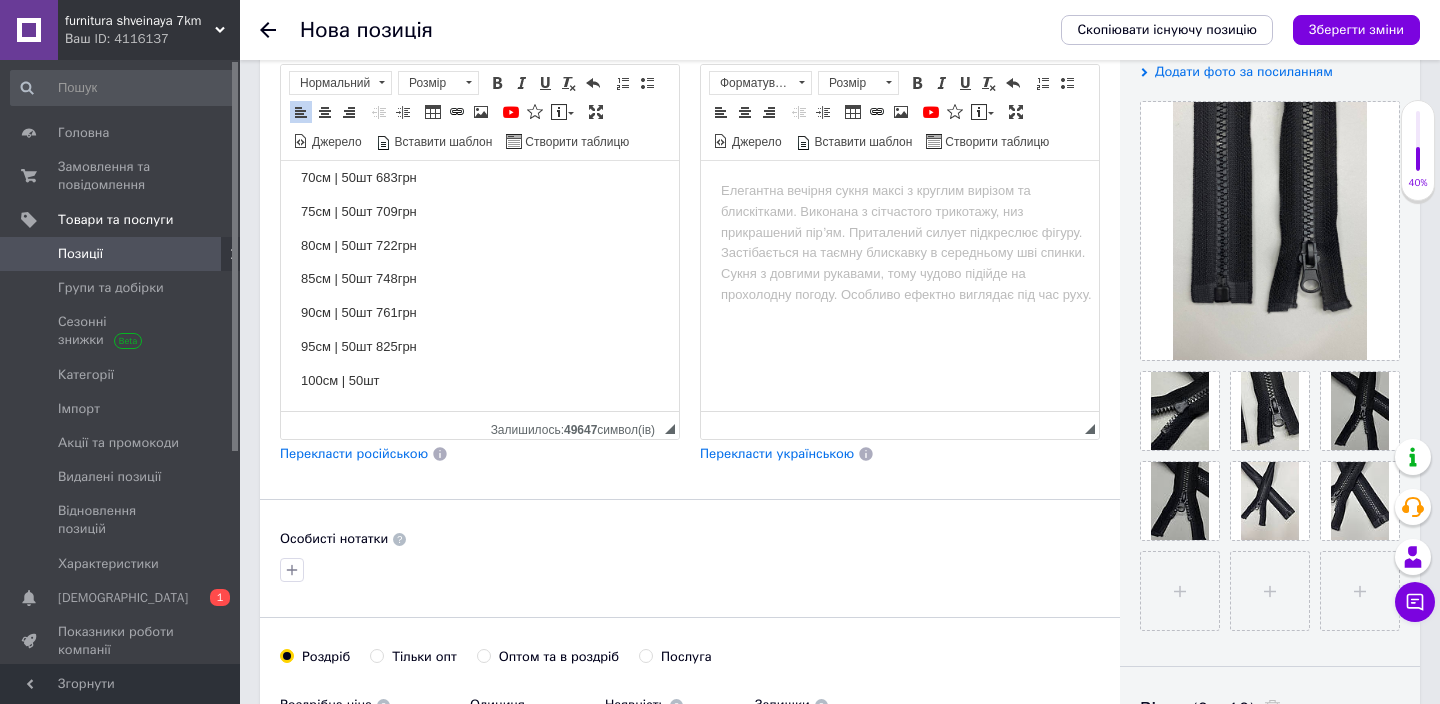 click on "100см | 50шт" at bounding box center (480, 381) 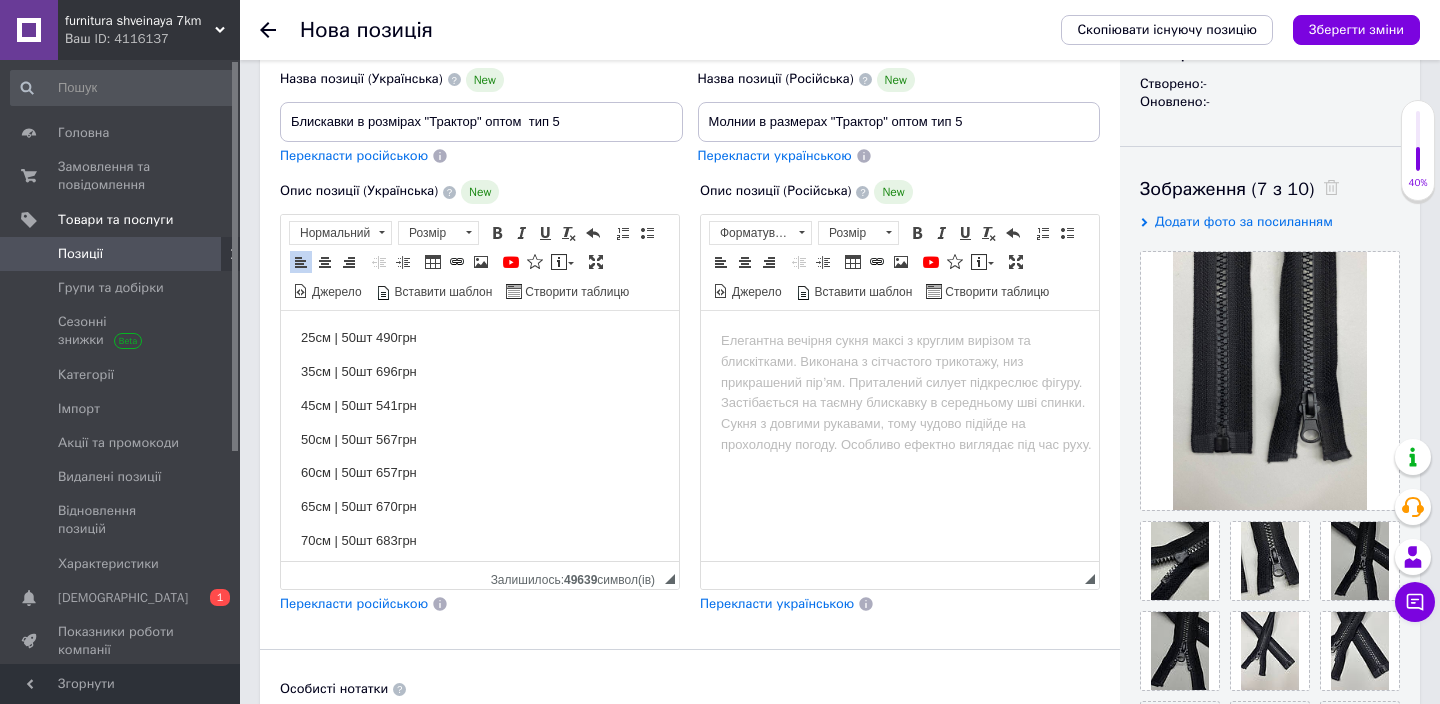 scroll, scrollTop: 0, scrollLeft: 0, axis: both 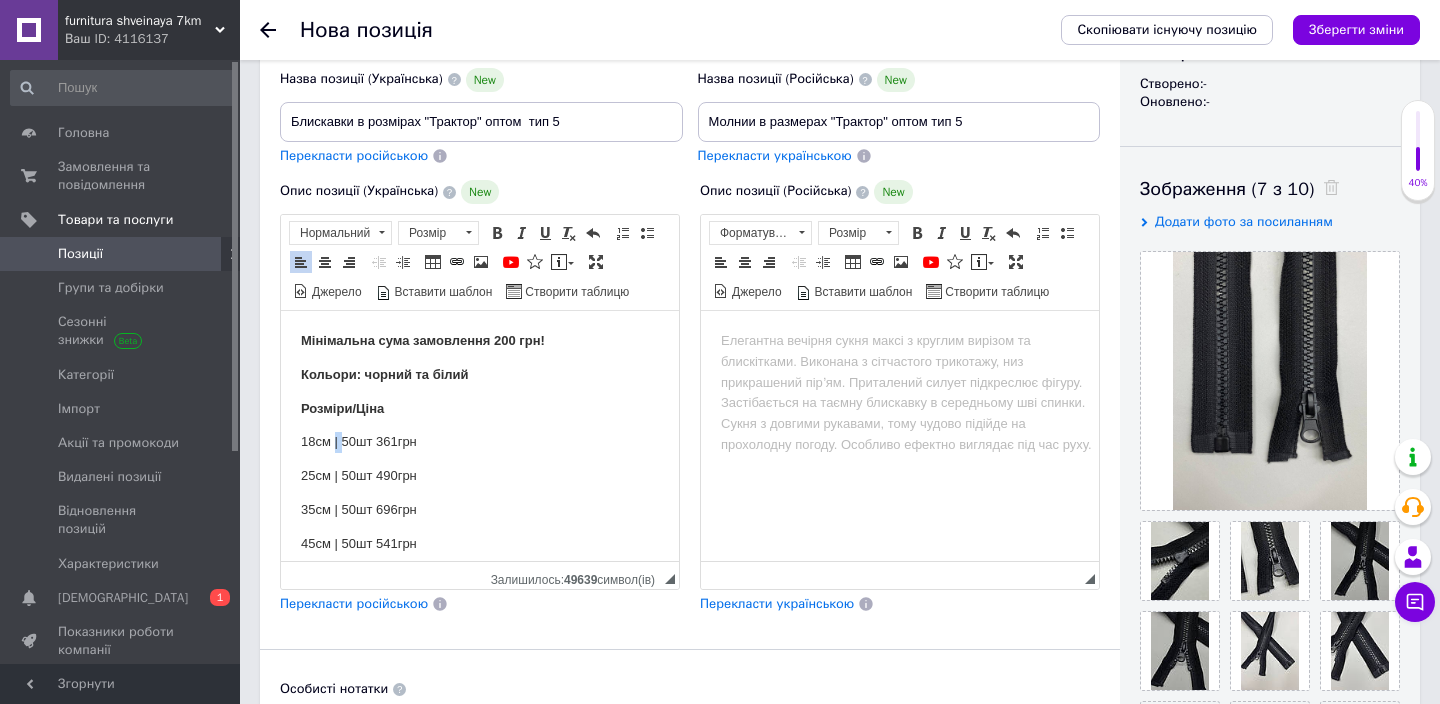 click on "18см | 50шт 361грн" at bounding box center (480, 442) 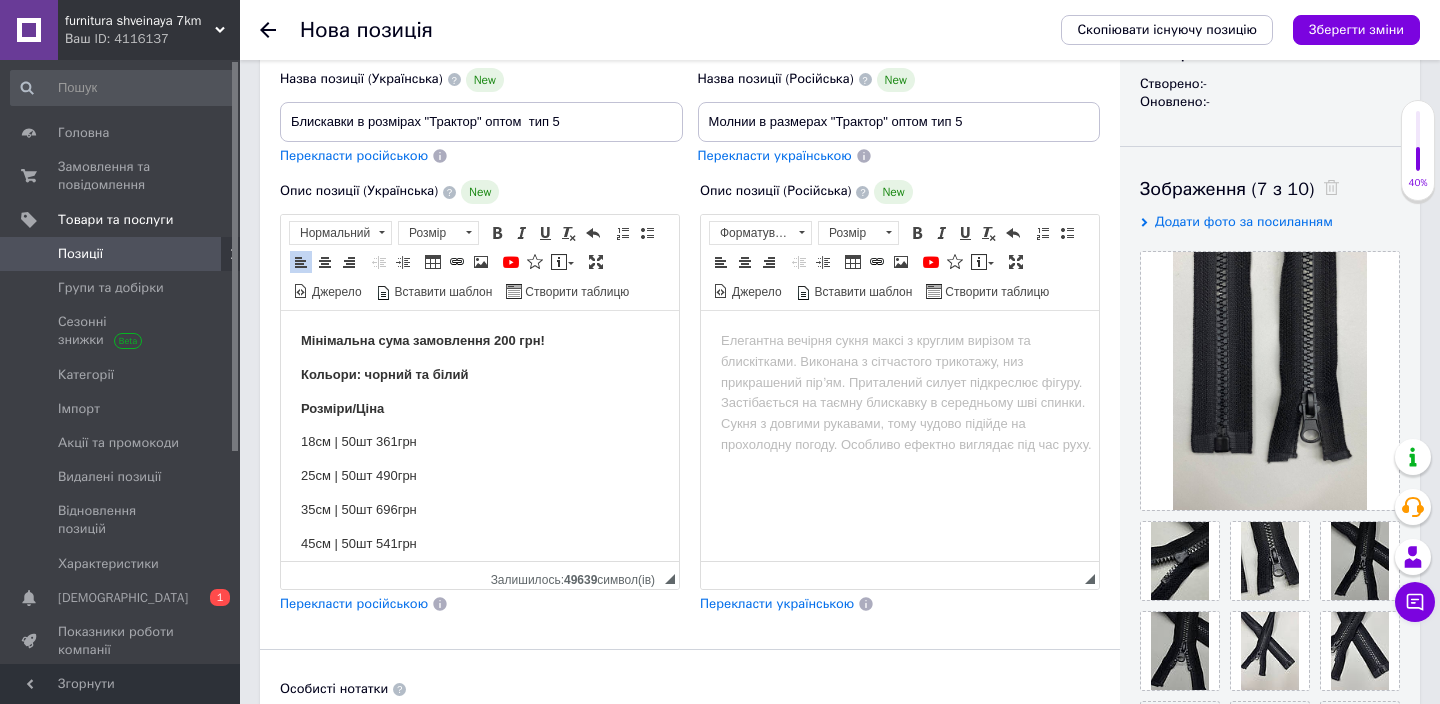 click on "18см | 50шт 361грн" at bounding box center (480, 442) 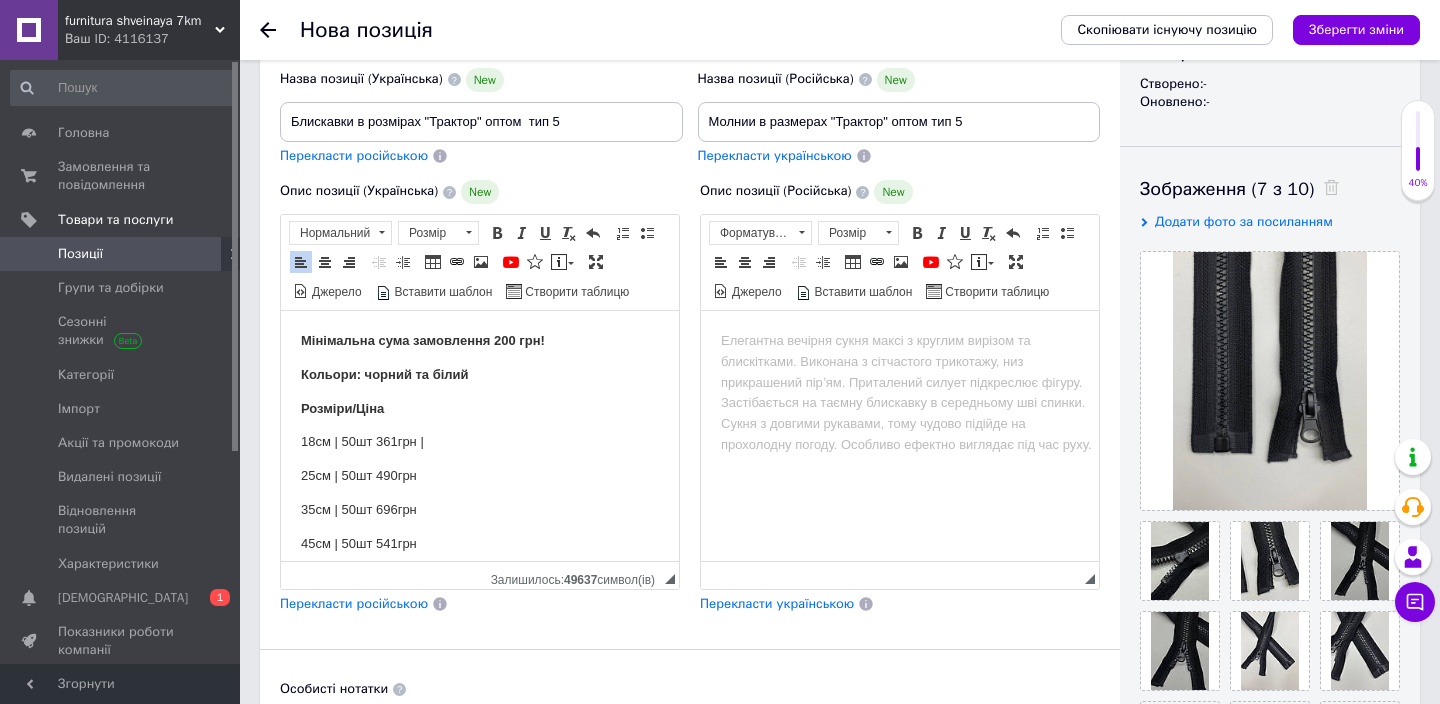 click on "25см | 50шт 490грн" at bounding box center [480, 476] 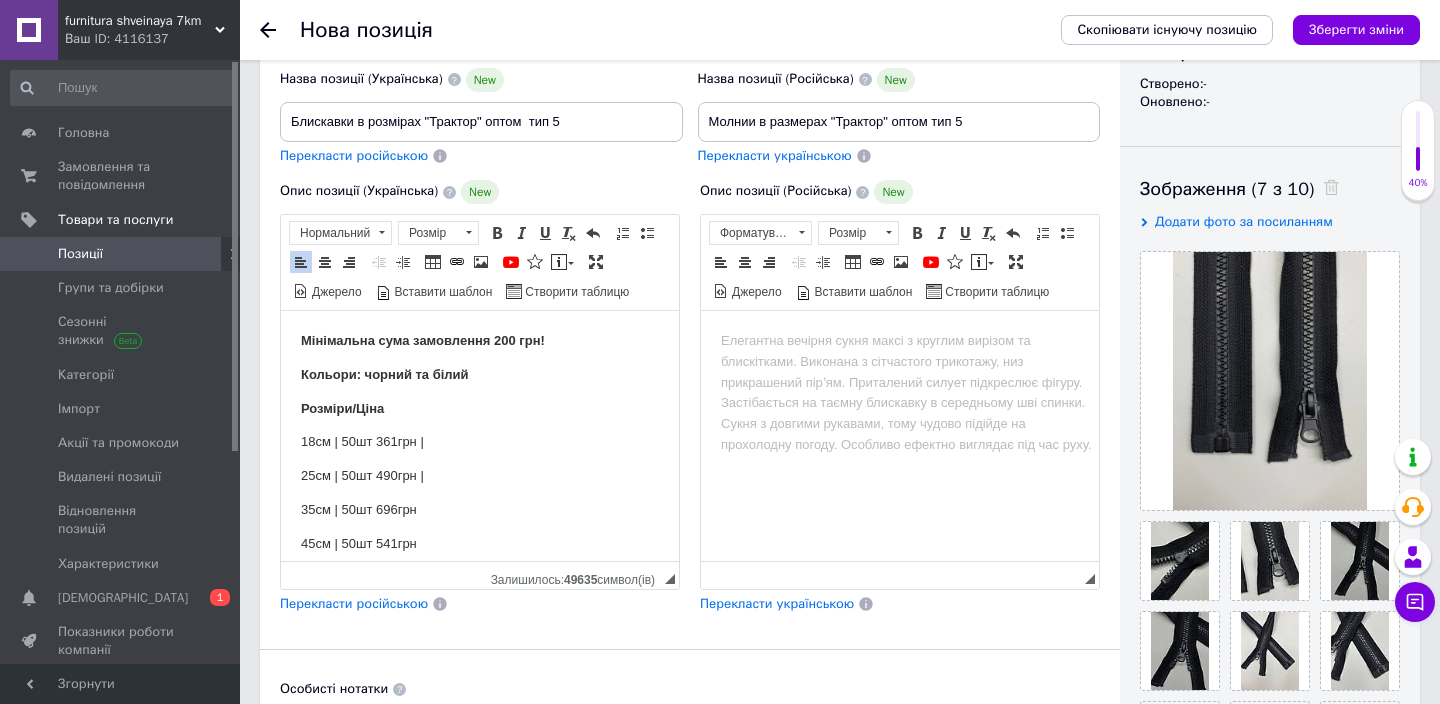 click on "35см | 50шт 696грн" at bounding box center (480, 510) 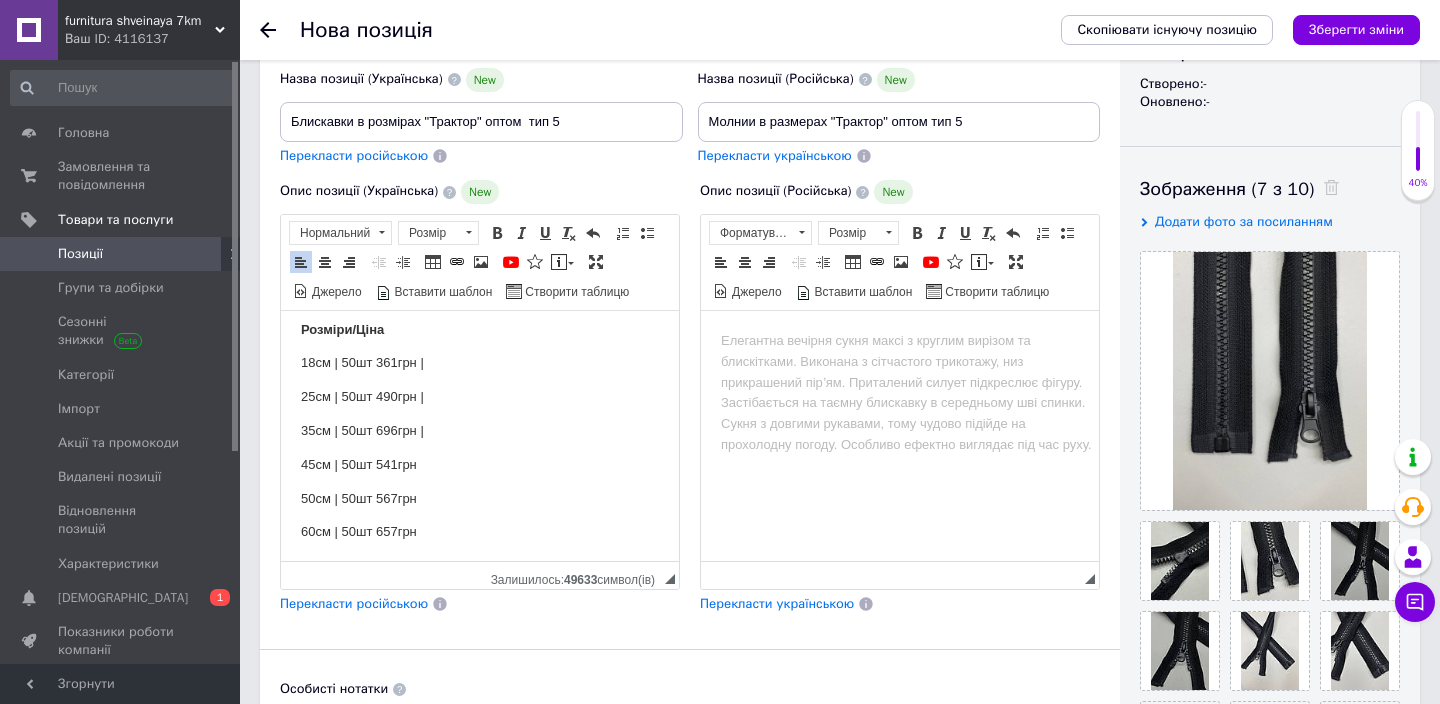 scroll, scrollTop: 103, scrollLeft: 0, axis: vertical 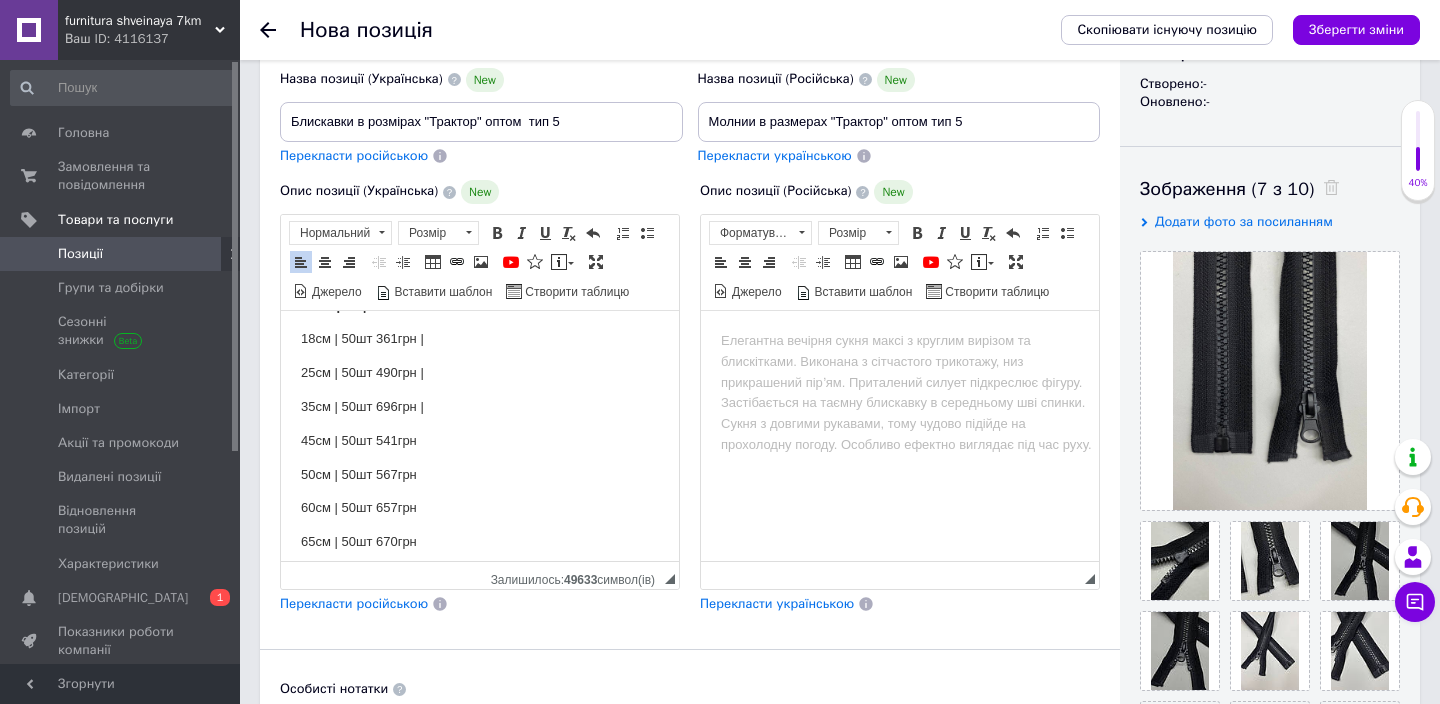 click on "45см | 50шт 541грн" at bounding box center (480, 441) 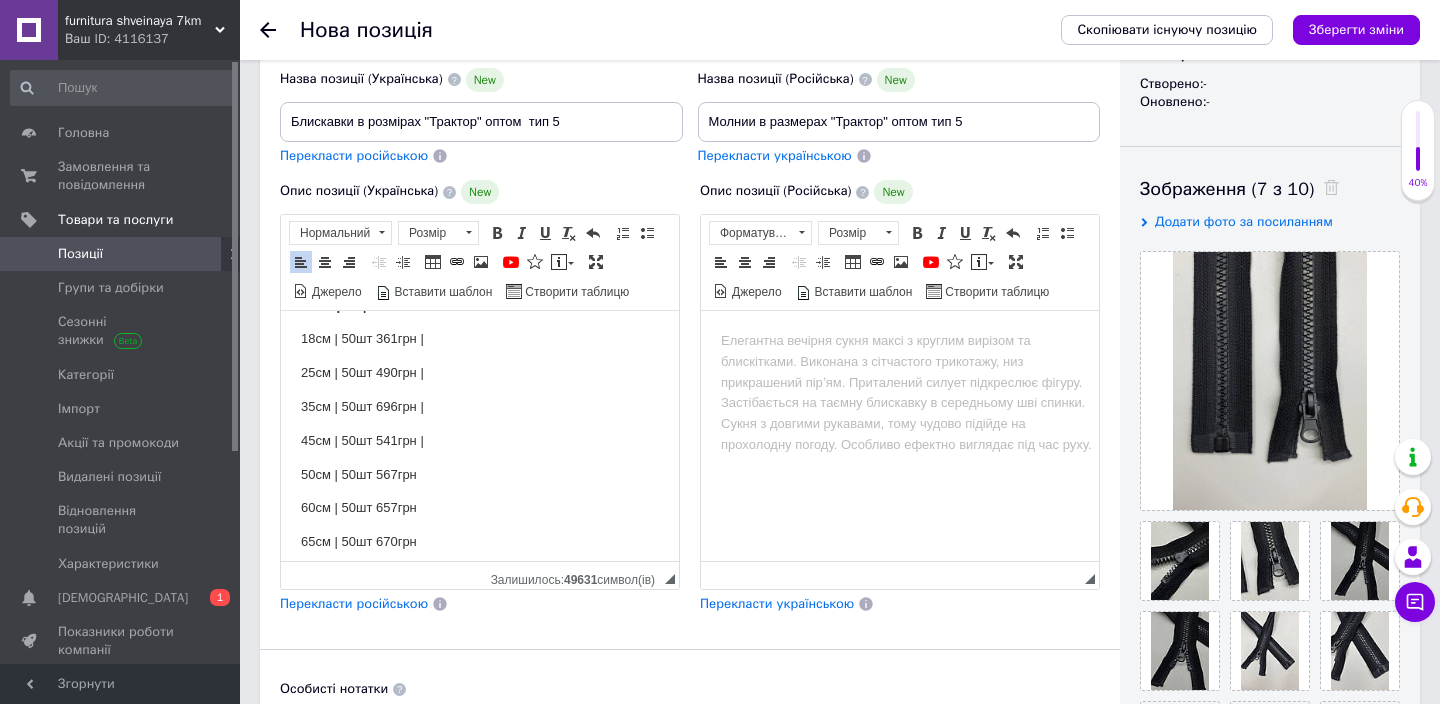 click on "50см | 50шт 567грн" at bounding box center [480, 475] 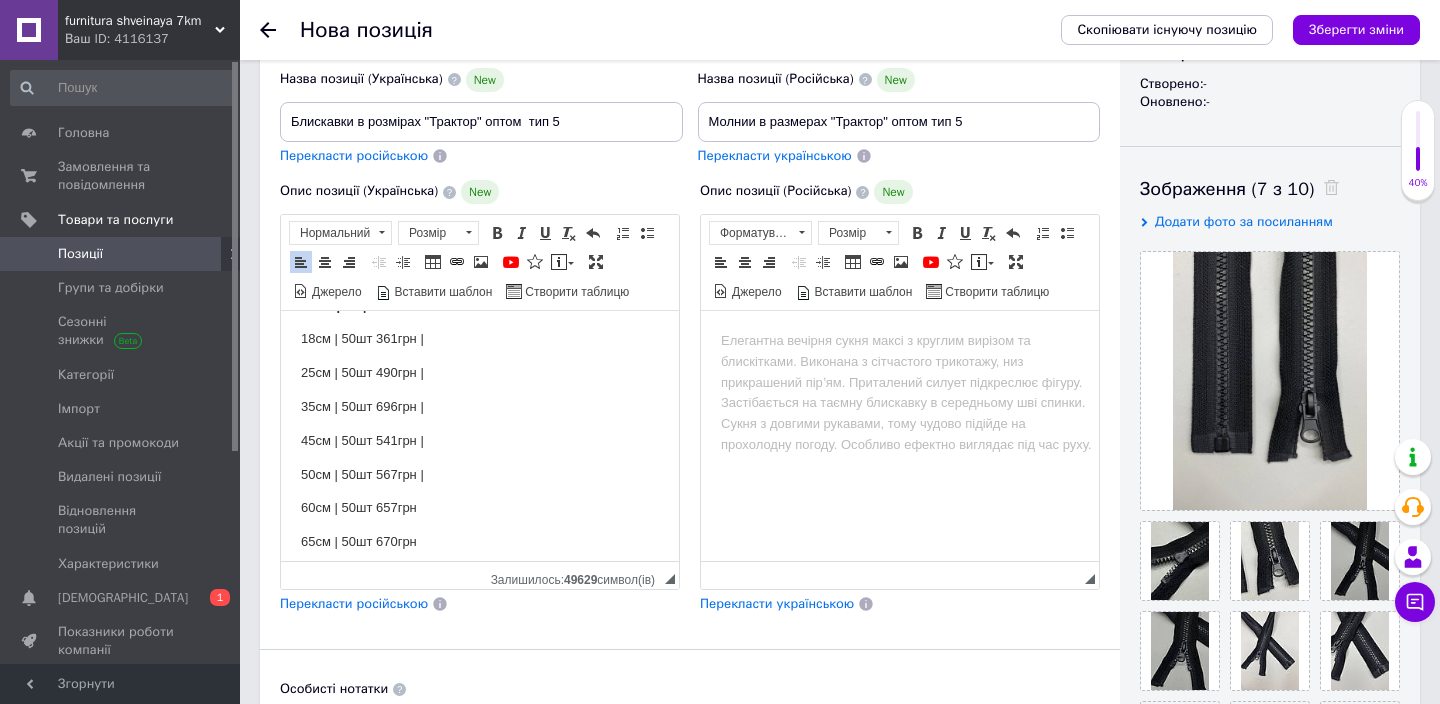 click on "60см | 50шт 657грн" at bounding box center (480, 508) 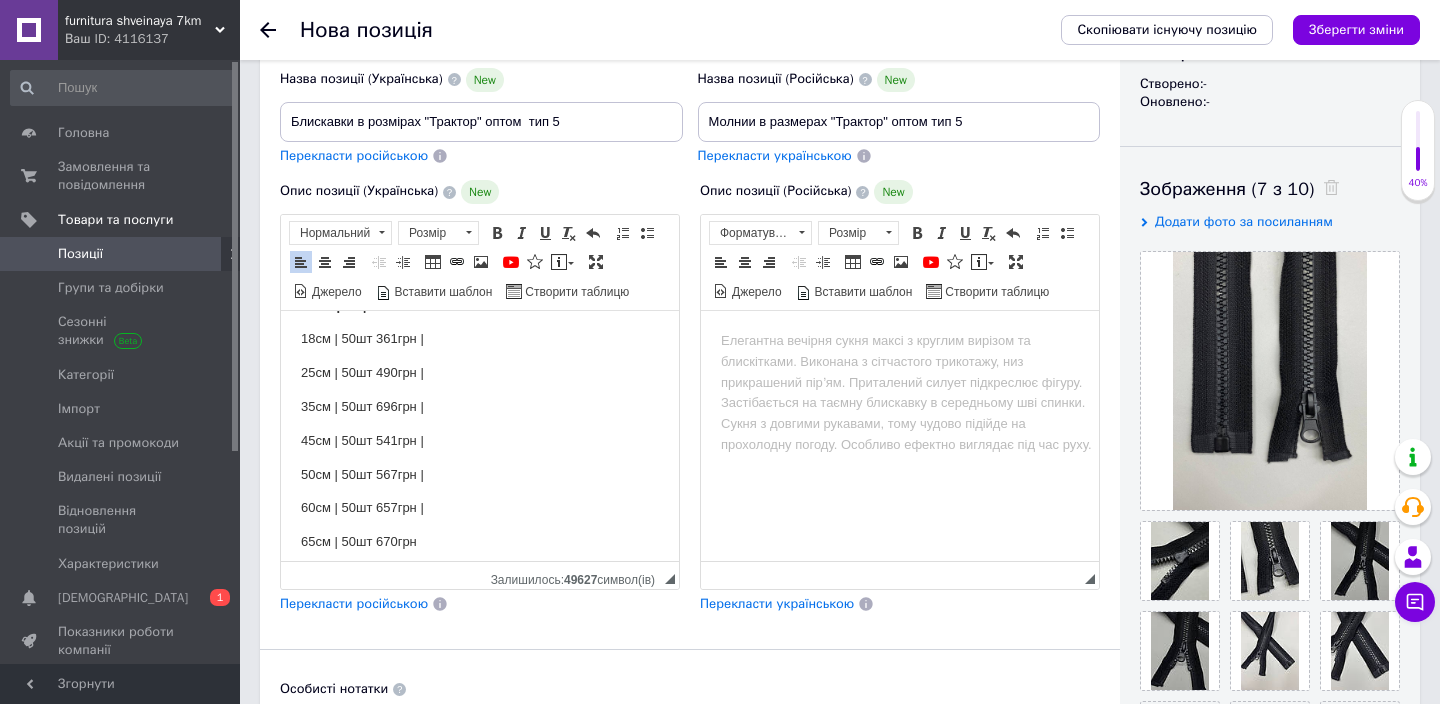 click on "65см | 50шт 670грн" at bounding box center (480, 542) 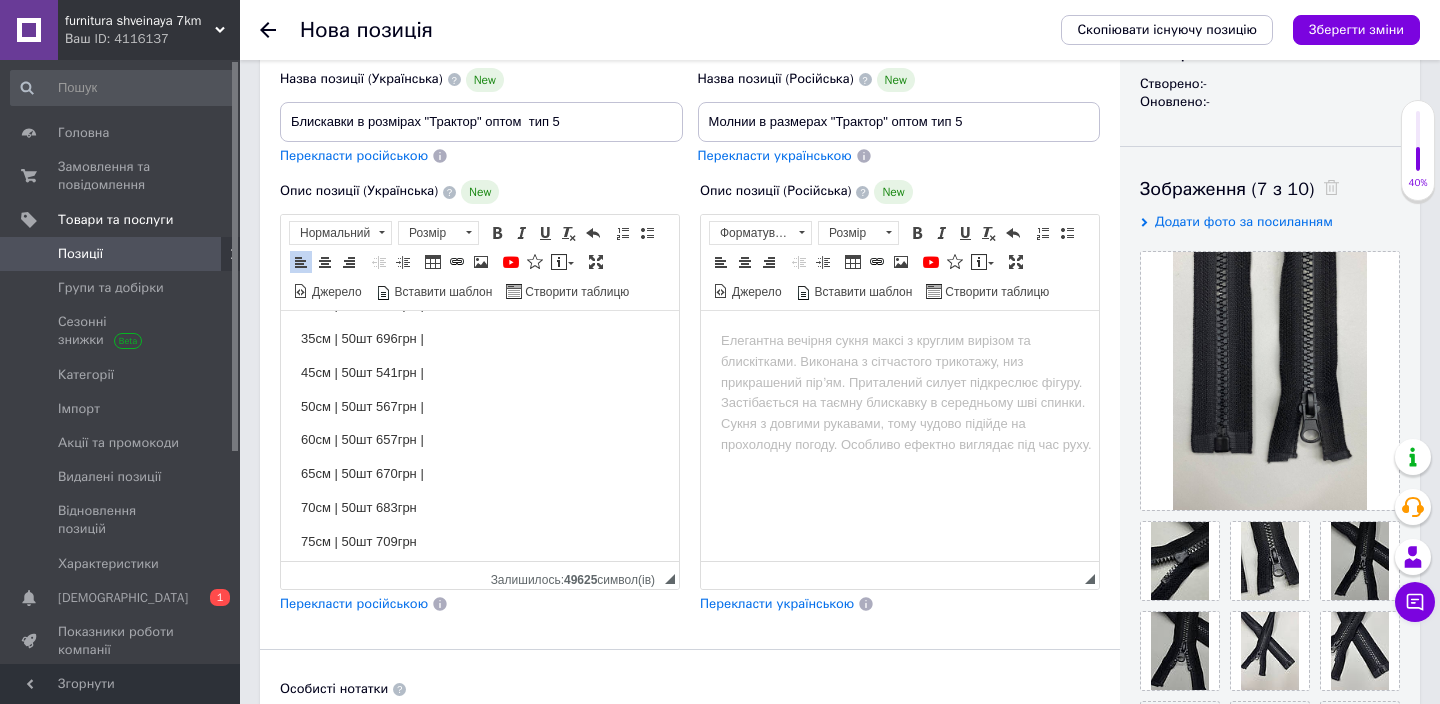 scroll, scrollTop: 185, scrollLeft: 0, axis: vertical 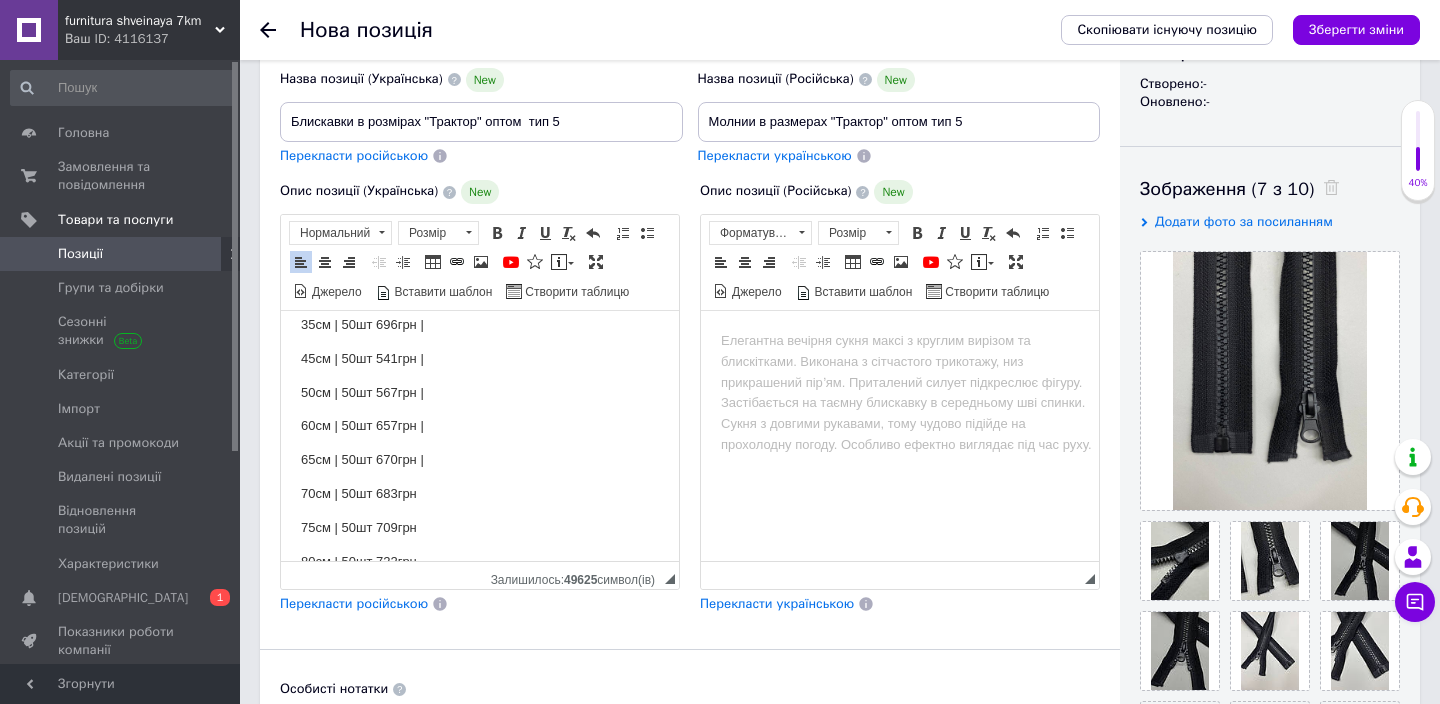 click on "70см | 50шт 683грн" at bounding box center (480, 494) 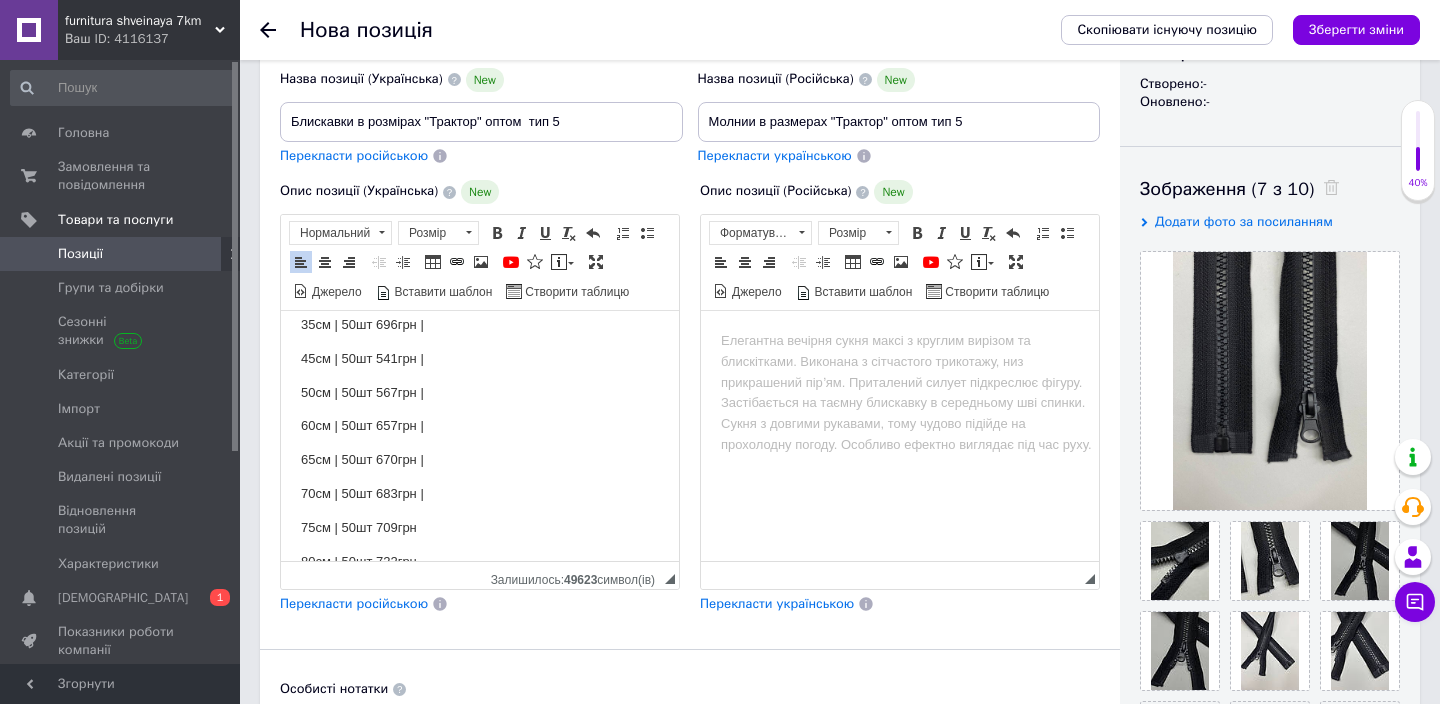 click on "75см | 50шт 709грн" at bounding box center [480, 528] 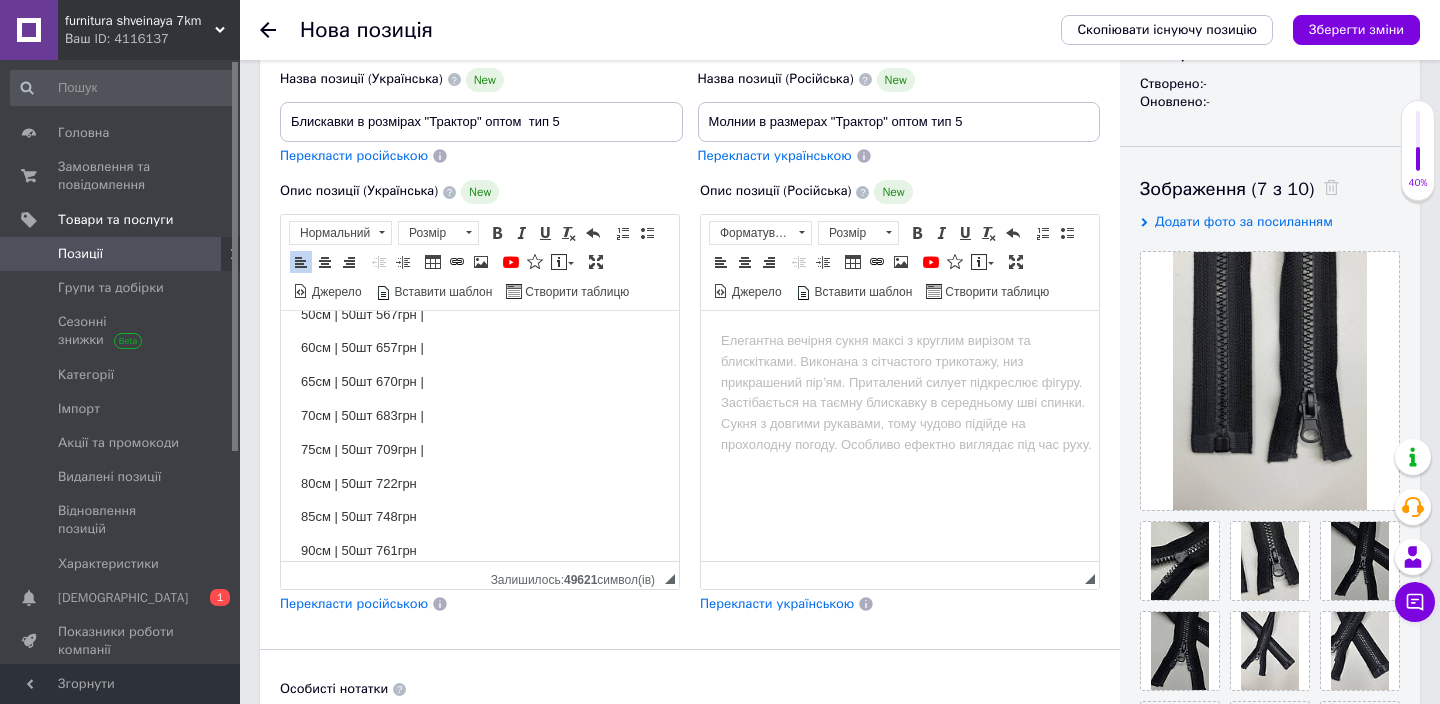 scroll, scrollTop: 272, scrollLeft: 0, axis: vertical 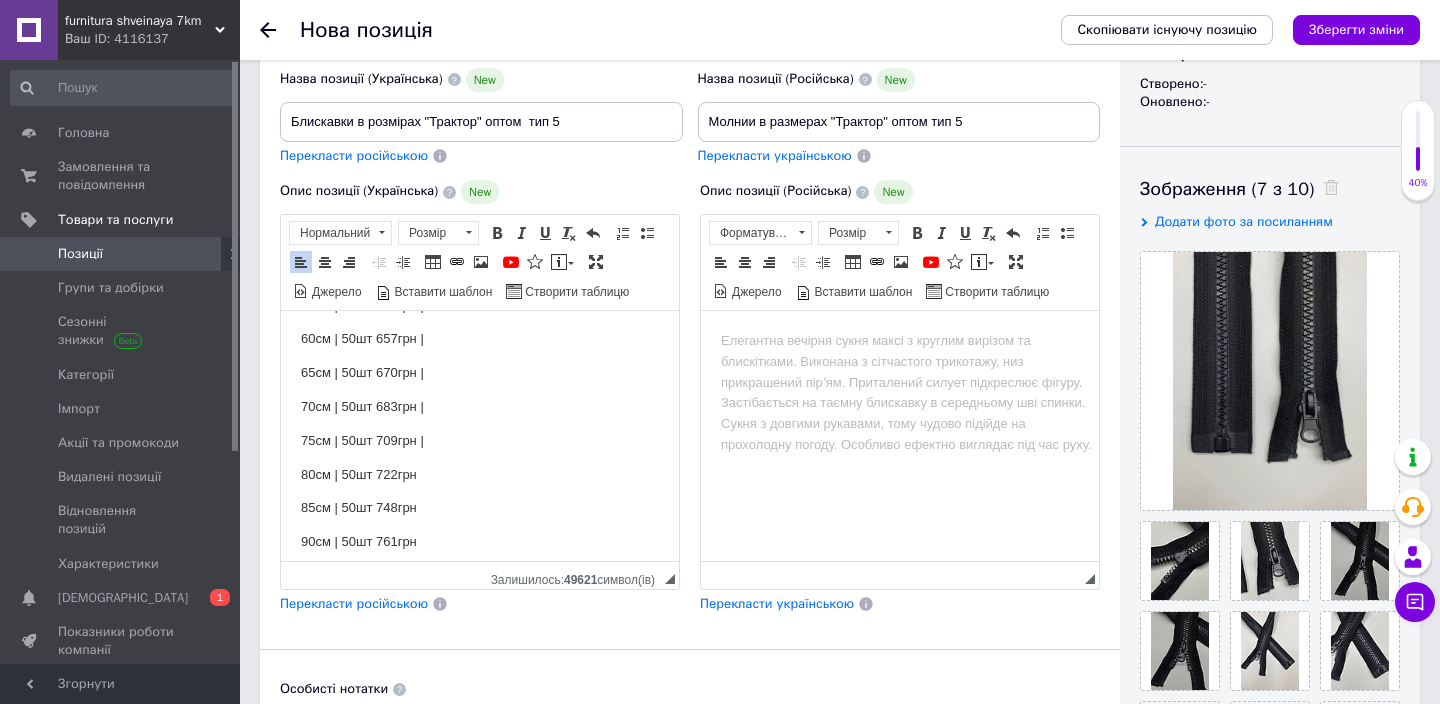 click on "80см | 50шт 722грн" at bounding box center (480, 475) 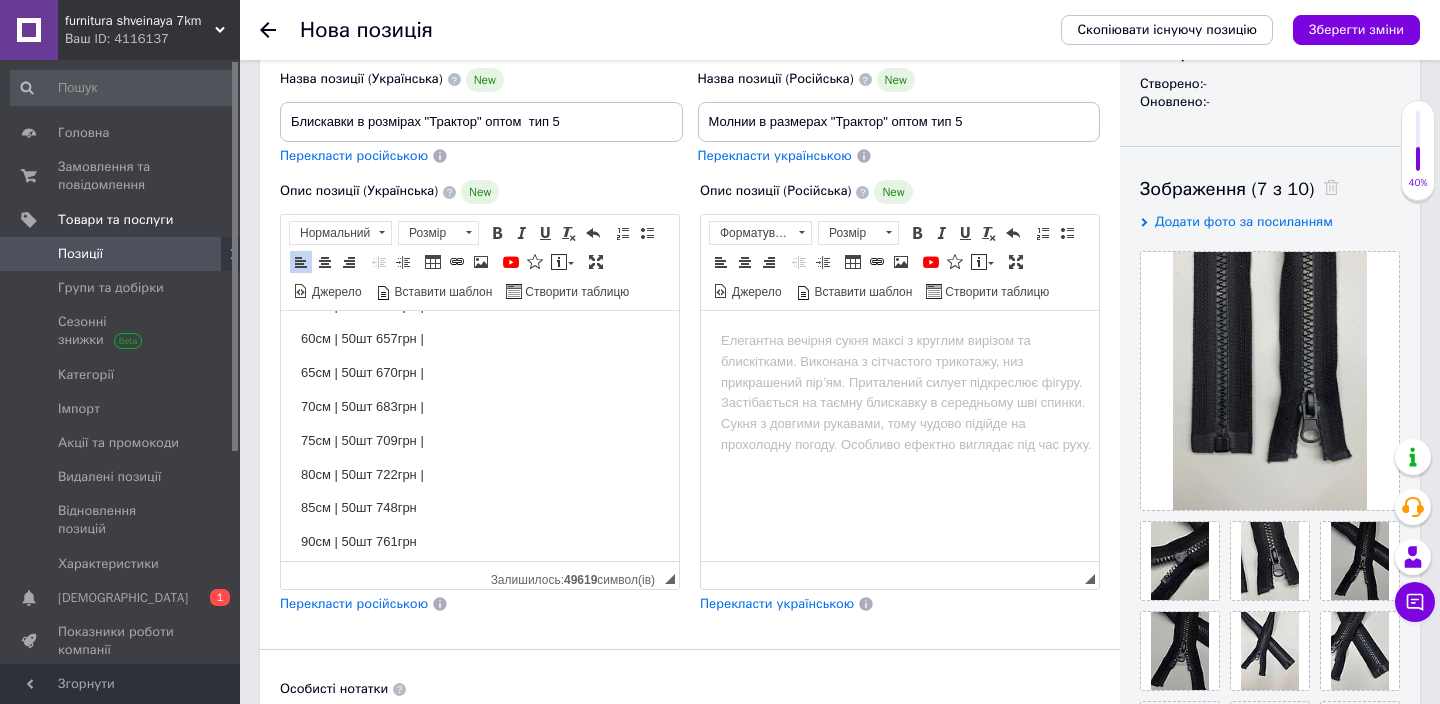click on "85см | 50шт 748грн" at bounding box center [480, 508] 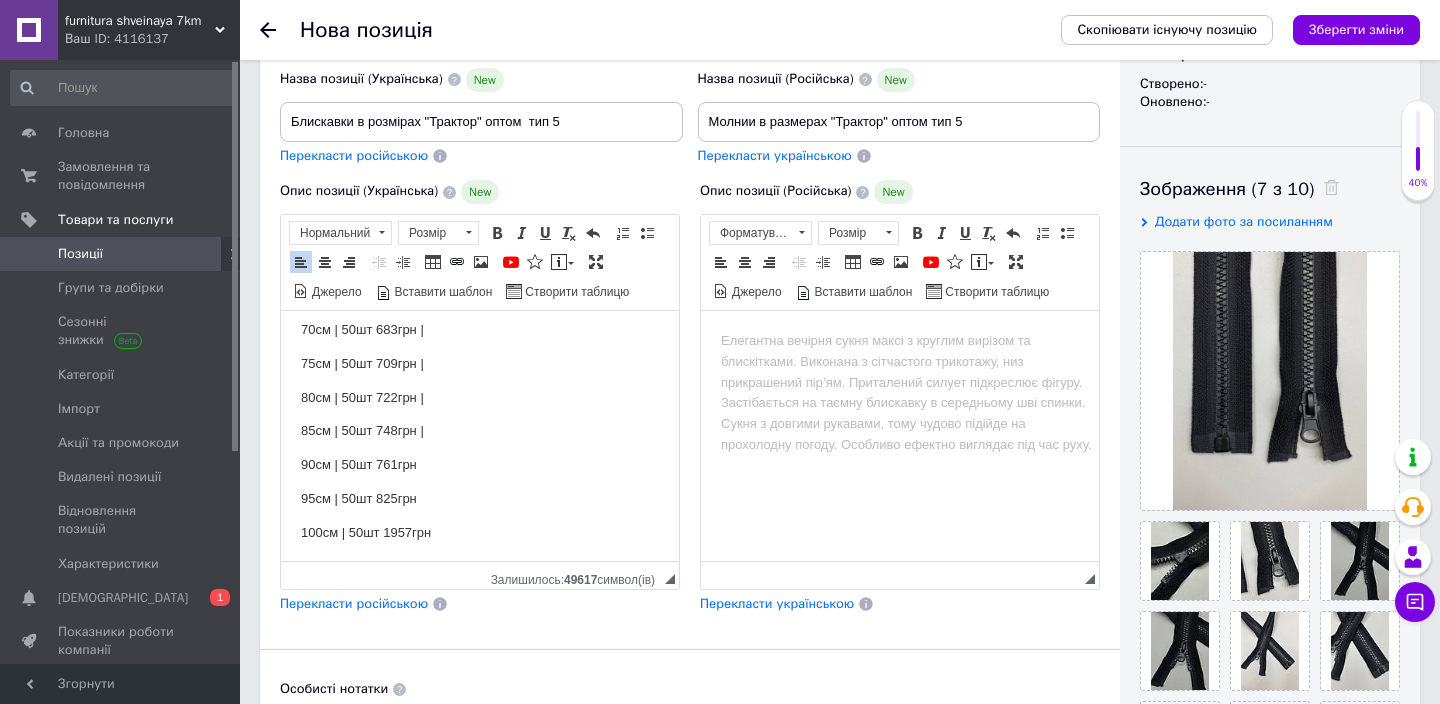scroll, scrollTop: 351, scrollLeft: 0, axis: vertical 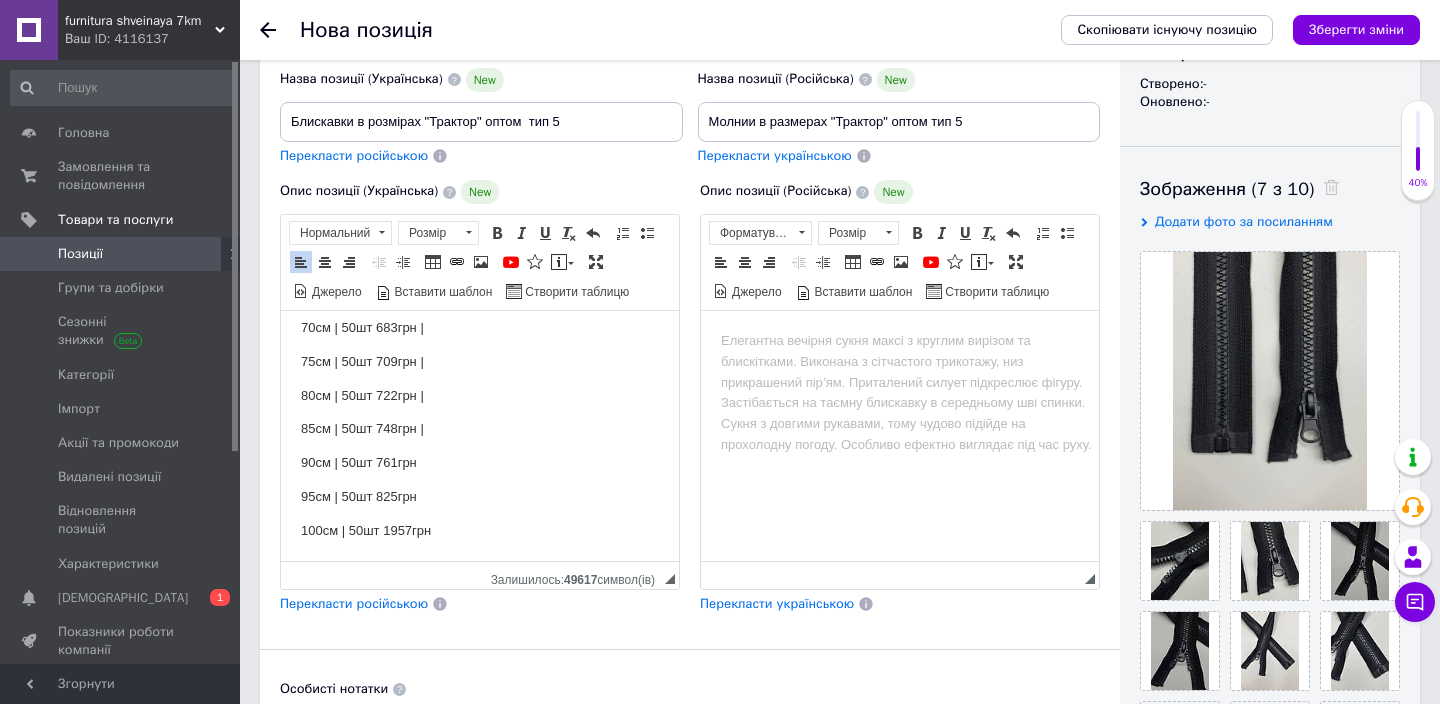 click on "90см | 50шт 761грн" at bounding box center [480, 463] 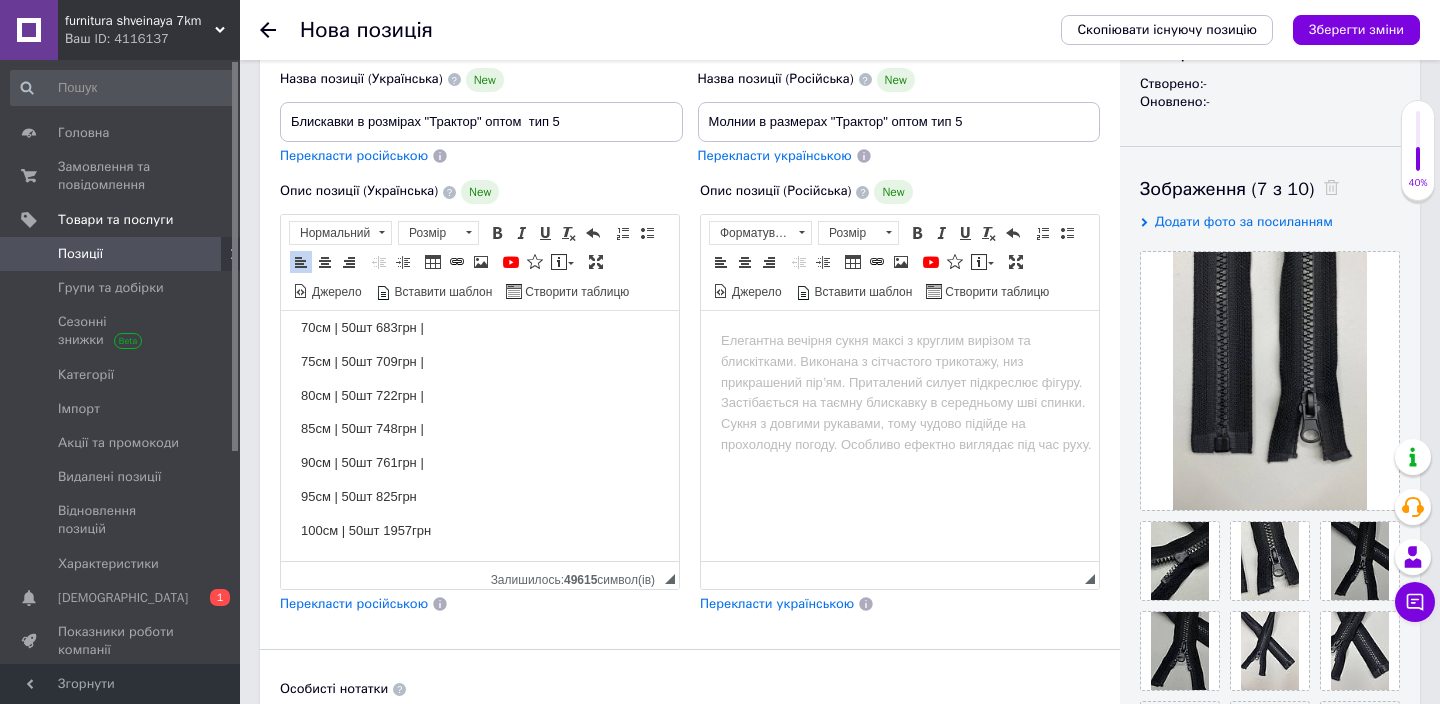 click on "95см | 50шт 825грн" at bounding box center (480, 497) 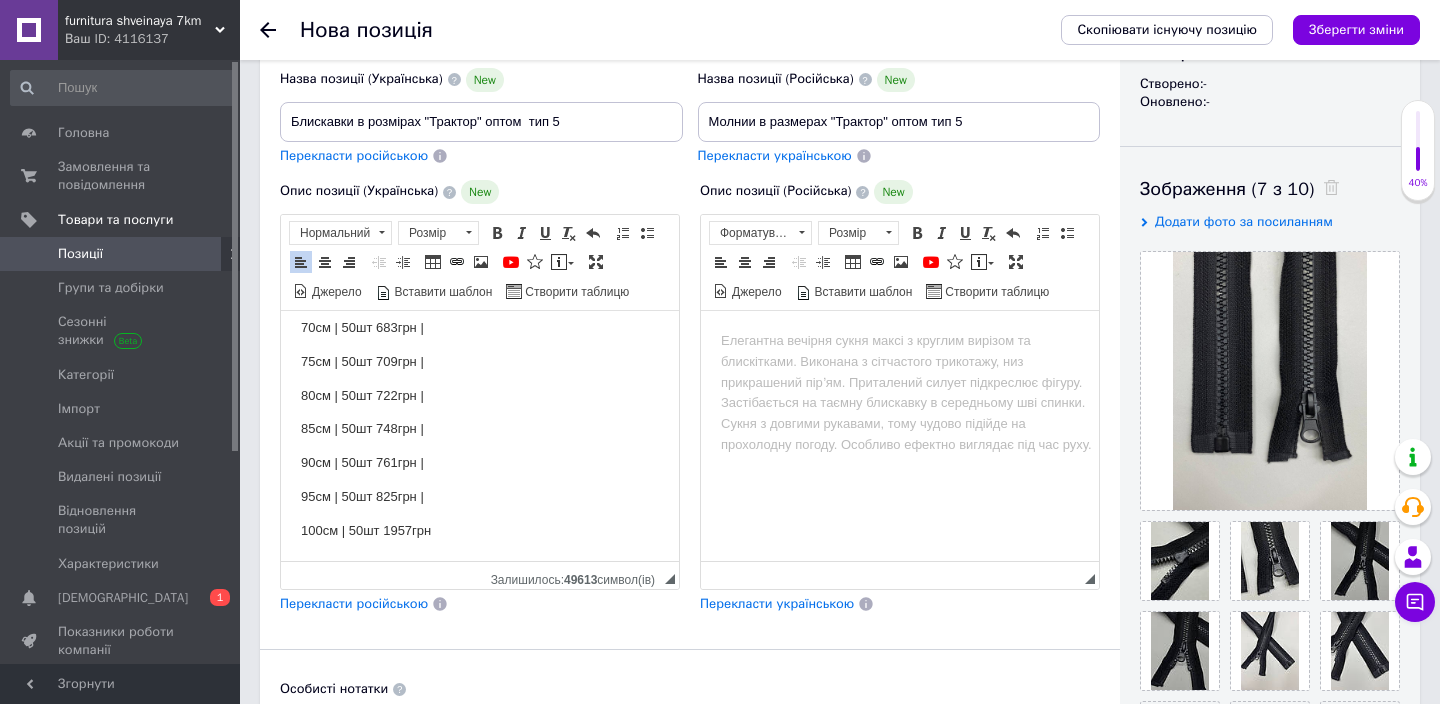 click on "100см | 50шт 1957грн" at bounding box center (480, 531) 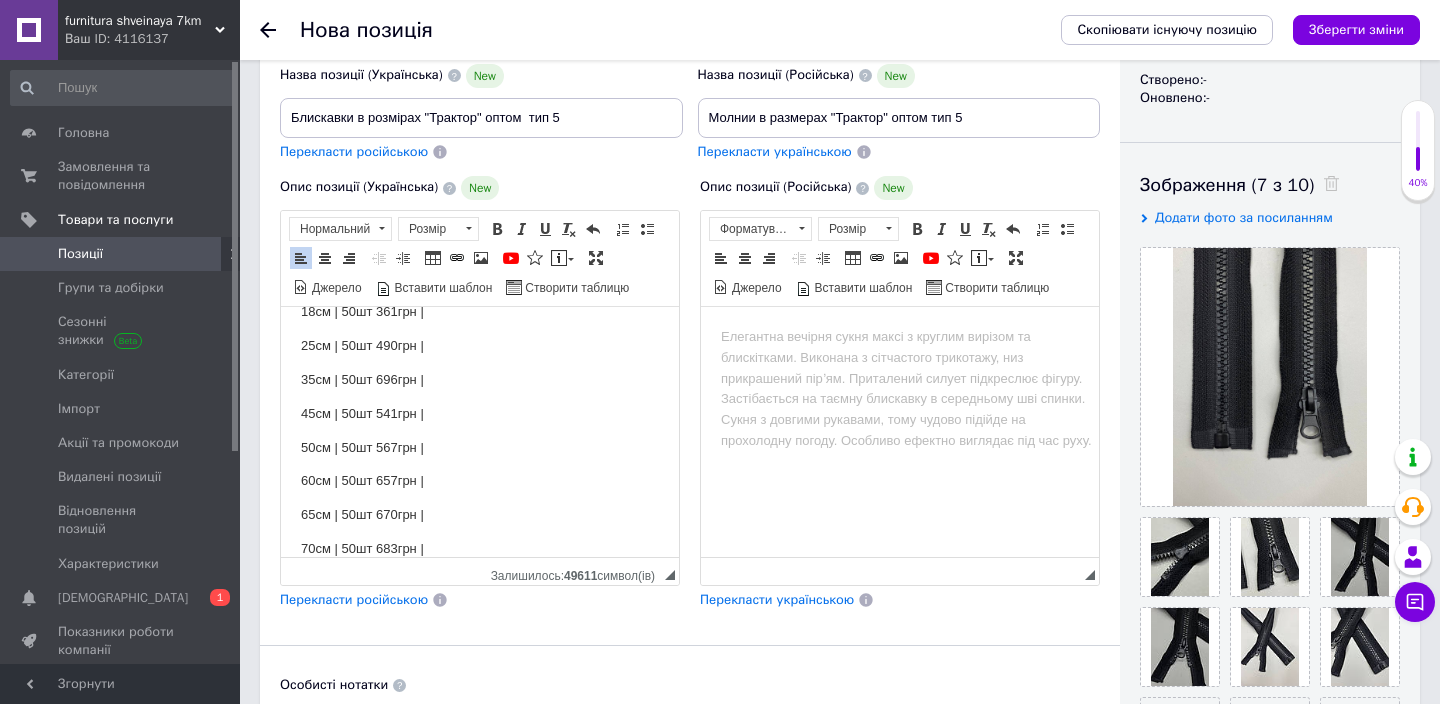 scroll, scrollTop: 0, scrollLeft: 0, axis: both 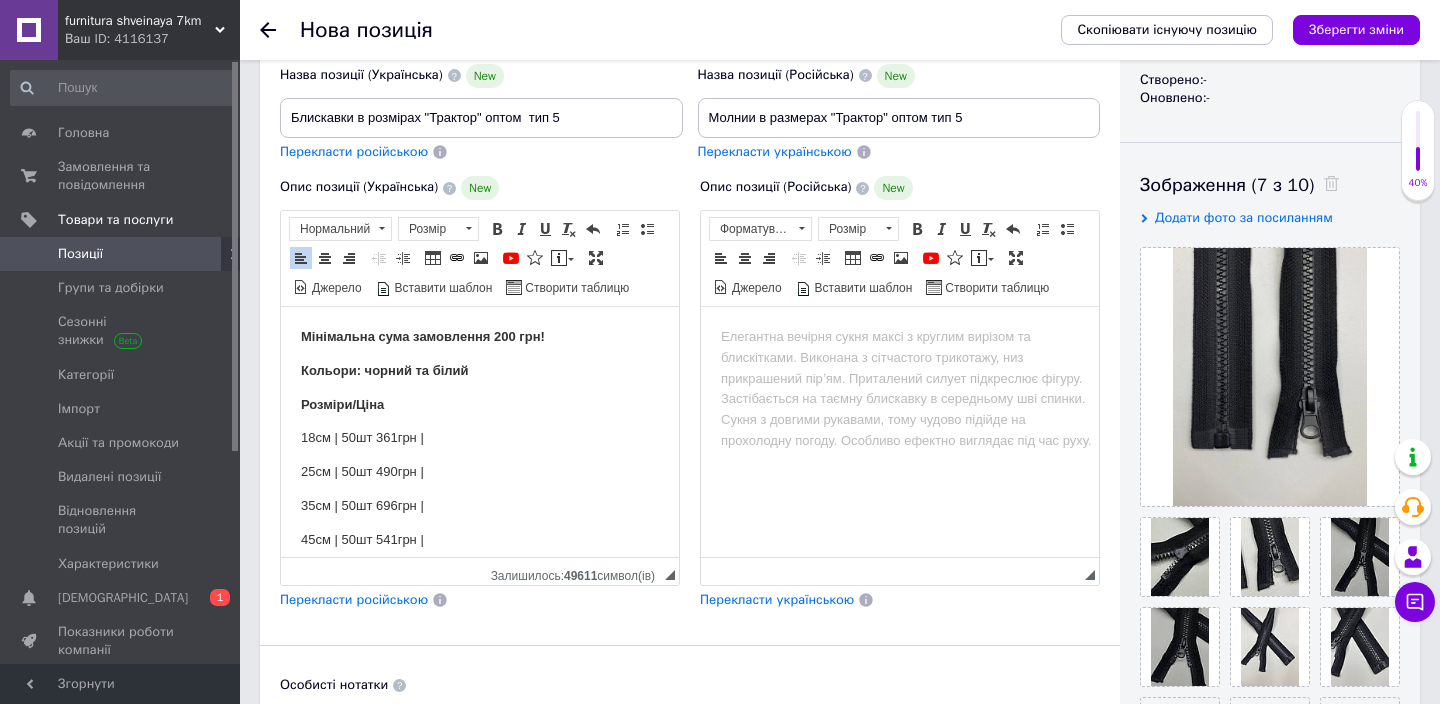 click on "18см | 50шт 361грн |" at bounding box center [480, 438] 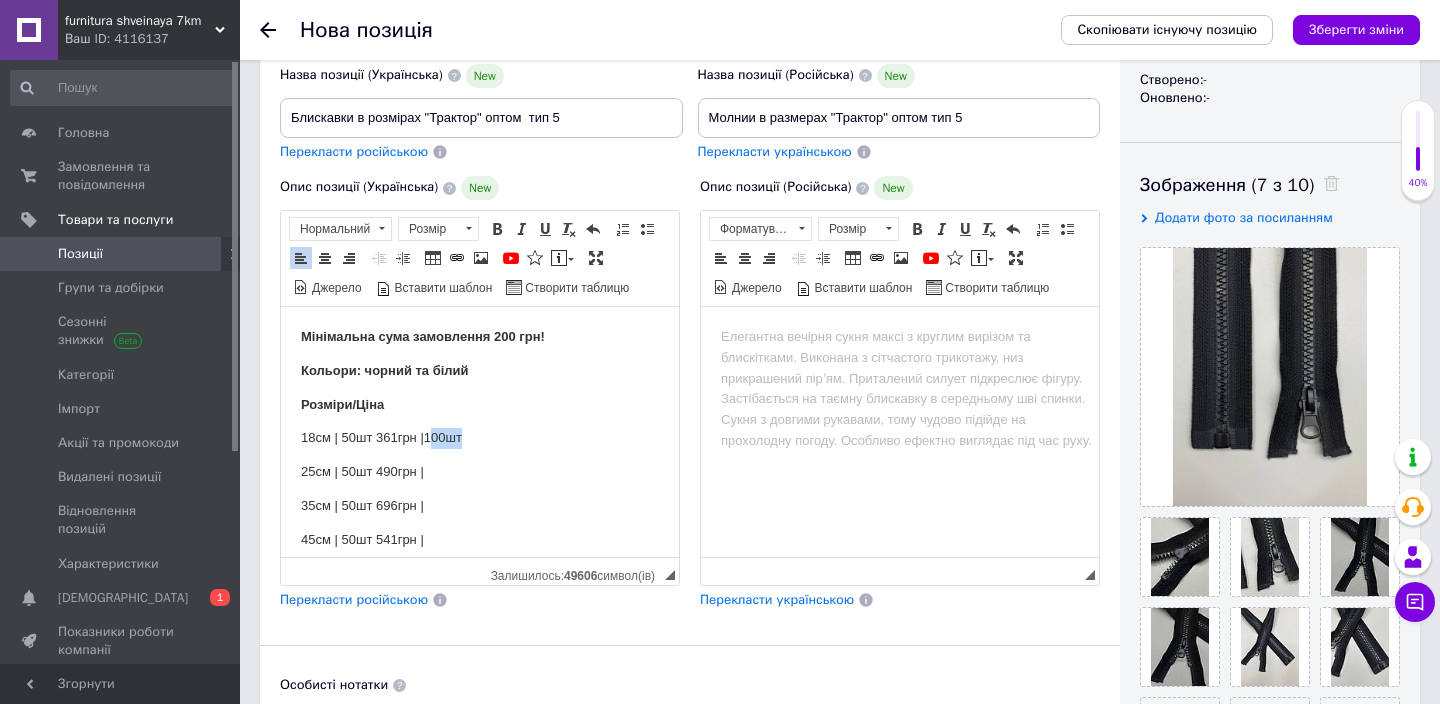 drag, startPoint x: 469, startPoint y: 444, endPoint x: 427, endPoint y: 439, distance: 42.296574 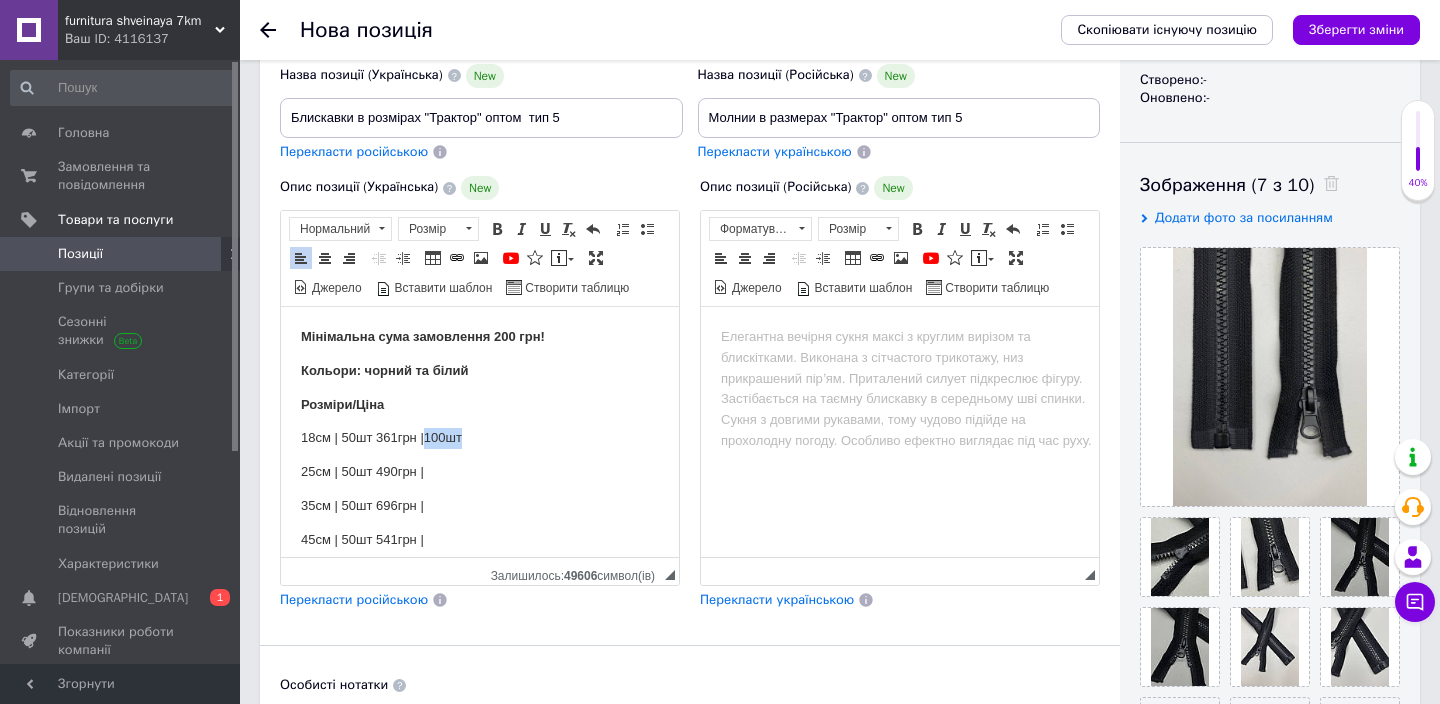 copy on "100шт" 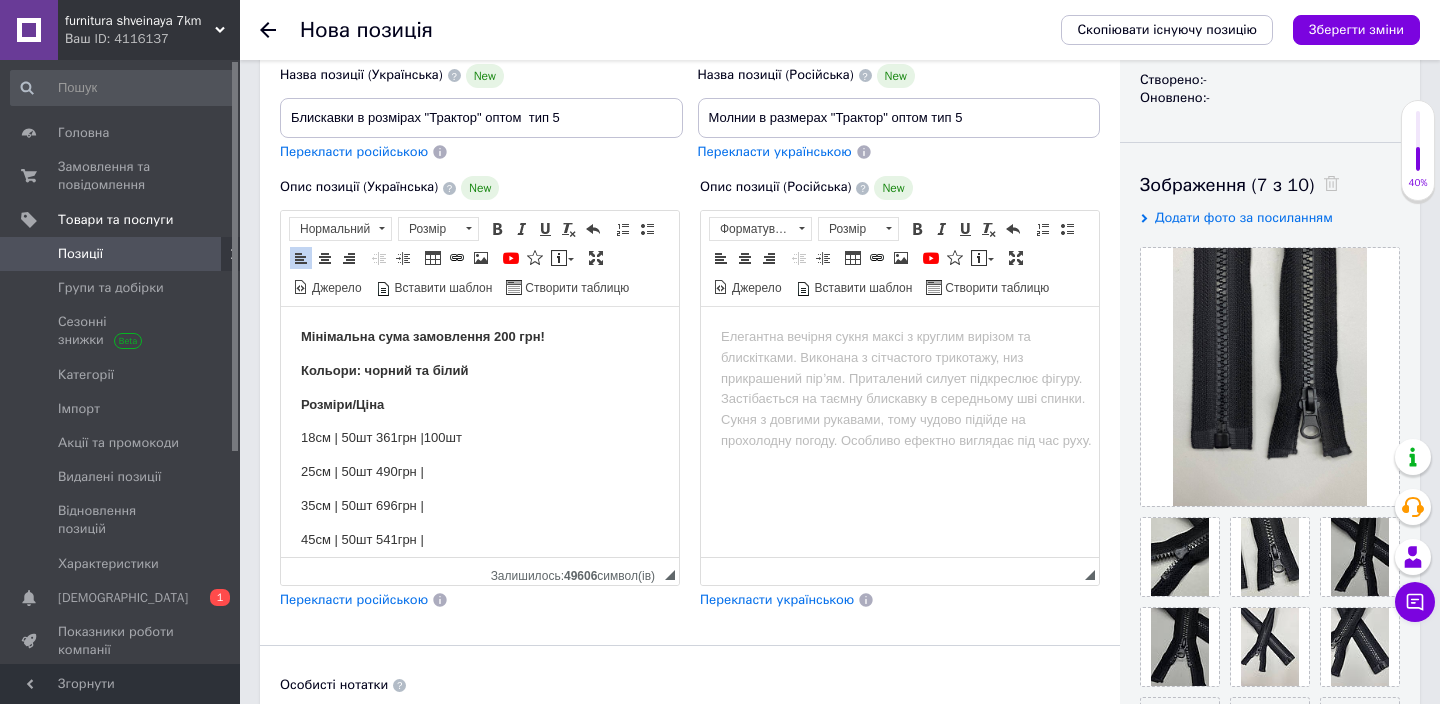 click on "25см | 50шт 490грн |" at bounding box center [480, 472] 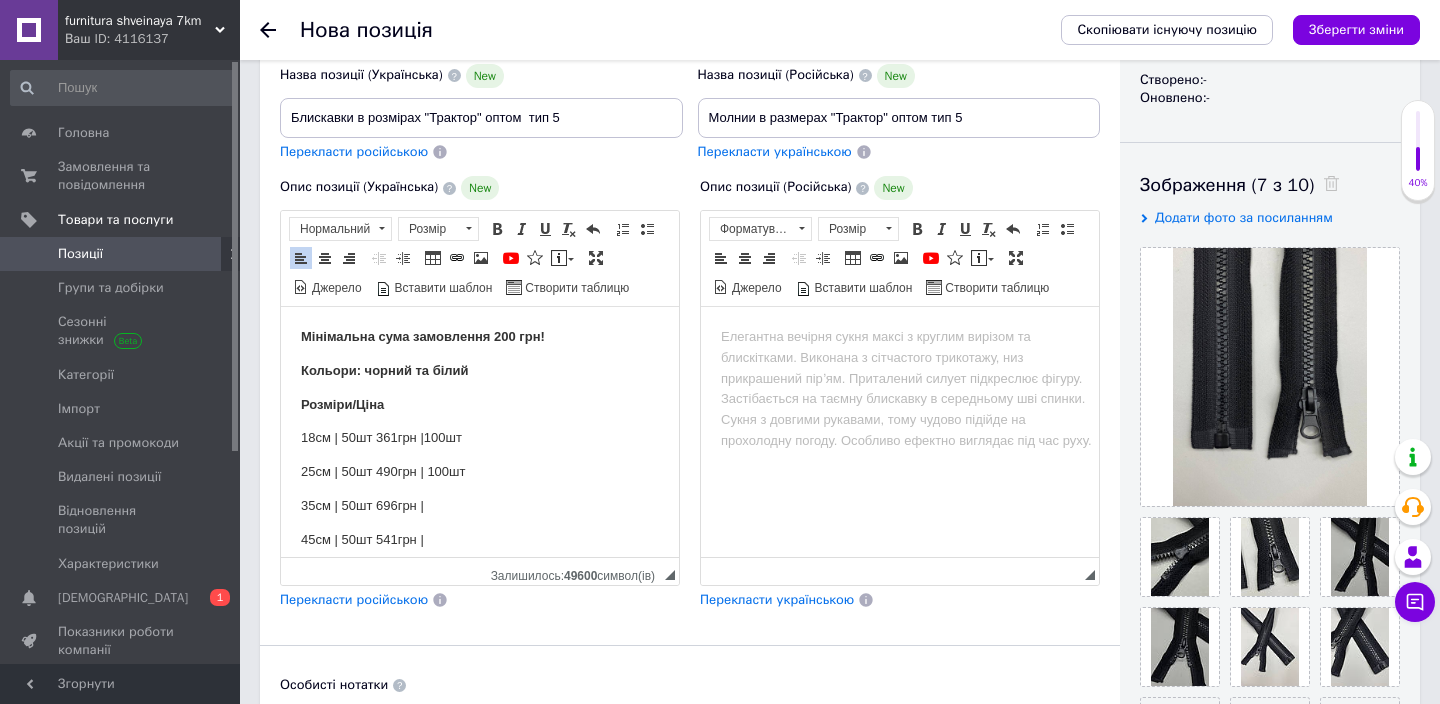 click on "35см | 50шт 696грн |" at bounding box center [480, 506] 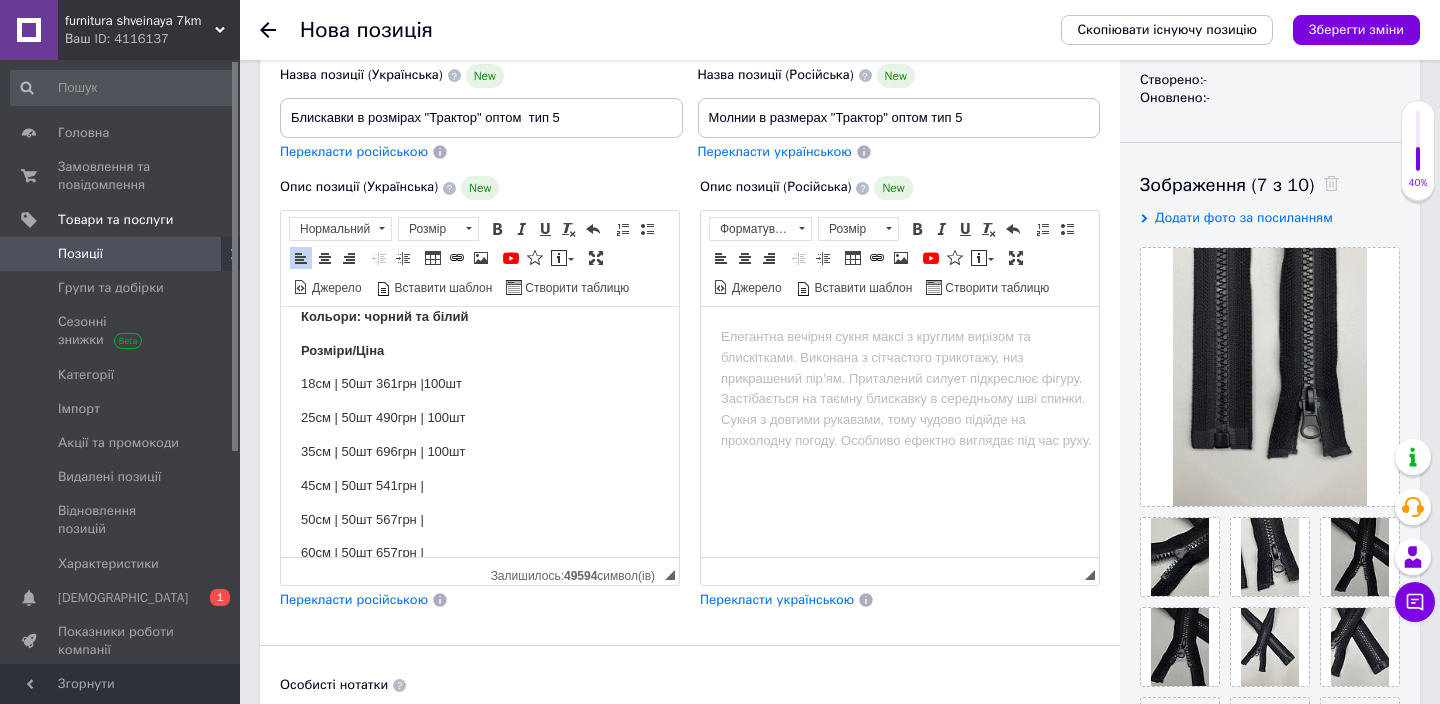 scroll, scrollTop: 60, scrollLeft: 0, axis: vertical 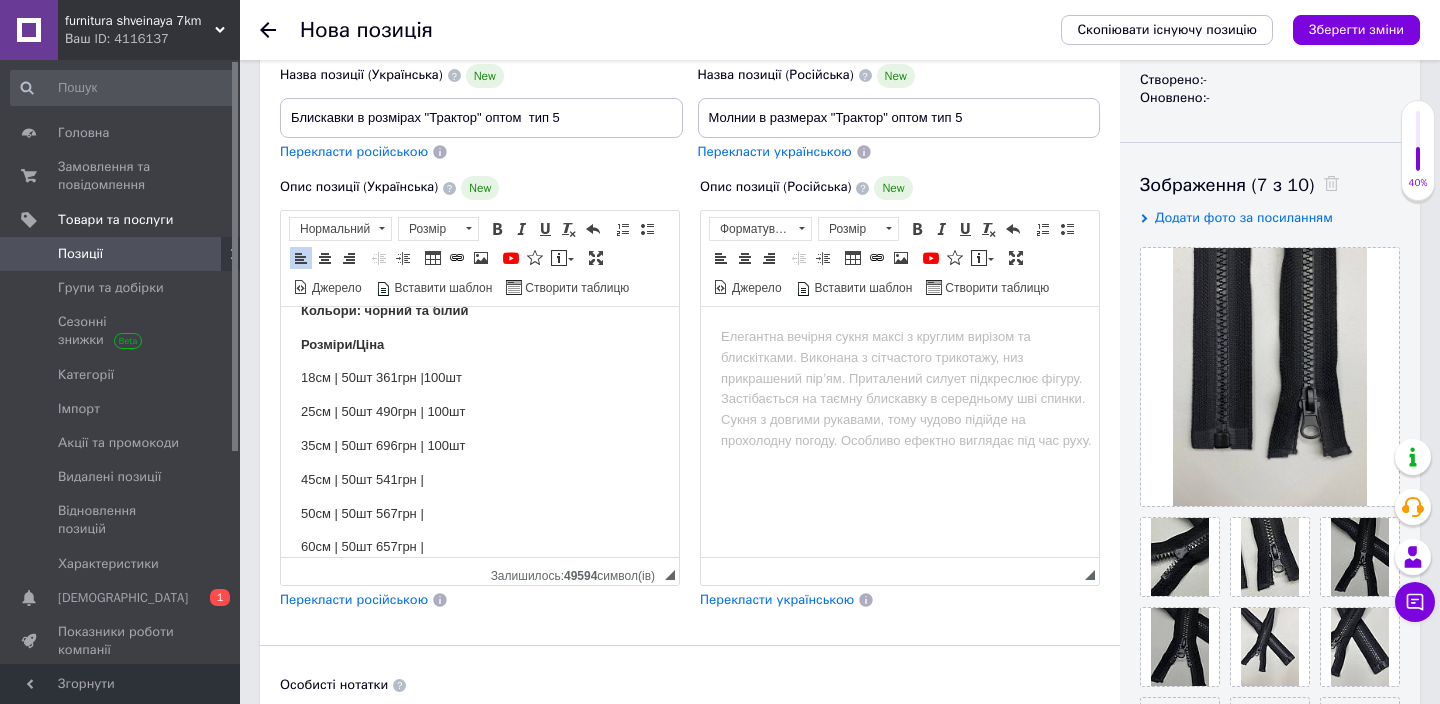 click on "45см | 50шт 541грн |" at bounding box center (480, 480) 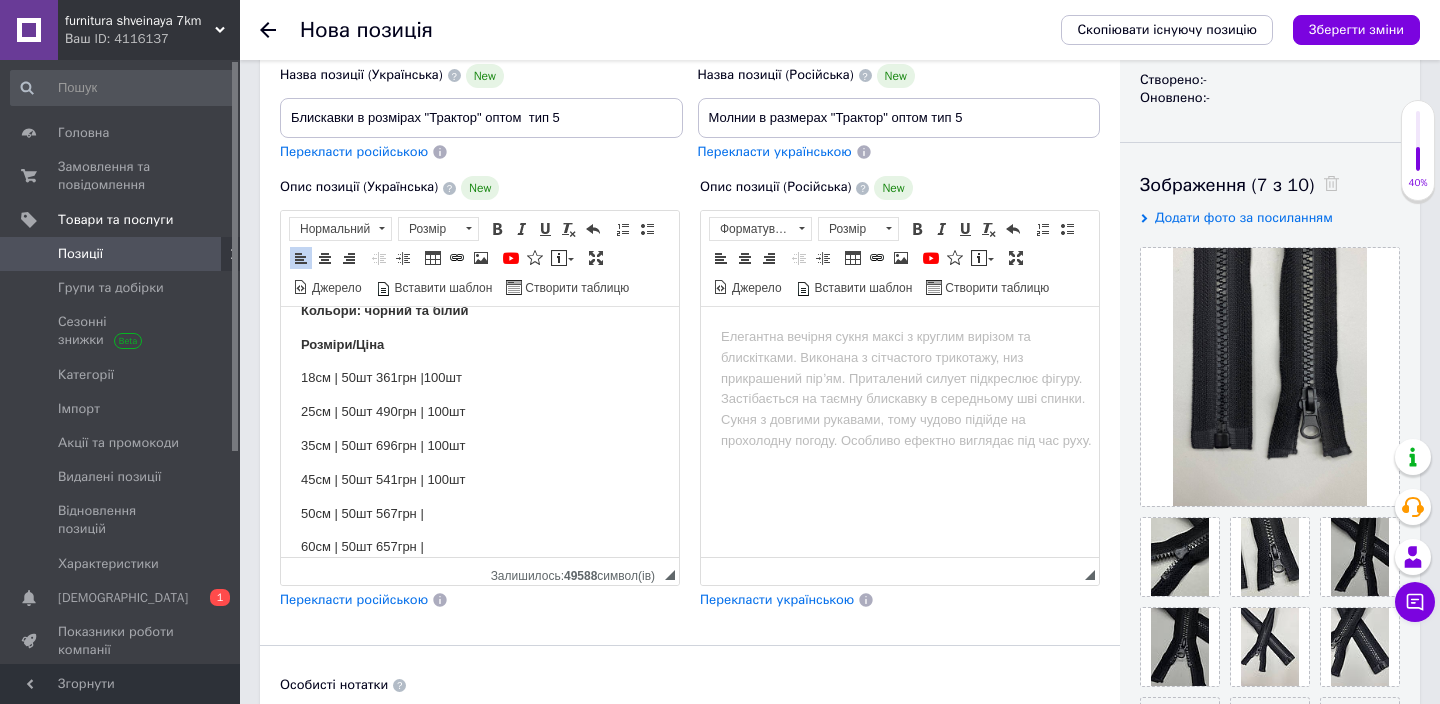 click on "18см | 50шт 361грн |100шт" at bounding box center (480, 378) 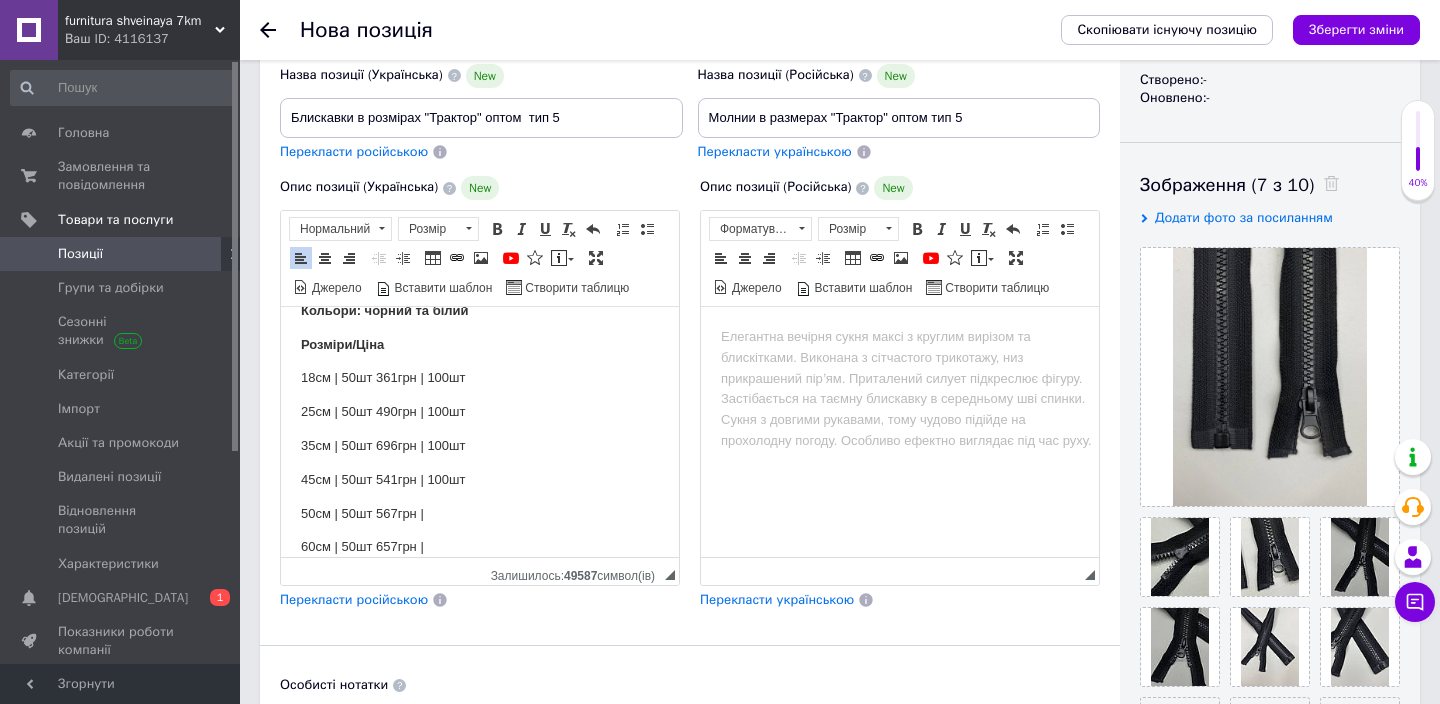 click on "50см | 50шт 567грн |" at bounding box center (480, 514) 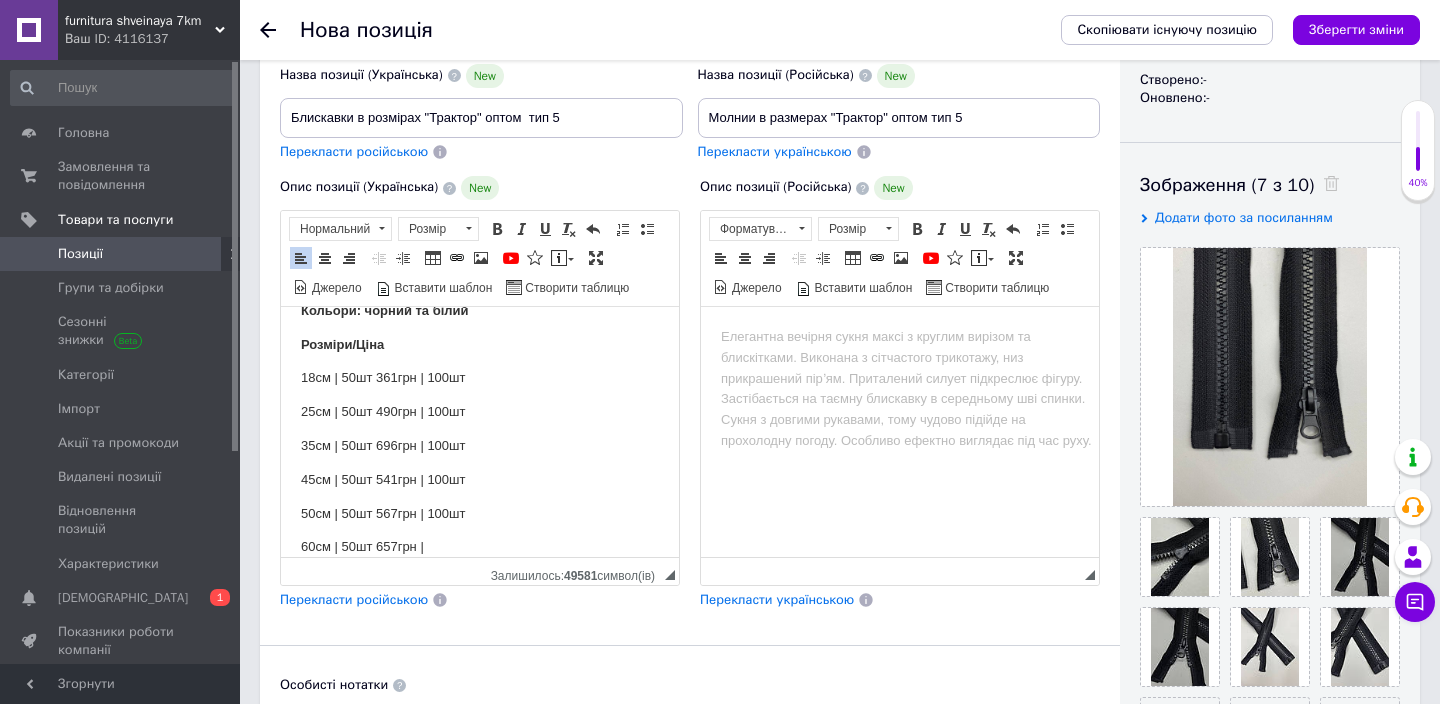 click on "60см | 50шт 657грн |" at bounding box center (480, 547) 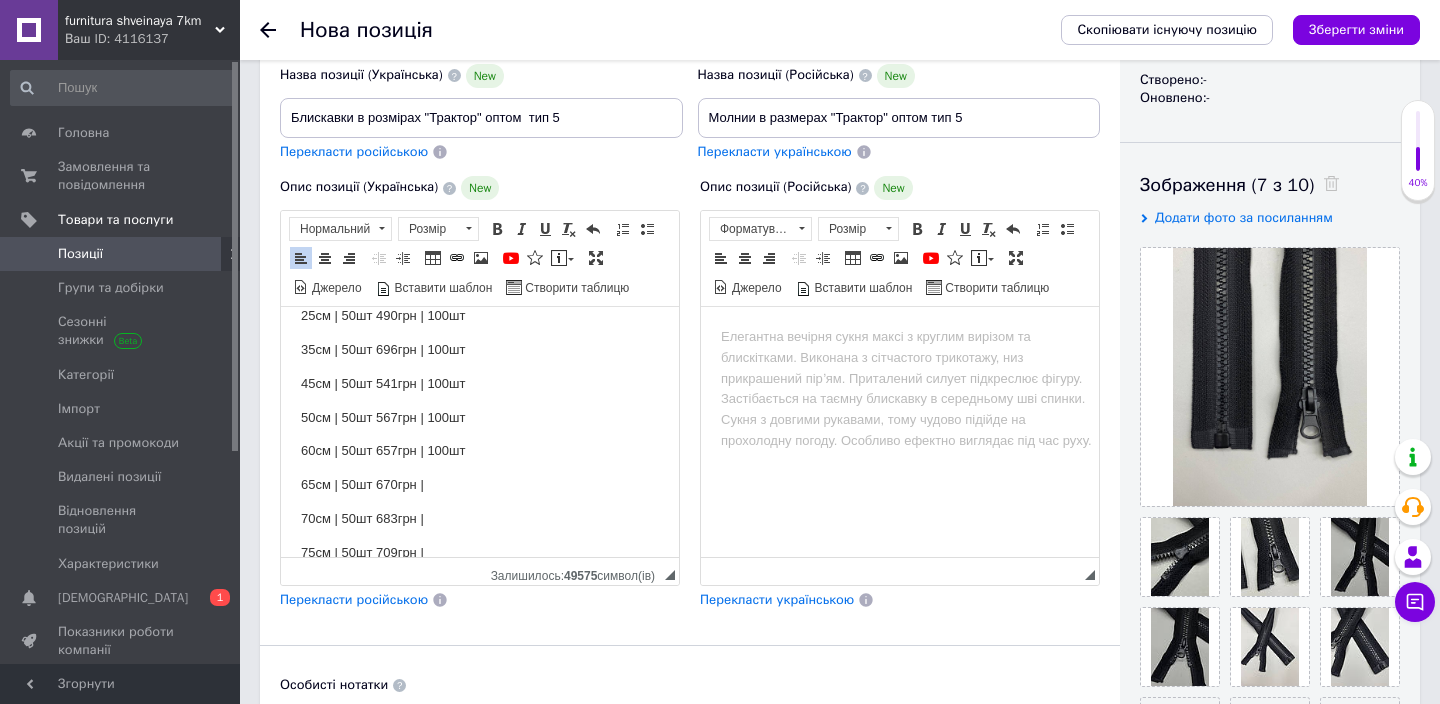 scroll, scrollTop: 160, scrollLeft: 0, axis: vertical 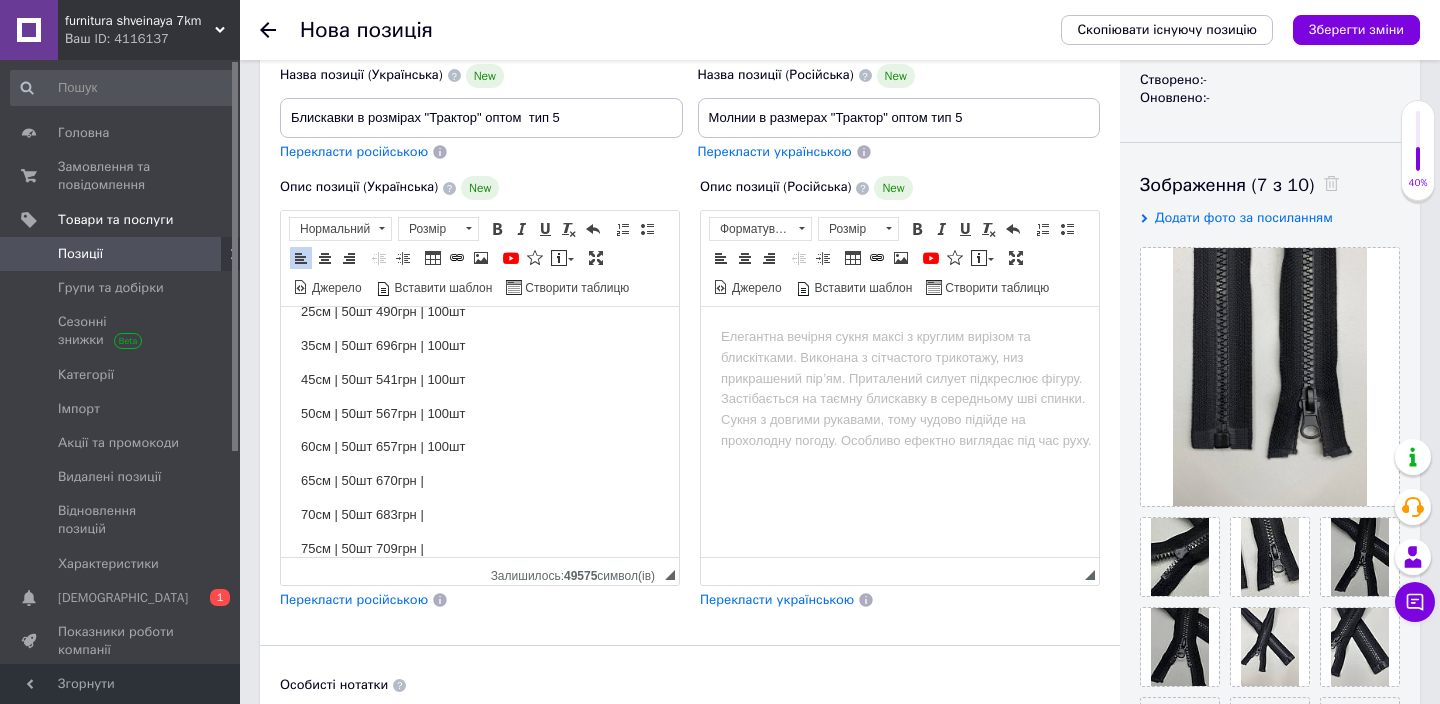 click on "65см | 50шт 670грн |" at bounding box center (480, 481) 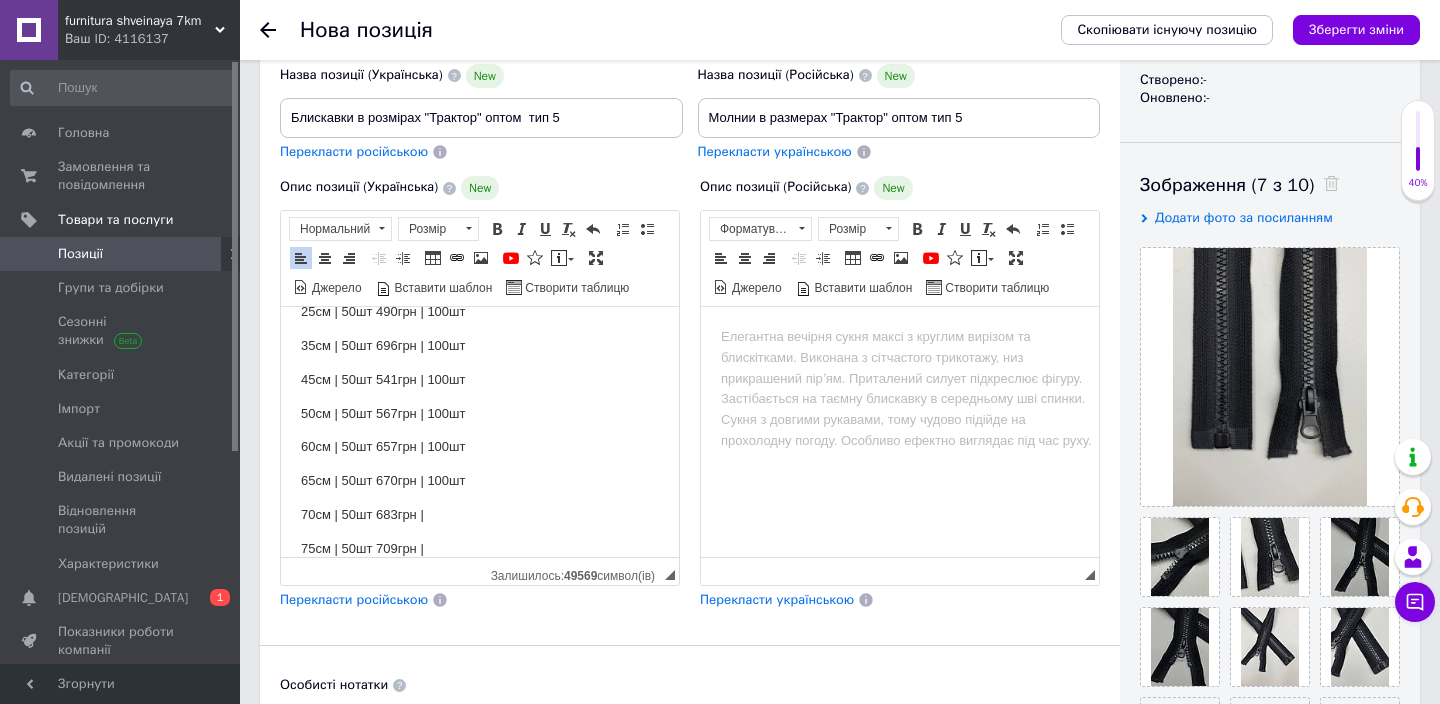 click on "70см | 50шт 683грн |" at bounding box center (480, 515) 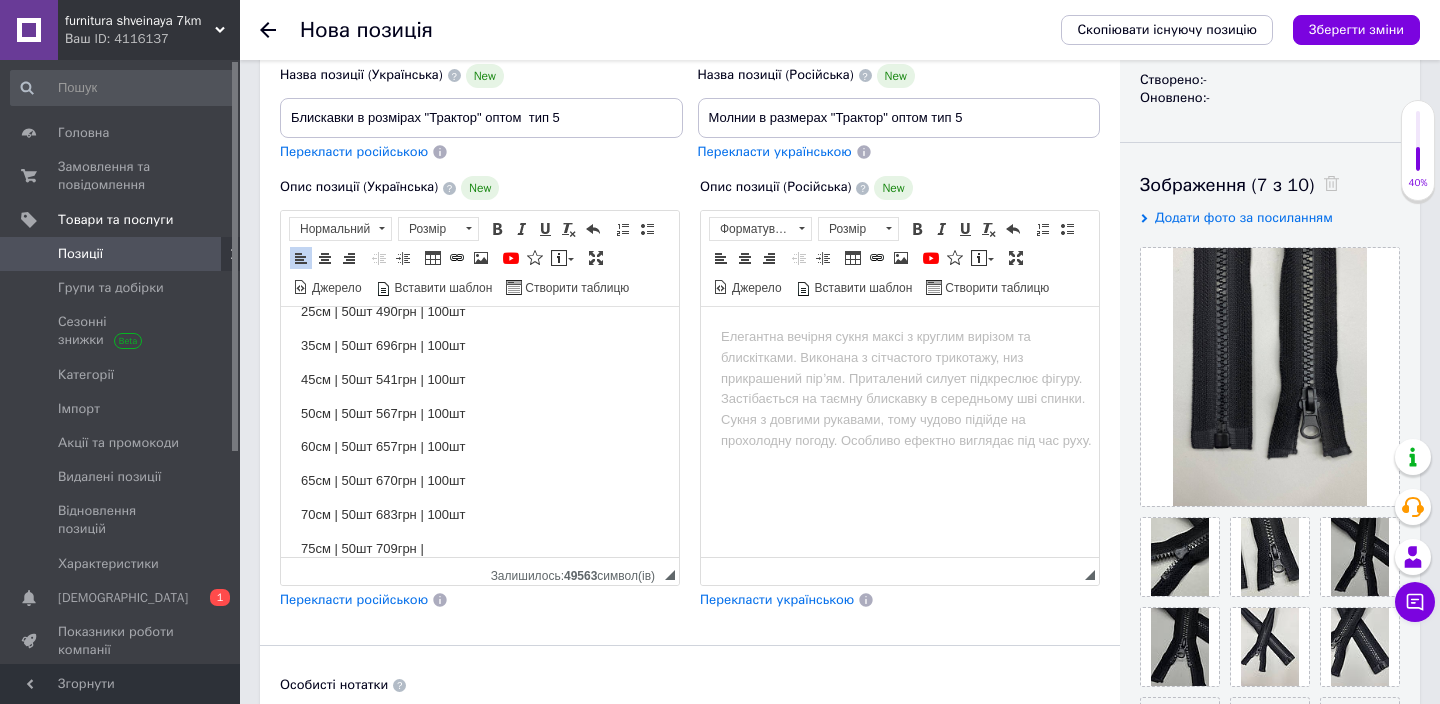 click on "75см | 50шт 709грн |" at bounding box center [480, 549] 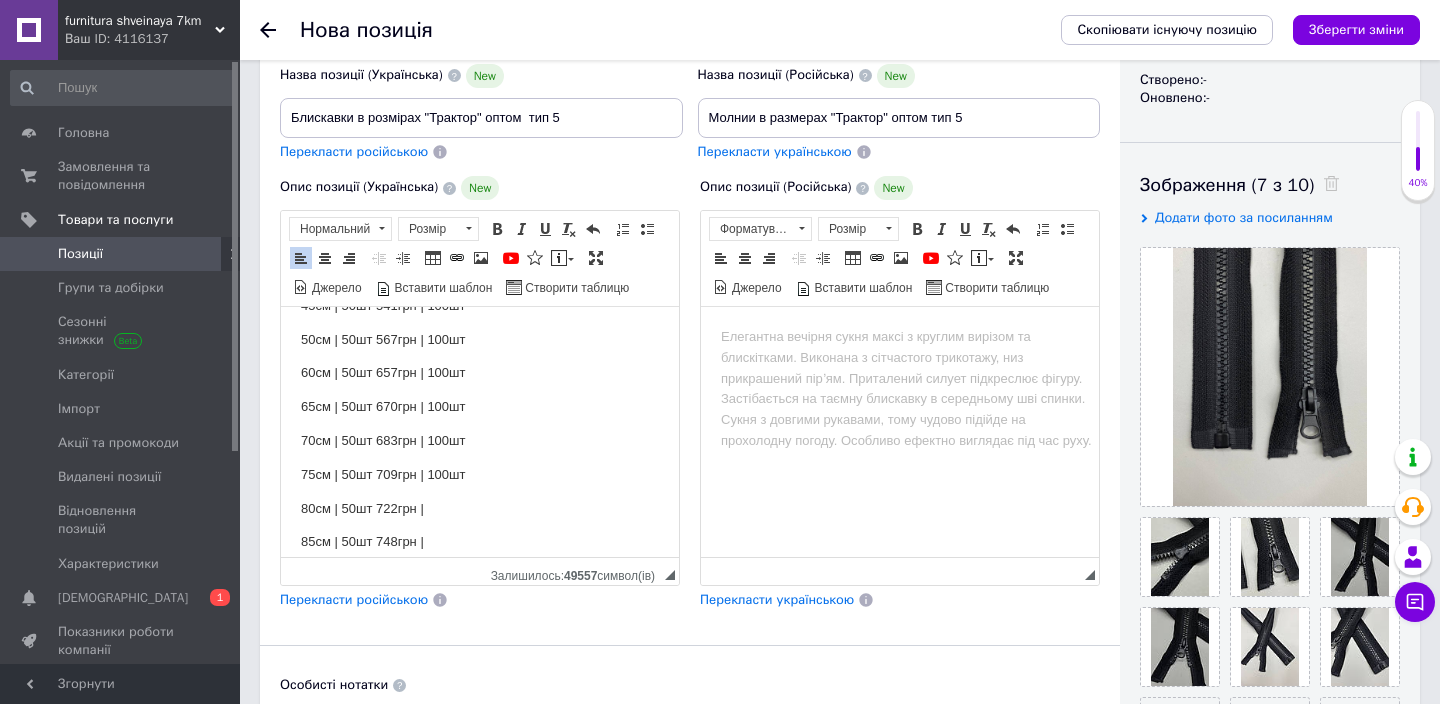 scroll, scrollTop: 241, scrollLeft: 0, axis: vertical 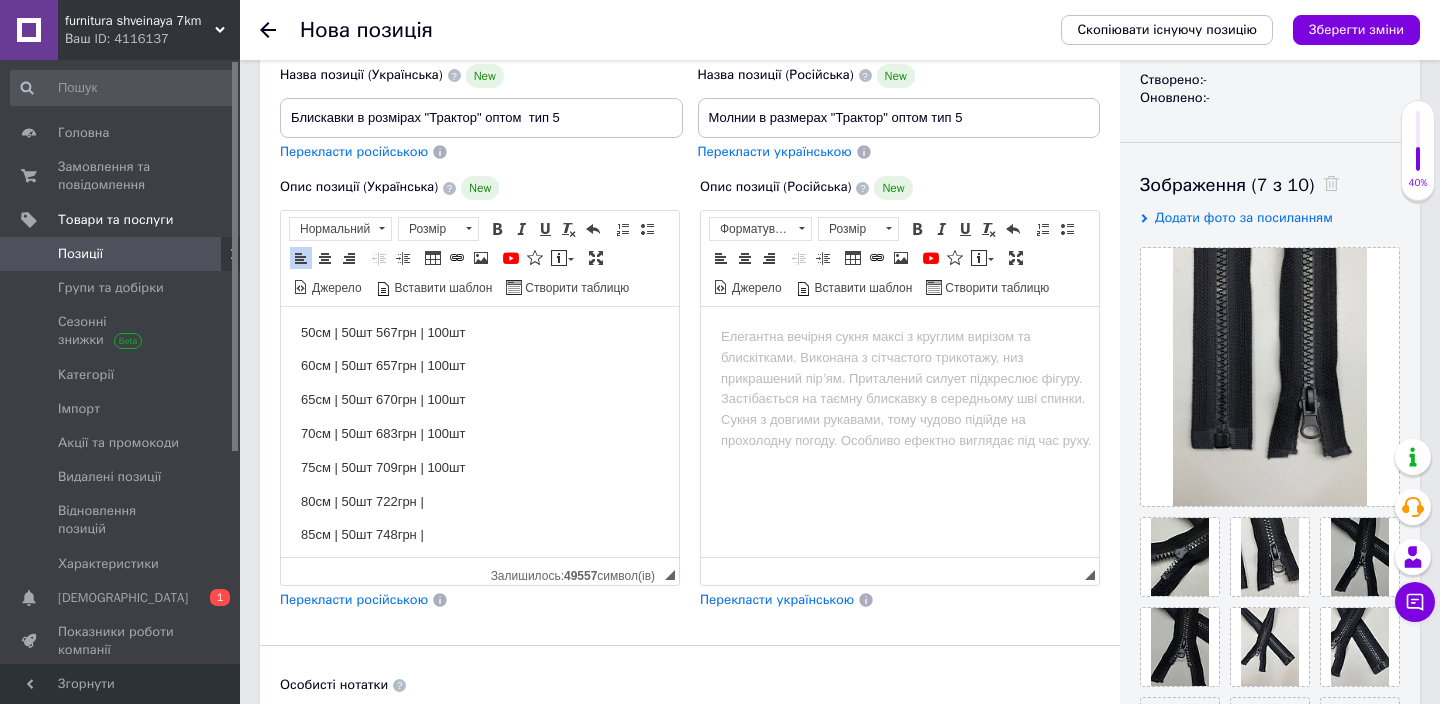 click on "80см | 50шт 722грн |" at bounding box center (480, 502) 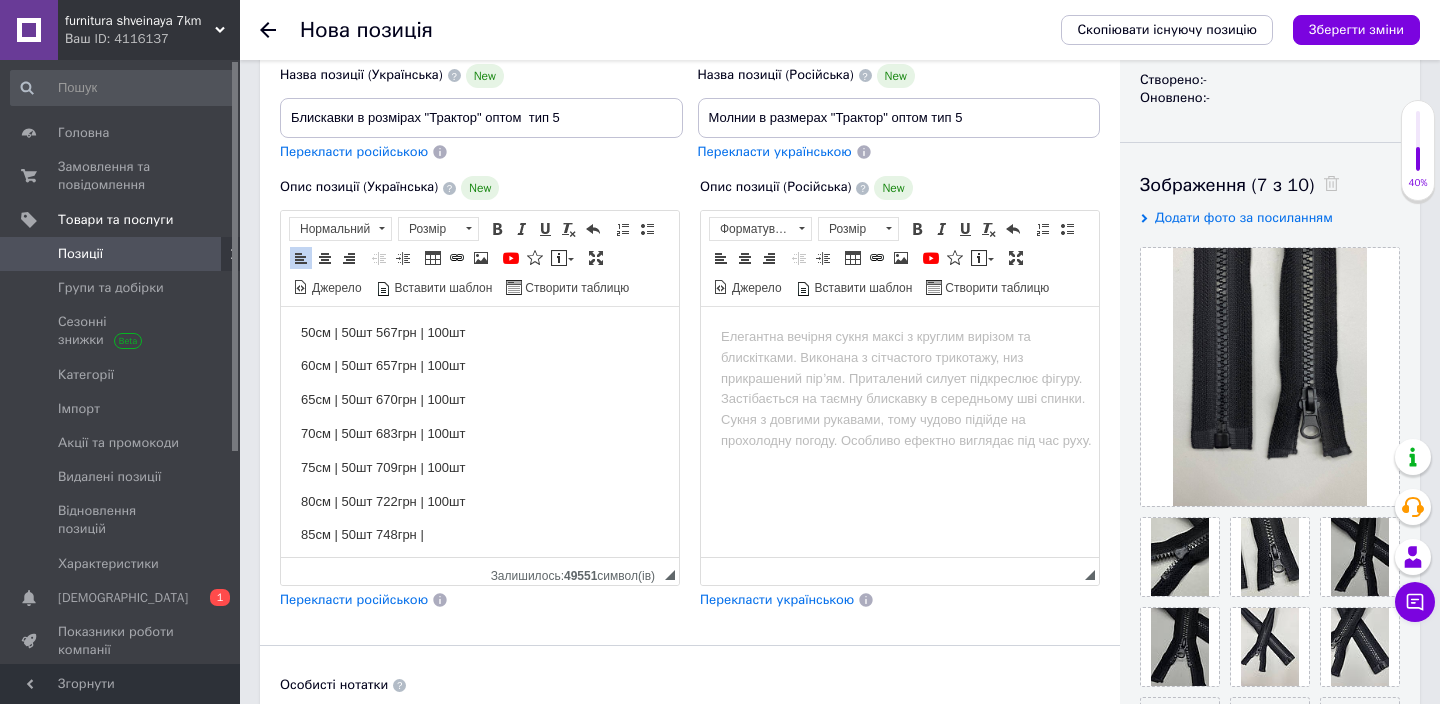 click on "85см | 50шт 748грн |" at bounding box center [480, 535] 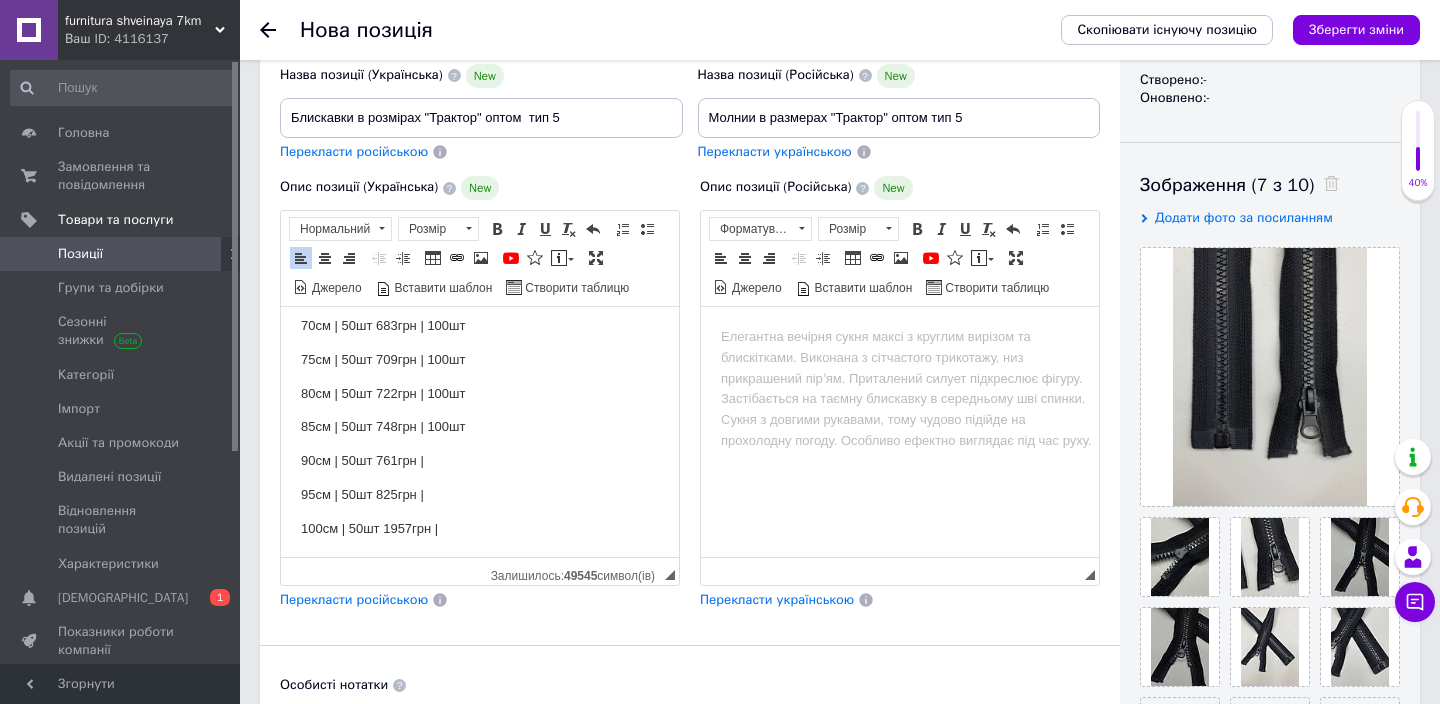 scroll, scrollTop: 351, scrollLeft: 0, axis: vertical 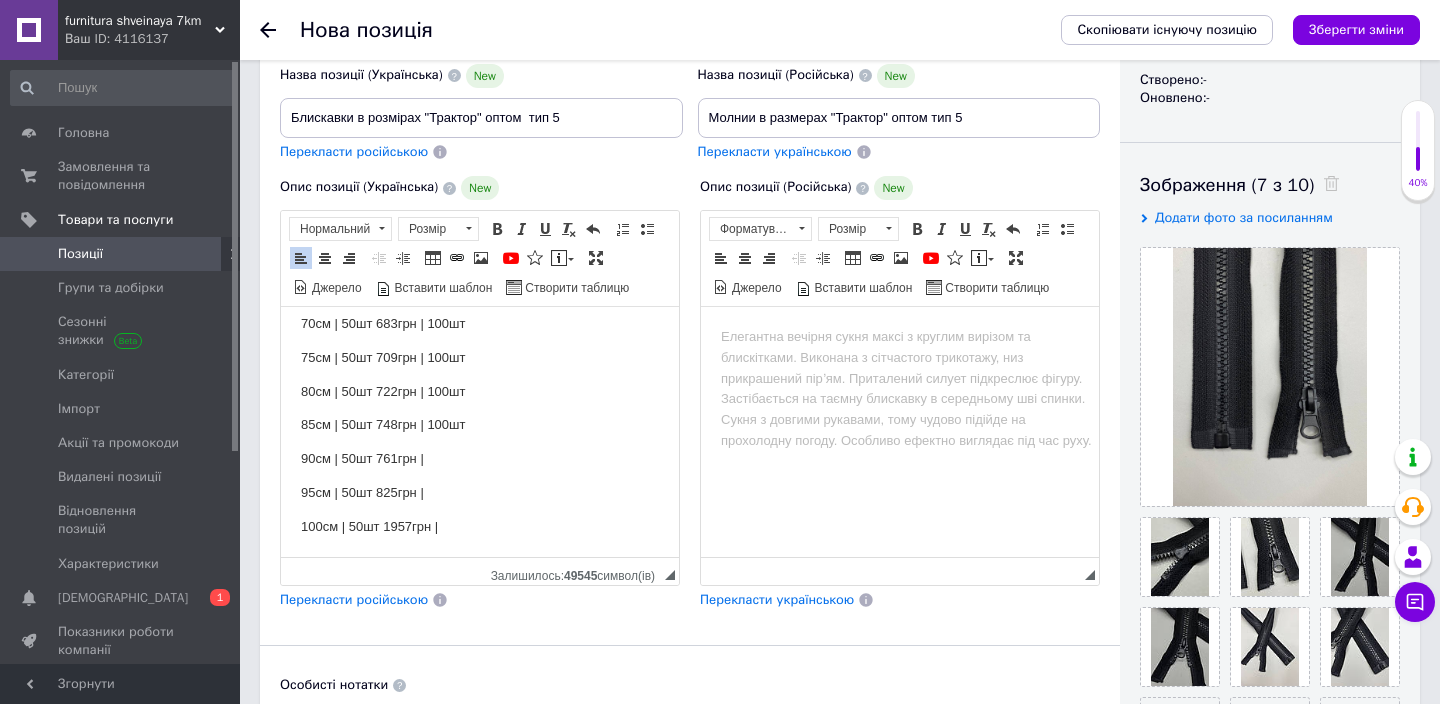 click on "90см | 50шт 761грн |" at bounding box center [480, 459] 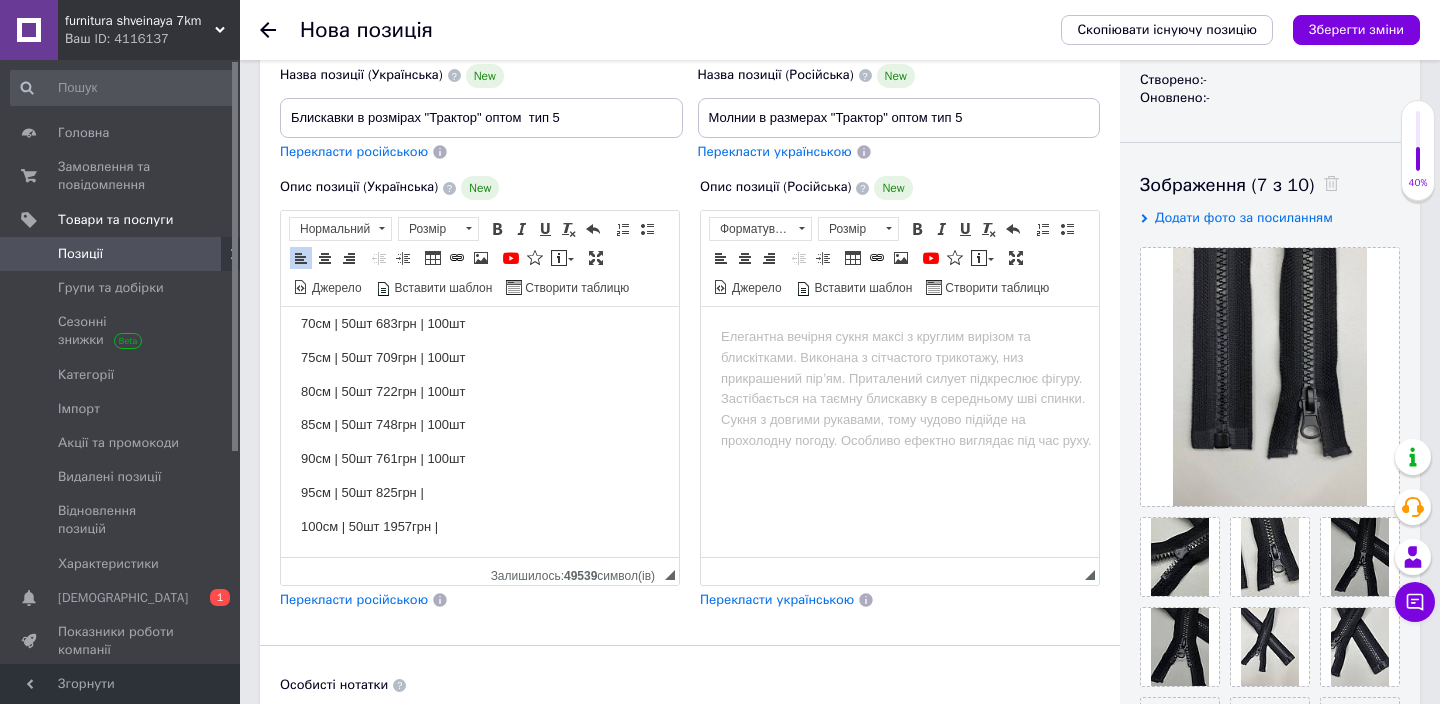 click on "Мінімальна сума замовлення 200 грн! Кольори: чорний та білий  Розміри/Ціна  18см | 50шт 361грн | 100шт 25см | 50шт 490грн | 100шт 35см | 50шт 696грн | 100шт 45см | 50шт 541грн | 100шт 50см | 50шт 567грн | 100шт 60см | 50шт 657грн | 100шт 65см | 50шт 670грн | 100шт 70см | 50шт 683грн | 100шт 75см | 50шт 709грн | 100шт 80см | 50шт 722грн | 100шт 85см | 50шт 748грн | 100шт 90см | 50шт 761грн | 100шт 95см | 50шт 825грн |  100см | 50шт 1957грн |" at bounding box center [480, 257] 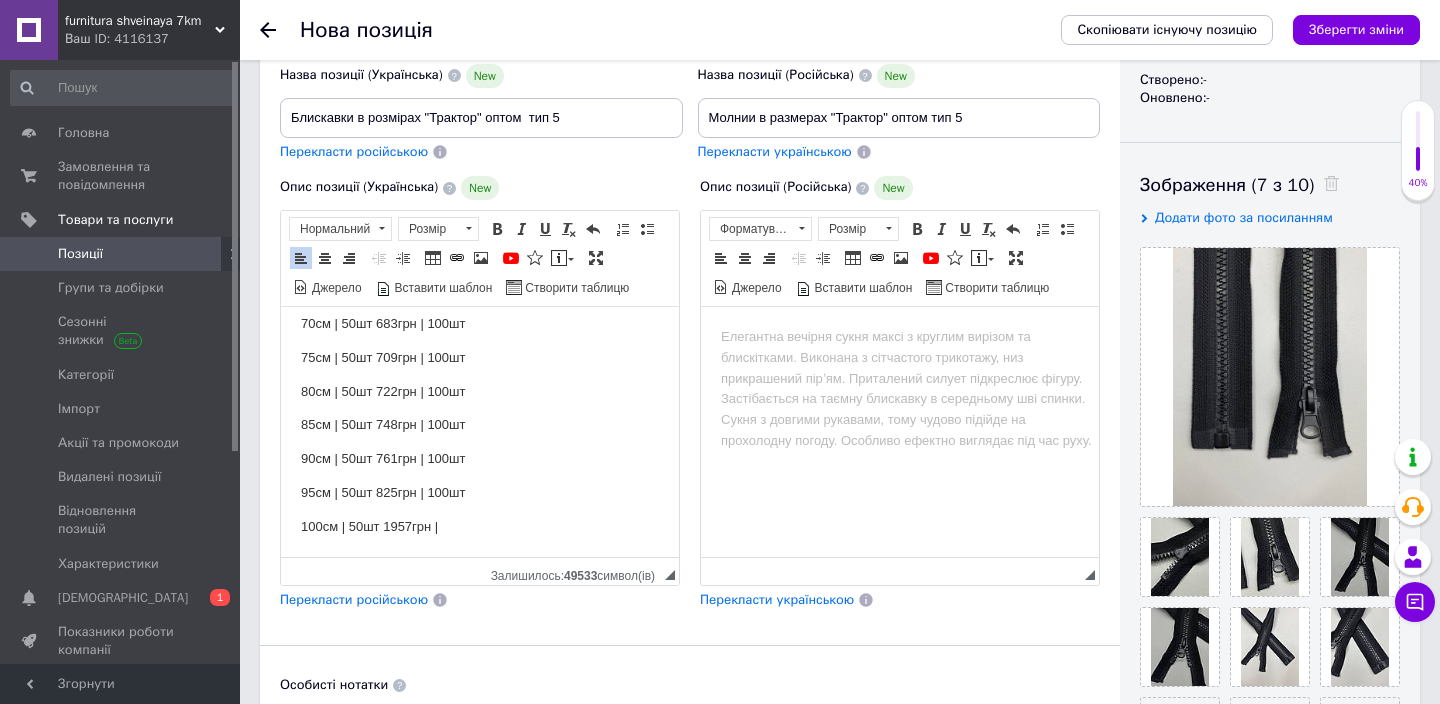 click on "100см | 50шт 1957грн |" at bounding box center (480, 527) 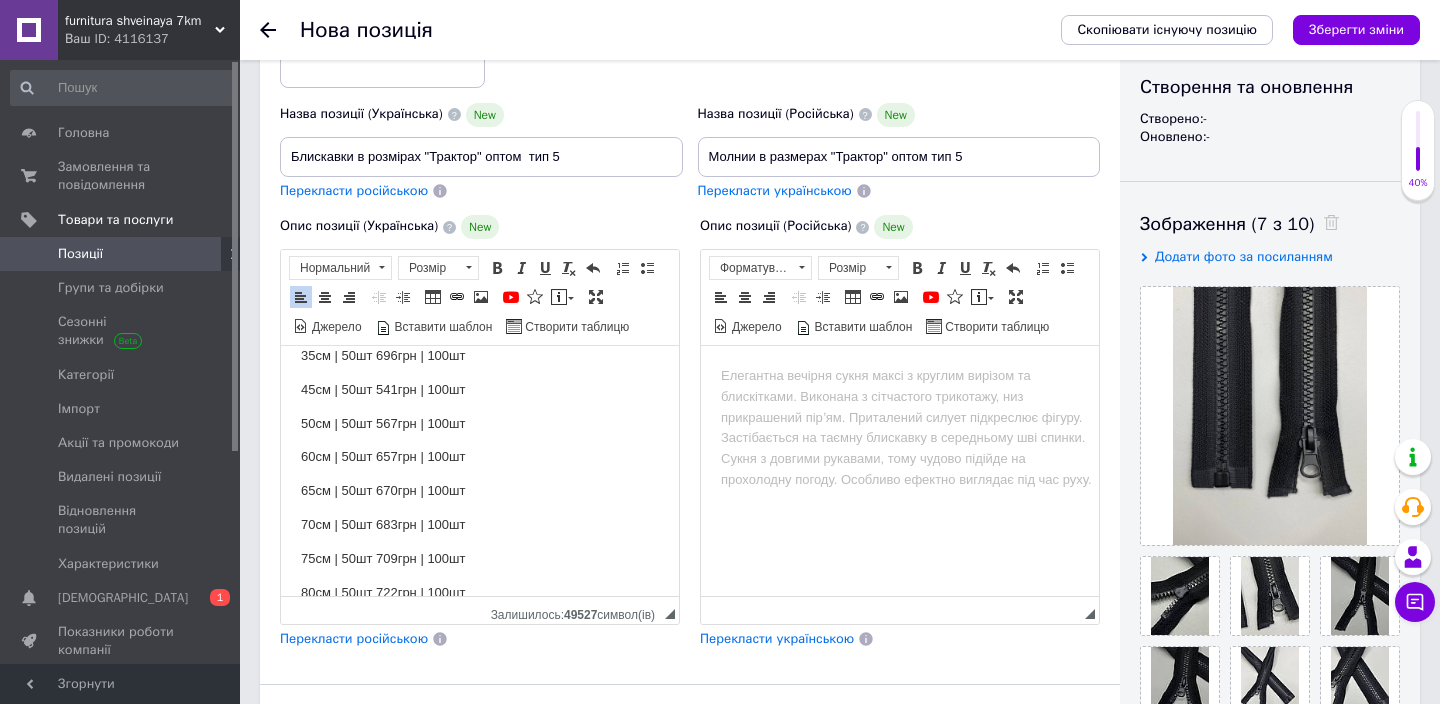 scroll, scrollTop: 0, scrollLeft: 0, axis: both 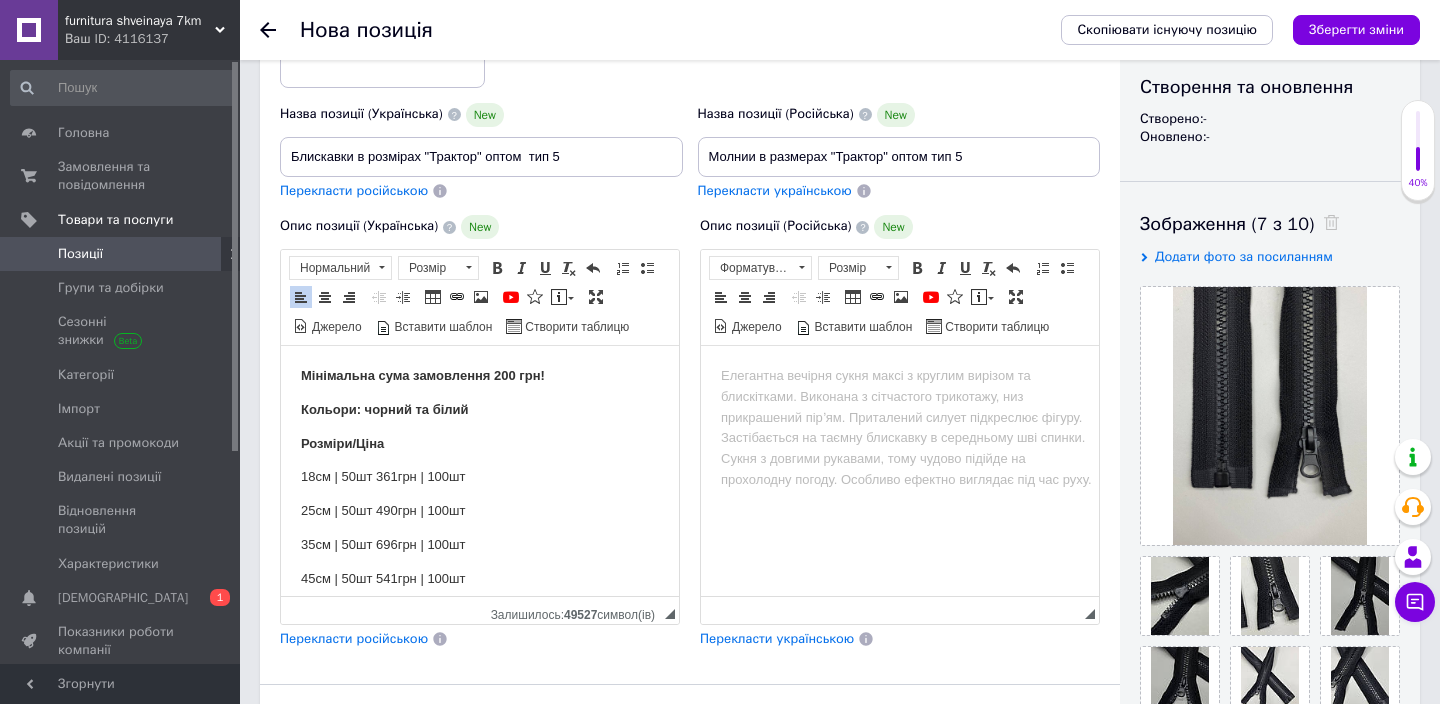 click on "18см | 50шт 361грн | 100шт" at bounding box center (480, 477) 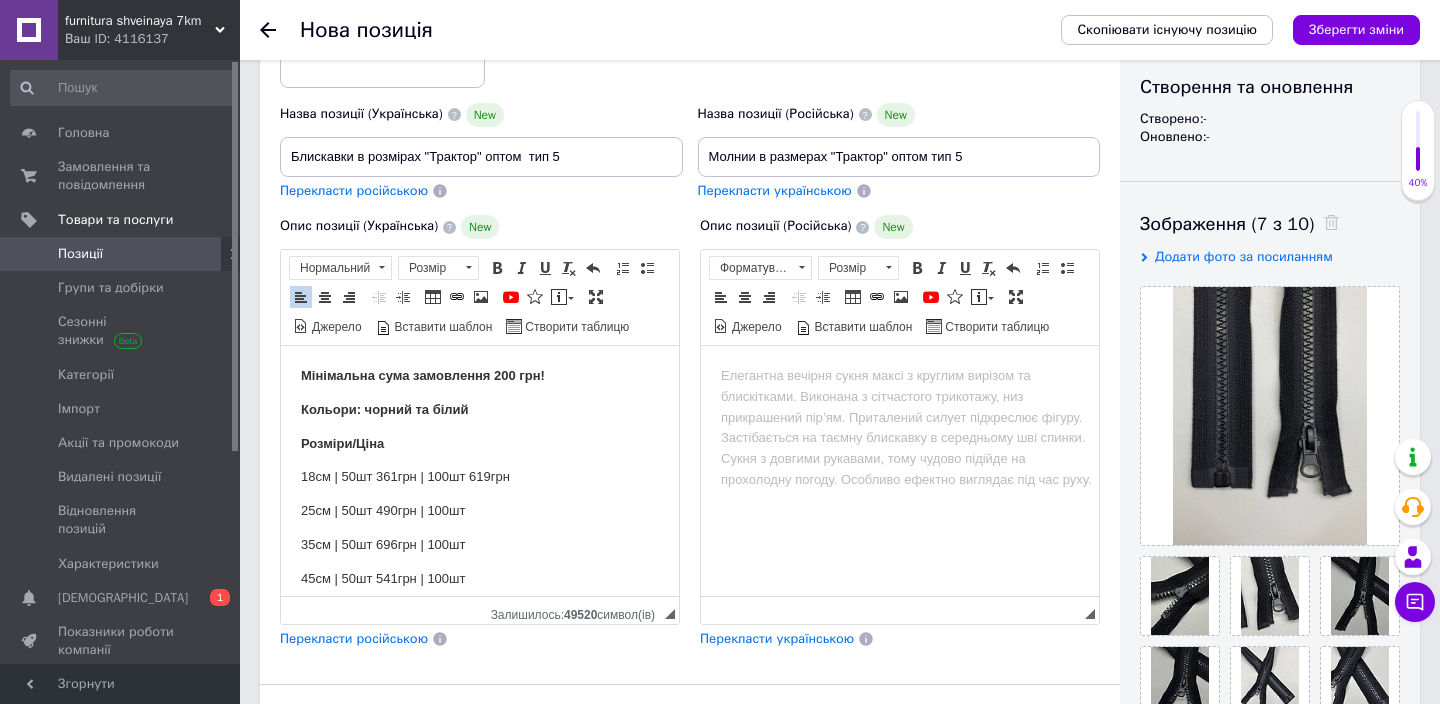 click on "25см | 50шт 490грн | 100шт" at bounding box center (480, 511) 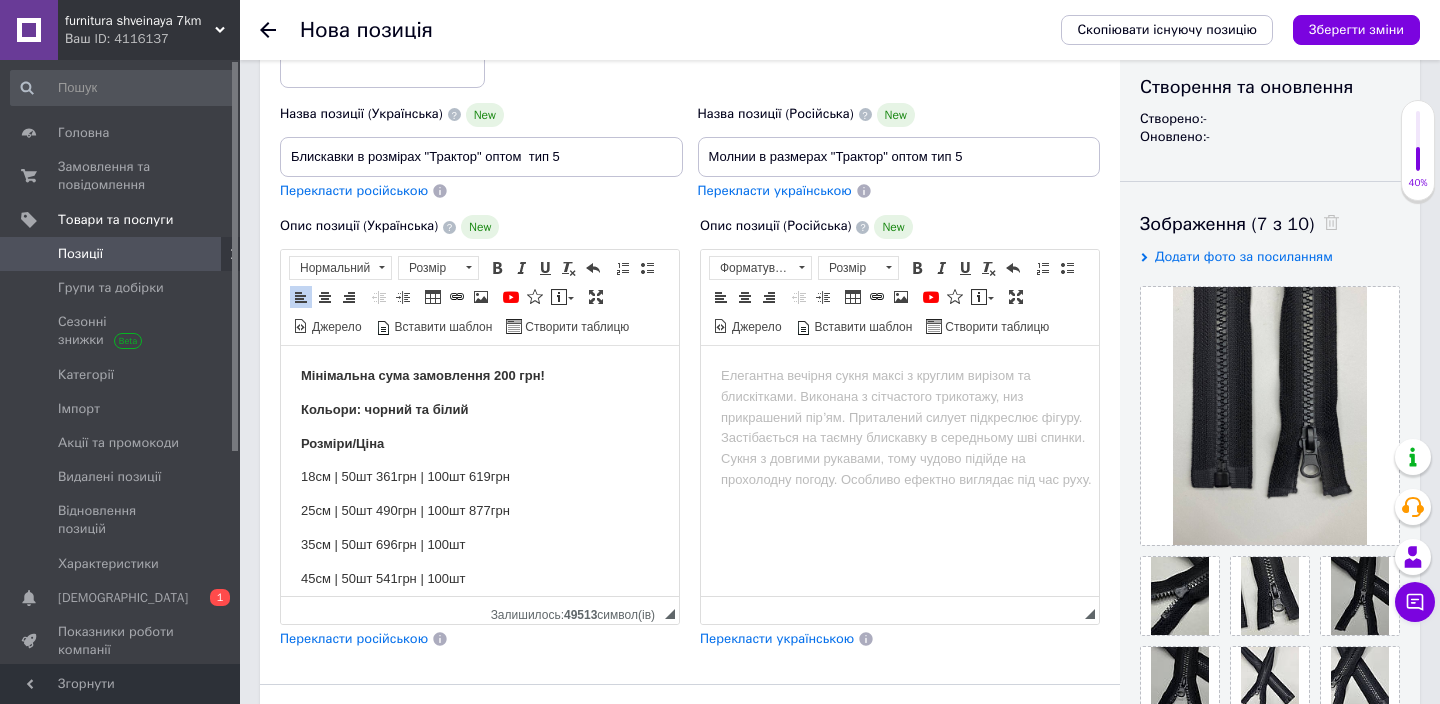 click on "35см | 50шт 696грн | 100шт" at bounding box center (480, 545) 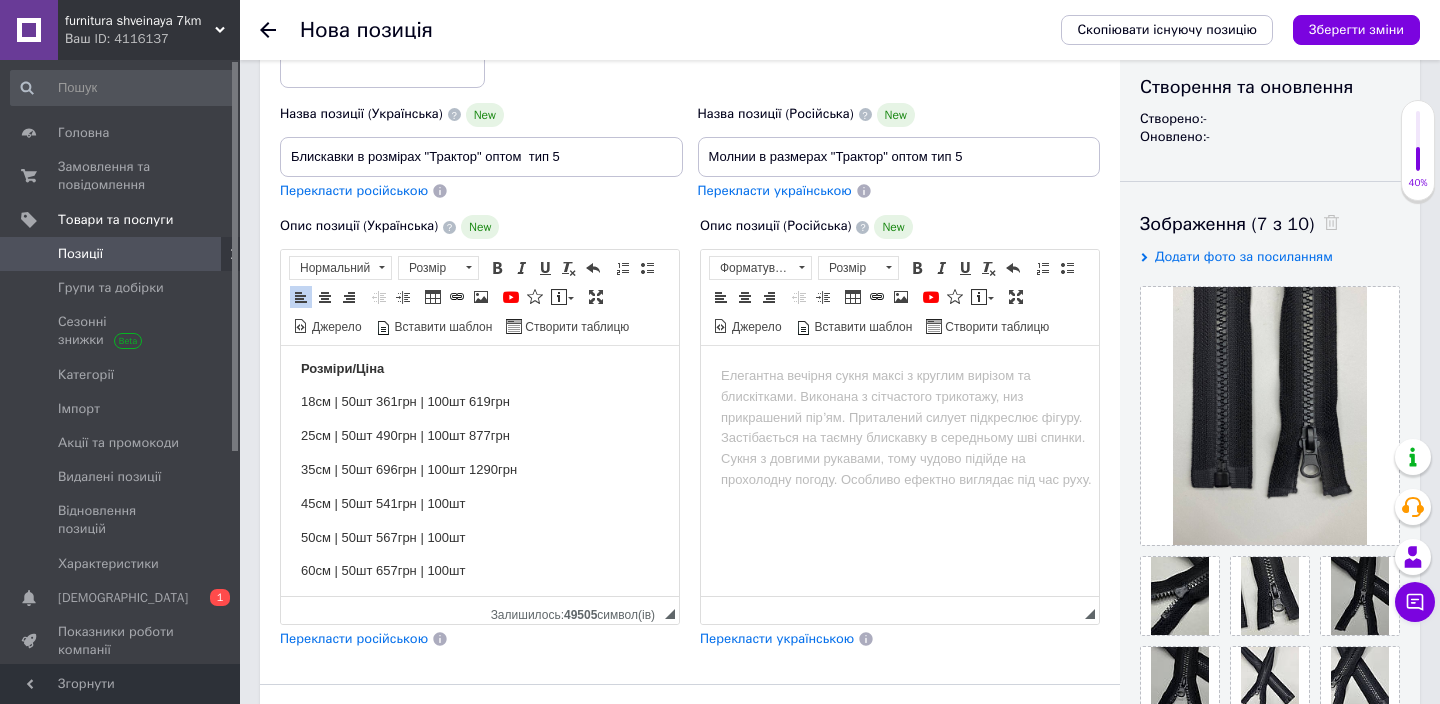scroll, scrollTop: 80, scrollLeft: 0, axis: vertical 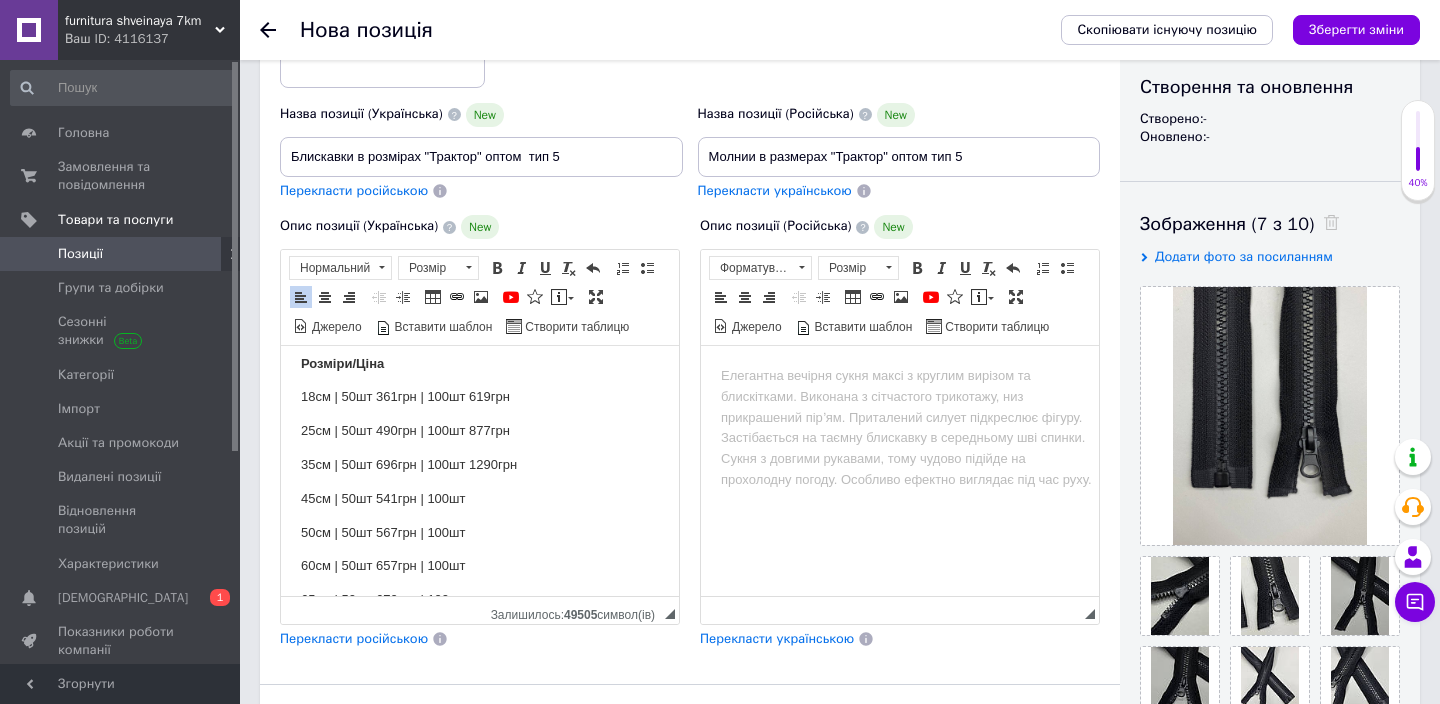 click on "45см | 50шт 541грн | 100шт" at bounding box center [480, 499] 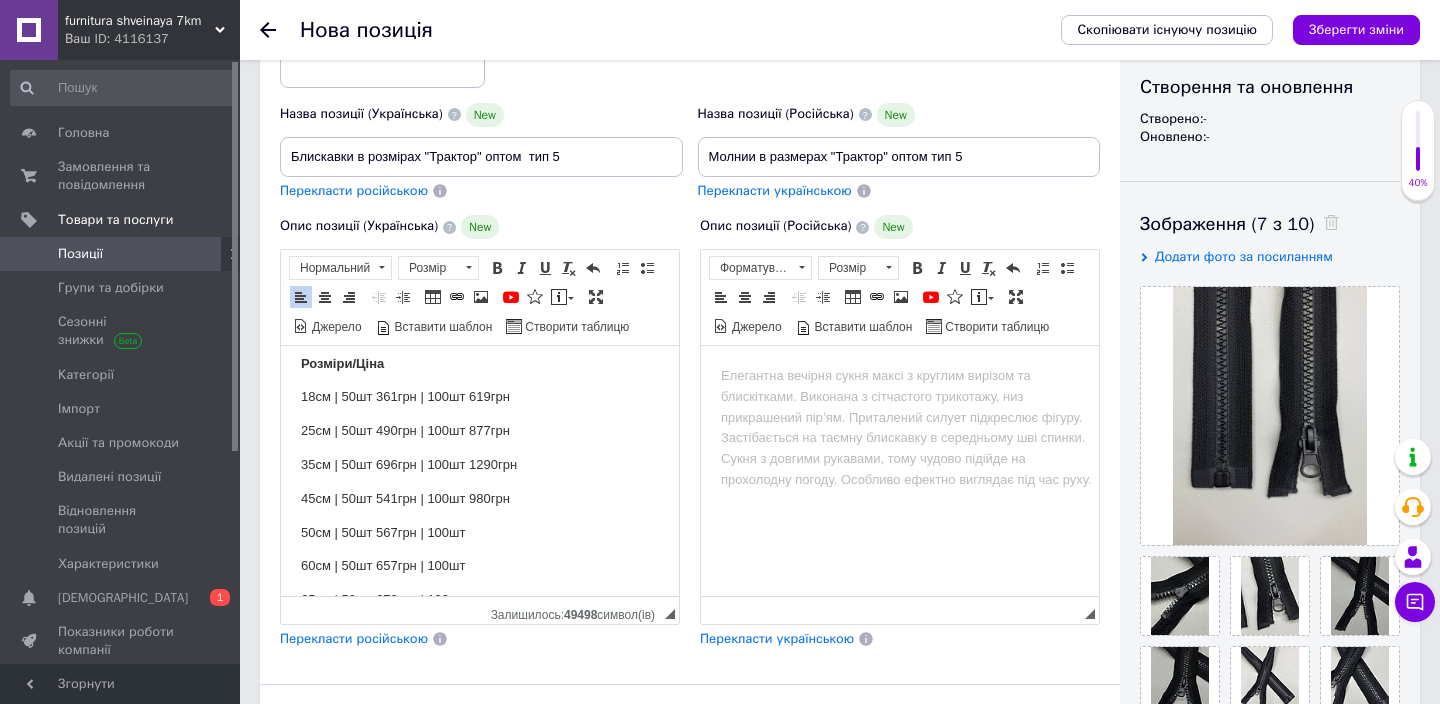 click on "50см | 50шт 567грн | 100шт" at bounding box center (480, 533) 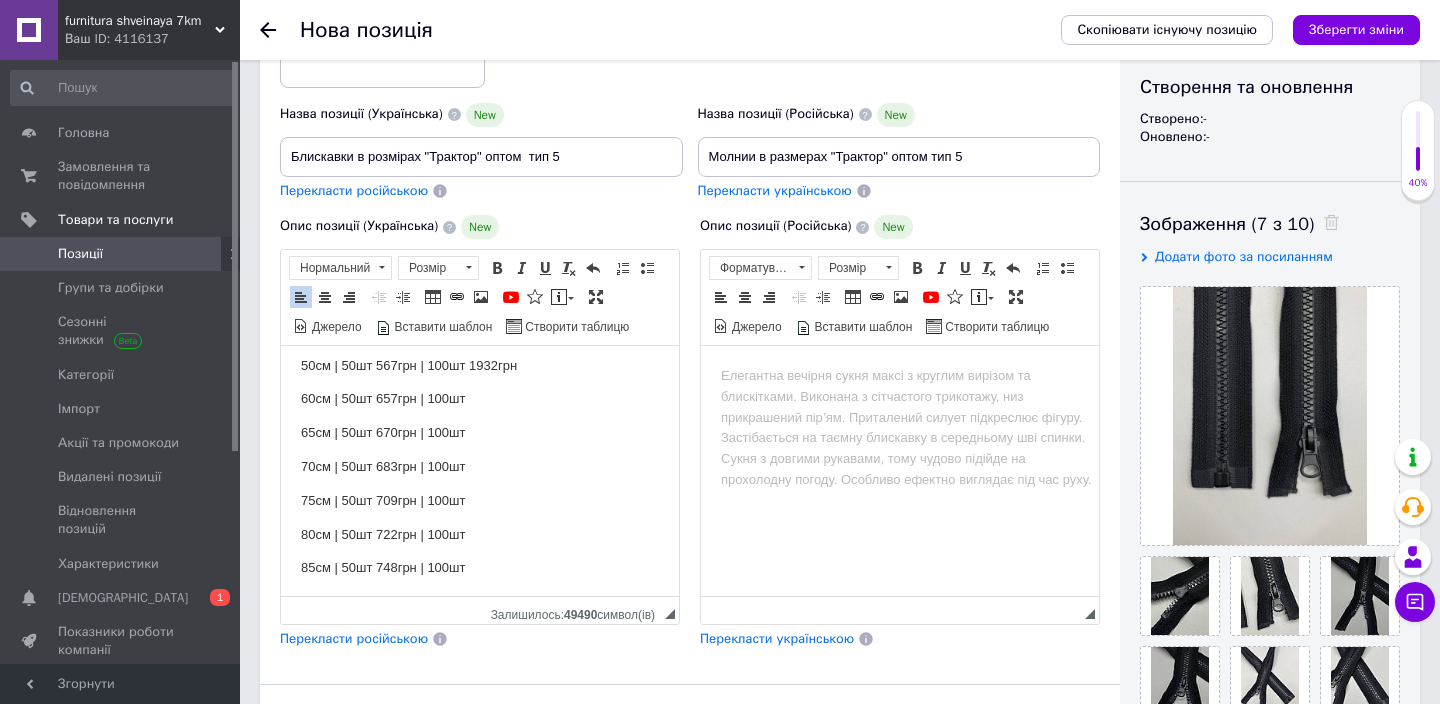 scroll, scrollTop: 255, scrollLeft: 0, axis: vertical 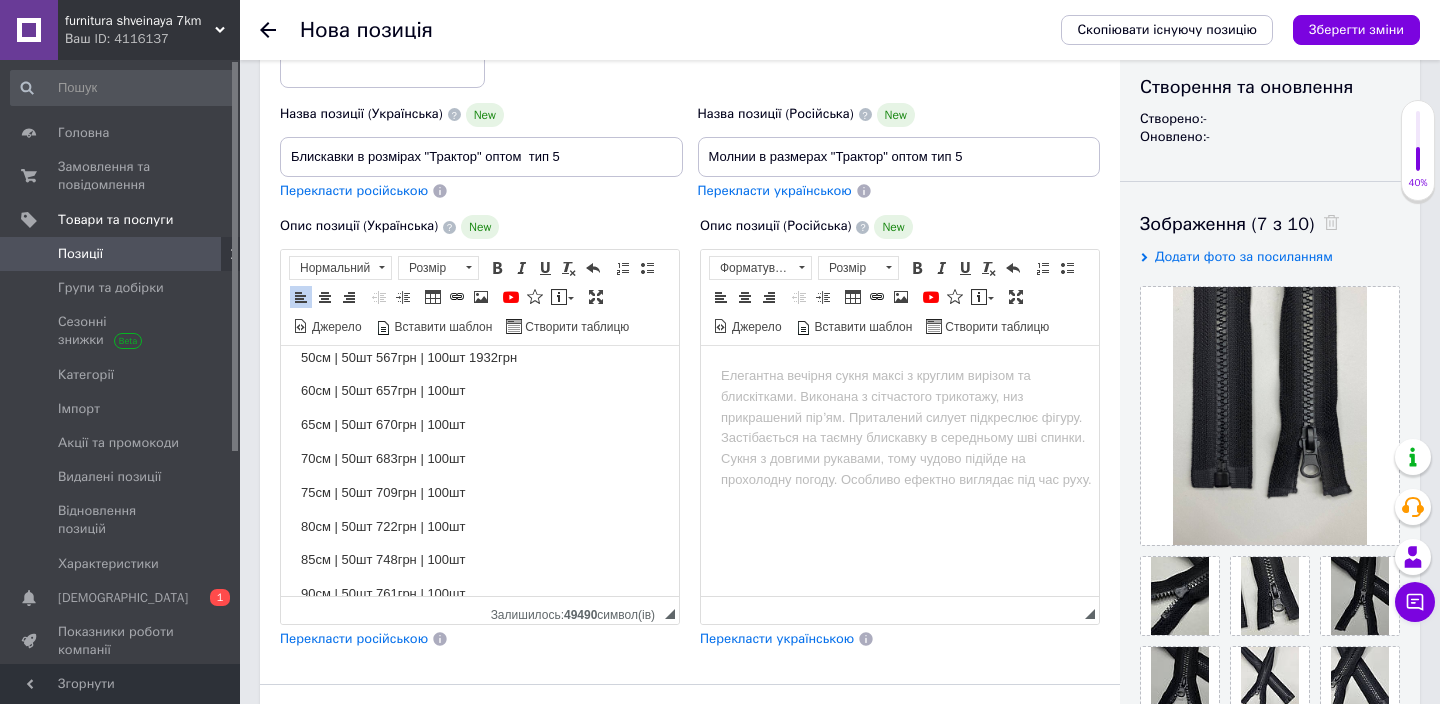 click on "60см | 50шт 657грн | 100шт" at bounding box center (480, 391) 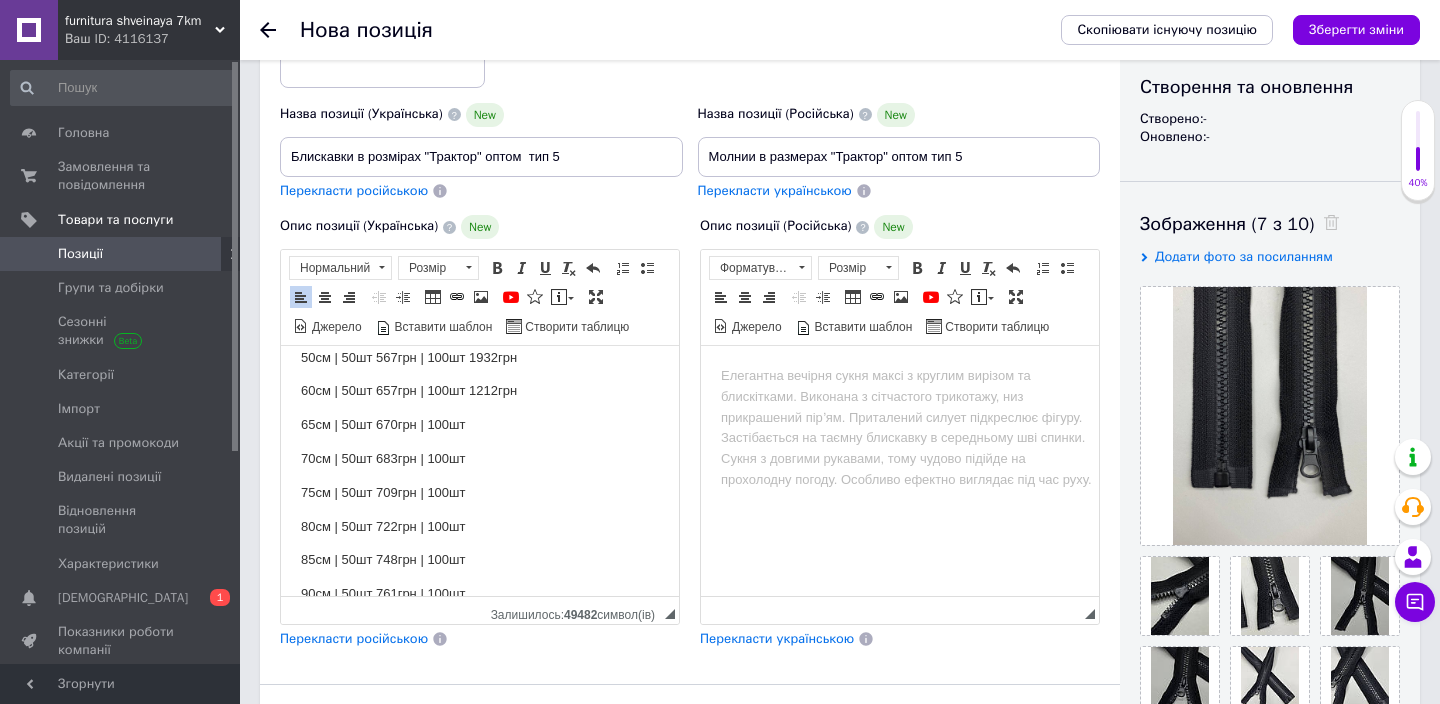 click on "65см | 50шт 670грн | 100шт" at bounding box center (480, 425) 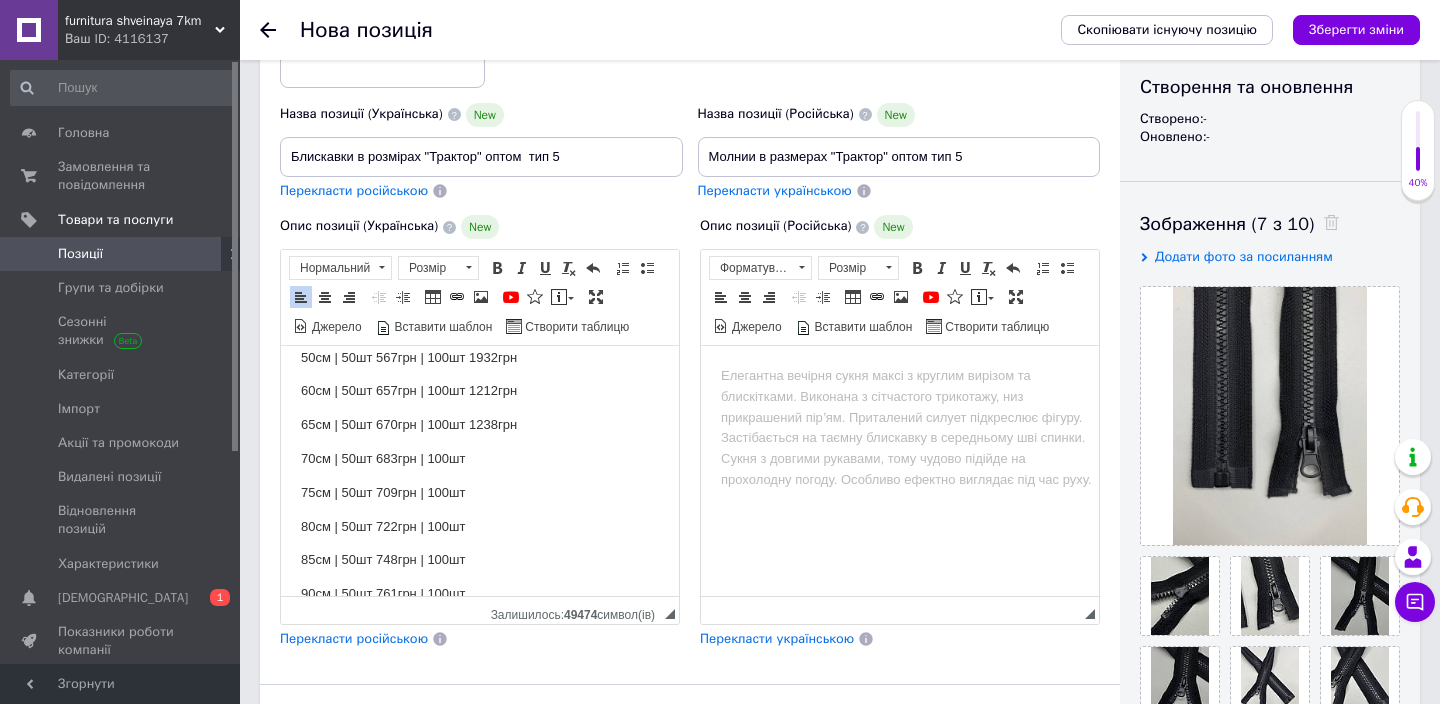 click on "70см | 50шт 683грн | 100шт" at bounding box center (480, 459) 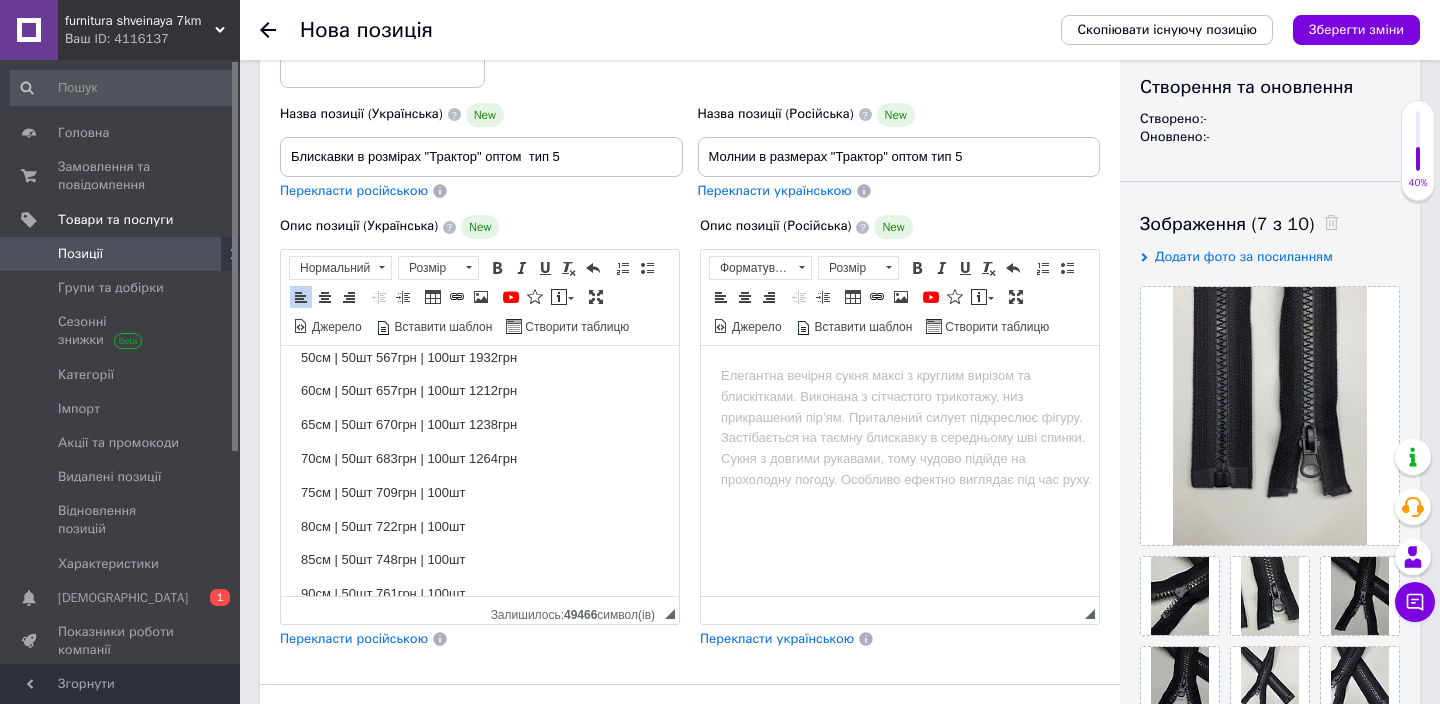 click on "Мінімальна сума замовлення 200 грн! Кольори: чорний та білий  Розміри/Ціна  18см | 50шт 361грн | 100шт 619грн 25см | 50шт 490грн | 100шт 877грн 35см | 50шт 696грн | 100шт 1290грн 45см | 50шт 541грн | 100шт 980грн 50см | 50шт 567грн | 100шт 1932грн 60см | 50шт 657грн | 100шт 1212грн 65см | 50шт 670грн | 100шт 1238грн 70см | 50шт 683грн | 100шт 1264грн 75см | 50шт 709грн | 100шт 80см | 50шт 722грн | 100шт 85см | 50шт 748грн | 100шт 90см | 50шт 761грн | 100шт 95см | 50шт 825грн | 100шт 100см | 50шт 1957грн | 100шт" at bounding box center [480, 392] 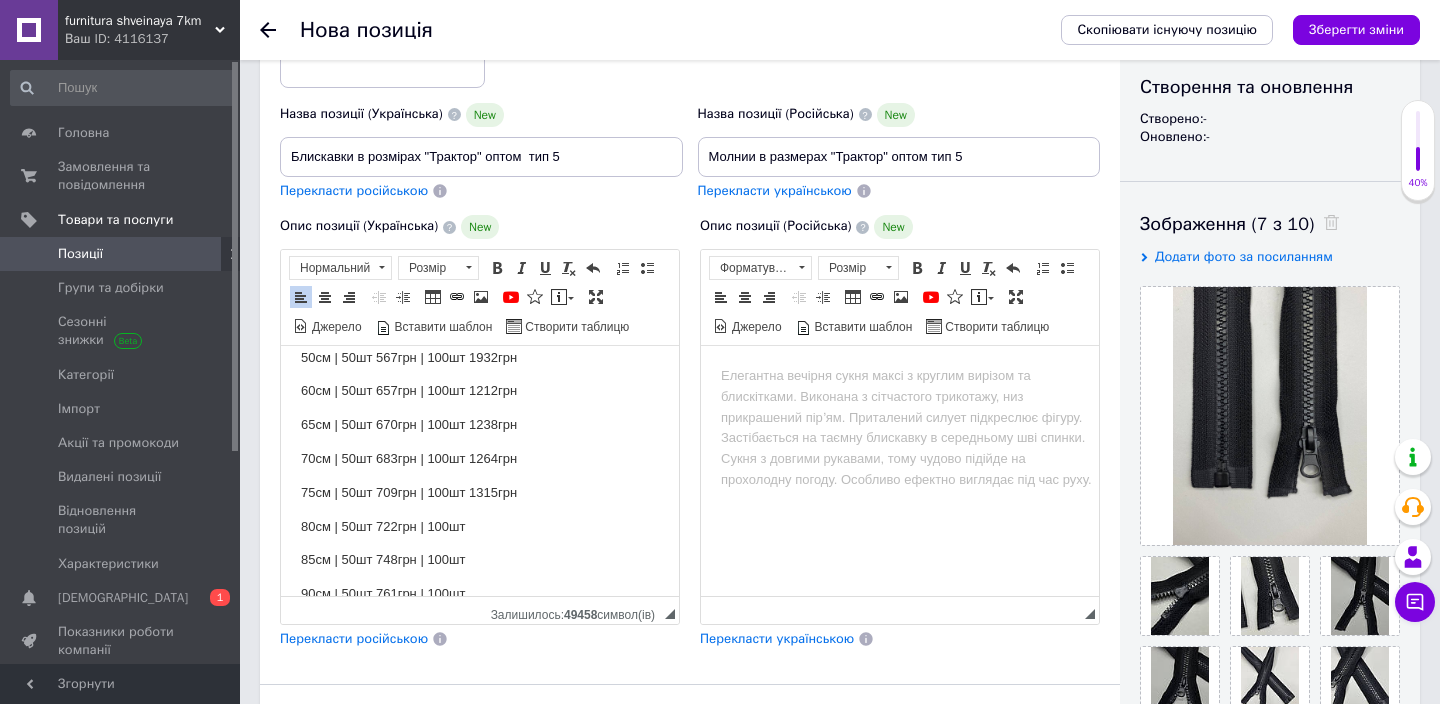 click on "80см | 50шт 722грн | 100шт" at bounding box center [480, 527] 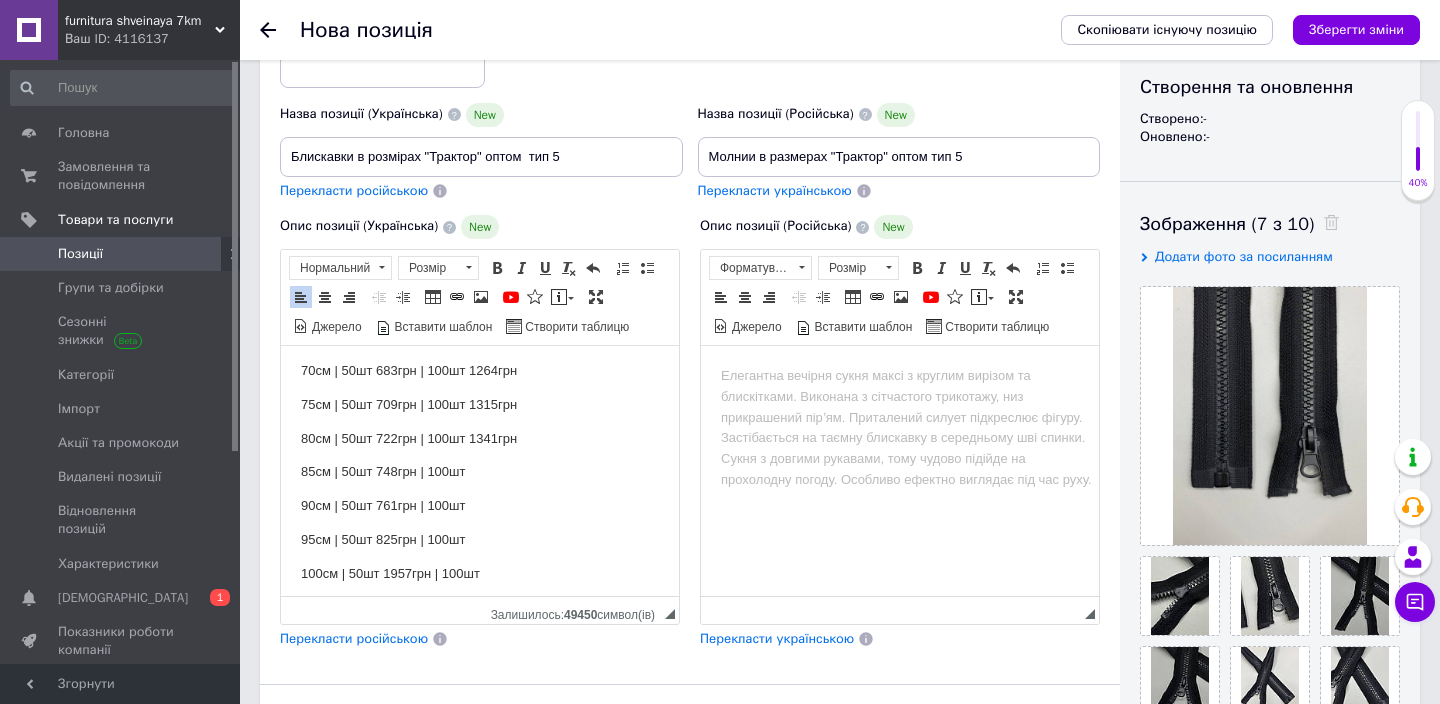 scroll, scrollTop: 351, scrollLeft: 0, axis: vertical 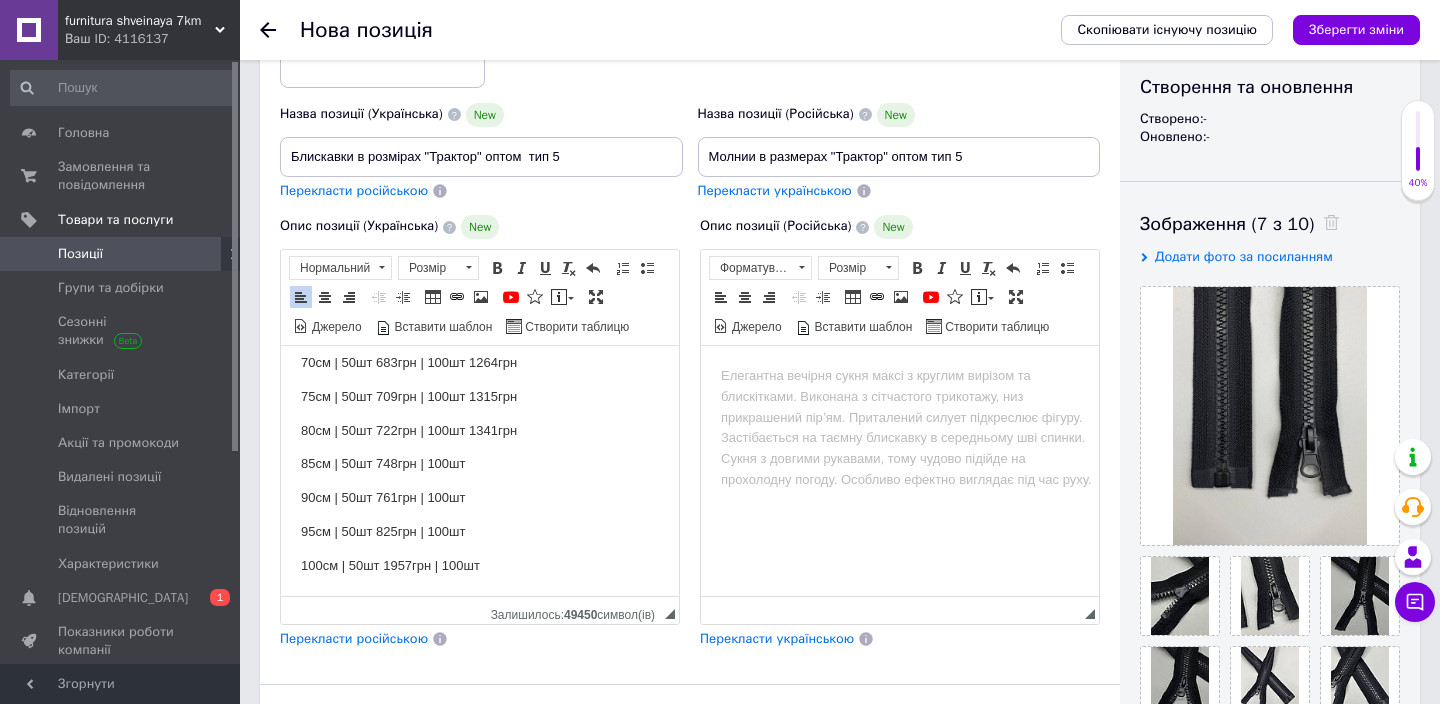 click on "85см | 50шт 748грн | 100шт" at bounding box center [480, 464] 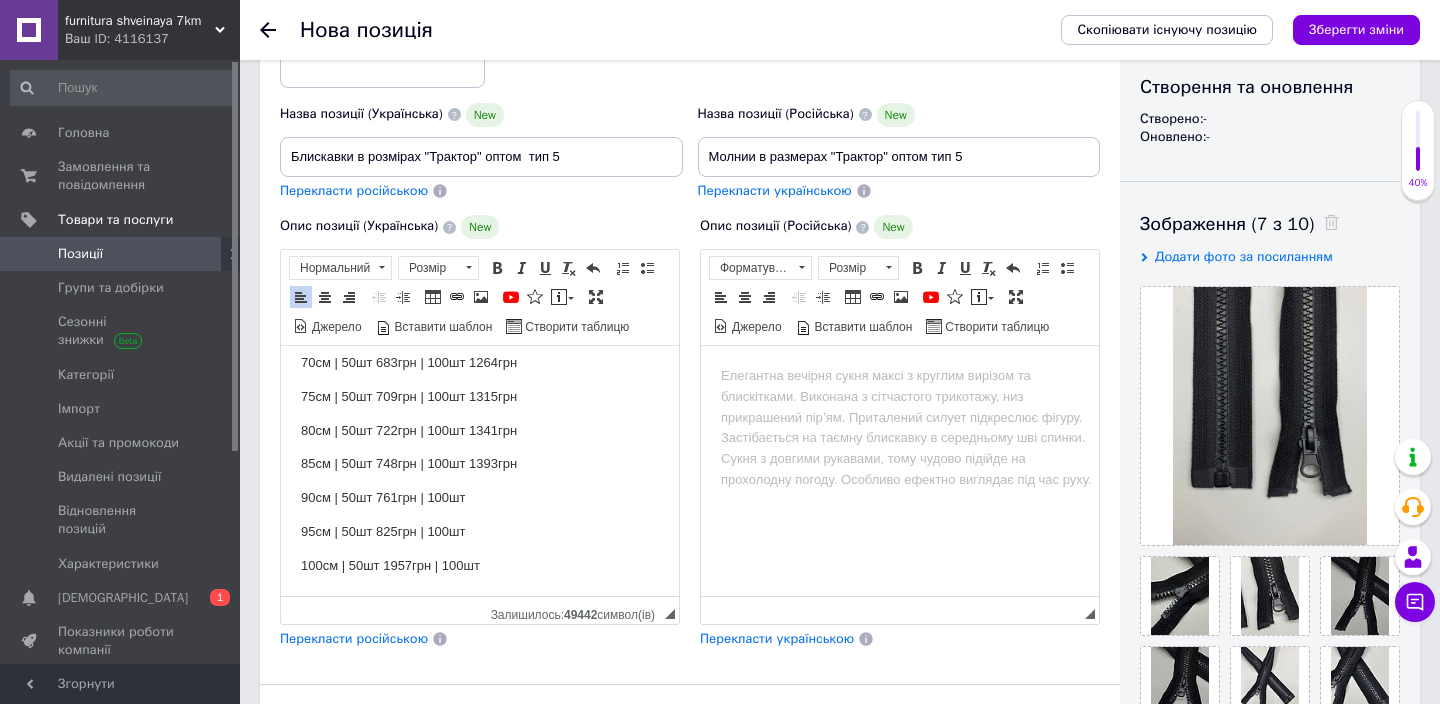 click on "90см | 50шт 761грн | 100шт" at bounding box center [480, 498] 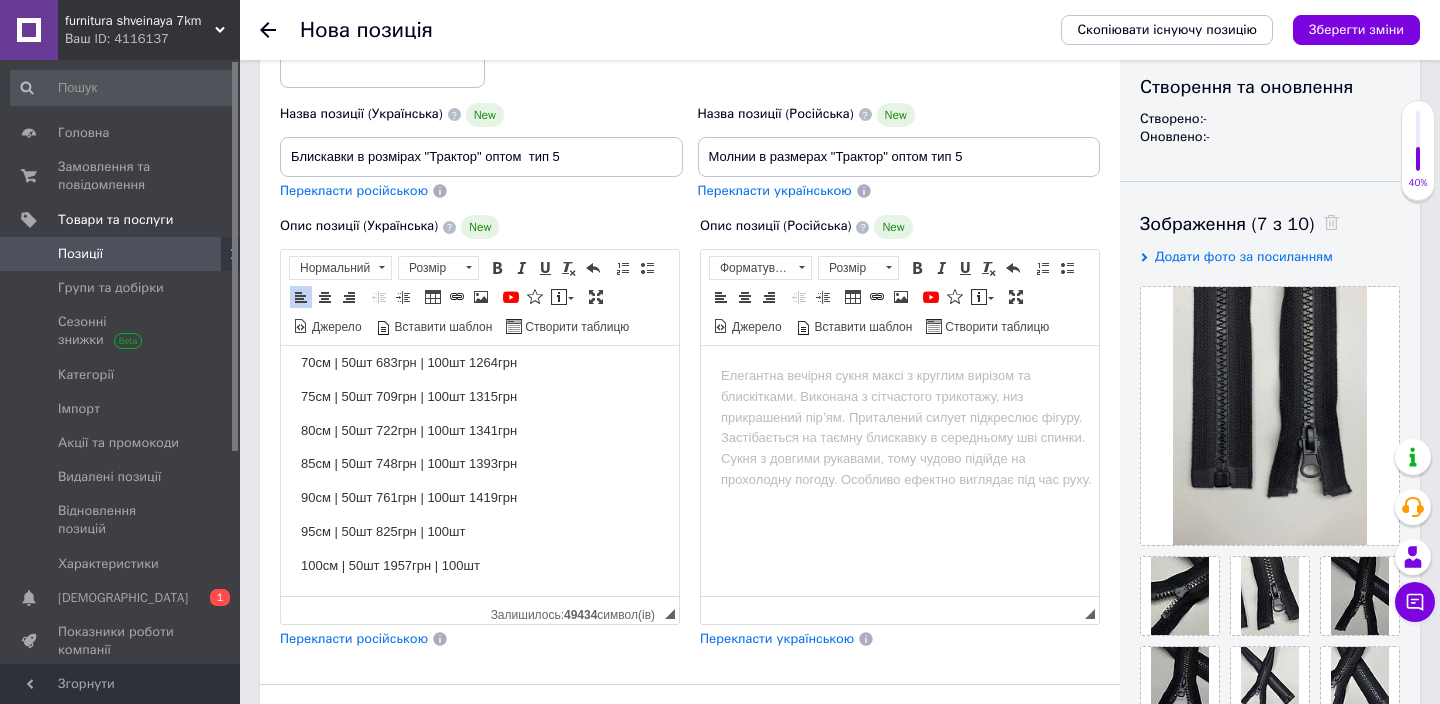 click on "95см | 50шт 825грн | 100шт" at bounding box center [480, 532] 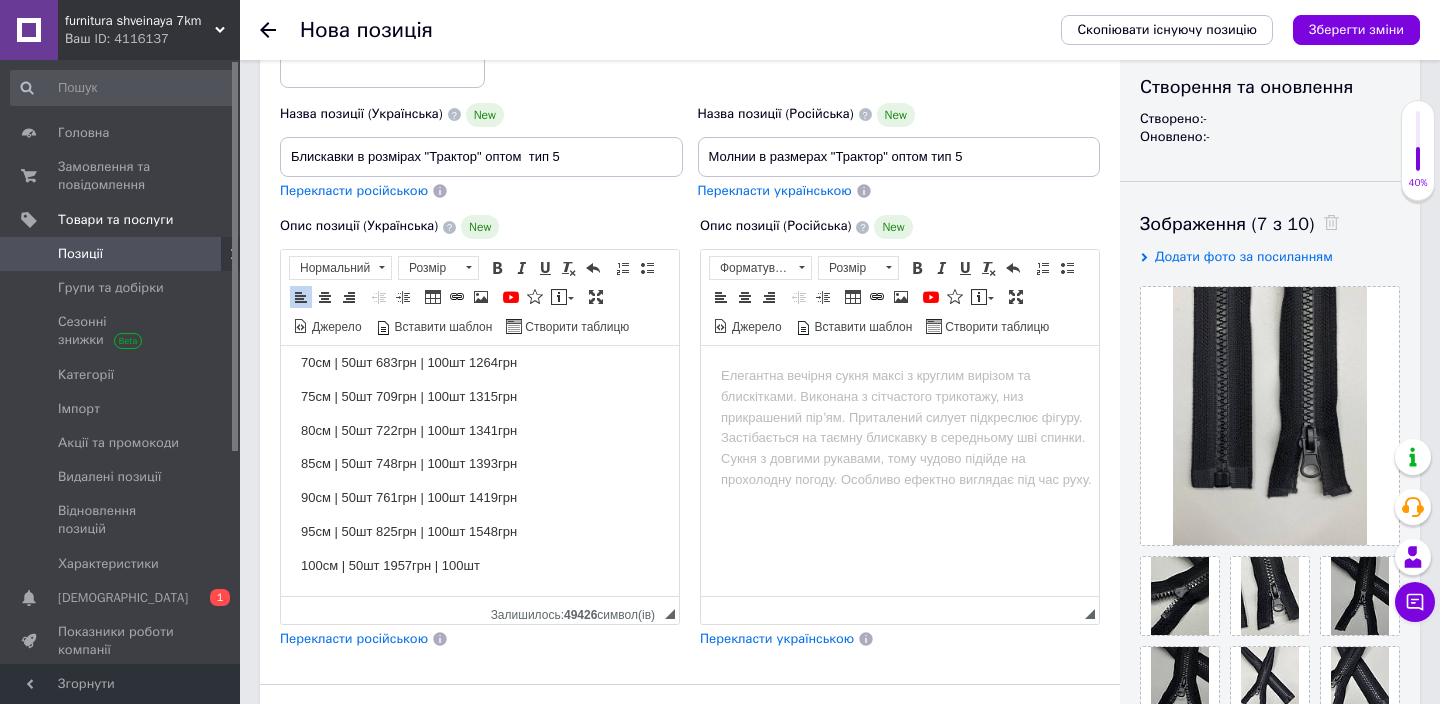 click on "100см | 50шт 1957грн | 100шт" at bounding box center [480, 566] 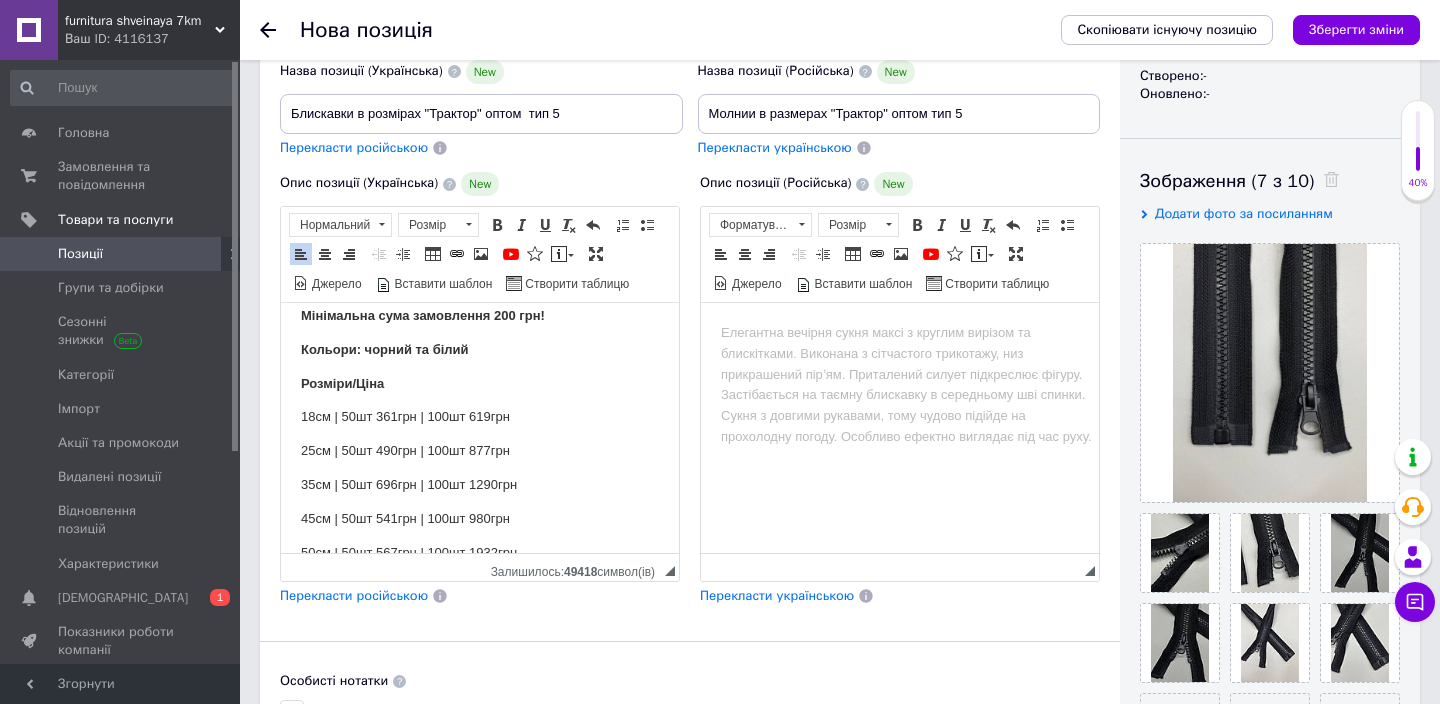 scroll, scrollTop: 0, scrollLeft: 0, axis: both 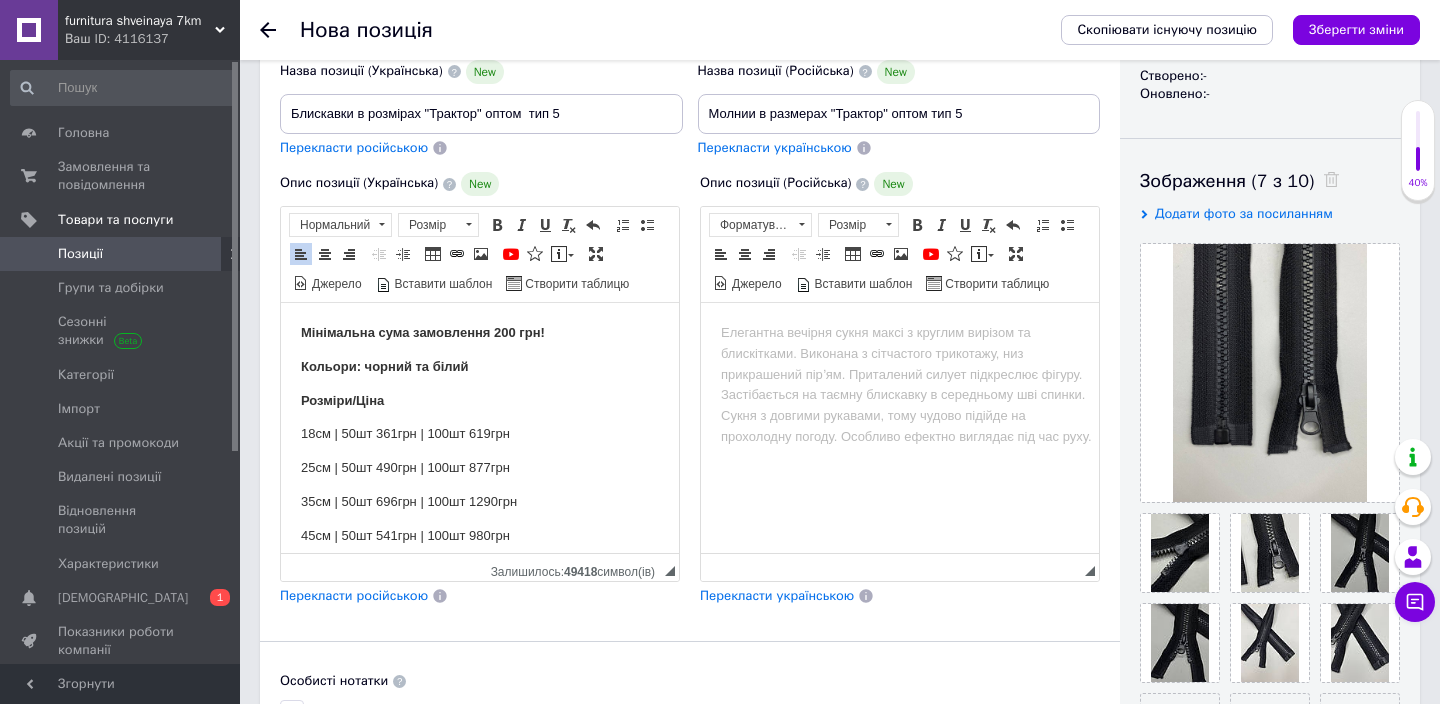click on "Перекласти російською" at bounding box center (354, 595) 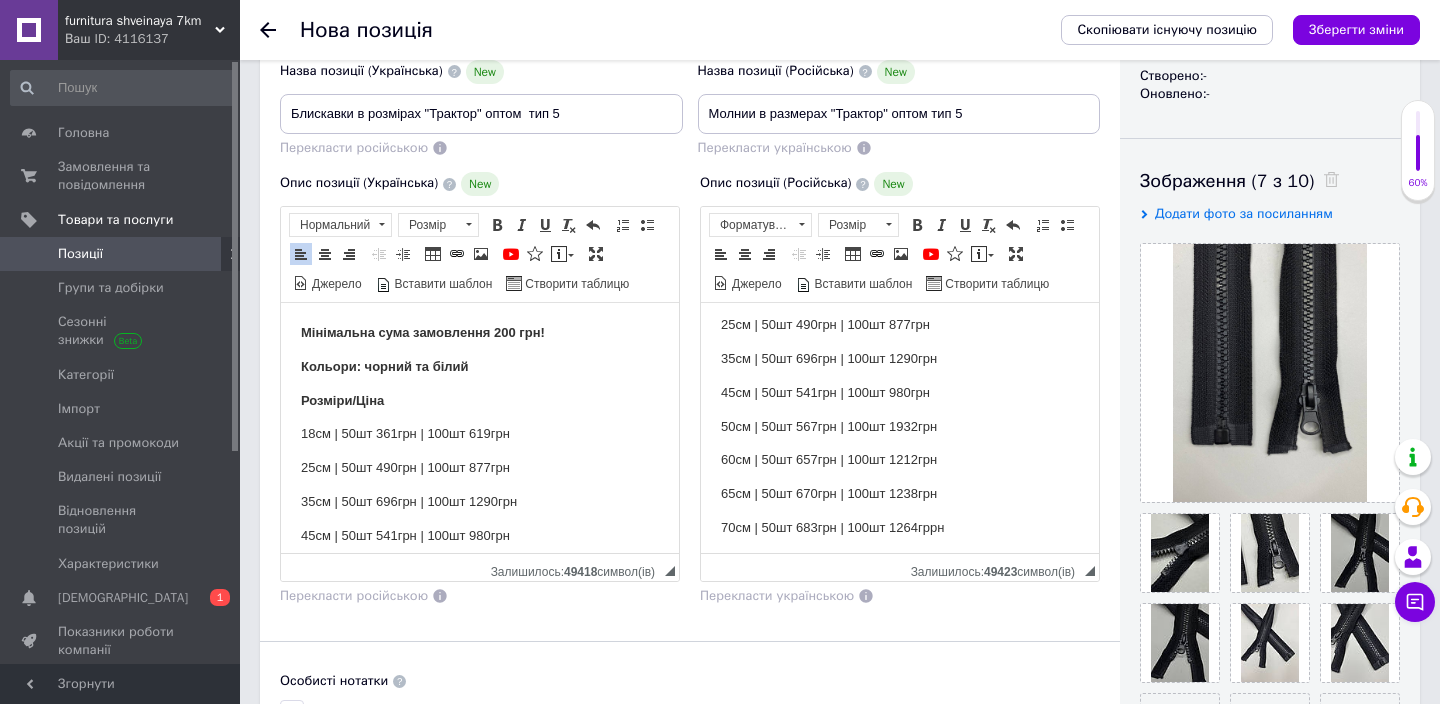 scroll, scrollTop: 159, scrollLeft: 0, axis: vertical 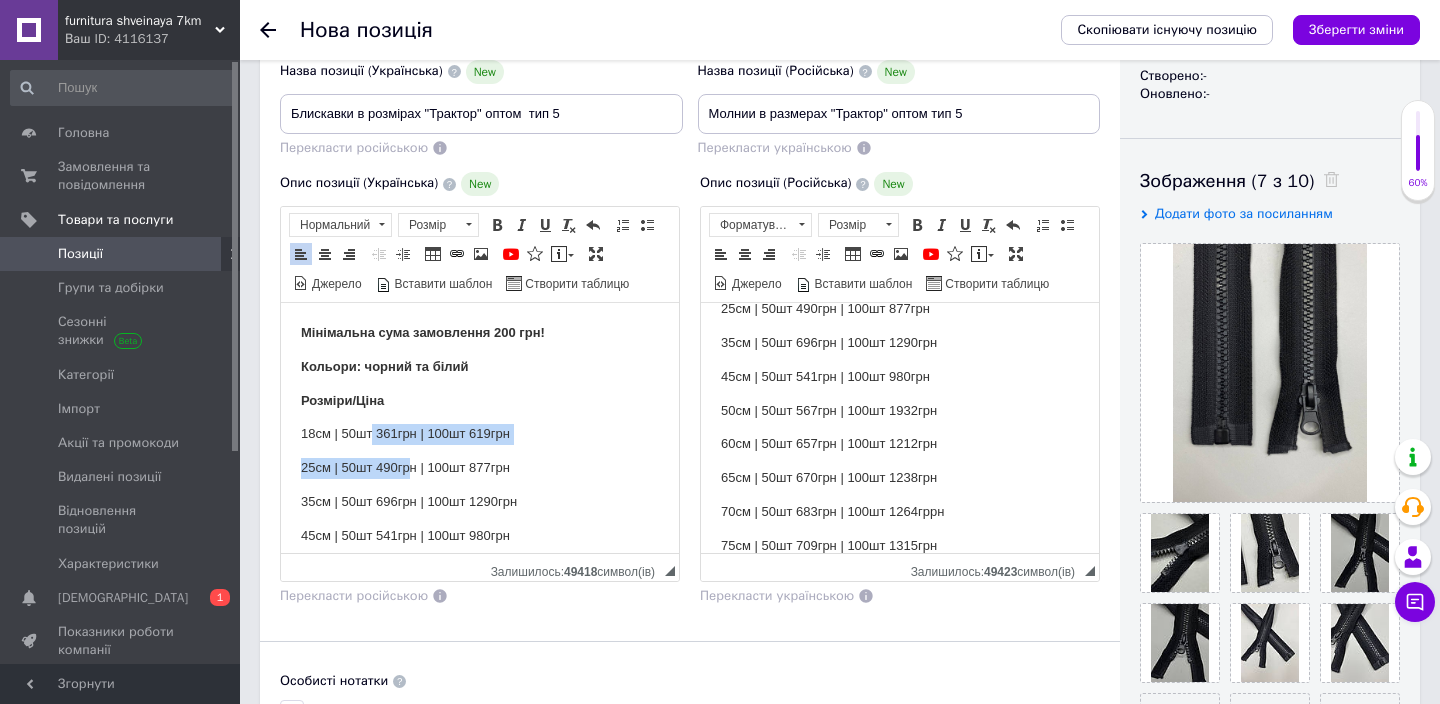 drag, startPoint x: 373, startPoint y: 432, endPoint x: 411, endPoint y: 471, distance: 54.451813 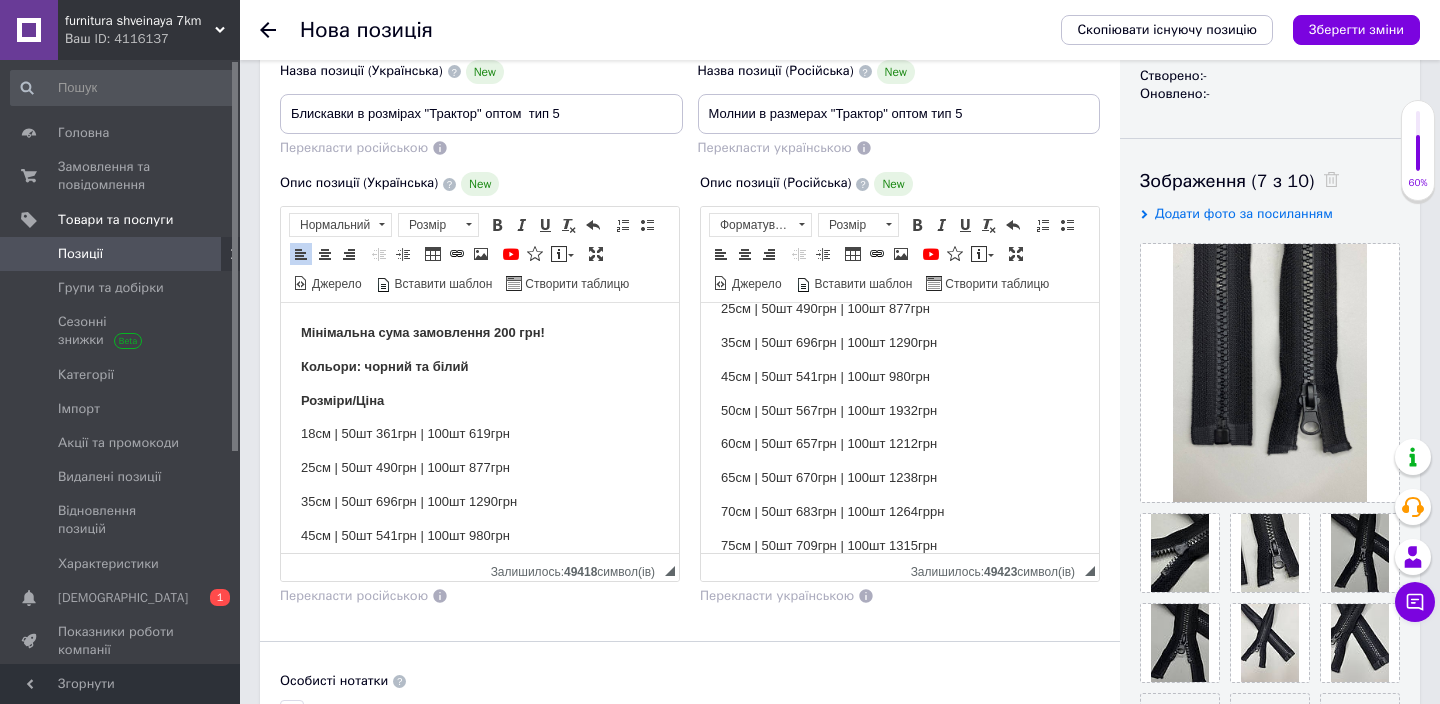 click on "Мінімальна сума замовлення 200 грн! Кольори: чорний та білий  Розміри/Ціна  18см | 50шт 361грн | 100шт 619грн 25см | 50шт 490грн | 100шт 877грн 35см | 50шт 696грн | 100шт 1290грн 45см | 50шт 541грн | 100шт 980грн 50см | 50шт 567грн | 100шт 1932грн 60см | 50шт 657грн | 100шт 1212грн 65см | 50шт 670грн | 100шт 1238грн 70см | 50шт 683грн | 100шт 1264грн 75см | 50шт 709грн | 100шт 1315грн 80см | 50шт 722грн | 100шт 1341грн 85см | 50шт 748грн | 100шт 1393грн 90см | 50шт 761грн | 100шт 1419грн 95см | 50шт 825грн | 100шт 1548грн 100см | 50шт 1957грн | 100шт 2012грн" at bounding box center [480, 604] 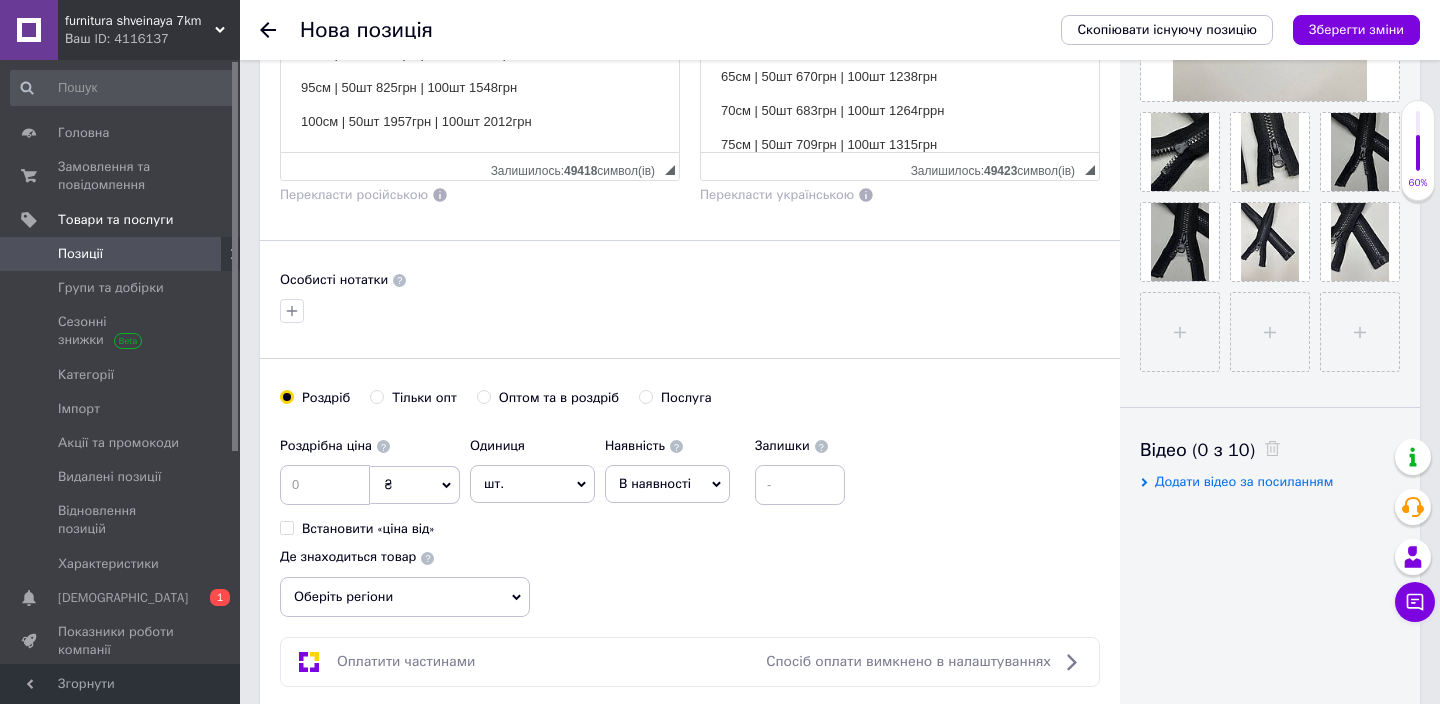 scroll, scrollTop: 686, scrollLeft: 0, axis: vertical 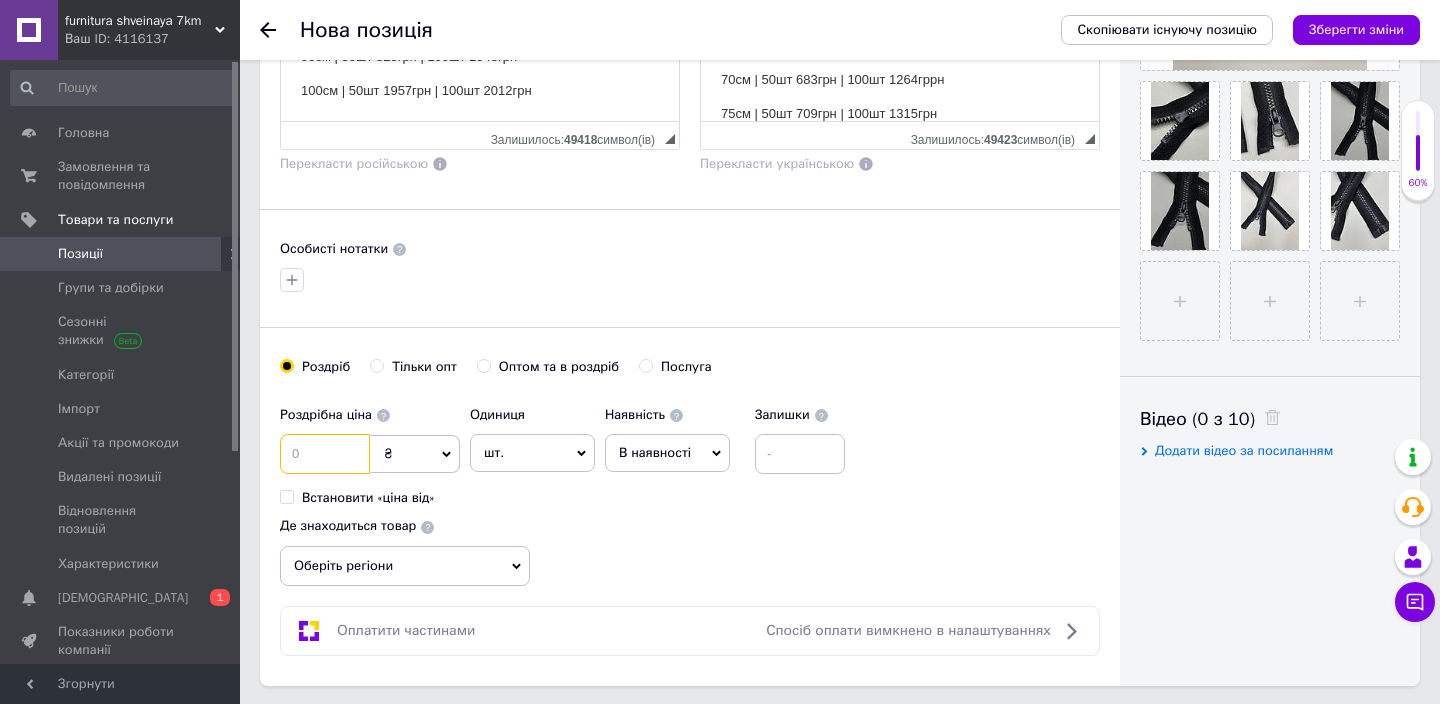 click at bounding box center (325, 454) 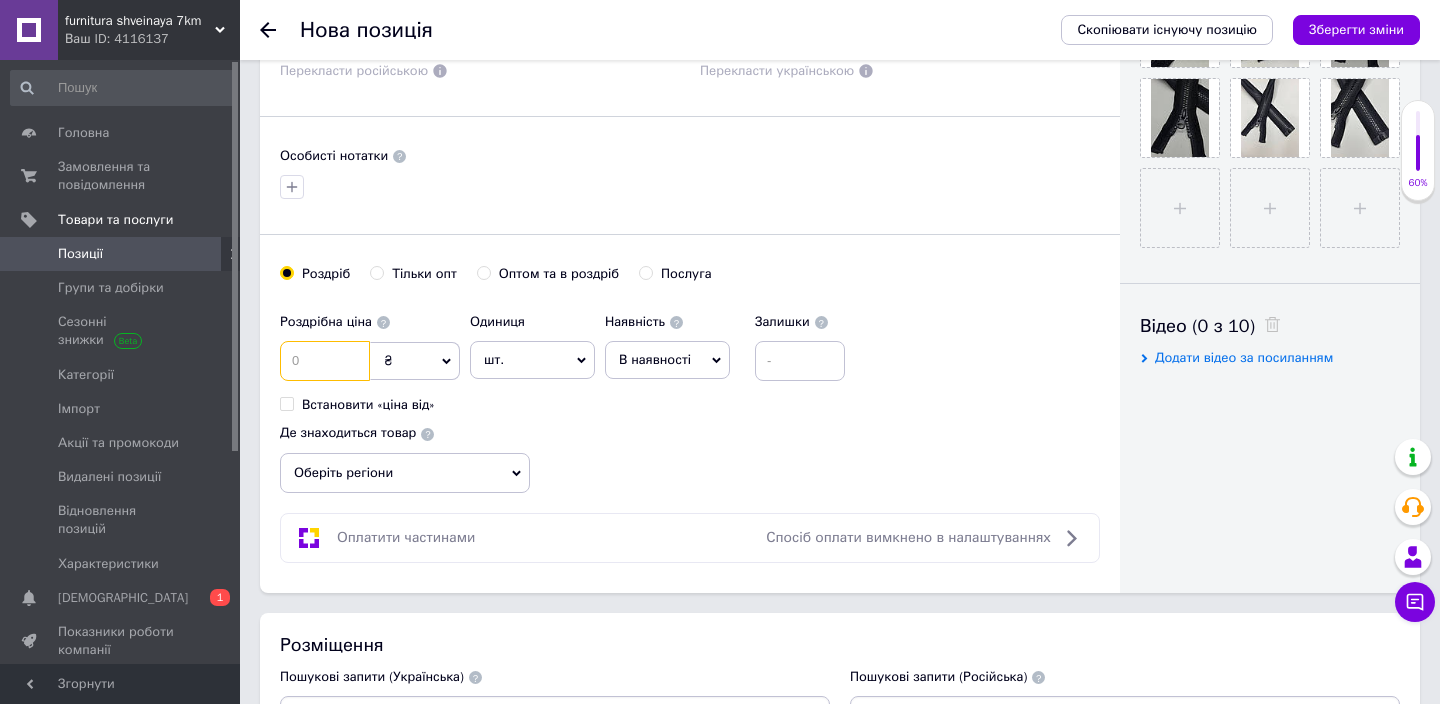scroll, scrollTop: 851, scrollLeft: 0, axis: vertical 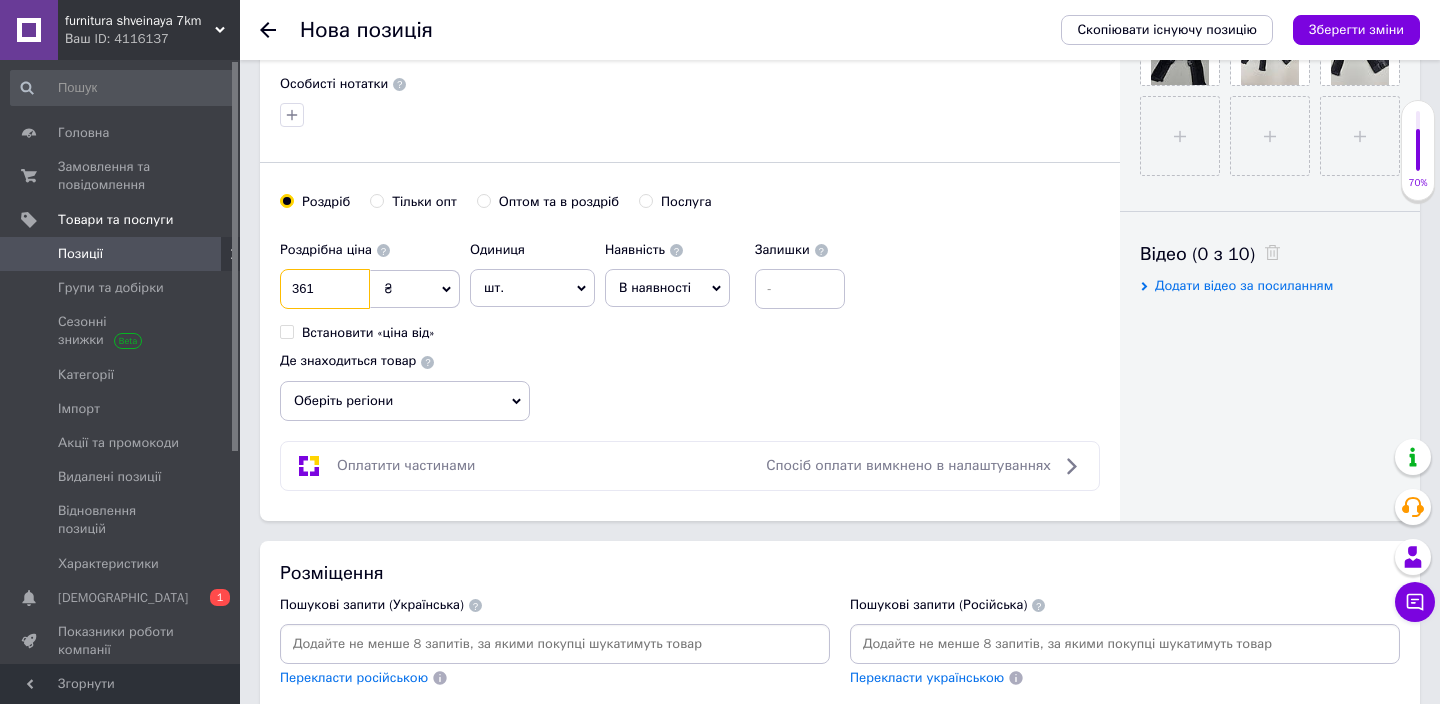 type on "361" 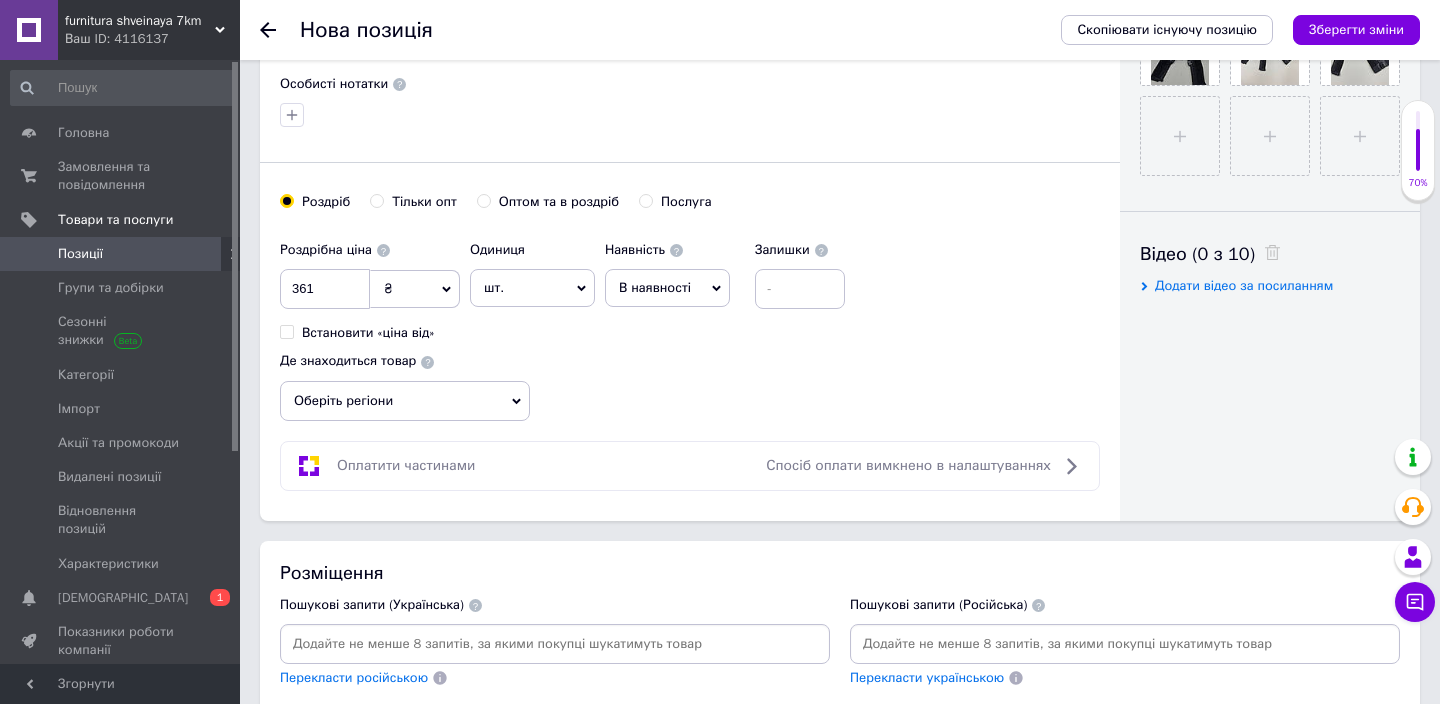 click on "шт." at bounding box center [532, 288] 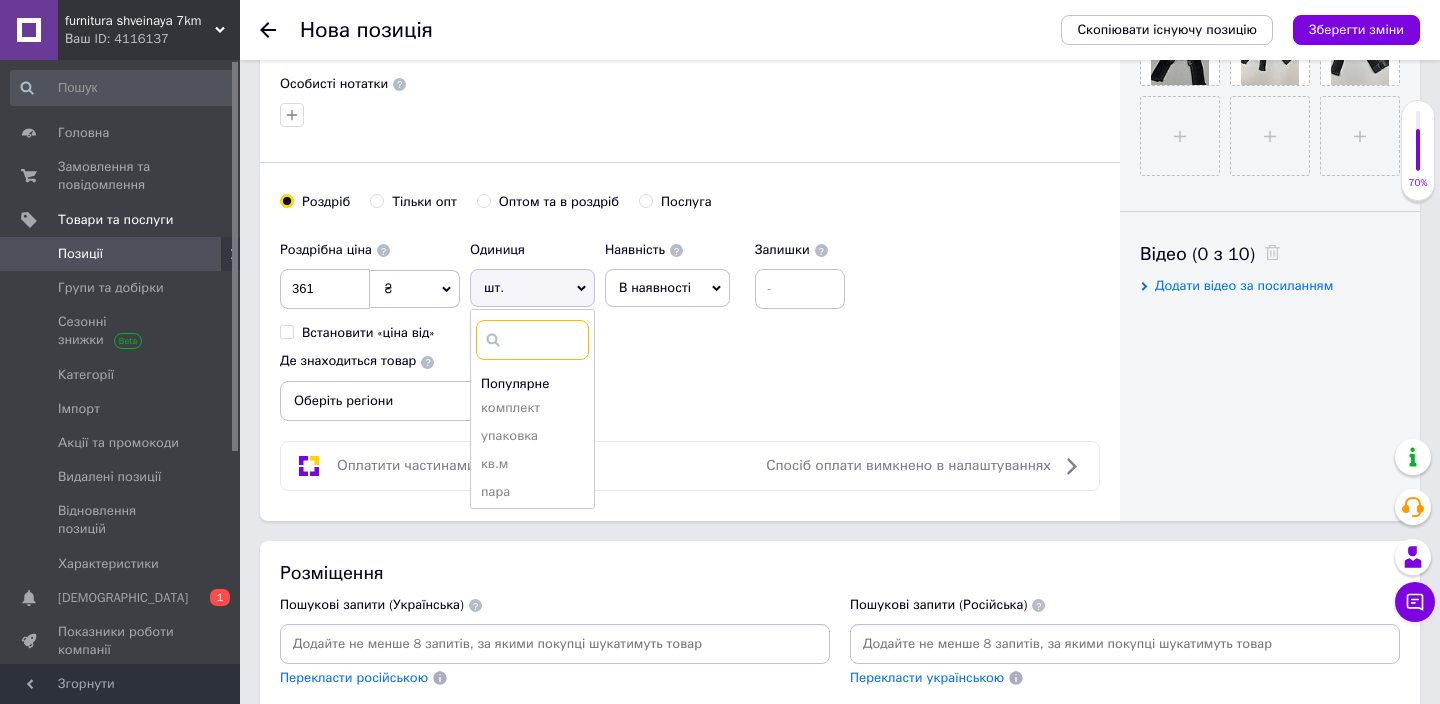 click at bounding box center [532, 340] 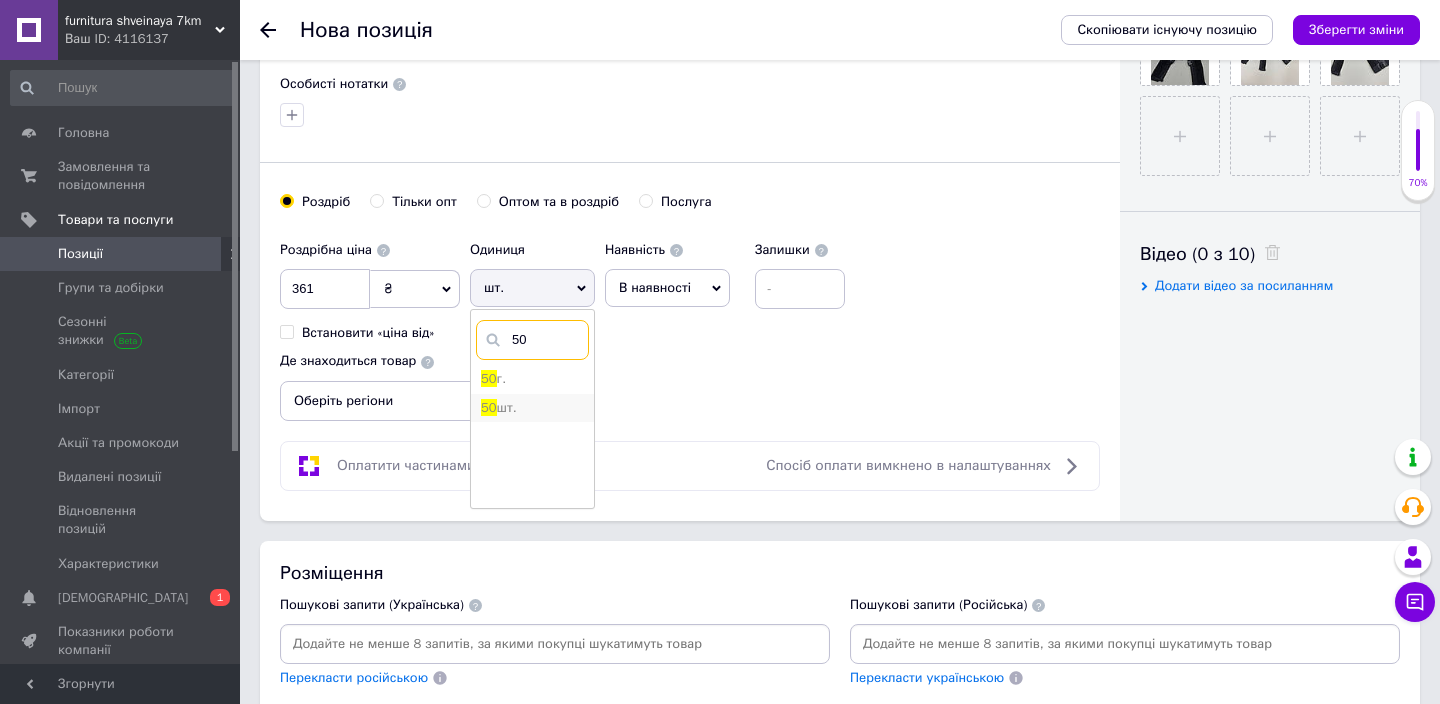 type on "50" 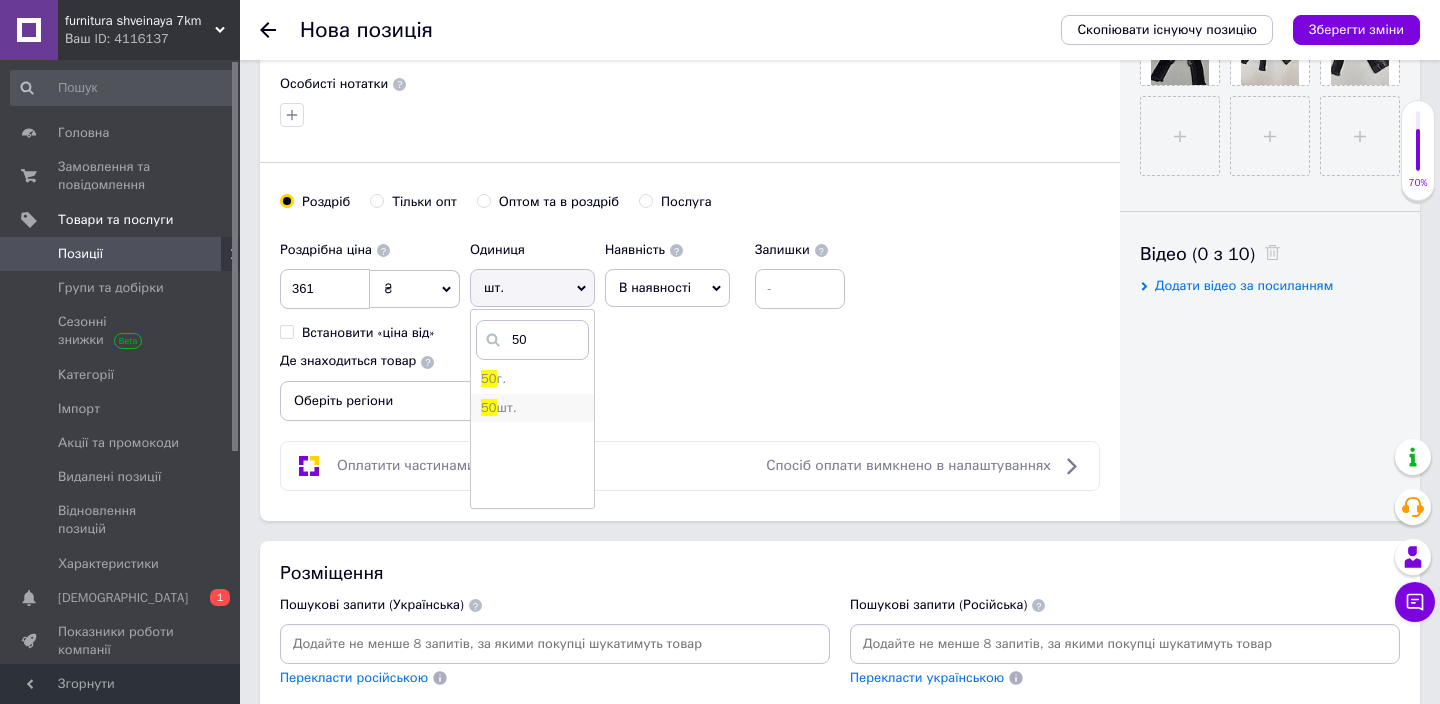 click on "шт." at bounding box center [507, 407] 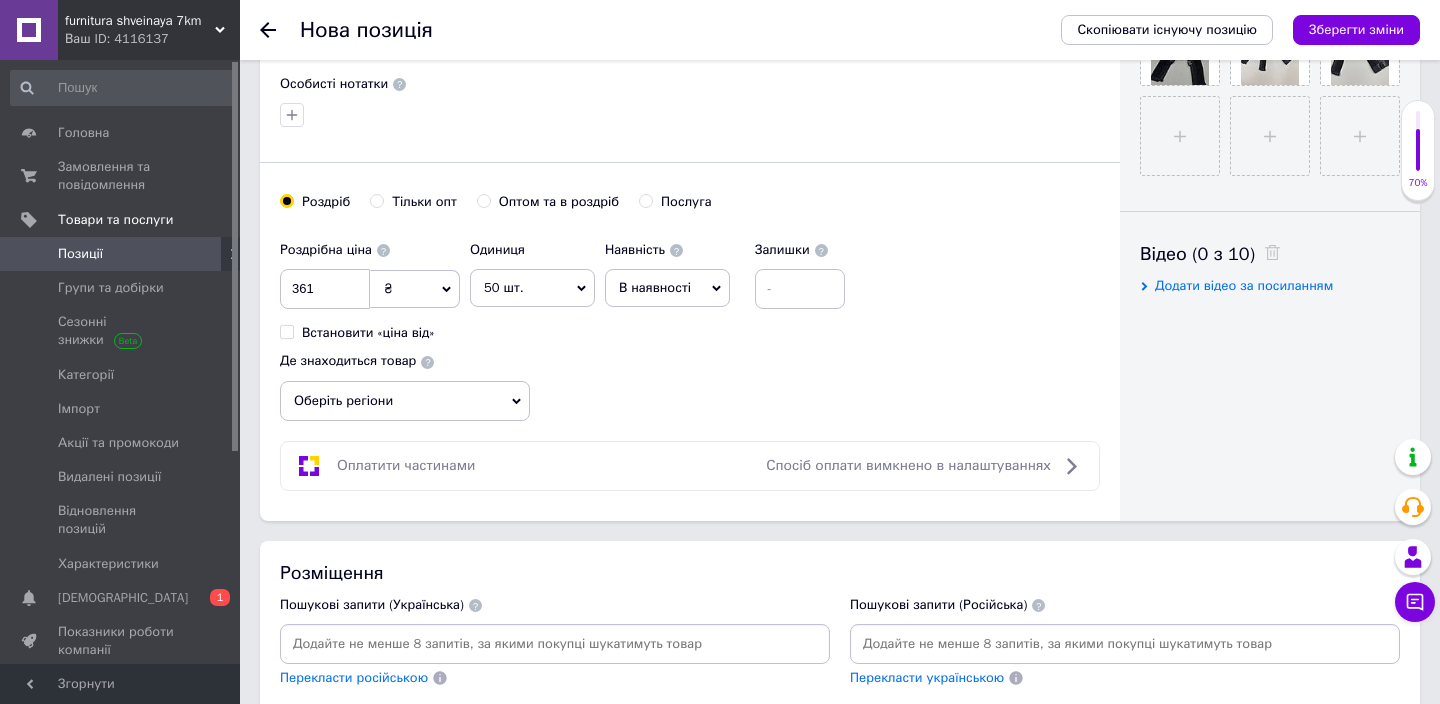 click on "Оберіть регіони" at bounding box center (405, 401) 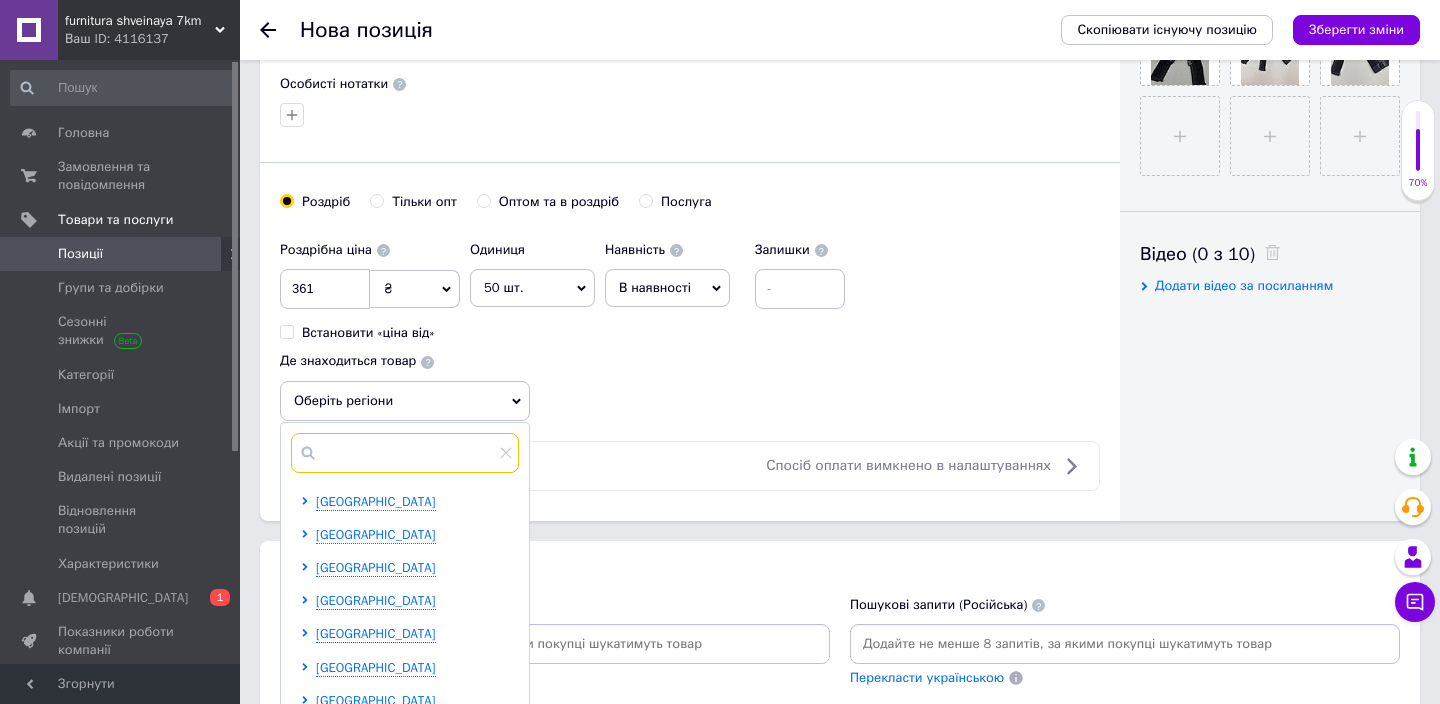 click at bounding box center [405, 453] 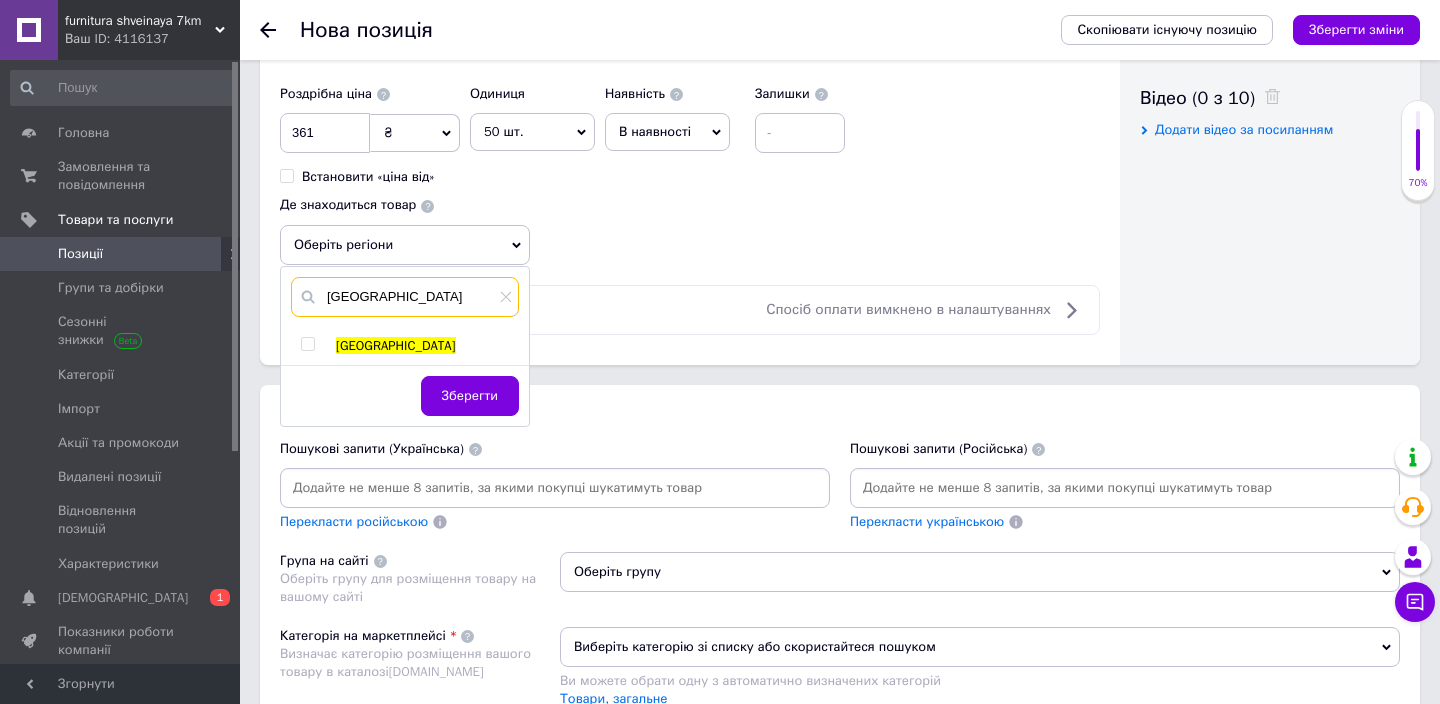 scroll, scrollTop: 1013, scrollLeft: 0, axis: vertical 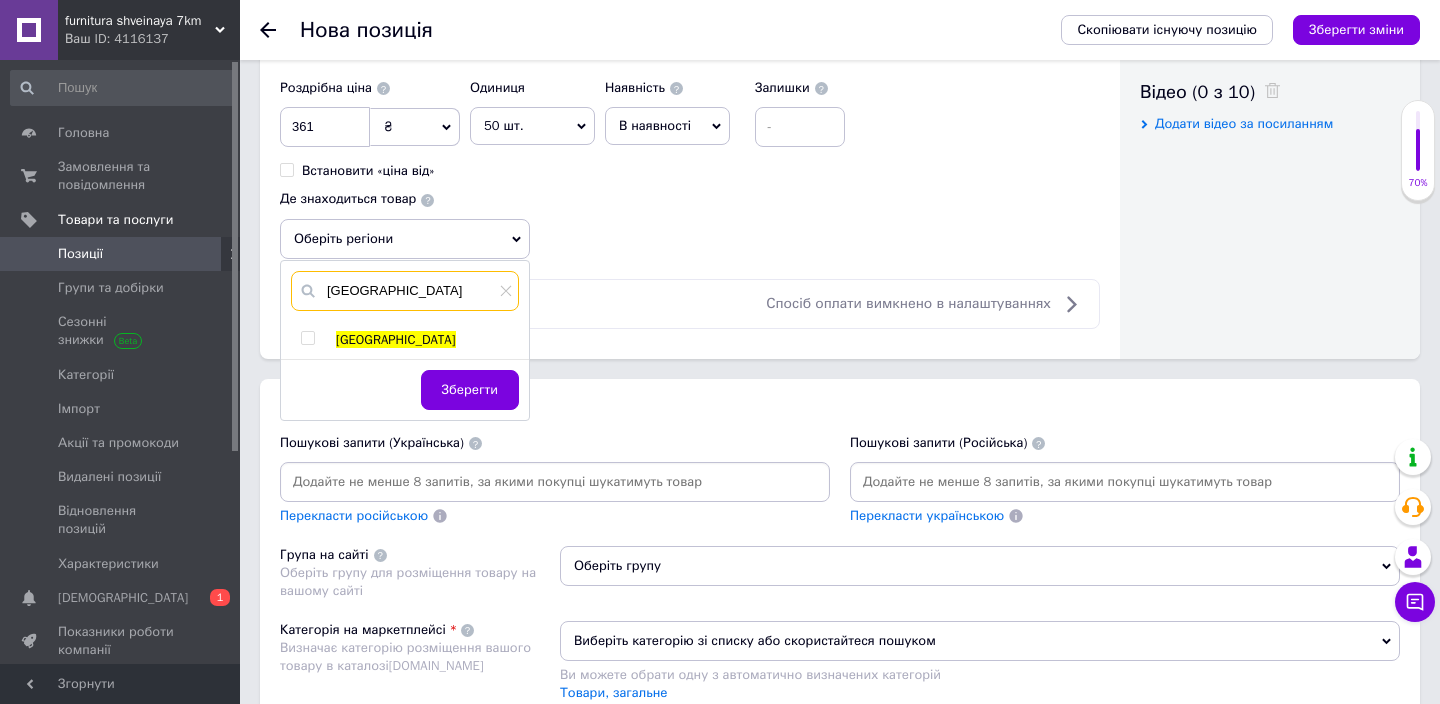 type on "[GEOGRAPHIC_DATA]" 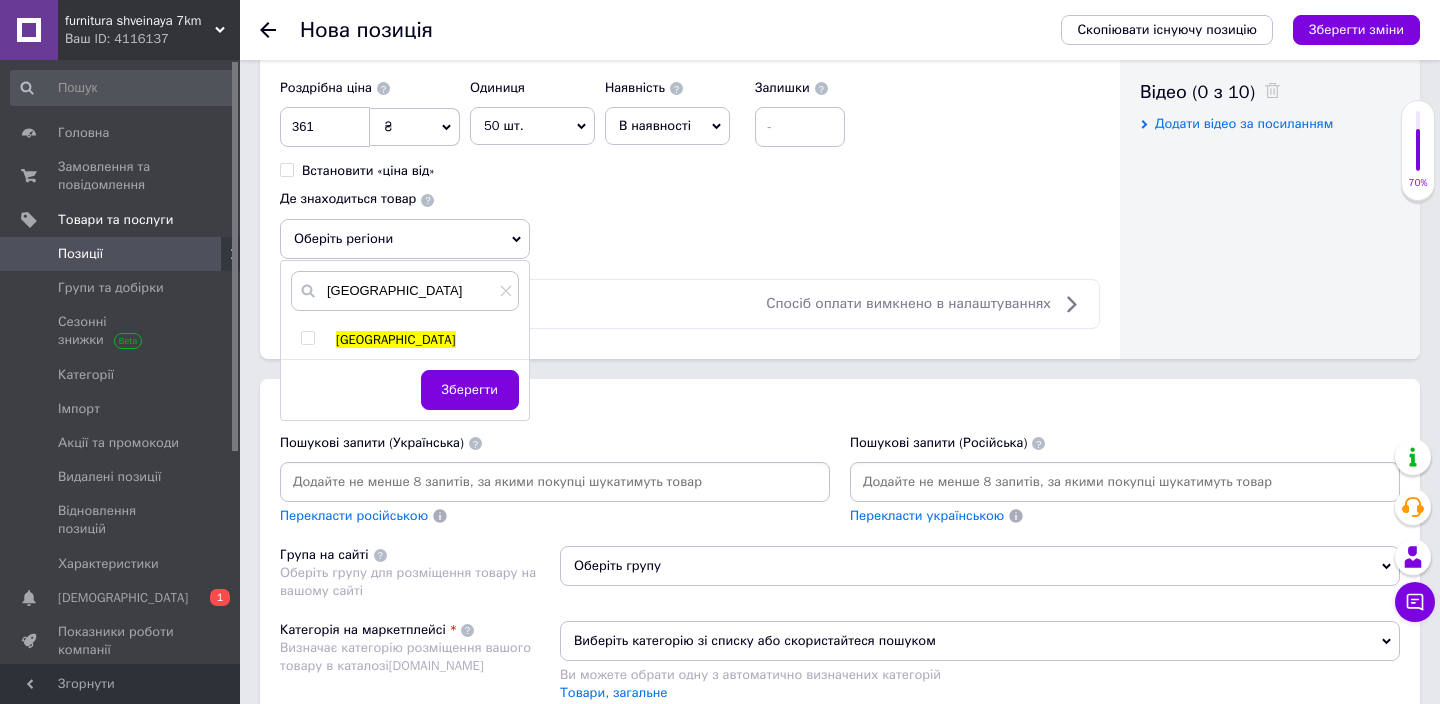 click on "[GEOGRAPHIC_DATA]" at bounding box center (404, 340) 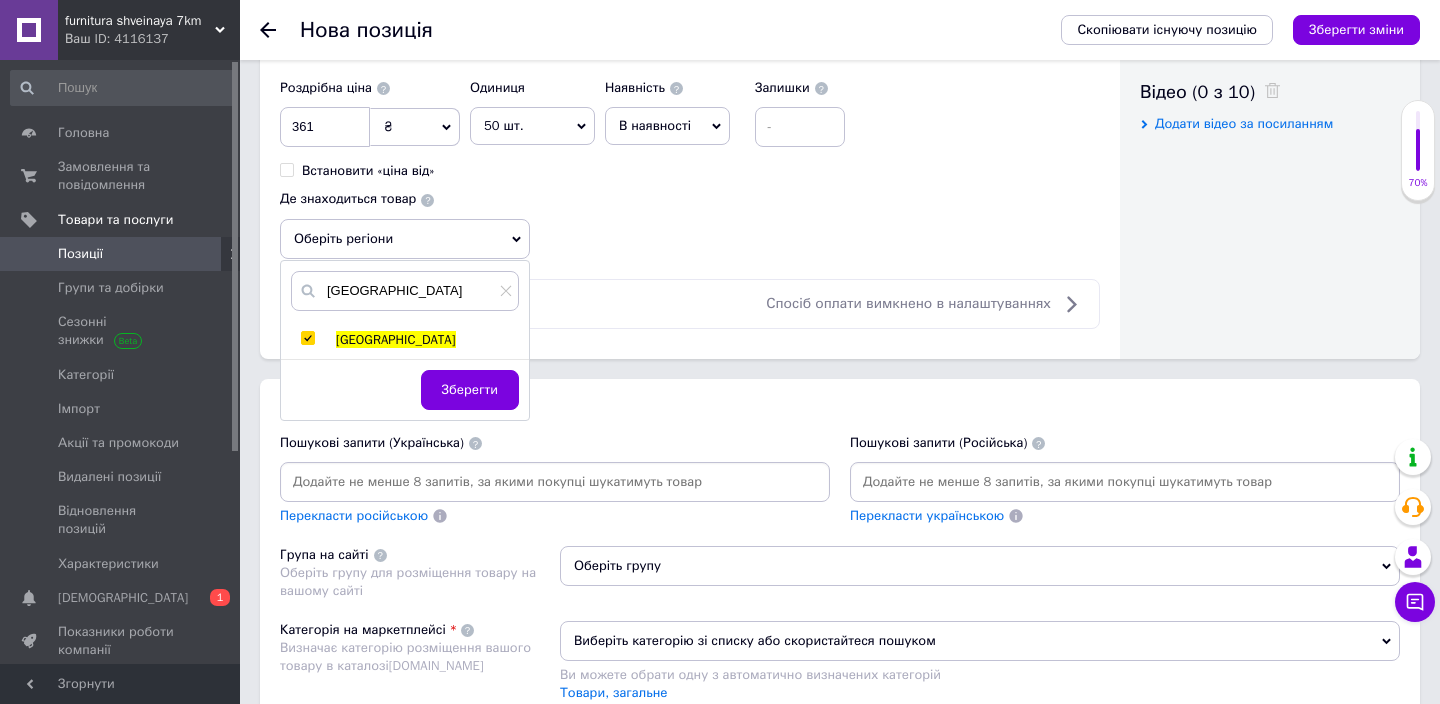 checkbox on "true" 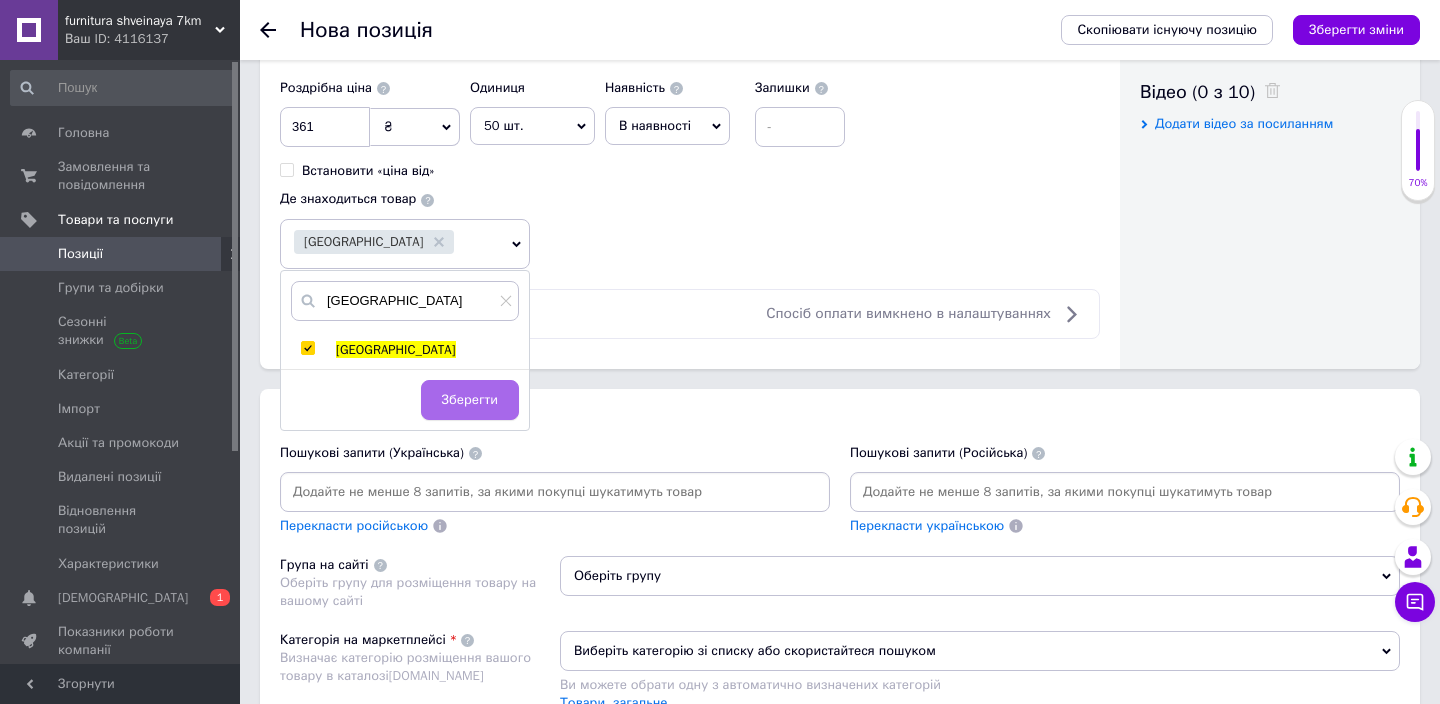 click on "Зберегти" at bounding box center (470, 400) 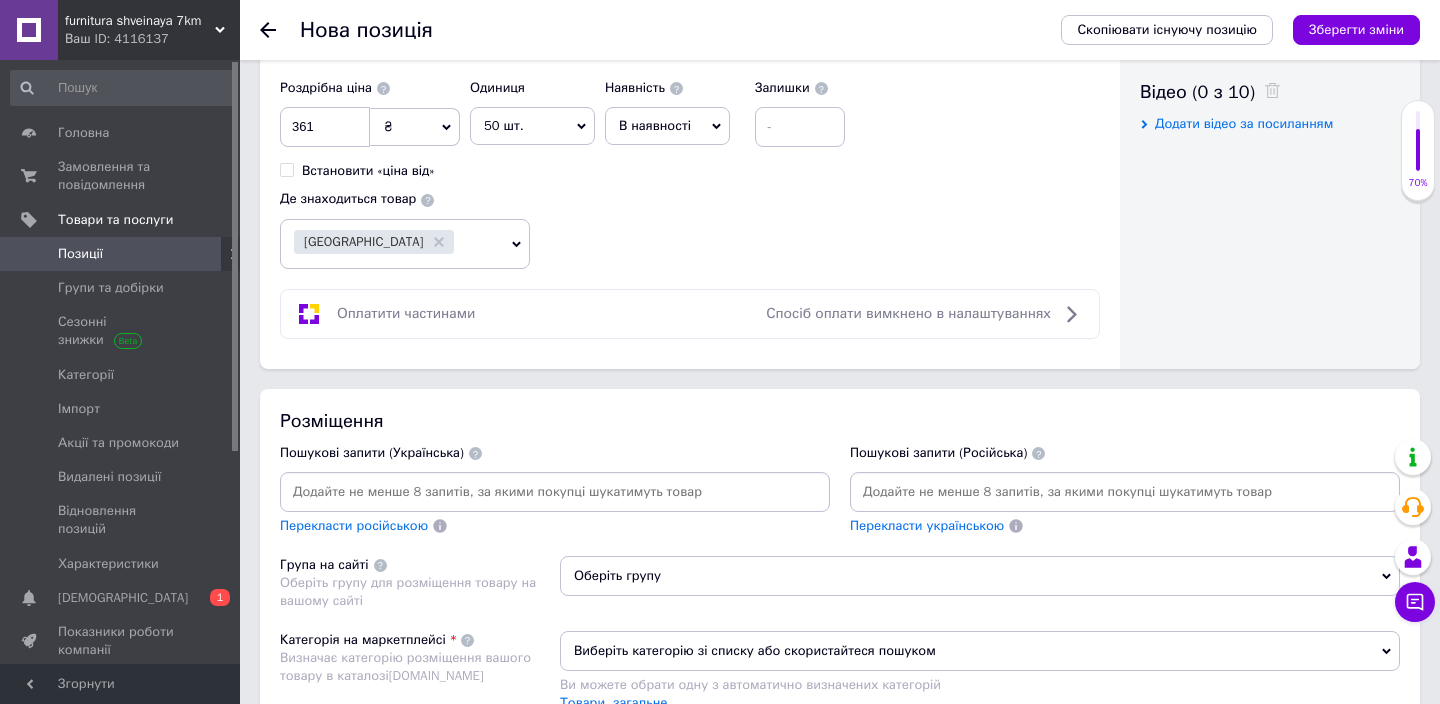 click on "Пошукові запити (Українська) Перекласти російською" at bounding box center [555, 490] 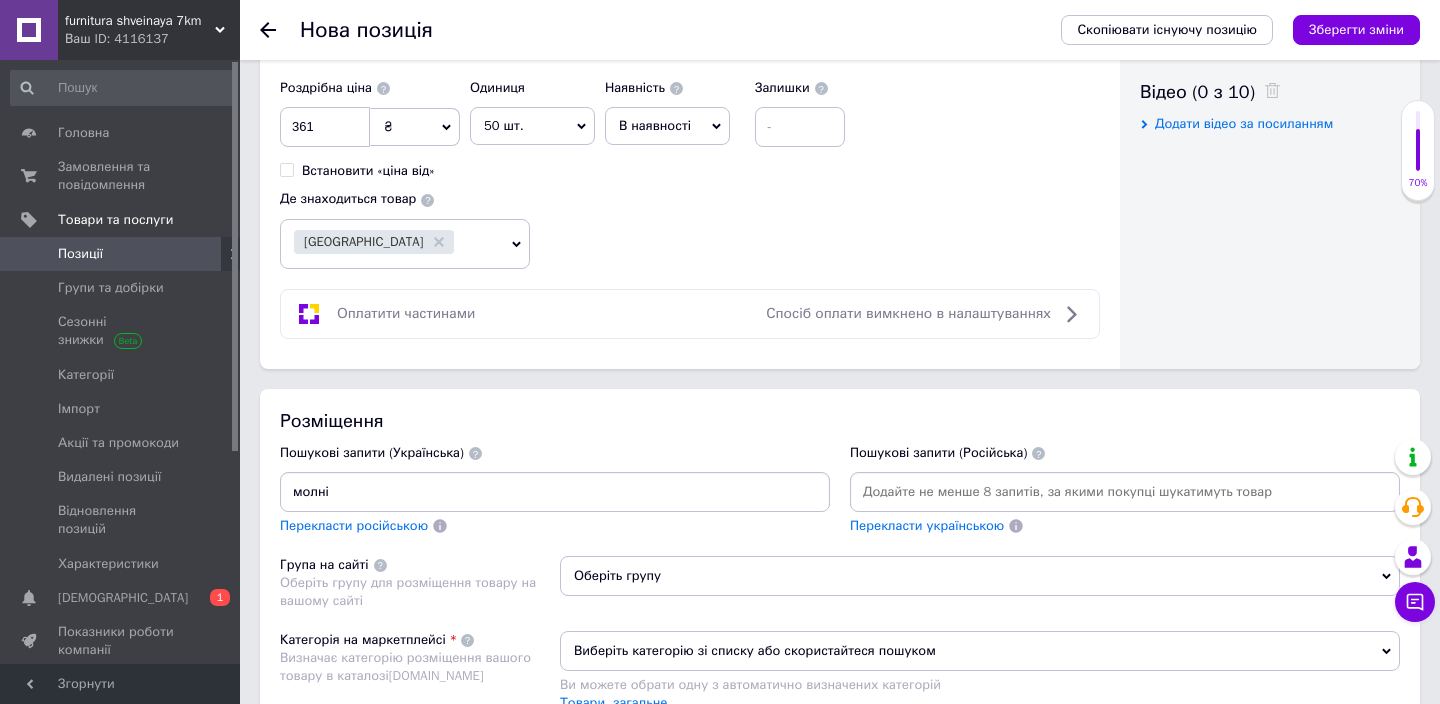 type on "молнія" 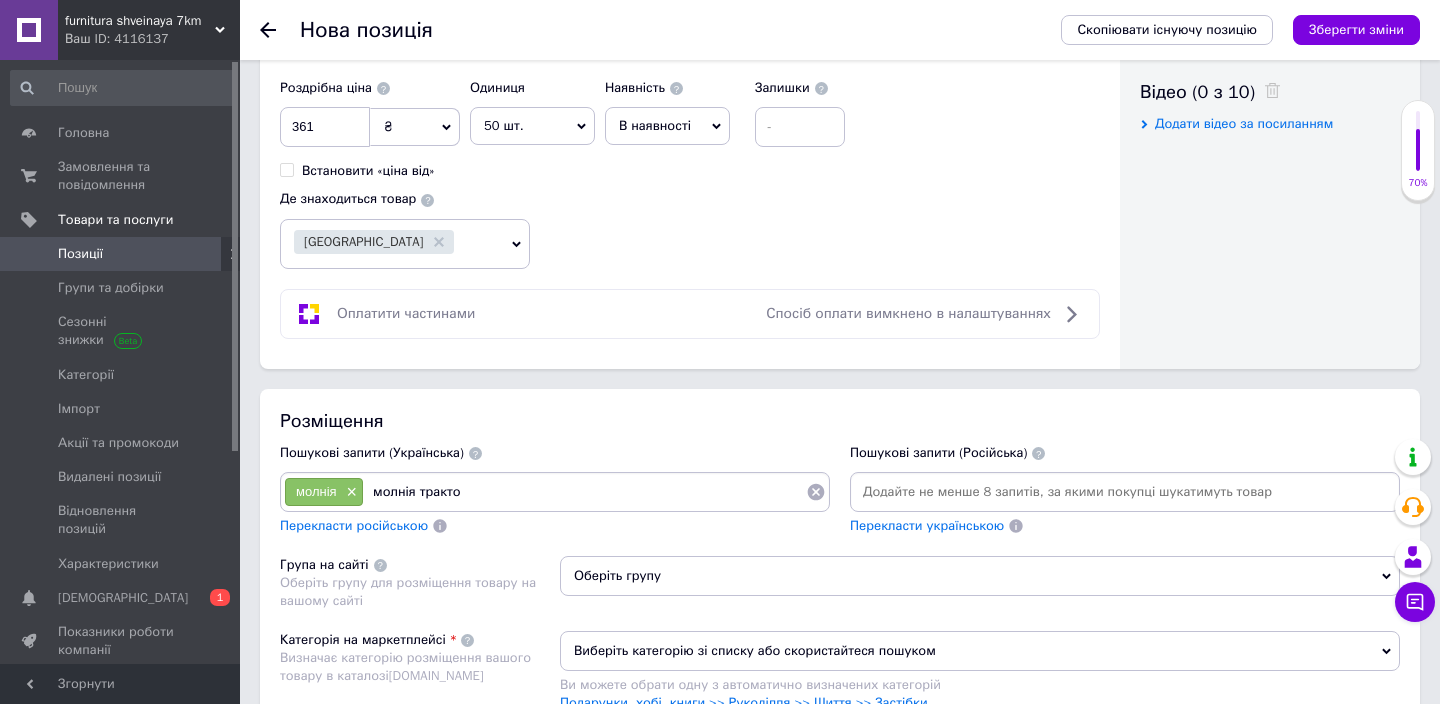 type on "молнія трактор" 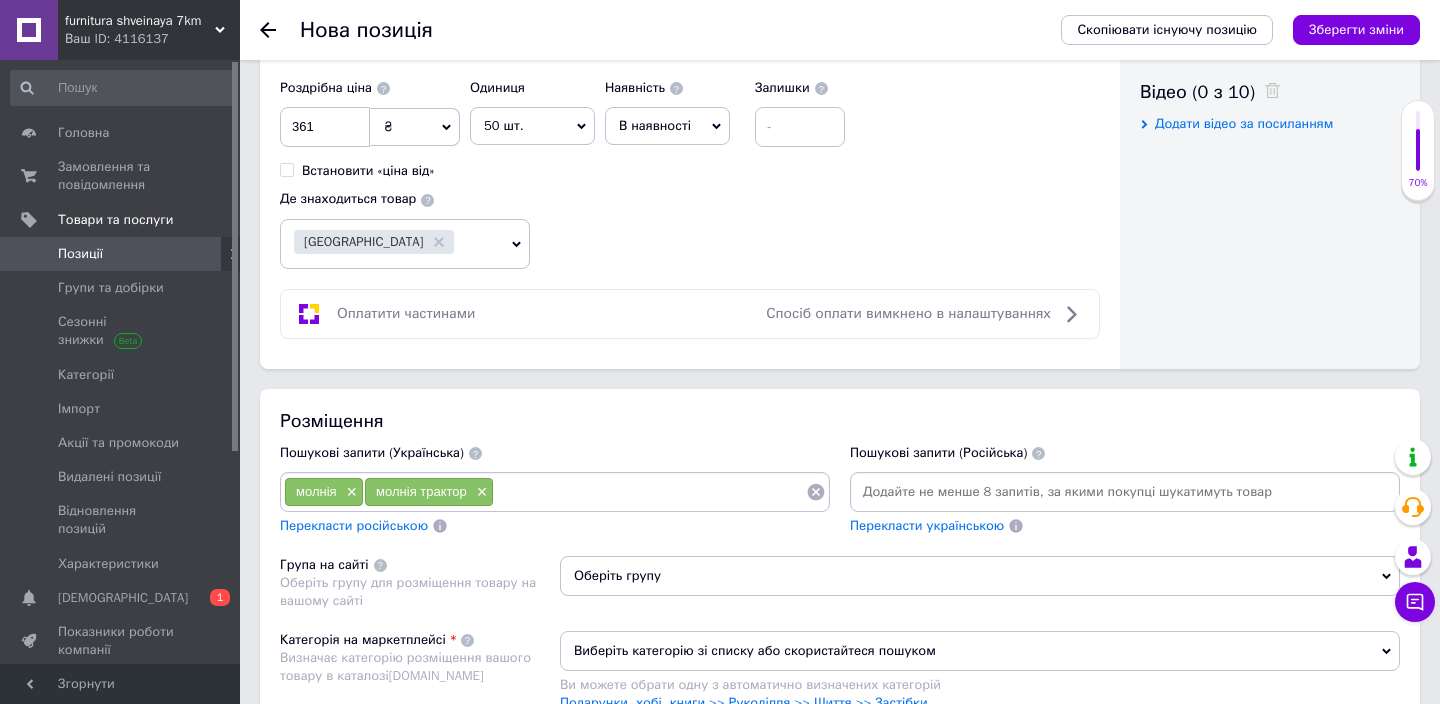 type on "о" 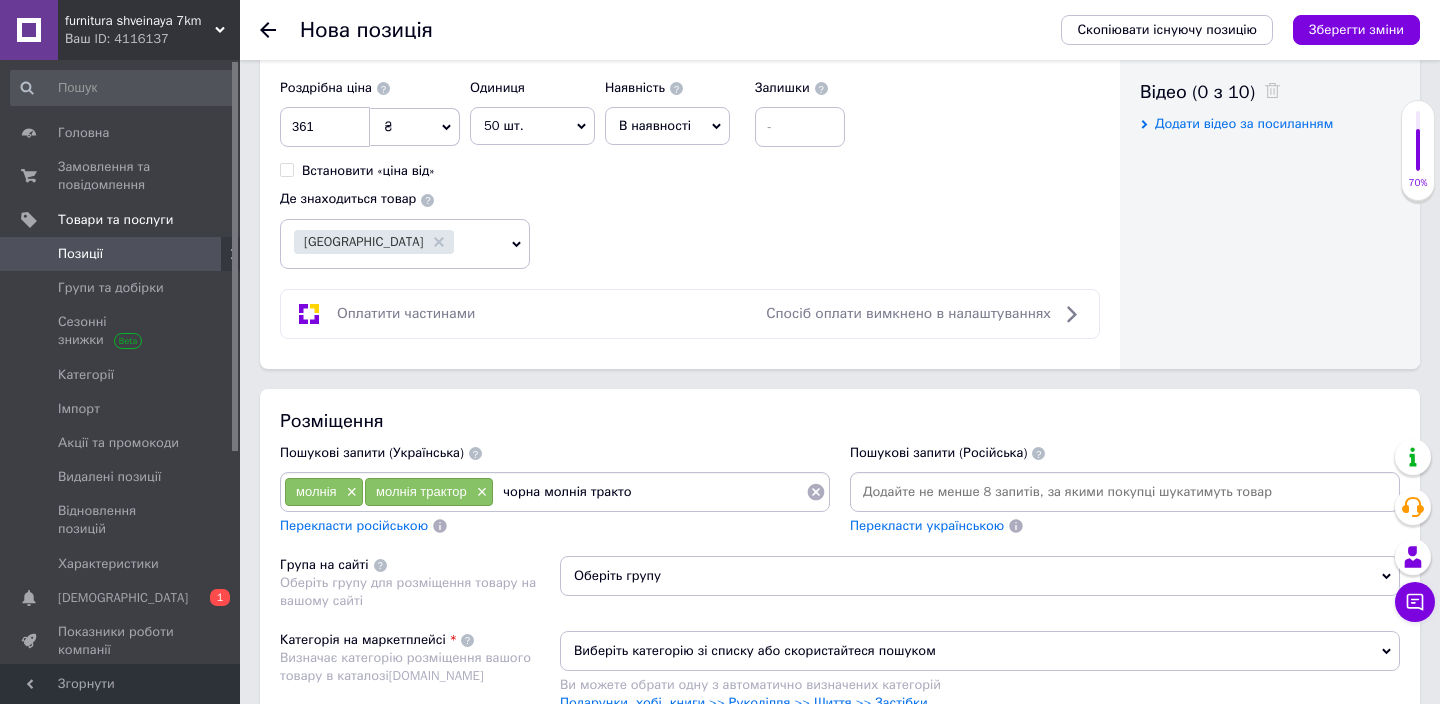 type on "чорна молнія трактор" 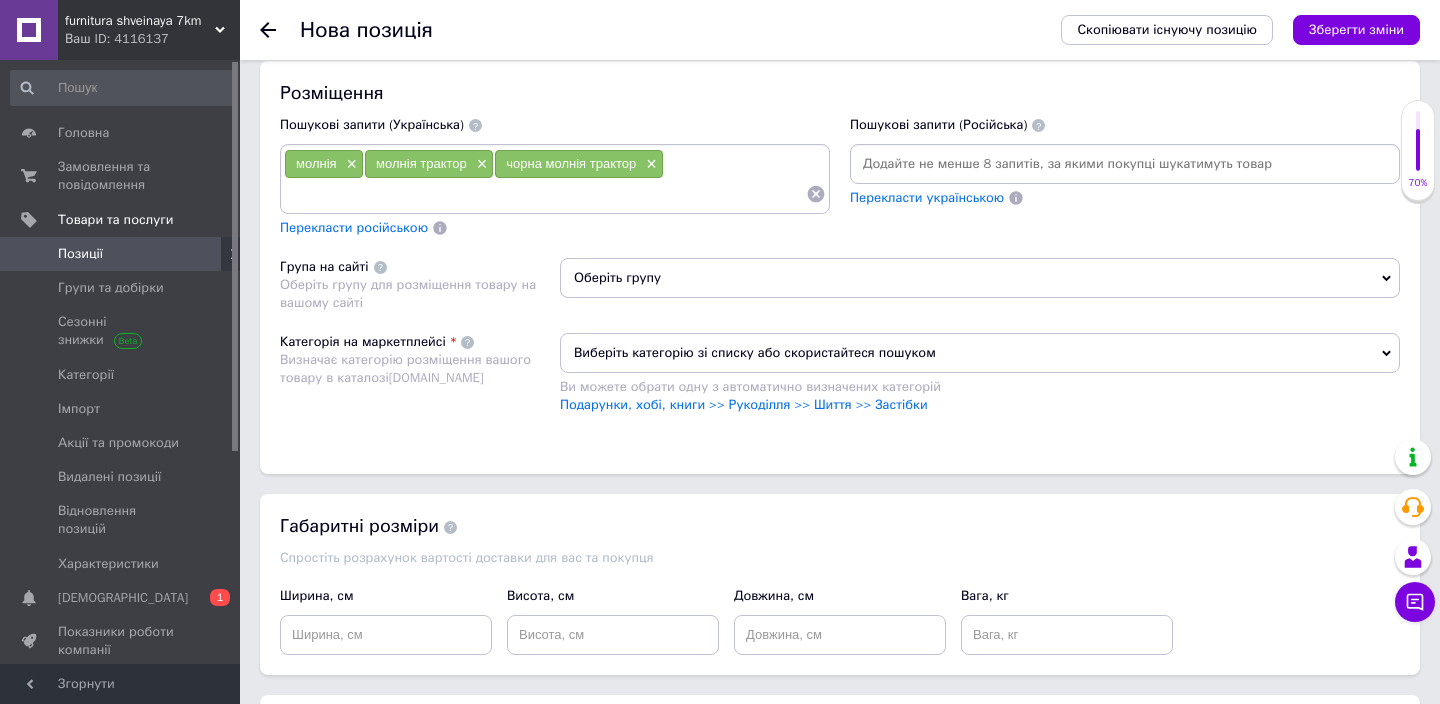 scroll, scrollTop: 1383, scrollLeft: 0, axis: vertical 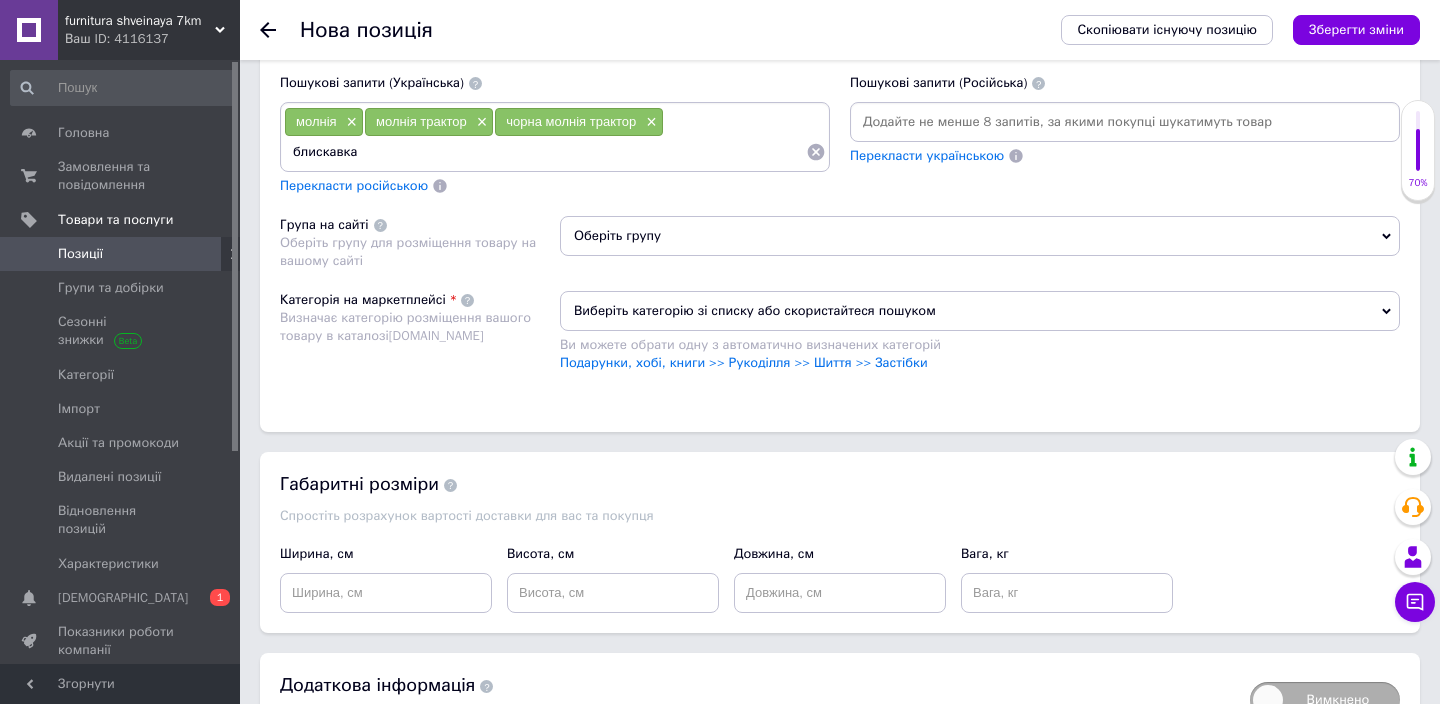 type on "блискавка" 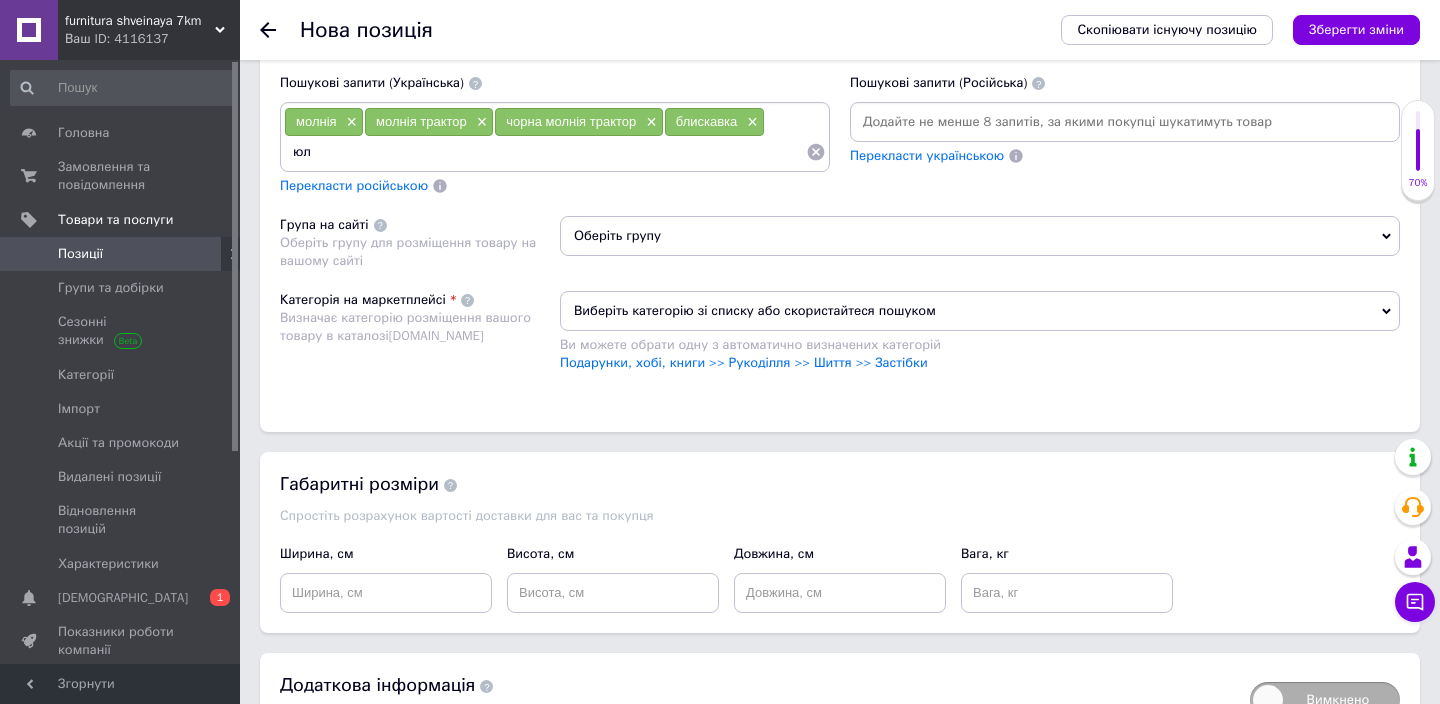 type on "[PERSON_NAME]" 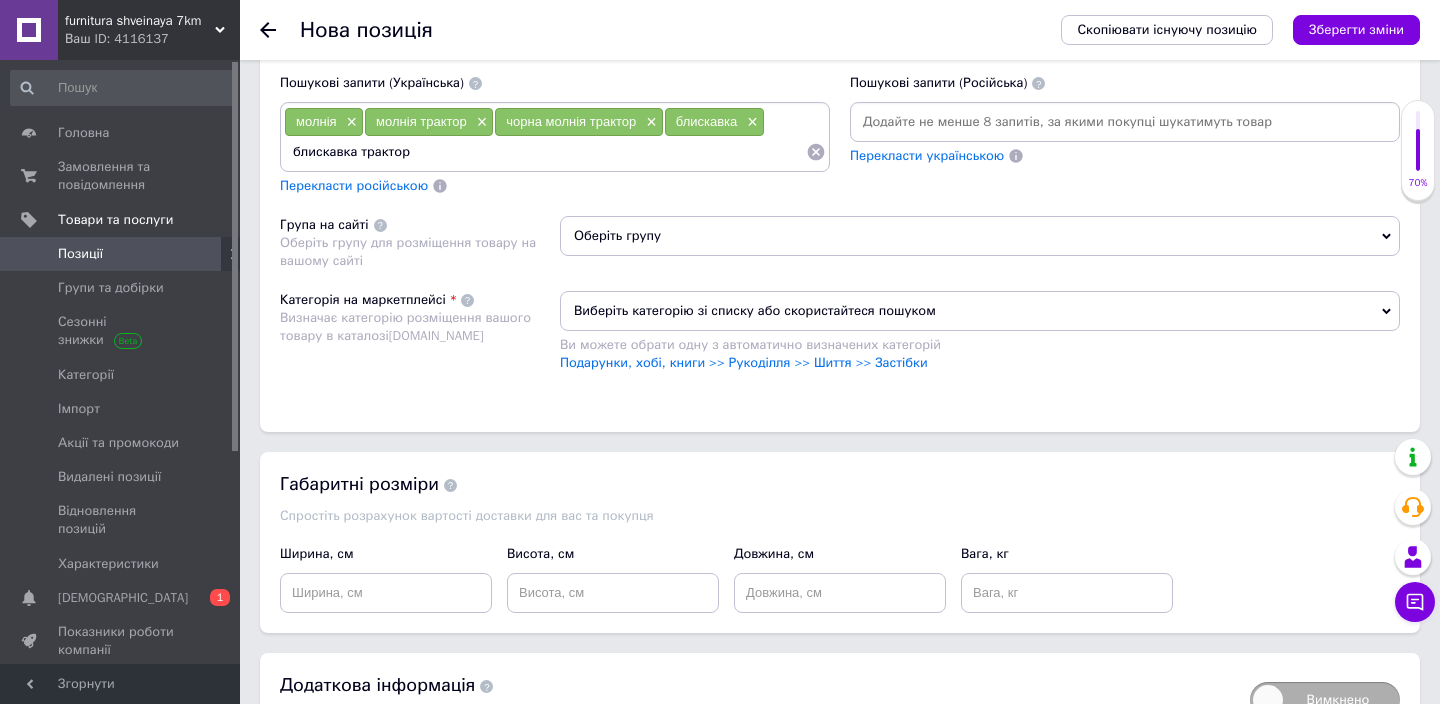 type on "блискавка трактор" 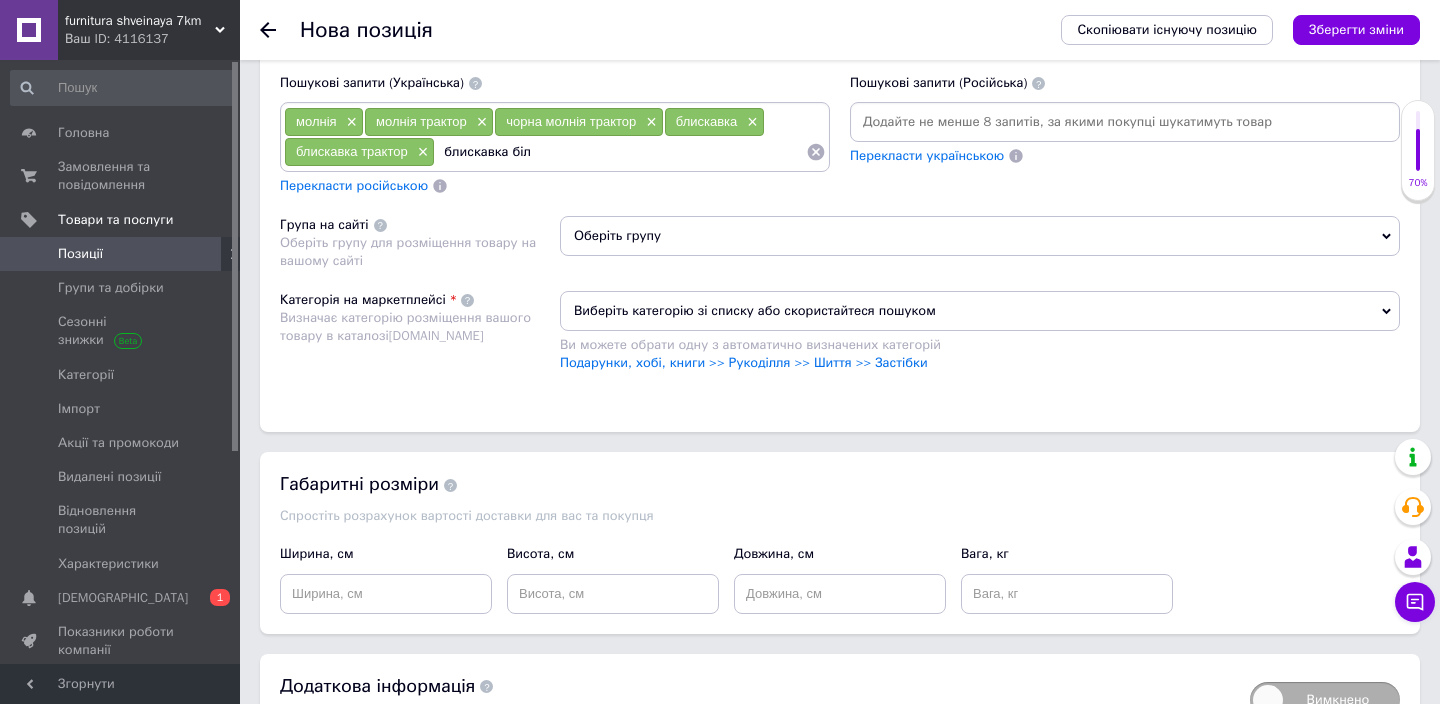 type on "блискавка біла" 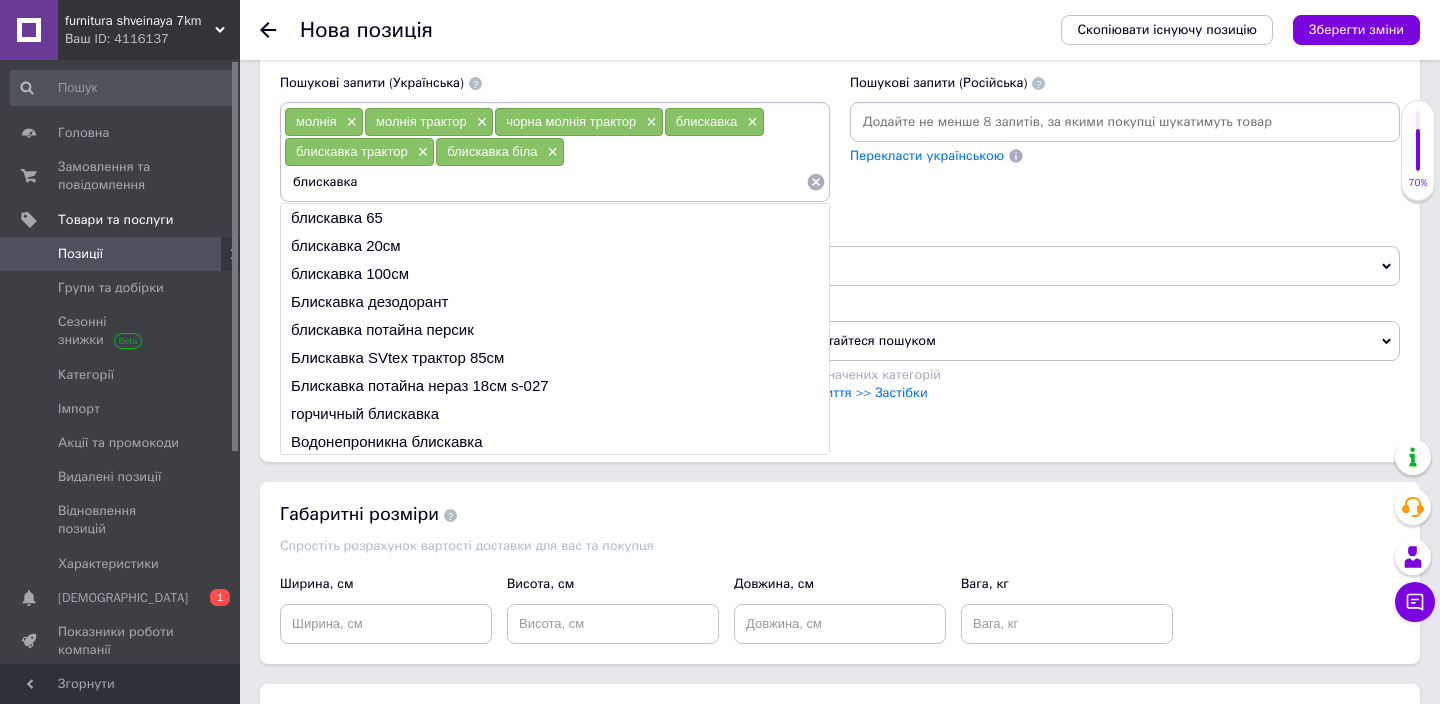 drag, startPoint x: 402, startPoint y: 186, endPoint x: 341, endPoint y: 195, distance: 61.66036 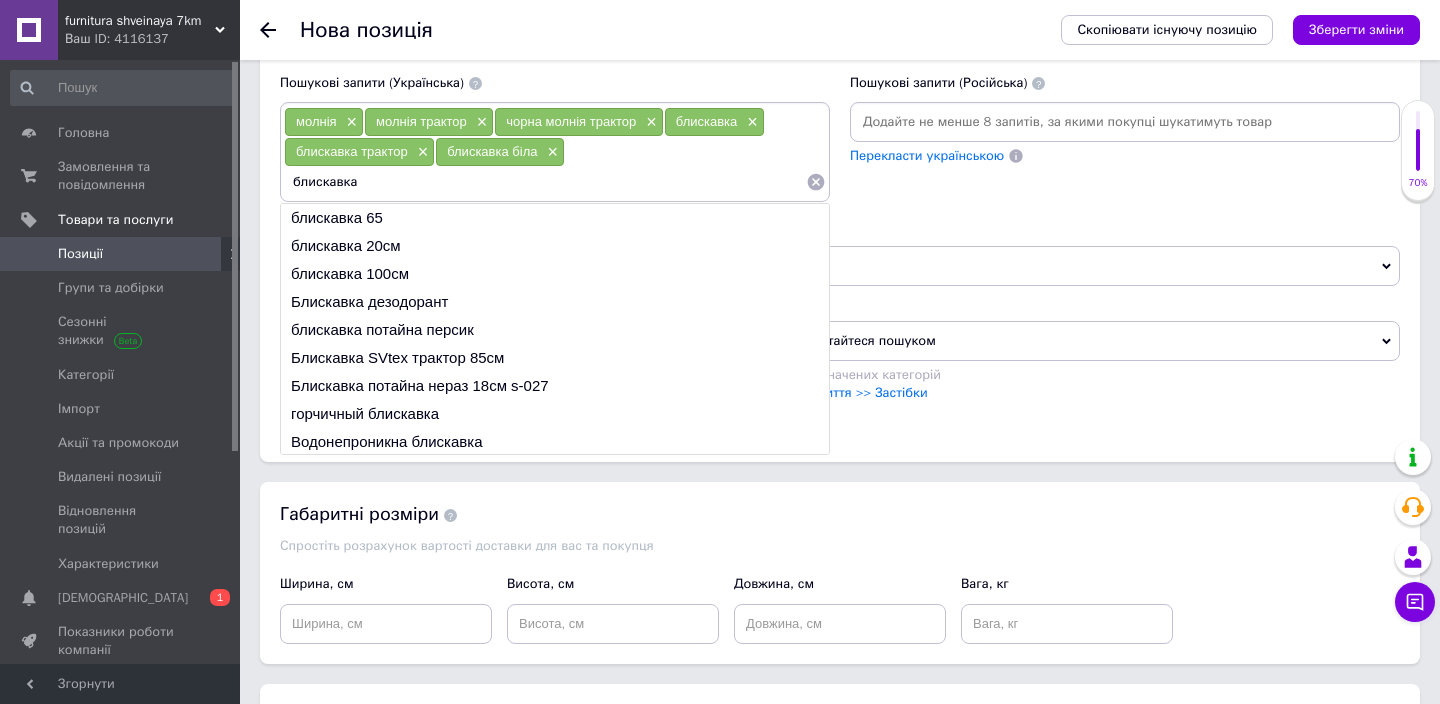 drag, startPoint x: 291, startPoint y: 182, endPoint x: 375, endPoint y: 184, distance: 84.0238 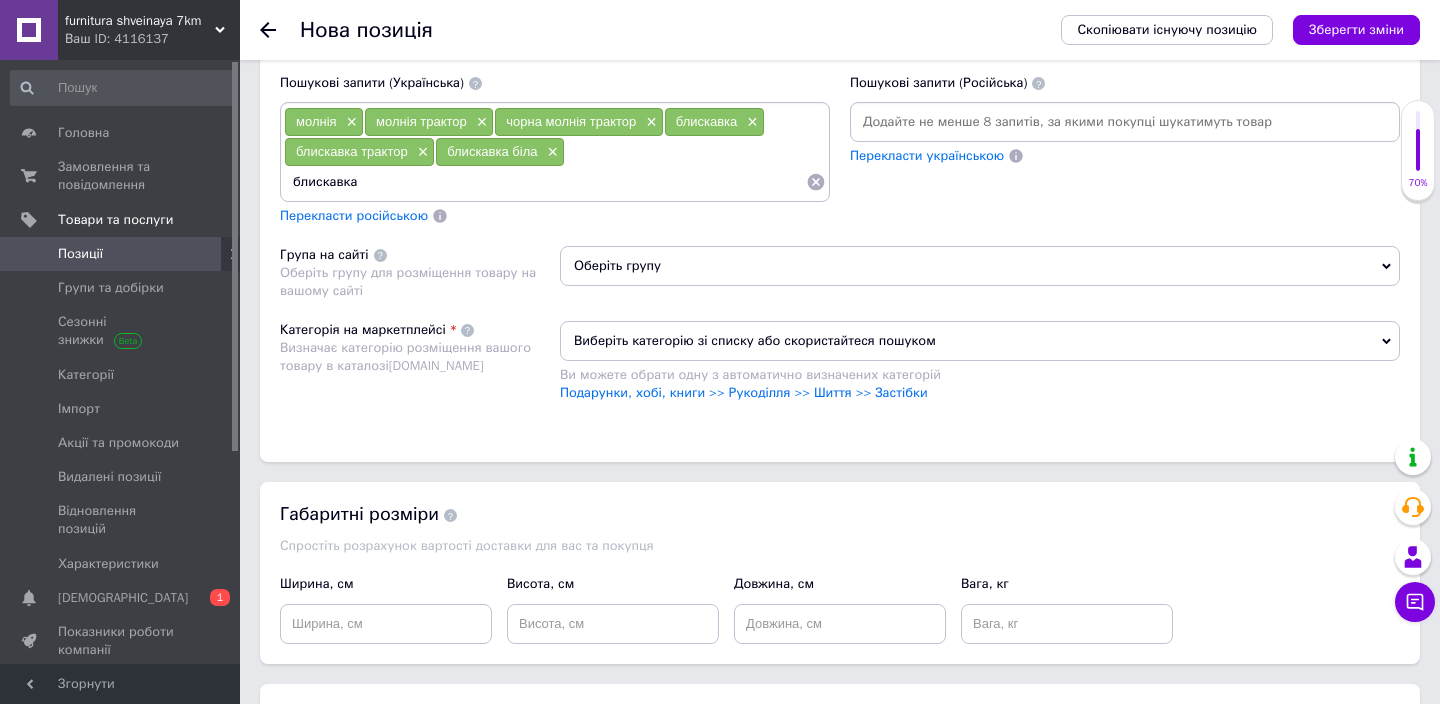 click on "блискавка" at bounding box center [545, 182] 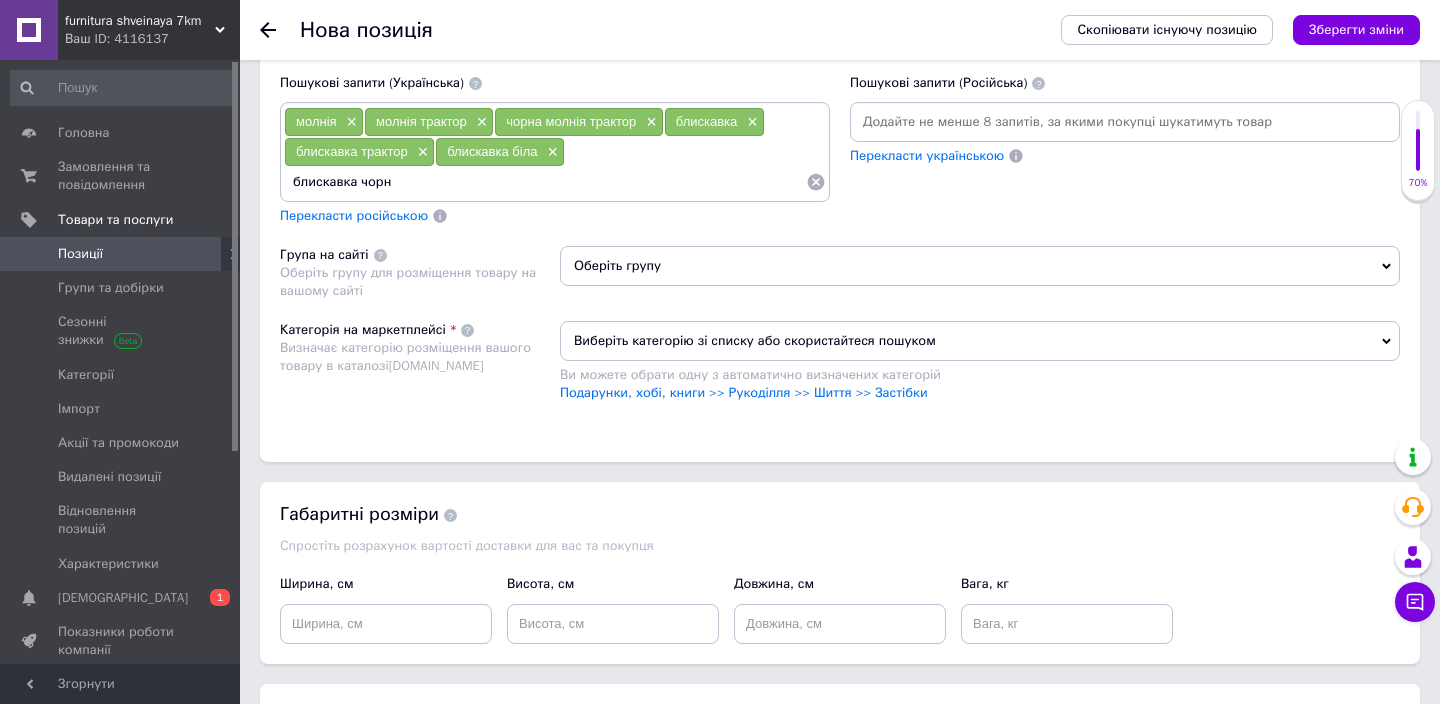 type on "блискавка чорна" 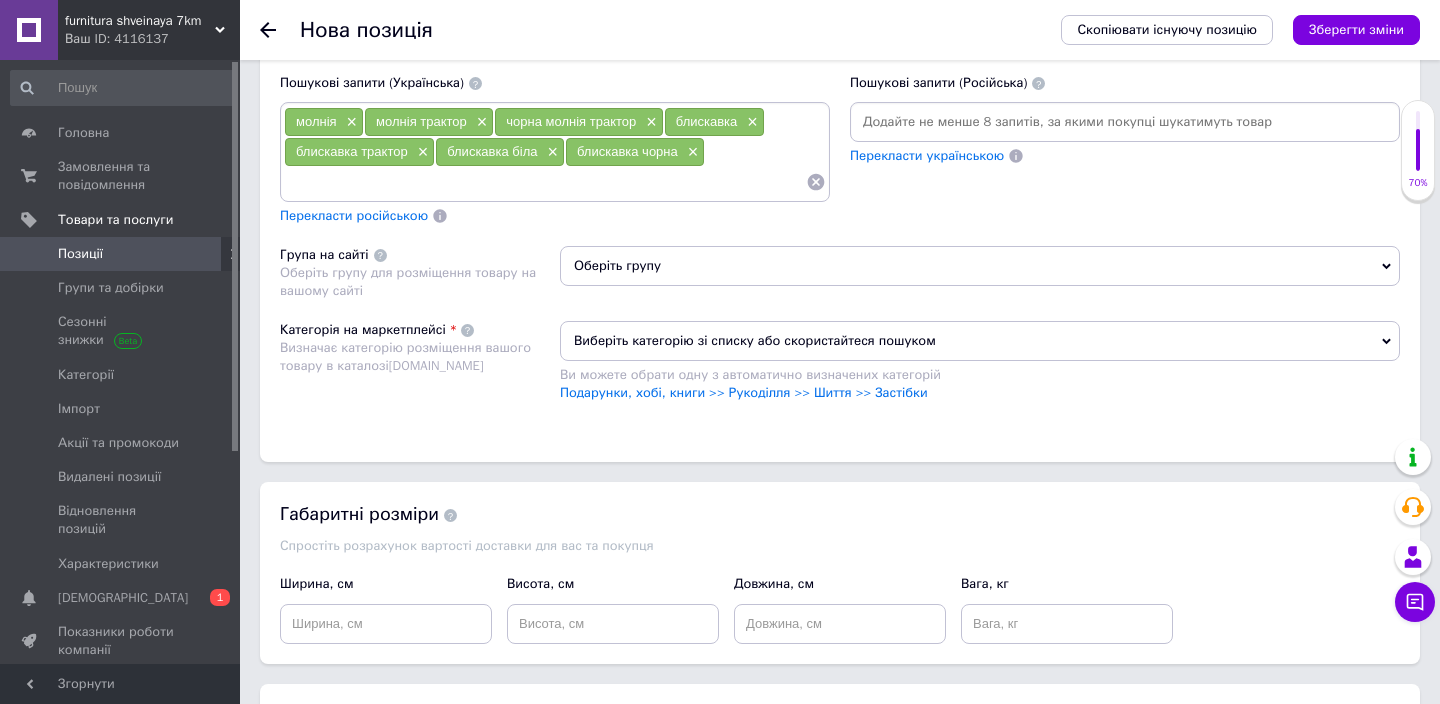 paste on "блискавка" 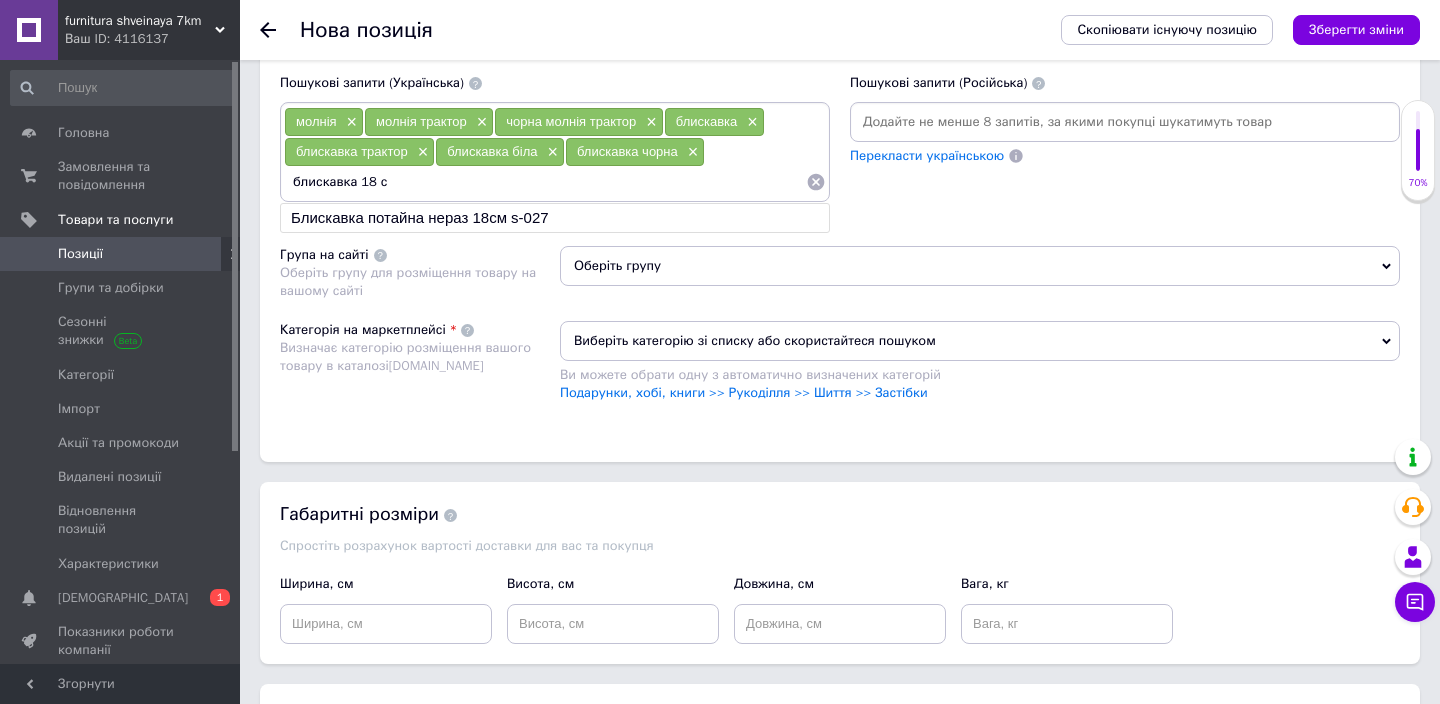type on "блискавка 18 см" 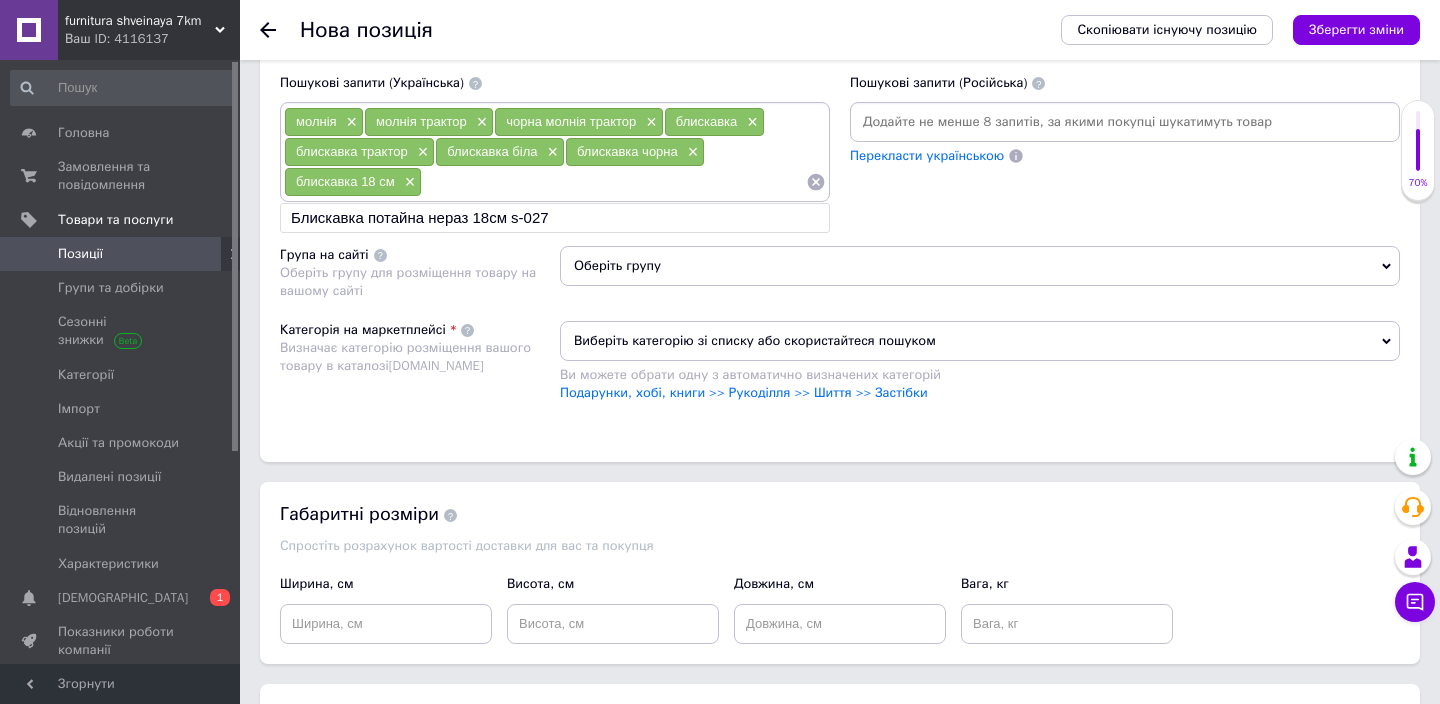 paste on "блискавка" 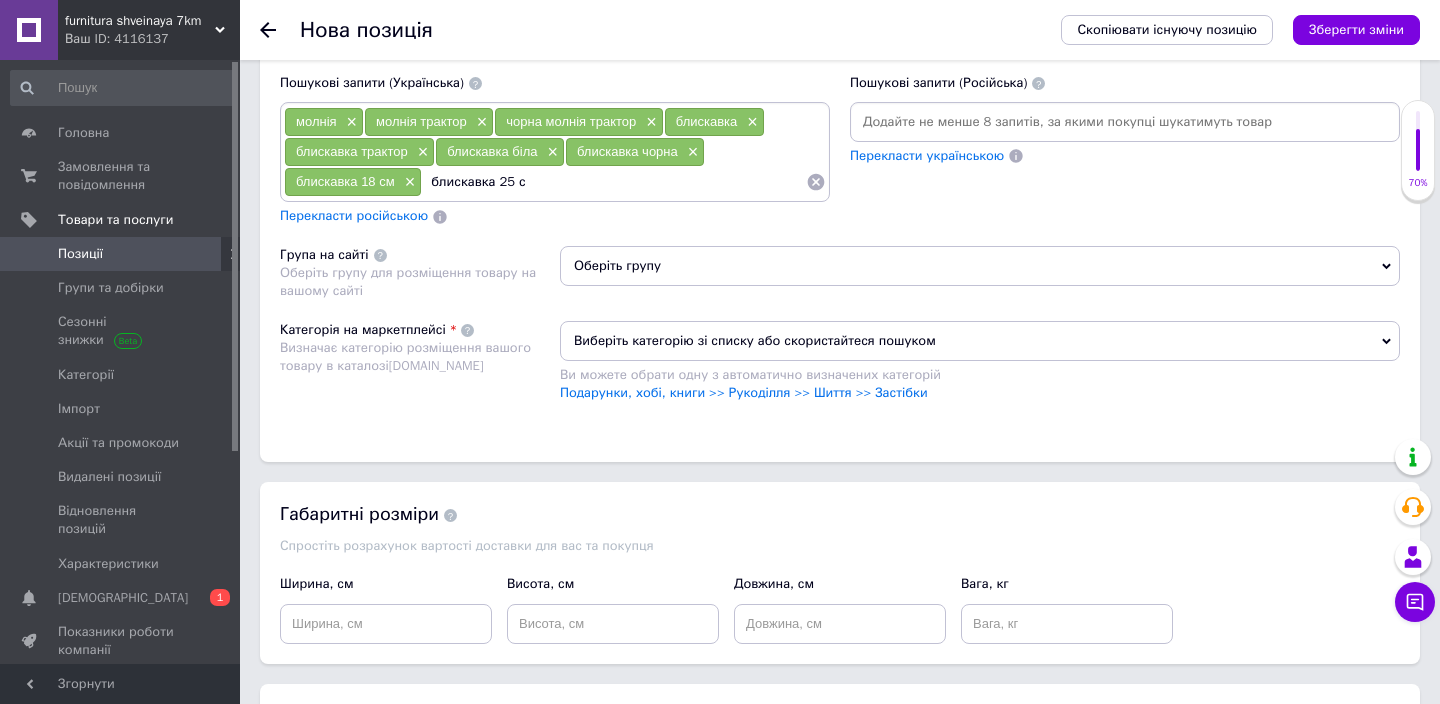 type on "блискавка 25 см" 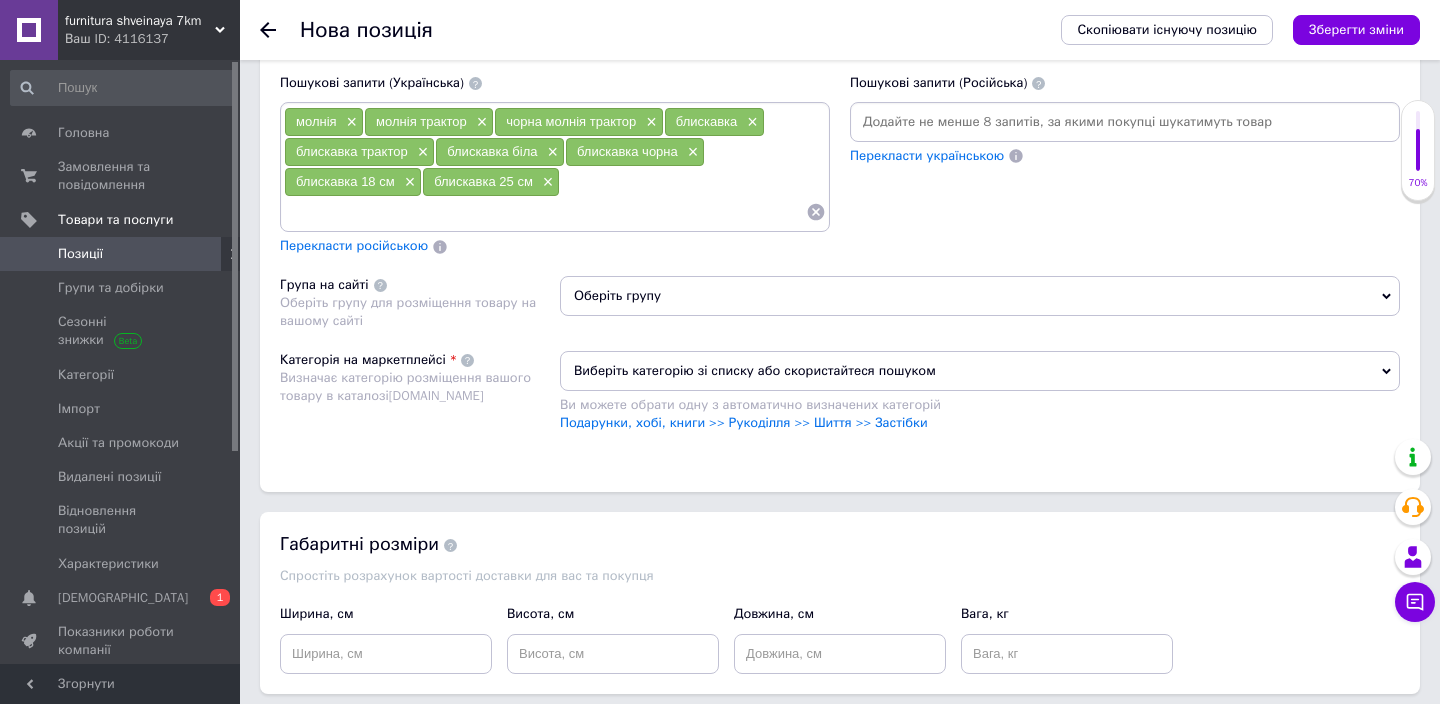 paste on "блискавка" 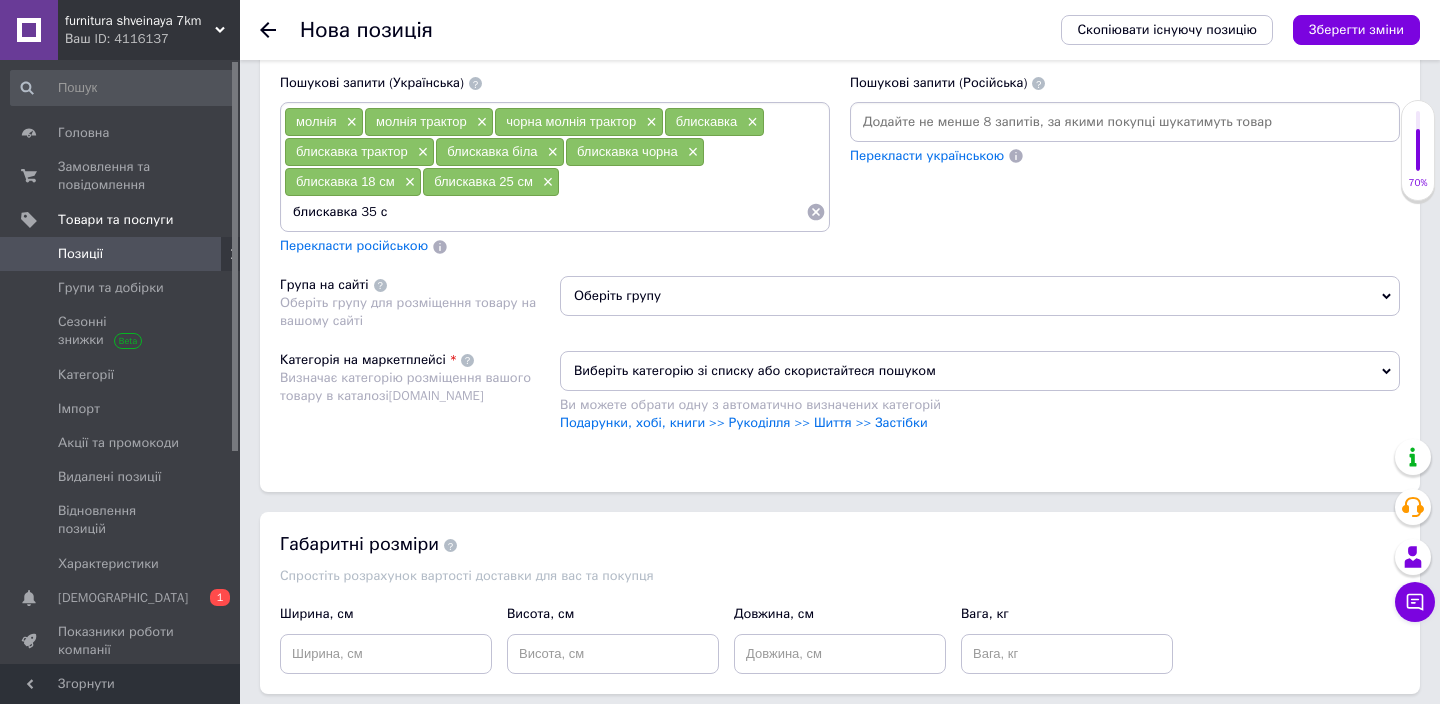 type on "блискавка 35 см" 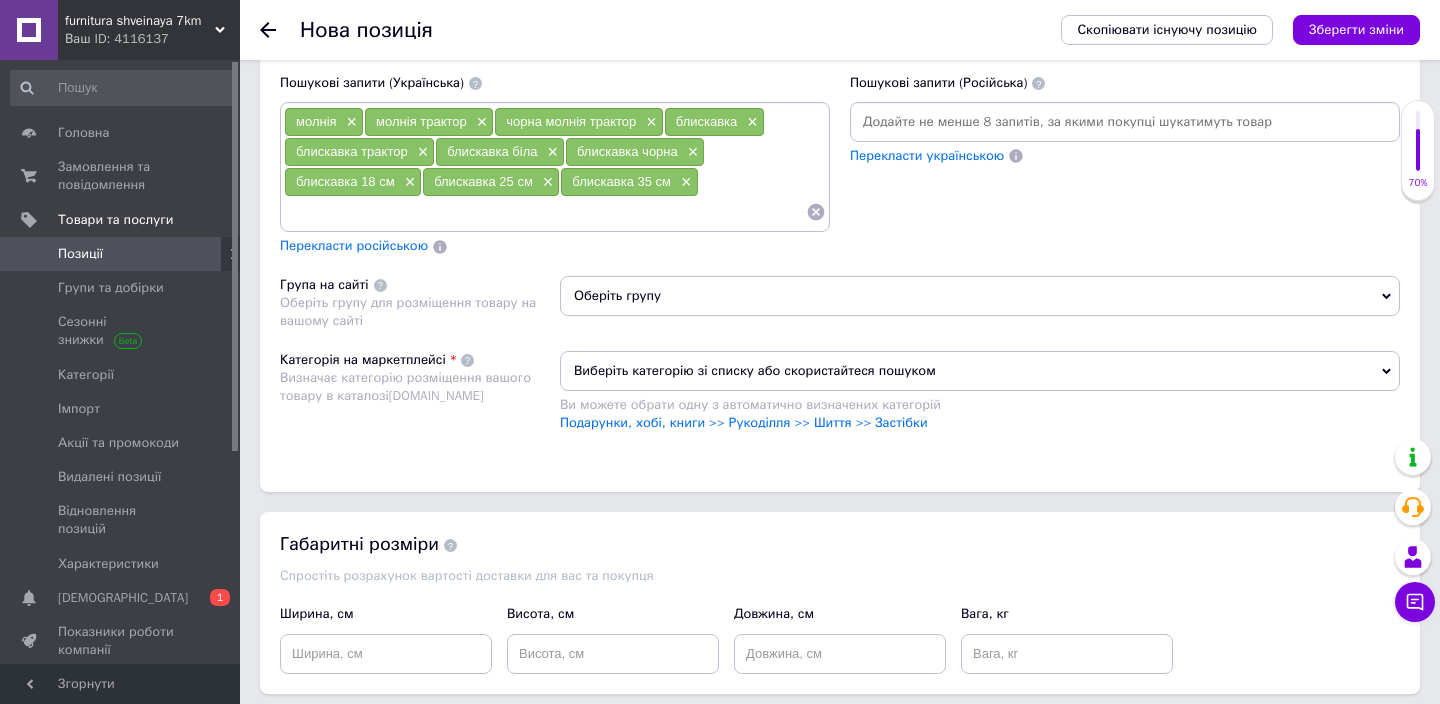 paste on "блискавка" 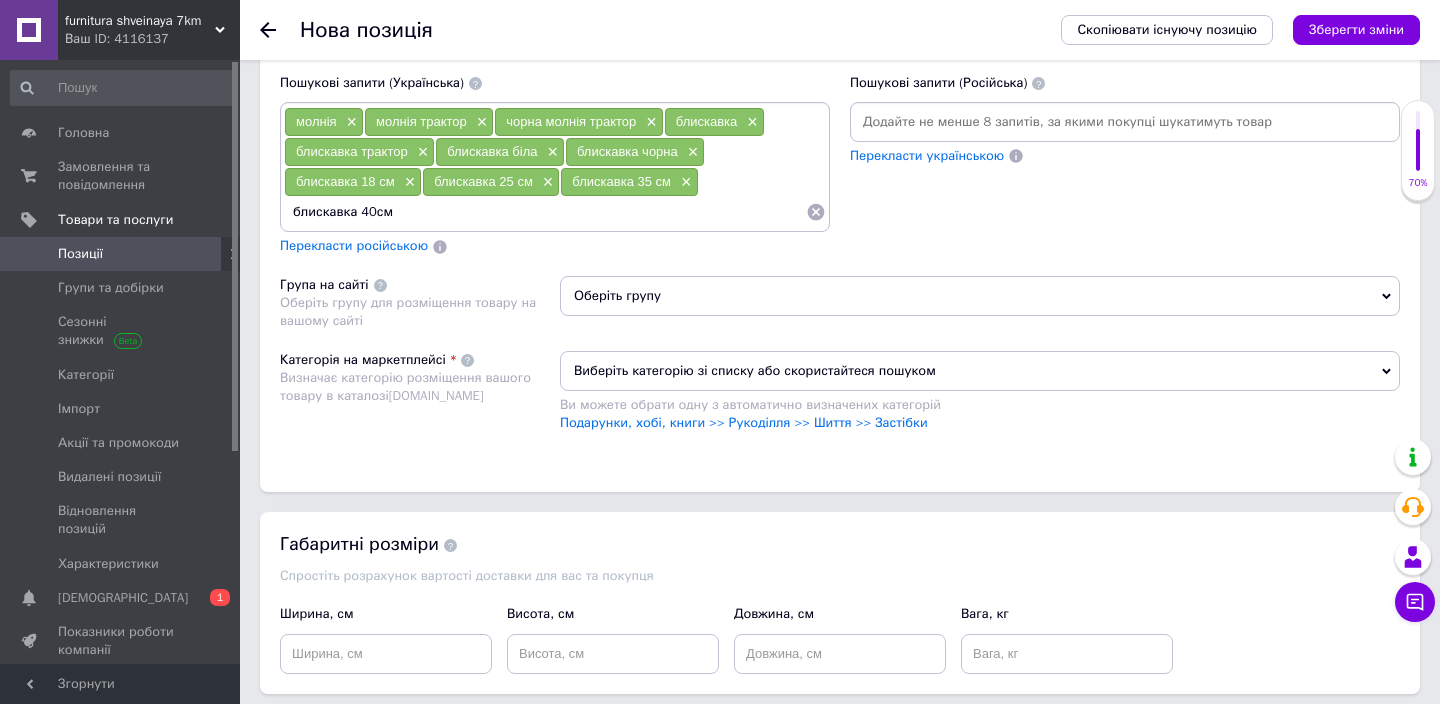 type on "блискавка 40см" 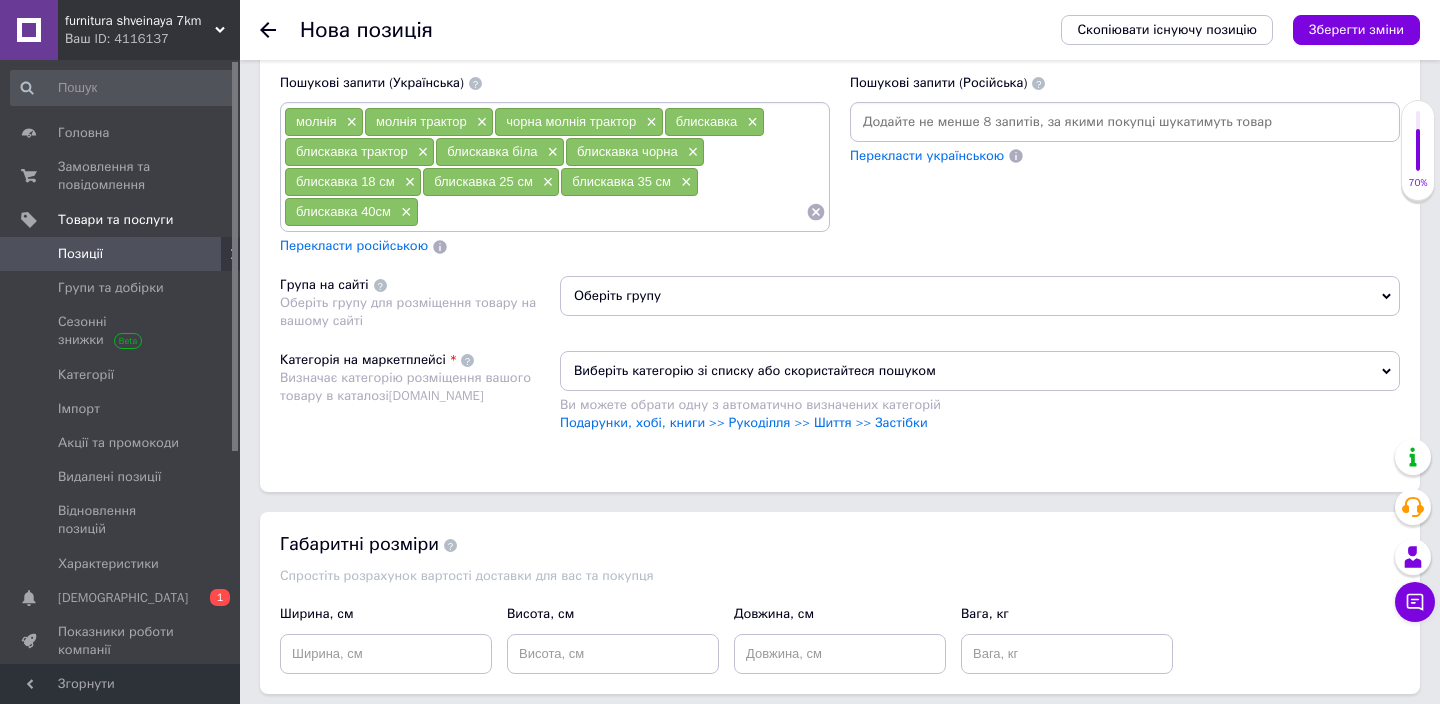 paste on "блискавка" 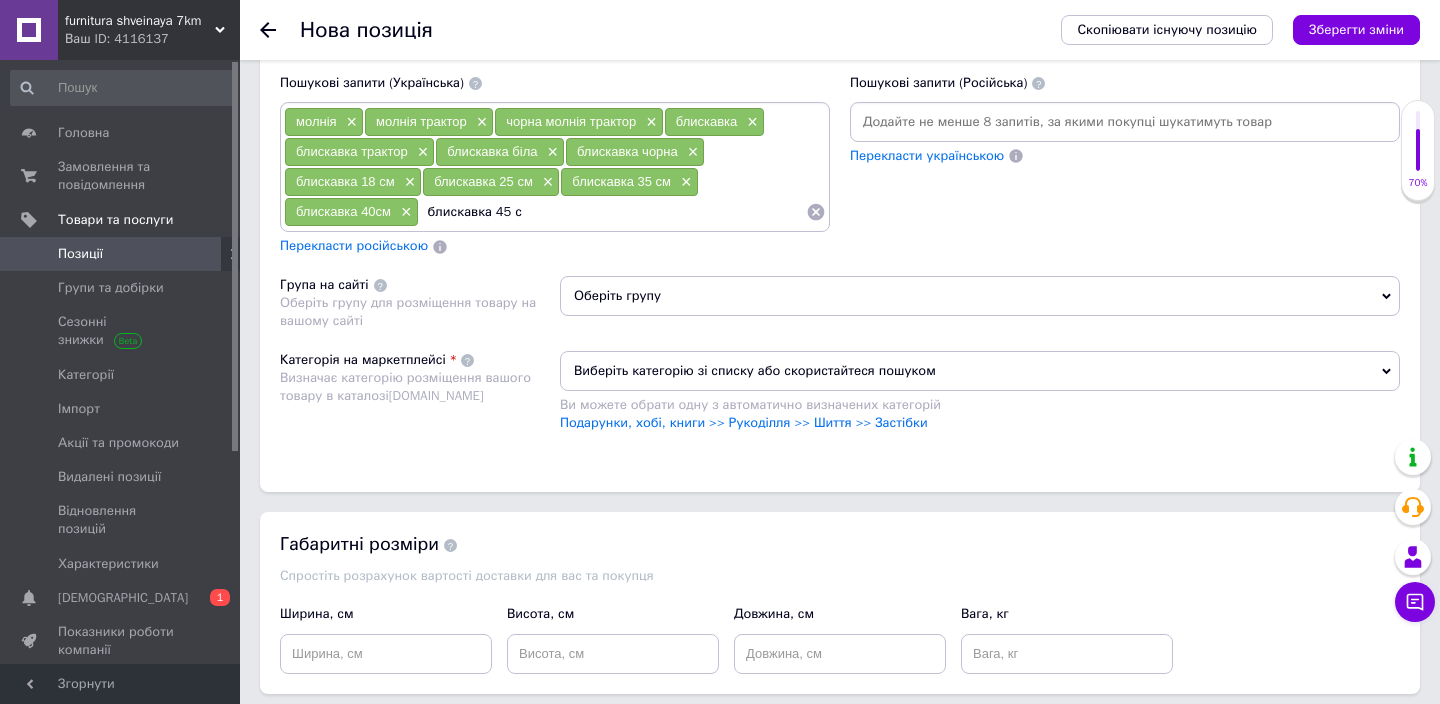 type on "блискавка 45 см" 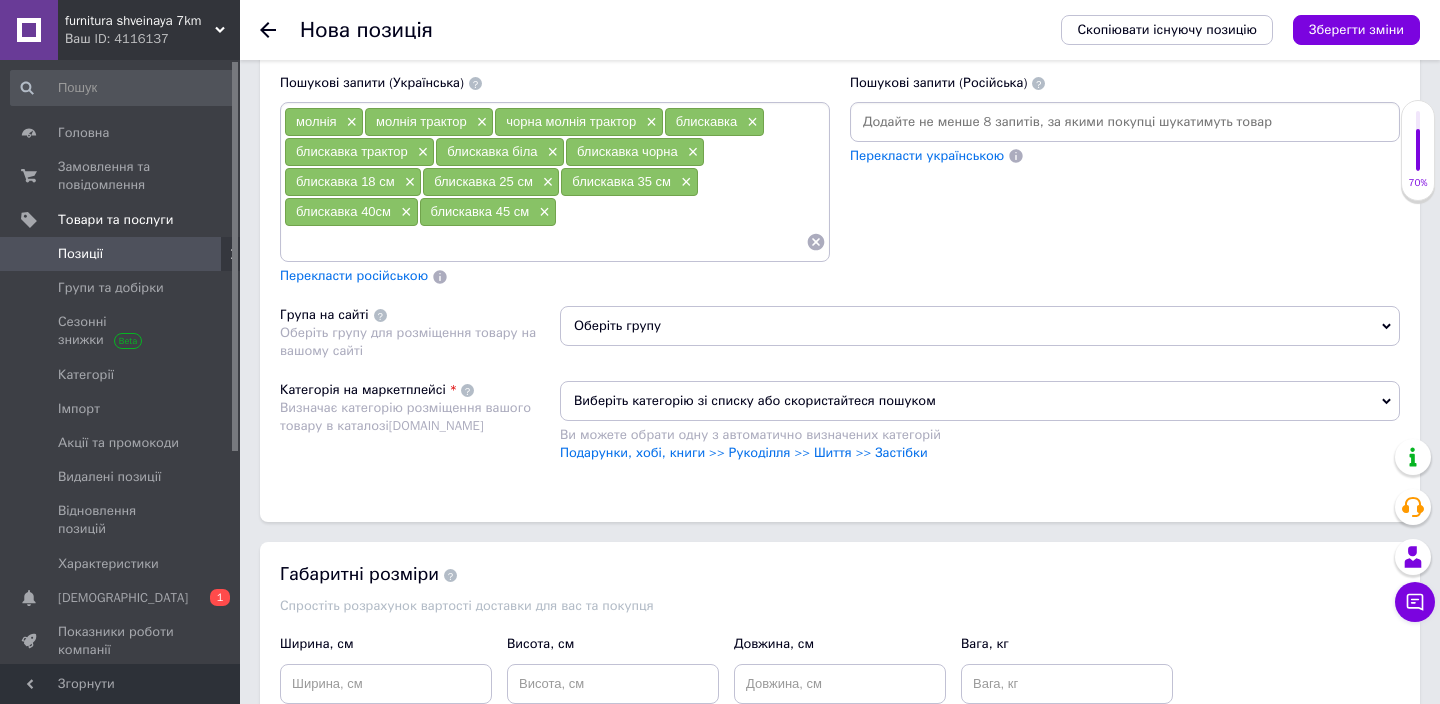 paste on "блискавка" 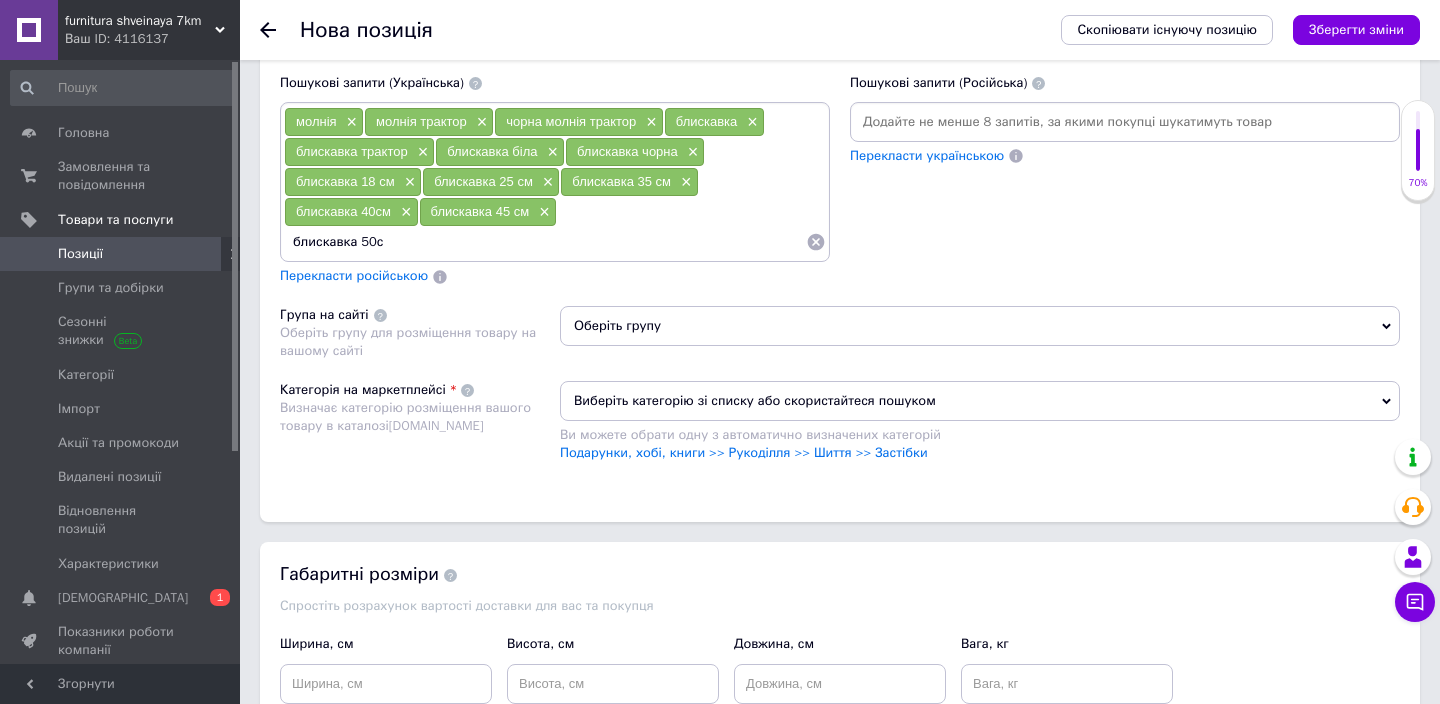 type on "блискавка 50см" 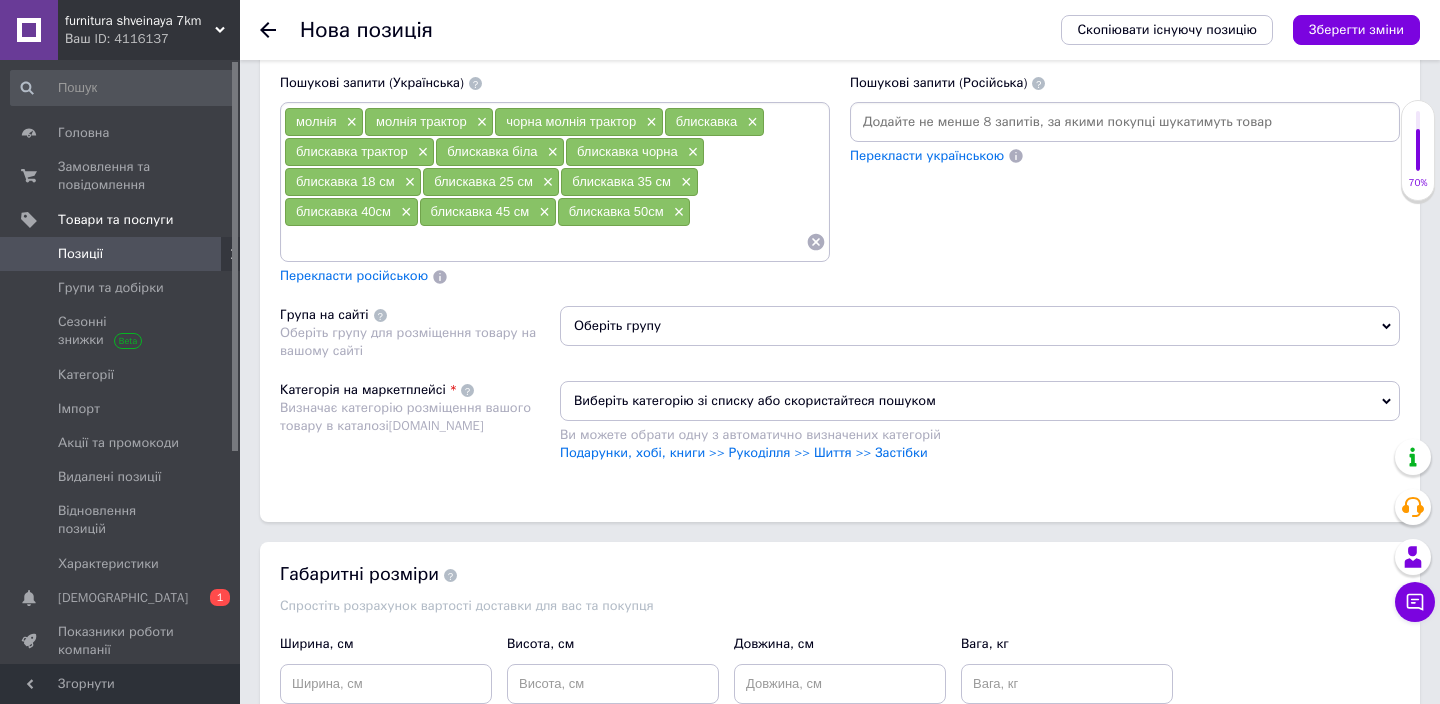 paste on "блискавка" 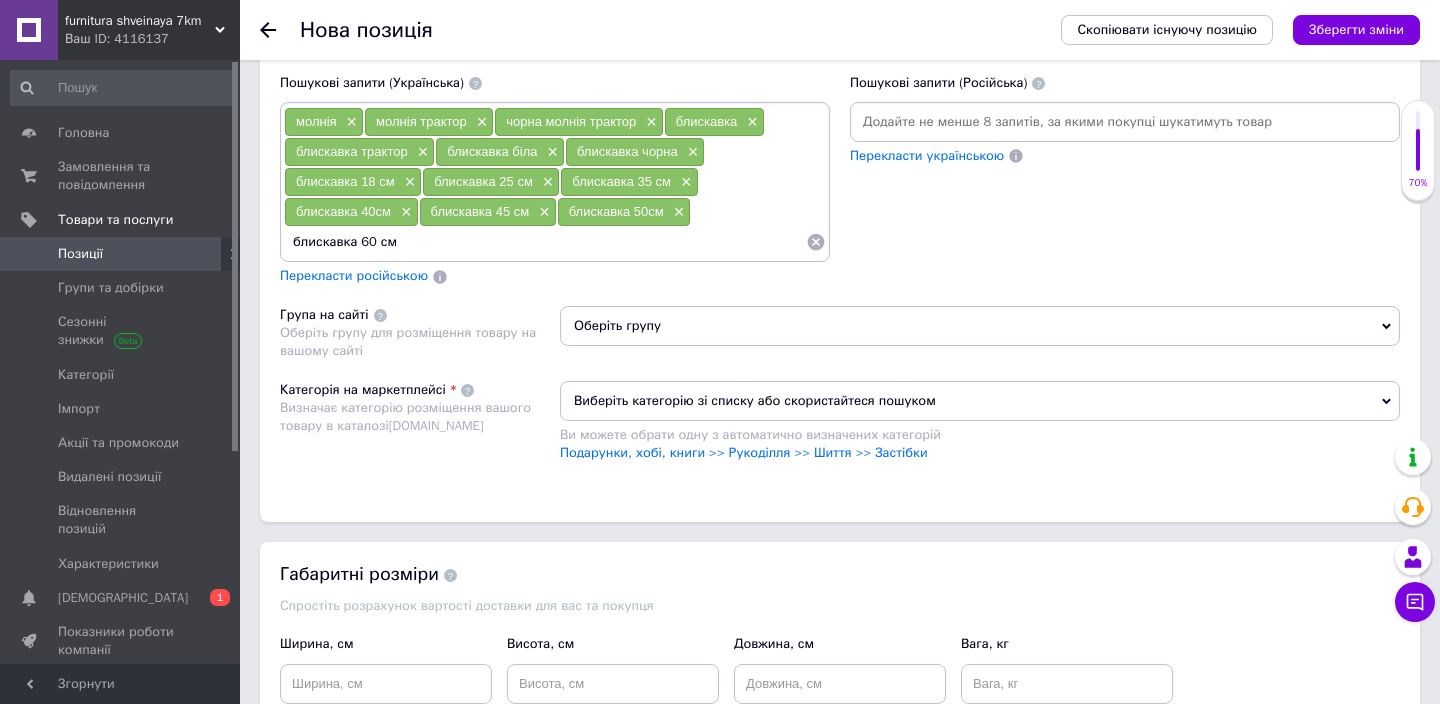 type on "блискавка 60 см" 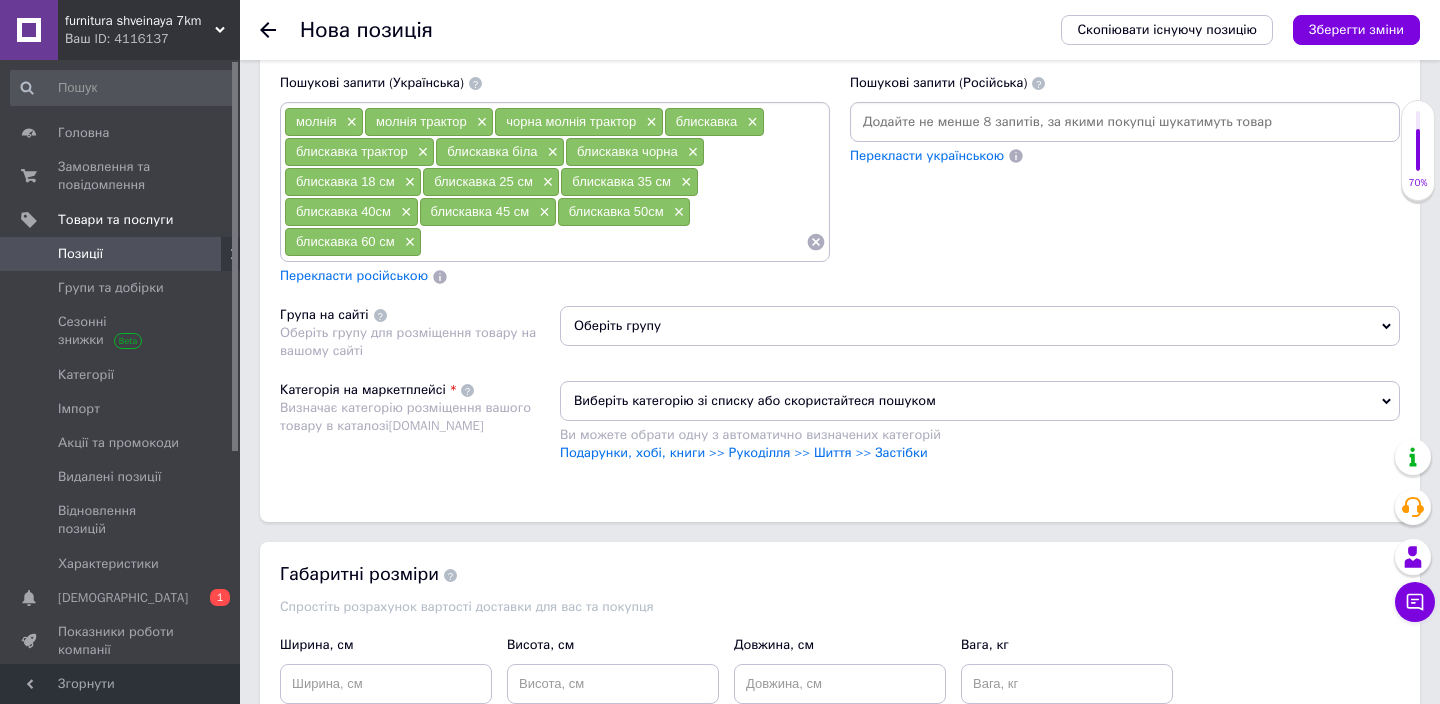 type on "т" 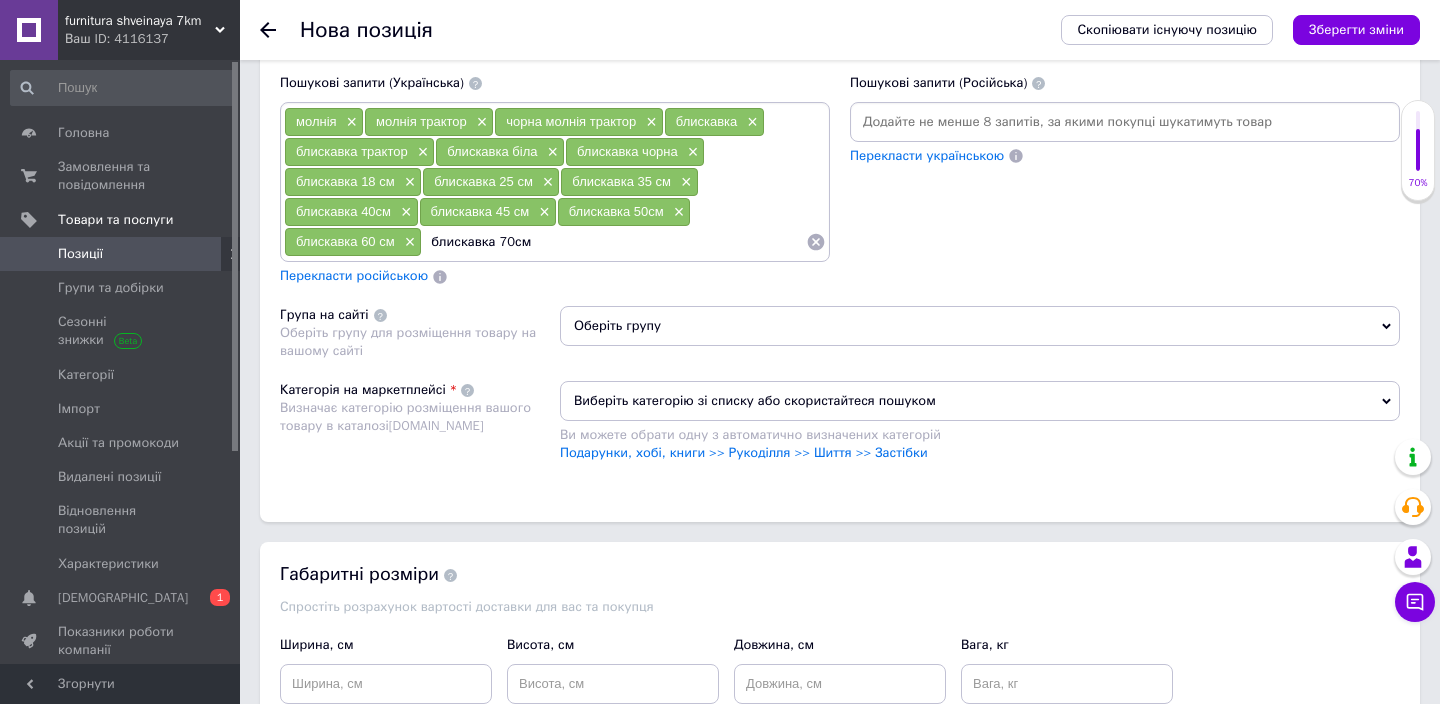 type on "блискавка 70см" 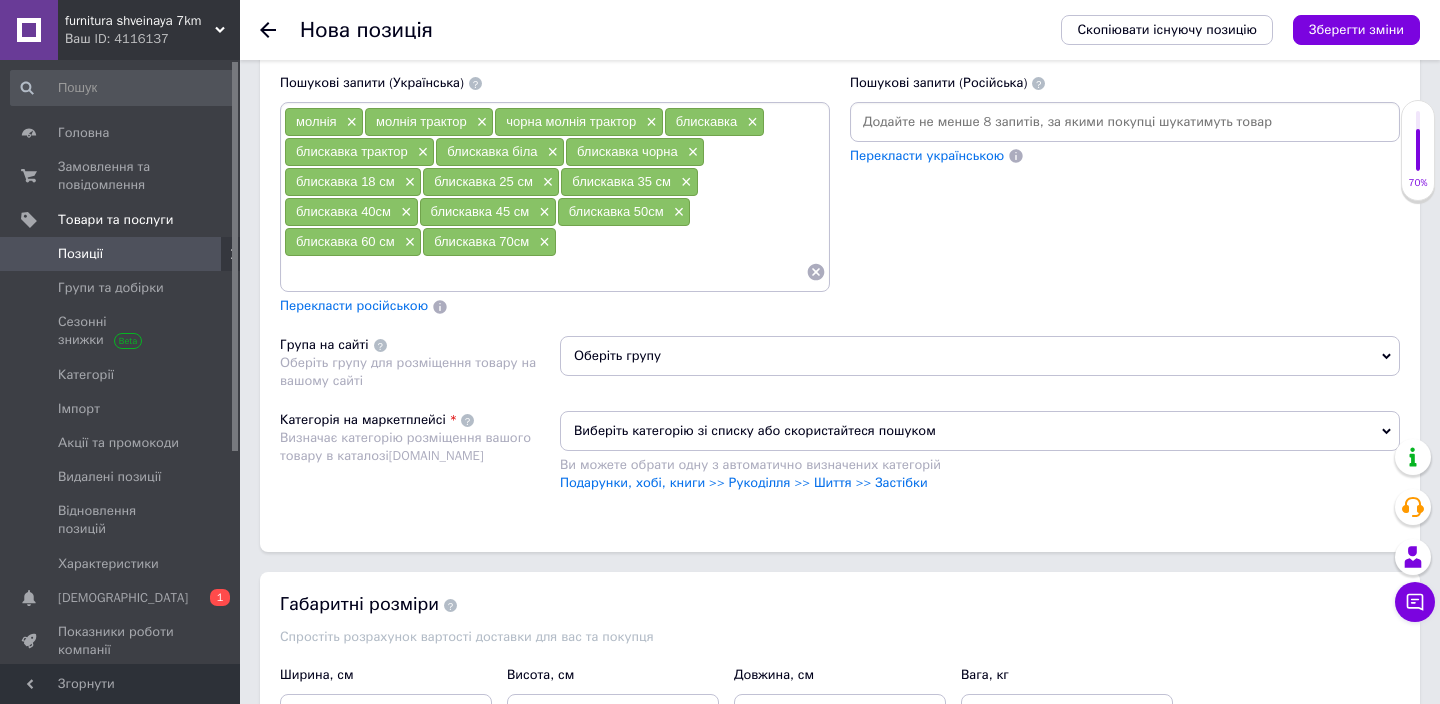 paste on "блискавка" 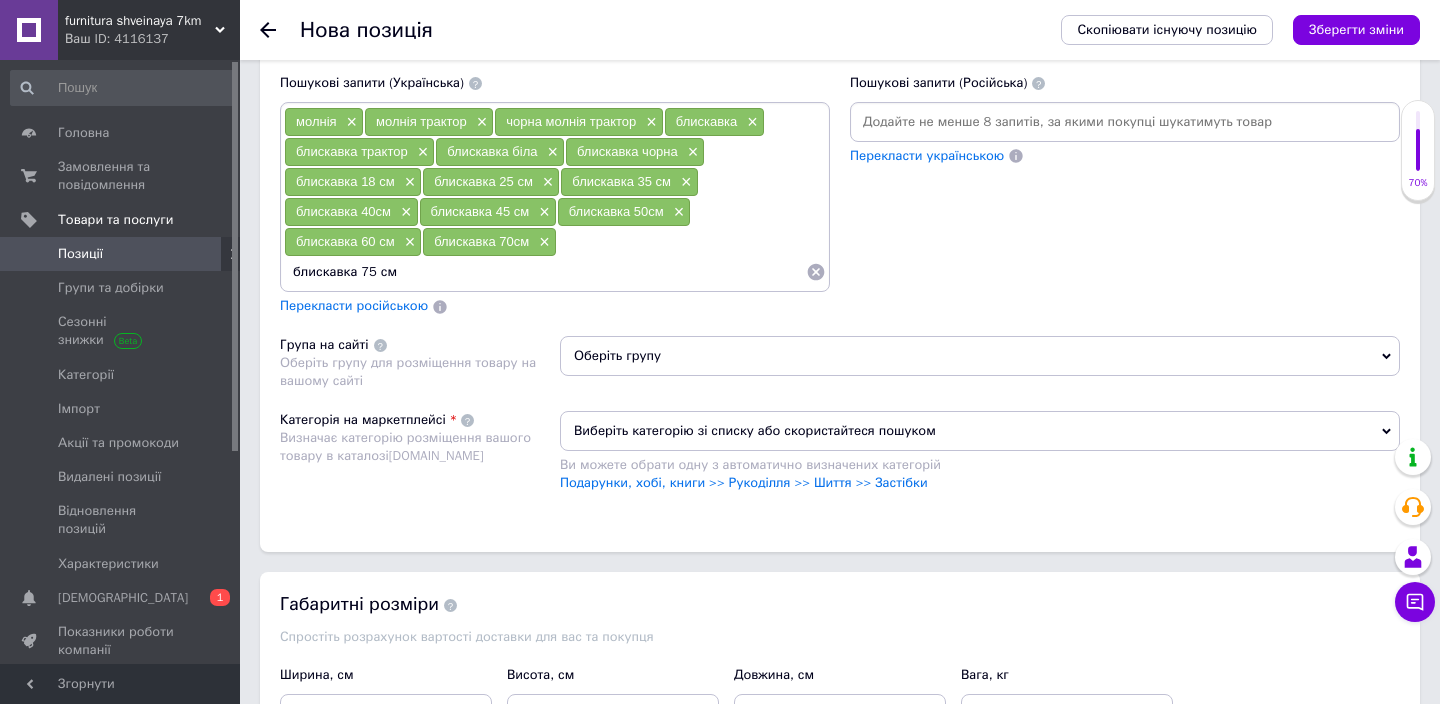 type on "блискавка 75 см" 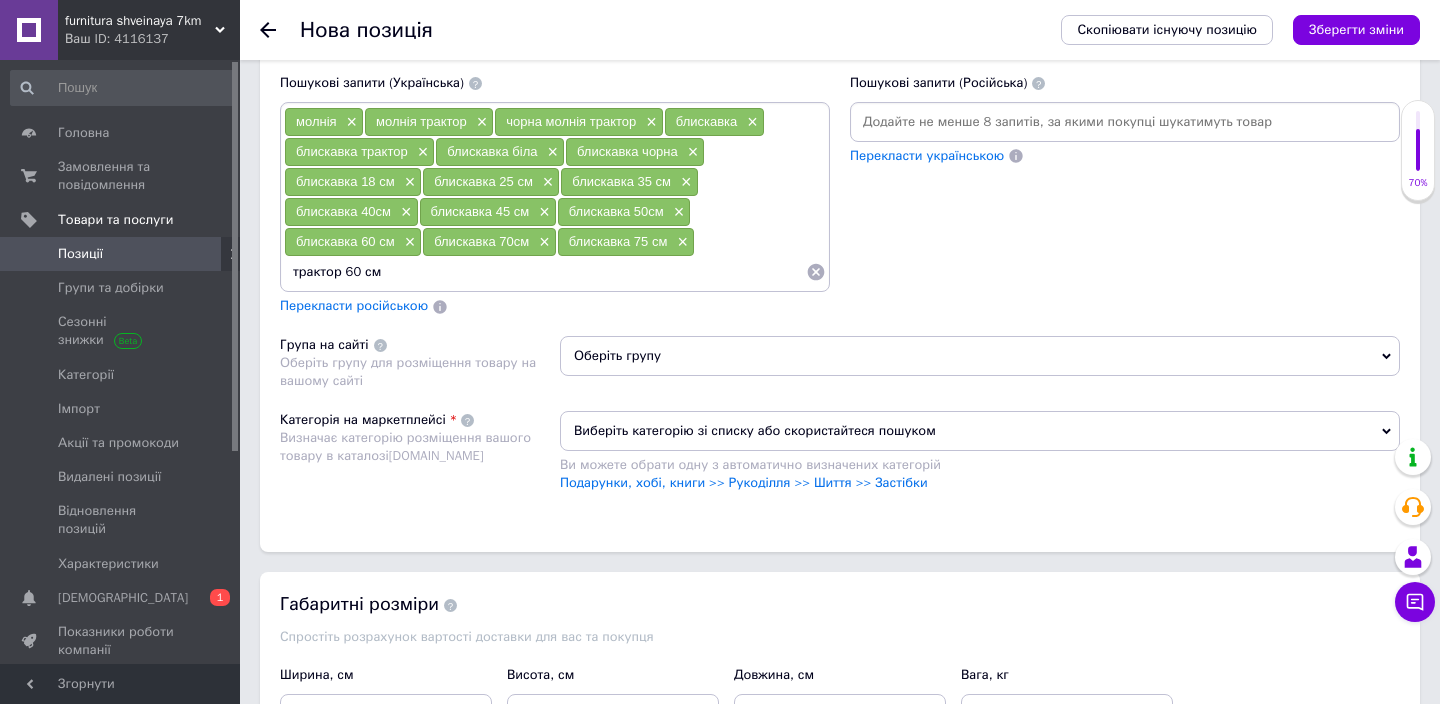 type on "трактор 60 см" 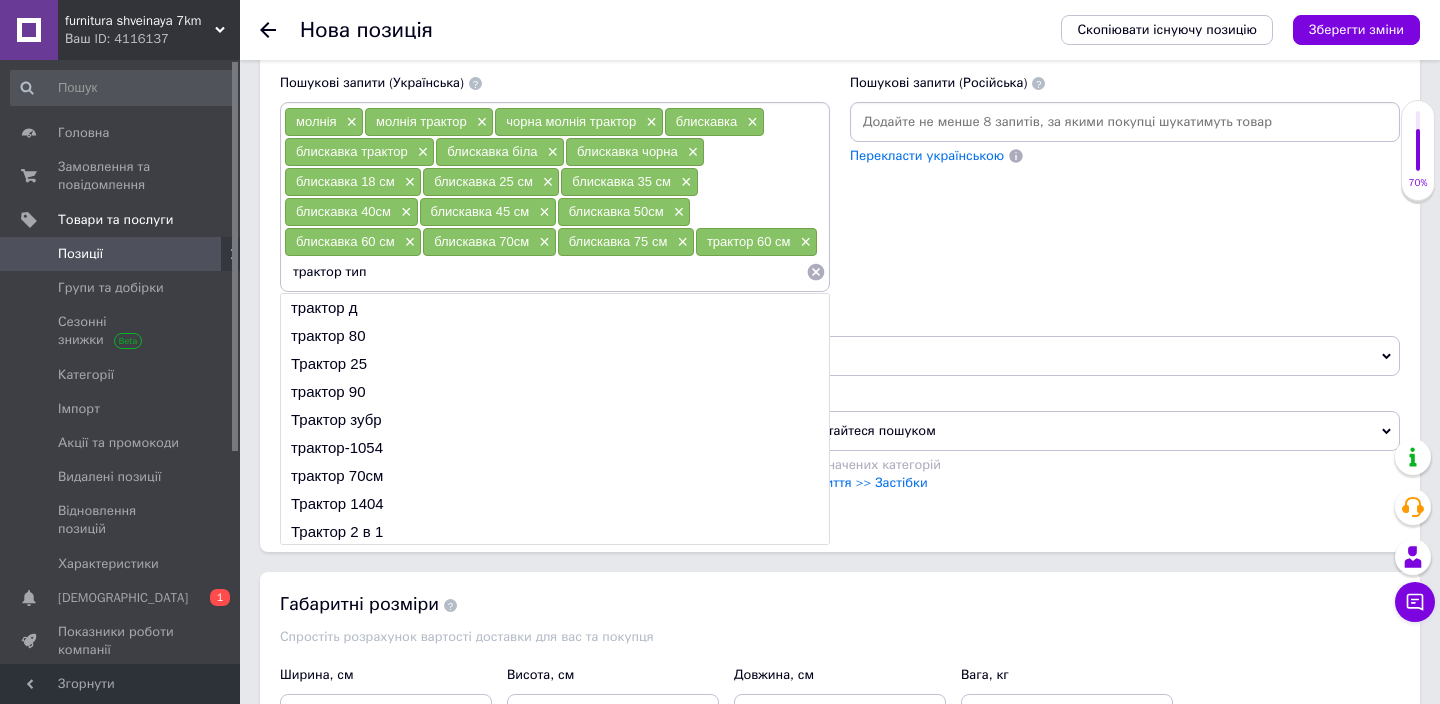 type on "трактор тип 5" 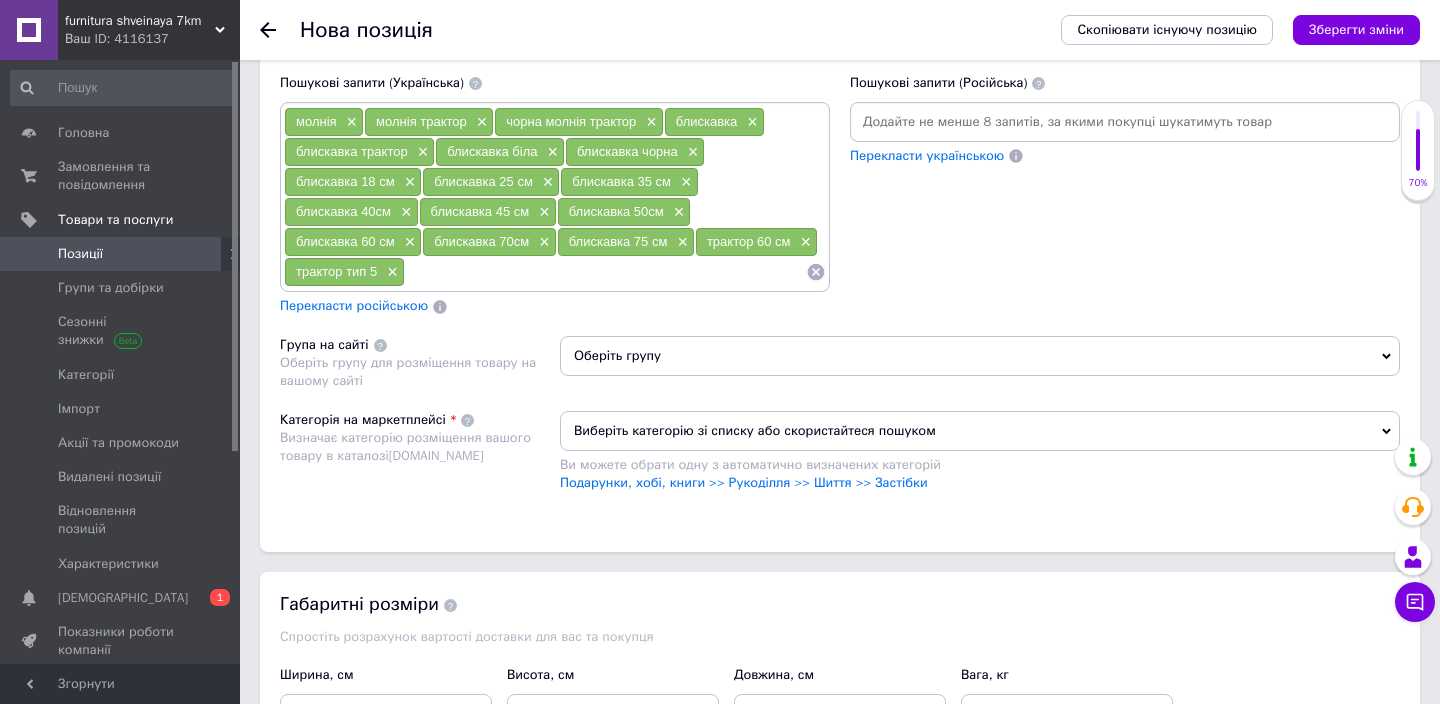 paste on "блискавка" 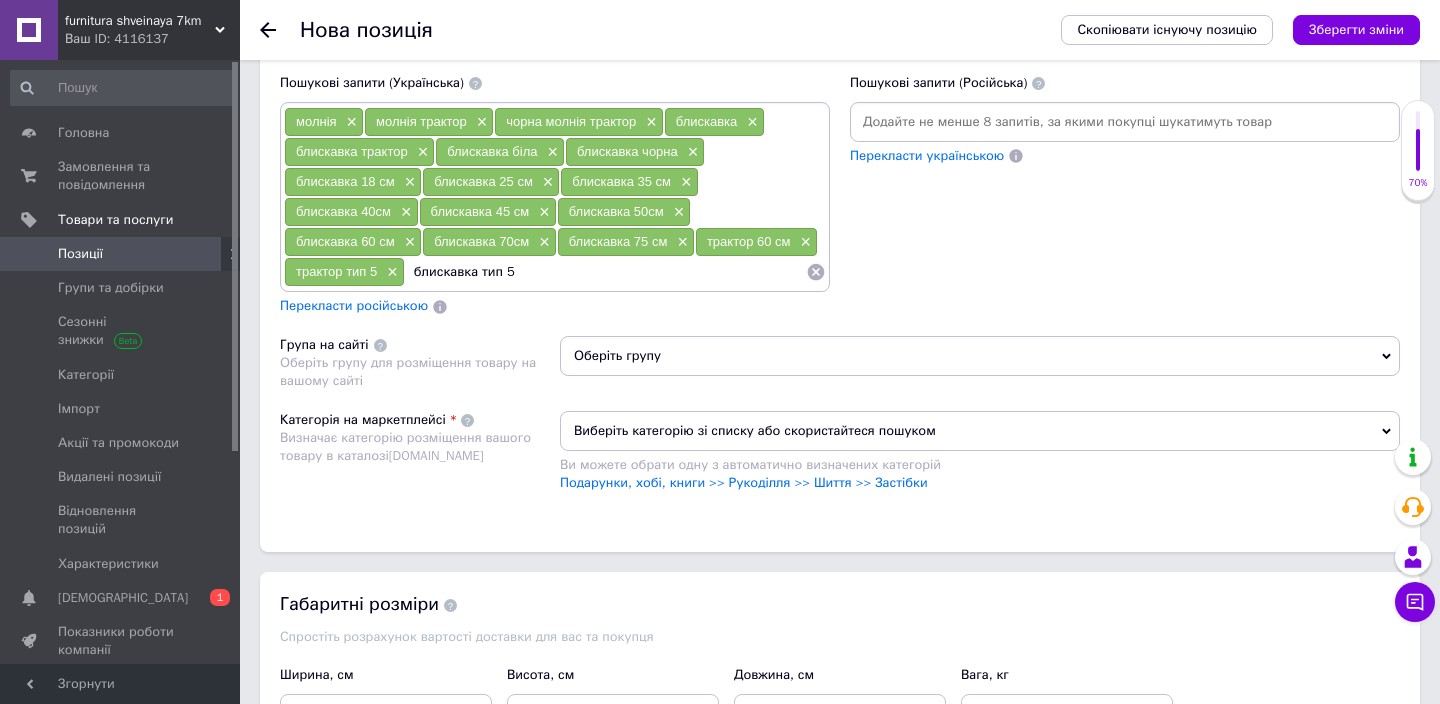 type on "блискавка тип 5" 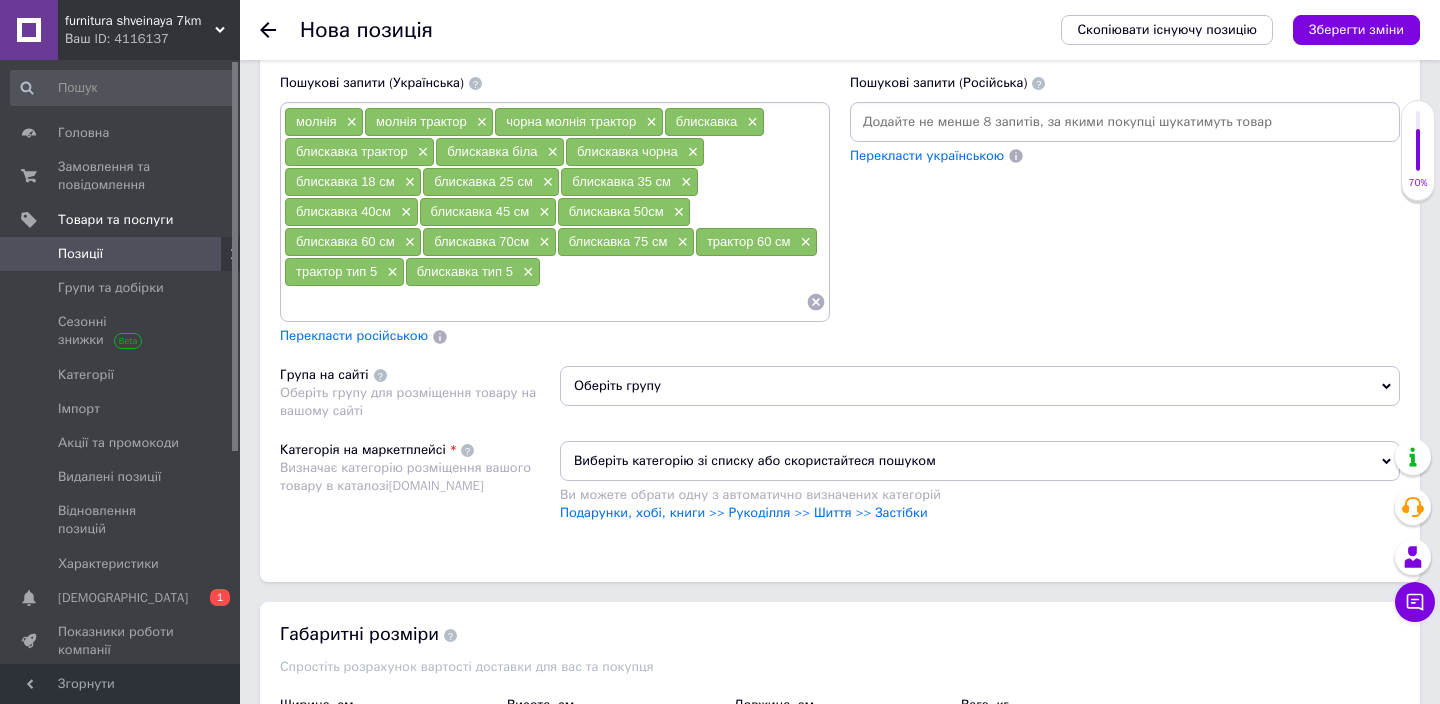 paste on "блискавка" 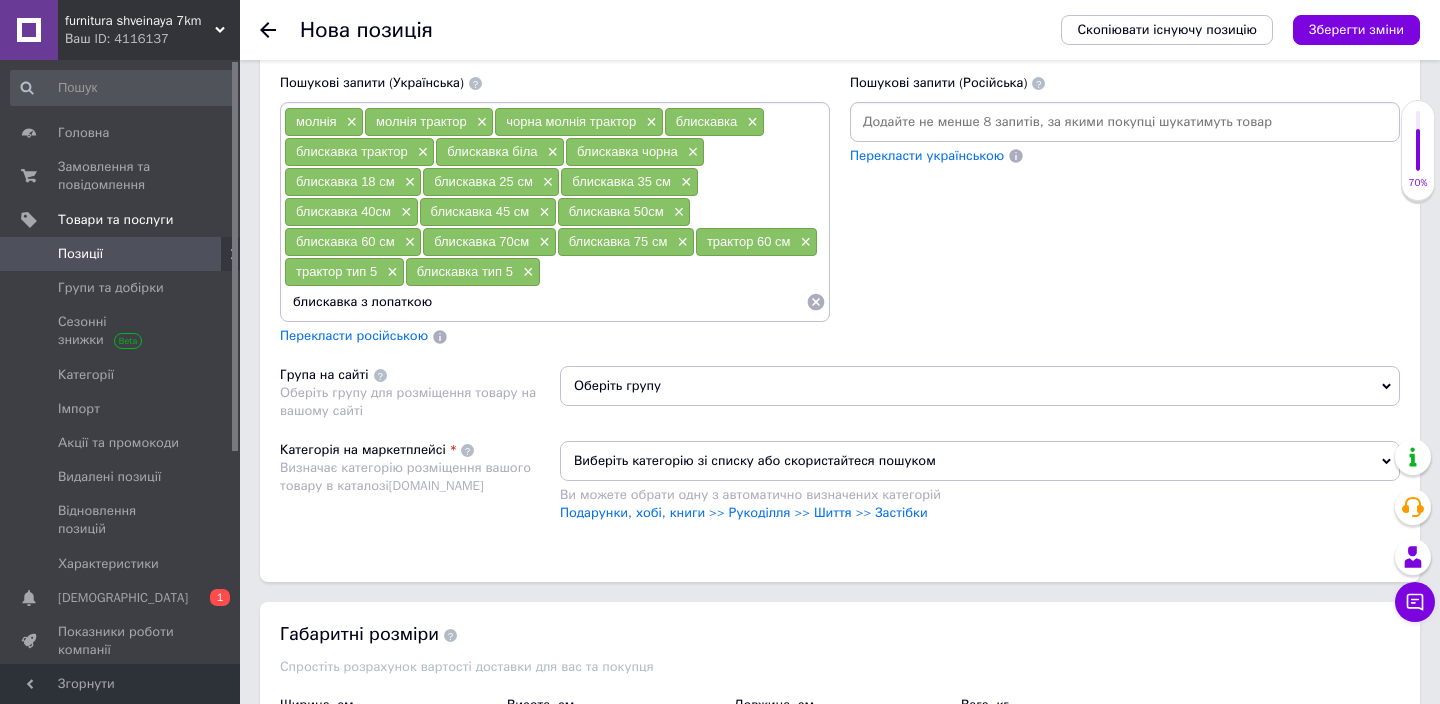 type on "блискавка з лопаткою" 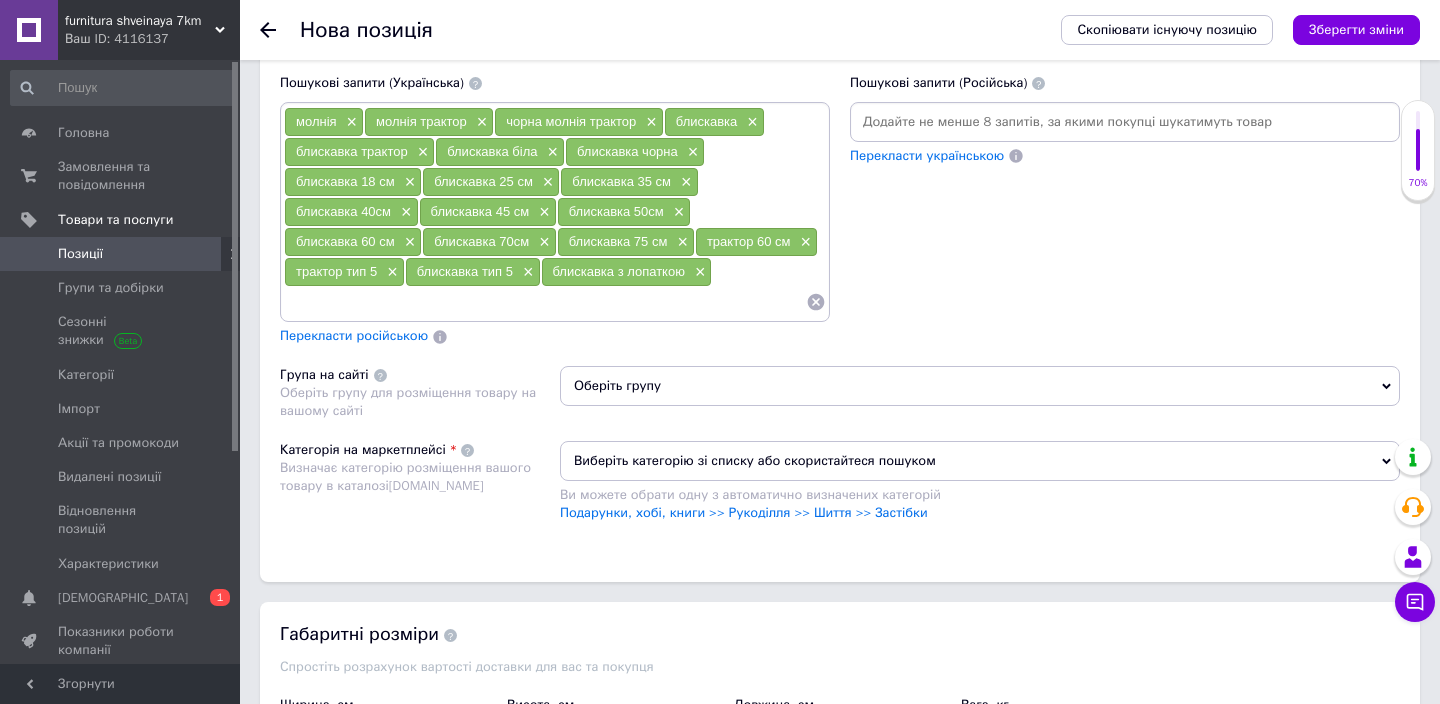 paste on "блискавка" 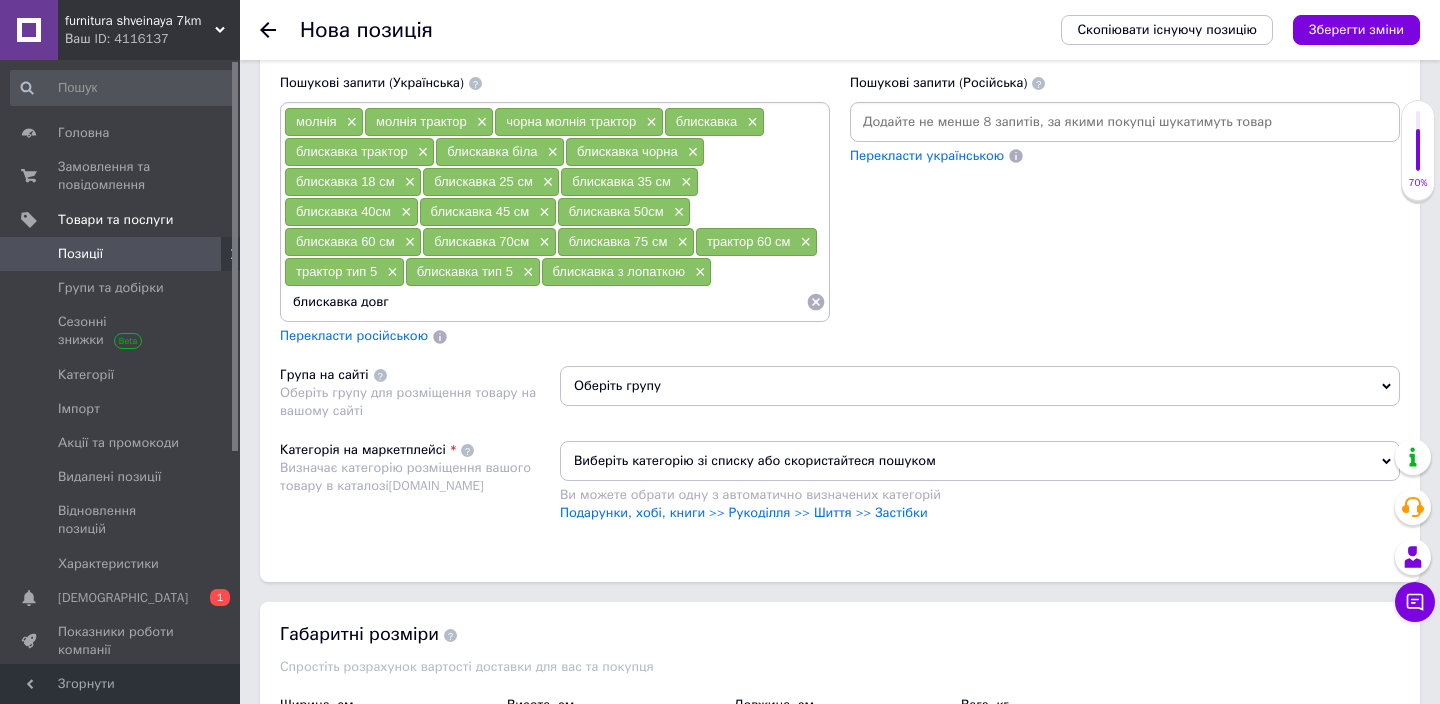 type on "блискавка довга" 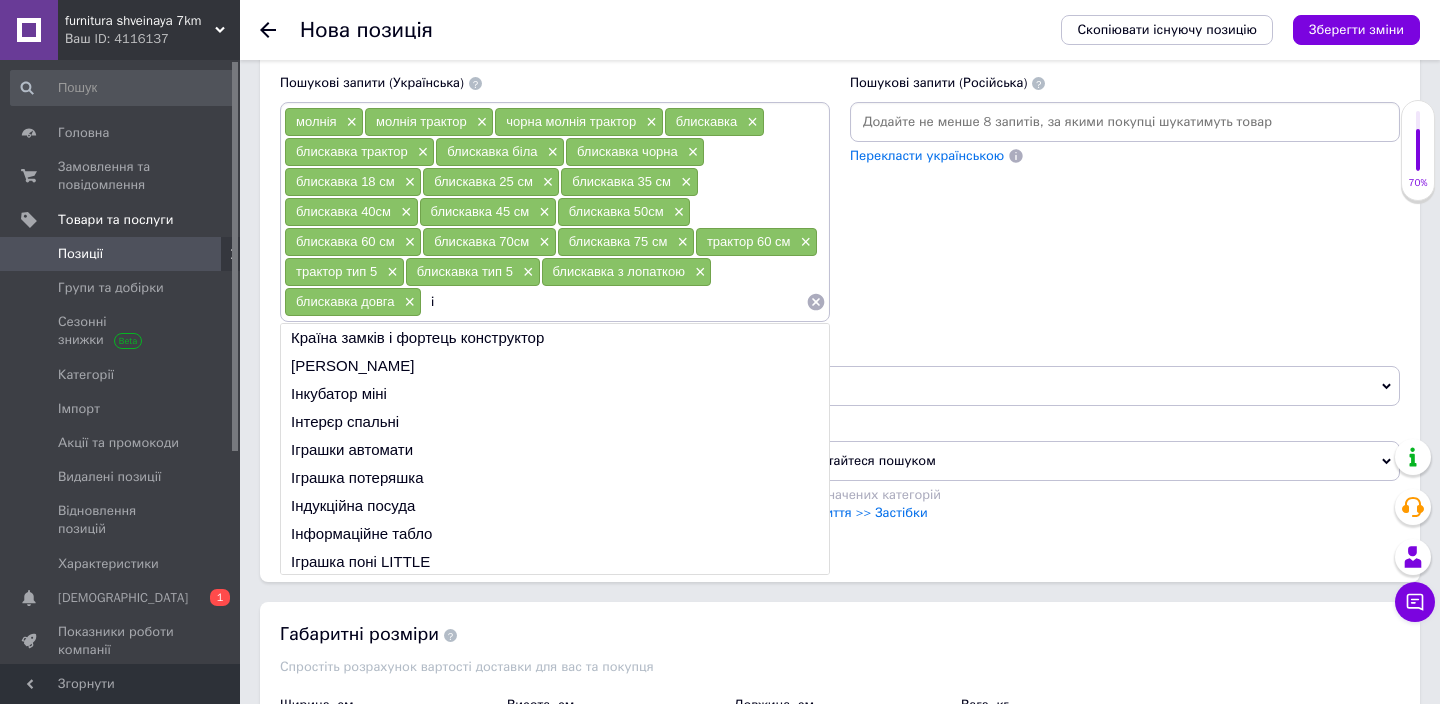 type on "і" 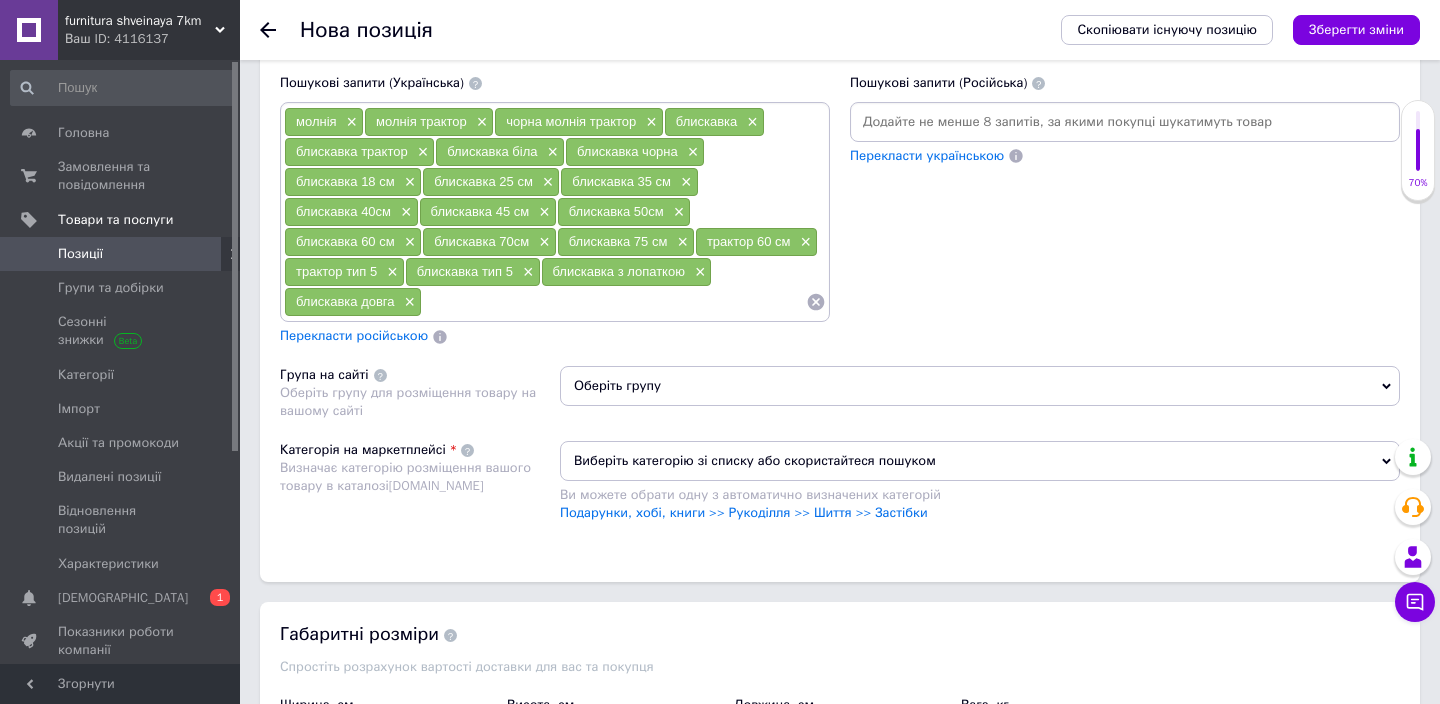 paste on "блискавка" 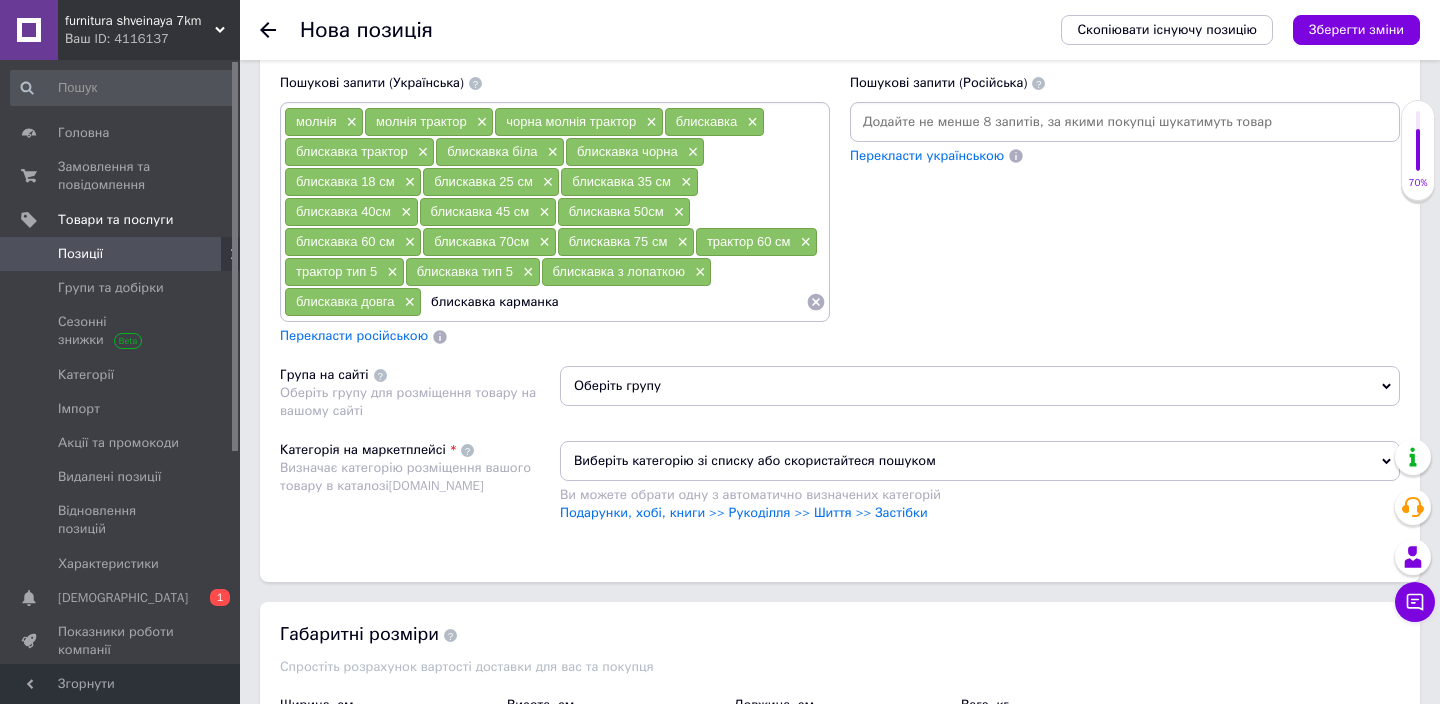 type on "блискавка карманка" 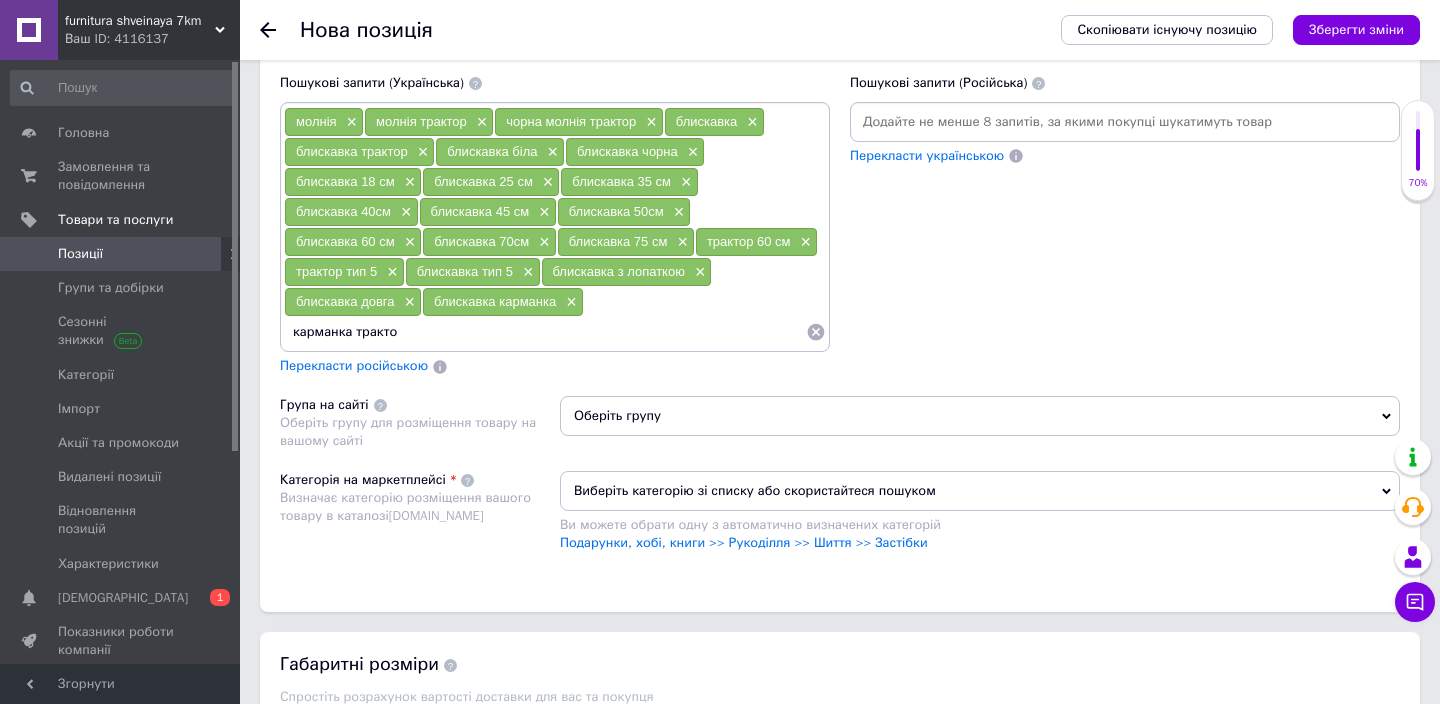 type on "карманка трактоп" 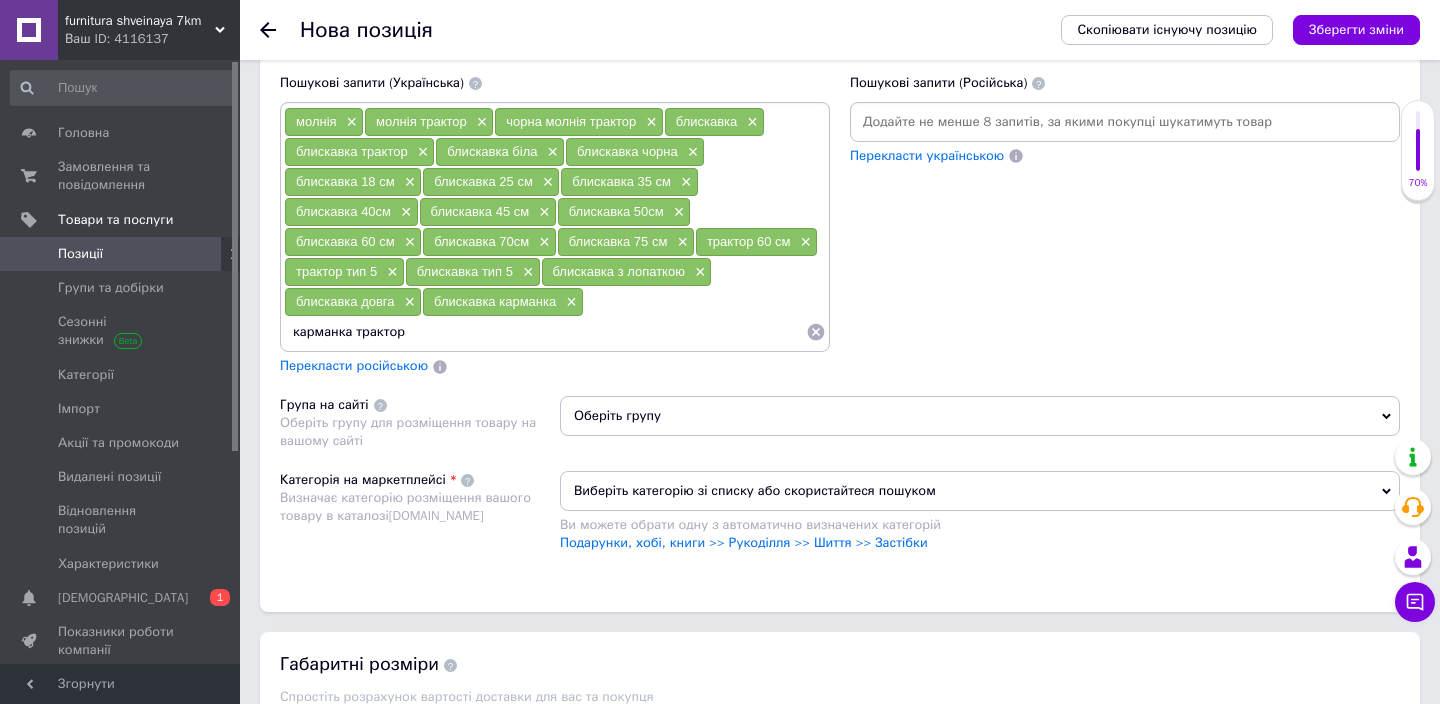 type on "карманка трактор" 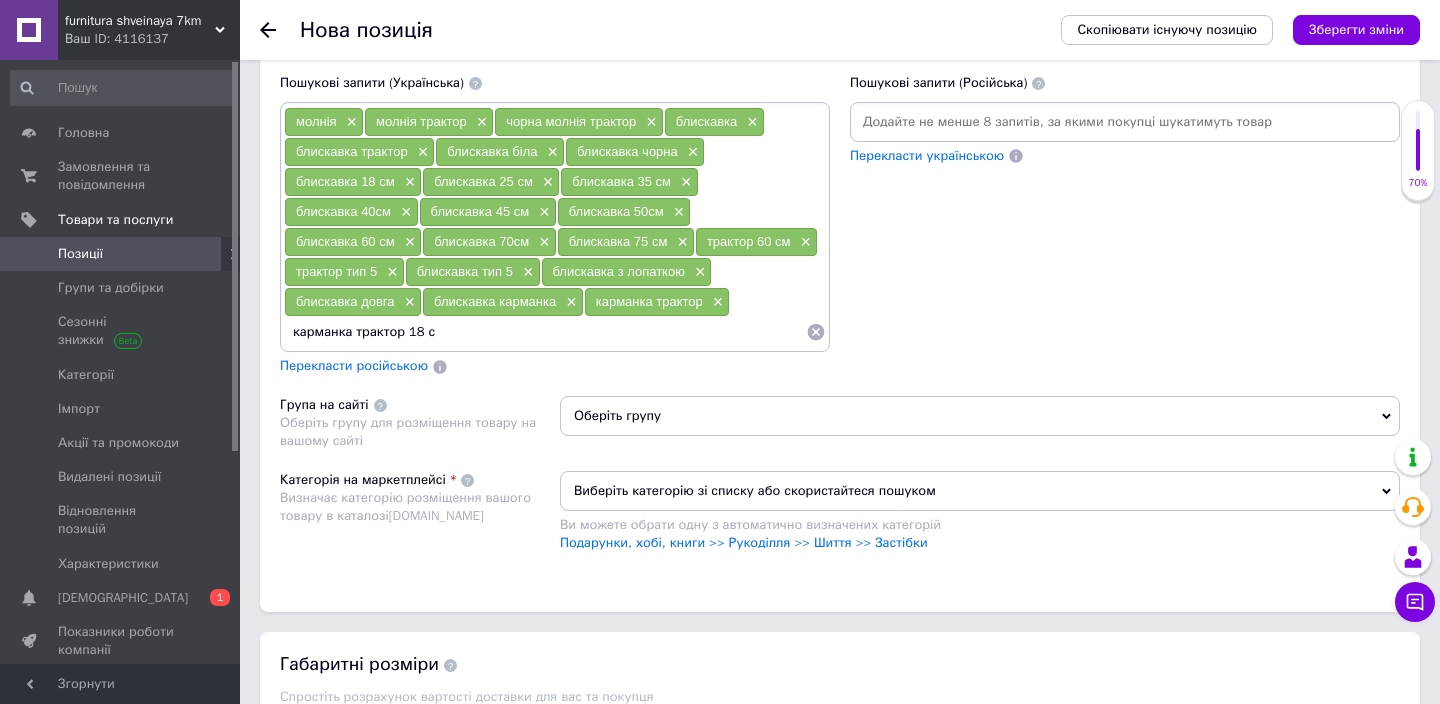 type on "карманка трактор 18 см" 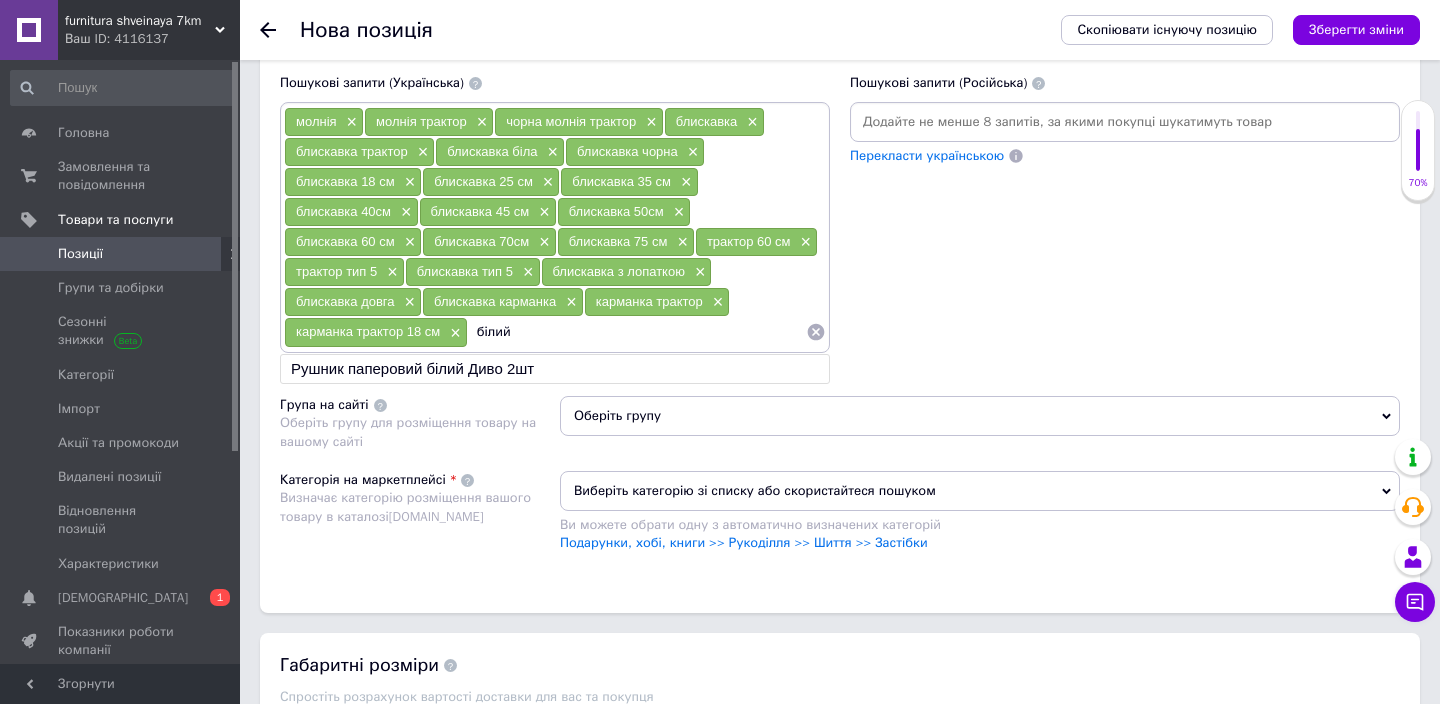 paste on "блискавка" 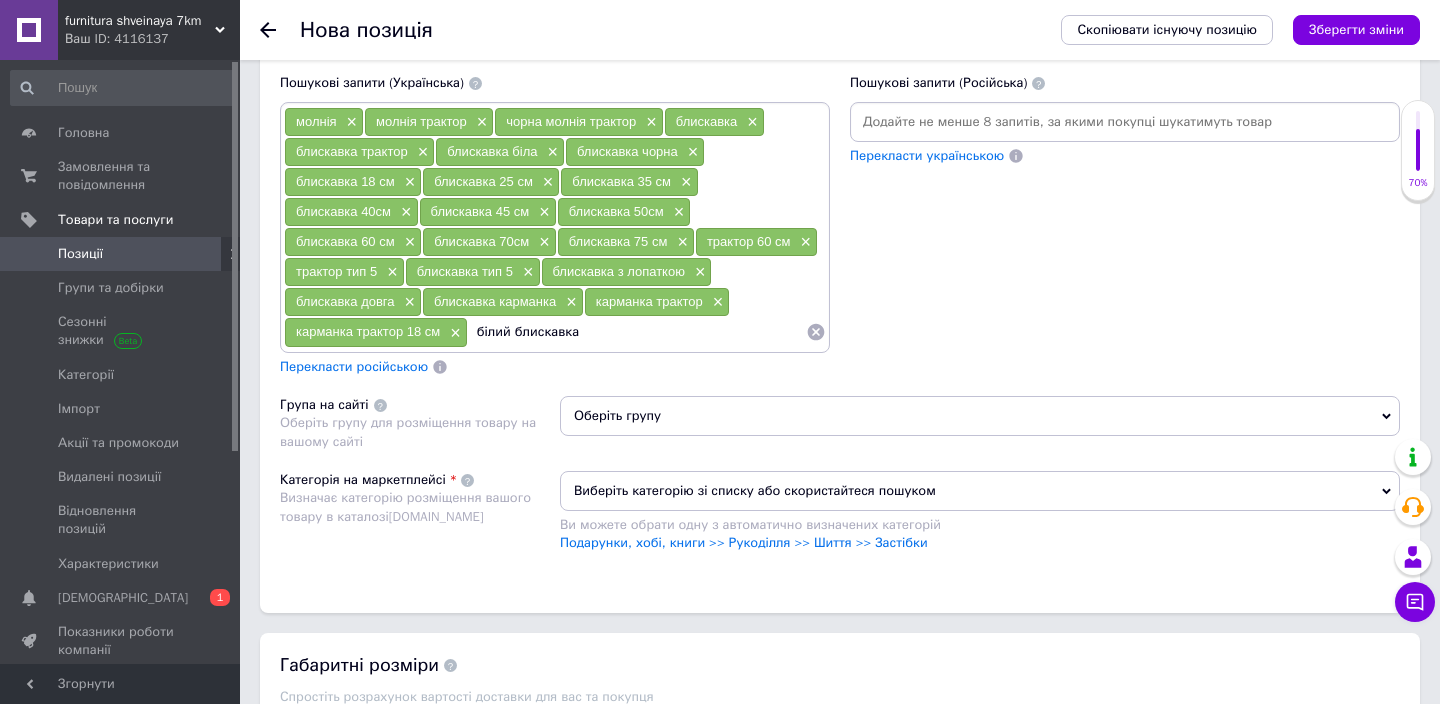 click on "білий блискавка" at bounding box center (637, 332) 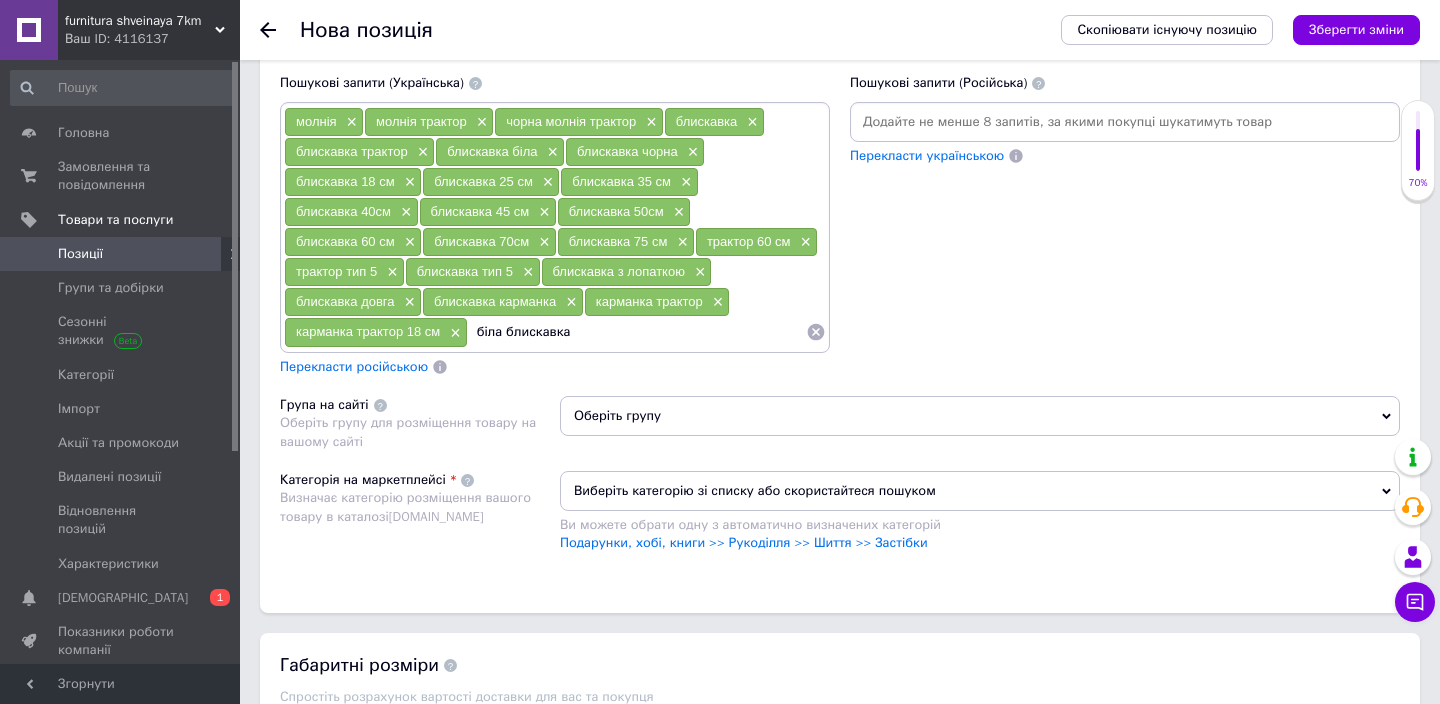 click on "біла блискавка" at bounding box center (637, 332) 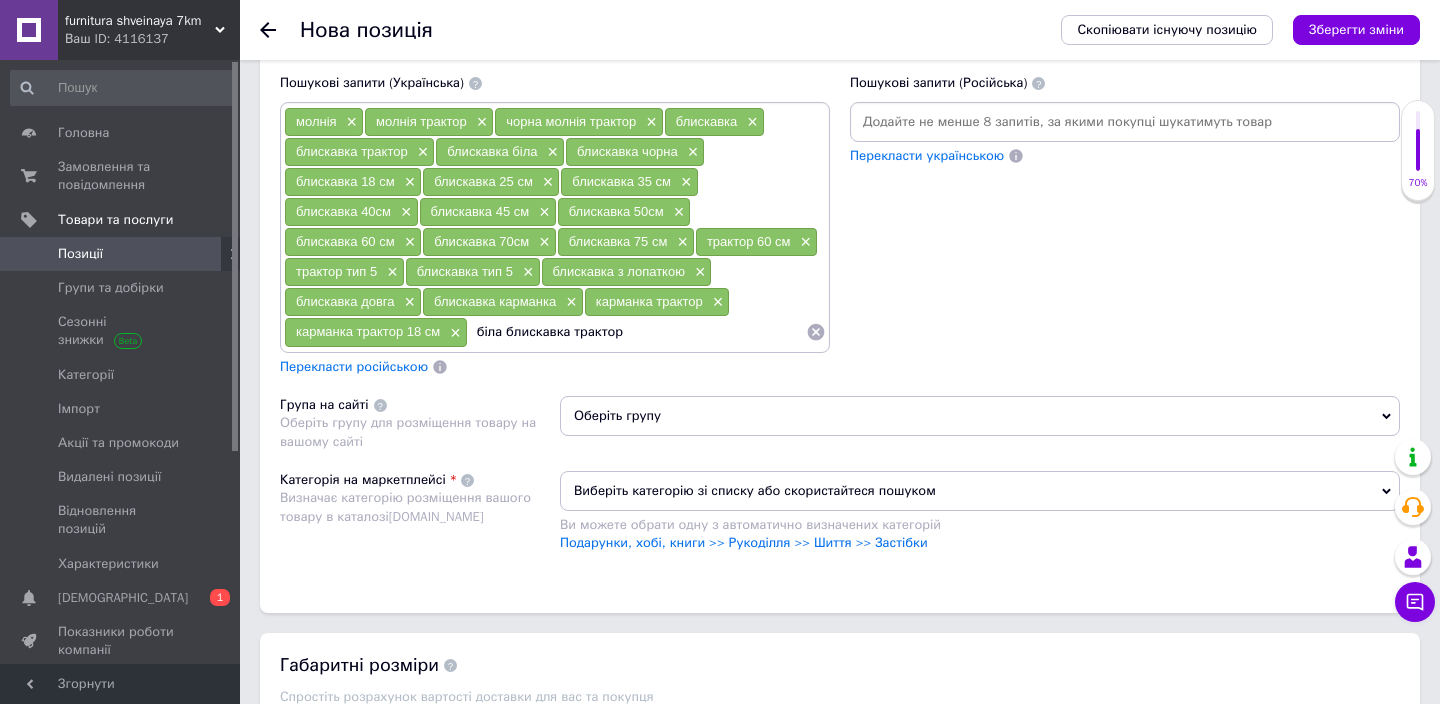 type on "біла блискавка трактор" 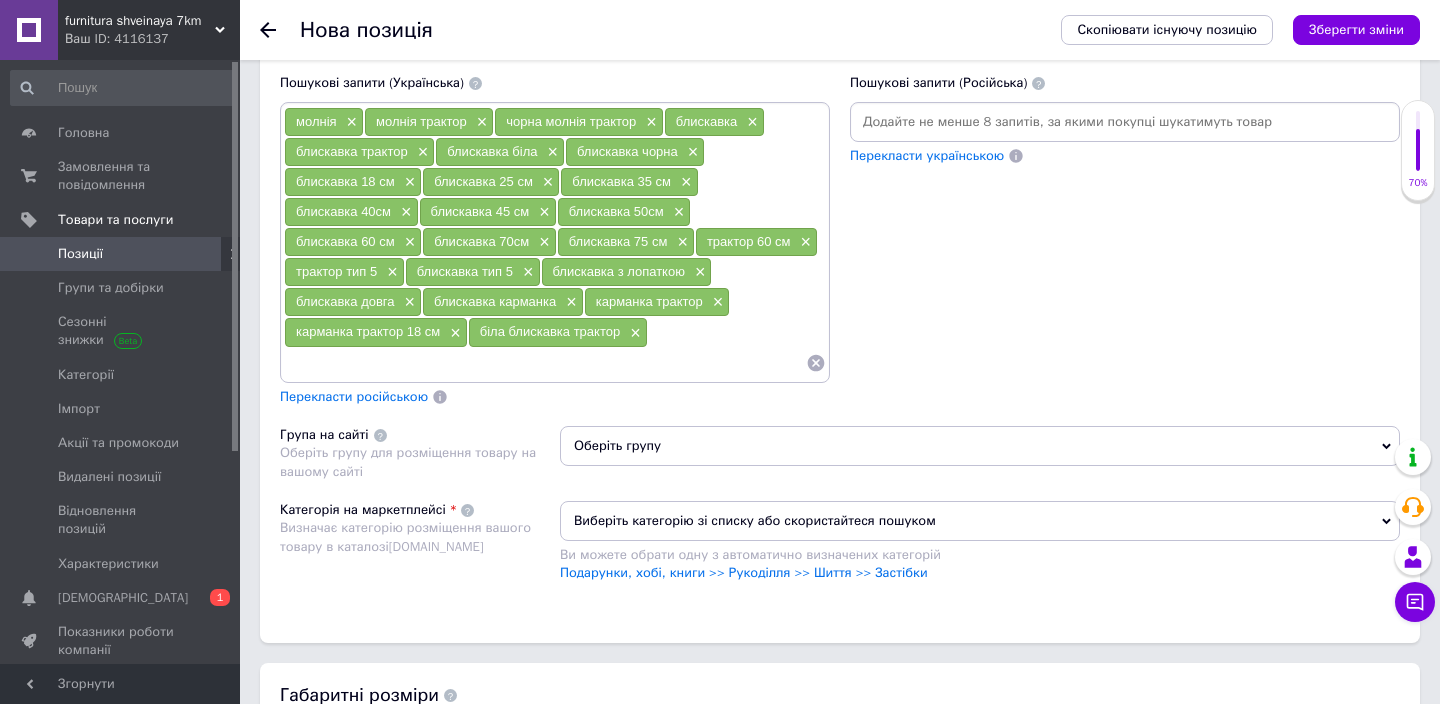 paste on "блискавка" 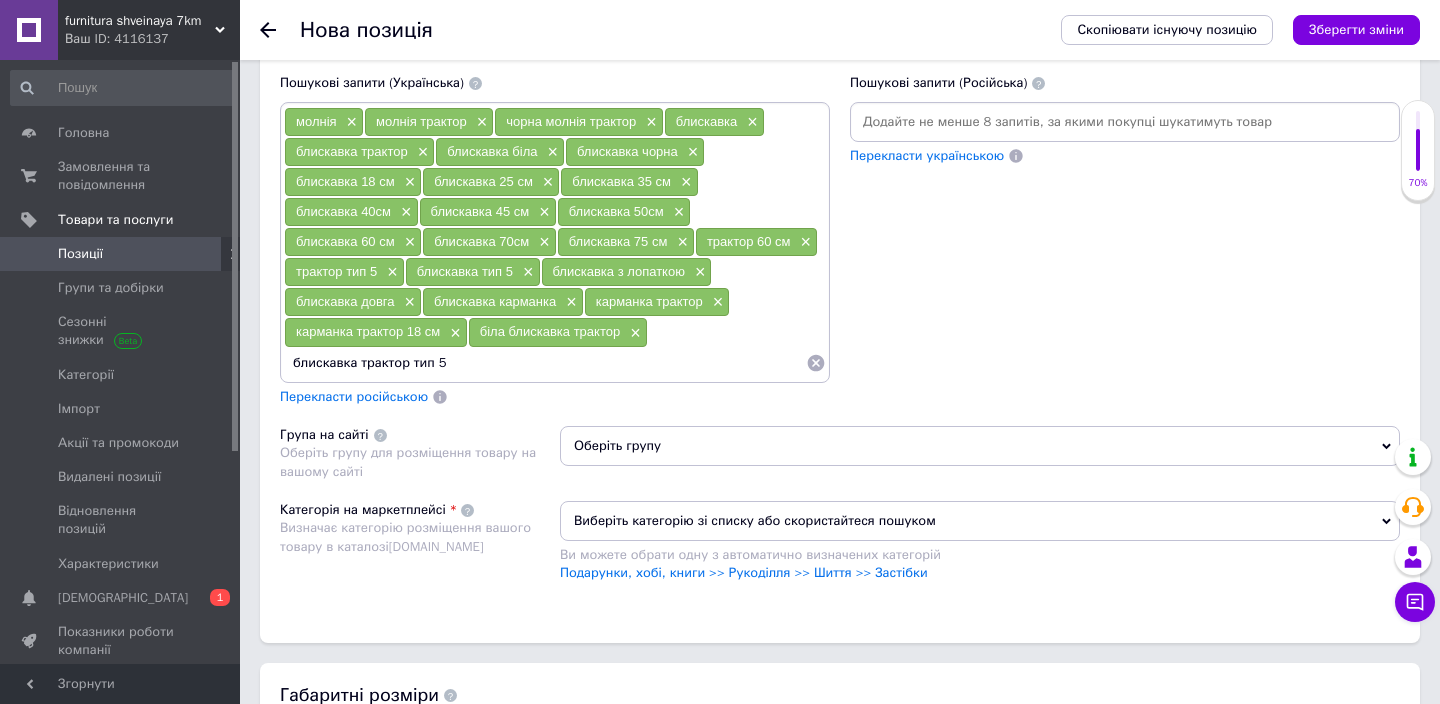 type on "блискавка трактор тип 5" 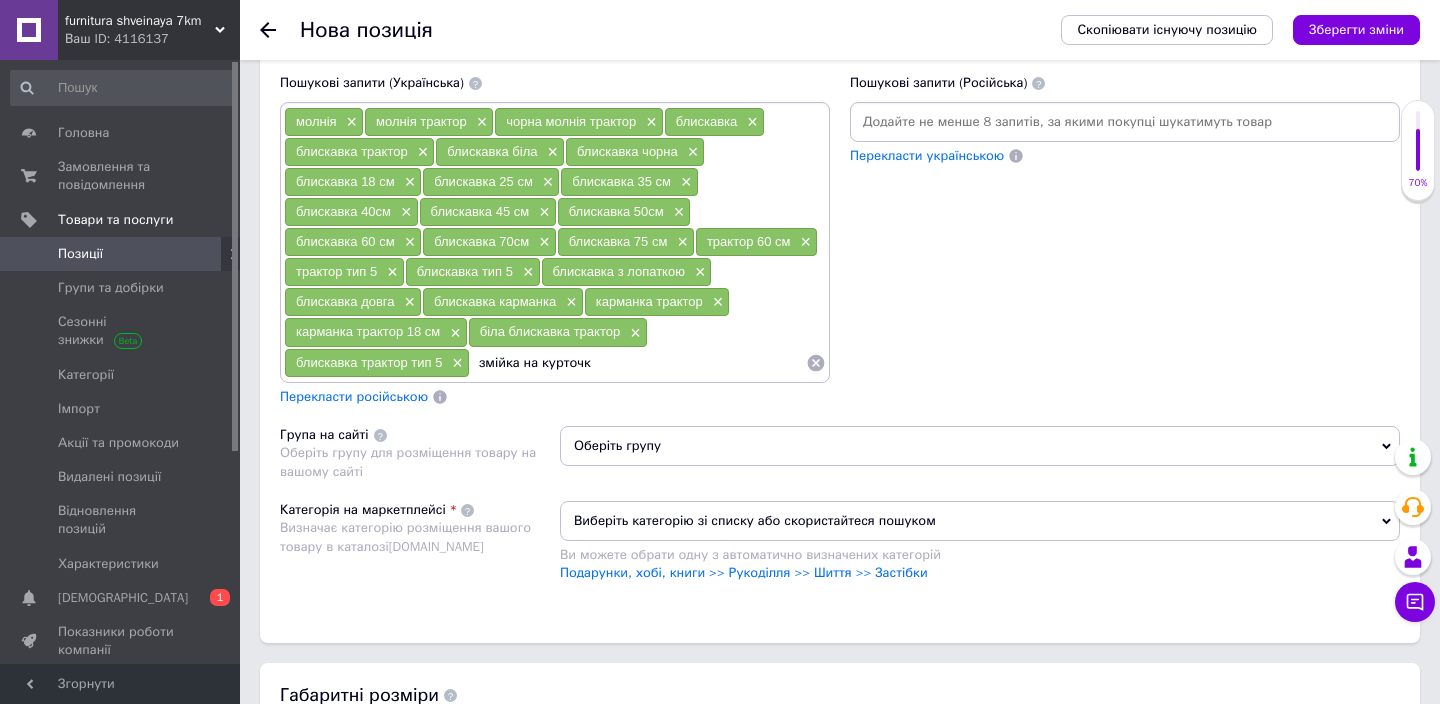 type on "змійка на курточку" 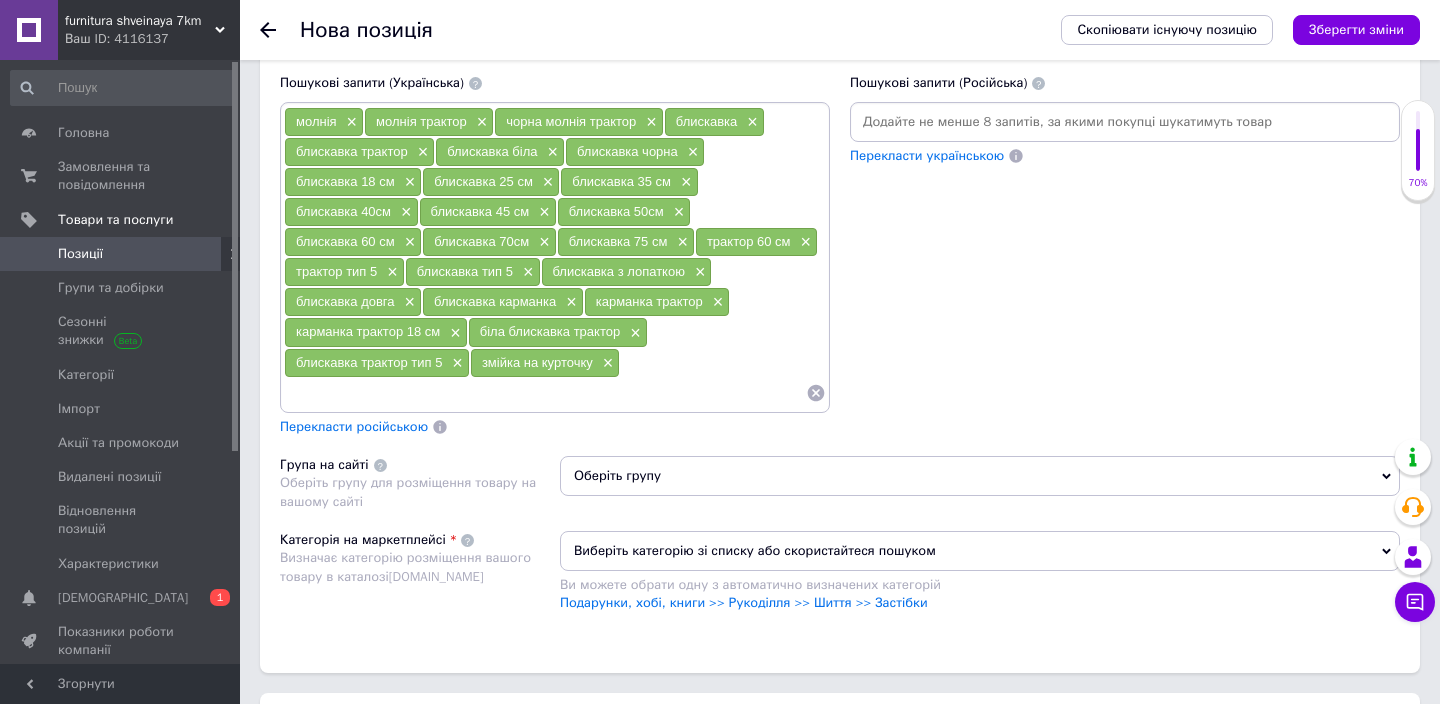 paste on "блискавка" 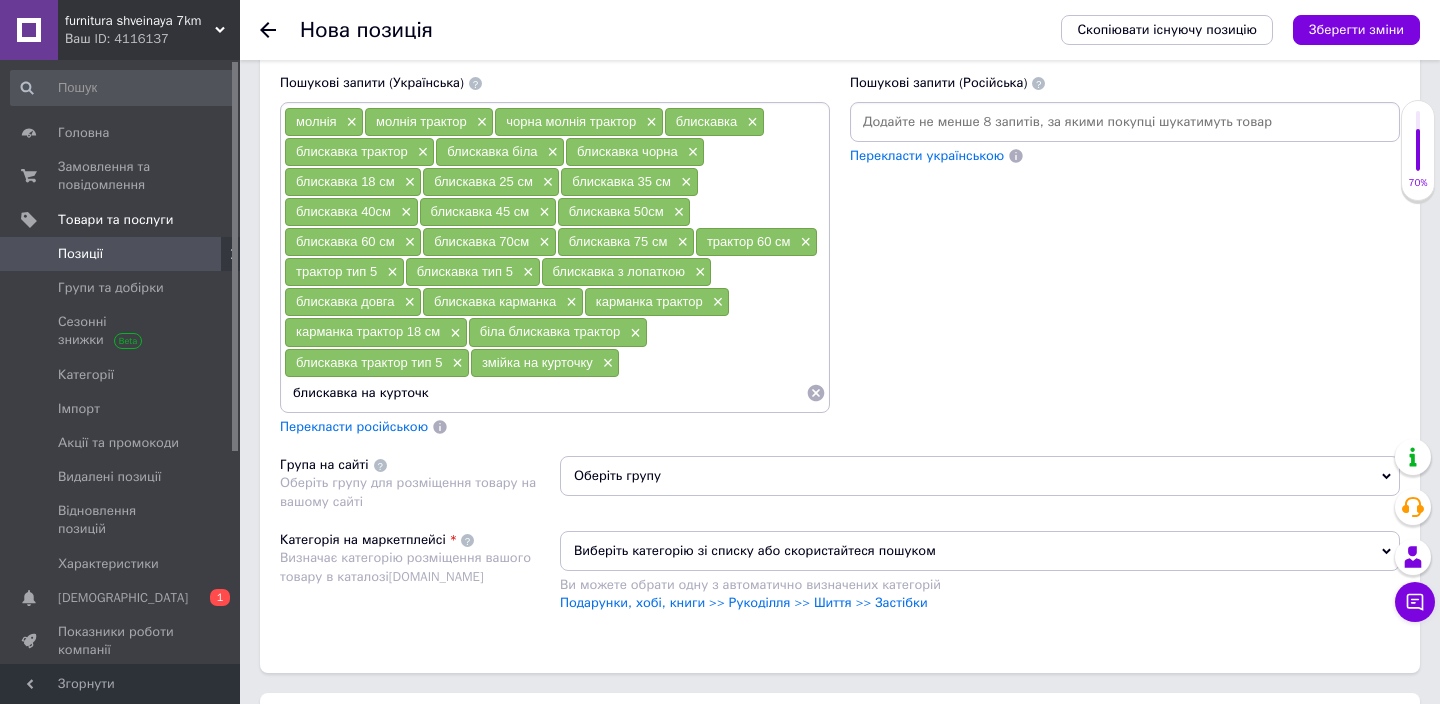 type on "блискавка на курточку" 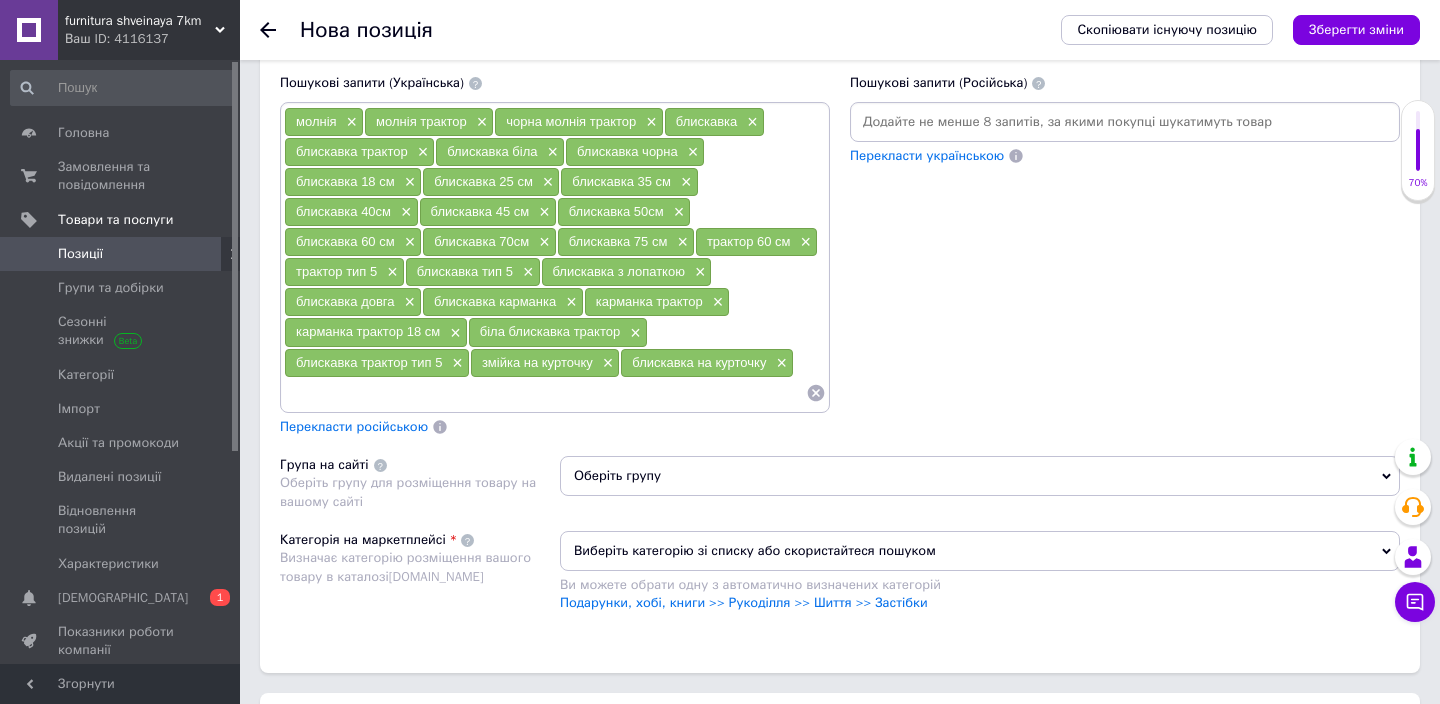 paste on "блискавка" 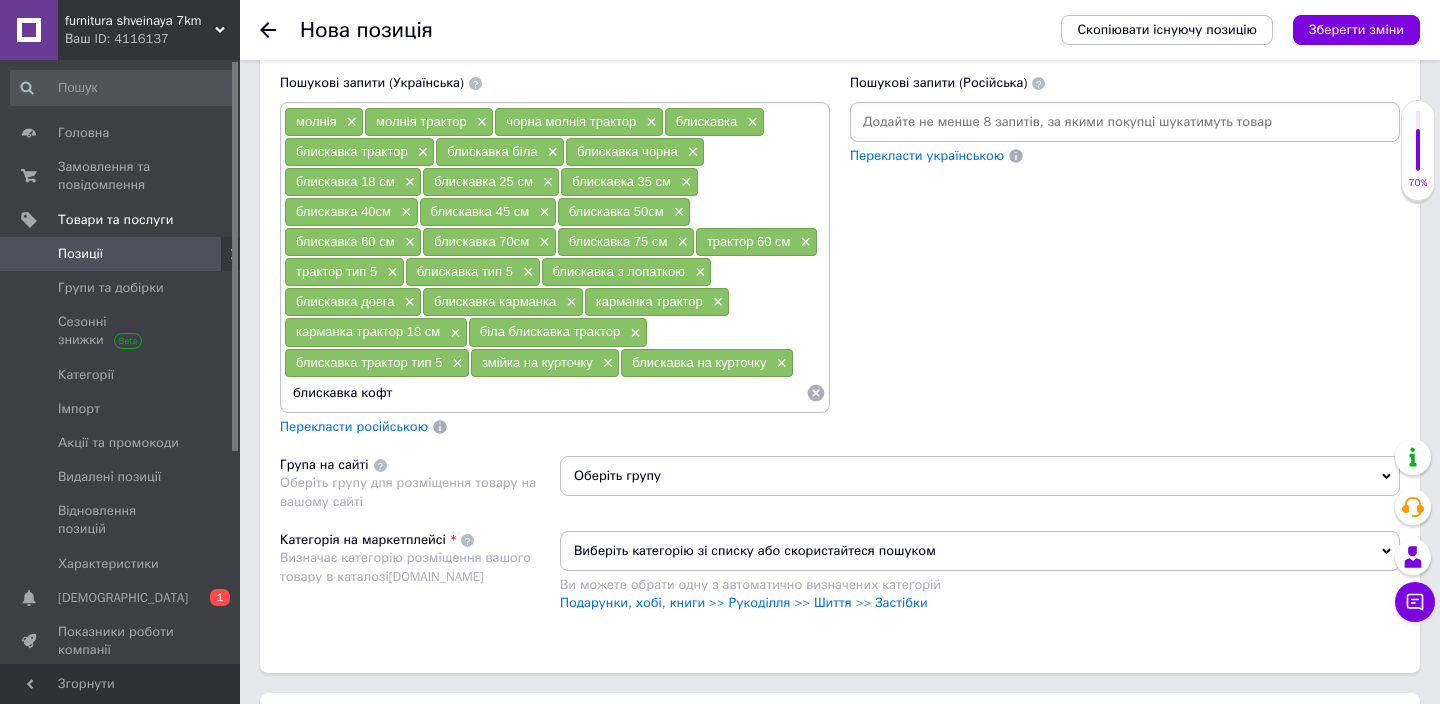 type on "блискавка кофту" 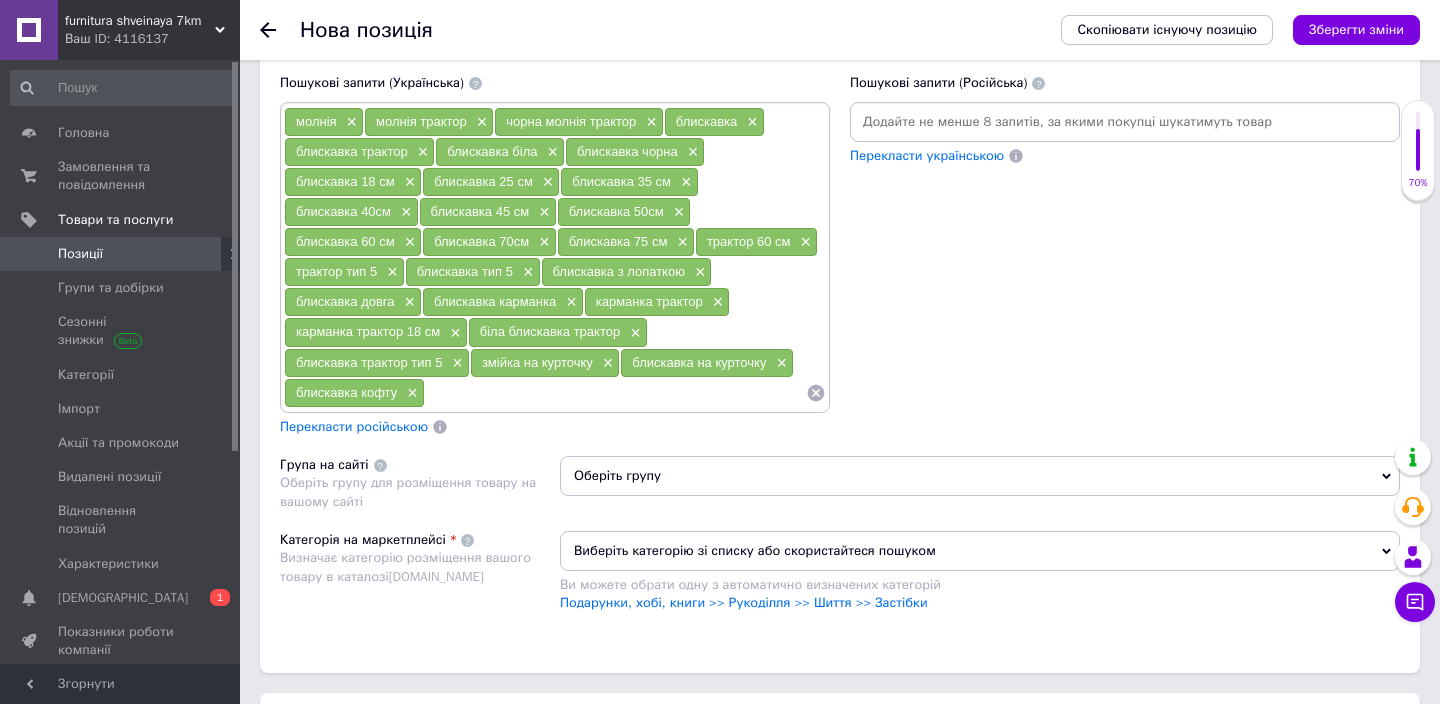 paste on "блискавка" 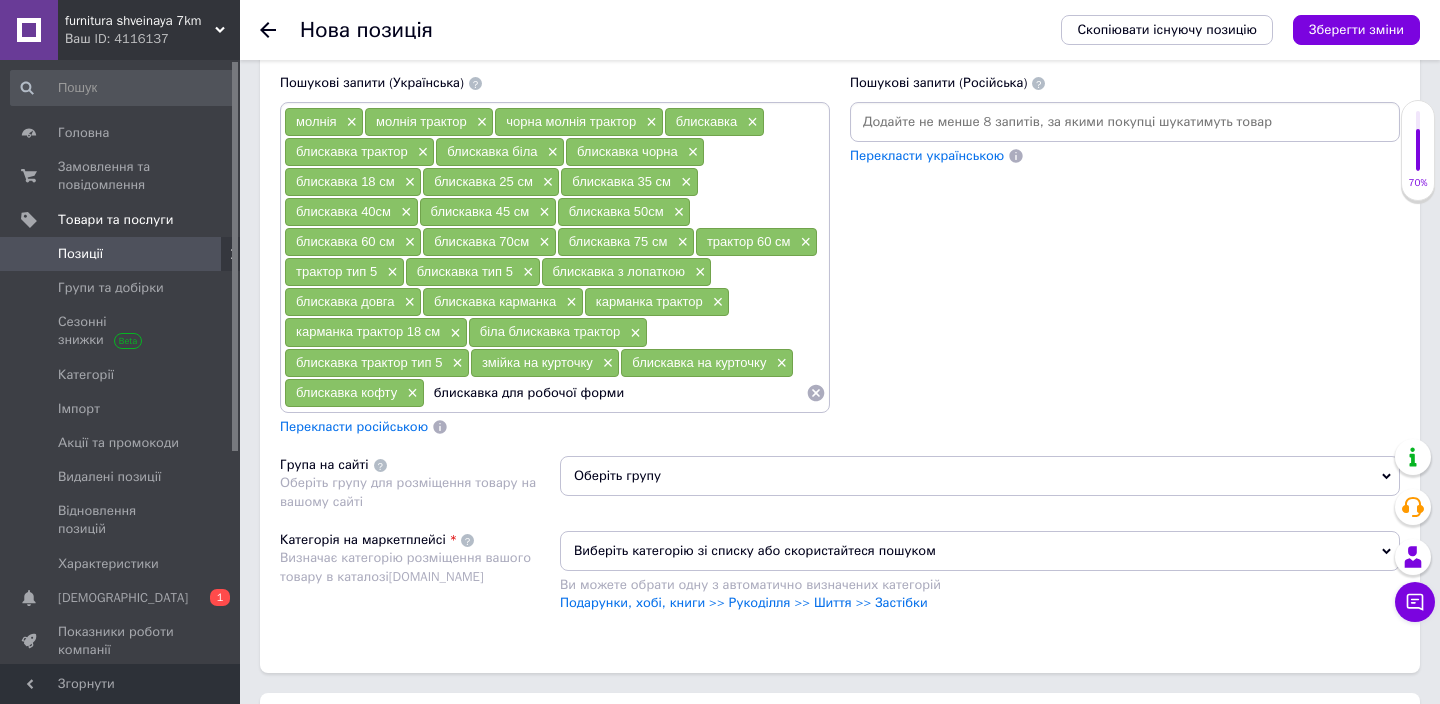 type on "блискавка для робочої форми" 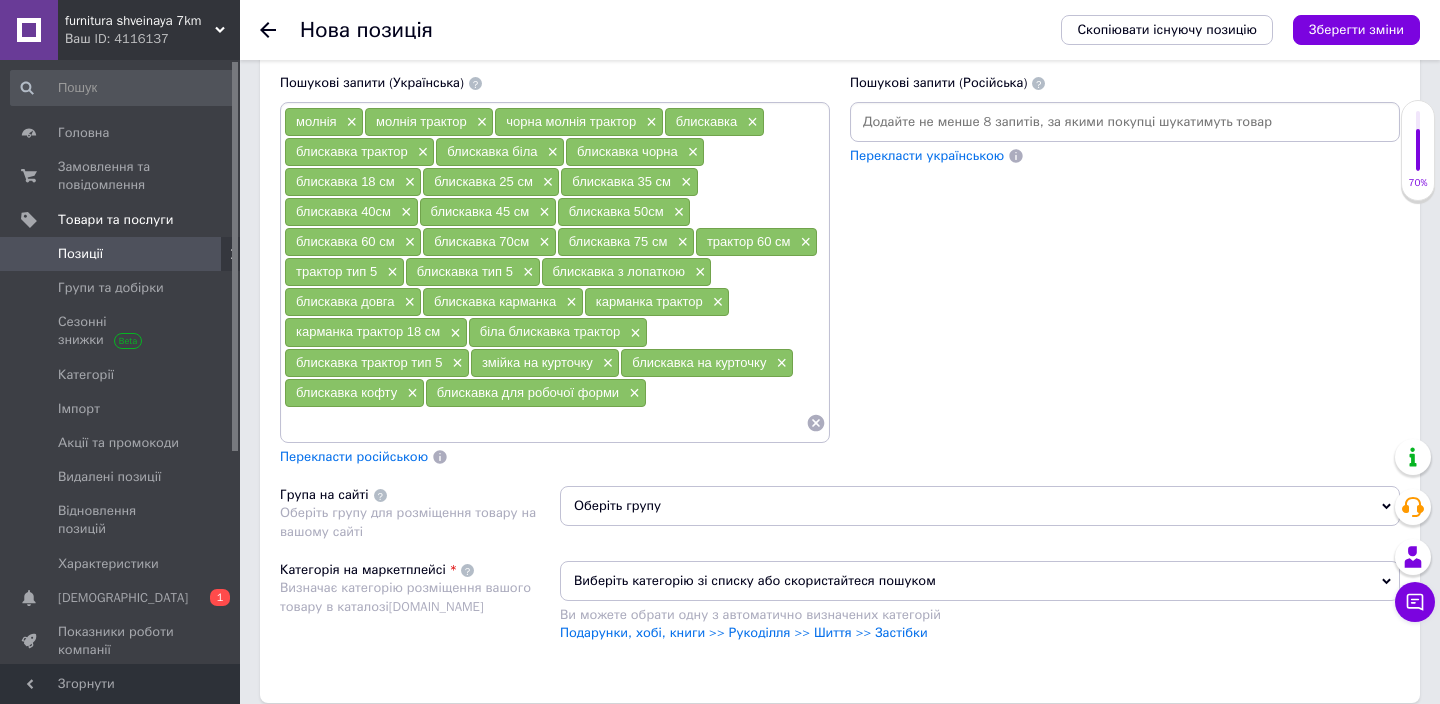 paste on "блискавка" 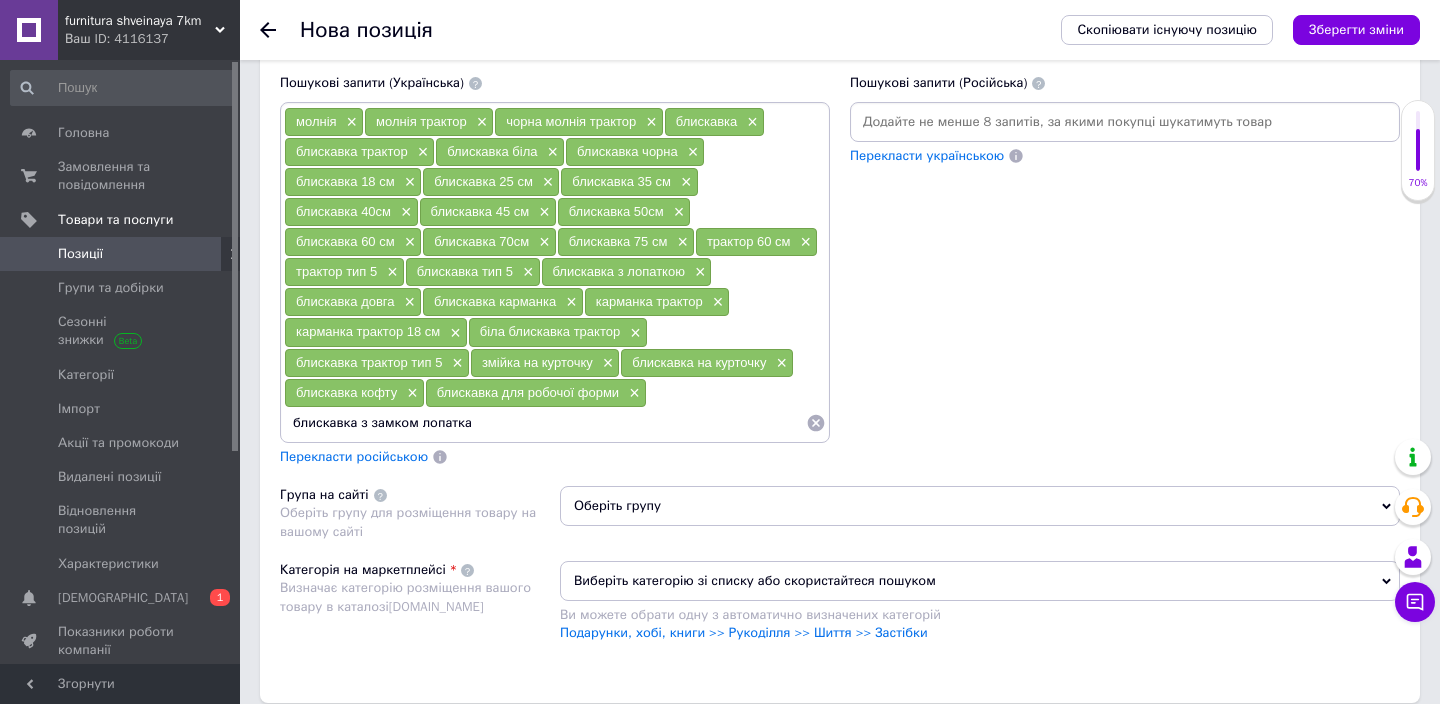 type on "блискавка з замком лопатка" 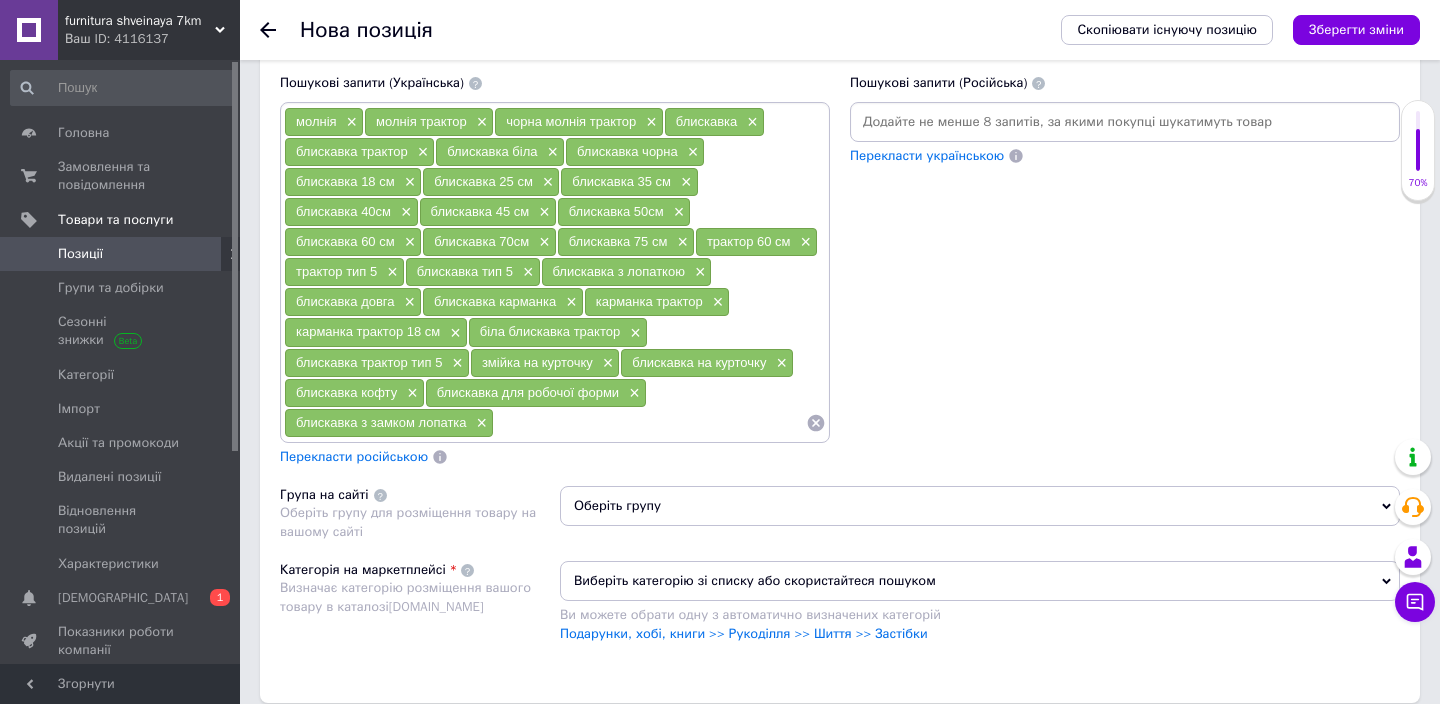 paste on "блискавка" 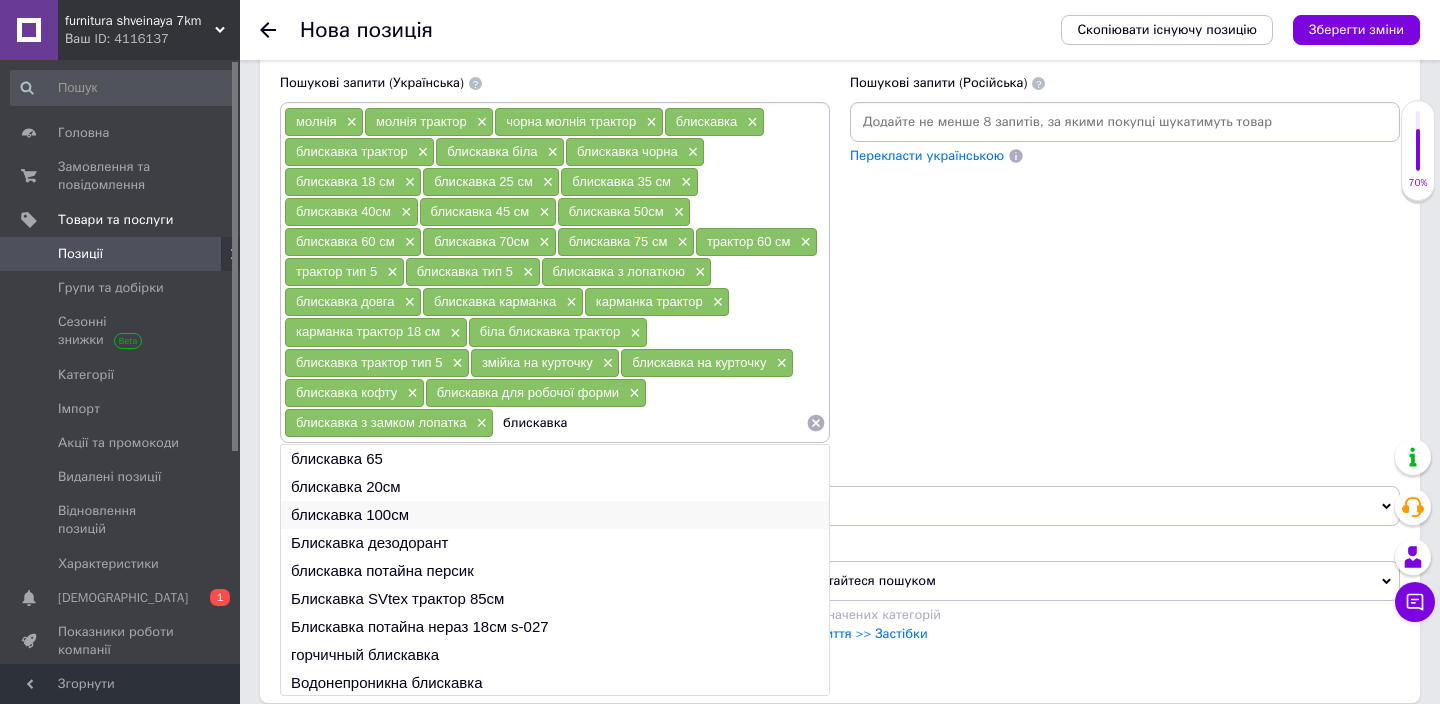 type on "блискавка" 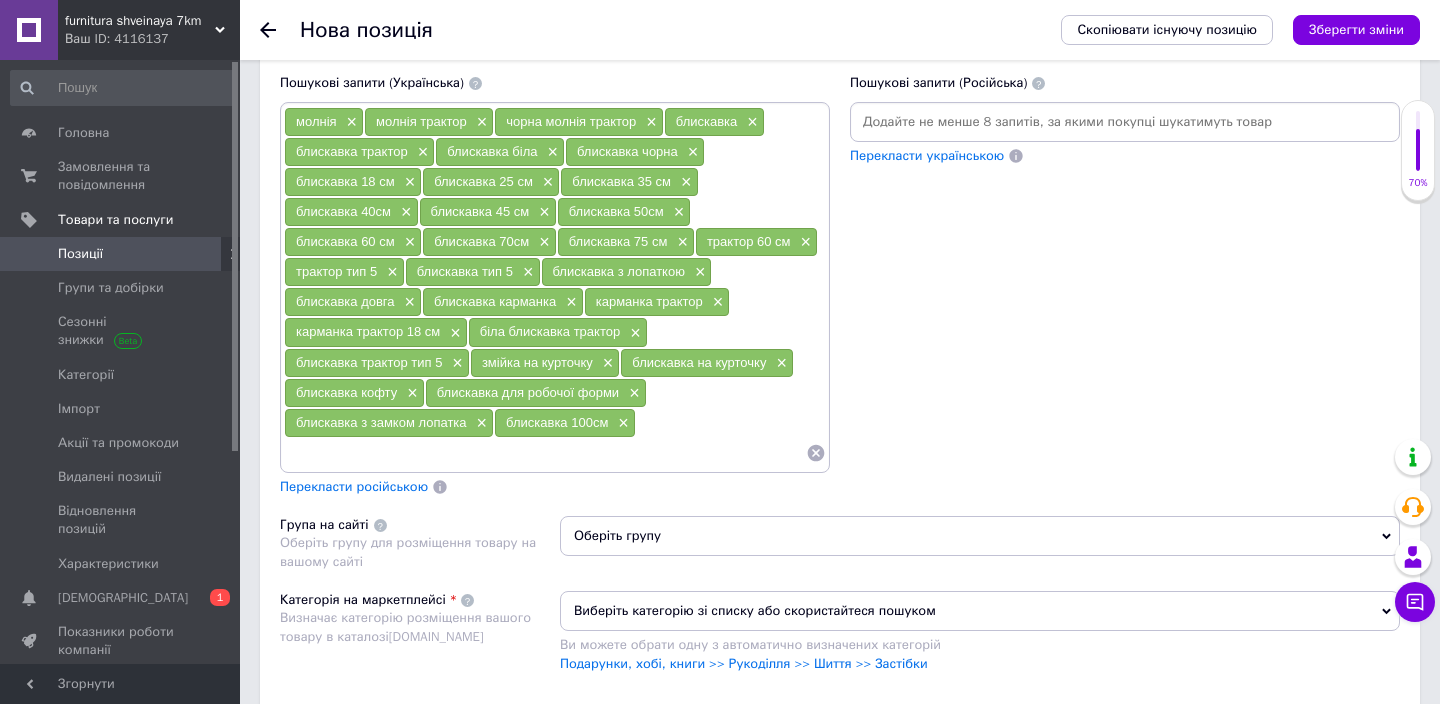 click at bounding box center [545, 453] 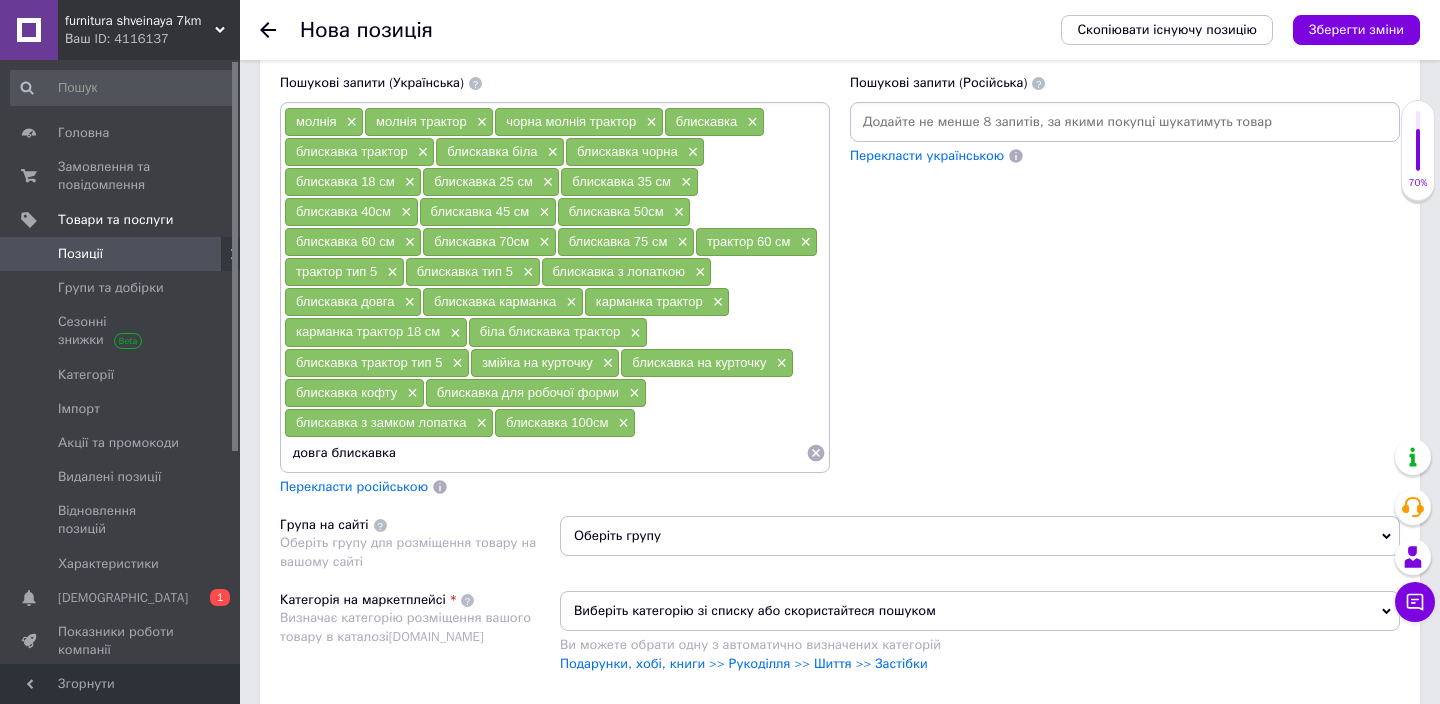 type on "довга блискавка" 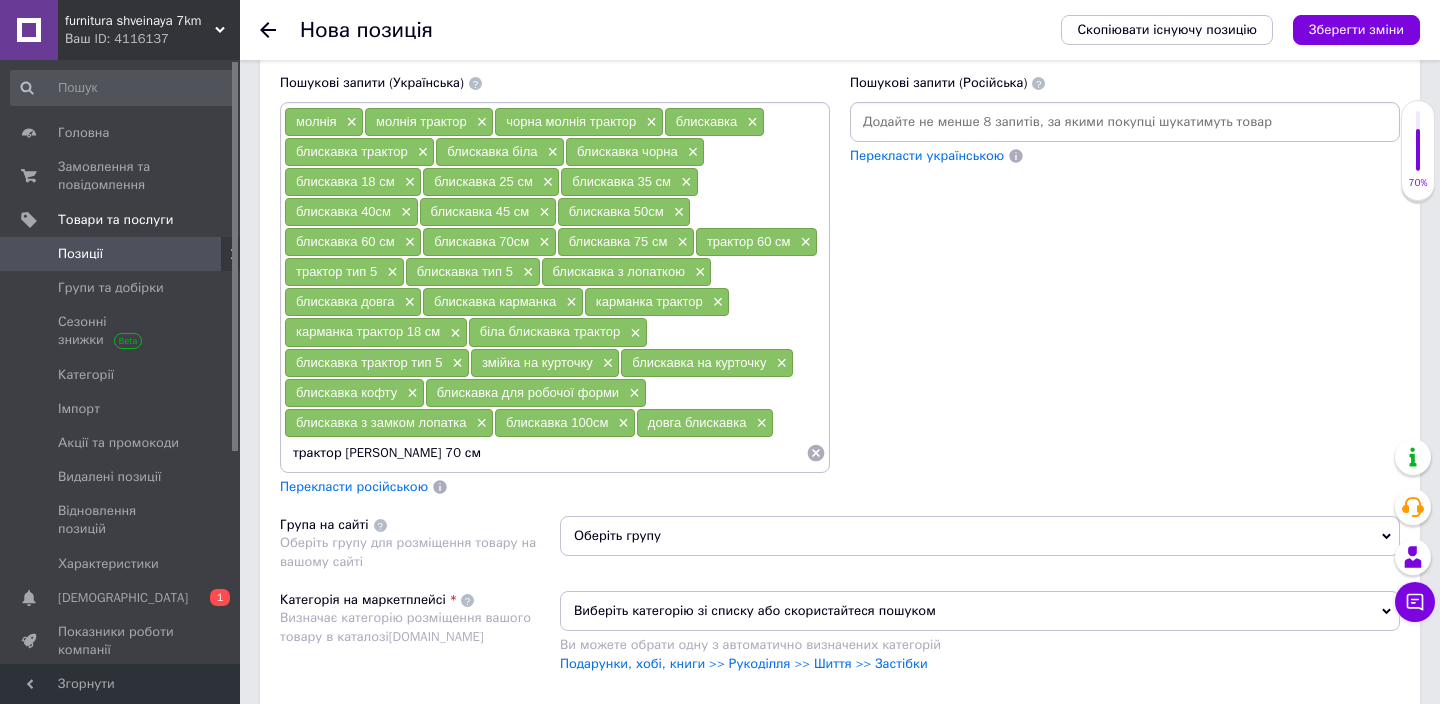 click on "трактор [PERSON_NAME] 70 см" at bounding box center [545, 453] 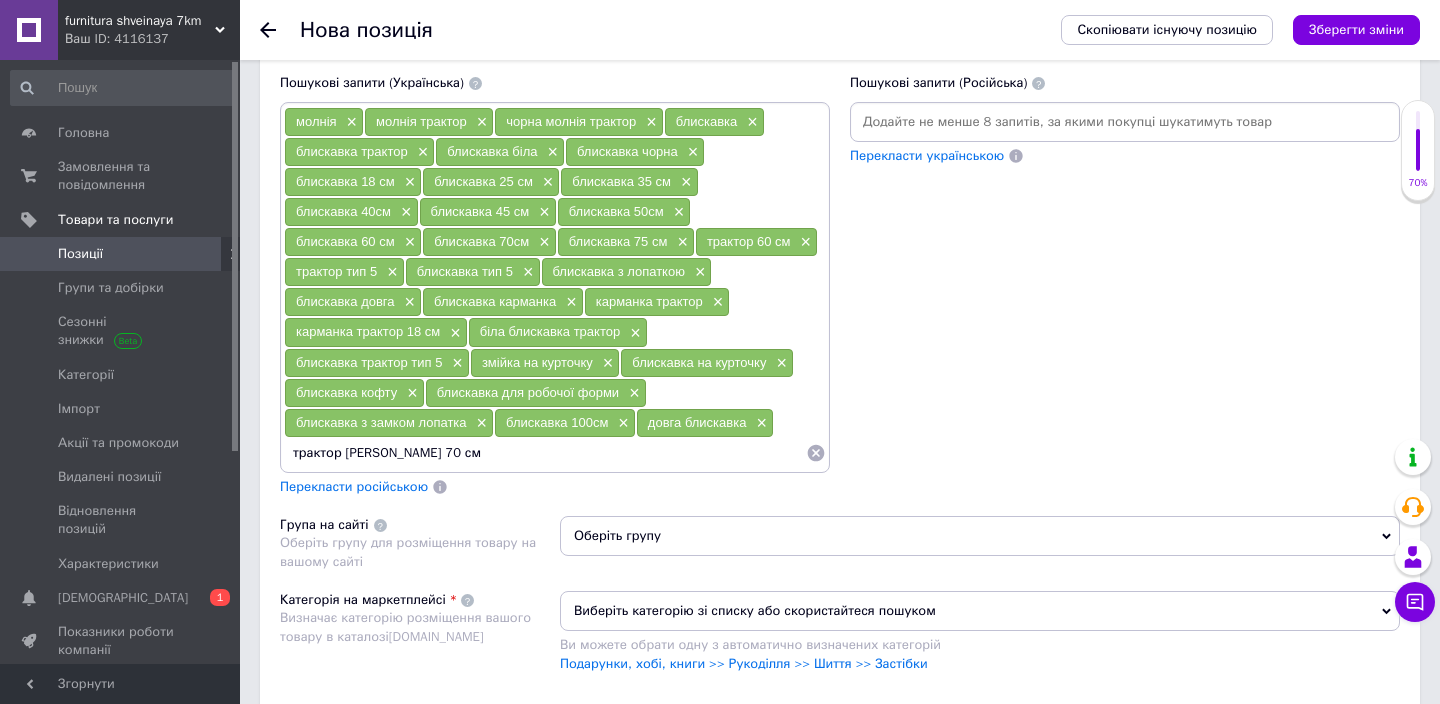 type on "трактор чорний 70 см" 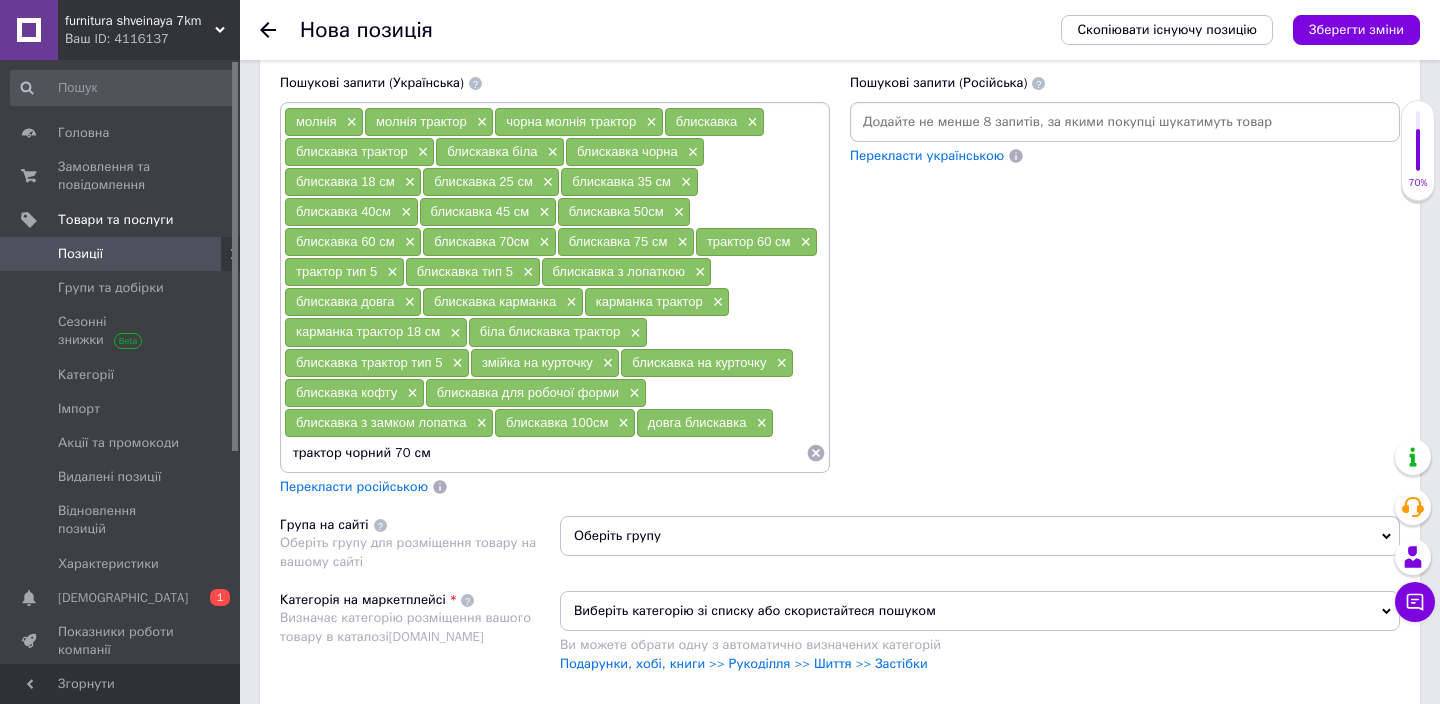 click on "трактор чорний 70 см" at bounding box center [545, 453] 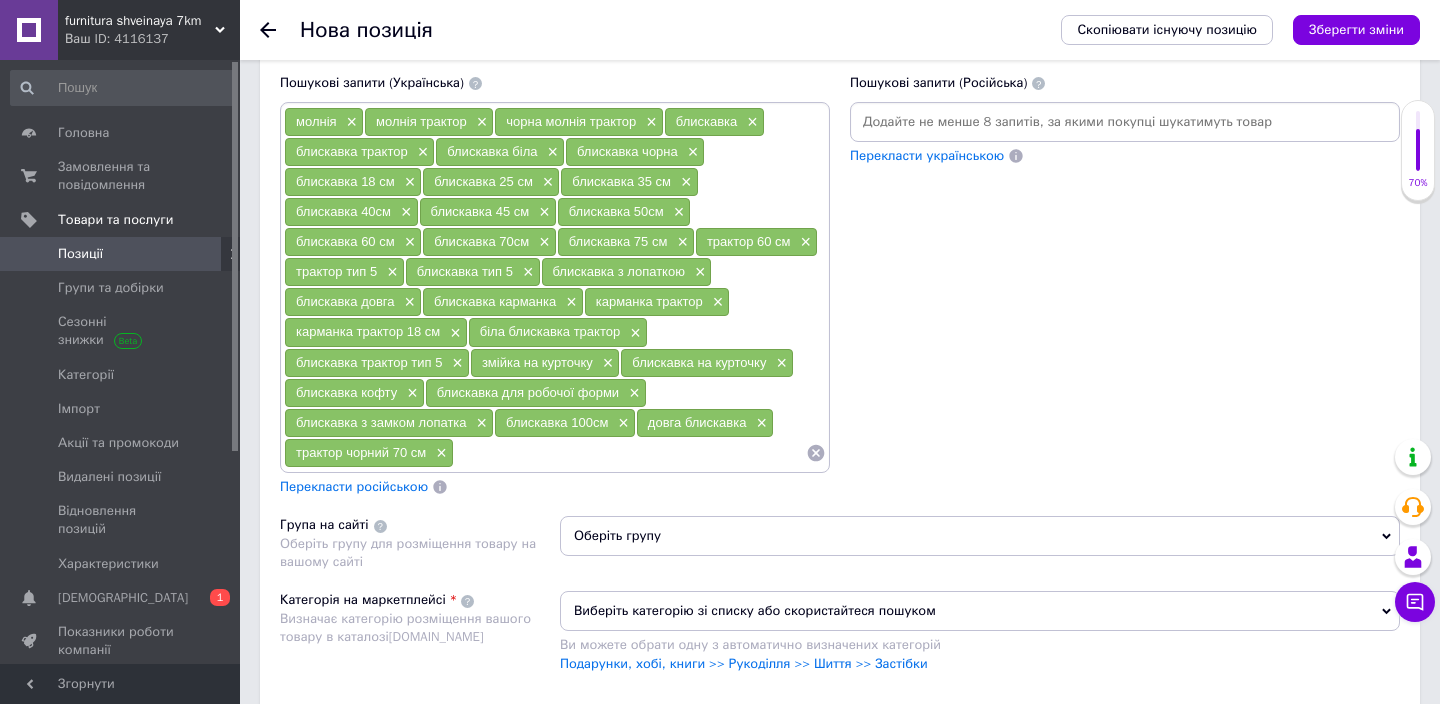 paste on "блискавка" 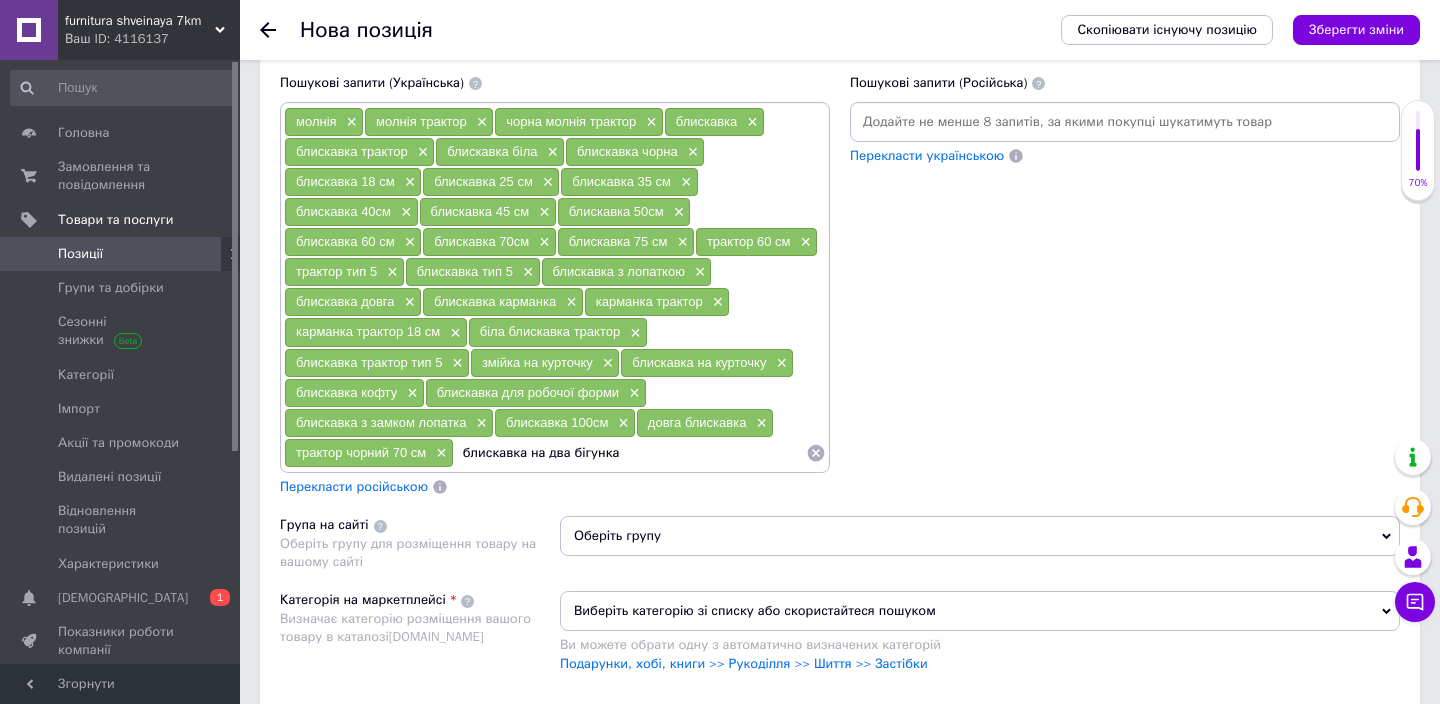 type on "блискавка на два бігунка" 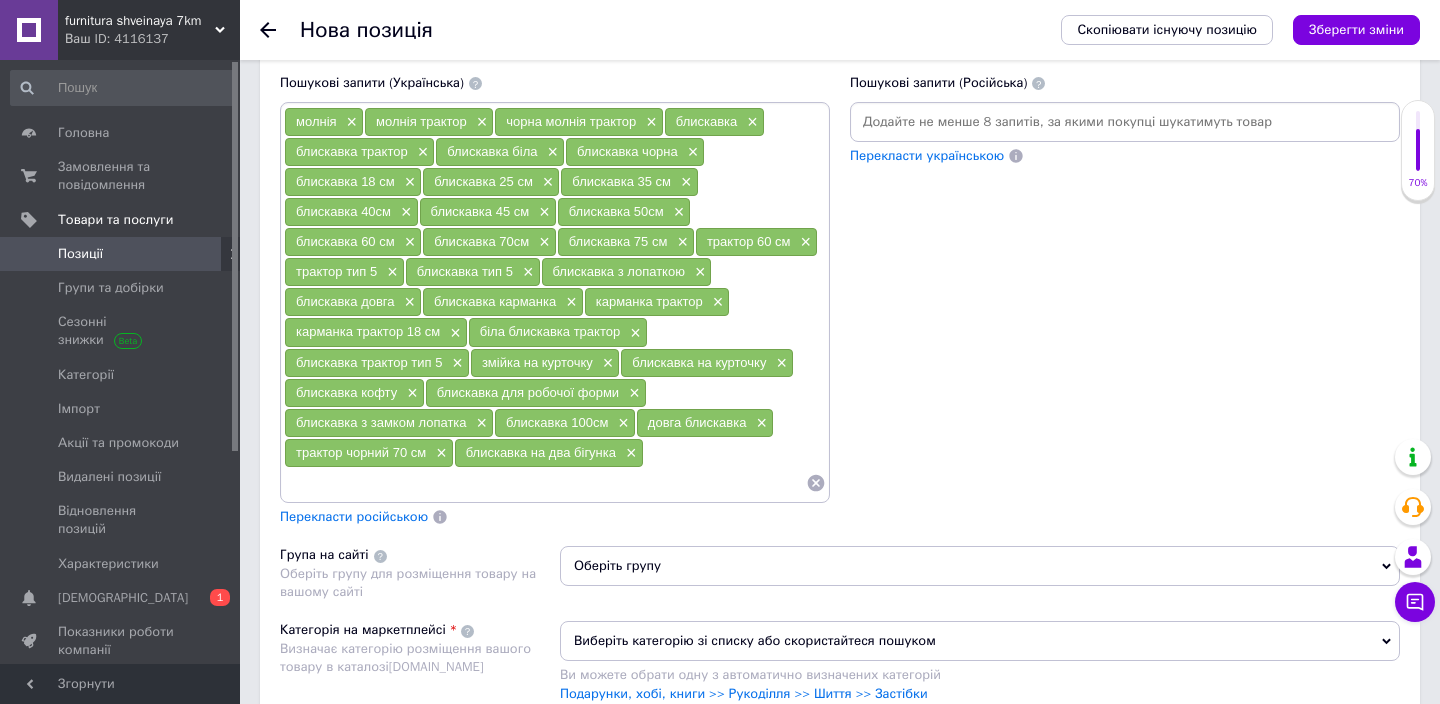 paste on "блискавка" 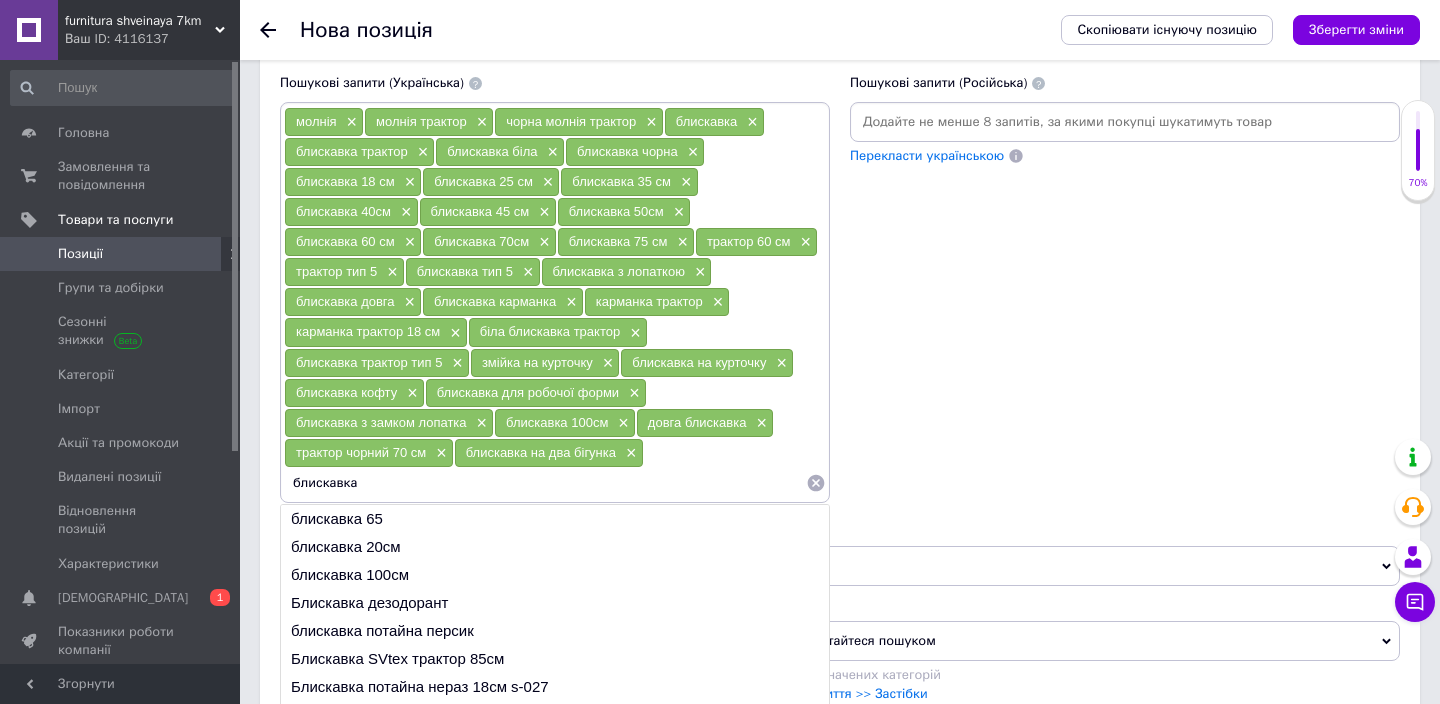 paste on "разъемная" 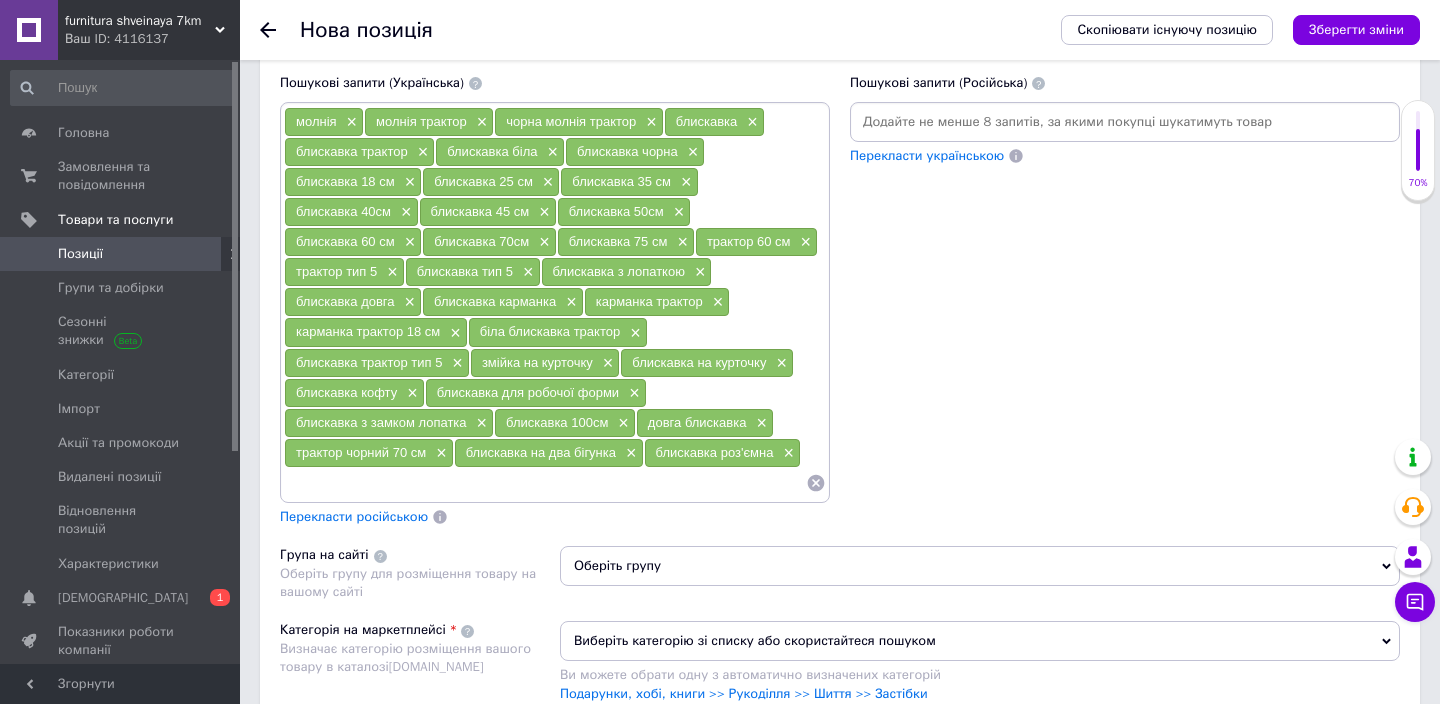 paste on "роз'ємна" 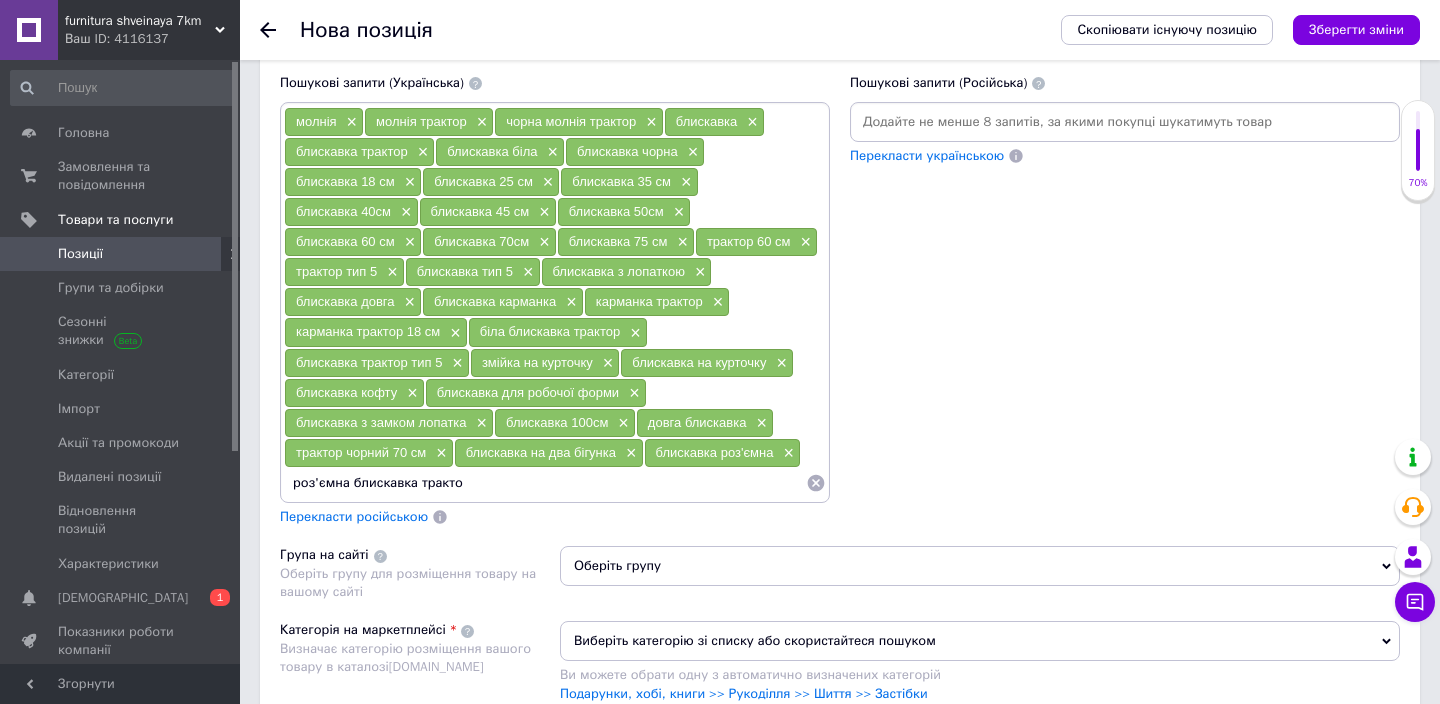 type on "роз'ємна блискавка трактор" 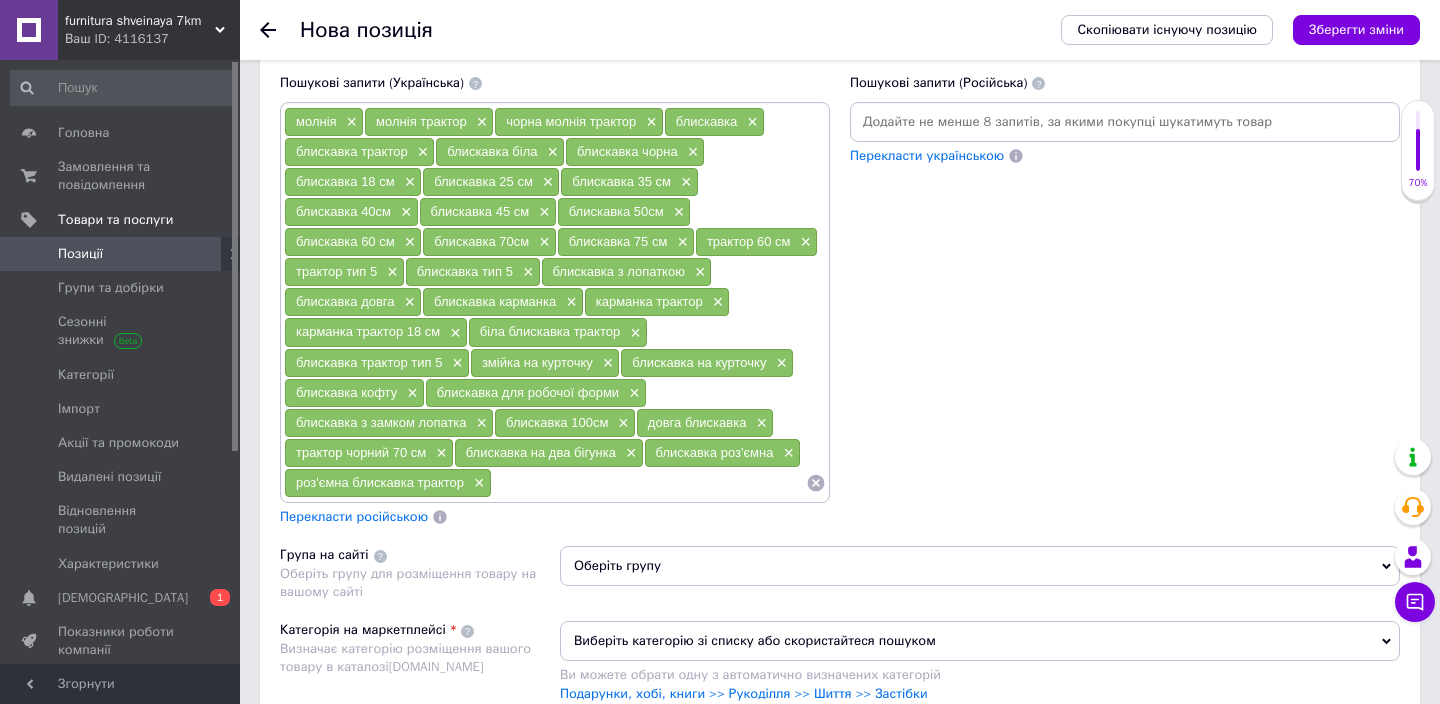 paste on "роз'ємна" 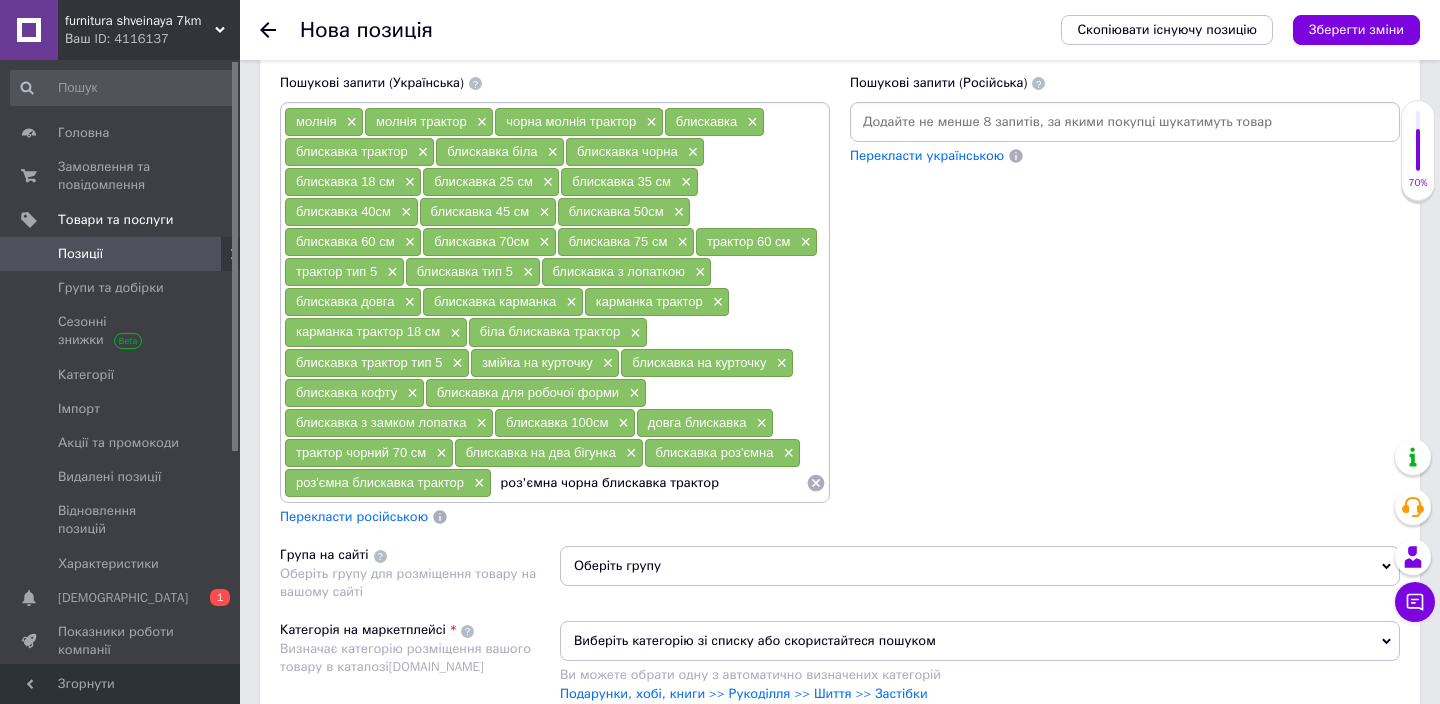 type on "роз'ємна чорна блискавка трактор" 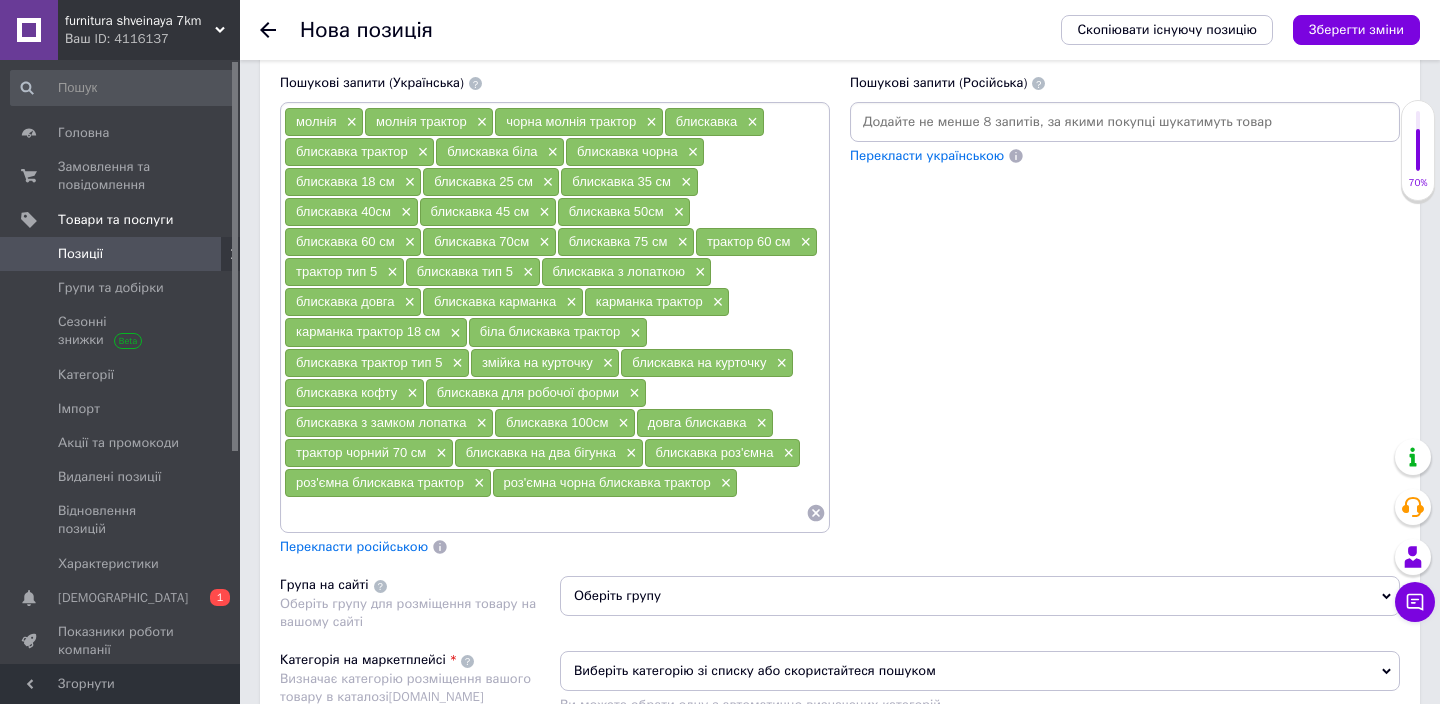 paste on "роз'ємна" 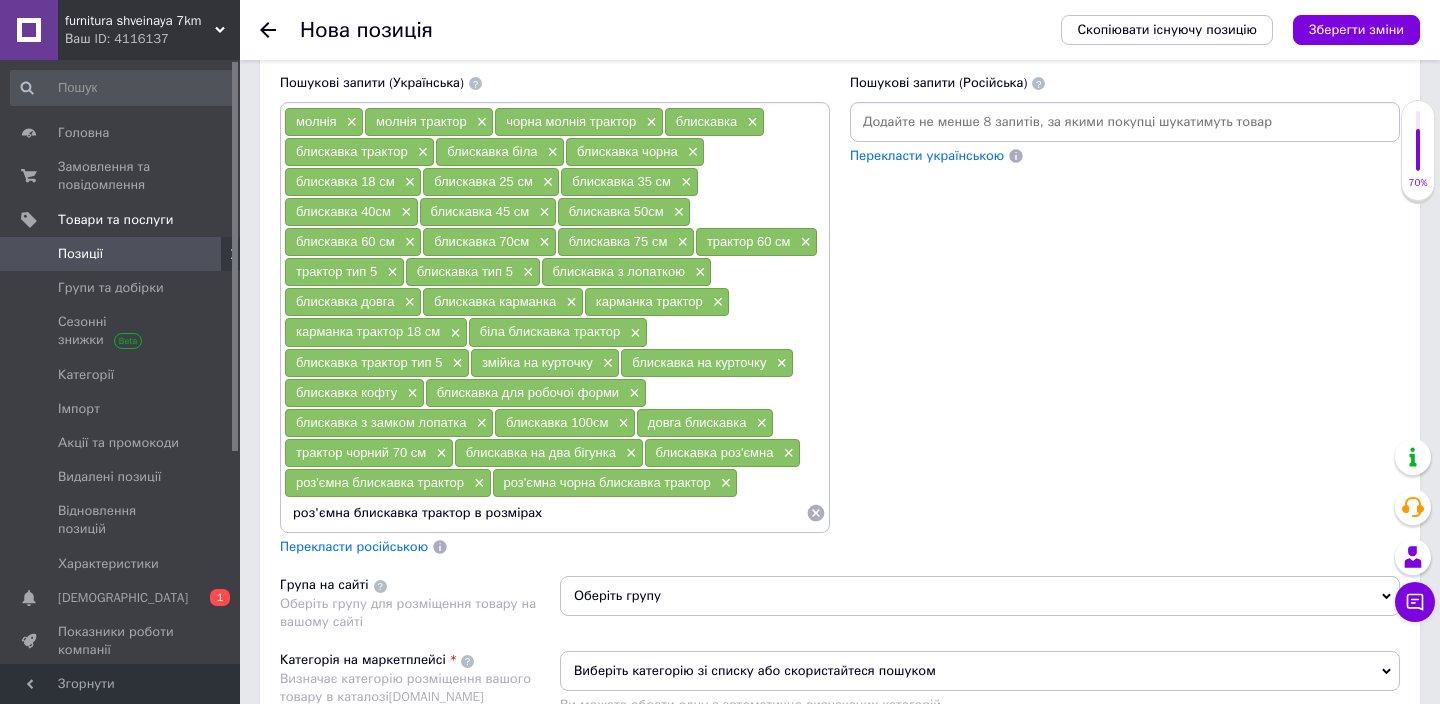 type on "роз'ємна блискавка трактор в розмірах" 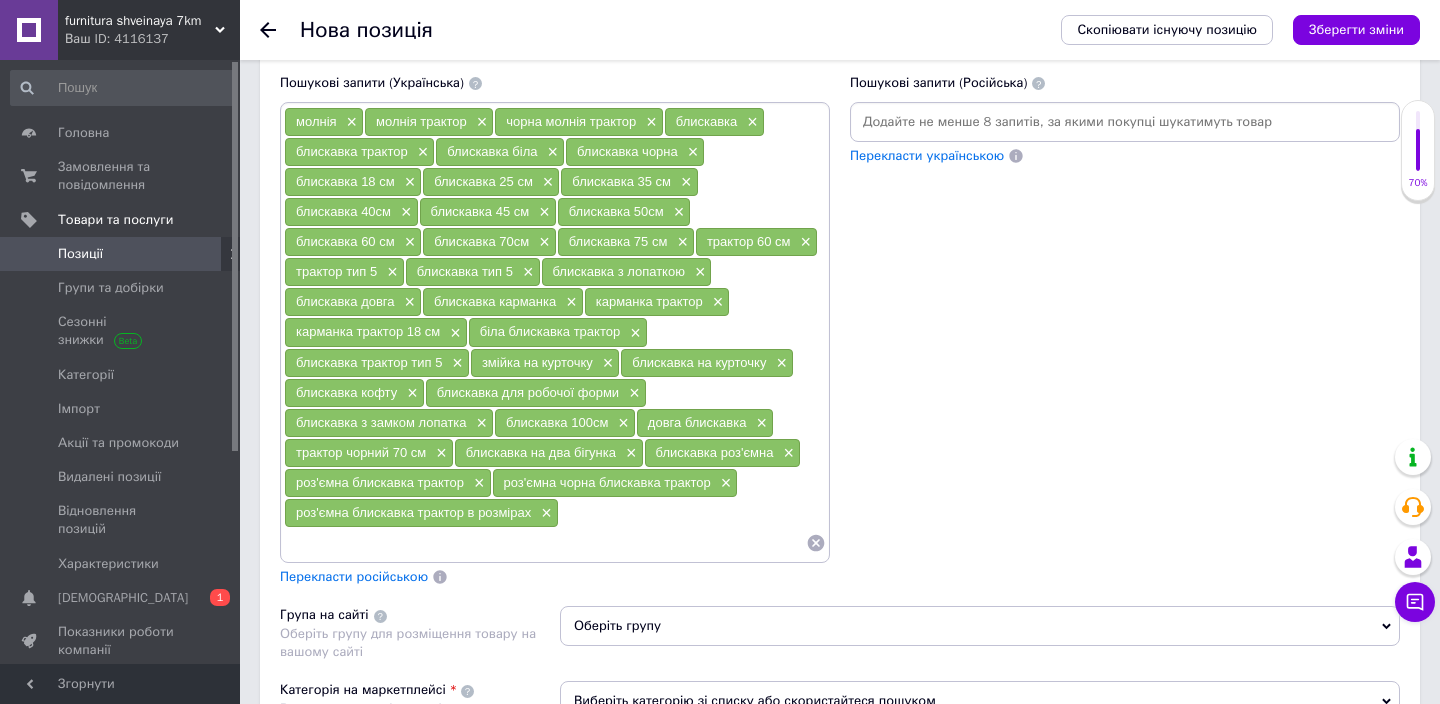 type 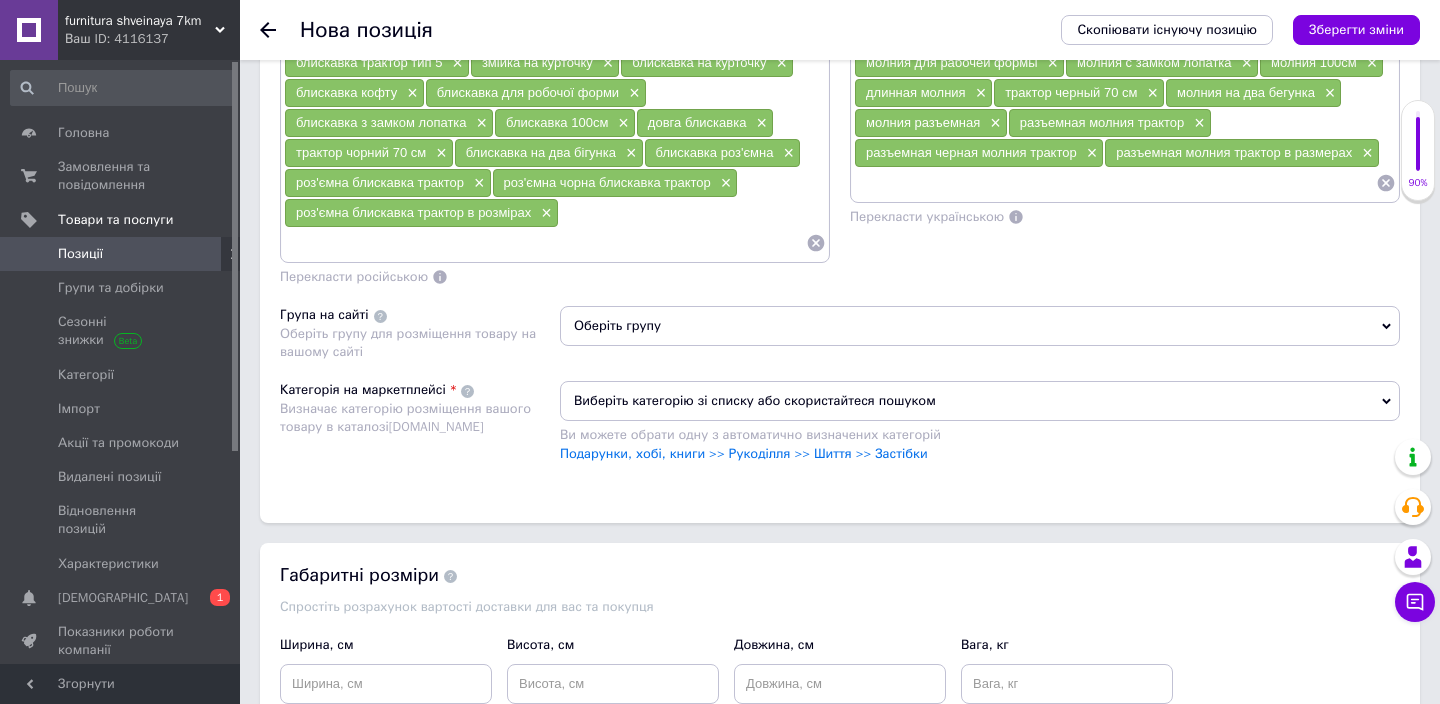 scroll, scrollTop: 1696, scrollLeft: 0, axis: vertical 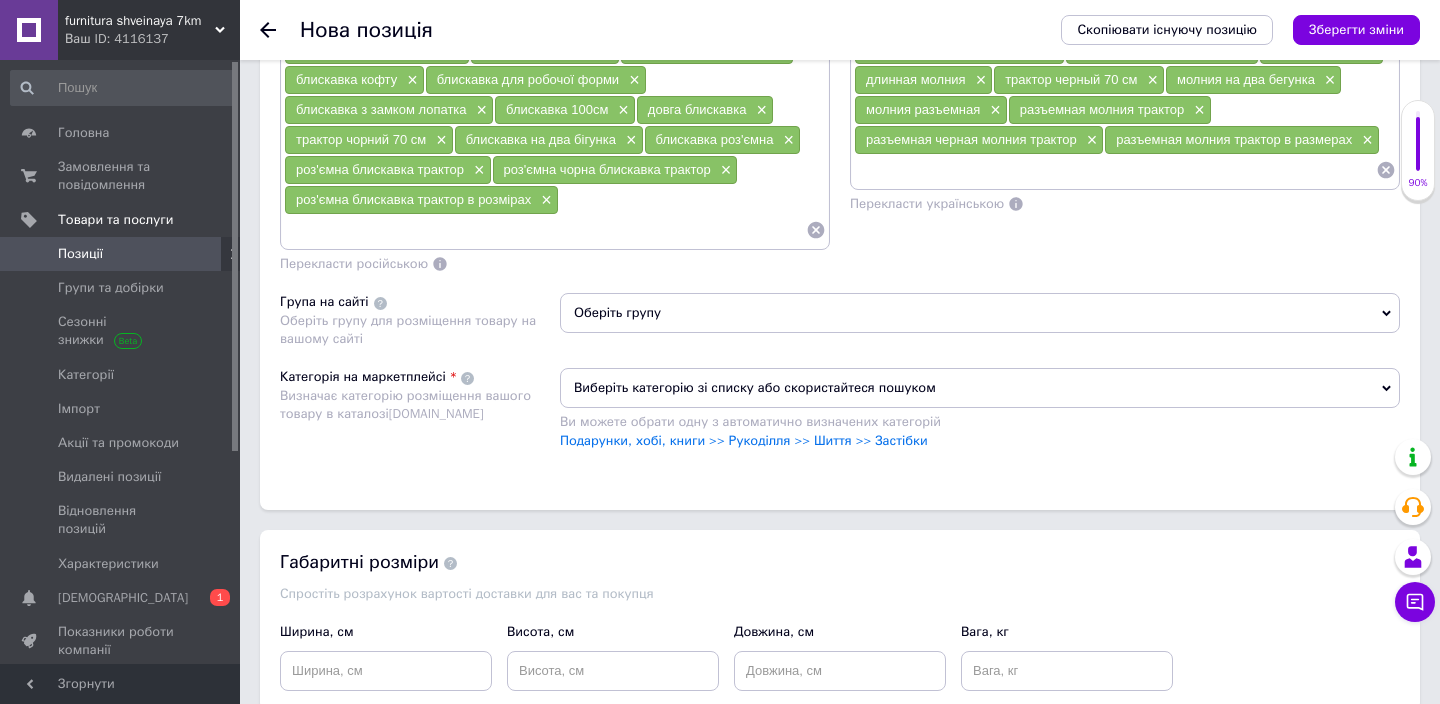 click on "Оберіть групу" at bounding box center [980, 313] 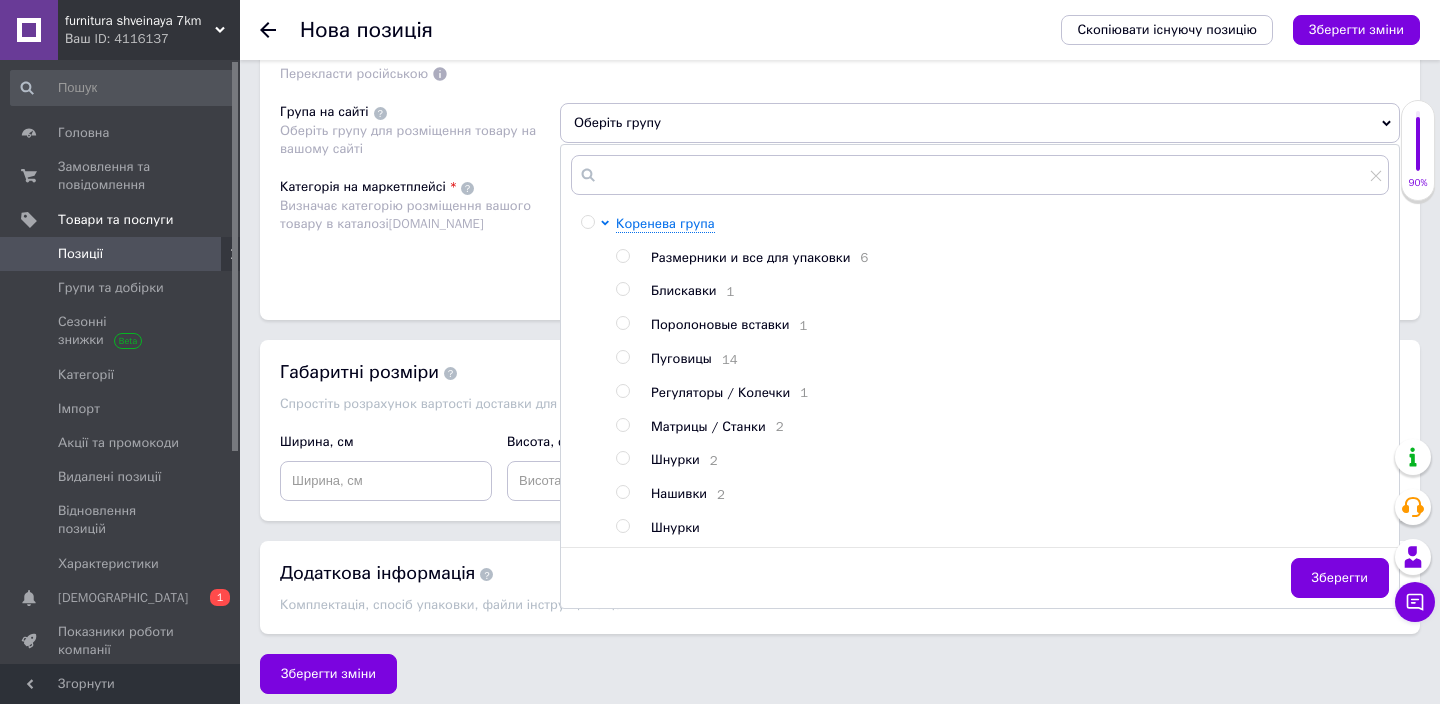 scroll, scrollTop: 1891, scrollLeft: 0, axis: vertical 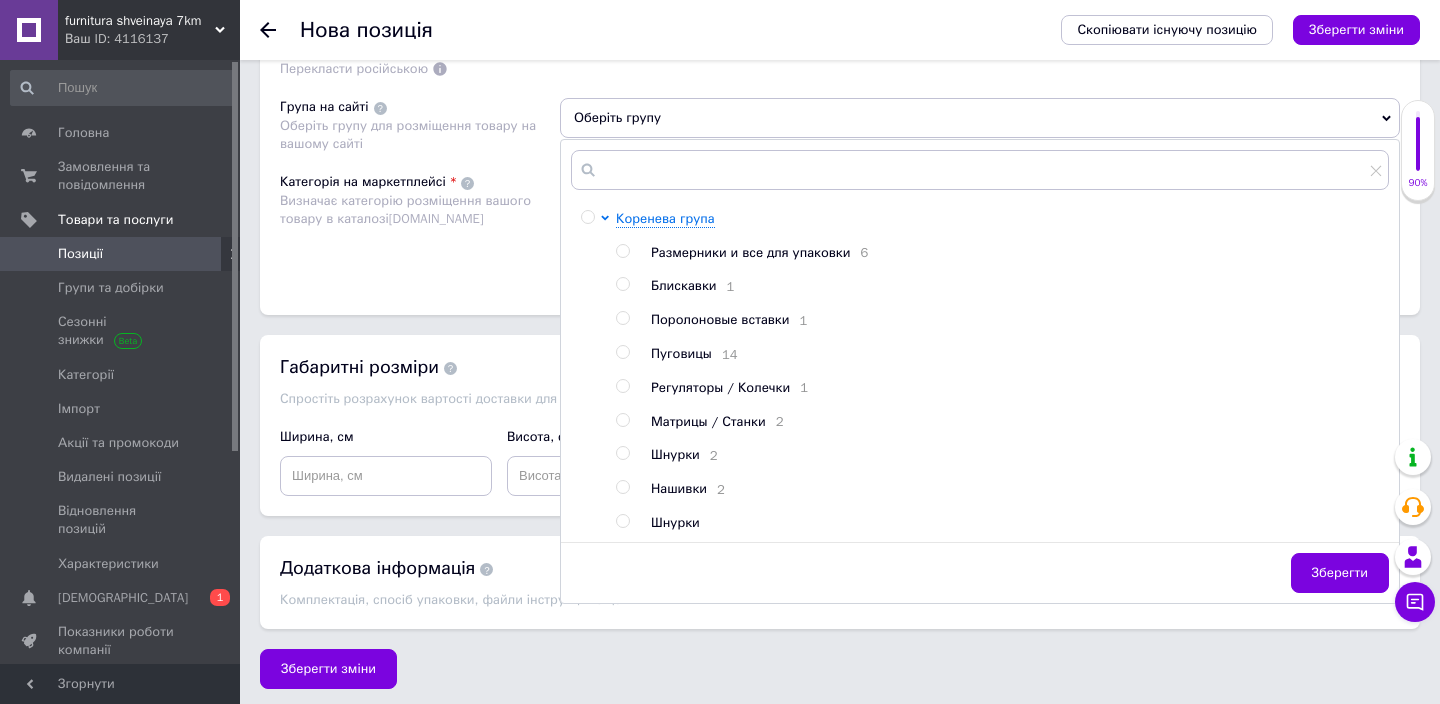 click on "Блискавки" at bounding box center (684, 285) 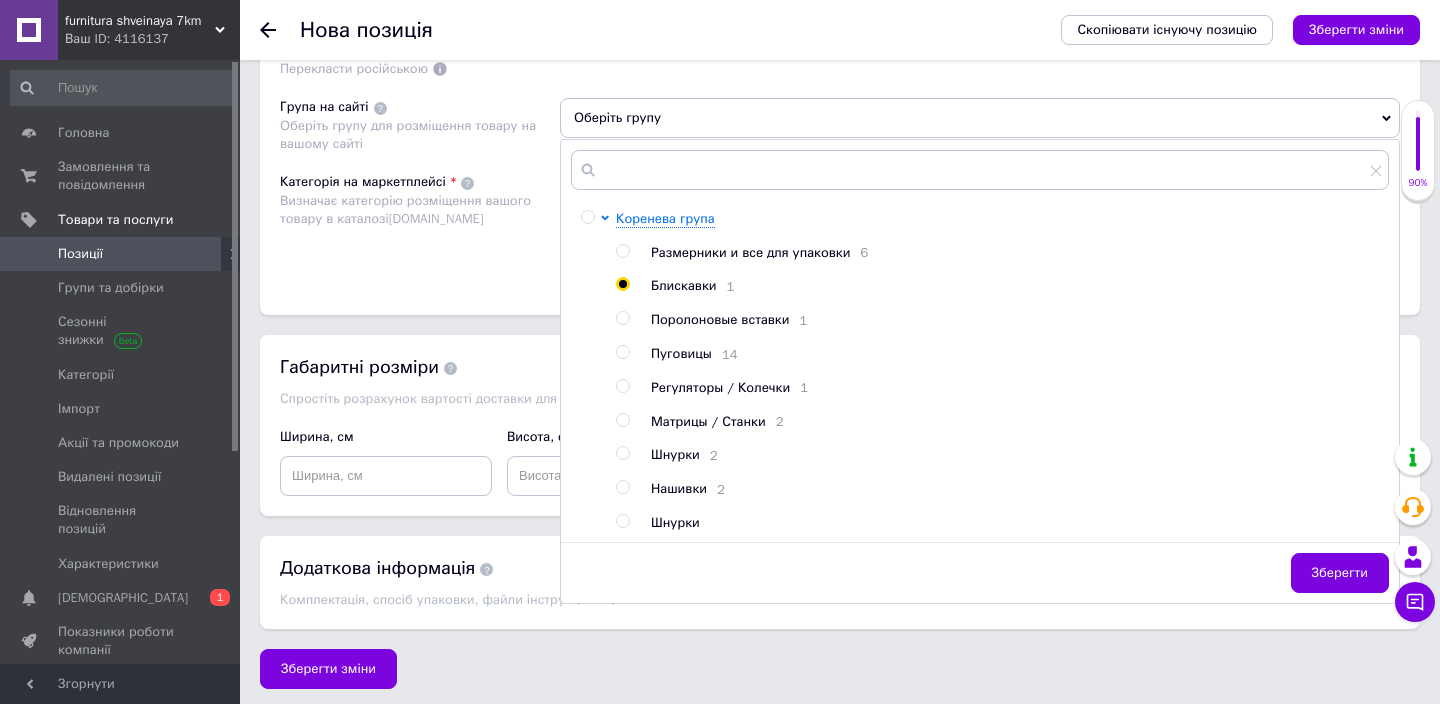 radio on "true" 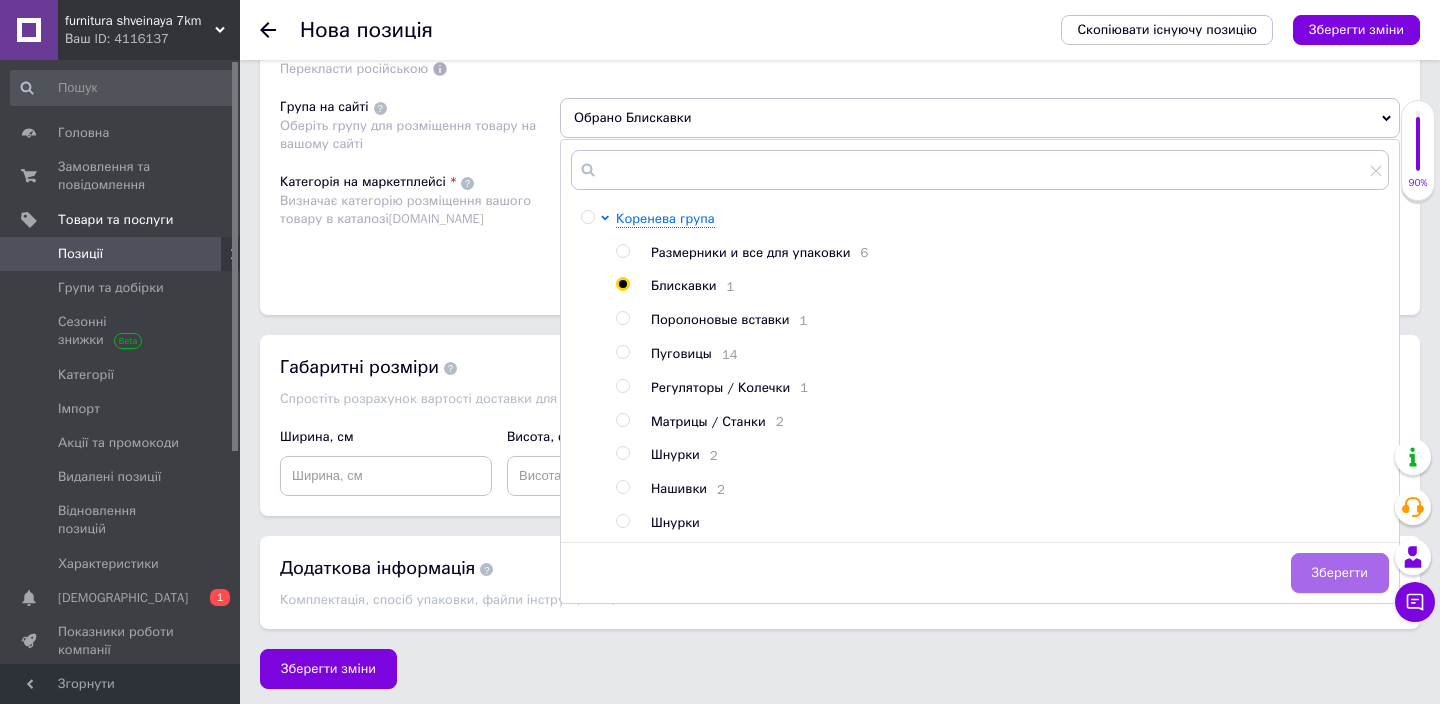click on "Зберегти" at bounding box center (1340, 573) 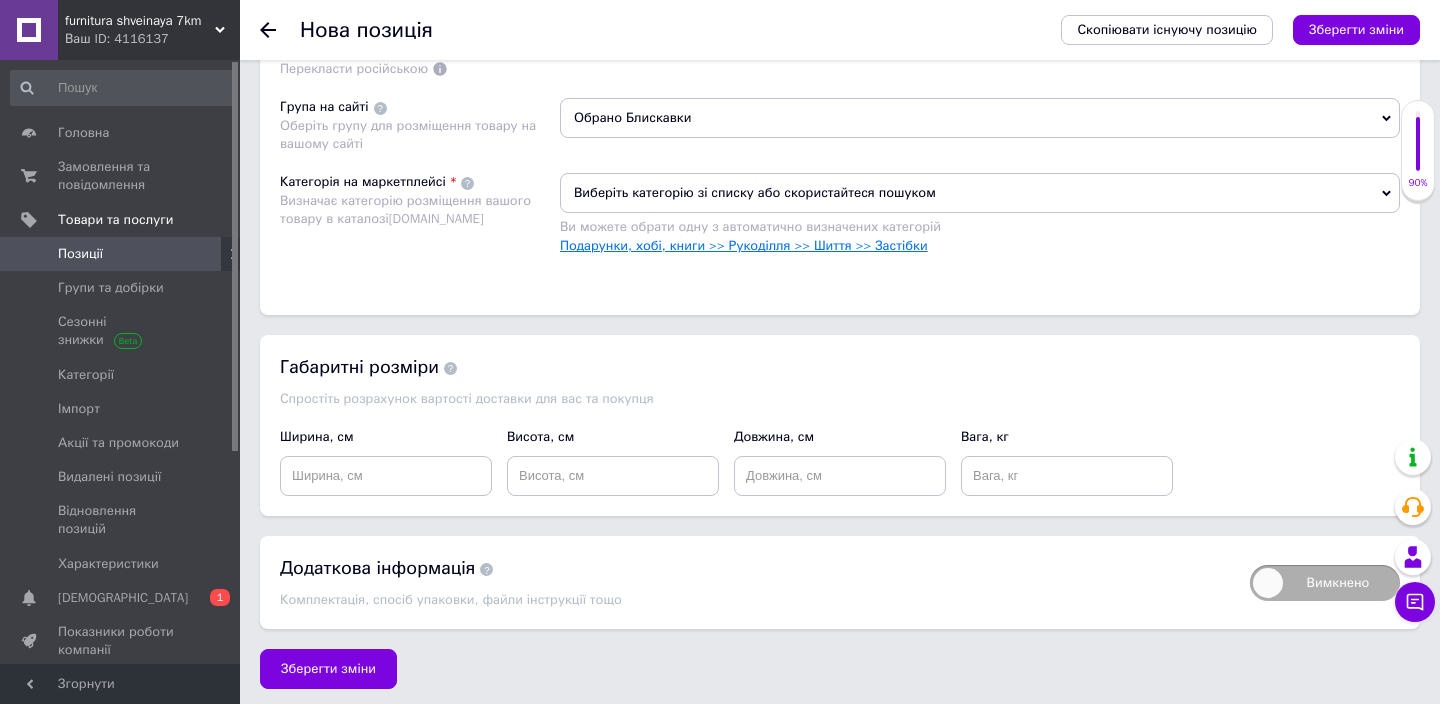 click on "Подарунки, хобі, книги >> Рукоділля >> Шиття >> Застібки" at bounding box center [744, 245] 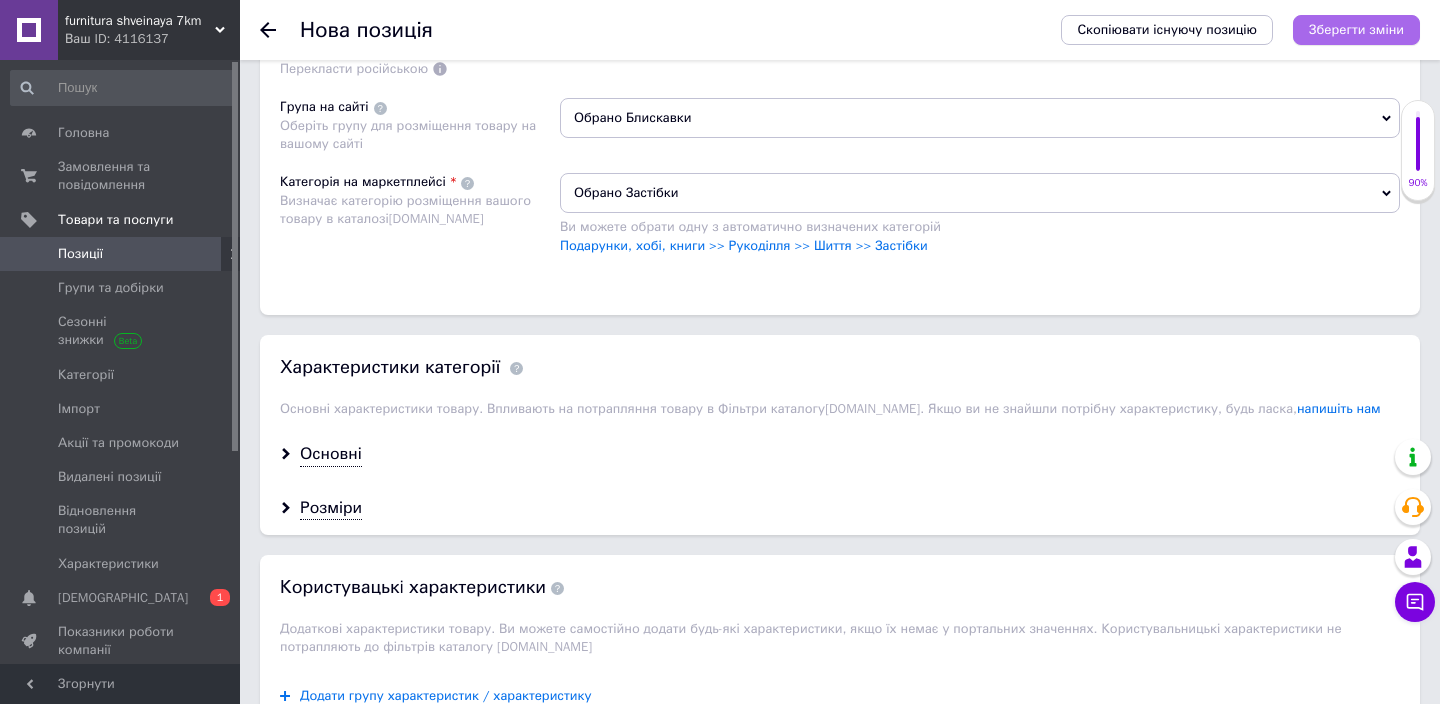 click on "Зберегти зміни" at bounding box center [1356, 29] 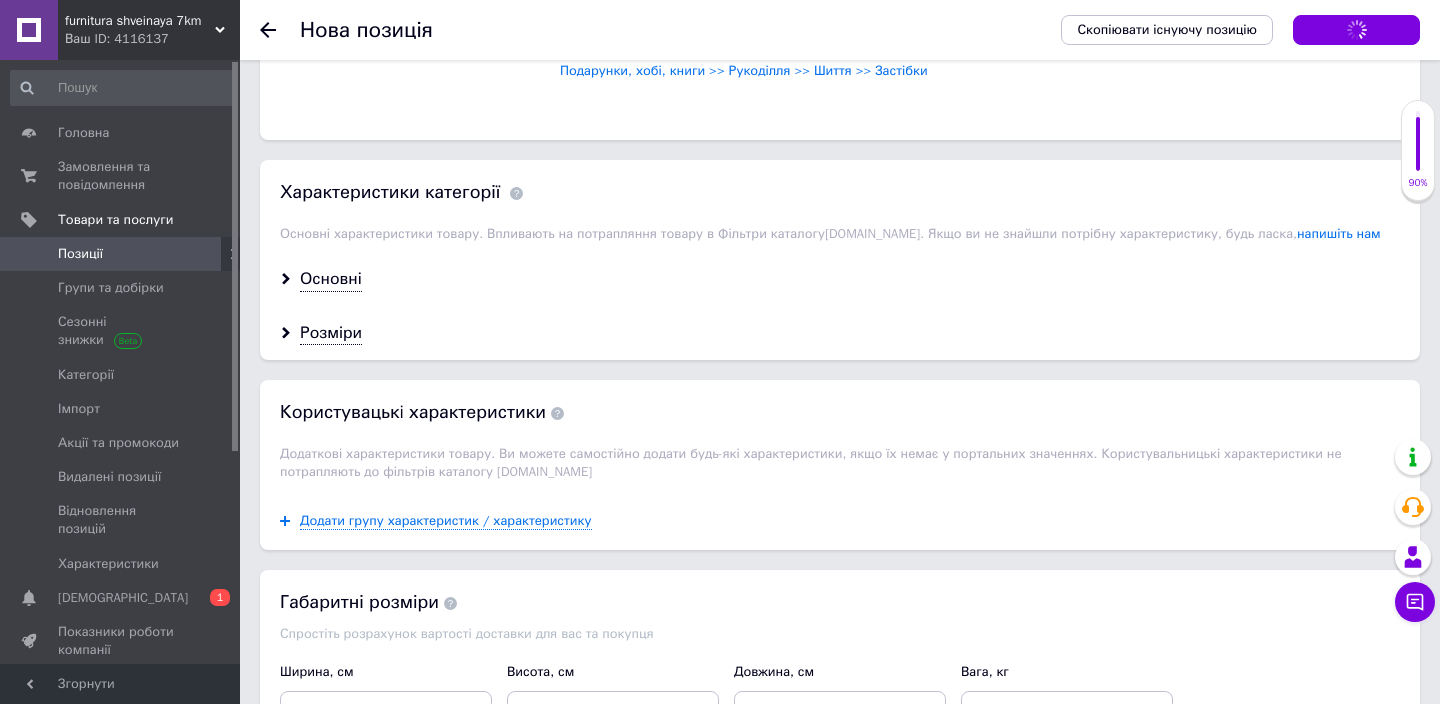 scroll, scrollTop: 2070, scrollLeft: 0, axis: vertical 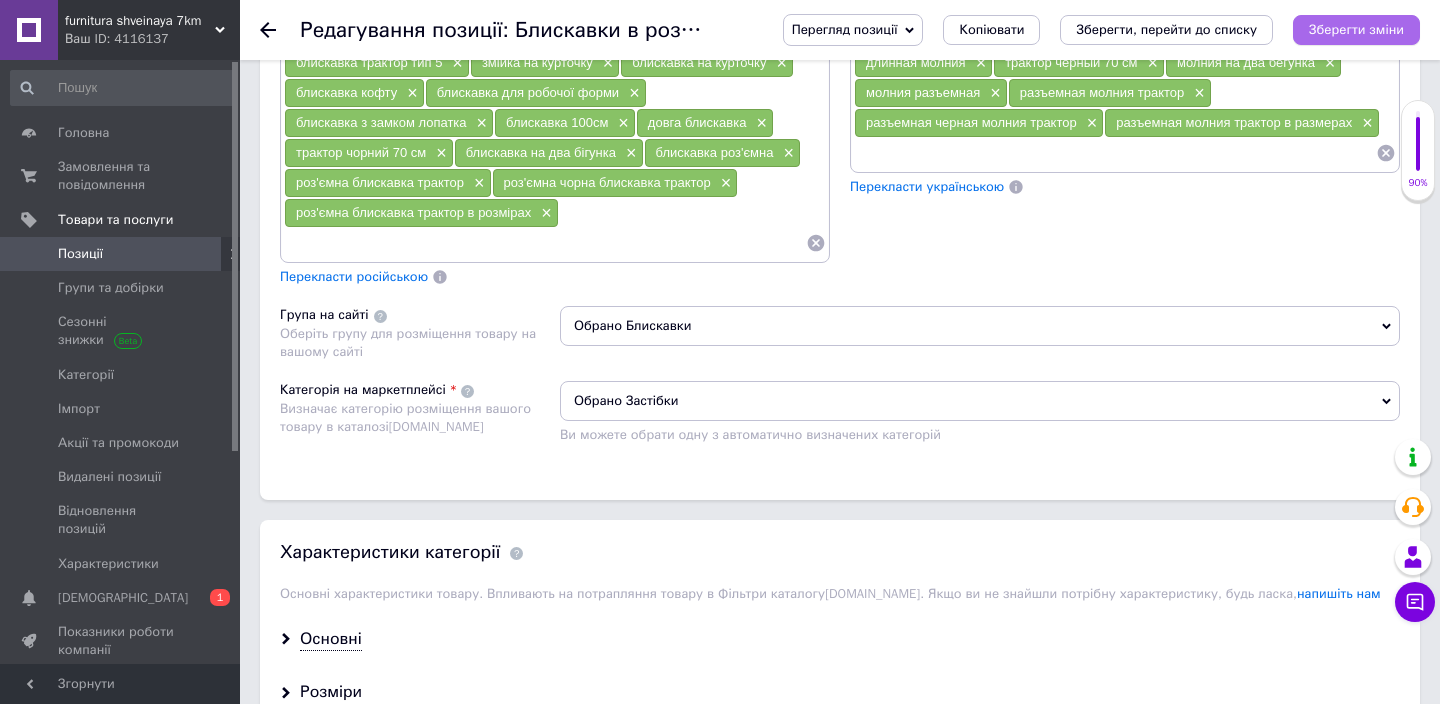 click on "Зберегти зміни" at bounding box center [1356, 29] 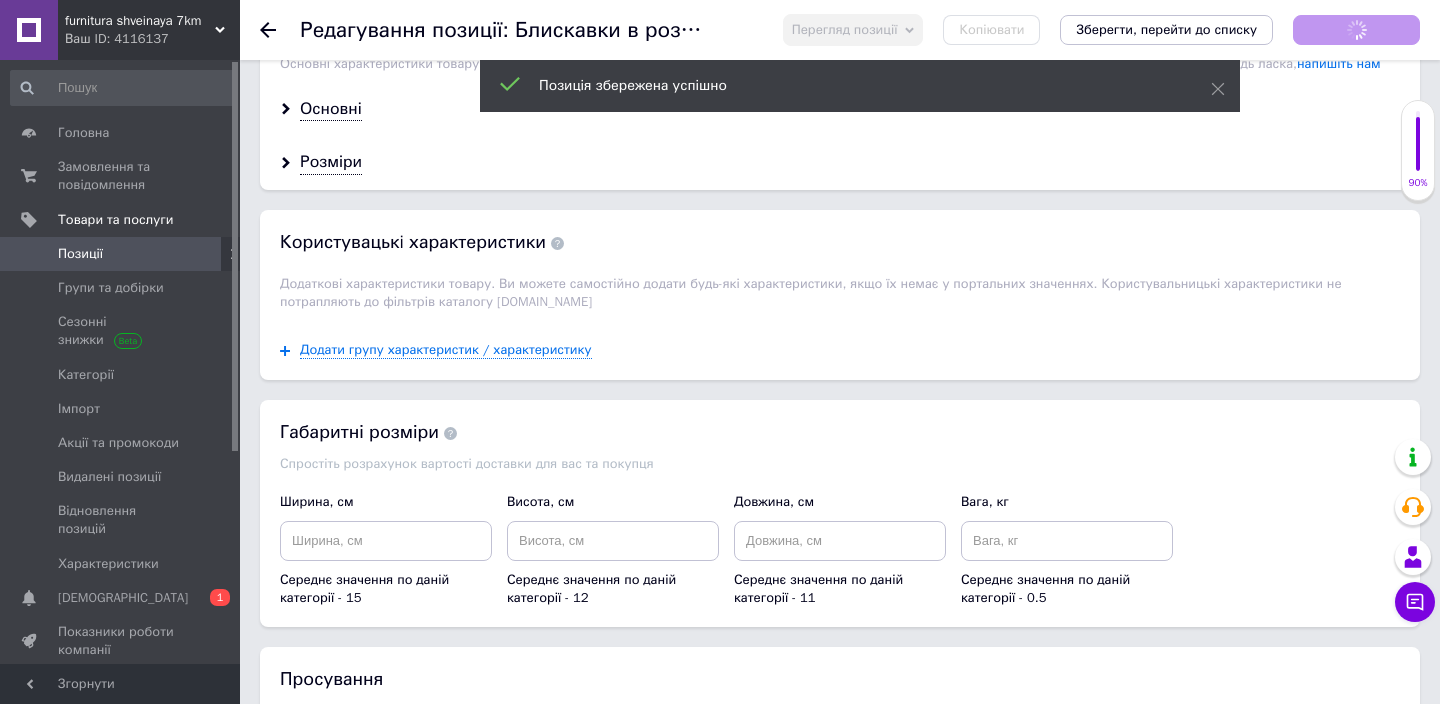 scroll, scrollTop: 2158, scrollLeft: 0, axis: vertical 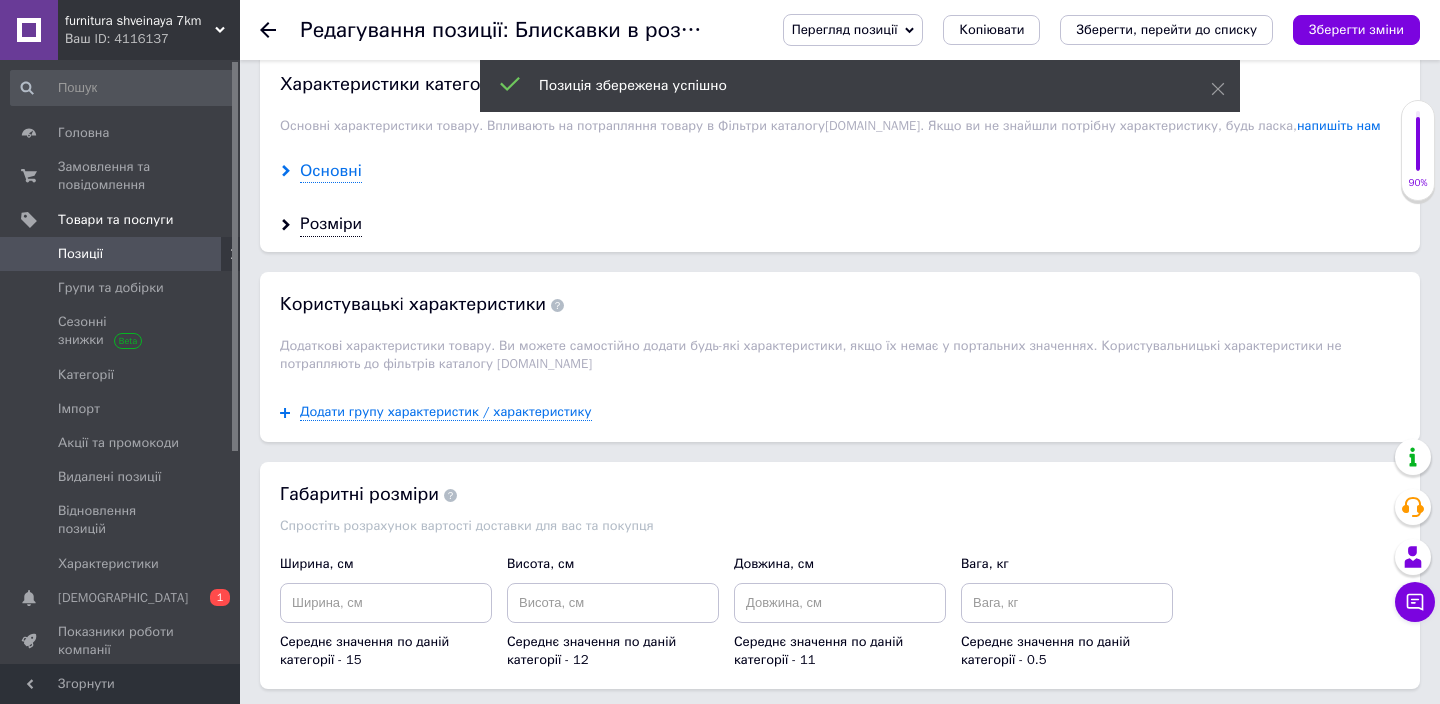click on "Основні" at bounding box center (331, 171) 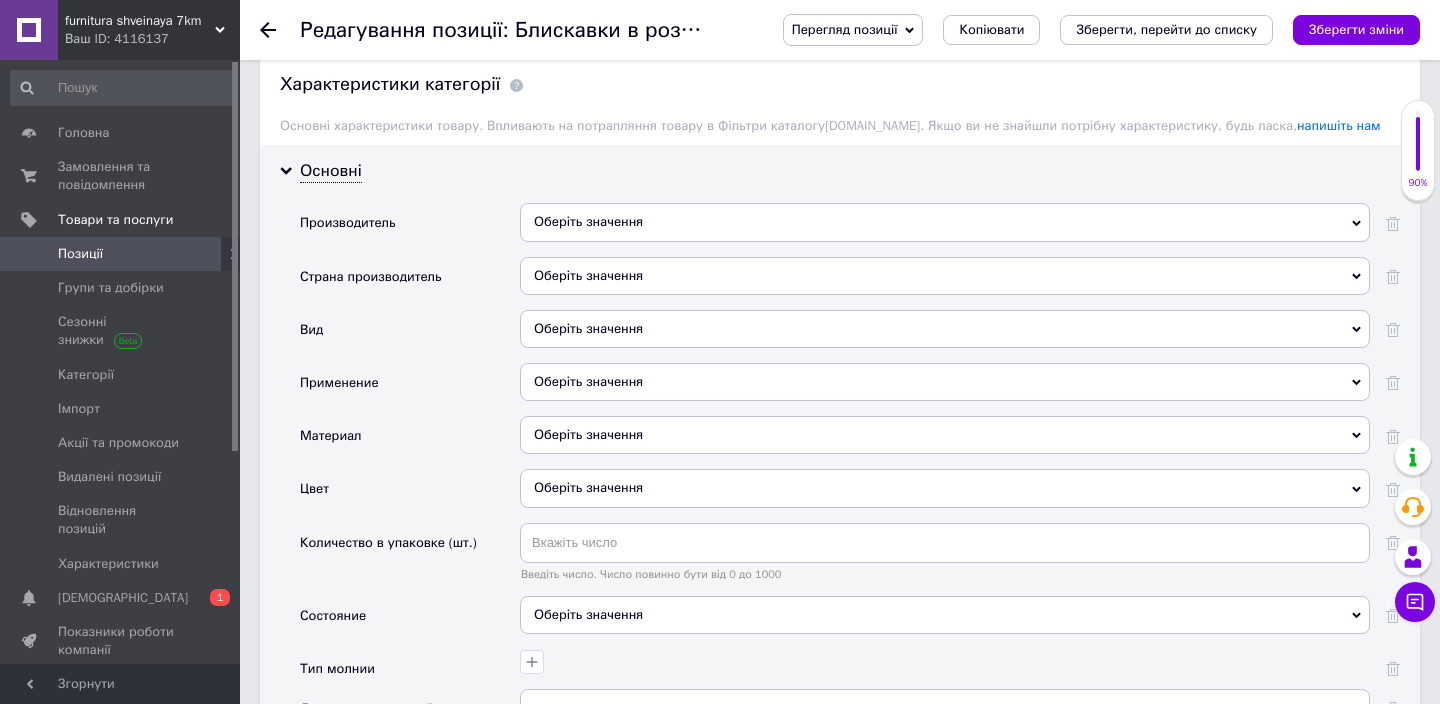click on "Оберіть значення" at bounding box center (945, 276) 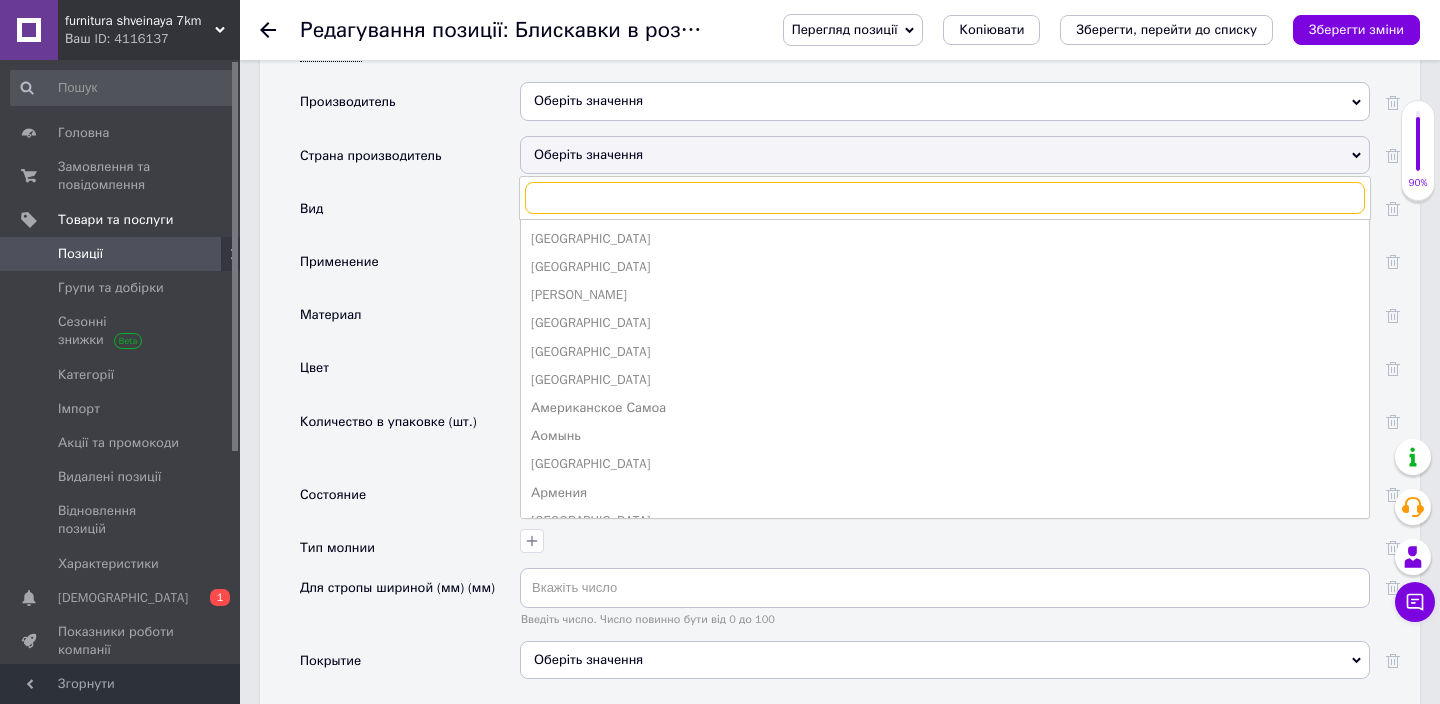 scroll, scrollTop: 2309, scrollLeft: 0, axis: vertical 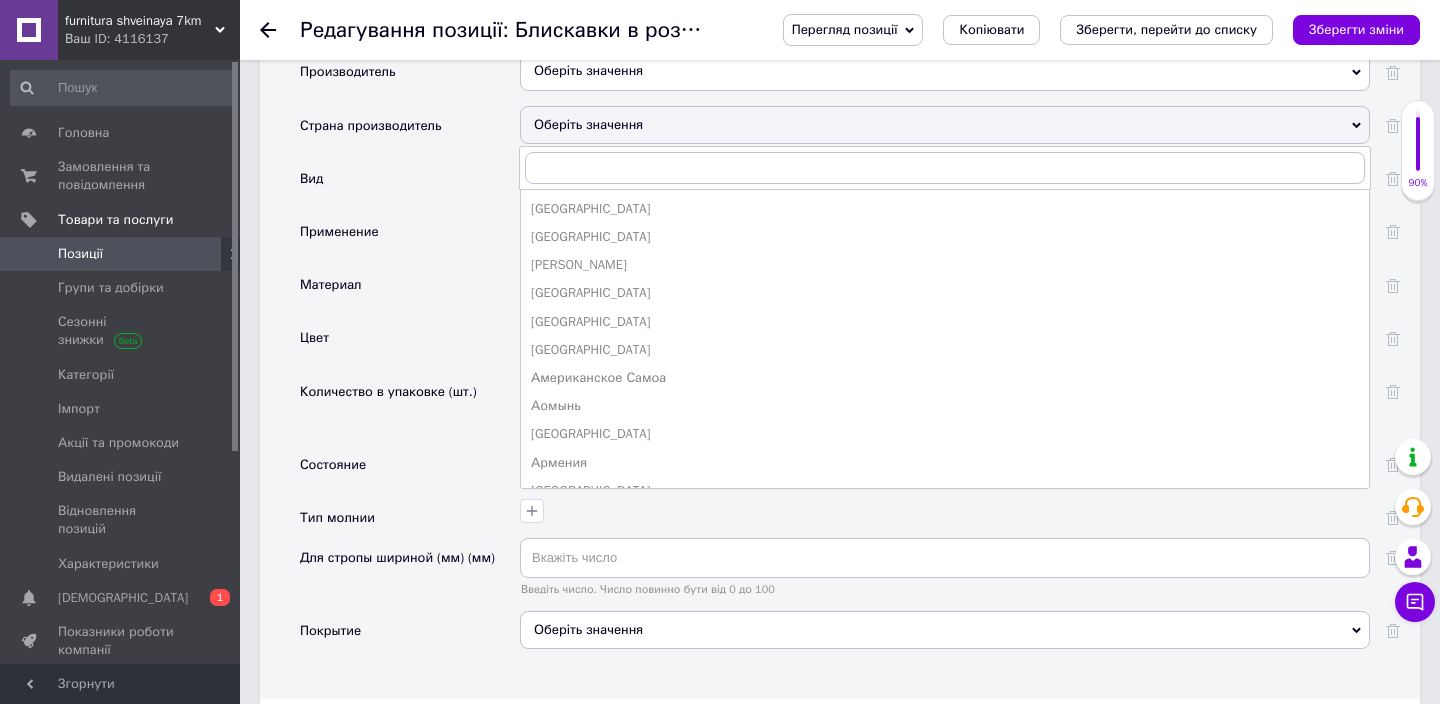 click on "Оберіть значення" at bounding box center [945, 125] 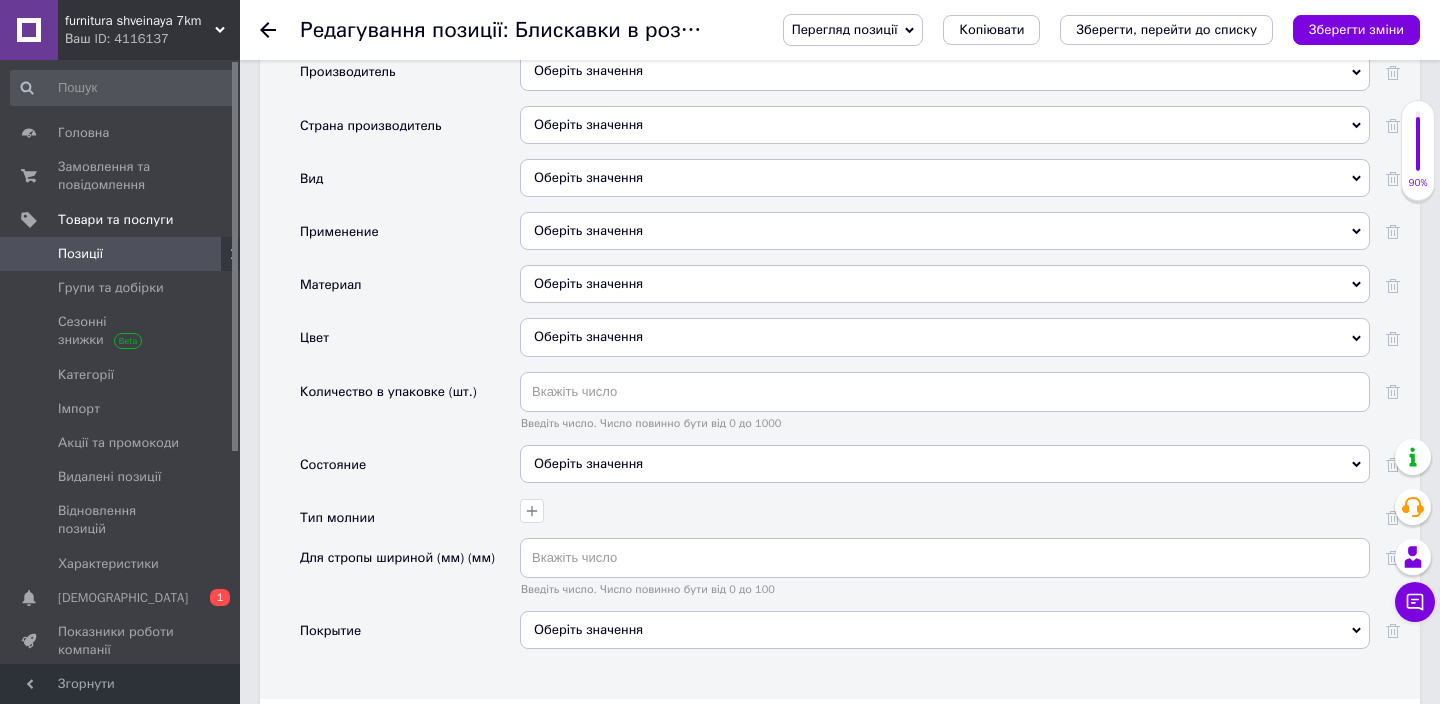 click on "Оберіть значення" at bounding box center (945, 178) 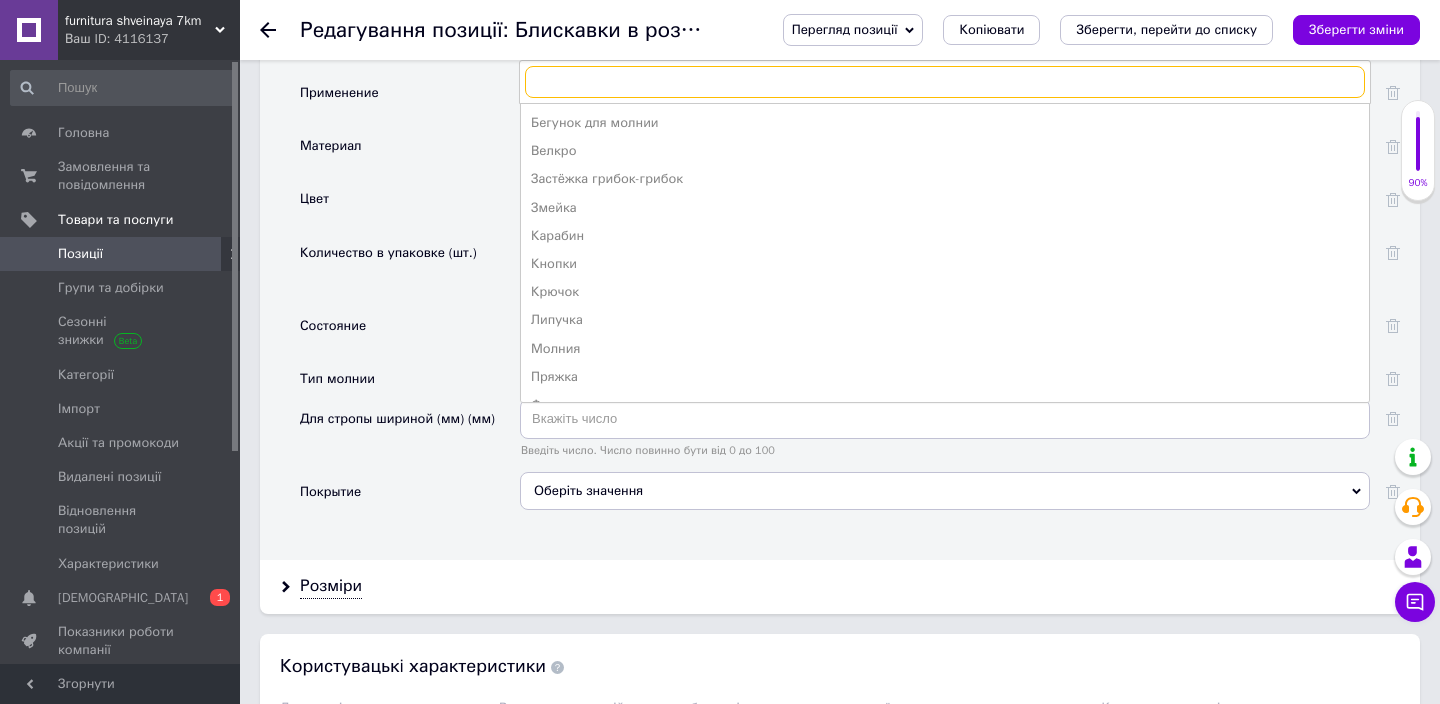 scroll, scrollTop: 2449, scrollLeft: 0, axis: vertical 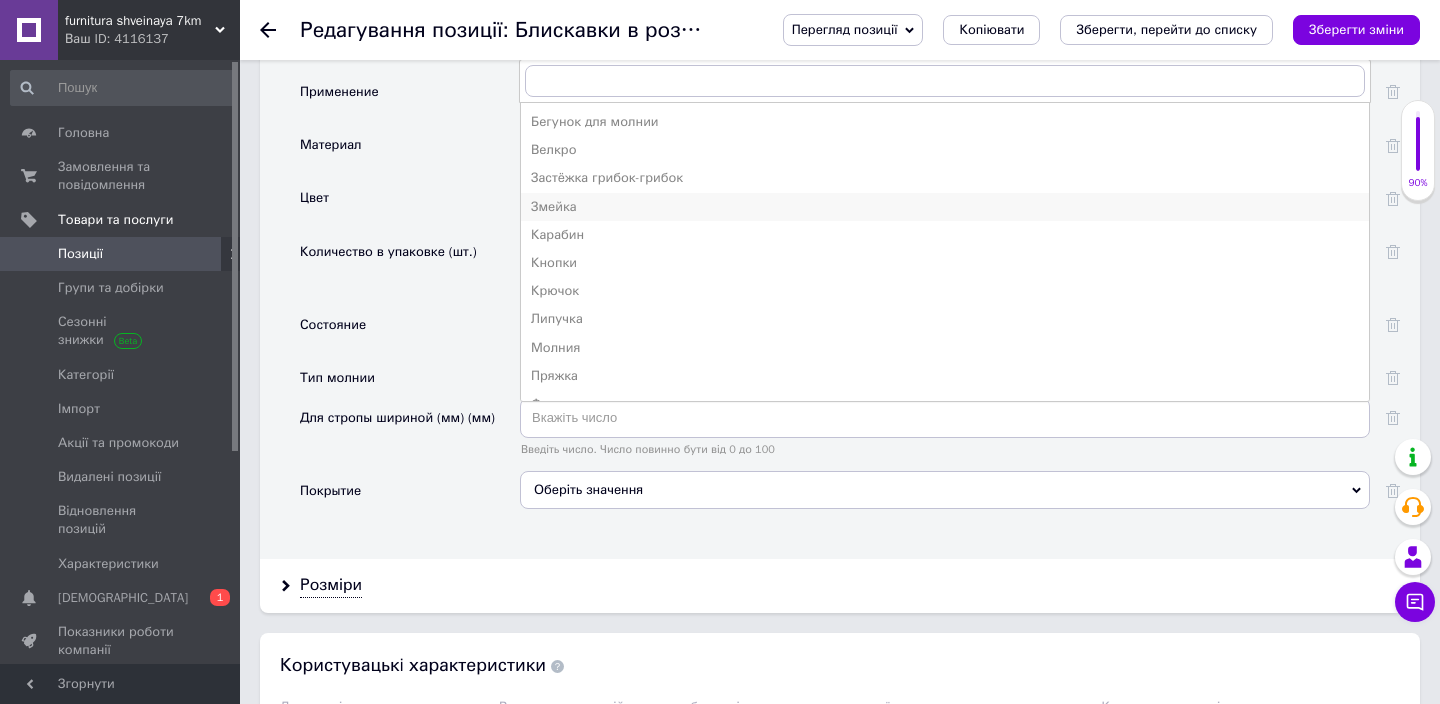 click on "Змейка" at bounding box center [945, 207] 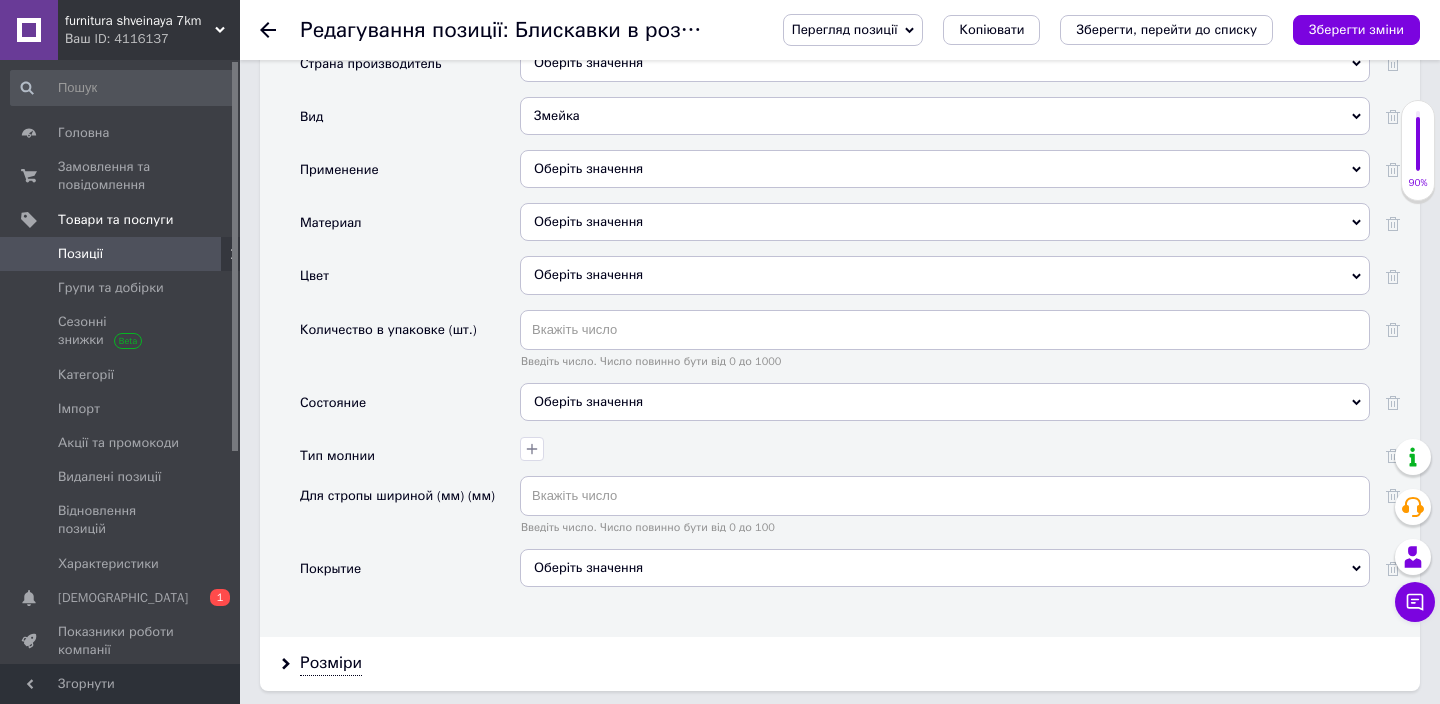 scroll, scrollTop: 2368, scrollLeft: 0, axis: vertical 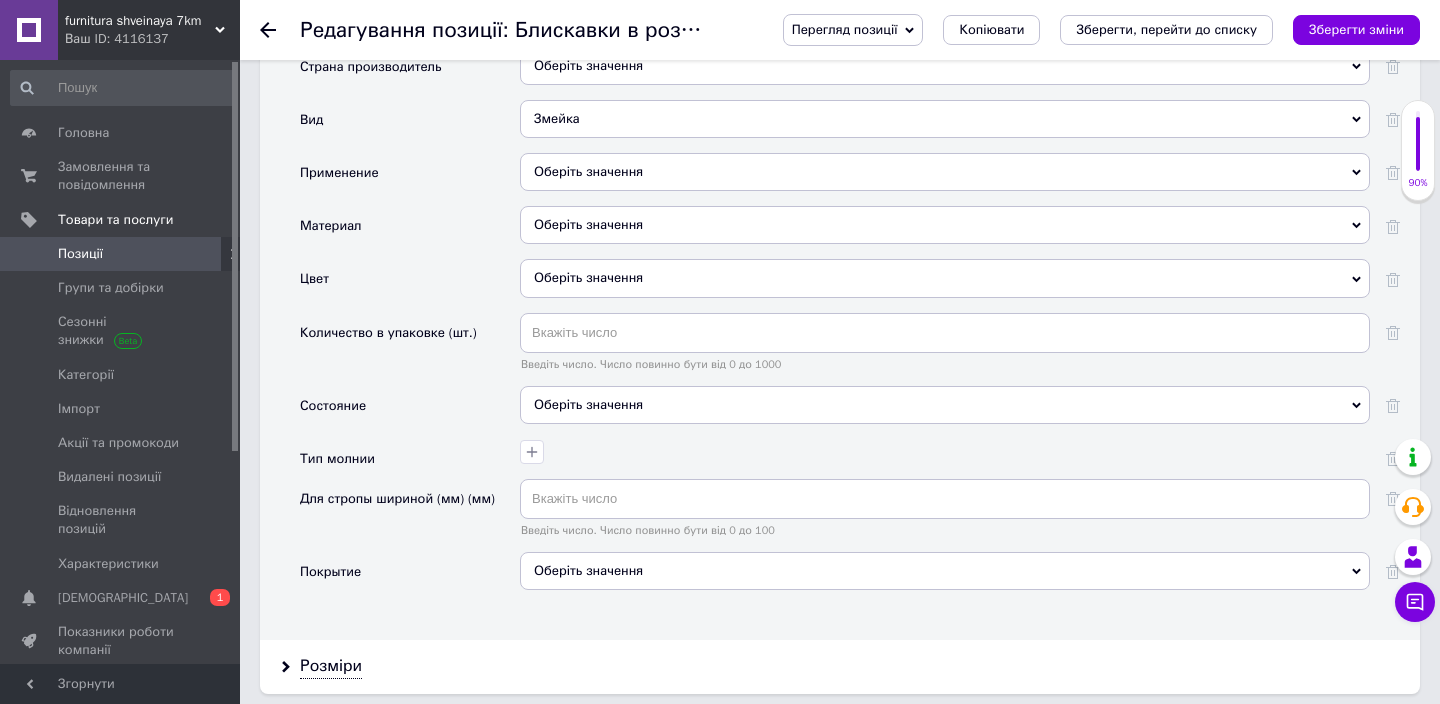 click on "Оберіть значення" at bounding box center [945, 172] 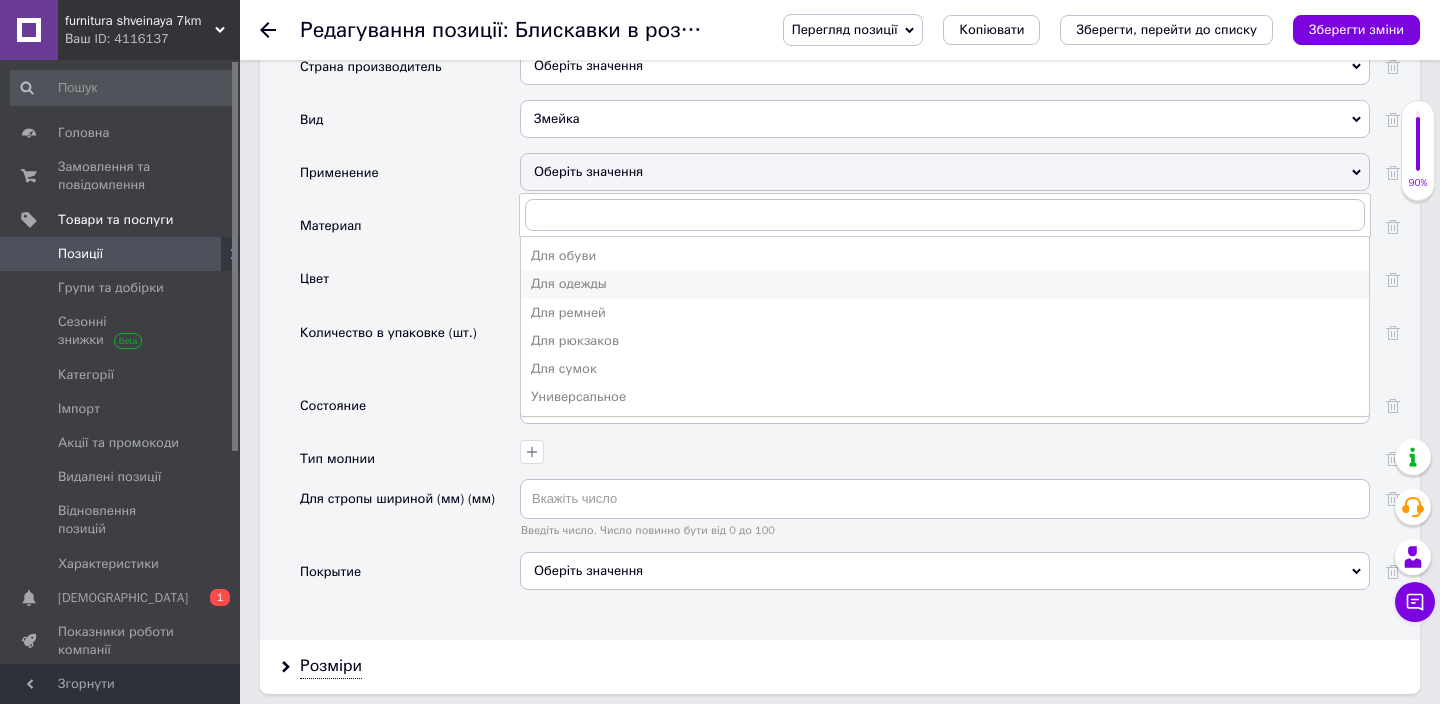 click on "Для одежды" at bounding box center [945, 284] 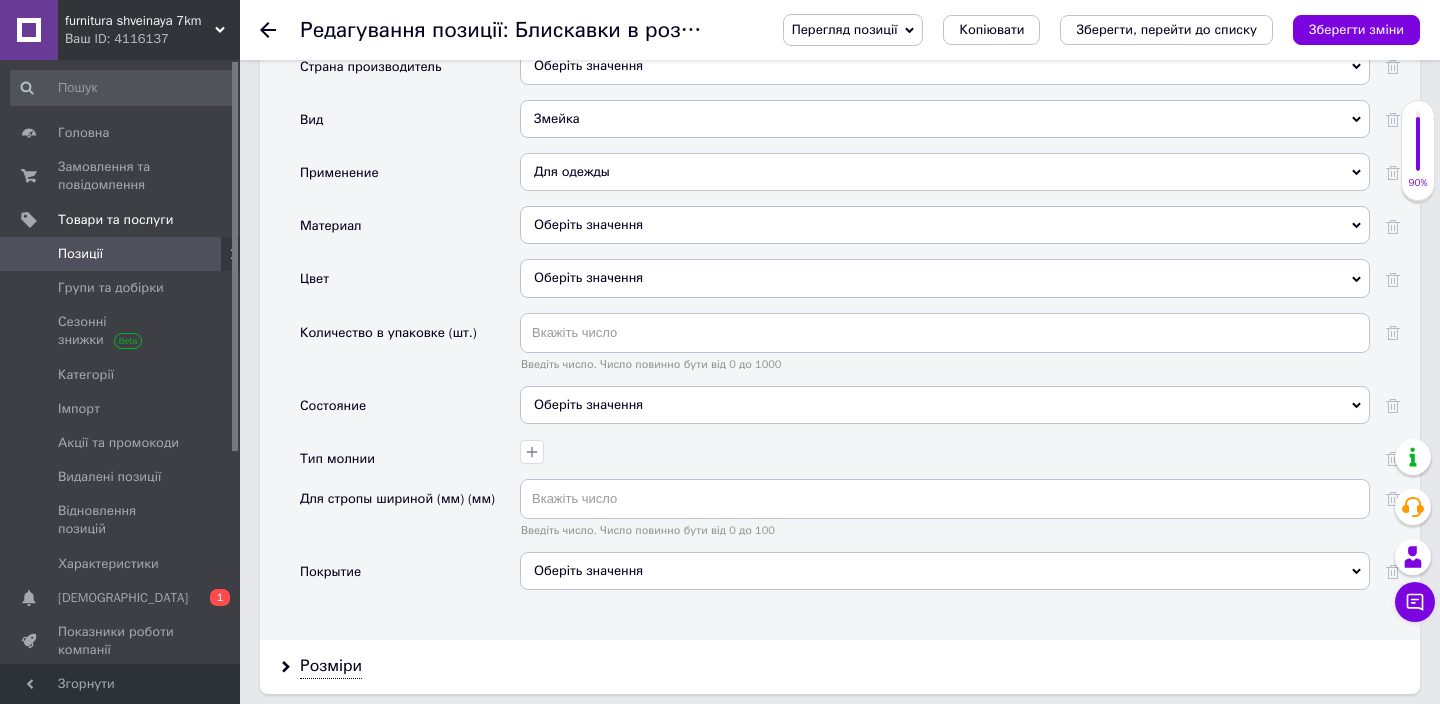 click on "Оберіть значення" at bounding box center [945, 225] 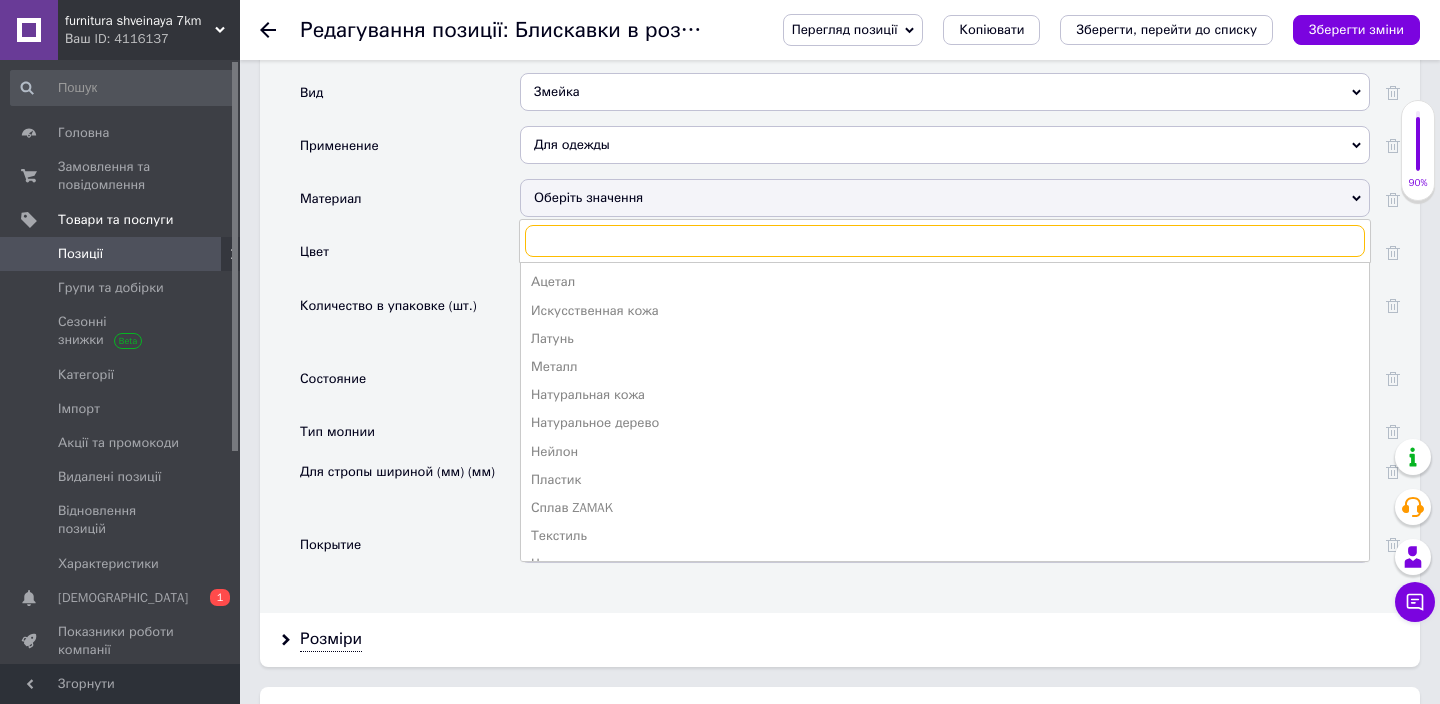 scroll, scrollTop: 2407, scrollLeft: 0, axis: vertical 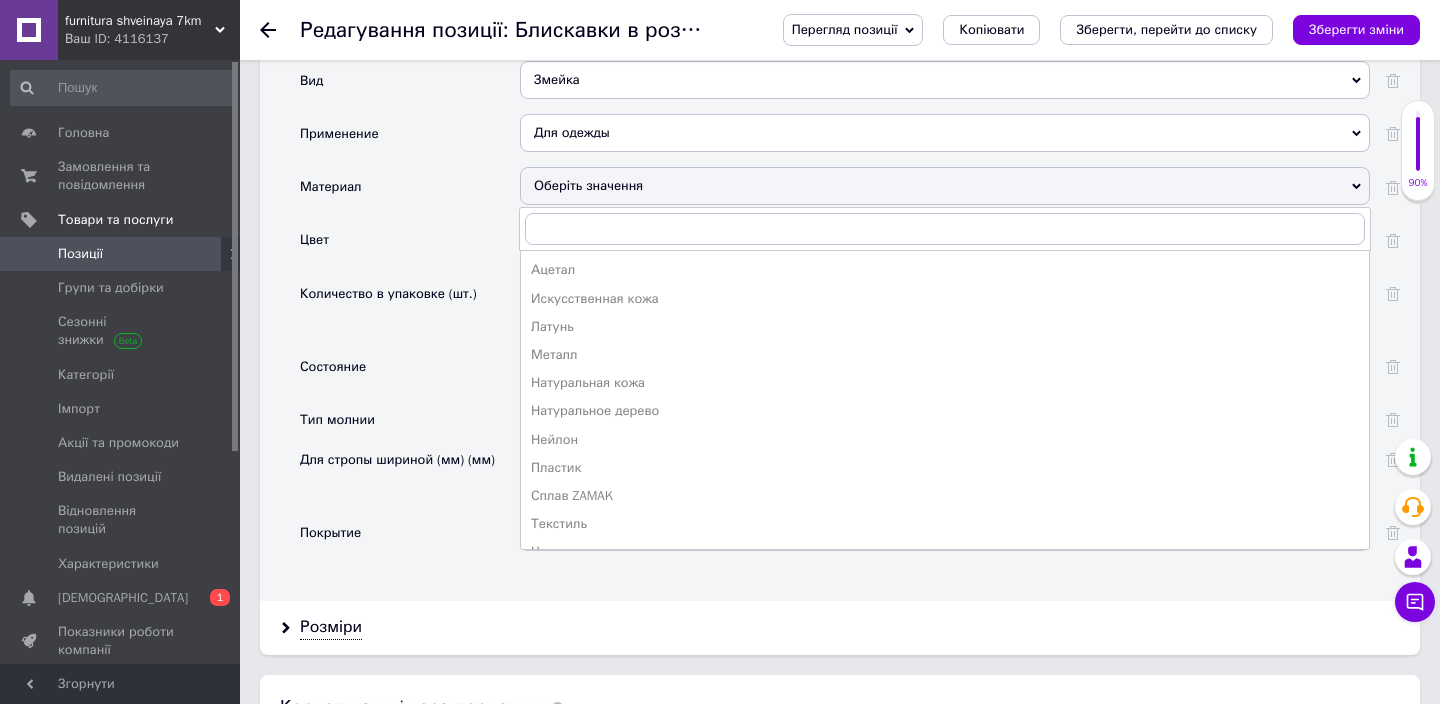 click on "Оберіть значення" at bounding box center [945, 186] 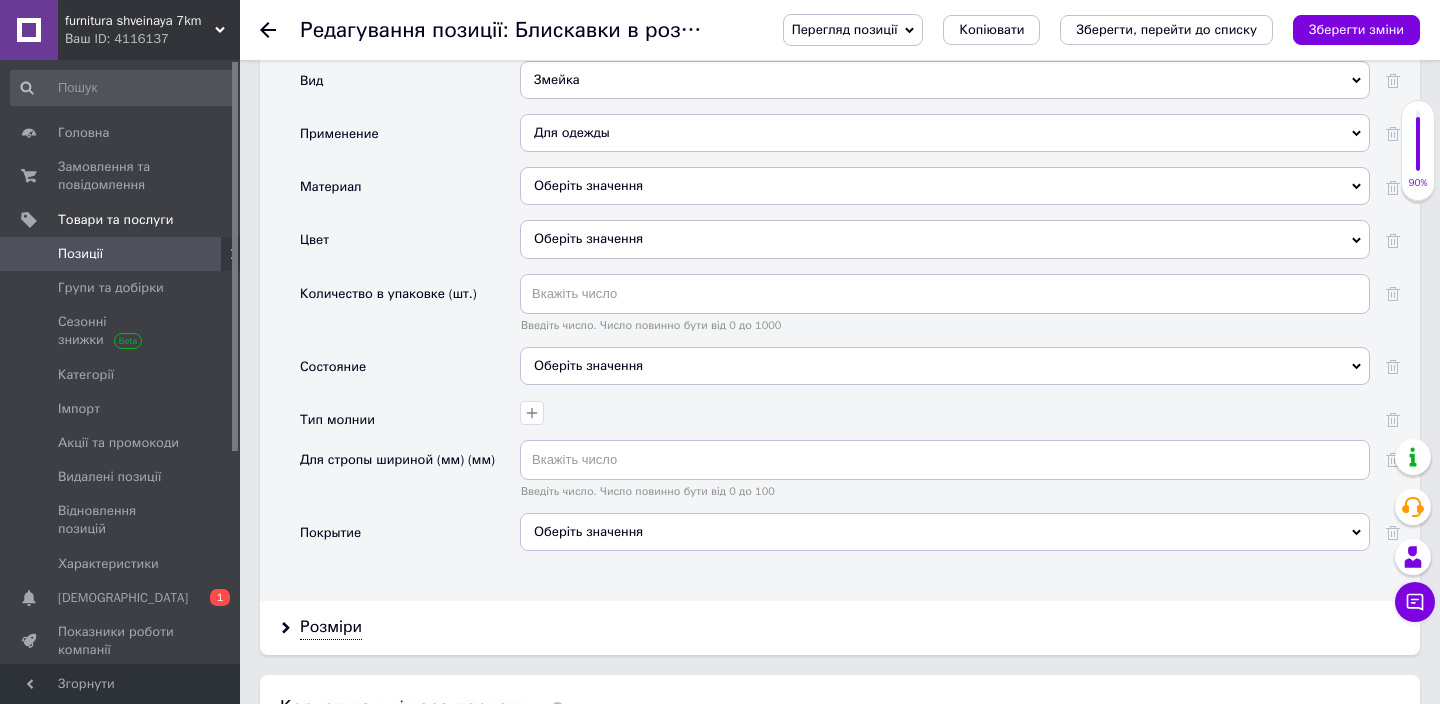 click on "Оберіть значення" at bounding box center [945, 239] 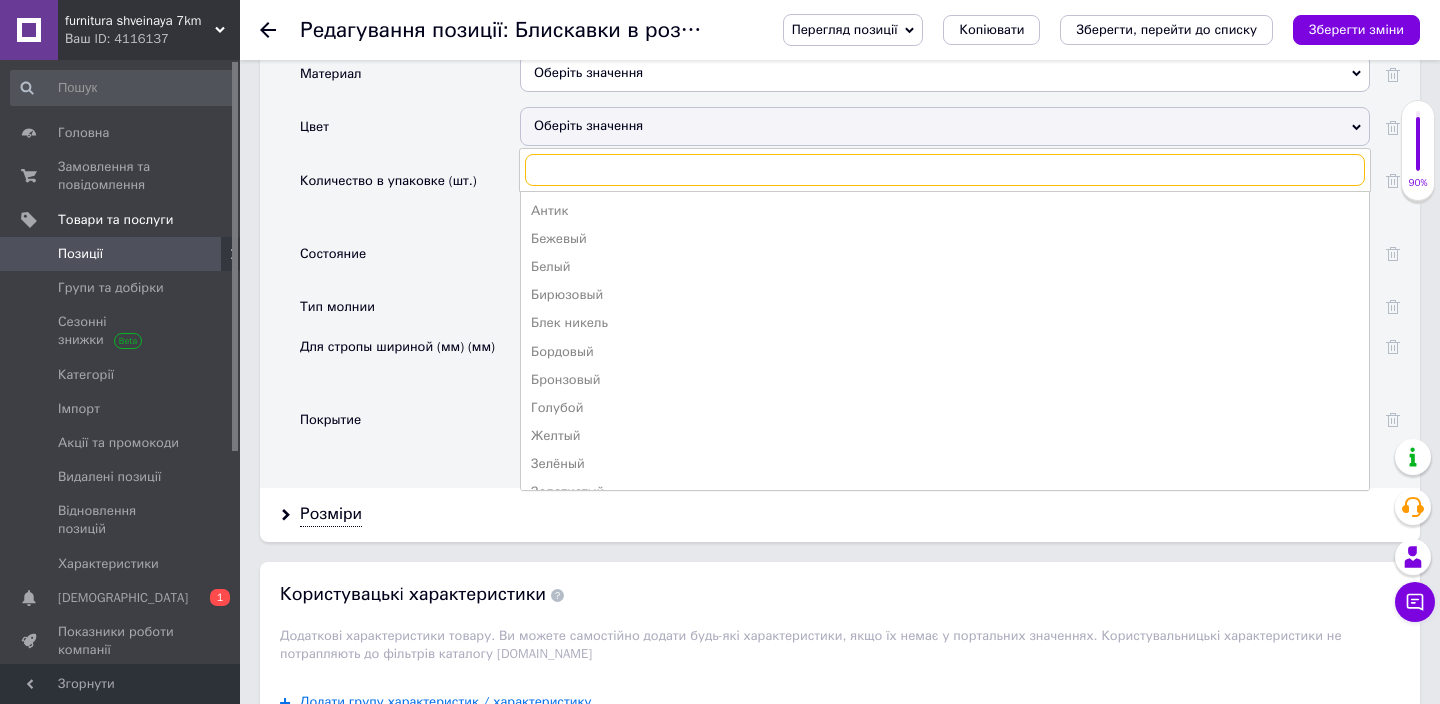 scroll, scrollTop: 2521, scrollLeft: 0, axis: vertical 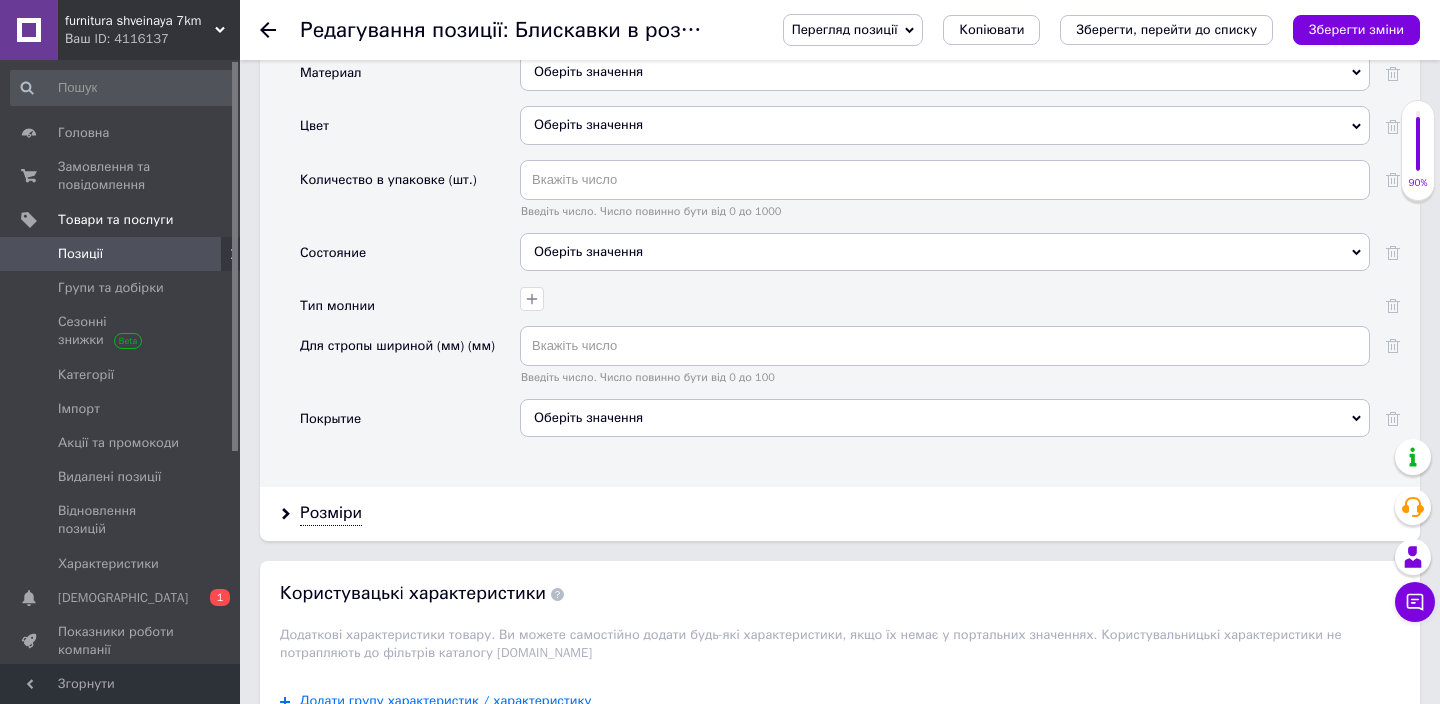 click on "Цвет" at bounding box center (410, 132) 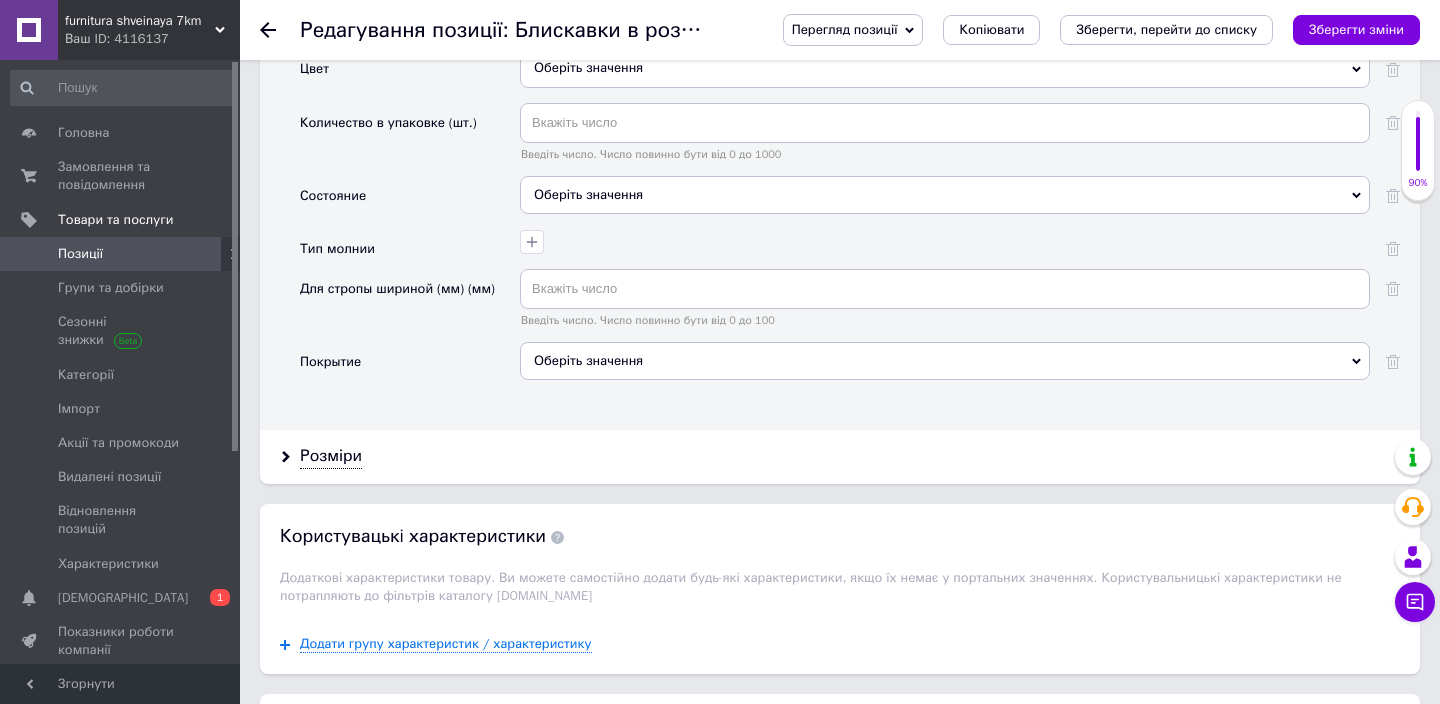scroll, scrollTop: 2582, scrollLeft: 0, axis: vertical 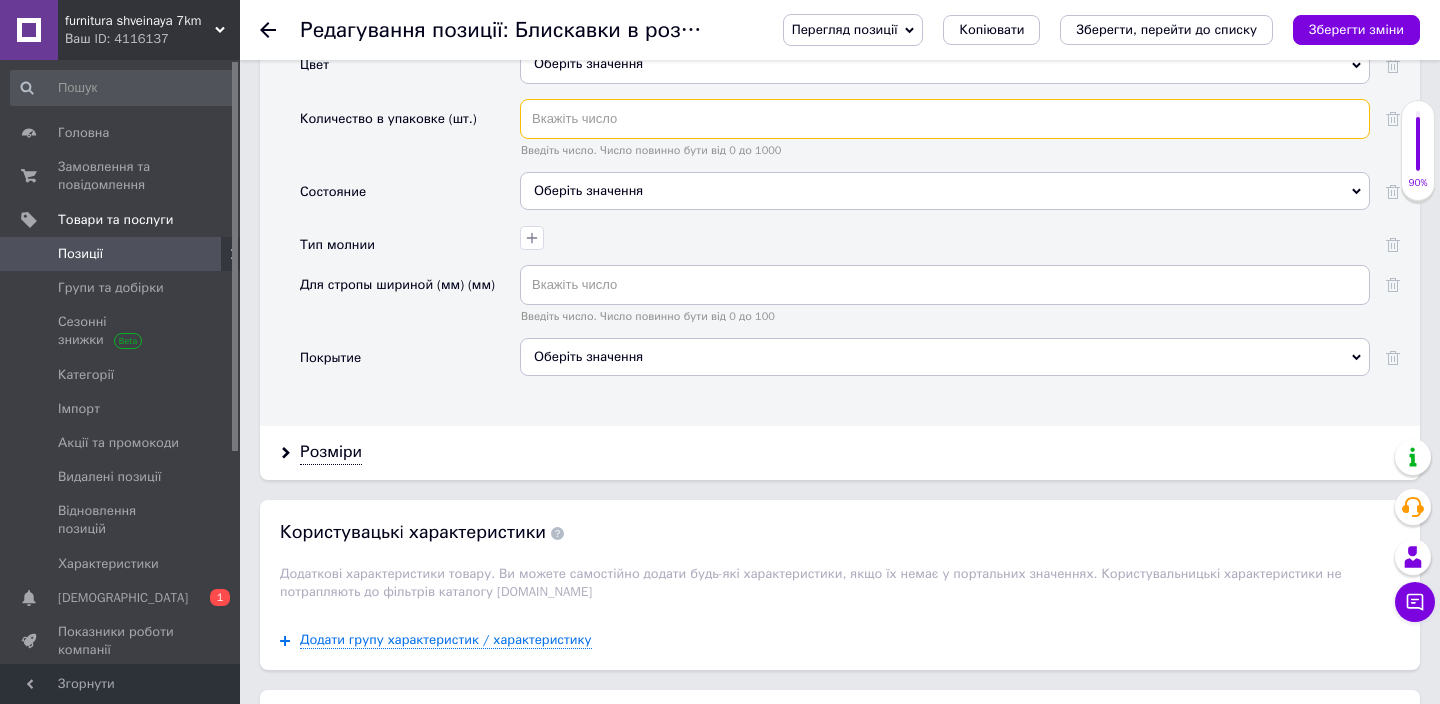 click at bounding box center [945, 119] 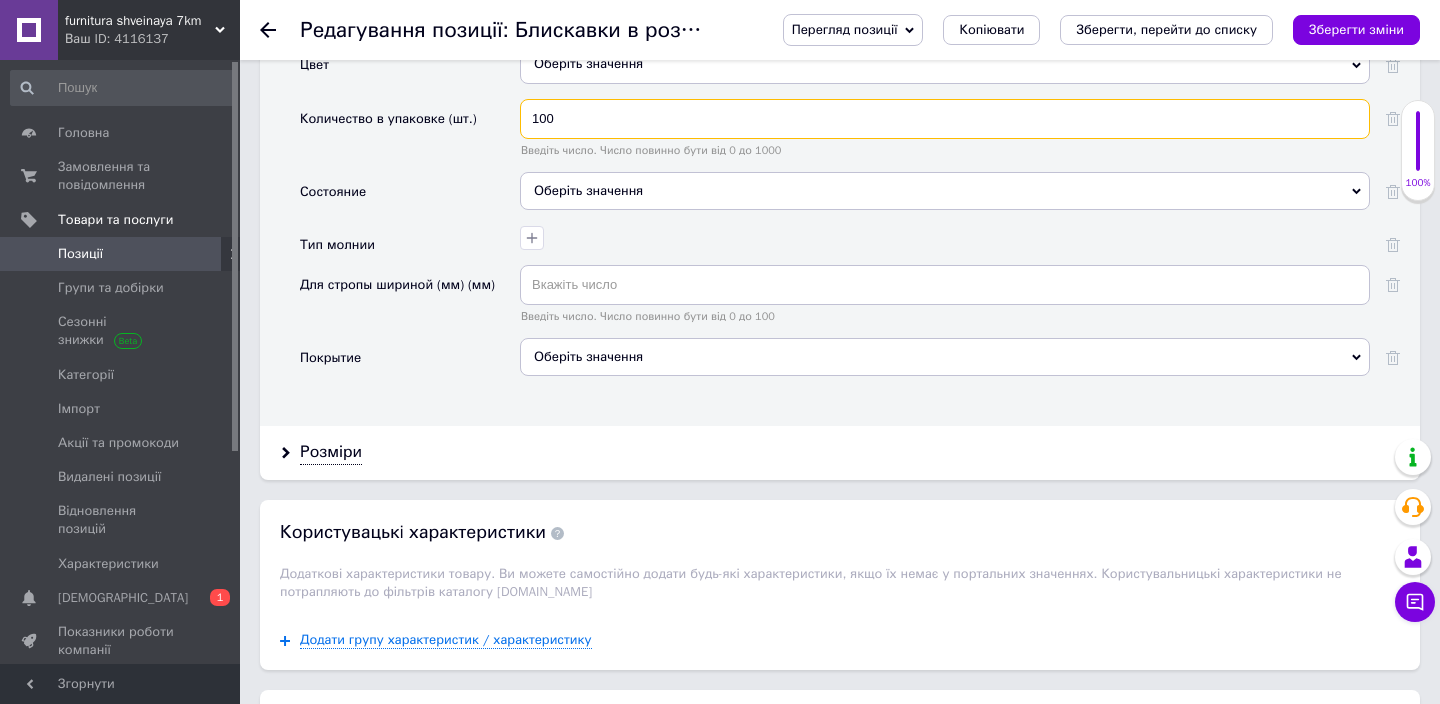 type on "100" 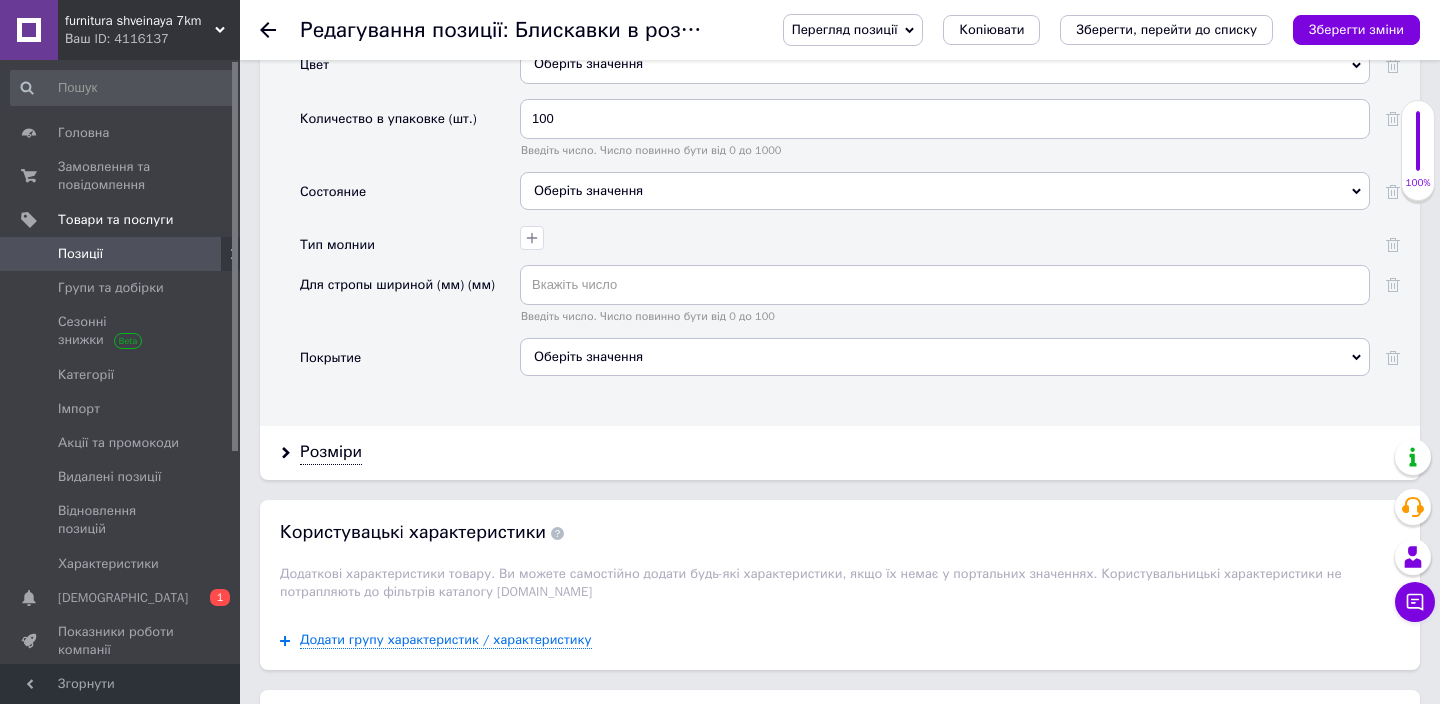 click on "Оберіть значення" at bounding box center (945, 191) 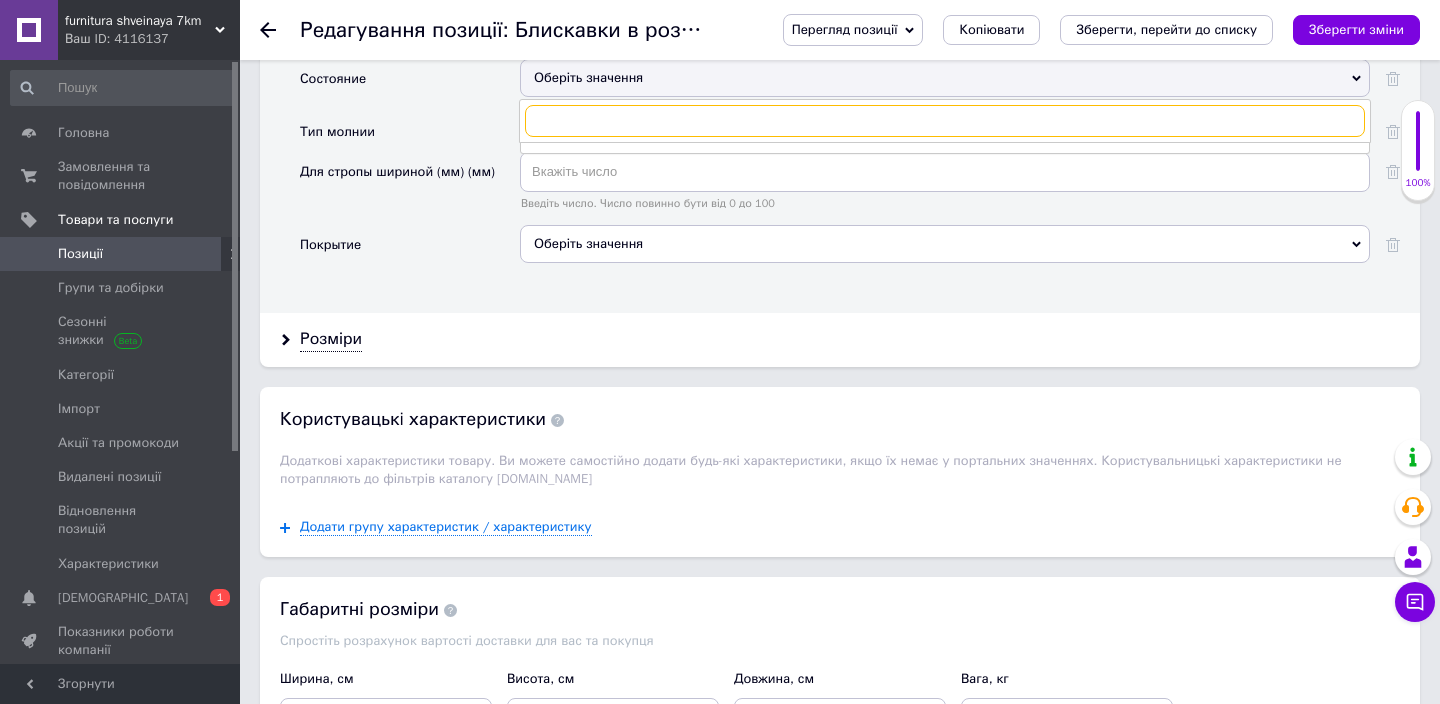 scroll, scrollTop: 2697, scrollLeft: 0, axis: vertical 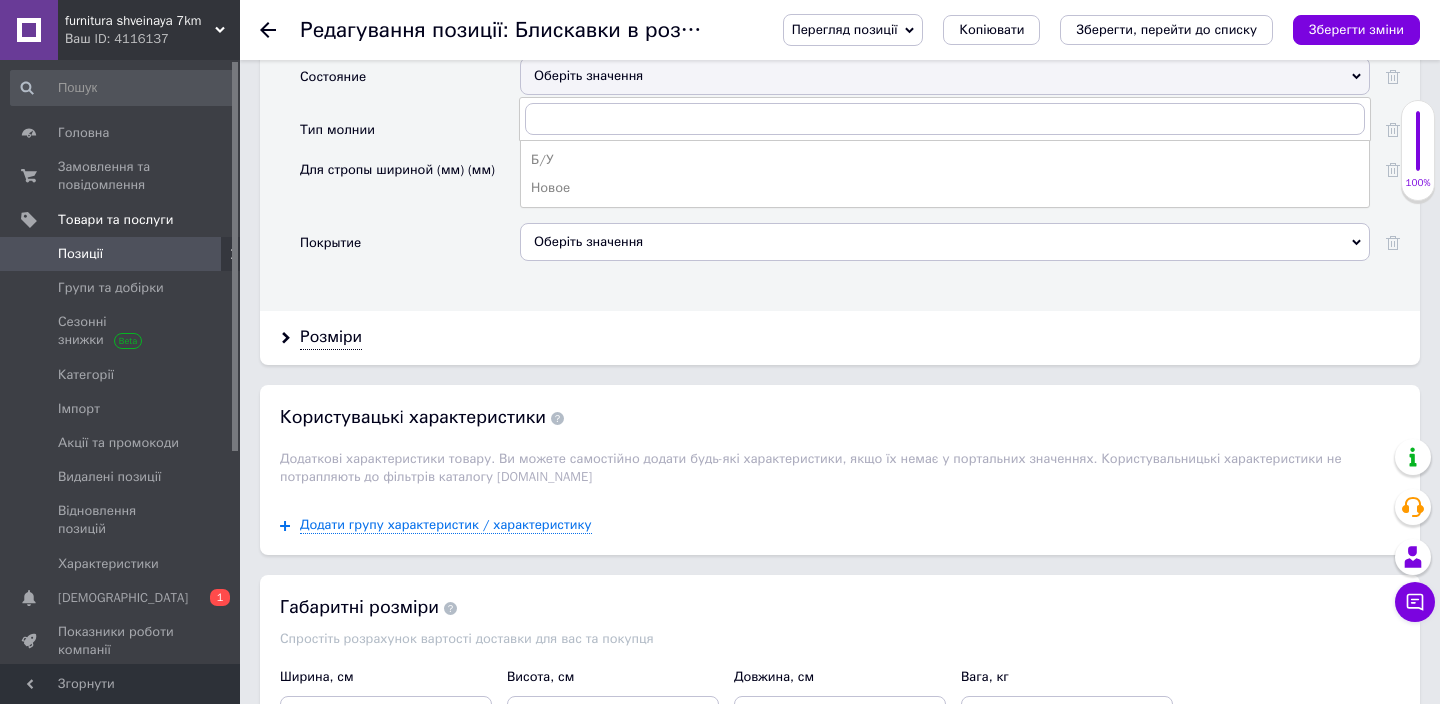 click on "Новое" at bounding box center [945, 188] 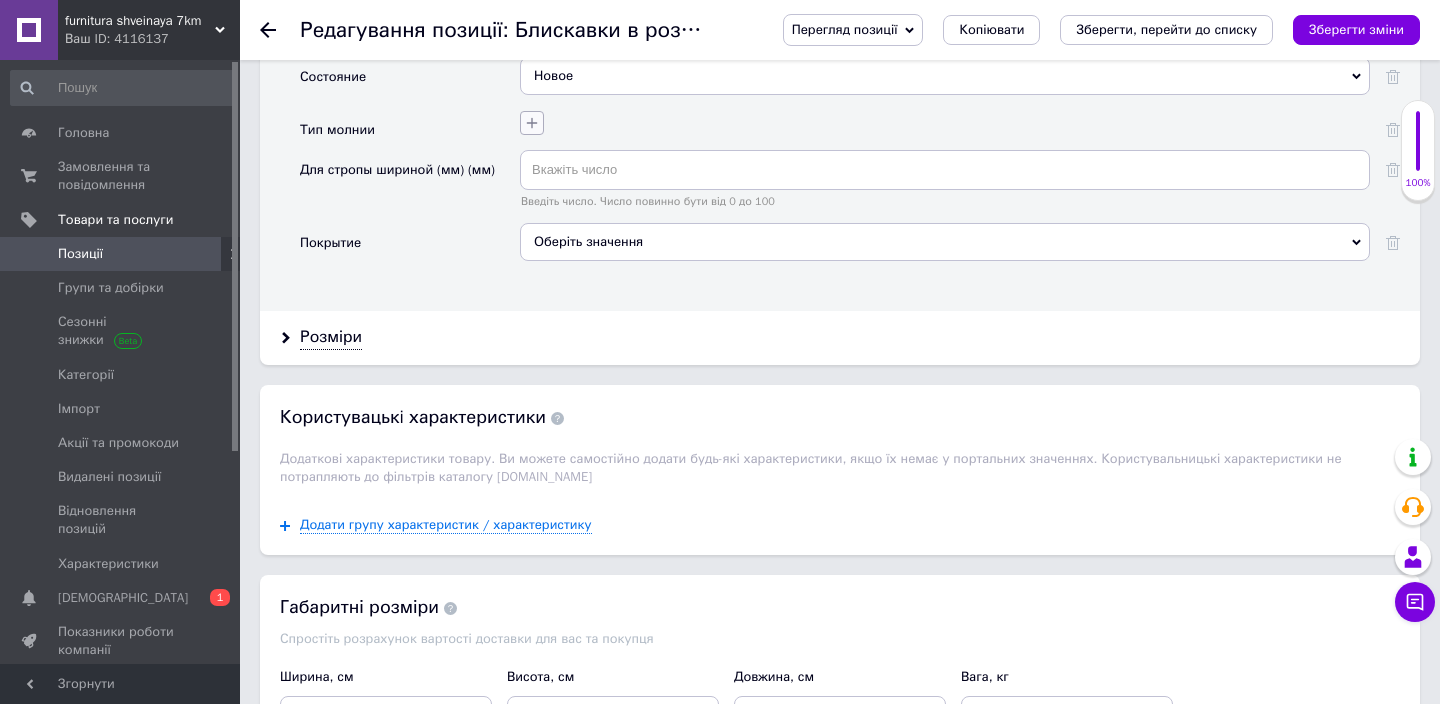 click 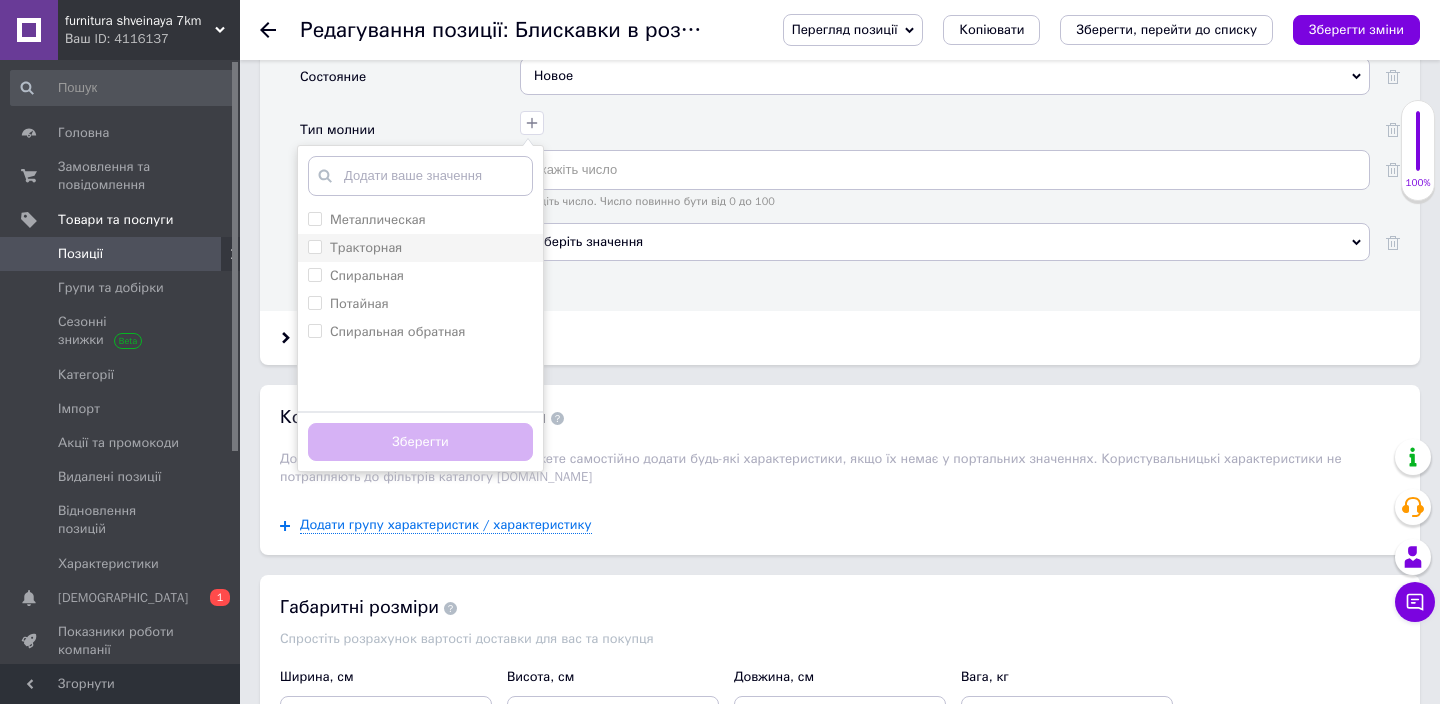 click on "Тракторная" at bounding box center [420, 248] 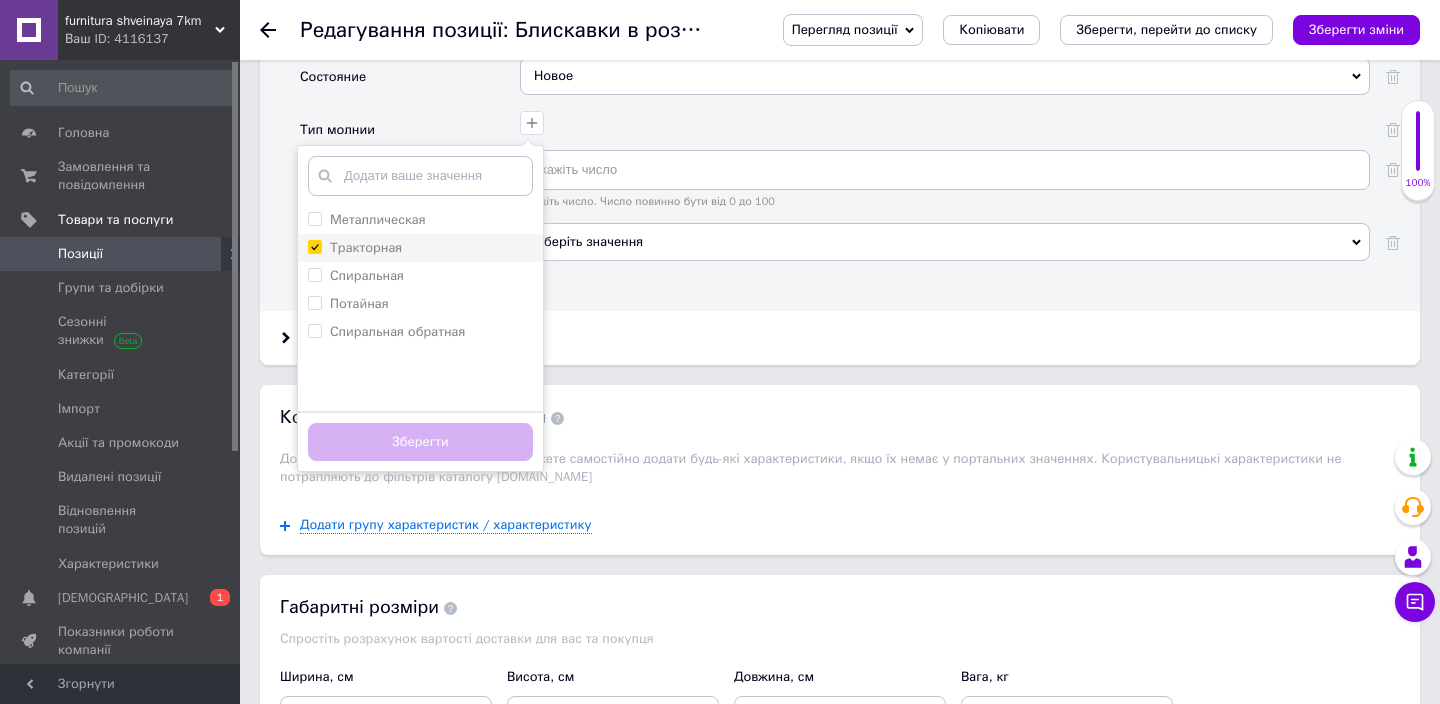 checkbox on "true" 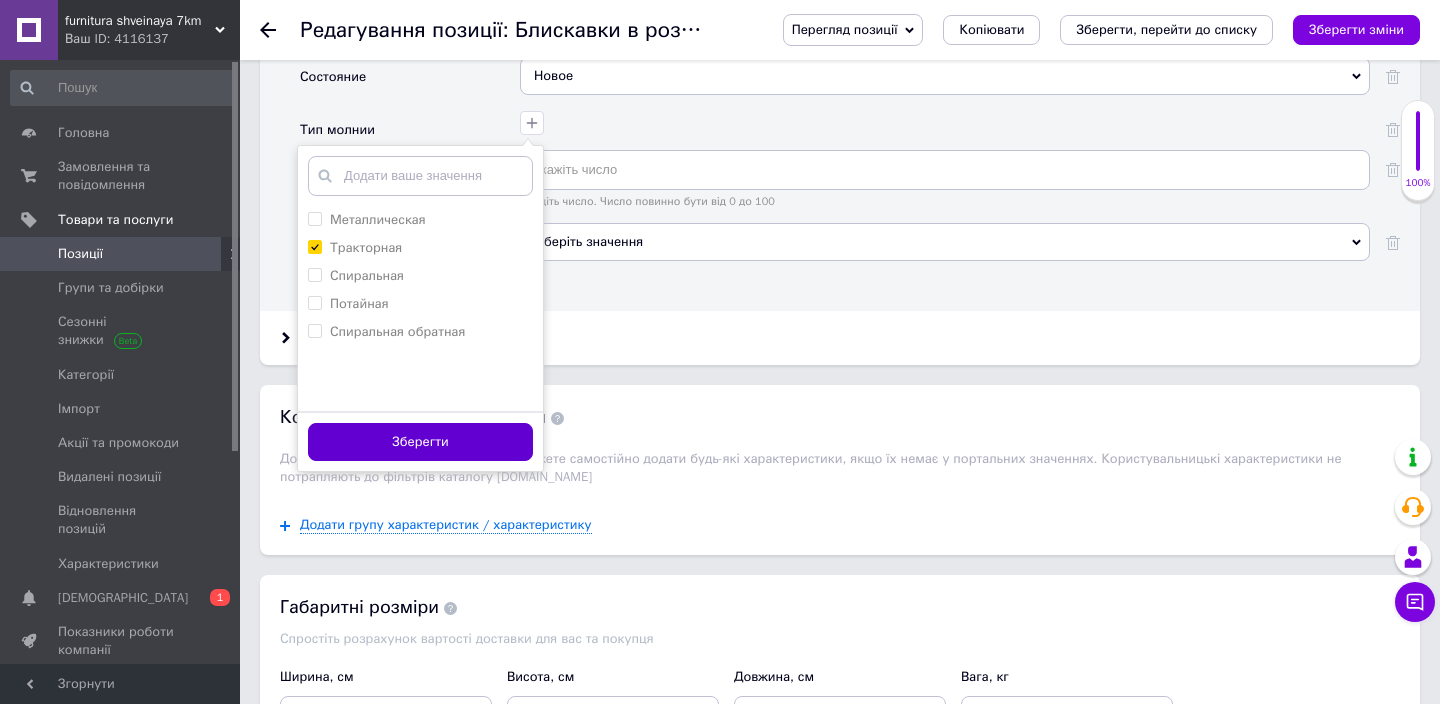 click on "Зберегти" at bounding box center (420, 442) 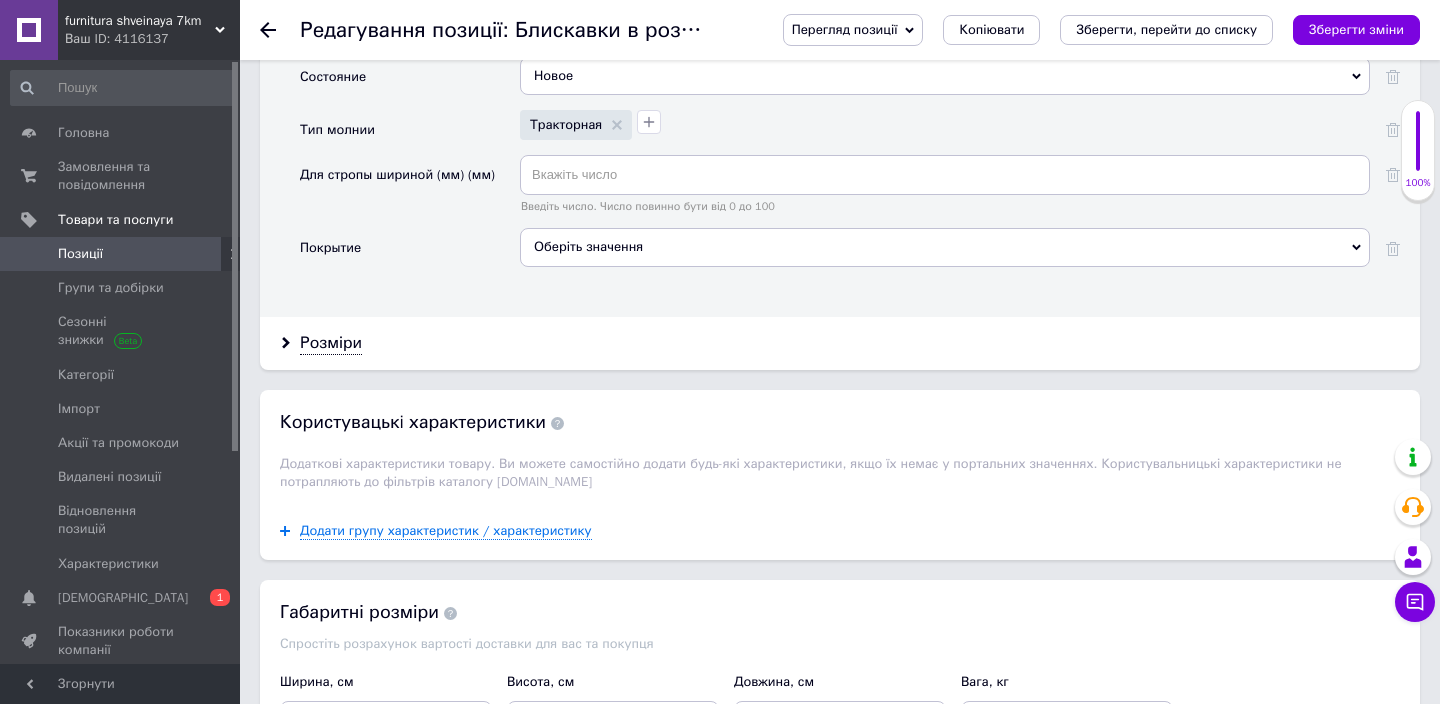 click on "Оберіть значення" at bounding box center (945, 247) 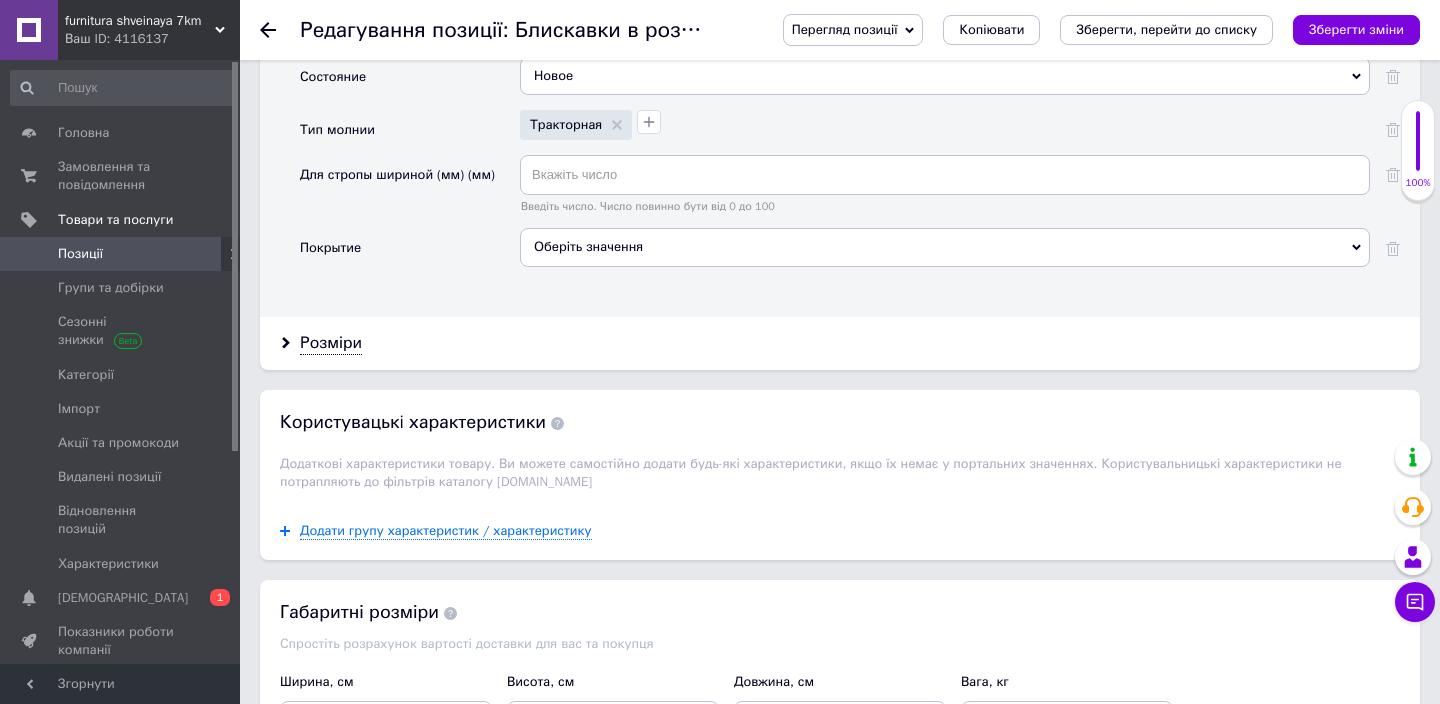 click on "Розміри" at bounding box center (840, 343) 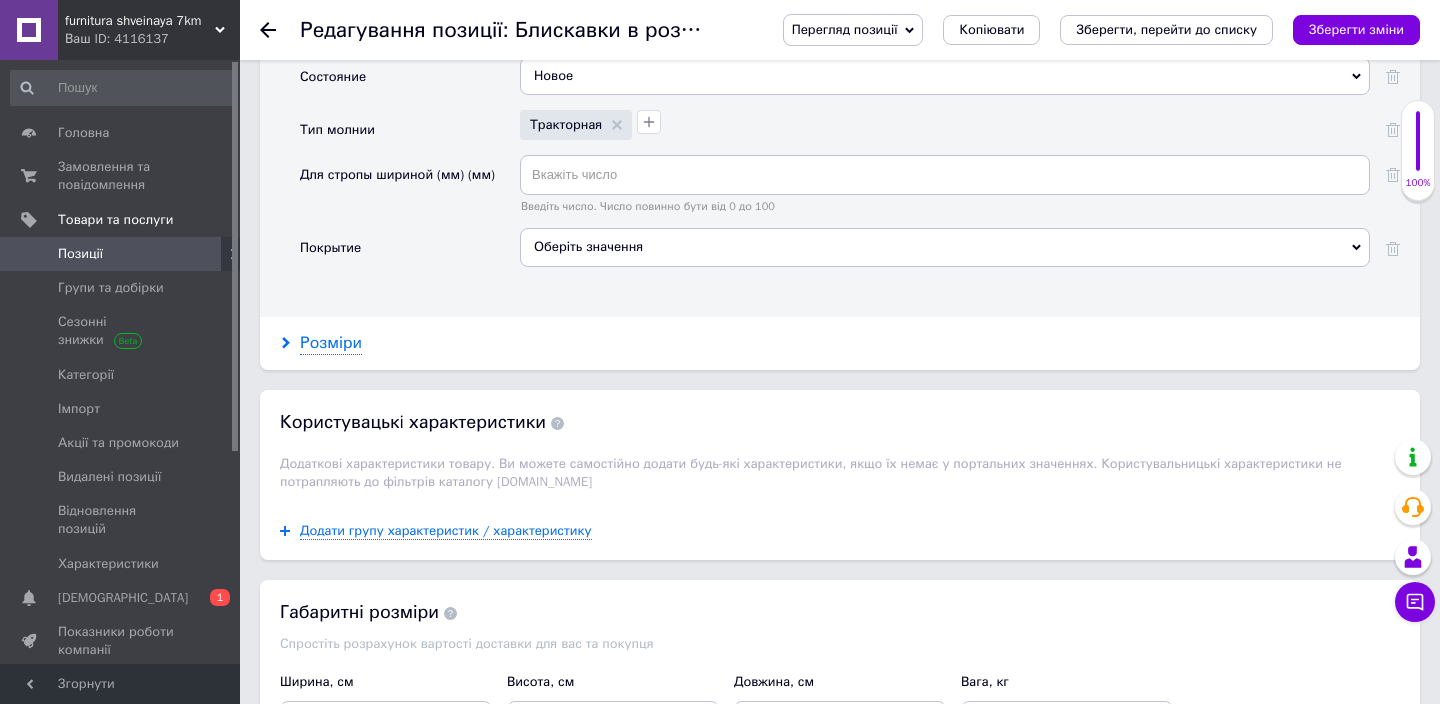 click on "Розміри" at bounding box center (331, 343) 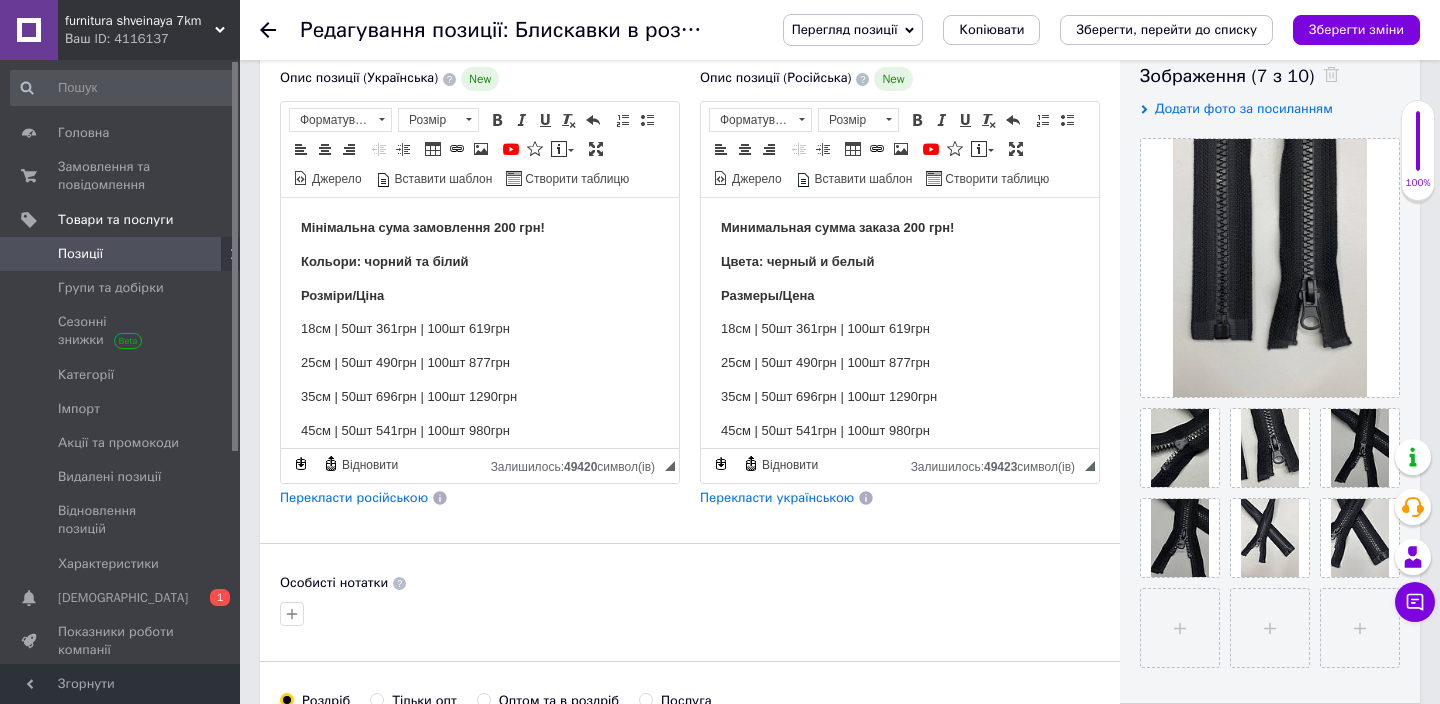 scroll, scrollTop: 313, scrollLeft: 0, axis: vertical 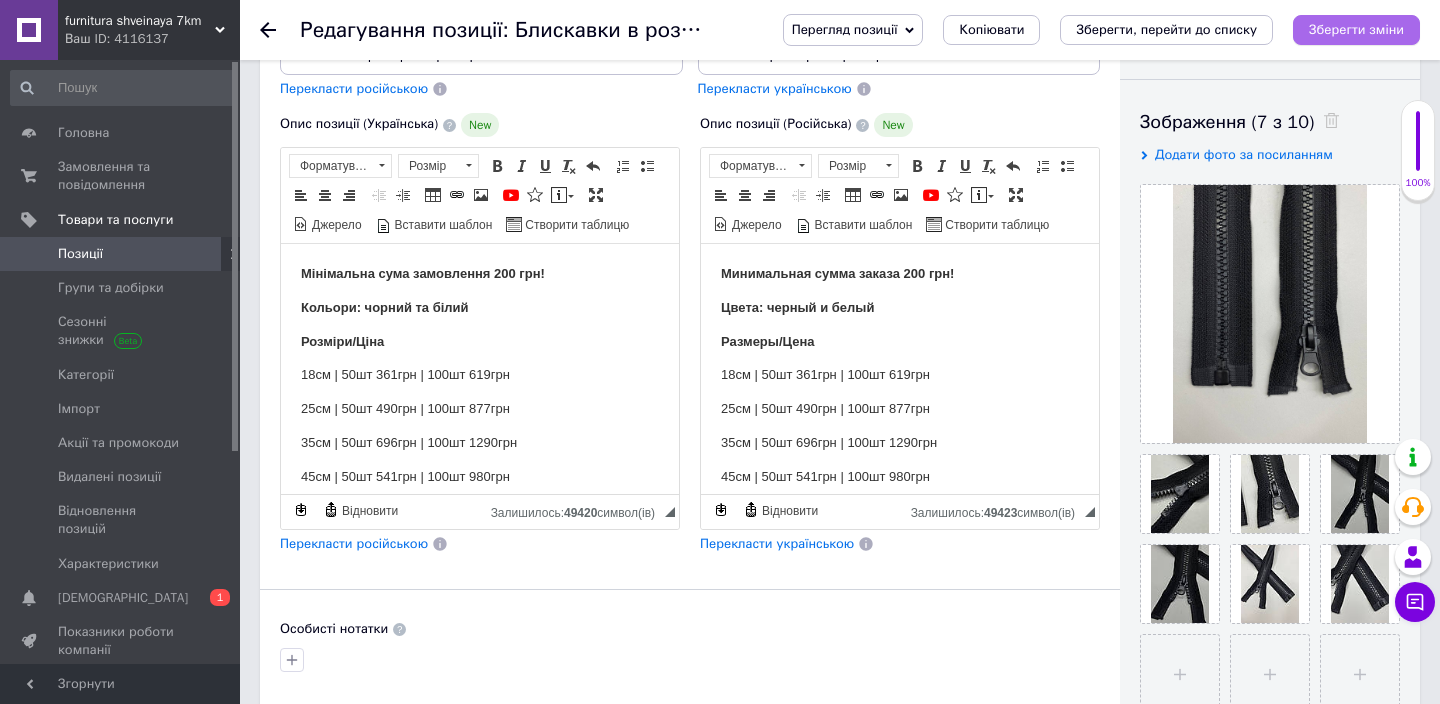 click on "Зберегти зміни" at bounding box center (1356, 29) 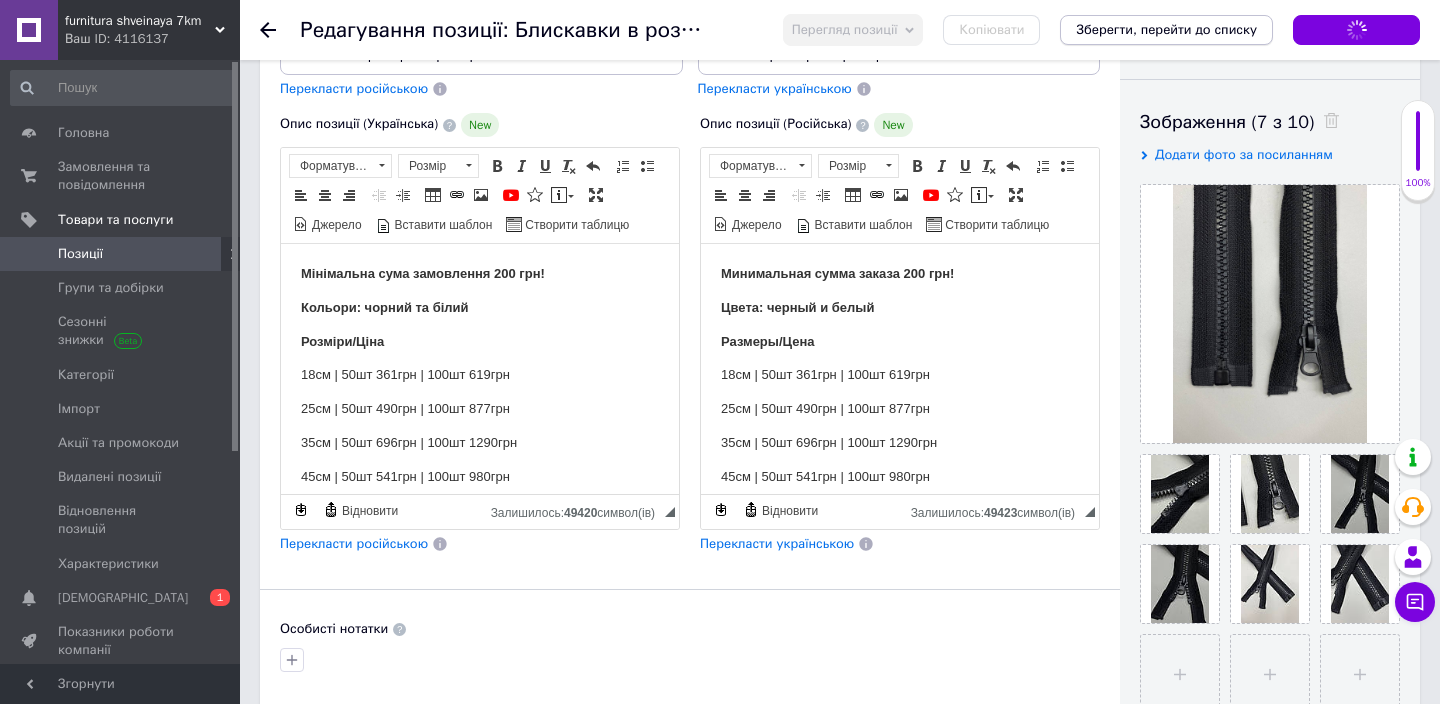click on "Зберегти, перейти до списку" at bounding box center (1166, 29) 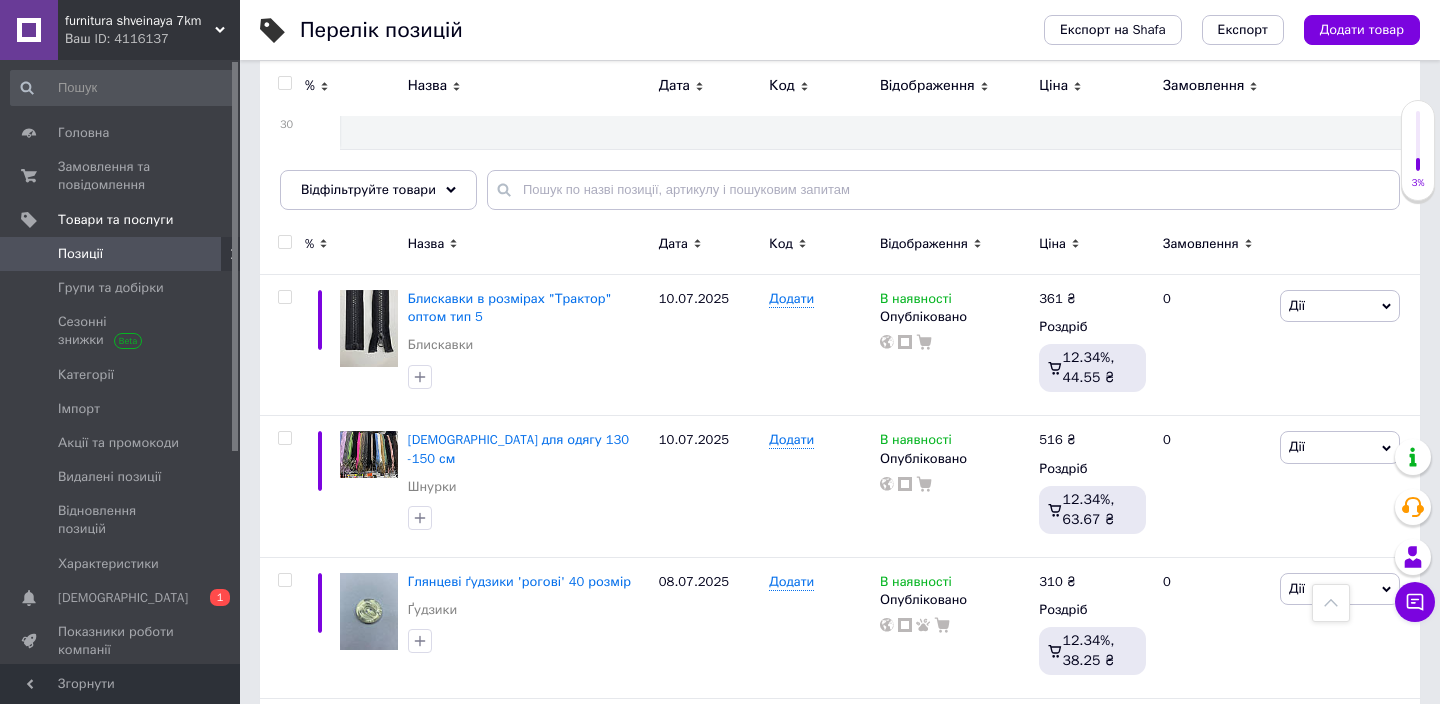scroll, scrollTop: 0, scrollLeft: 0, axis: both 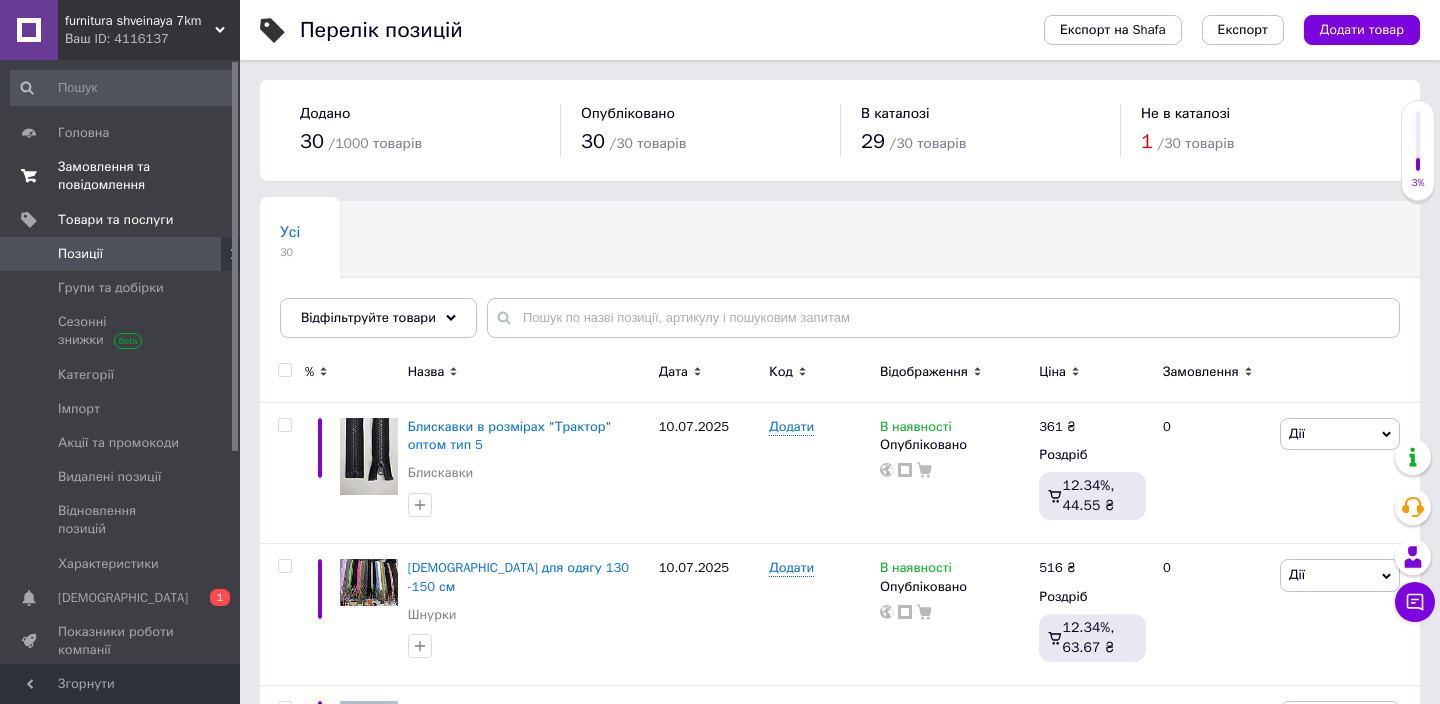 click on "0 0" at bounding box center (212, 176) 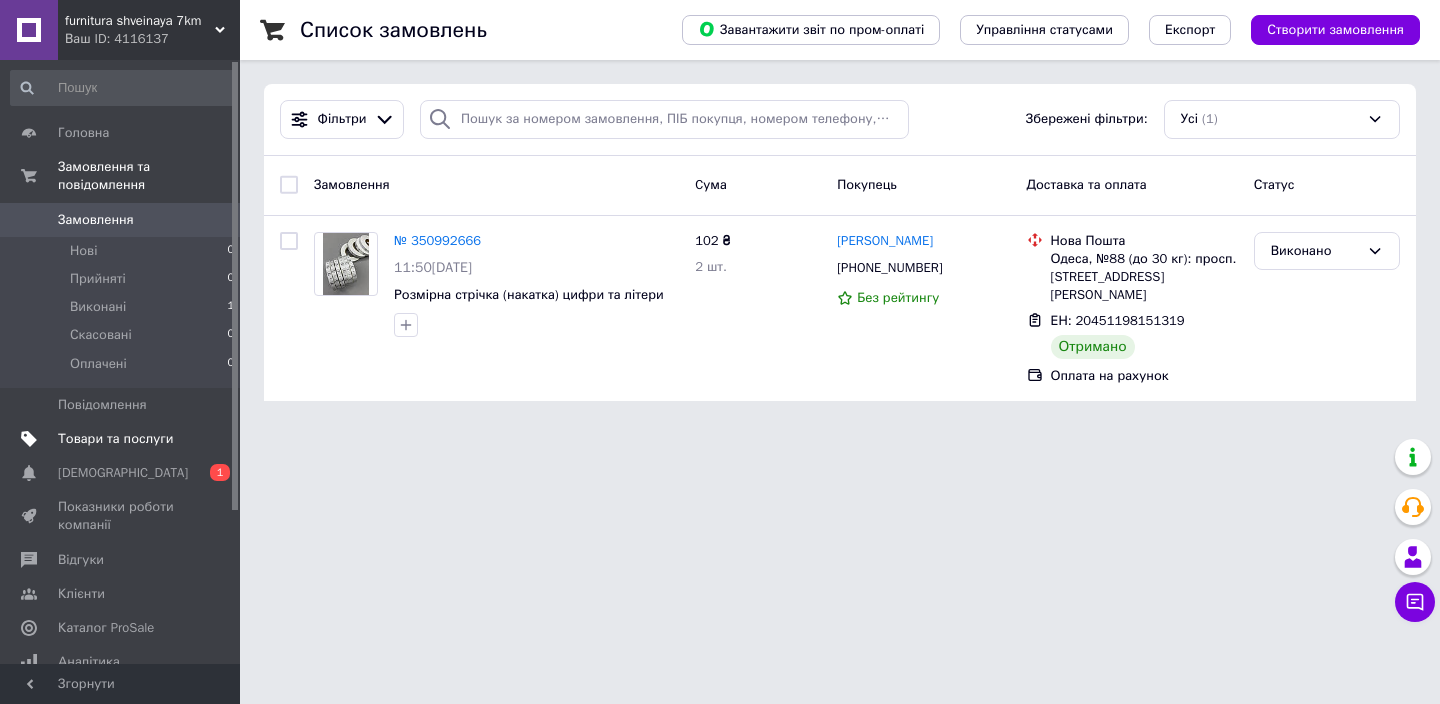 click at bounding box center (212, 439) 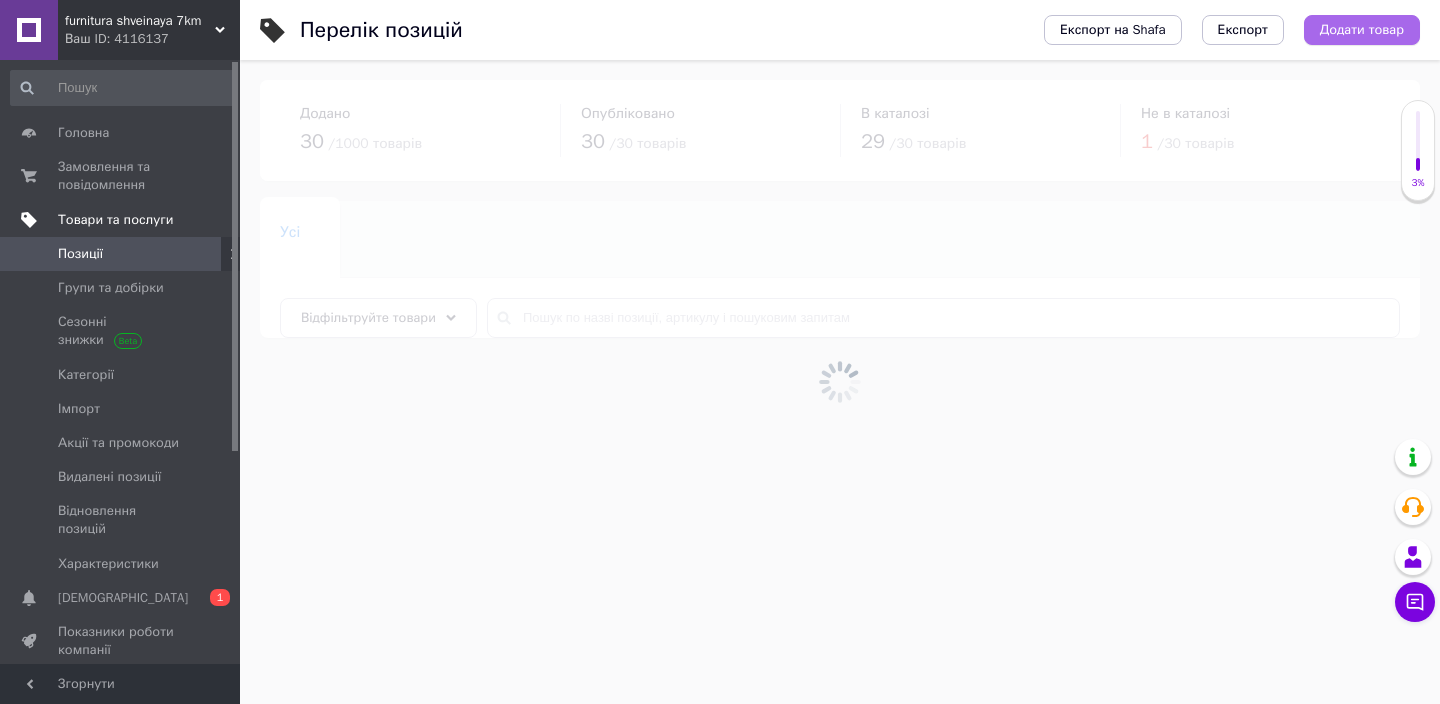 click on "Додати товар" at bounding box center (1362, 30) 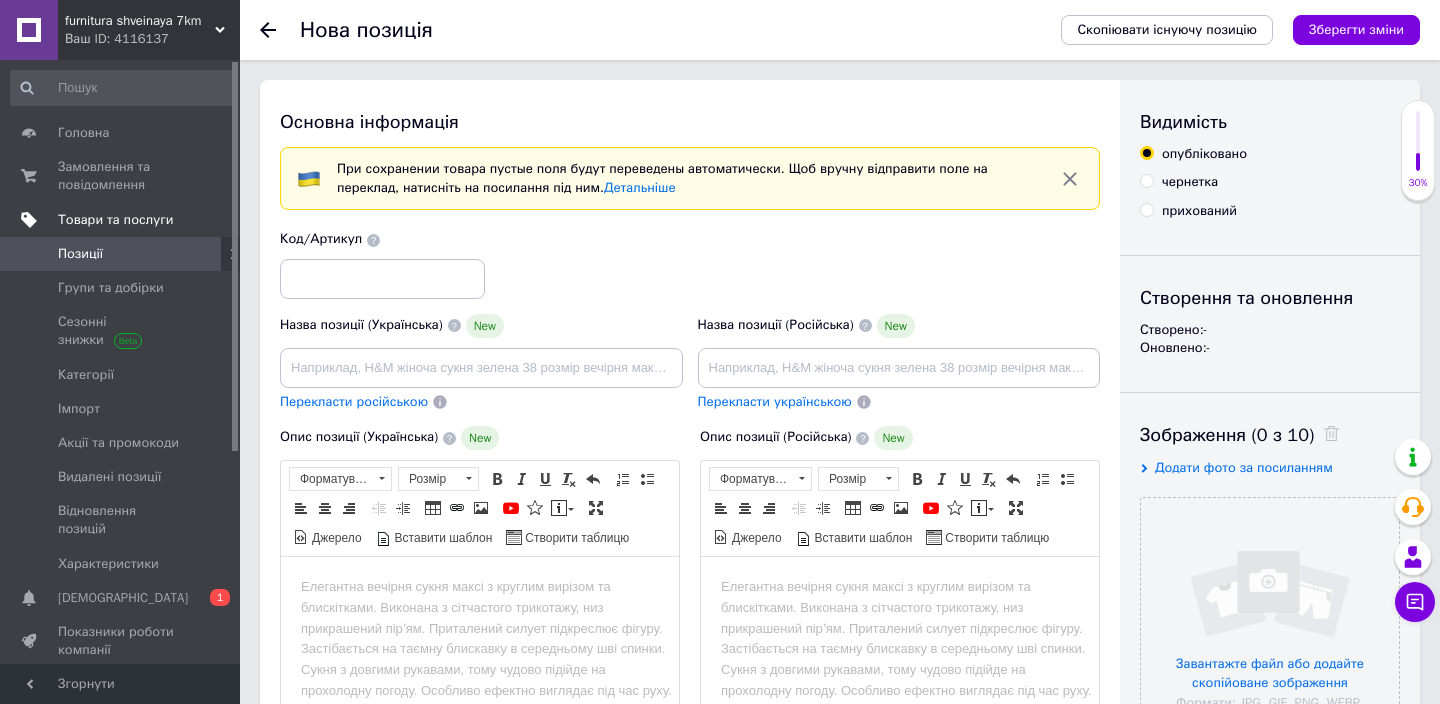 scroll, scrollTop: 0, scrollLeft: 0, axis: both 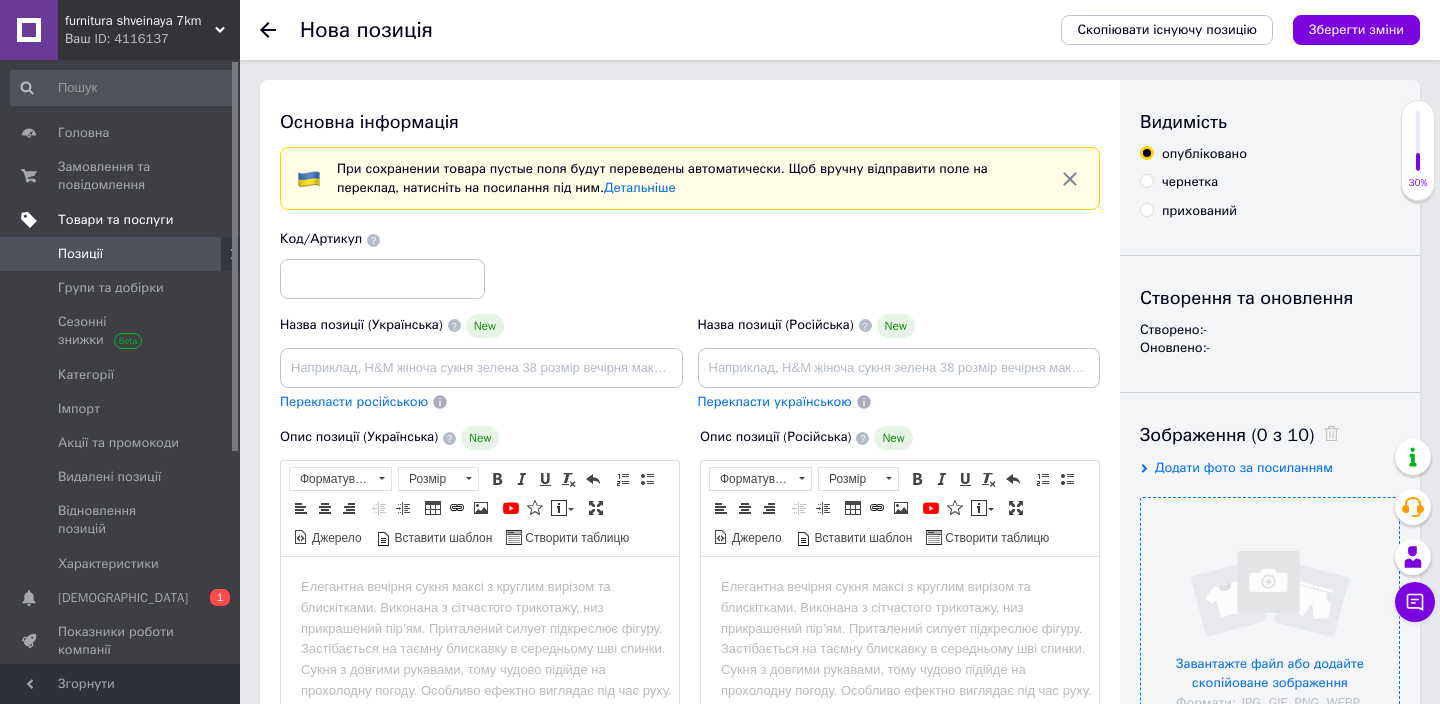 click at bounding box center [1270, 627] 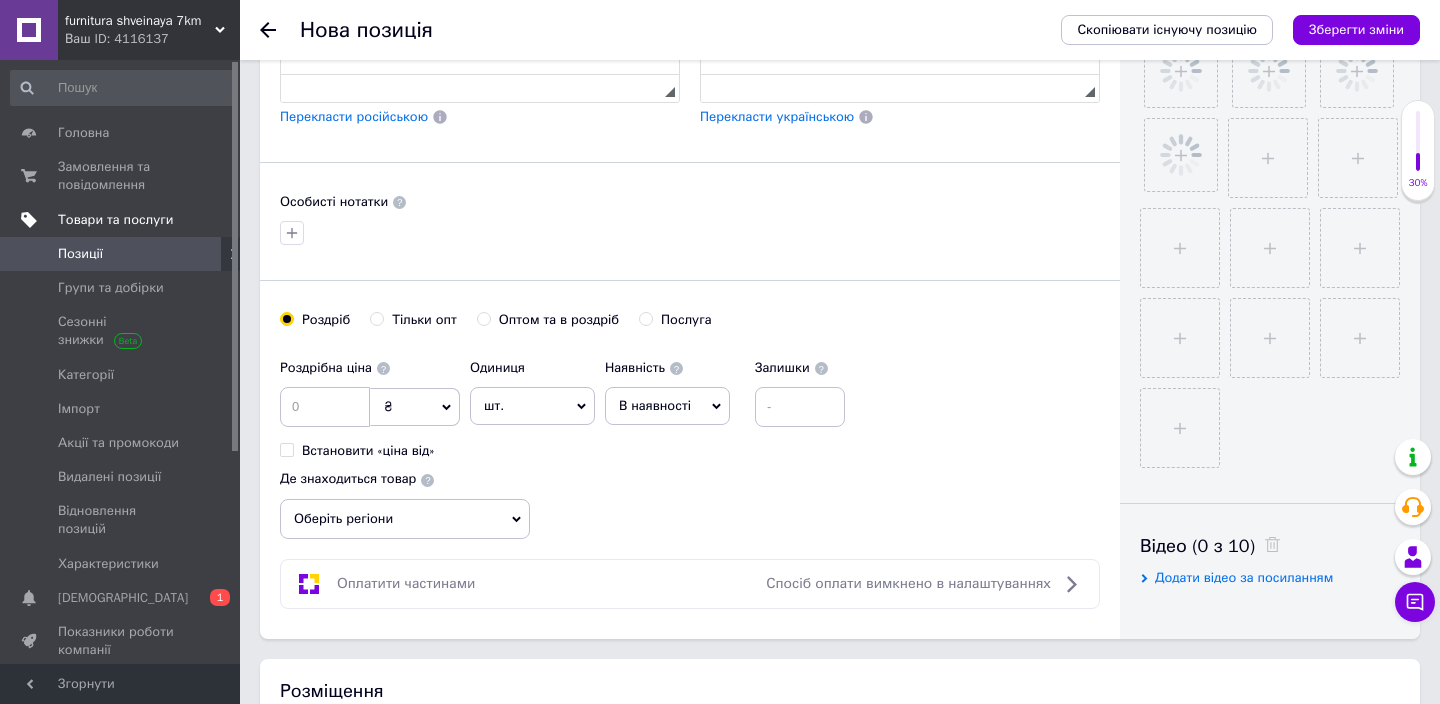 scroll, scrollTop: 721, scrollLeft: 0, axis: vertical 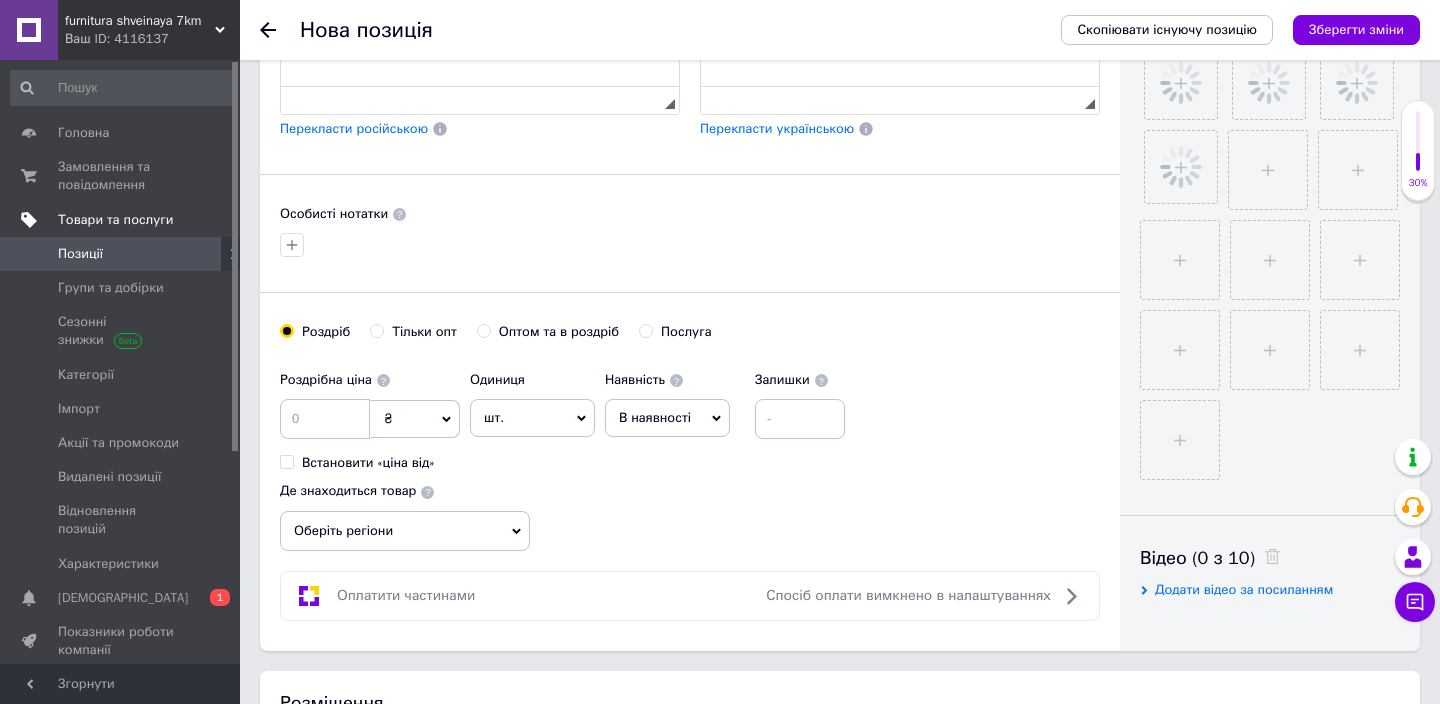 click at bounding box center (1265, 258) 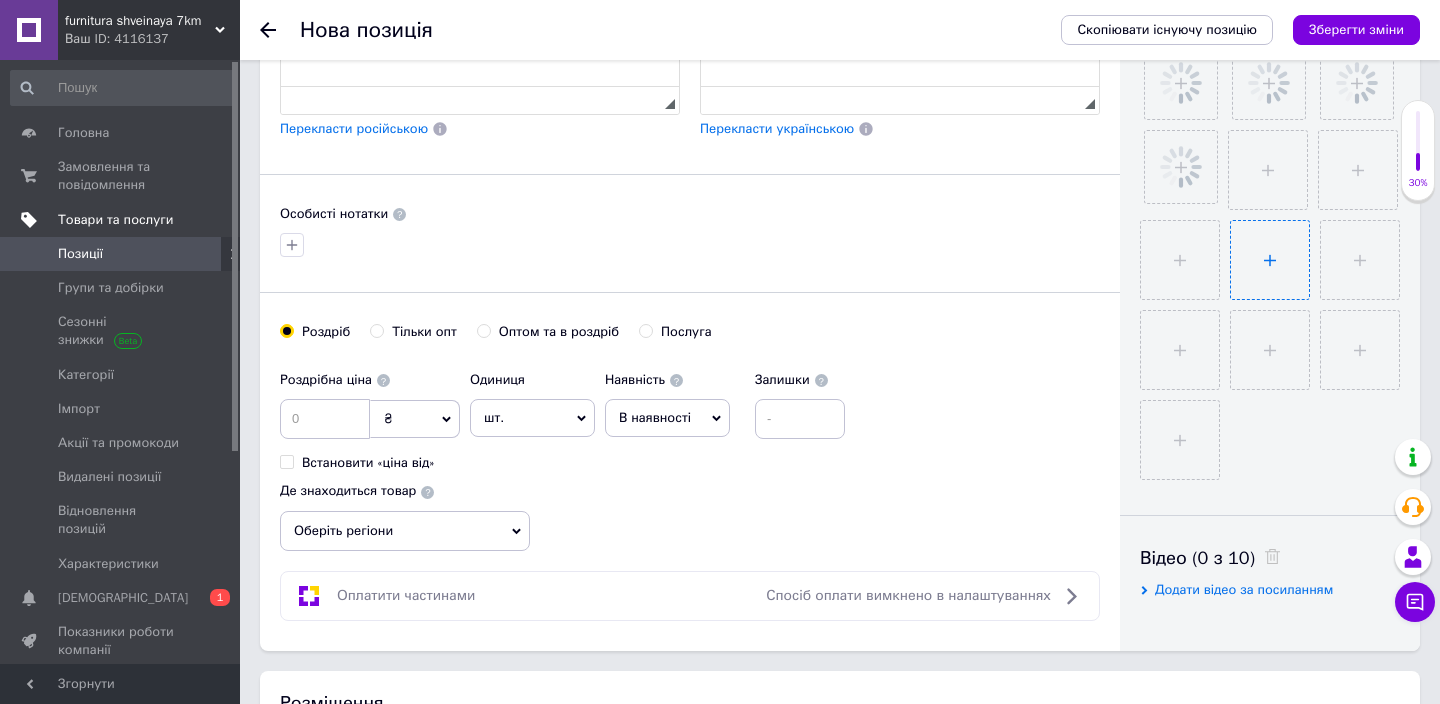 click at bounding box center (1270, 260) 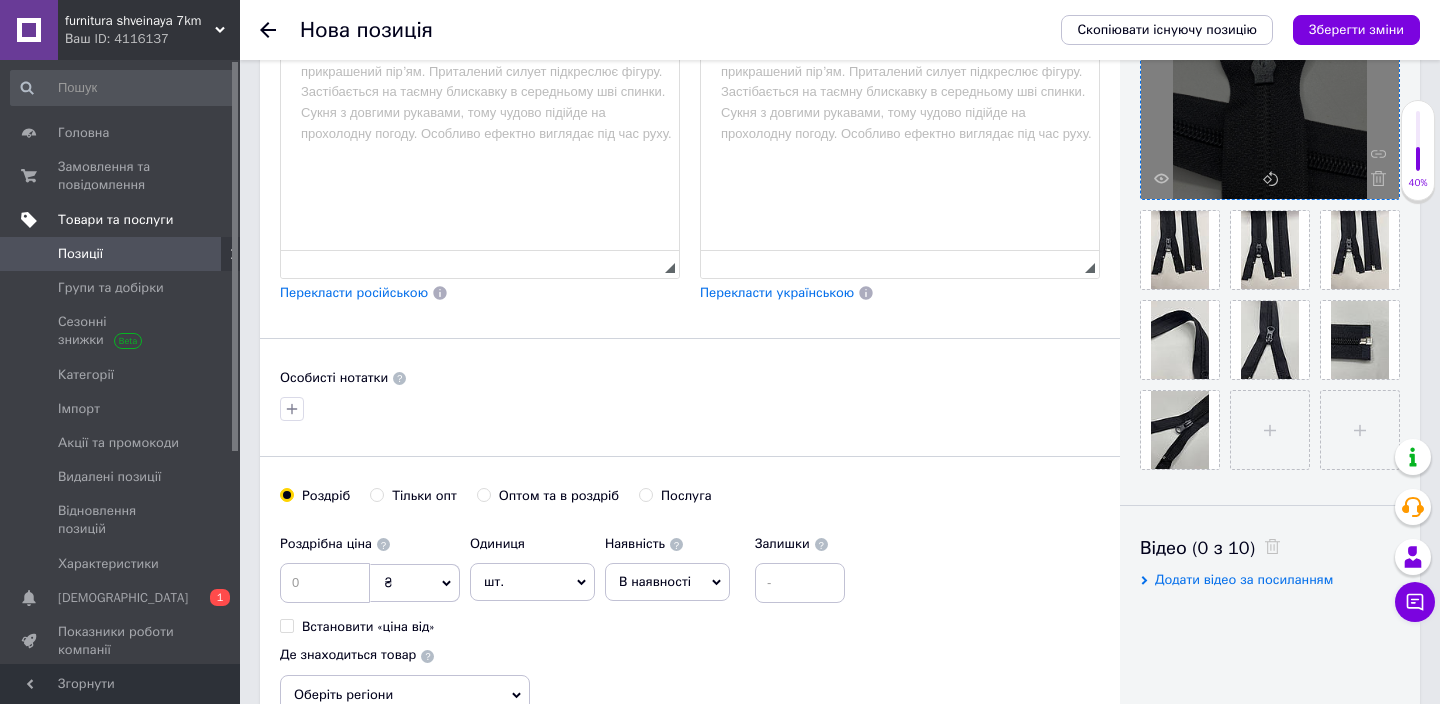 scroll, scrollTop: 542, scrollLeft: 0, axis: vertical 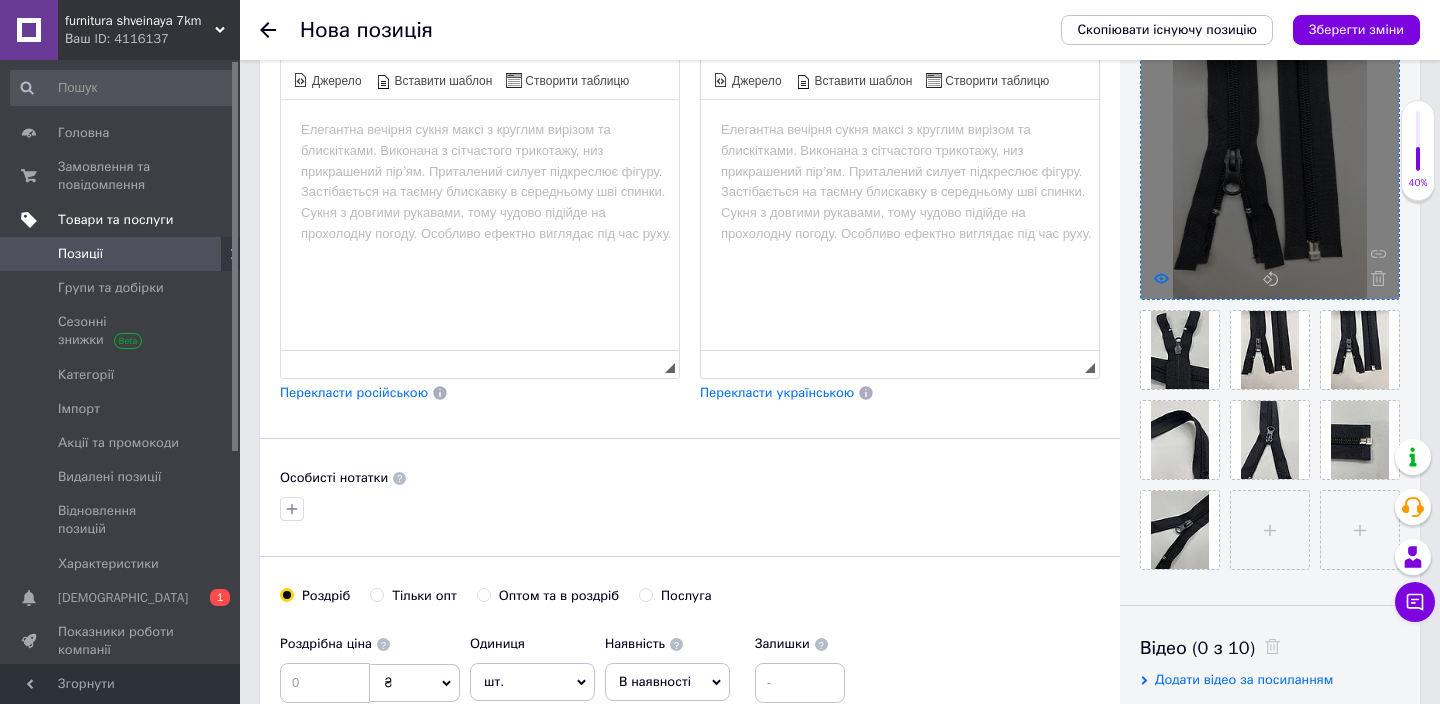 click 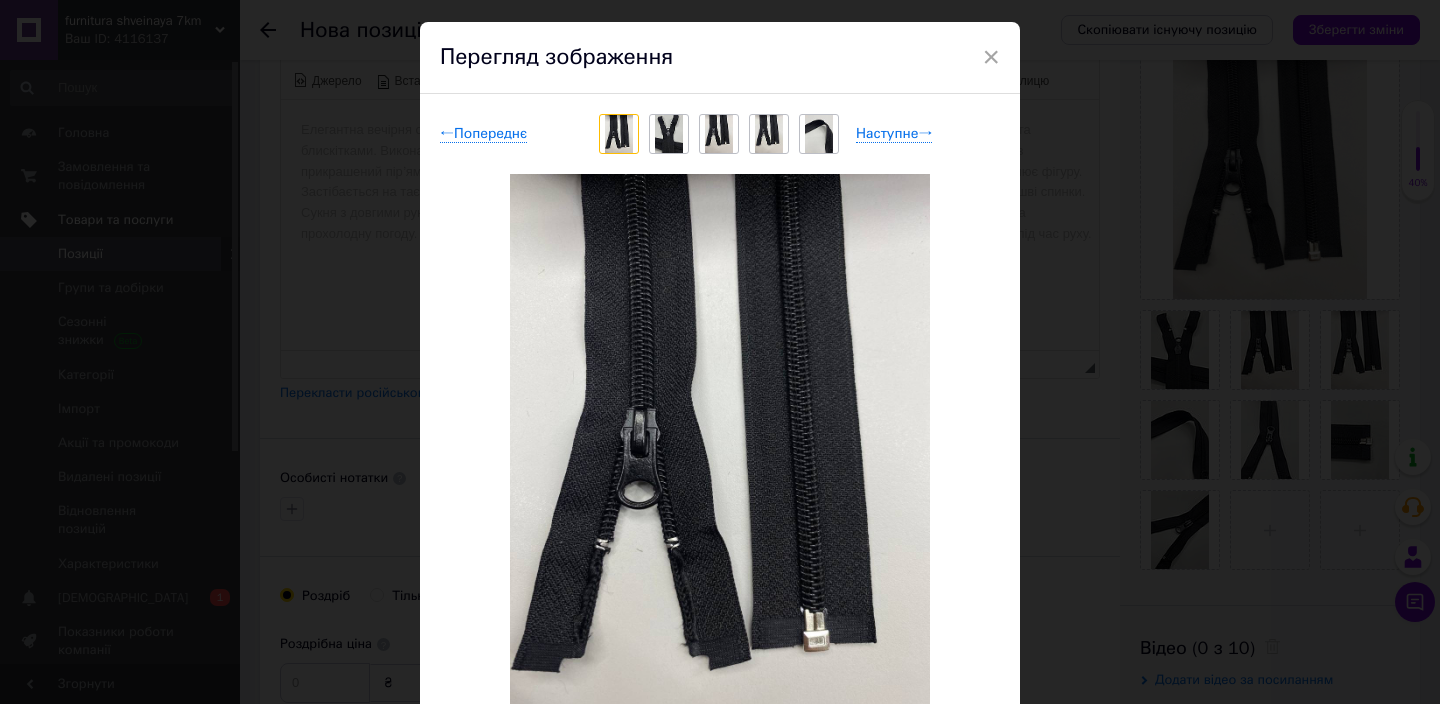 scroll, scrollTop: 62, scrollLeft: 0, axis: vertical 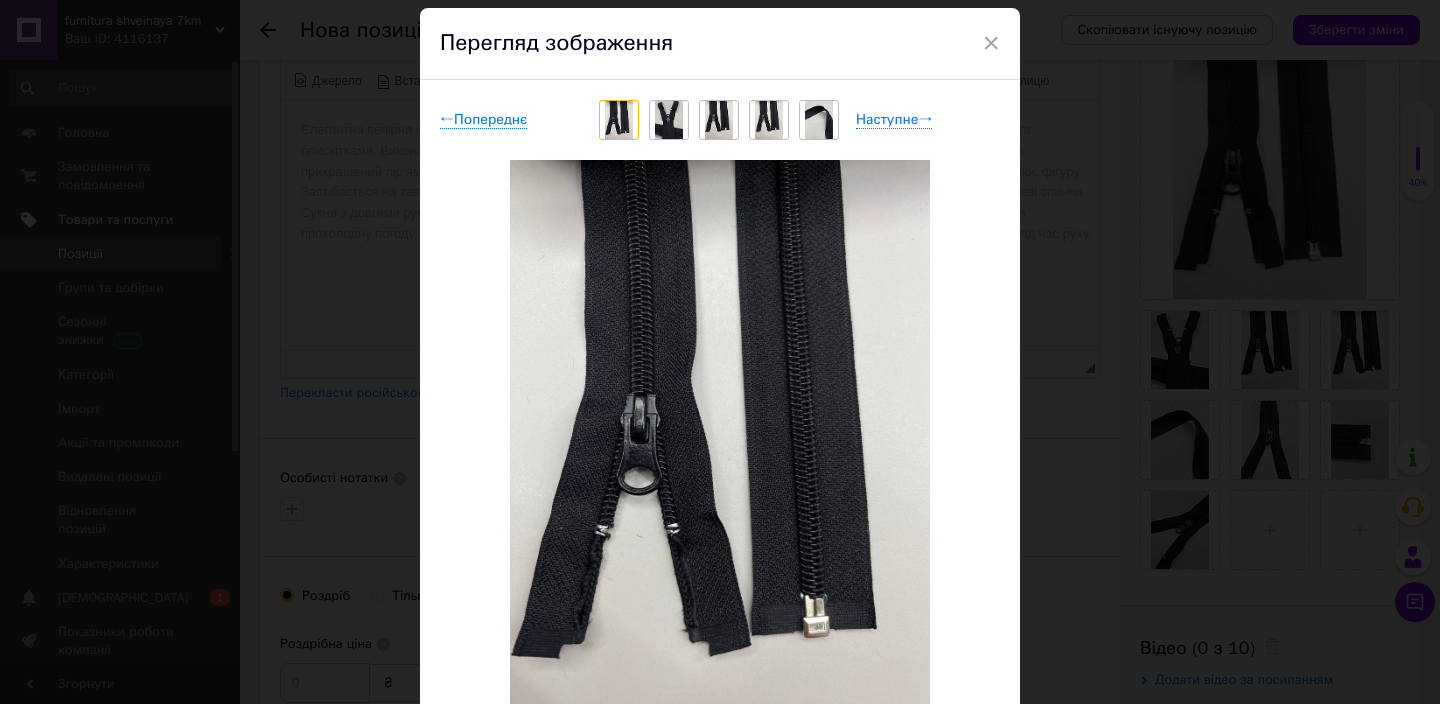 click at bounding box center [669, 120] 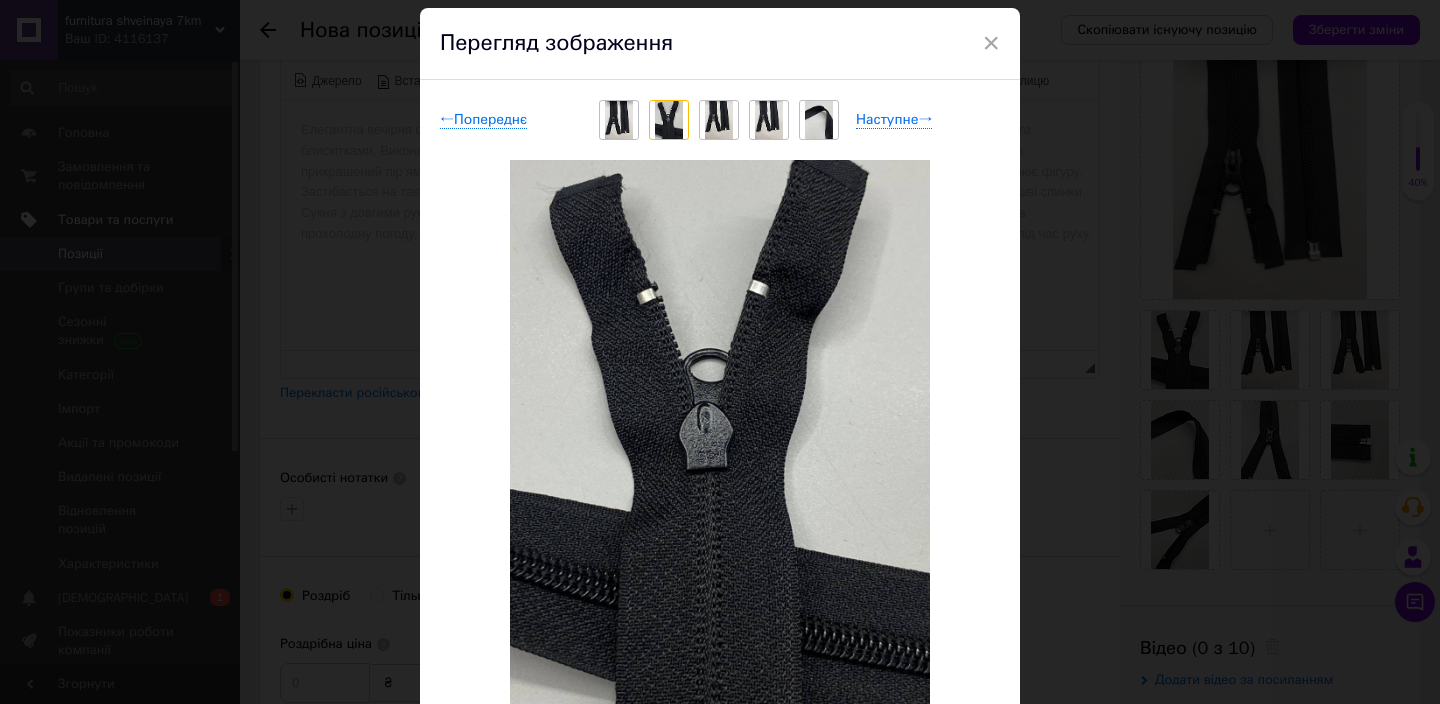 click at bounding box center (719, 120) 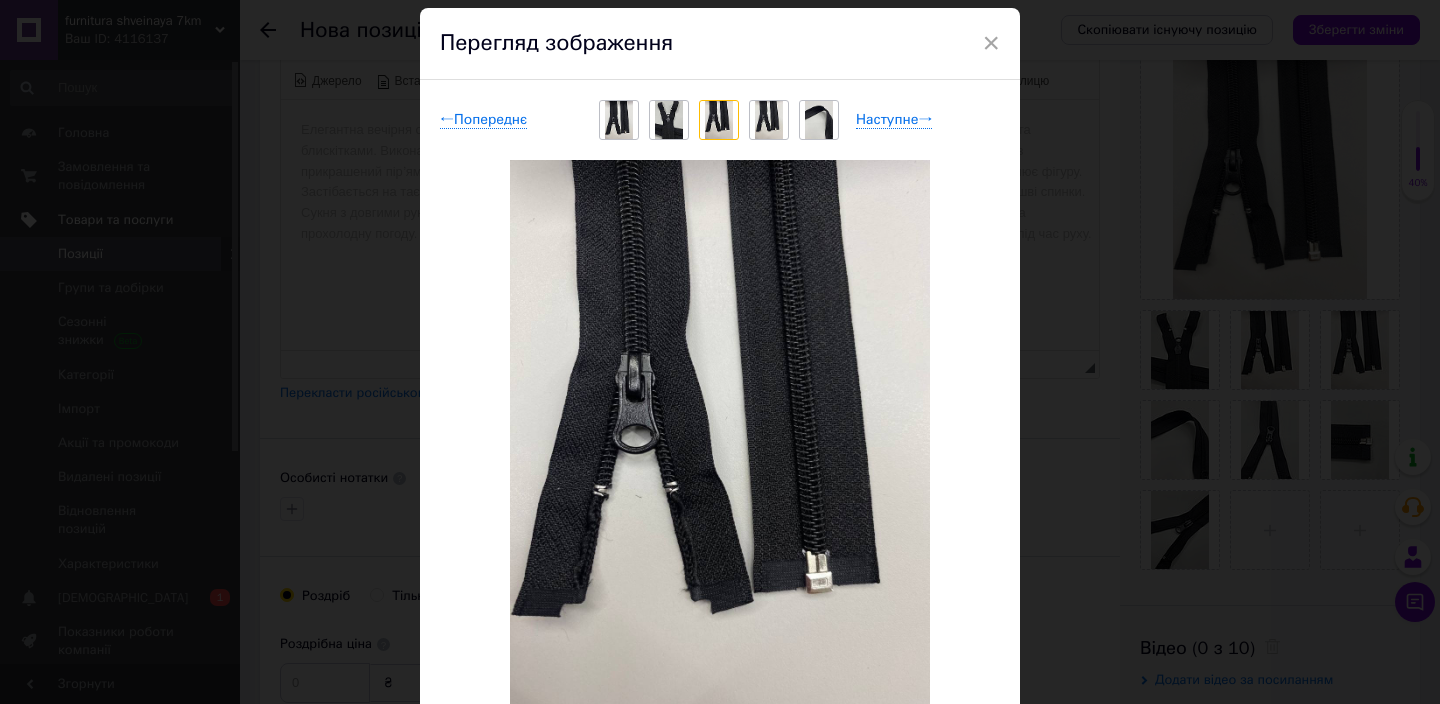 click at bounding box center (769, 120) 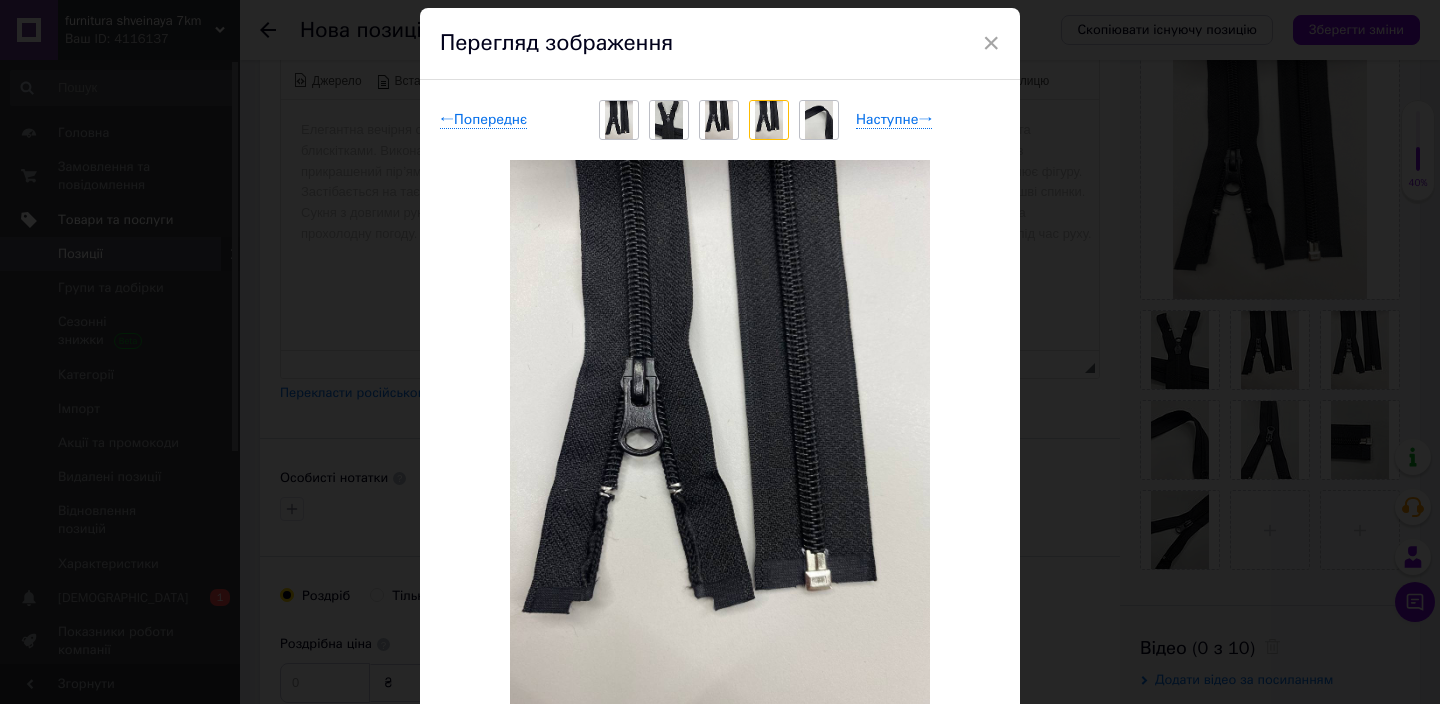 click at bounding box center (819, 120) 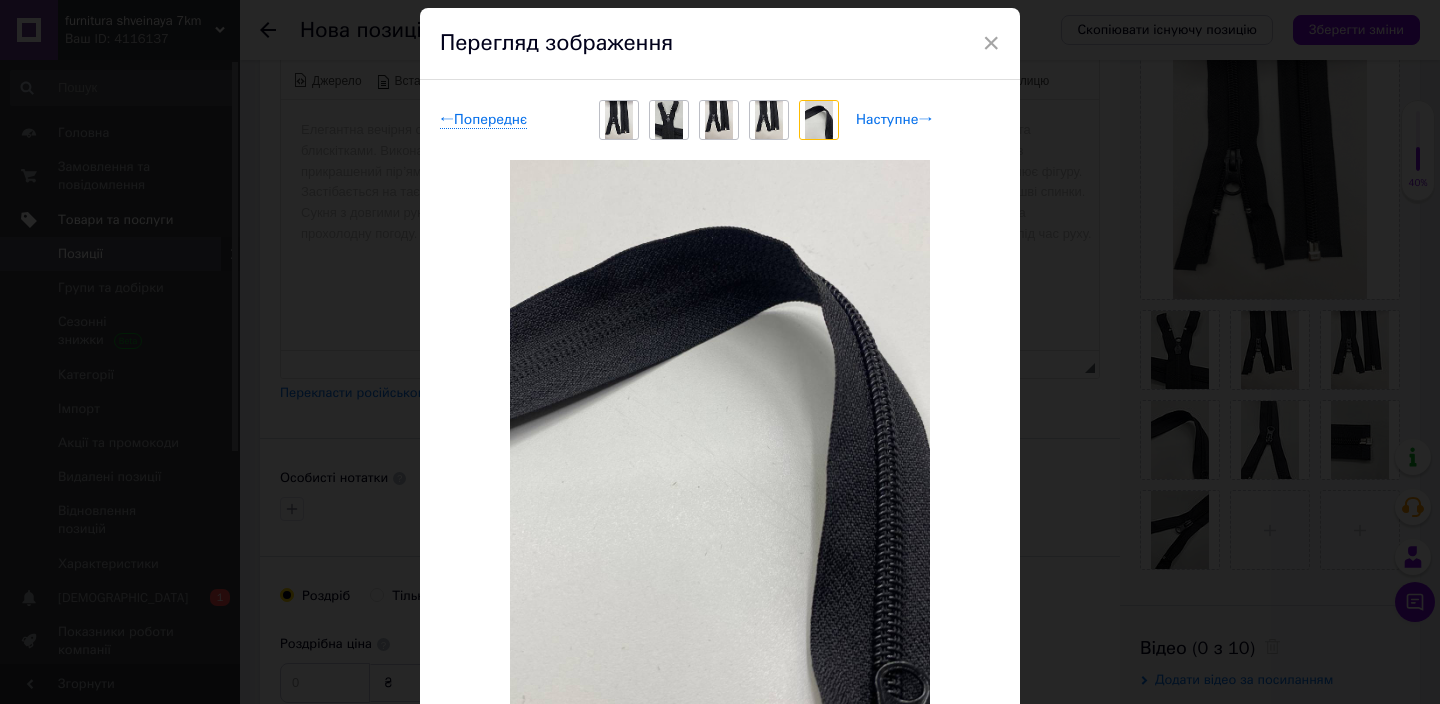 click on "Наступне →" at bounding box center (894, 120) 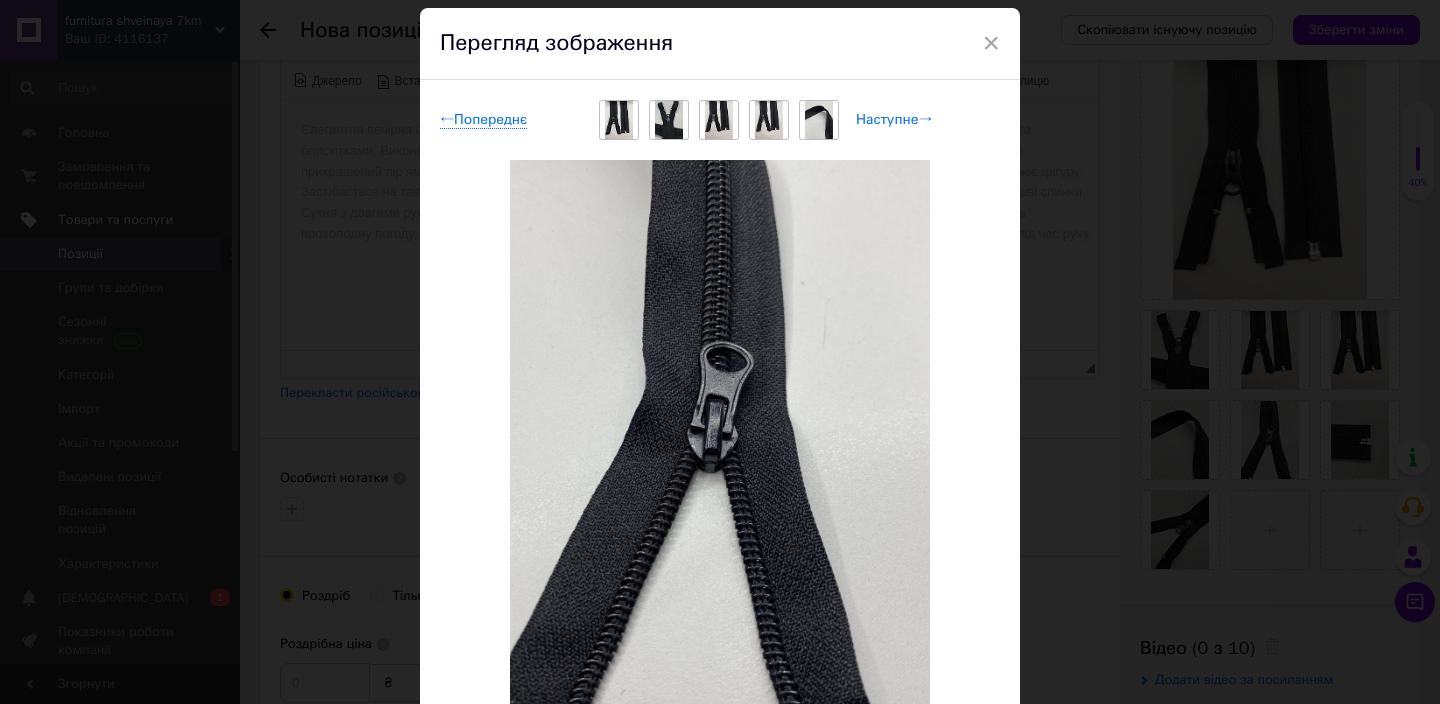 click on "Наступне →" at bounding box center (894, 120) 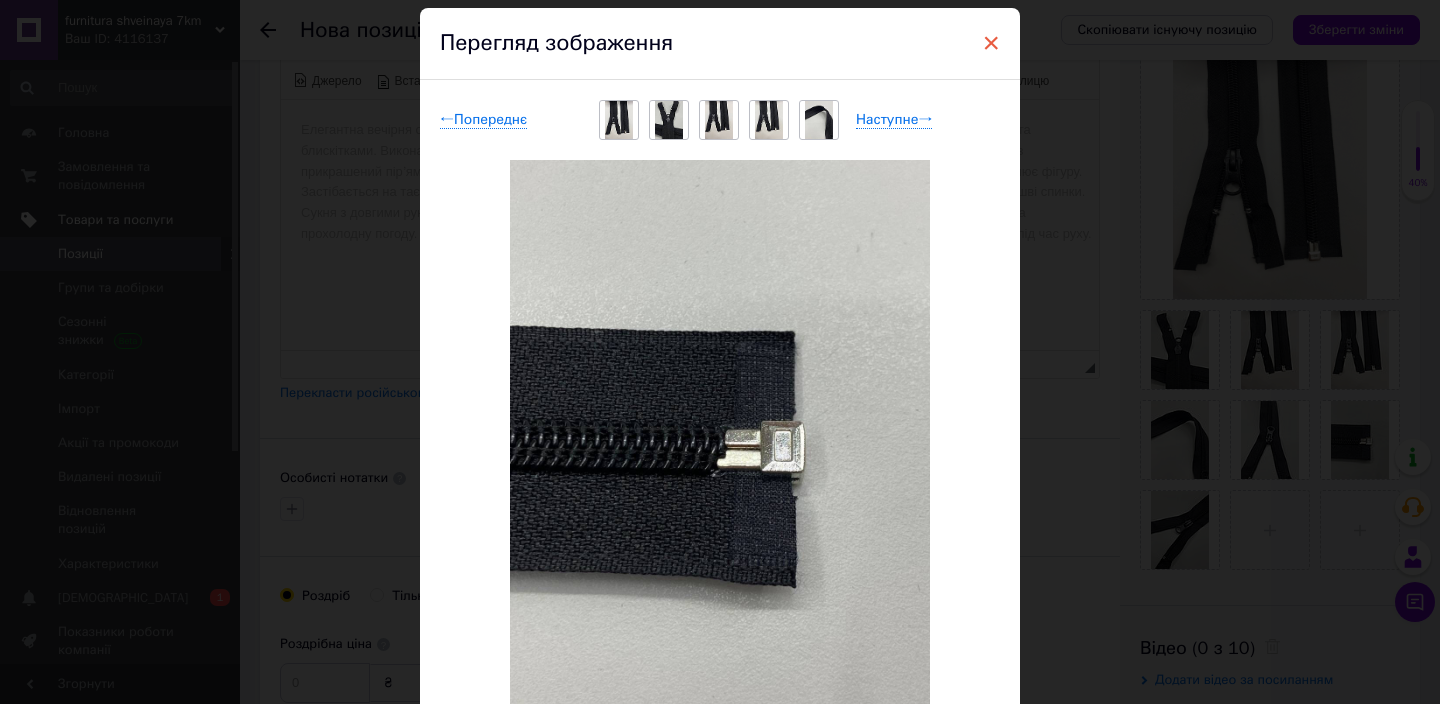 click on "×" at bounding box center (991, 43) 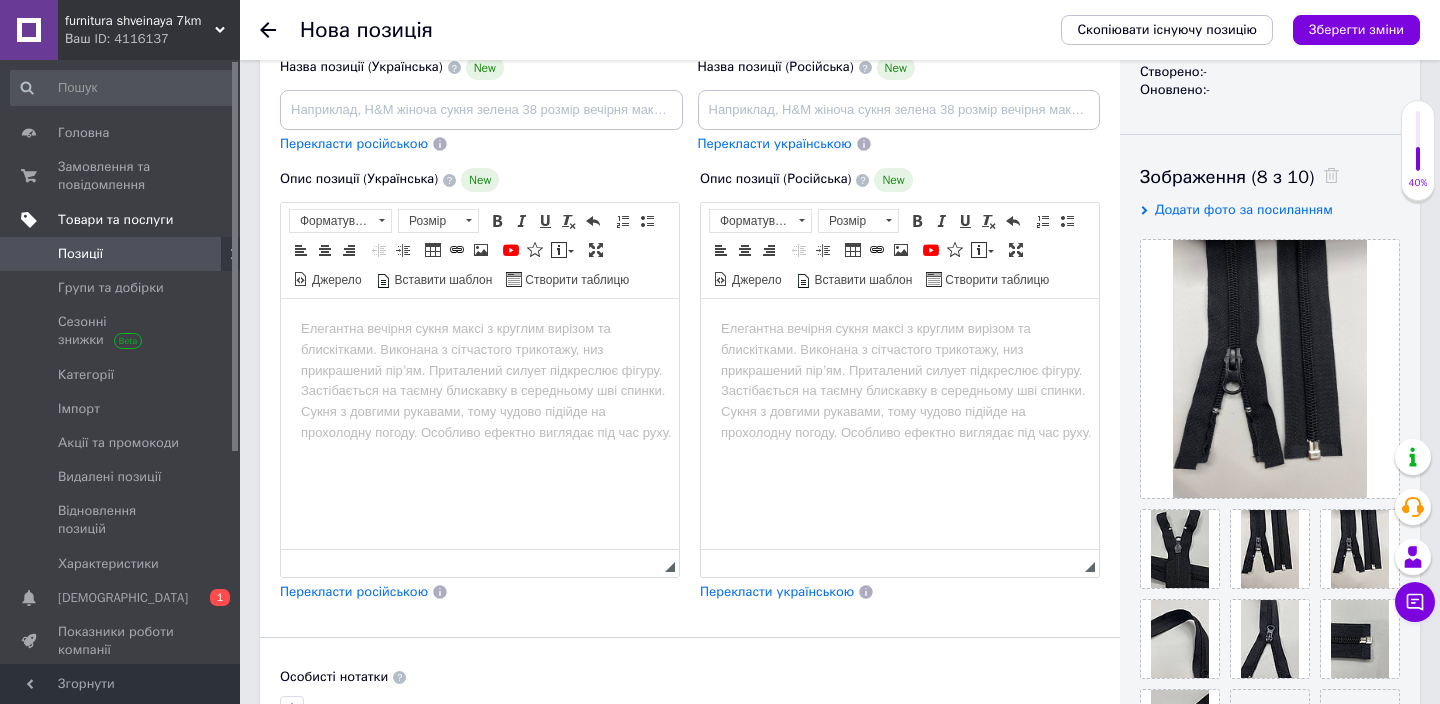 scroll, scrollTop: 251, scrollLeft: 0, axis: vertical 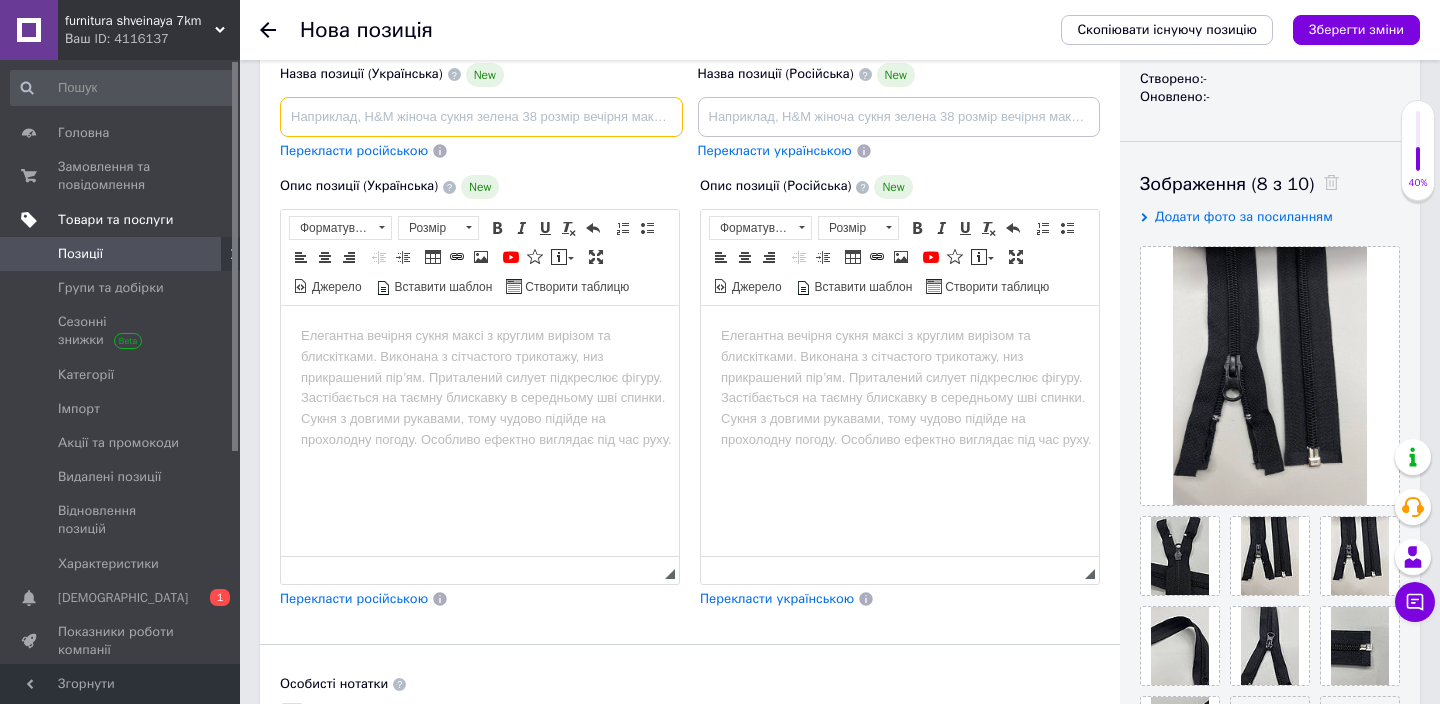 click at bounding box center [481, 117] 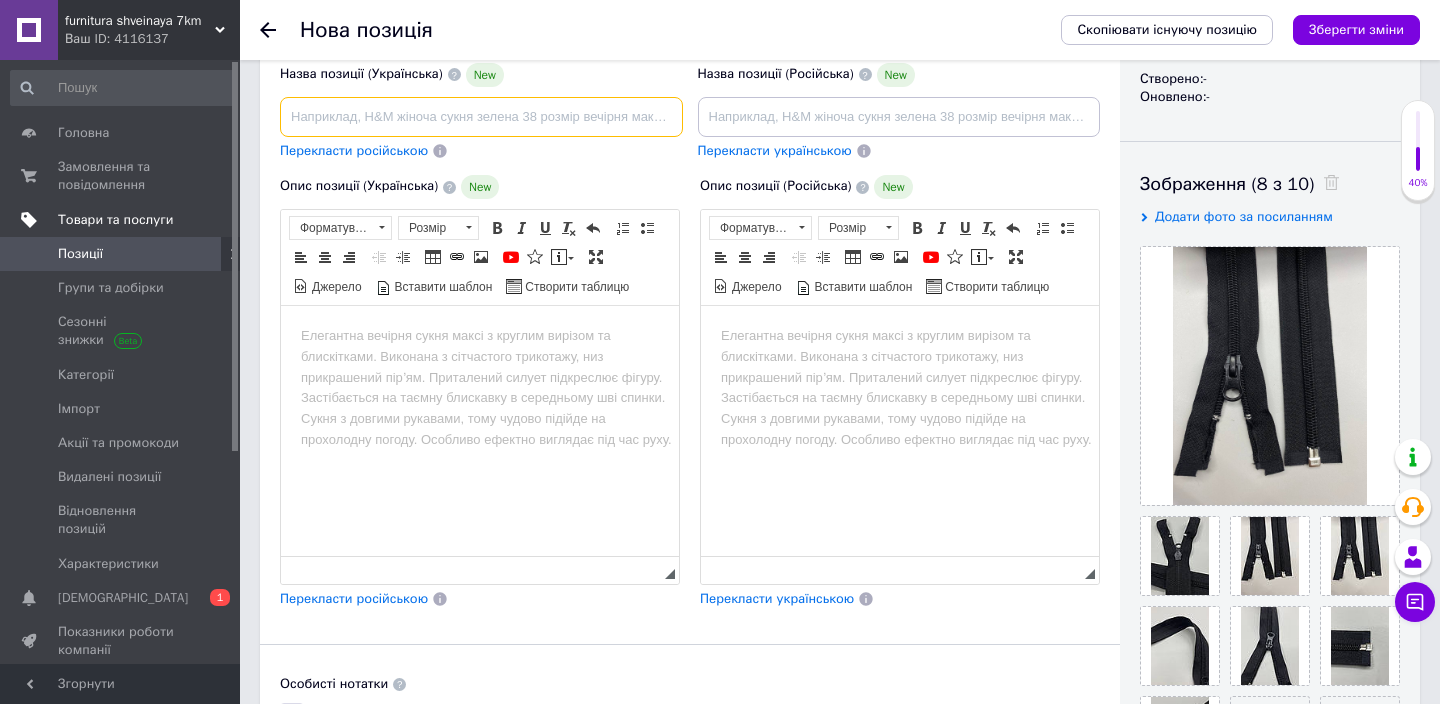 paste on "Молния спиральная Тип 7 простая" 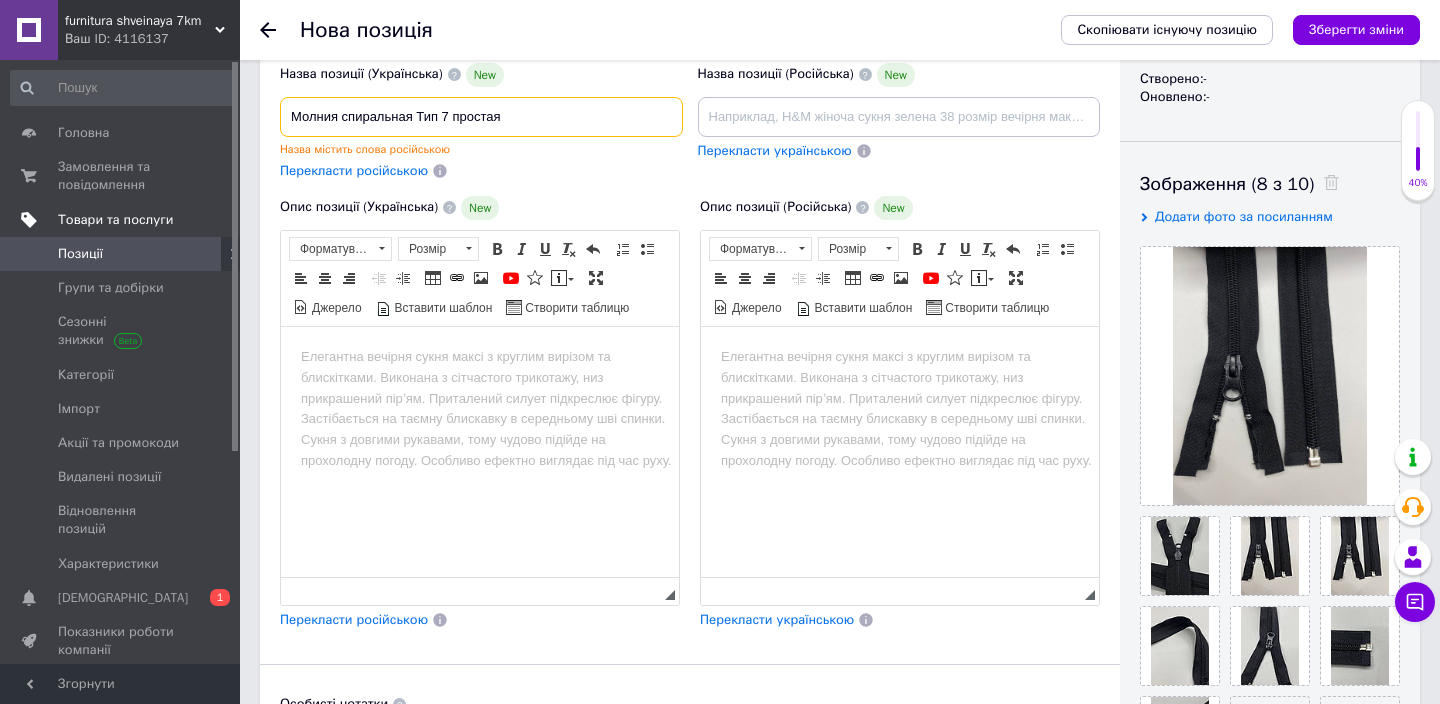 click on "Молния спиральная Тип 7 простая" at bounding box center (481, 117) 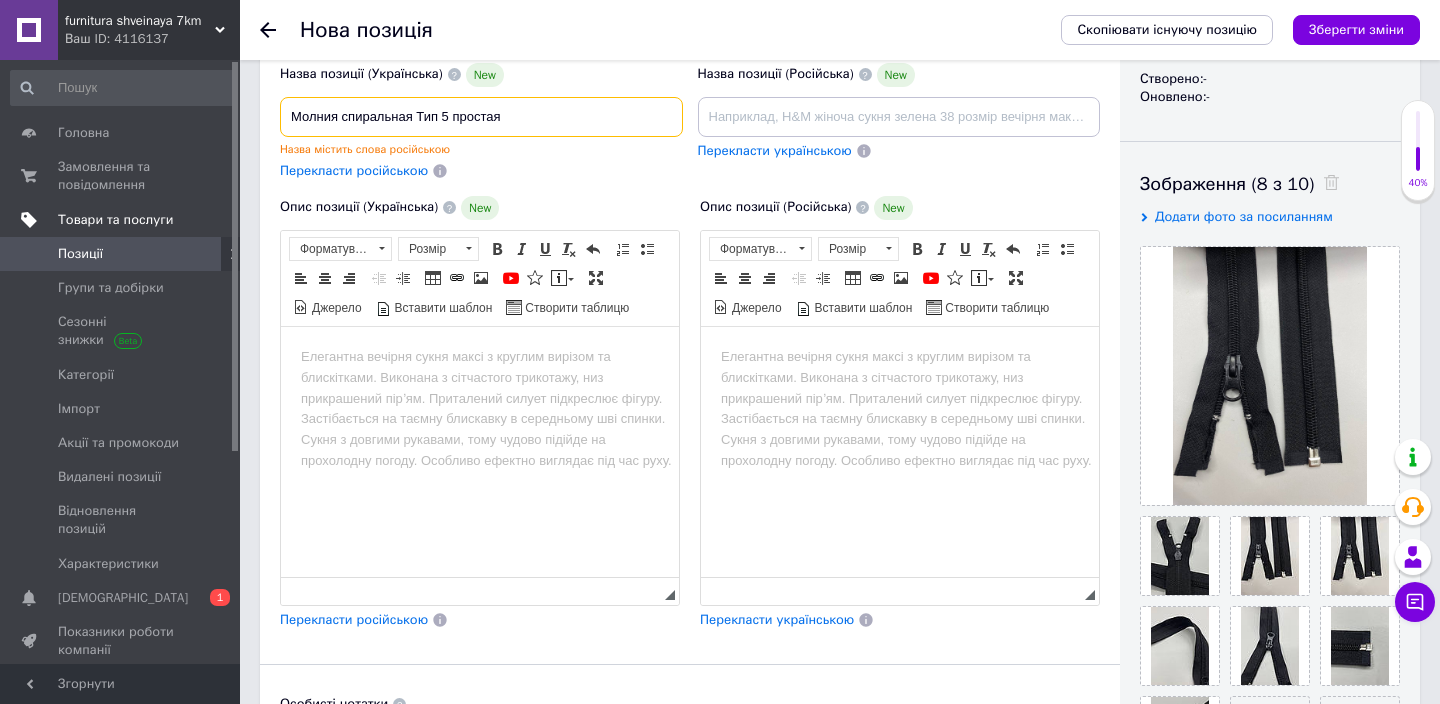 type on "Молния спиральная Тип 5 простая" 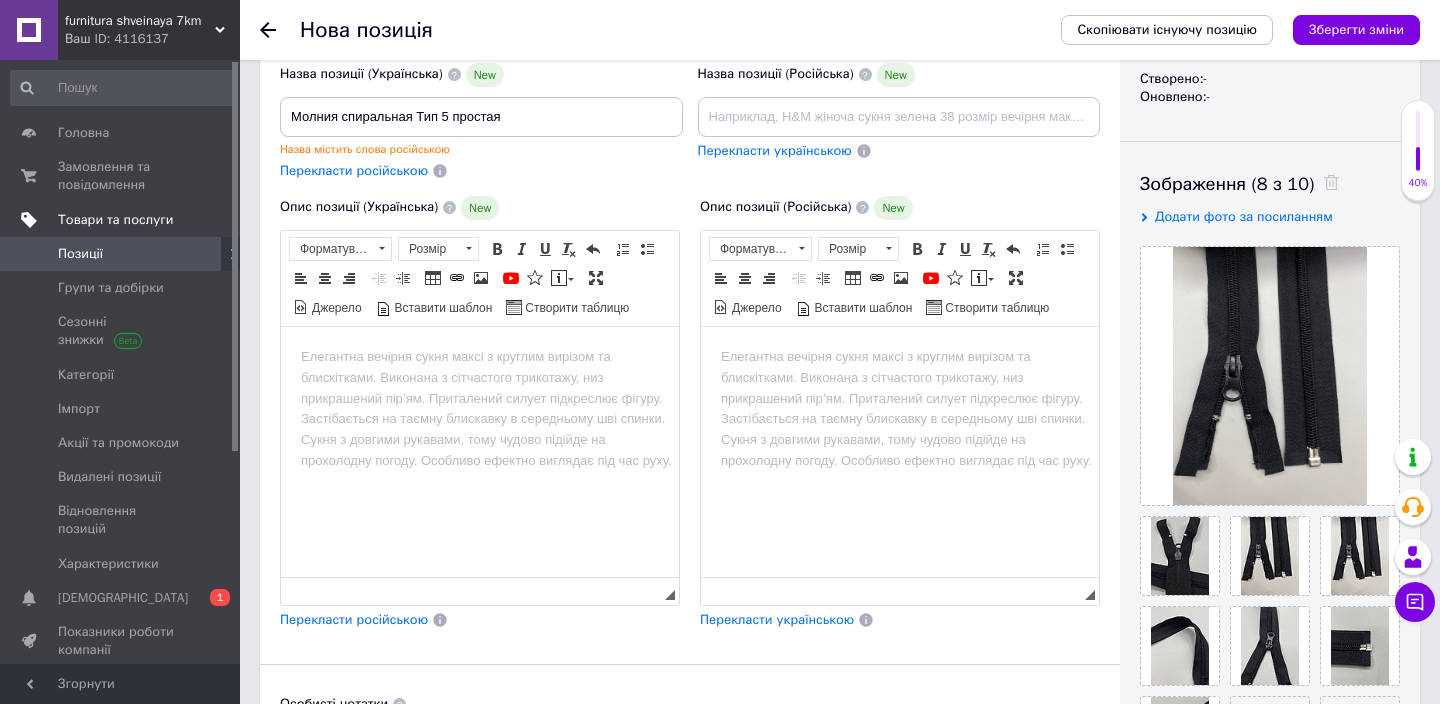 click on "Перекласти російською" at bounding box center (354, 170) 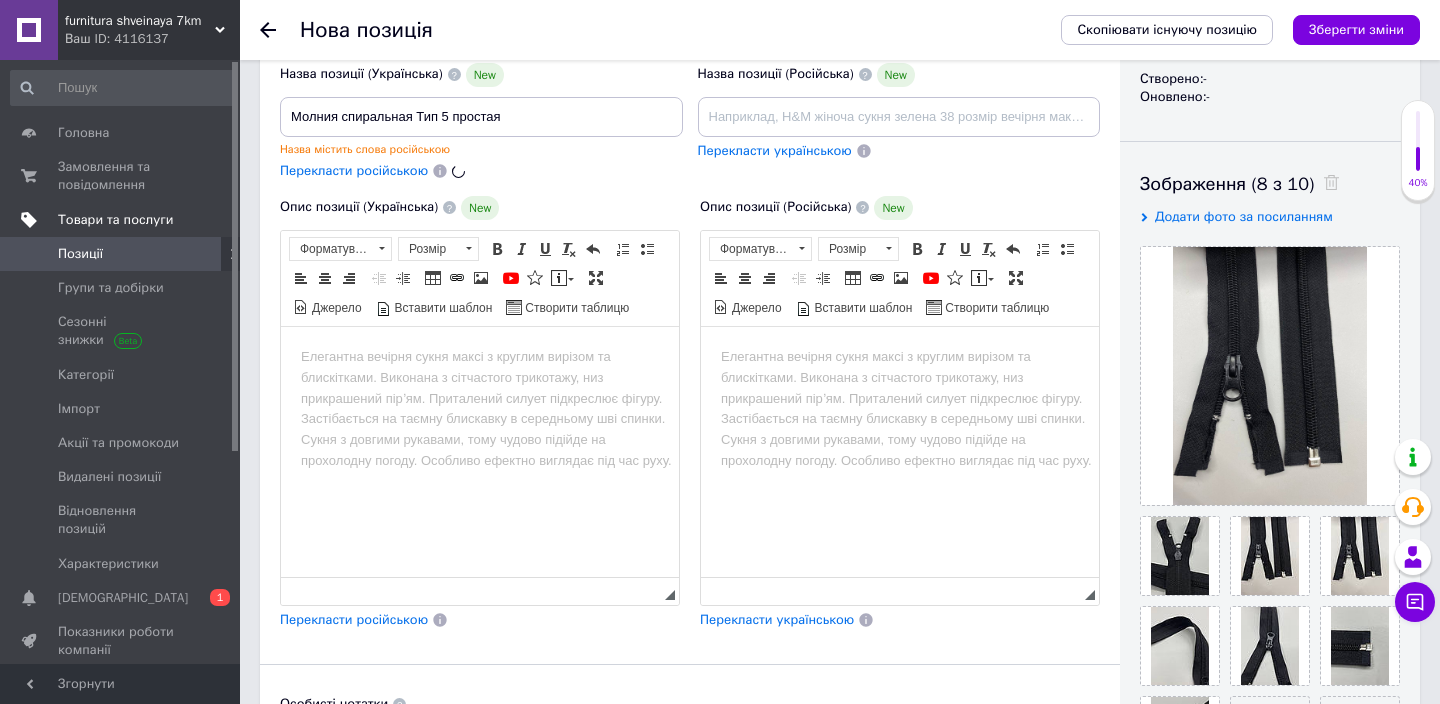 type on "Молния спиральная Тип 5 простая" 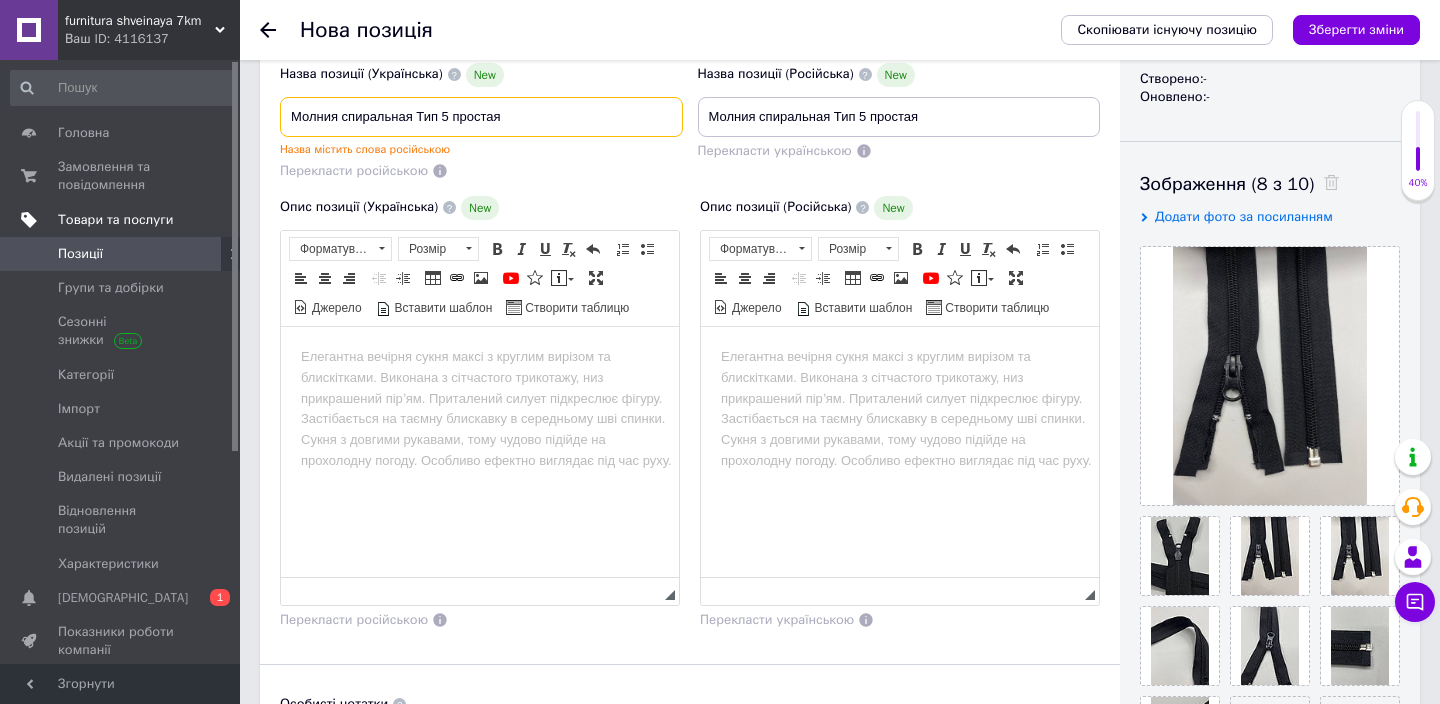 click on "Молния спиральная Тип 5 простая" at bounding box center [481, 117] 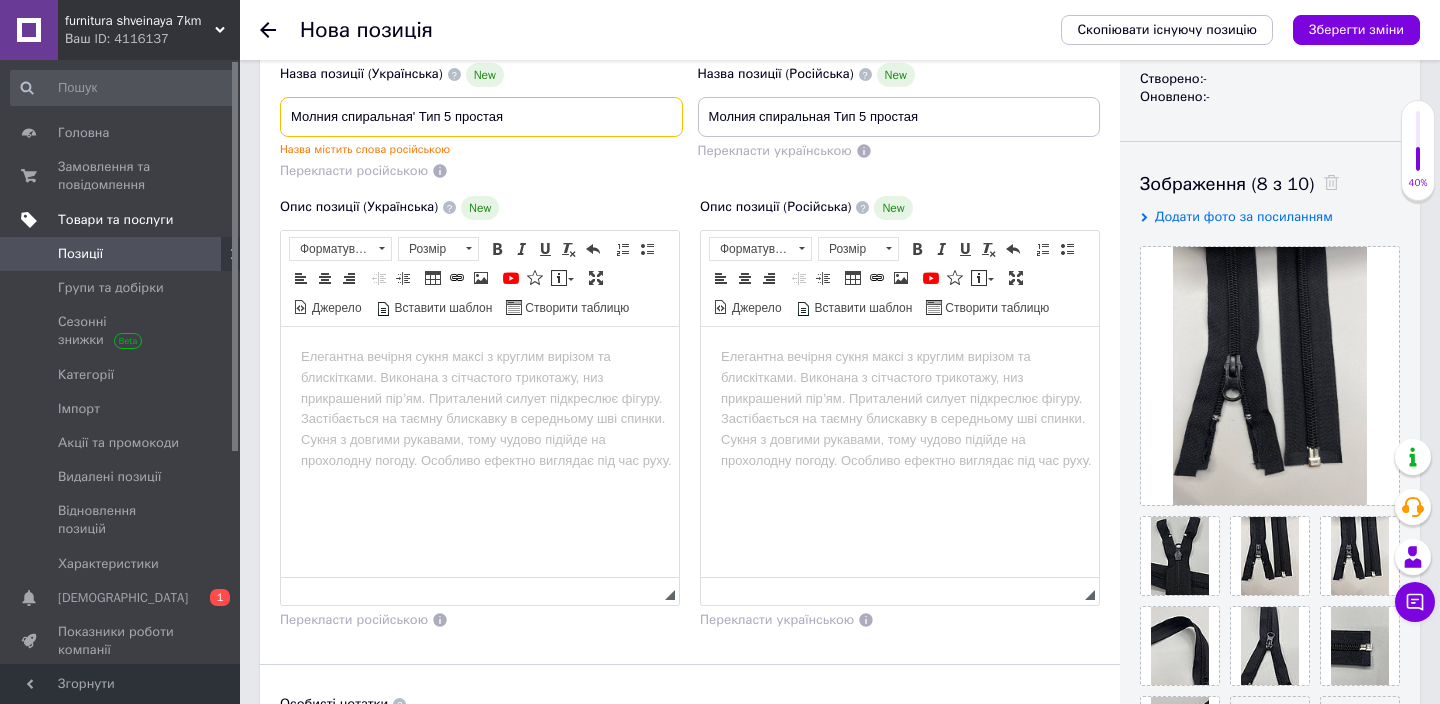 click on "Молния спиральная' Тип 5 простая" at bounding box center [481, 117] 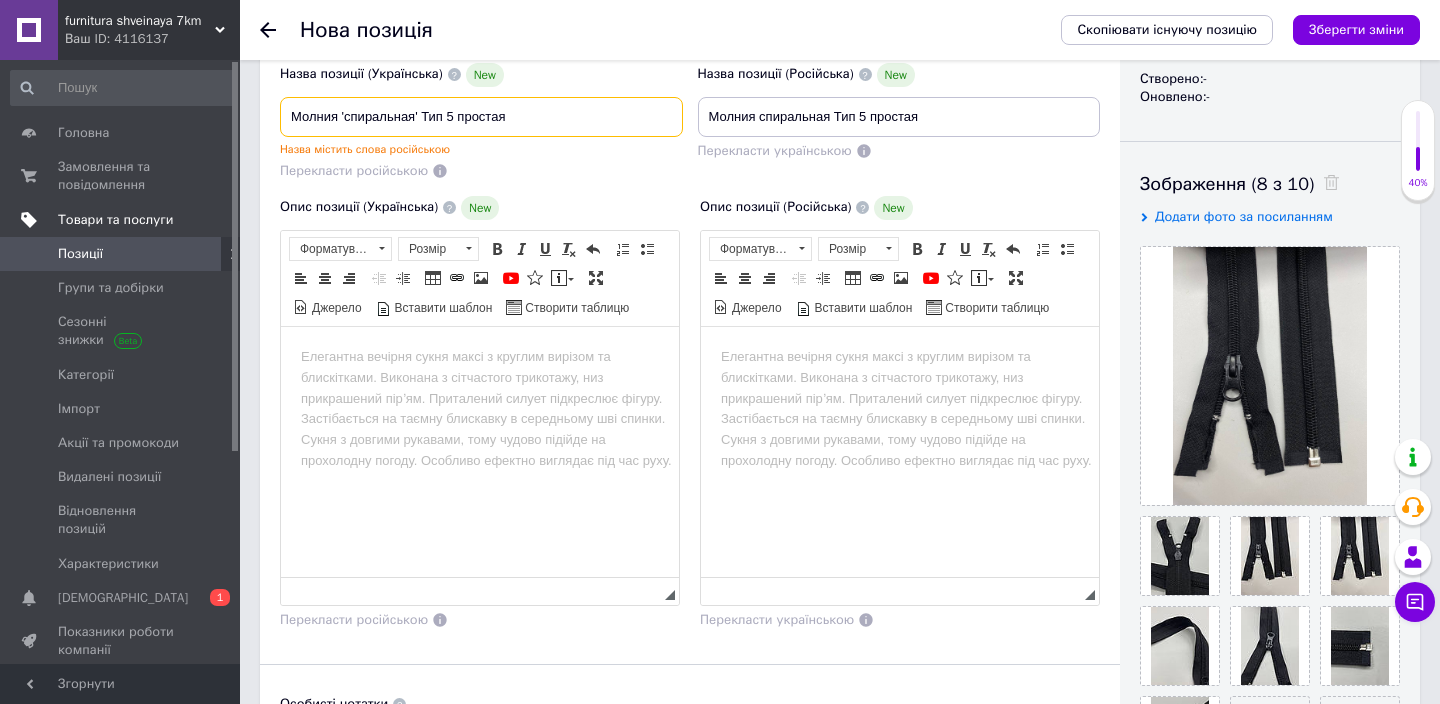 type on "Молния 'спиральная' Тип 5 простая" 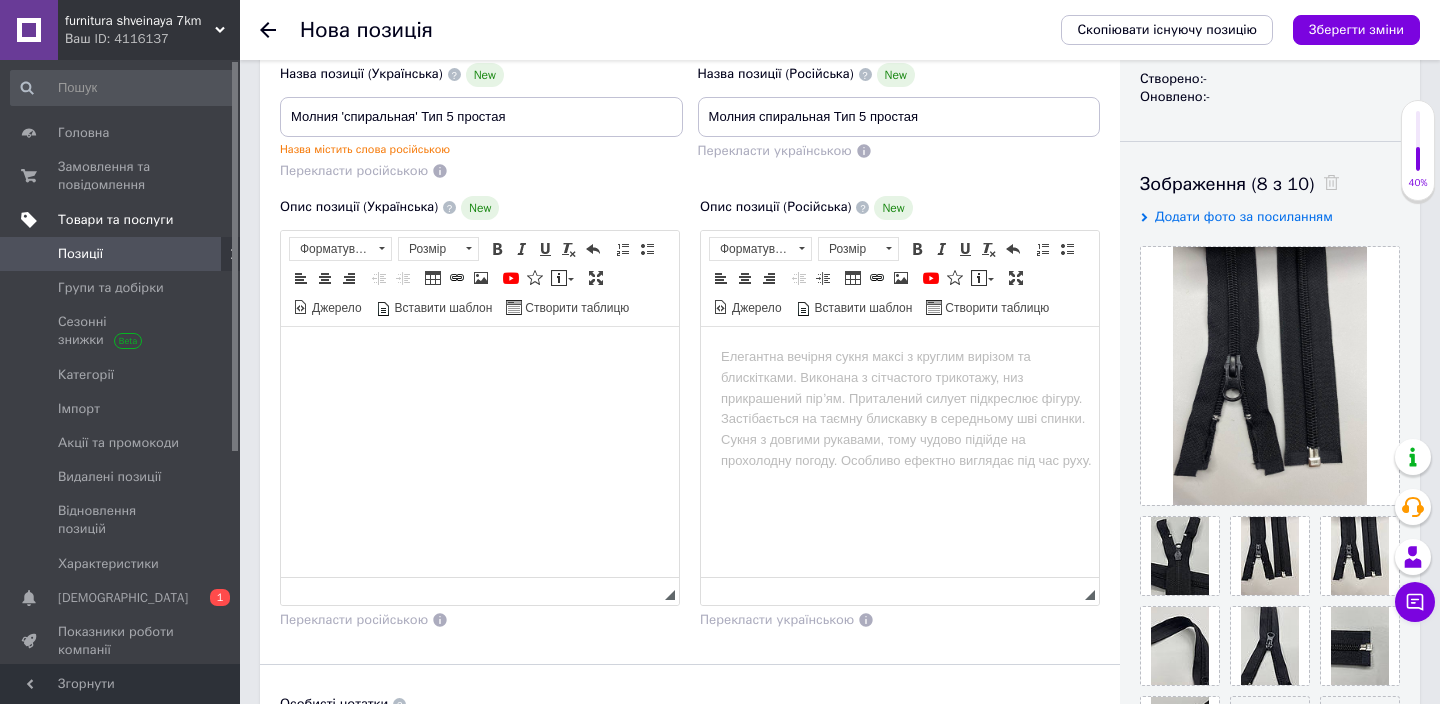 click at bounding box center [480, 356] 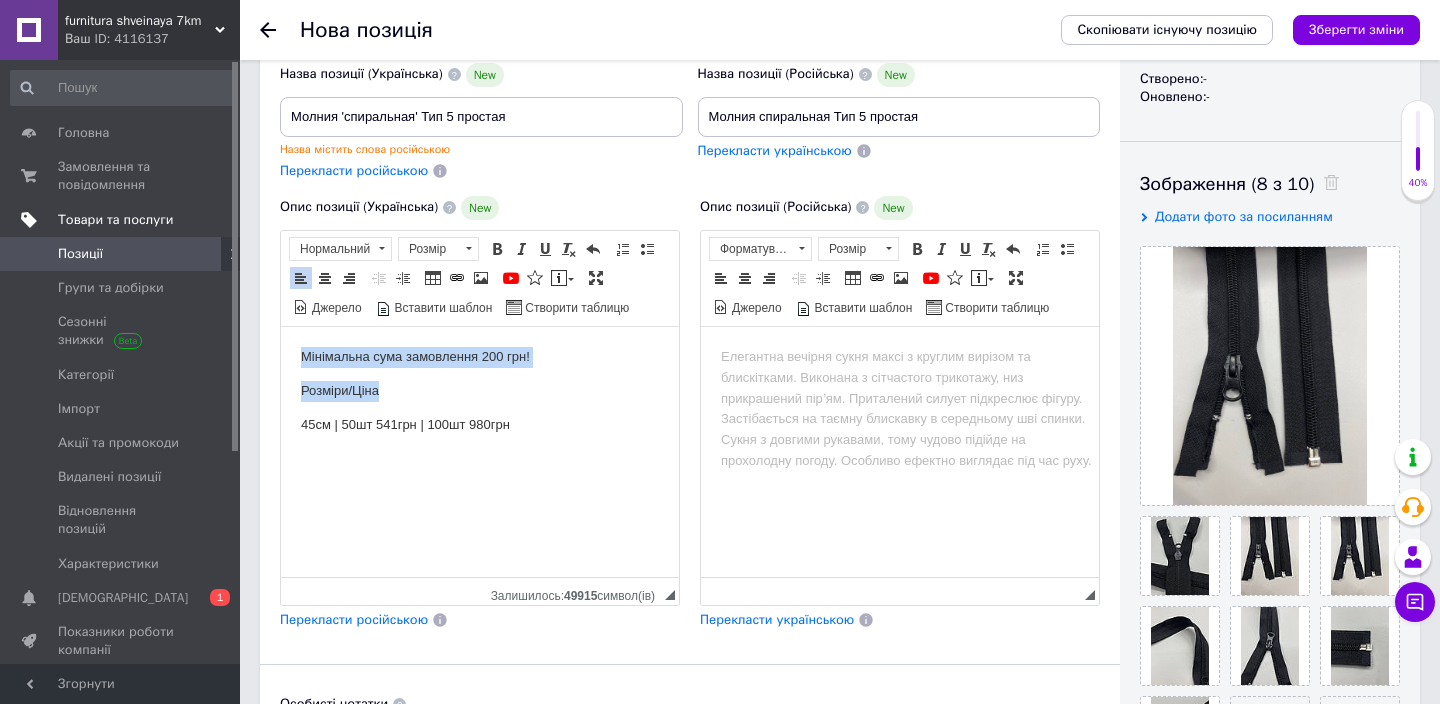 drag, startPoint x: 396, startPoint y: 391, endPoint x: 300, endPoint y: 354, distance: 102.88343 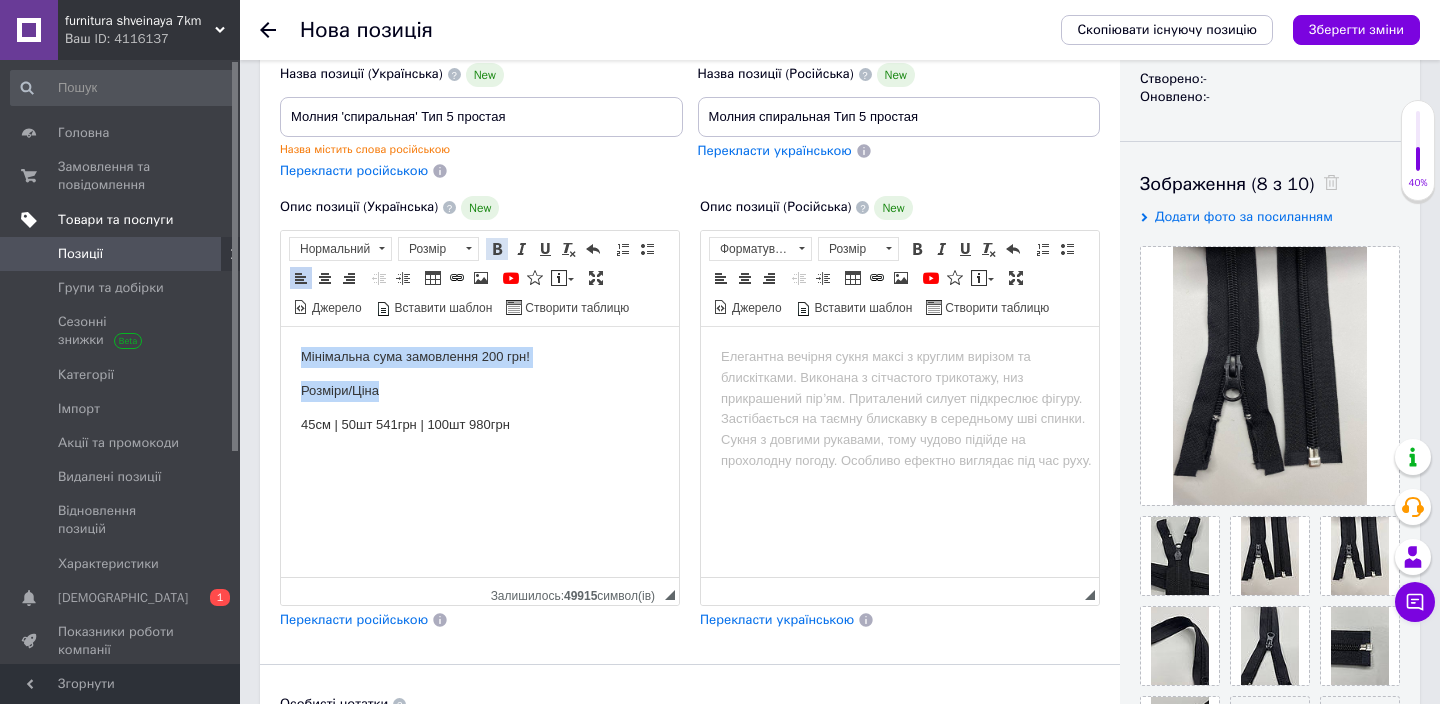 click at bounding box center (497, 249) 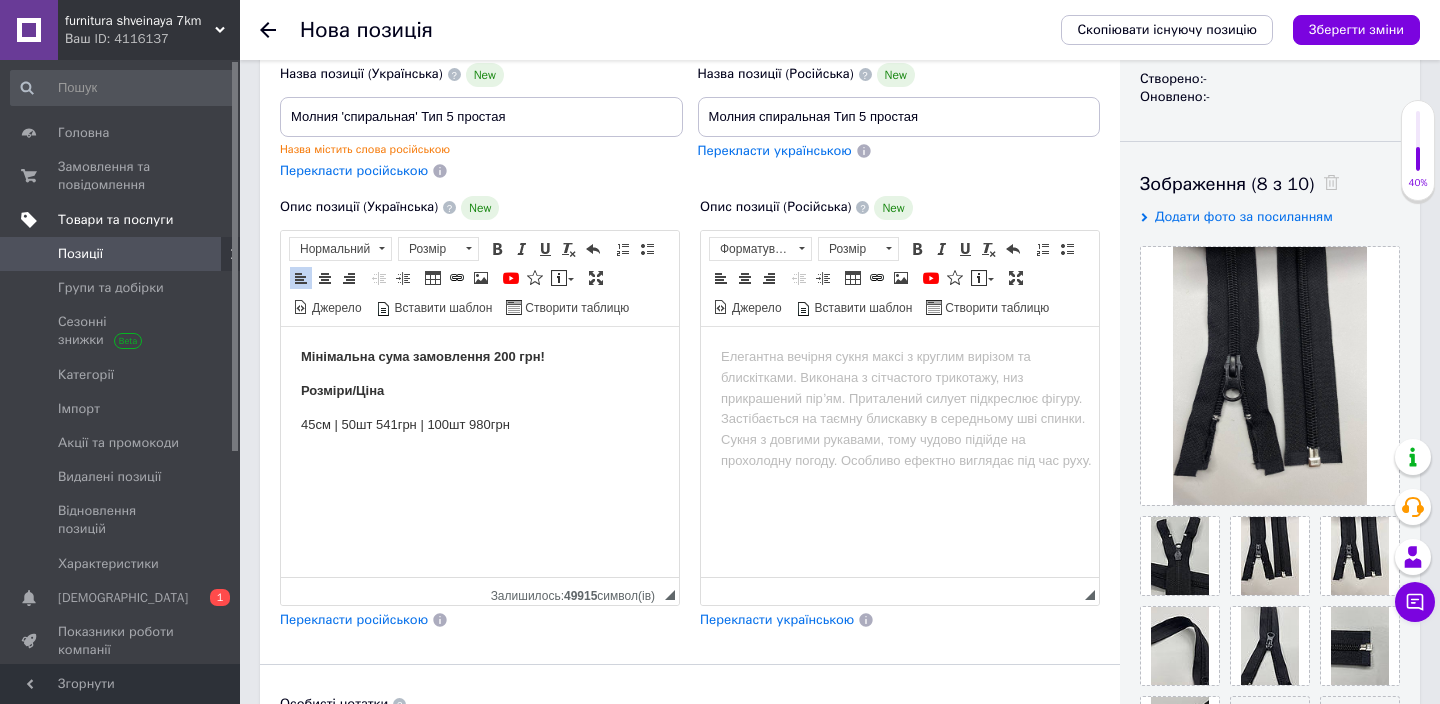 click on "Мінімальна сума замовлення 200 грн! Розміри/Ціна 45см | 50шт 541грн | 100шт 980грн" at bounding box center [480, 390] 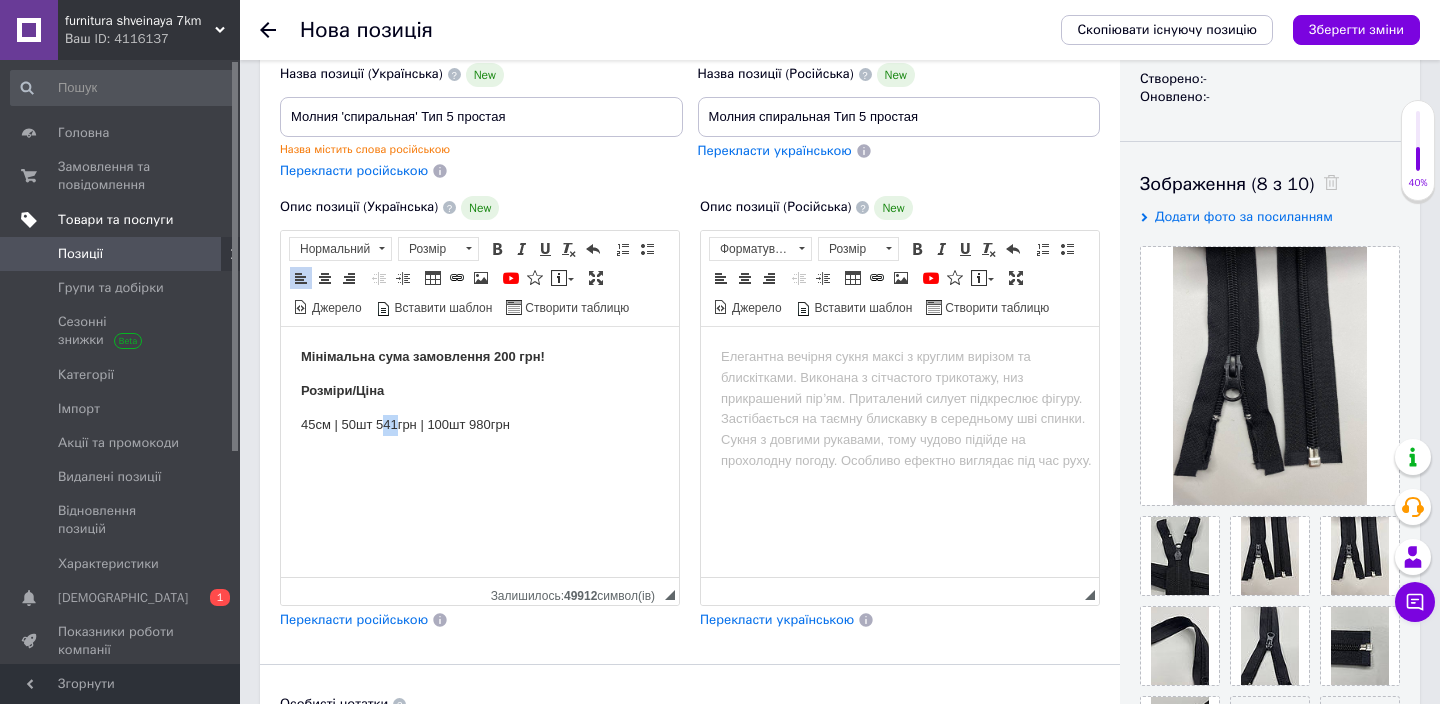 drag, startPoint x: 395, startPoint y: 422, endPoint x: 381, endPoint y: 421, distance: 14.035668 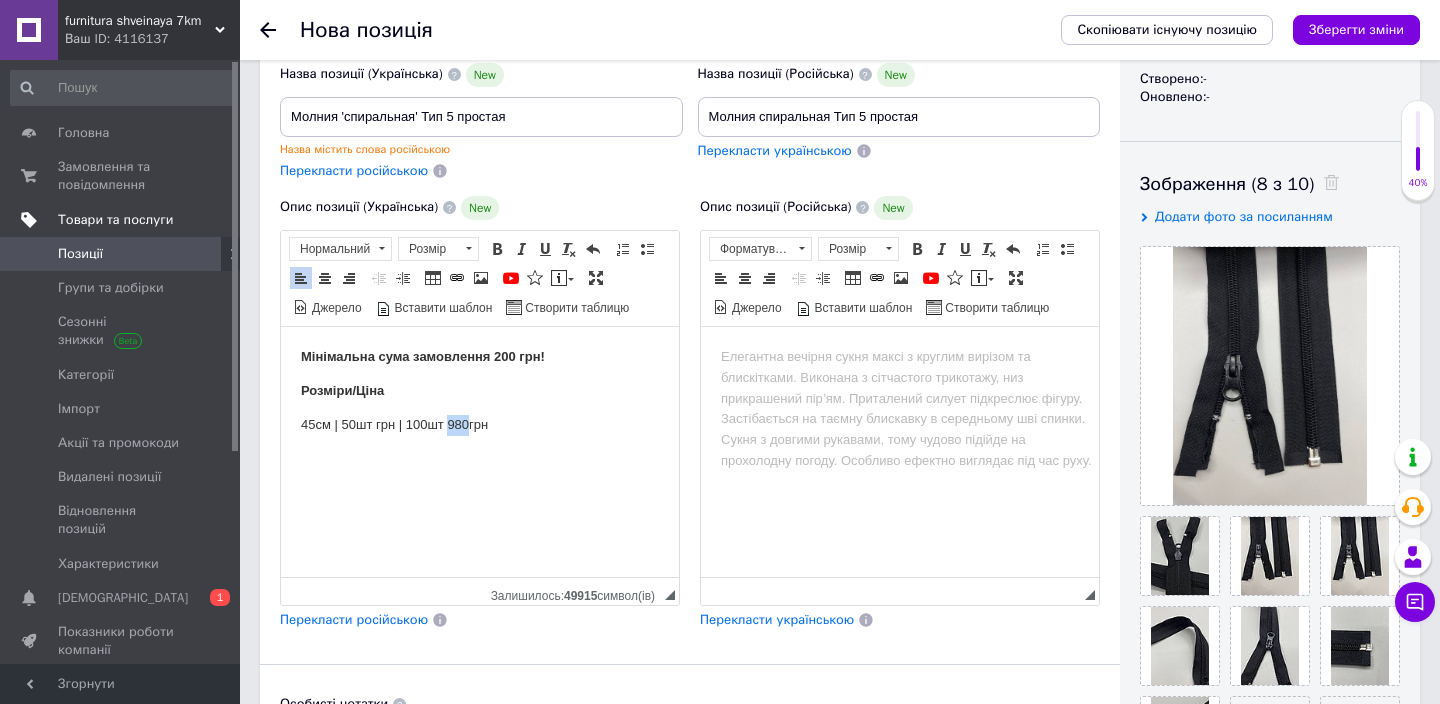 drag, startPoint x: 469, startPoint y: 425, endPoint x: 451, endPoint y: 423, distance: 18.110771 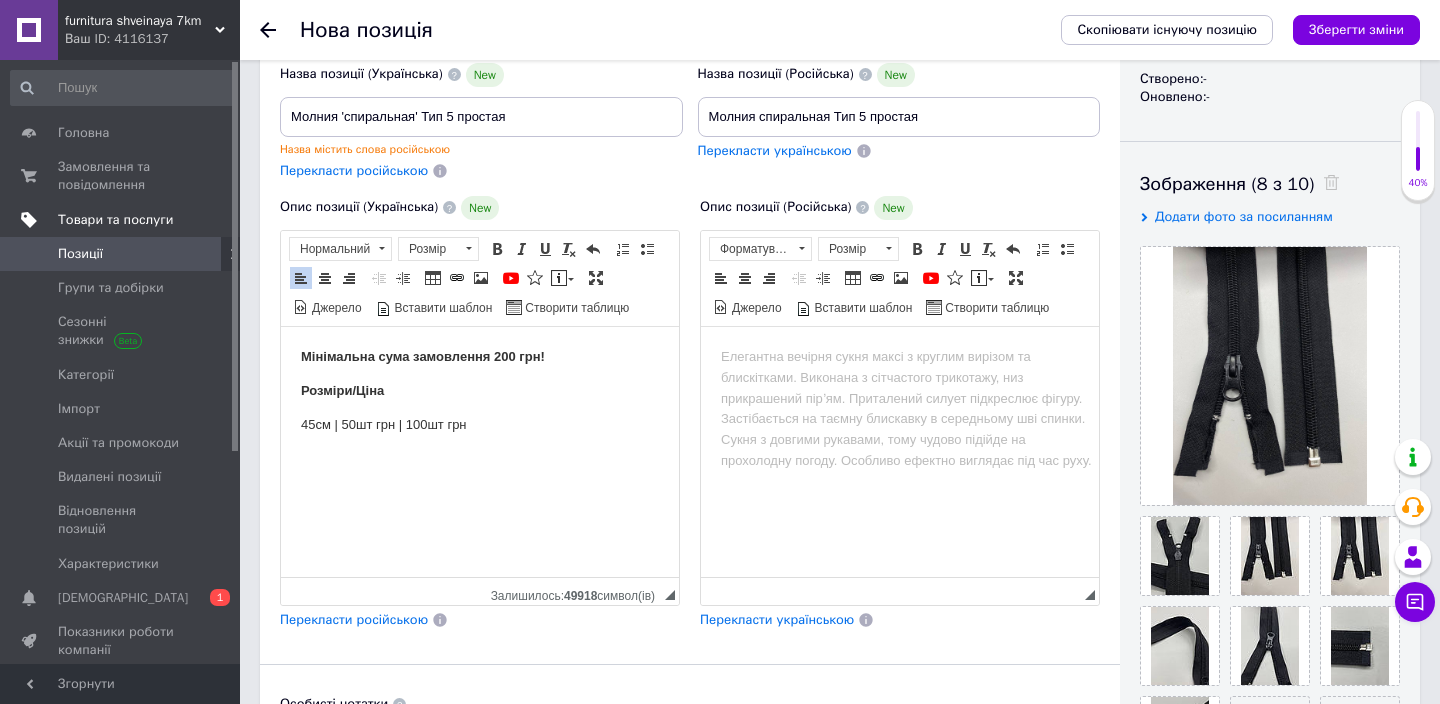 click on "45см | 50шт грн | 100шт грн" at bounding box center (480, 424) 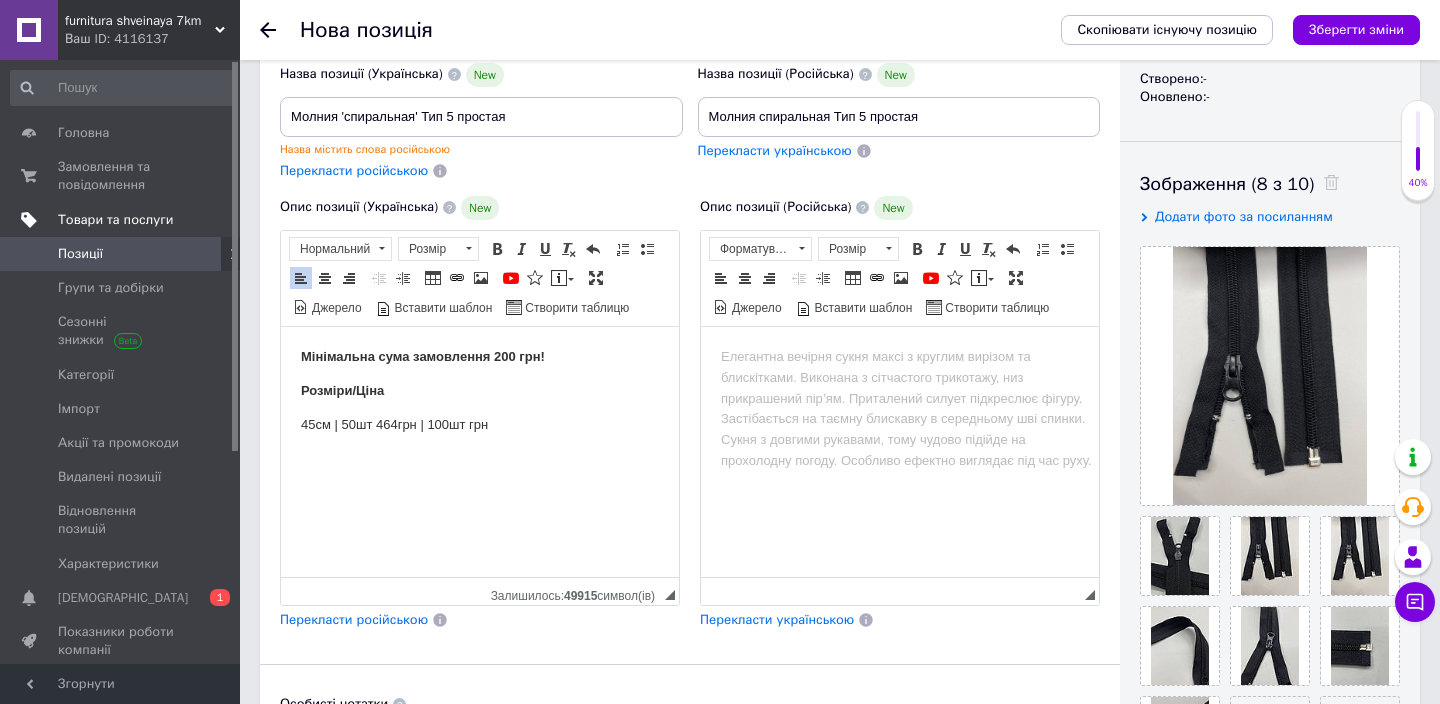 click on "45см | 50шт 464грн | 100шт грн" at bounding box center [480, 424] 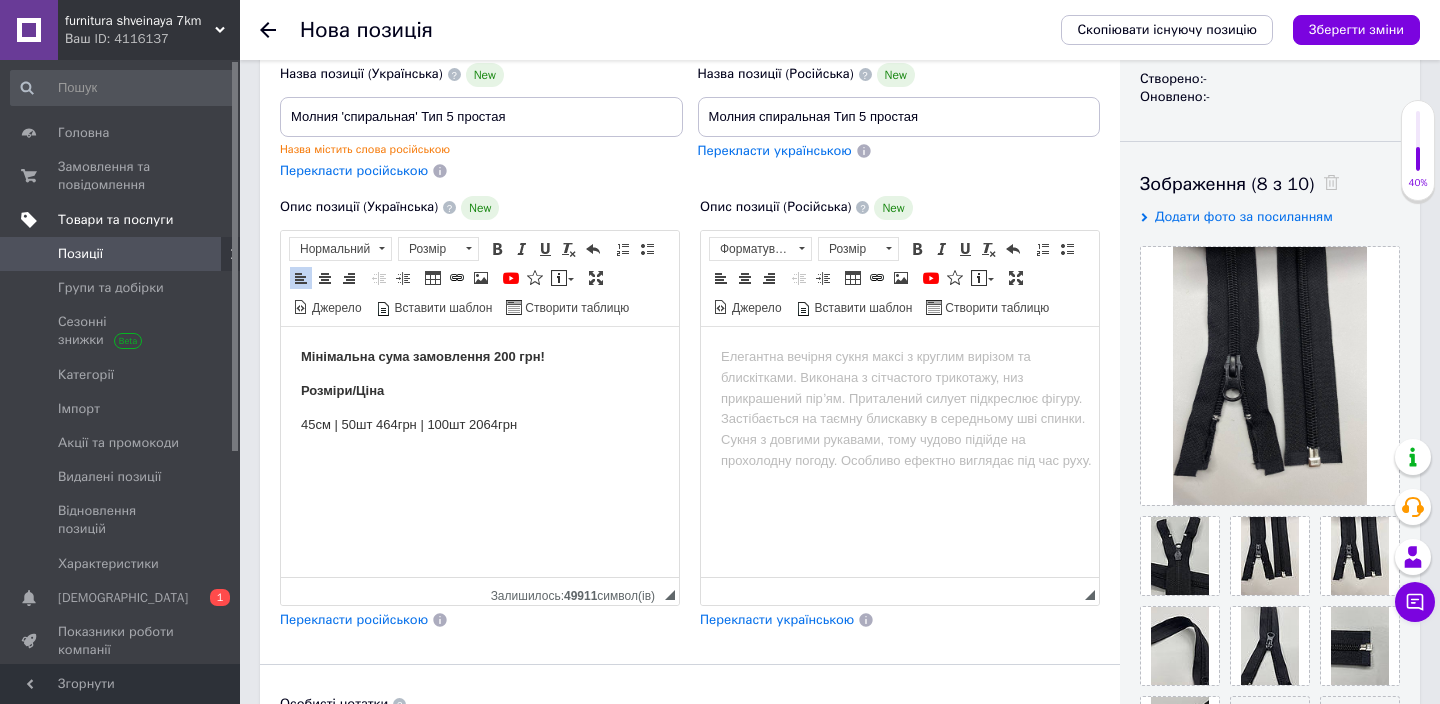 click on "45см | 50шт 464грн | 100шт 2064грн" at bounding box center (480, 424) 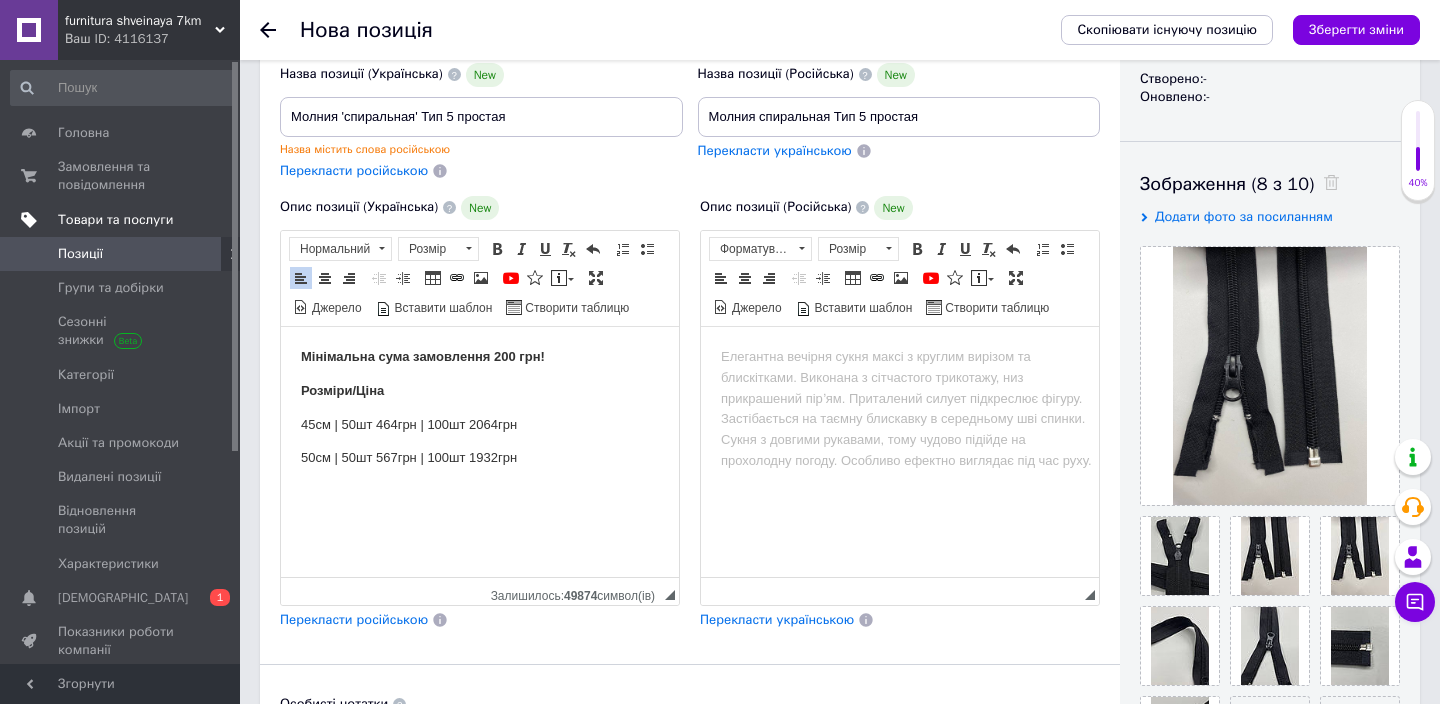 click on "50см | 50шт 567грн | 100шт 1932грн" at bounding box center (480, 457) 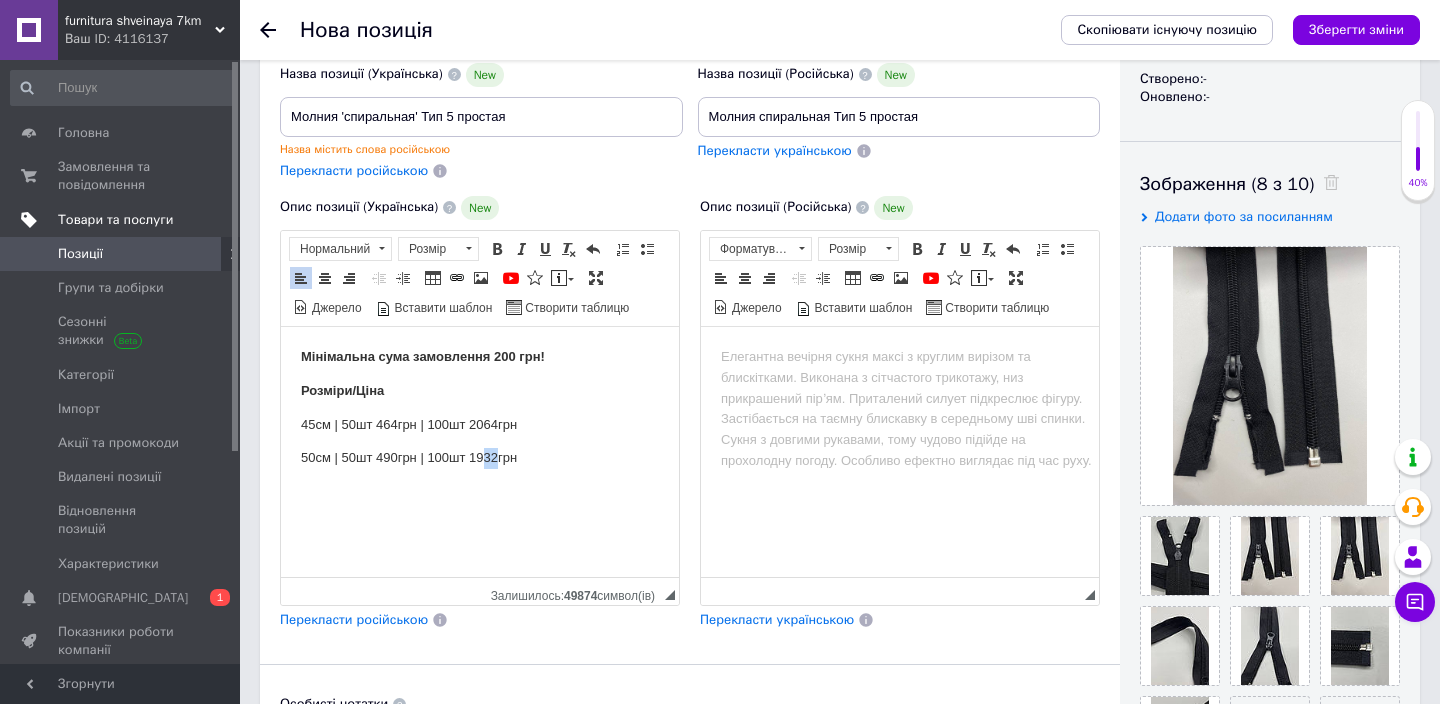 drag, startPoint x: 500, startPoint y: 457, endPoint x: 480, endPoint y: 457, distance: 20 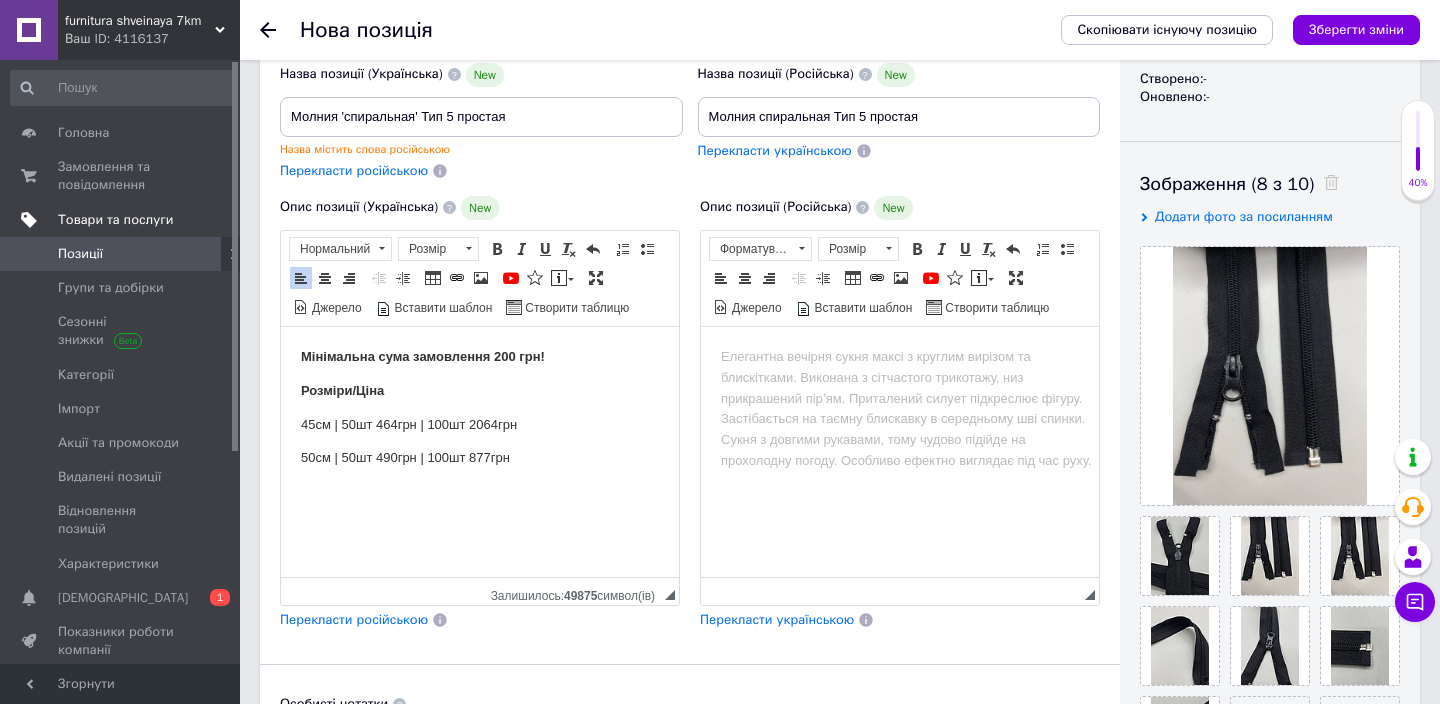 click on "50см | 50шт 490грн | 100шт 877грн" at bounding box center [480, 457] 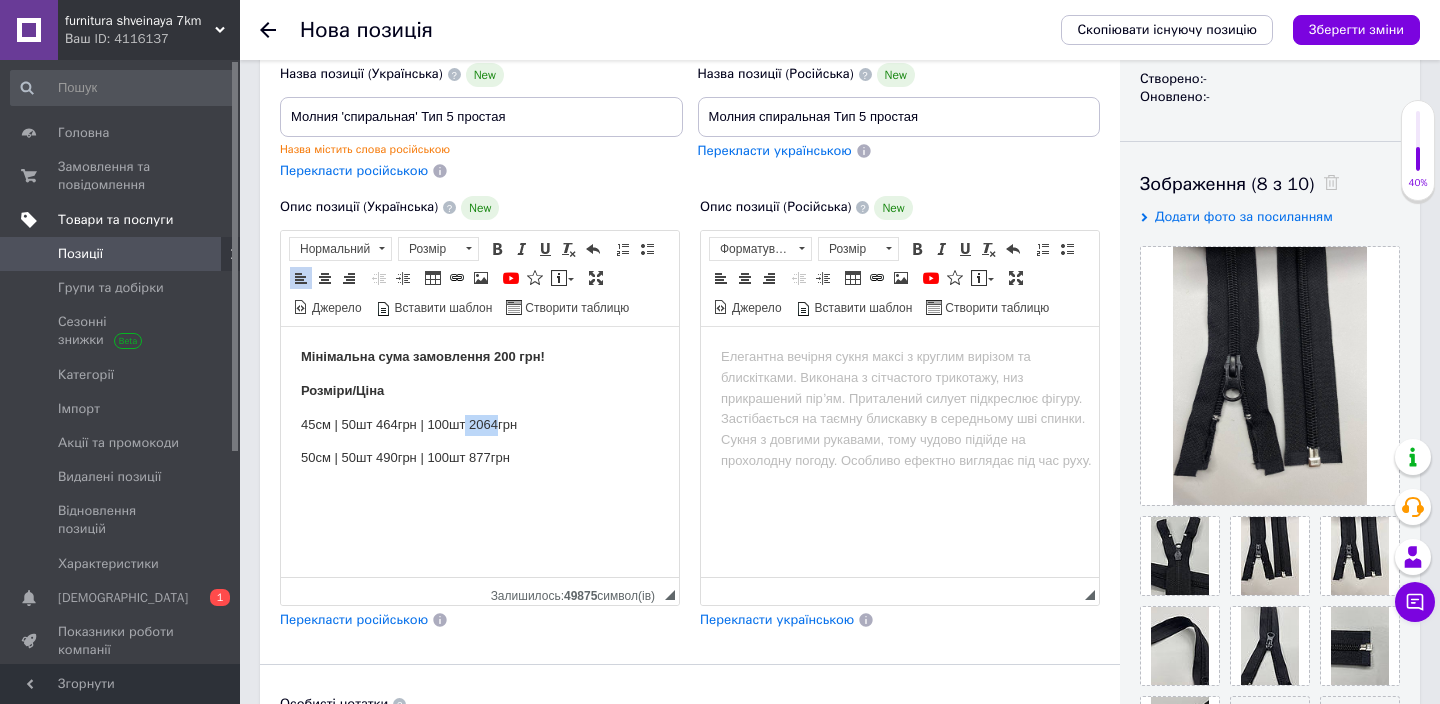 drag, startPoint x: 498, startPoint y: 429, endPoint x: 465, endPoint y: 428, distance: 33.01515 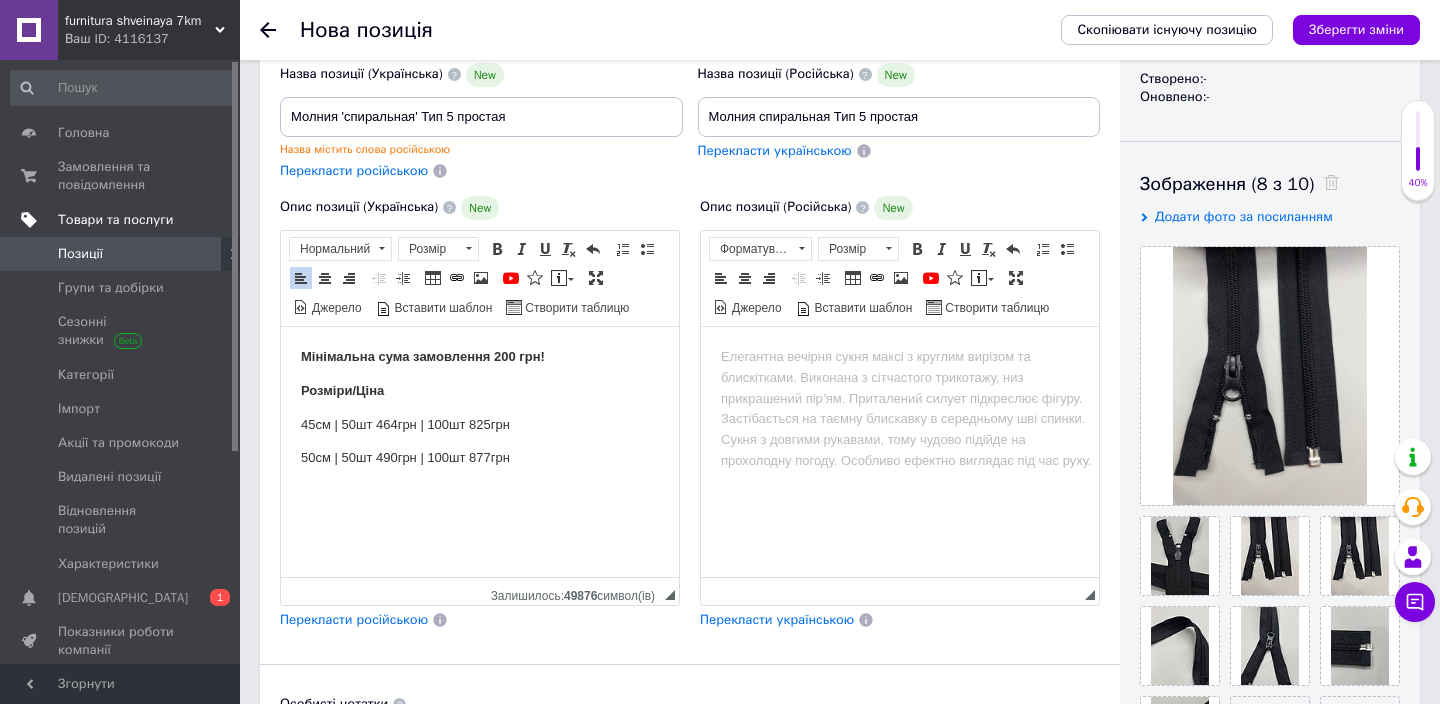 click on "50см | 50шт 490грн | 100шт 877грн" at bounding box center [480, 457] 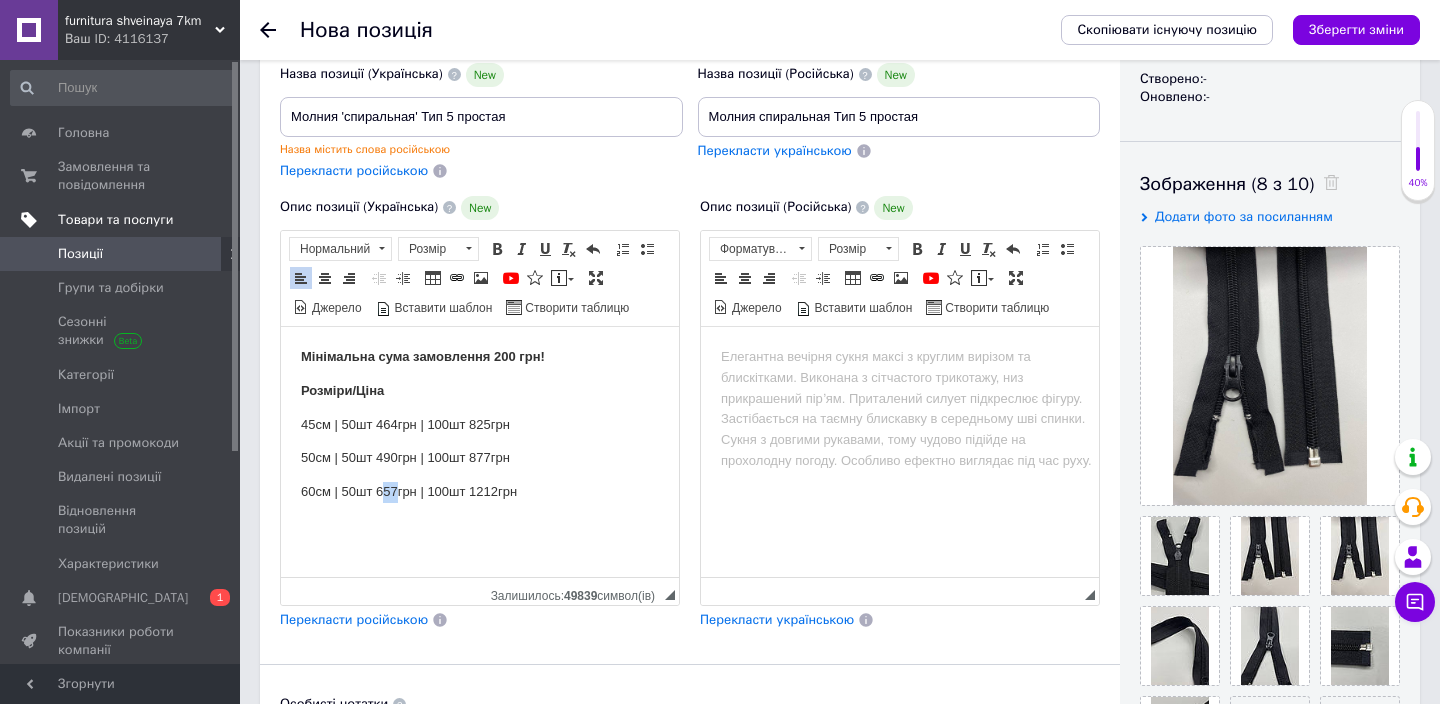 drag, startPoint x: 398, startPoint y: 487, endPoint x: 380, endPoint y: 485, distance: 18.110771 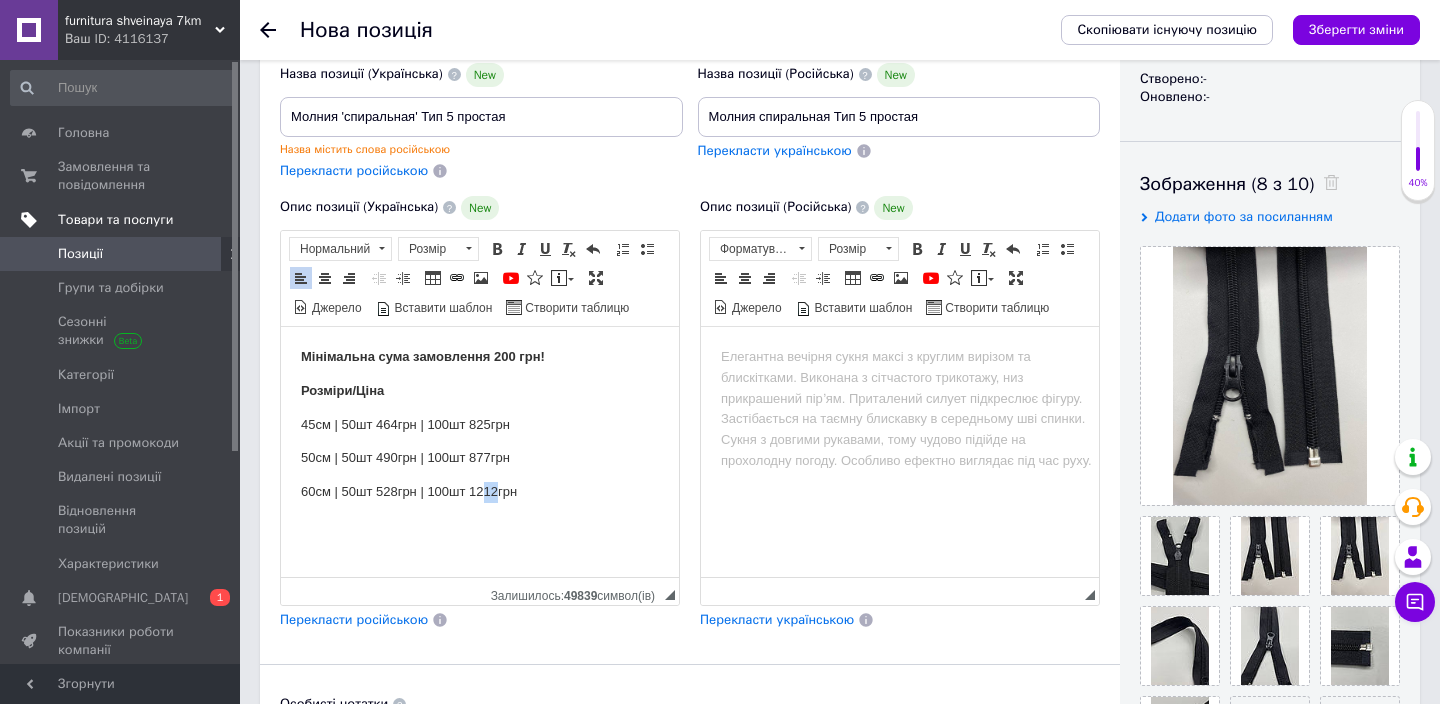 drag, startPoint x: 499, startPoint y: 493, endPoint x: 483, endPoint y: 492, distance: 16.03122 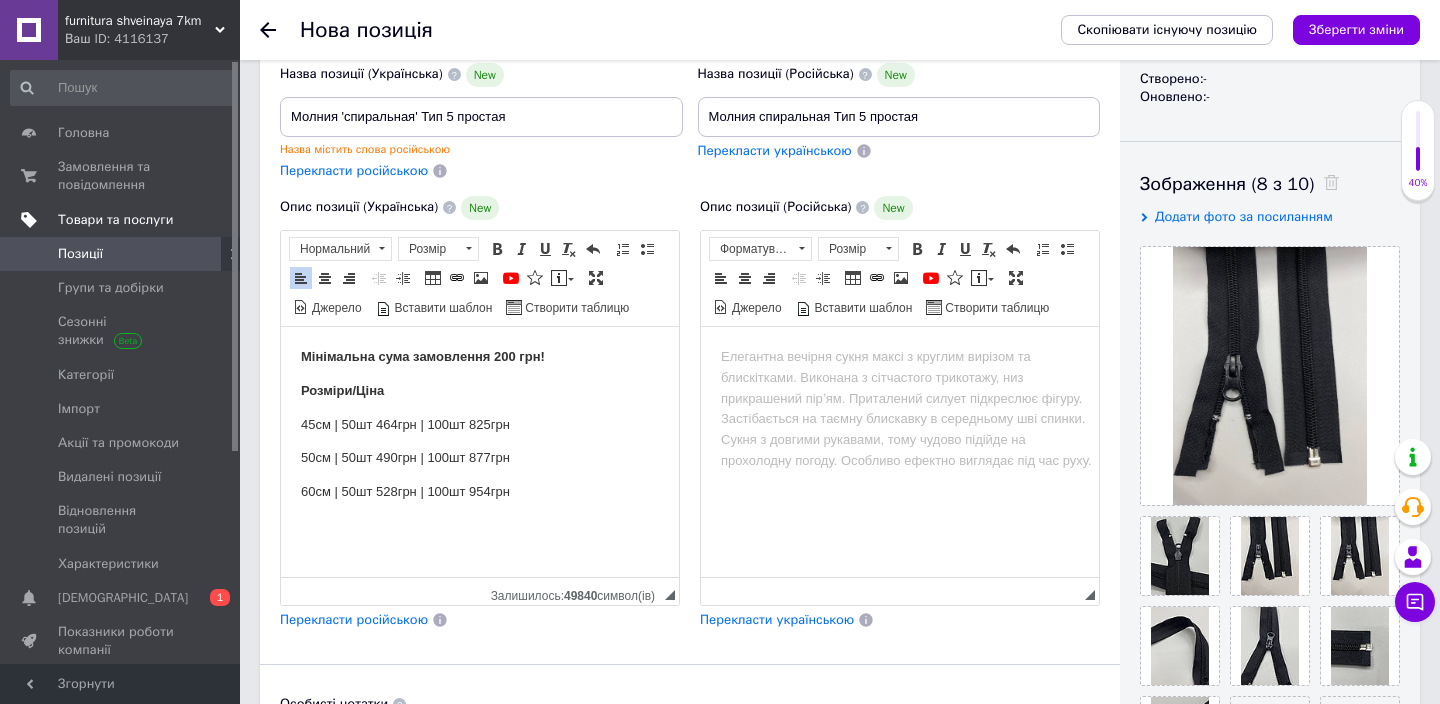 click on "60см | 50шт 528грн | 100шт 954грн" at bounding box center [480, 491] 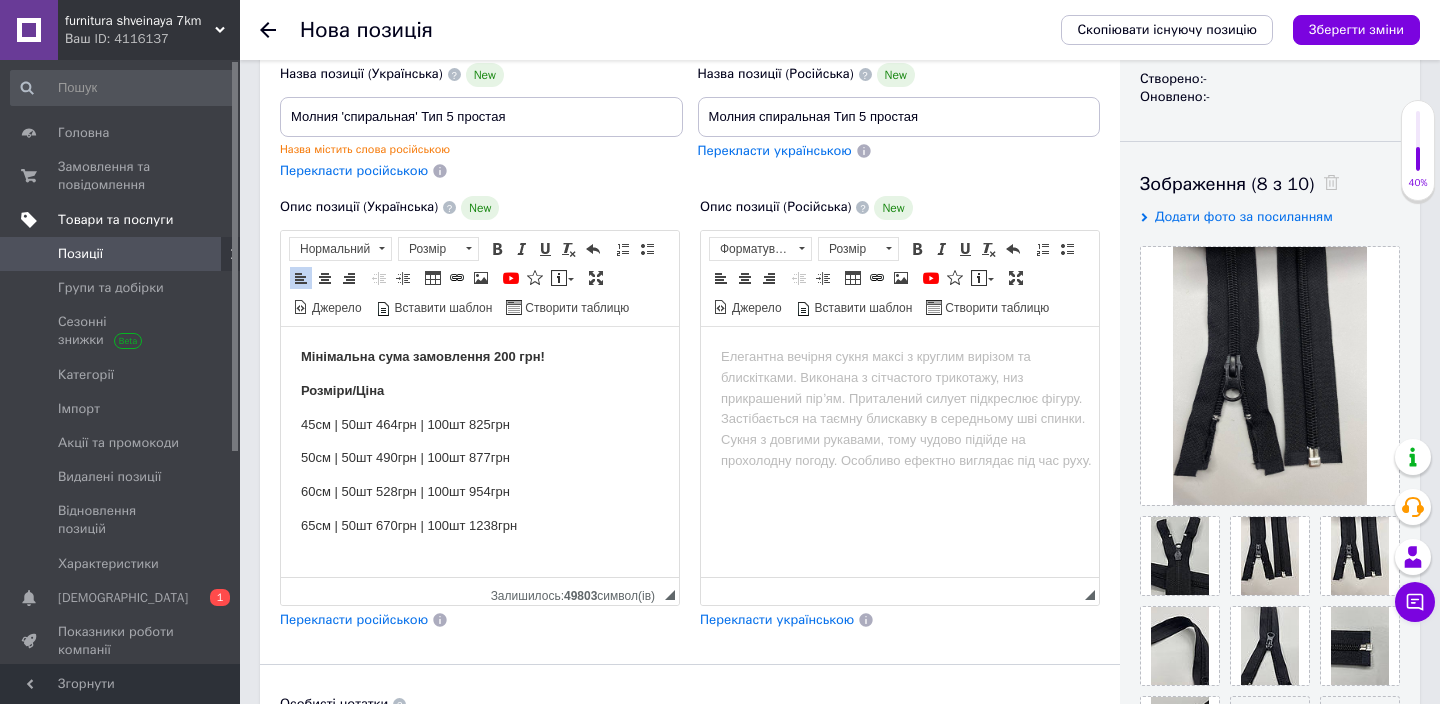 click on "65см | 50шт 670грн | 100шт 1238грн" at bounding box center (480, 525) 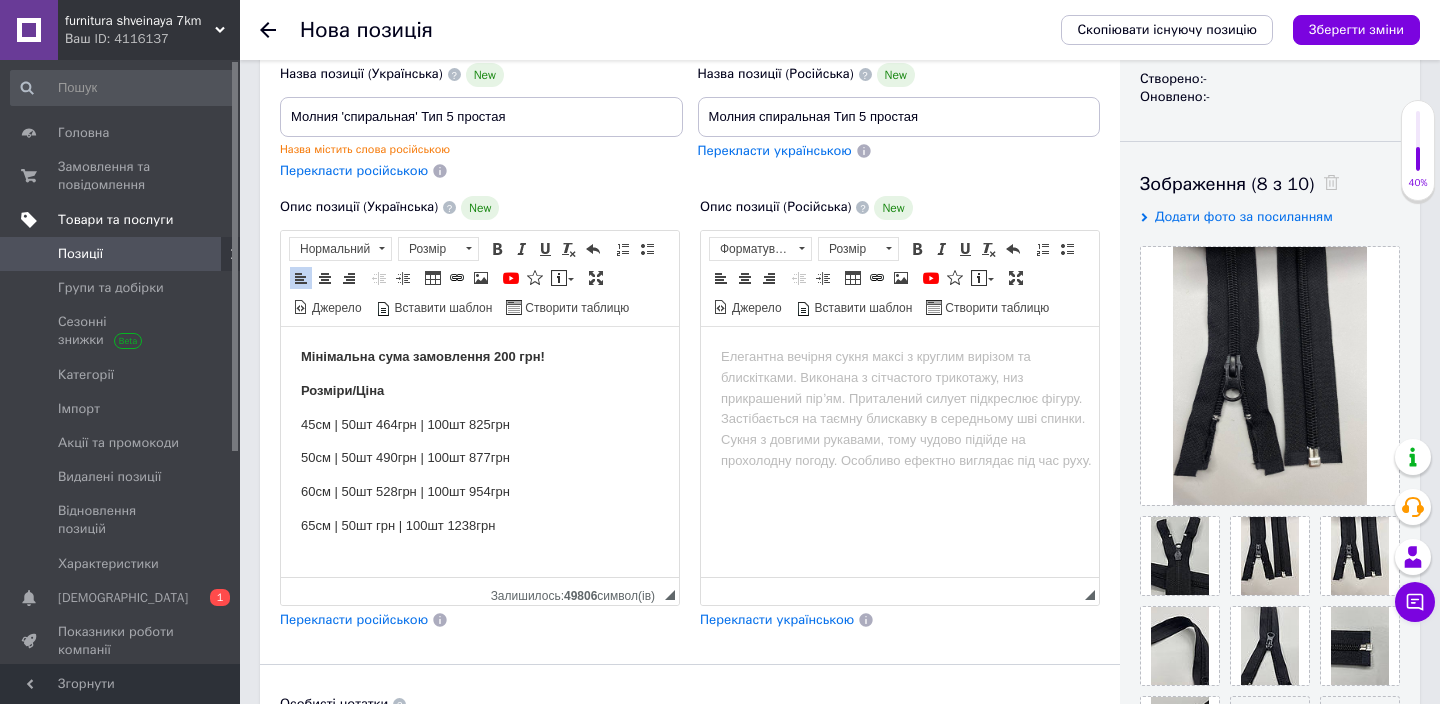 click on "65см | 50шт грн | 100шт 1238грн" at bounding box center (480, 525) 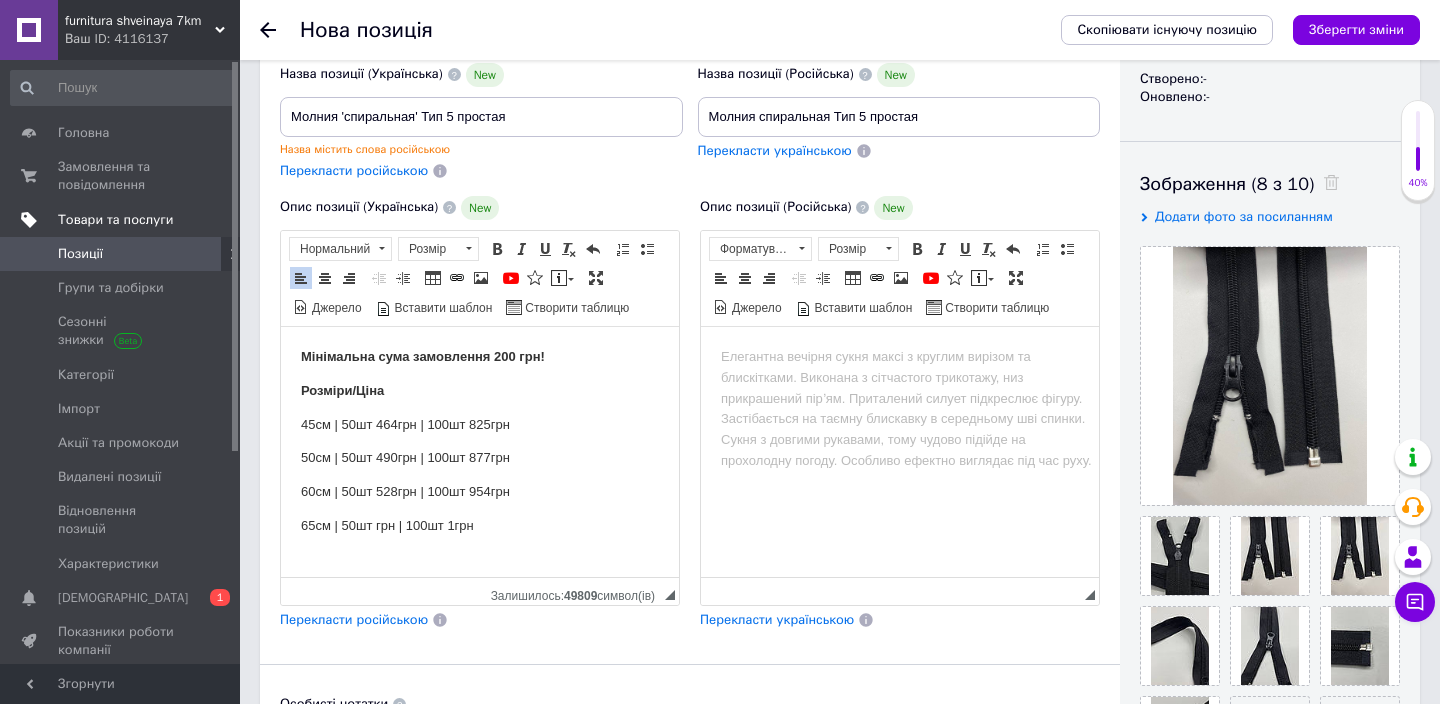 click on "65см | 50шт грн | 100шт 1грн" at bounding box center (480, 525) 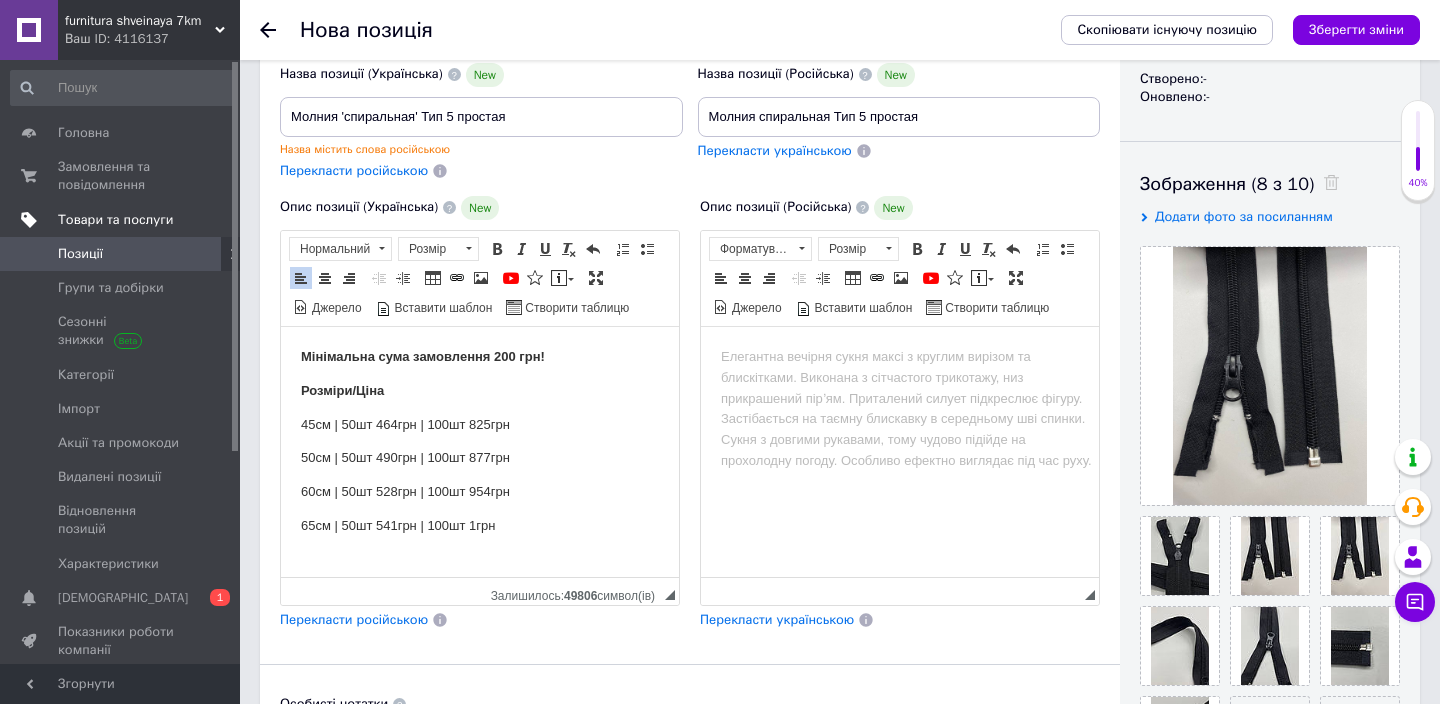 click on "65см | 50шт 541грн | 100шт 1грн" at bounding box center [480, 525] 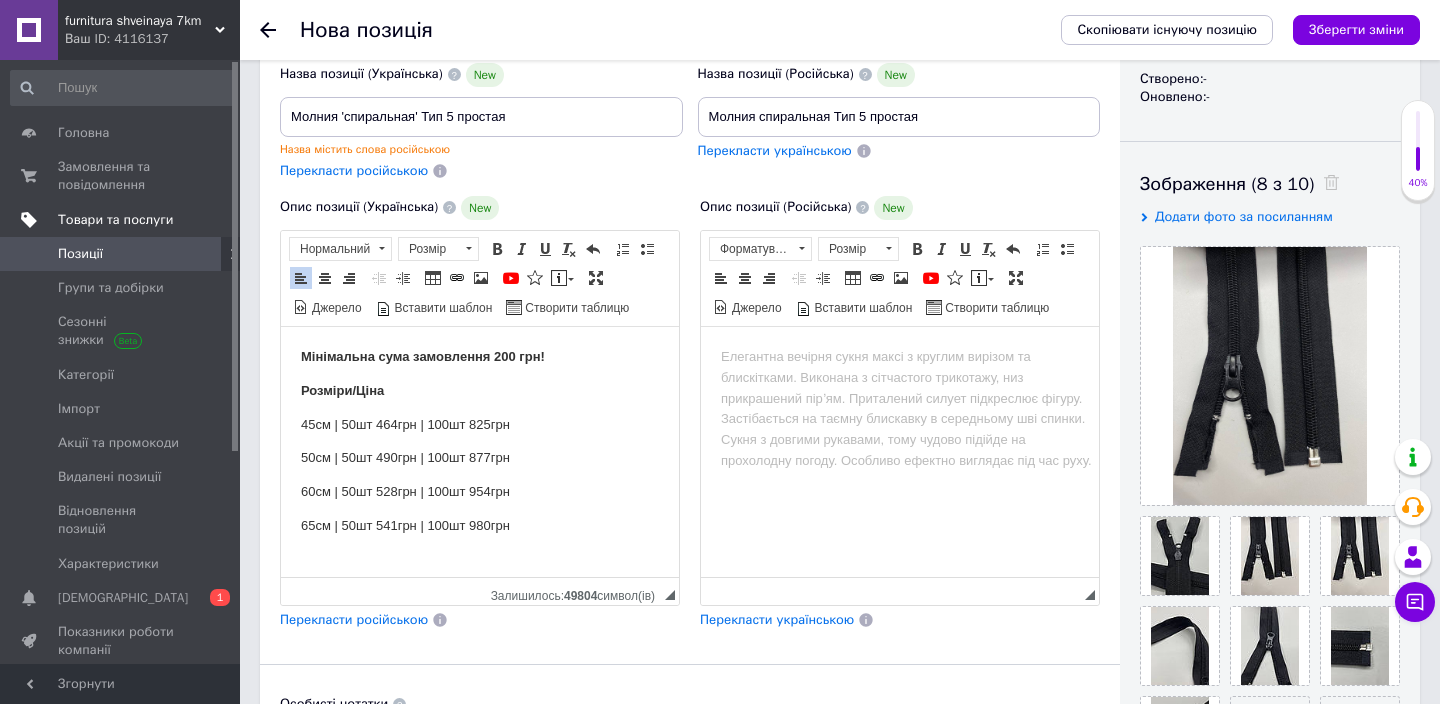 click on "Мінімальна сума замовлення 200 грн! Розміри/Ціна 45см | 50шт 464грн | 100шт 825грн 50см | 50шт 490грн | 100шт 877грн 60см | 50шт 528грн | 100шт 954грн 65см | 50шт 541грн | 100шт 980грн" at bounding box center (480, 458) 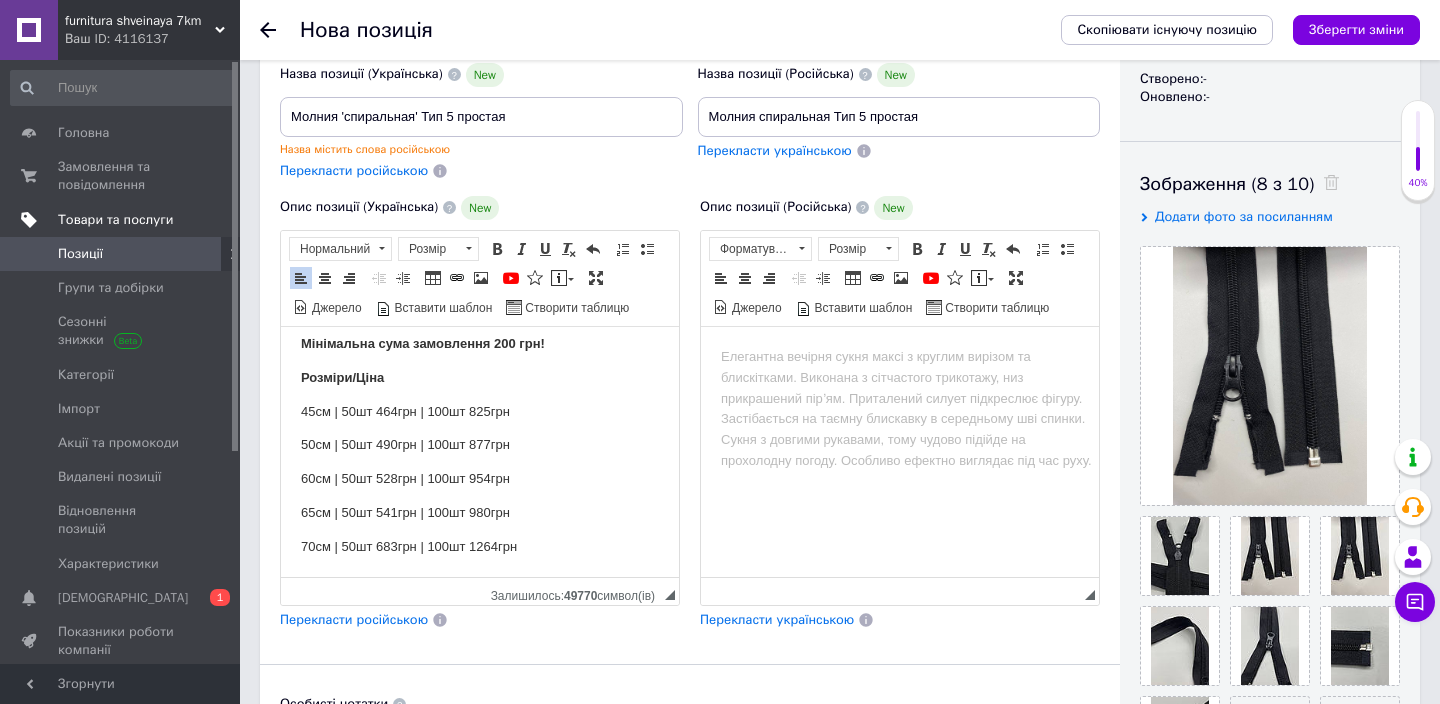 scroll, scrollTop: 9, scrollLeft: 0, axis: vertical 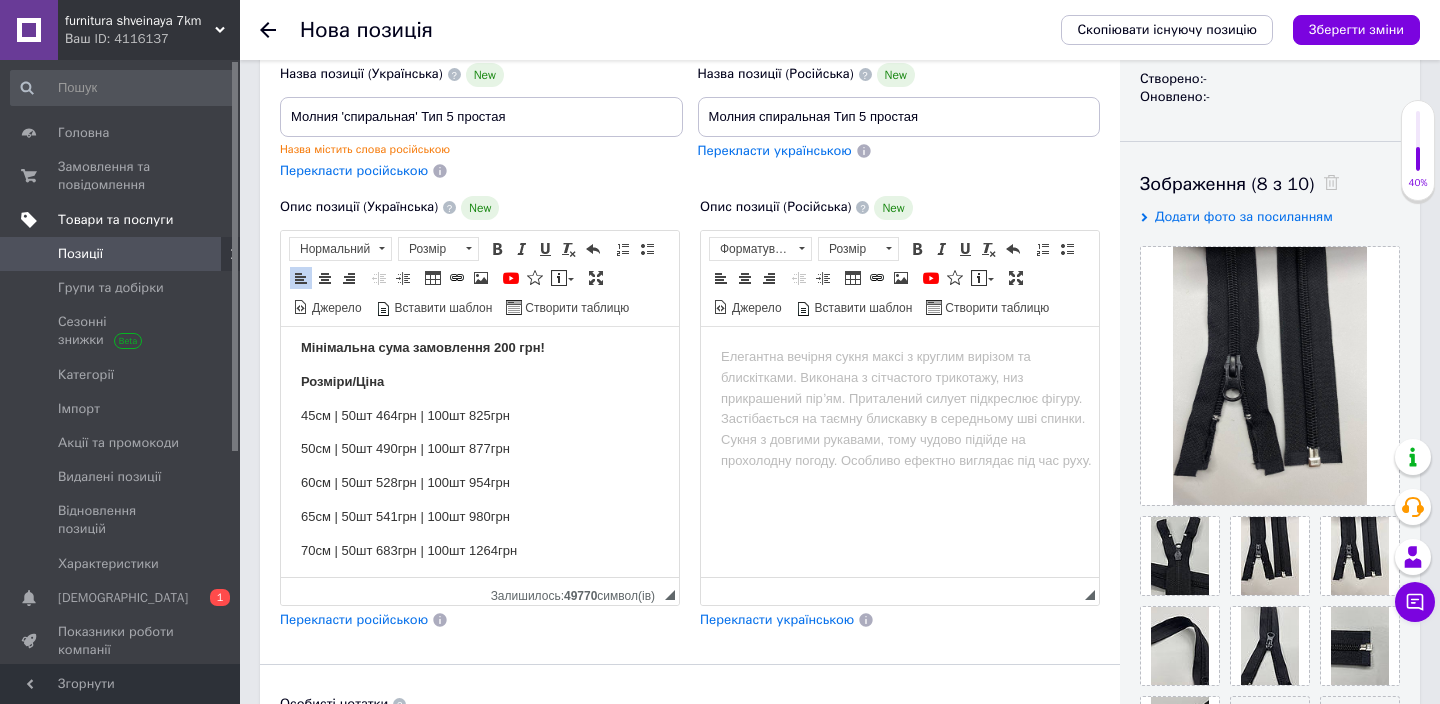 click on "70см | 50шт 683грн | 100шт 1264грн" at bounding box center (480, 550) 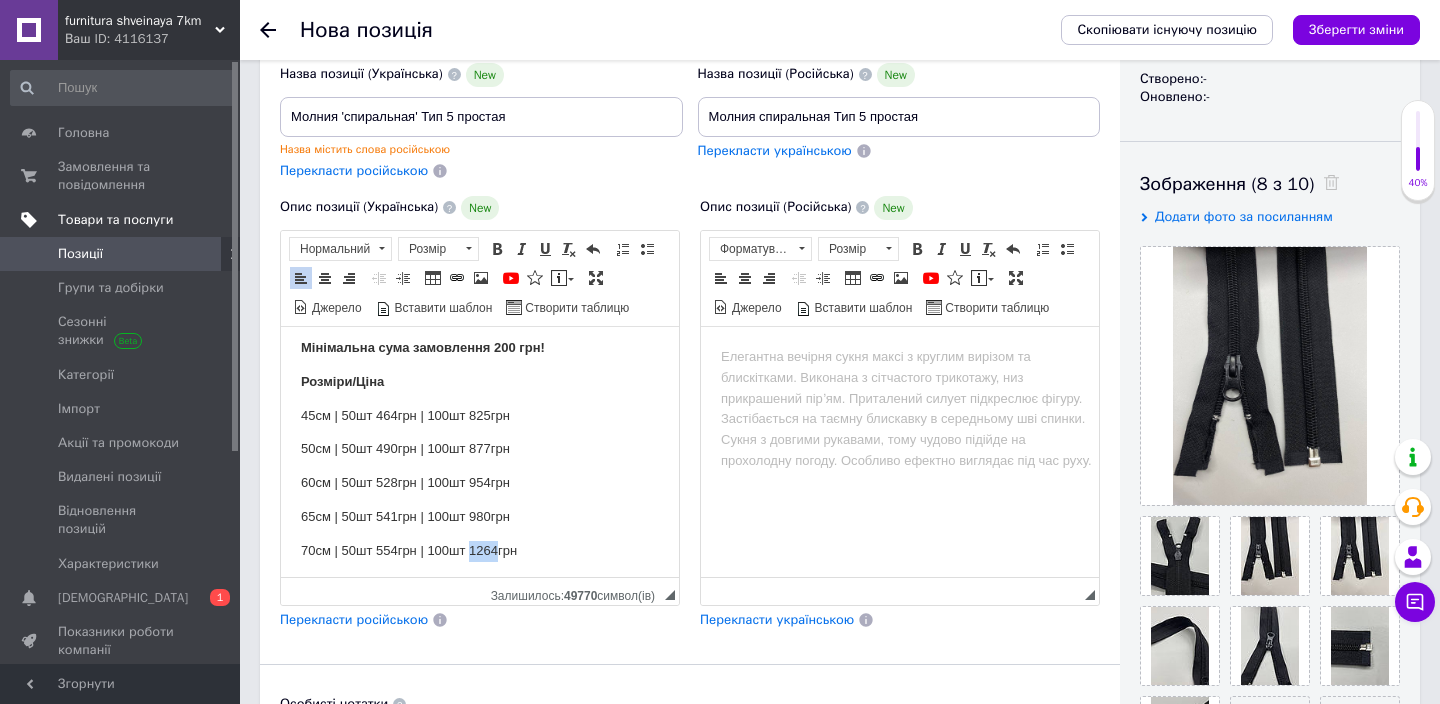 drag, startPoint x: 496, startPoint y: 548, endPoint x: 473, endPoint y: 541, distance: 24.04163 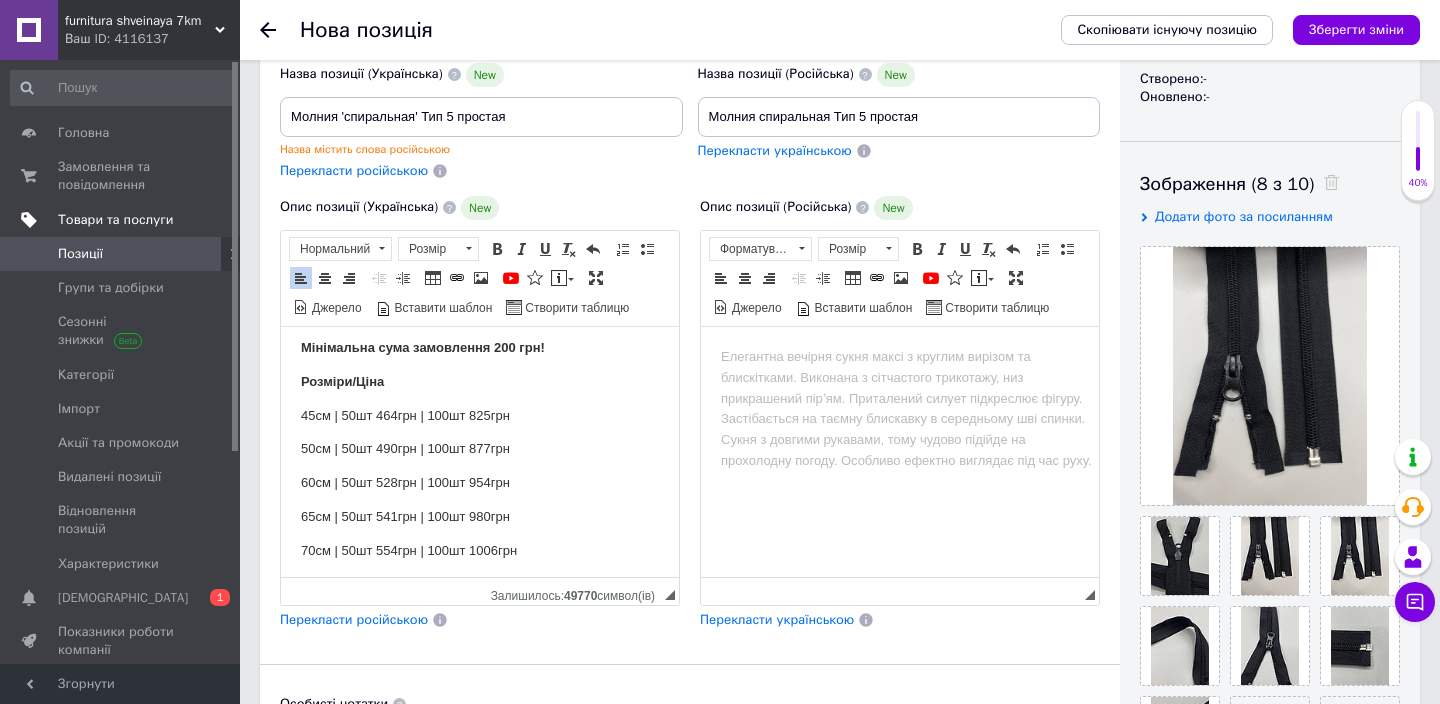 click on "70см | 50шт 554грн | 100шт 1006грн" at bounding box center [480, 550] 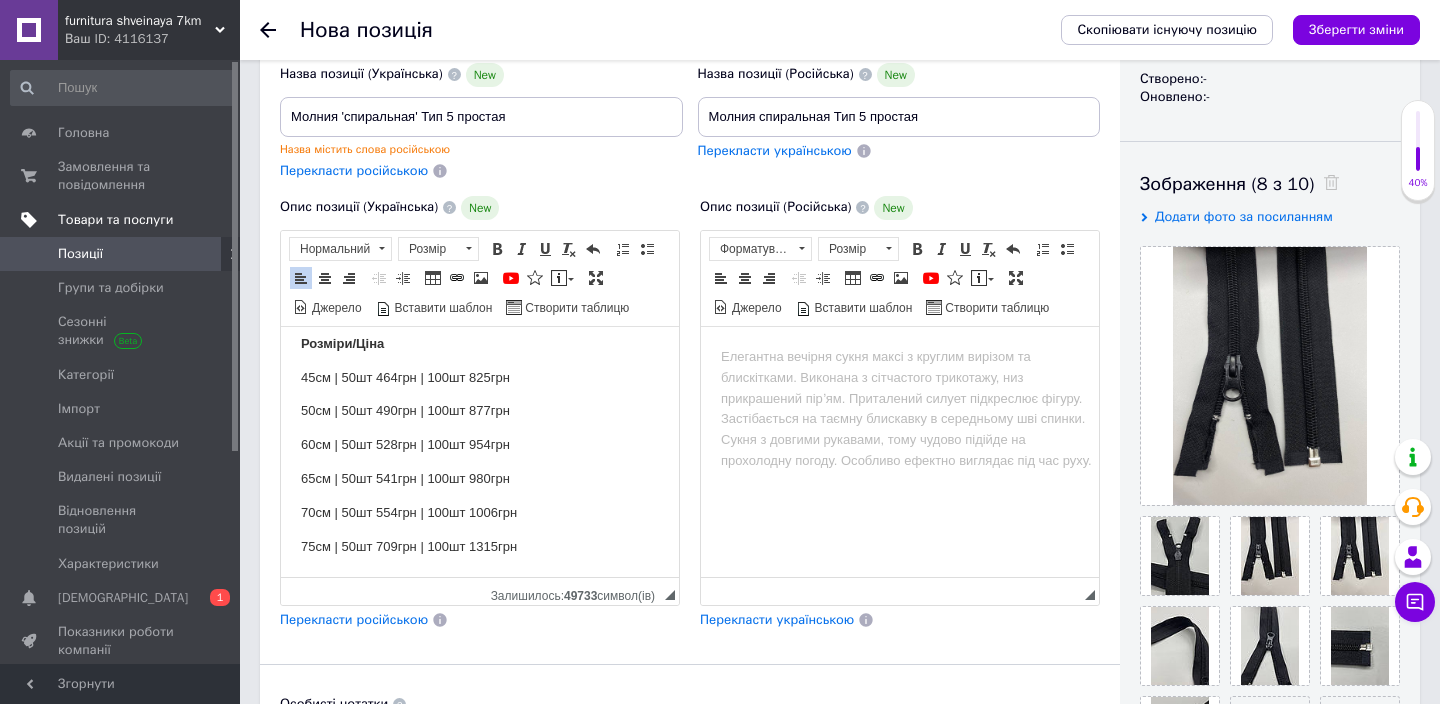 scroll, scrollTop: 46, scrollLeft: 0, axis: vertical 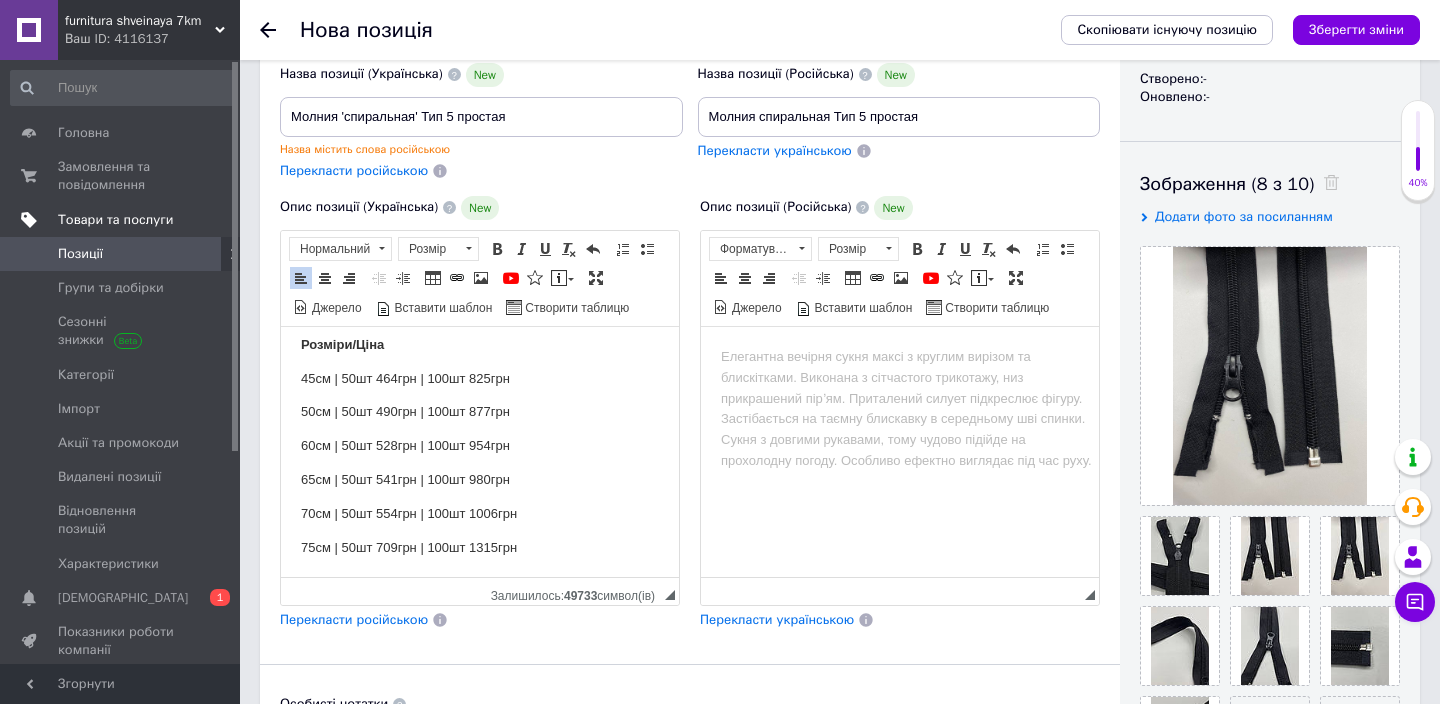 click on "75см | 50шт 709грн | 100шт 1315грн" at bounding box center [480, 547] 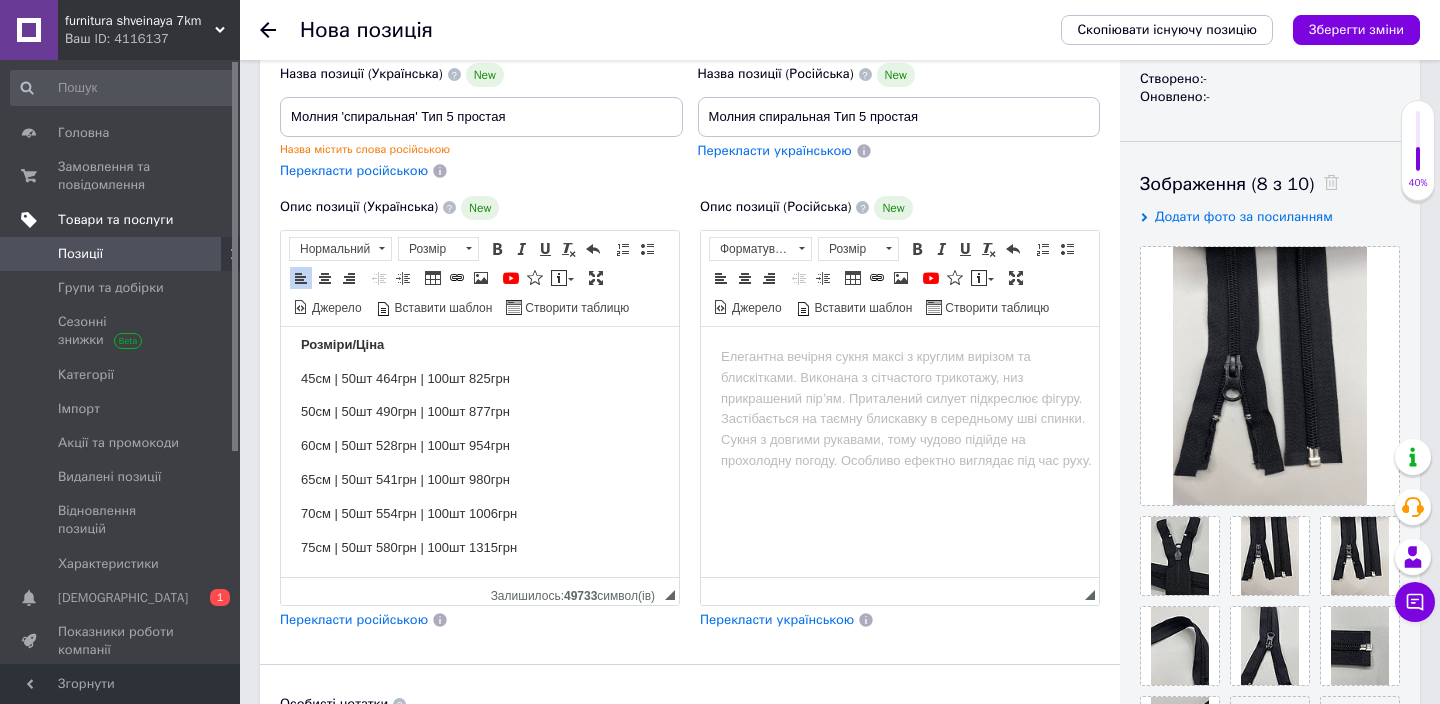 click on "75см | 50шт 580грн | 100шт 1315грн" at bounding box center (480, 547) 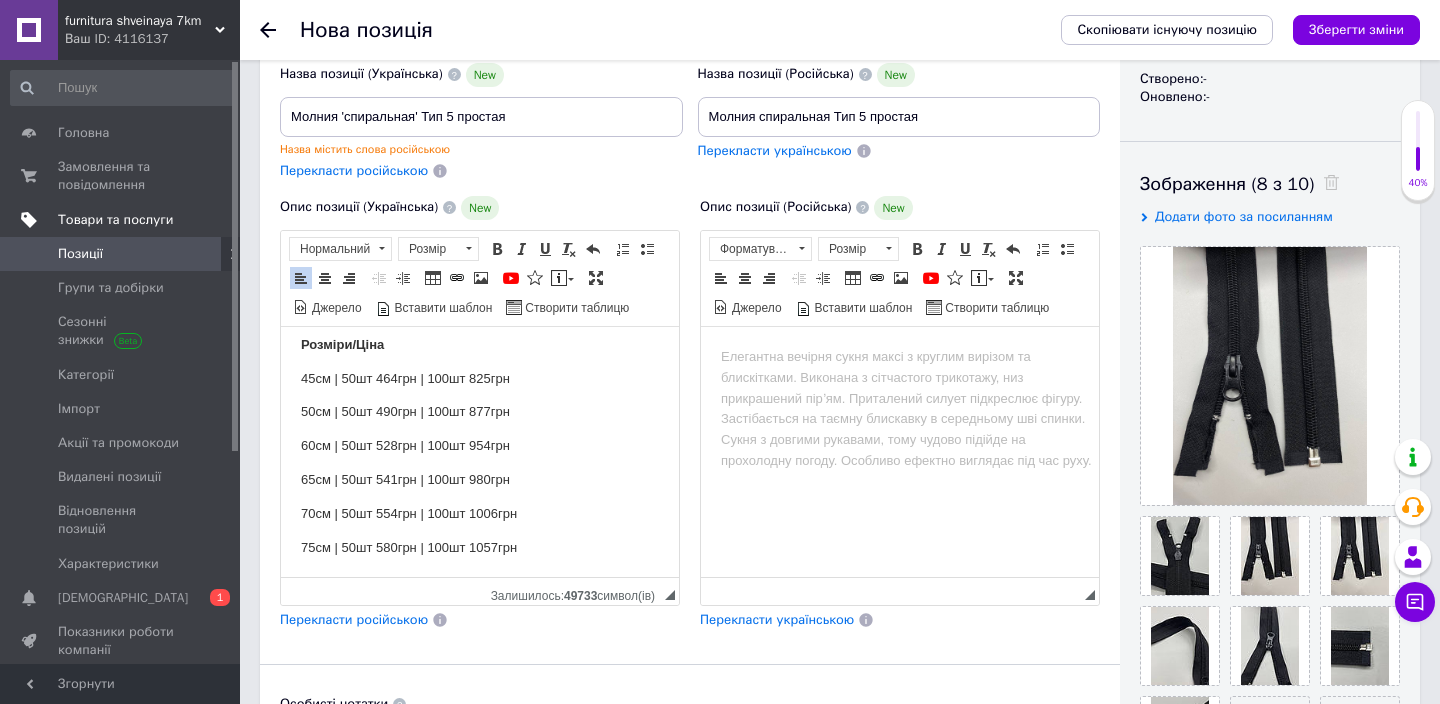 click on "75см | 50шт 580грн | 100шт 1057грн" at bounding box center (480, 547) 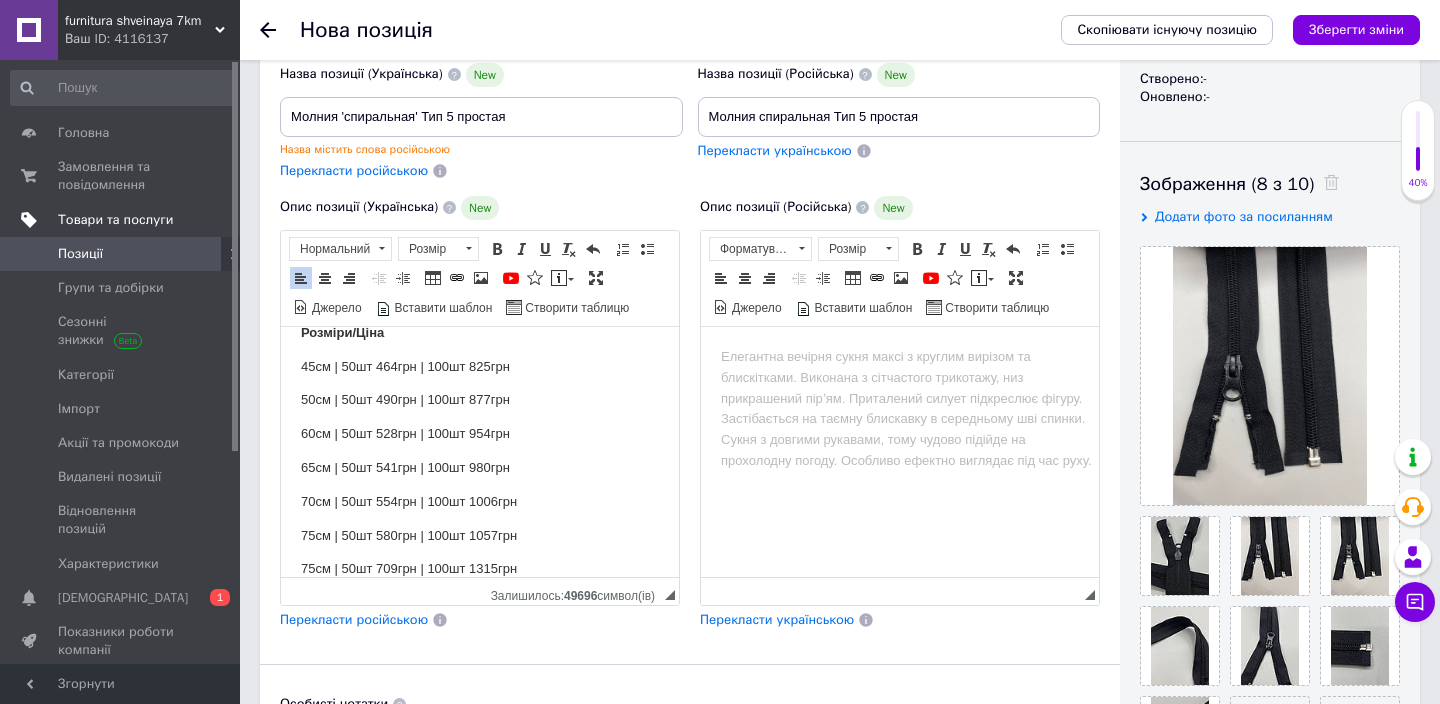 scroll, scrollTop: 81, scrollLeft: 0, axis: vertical 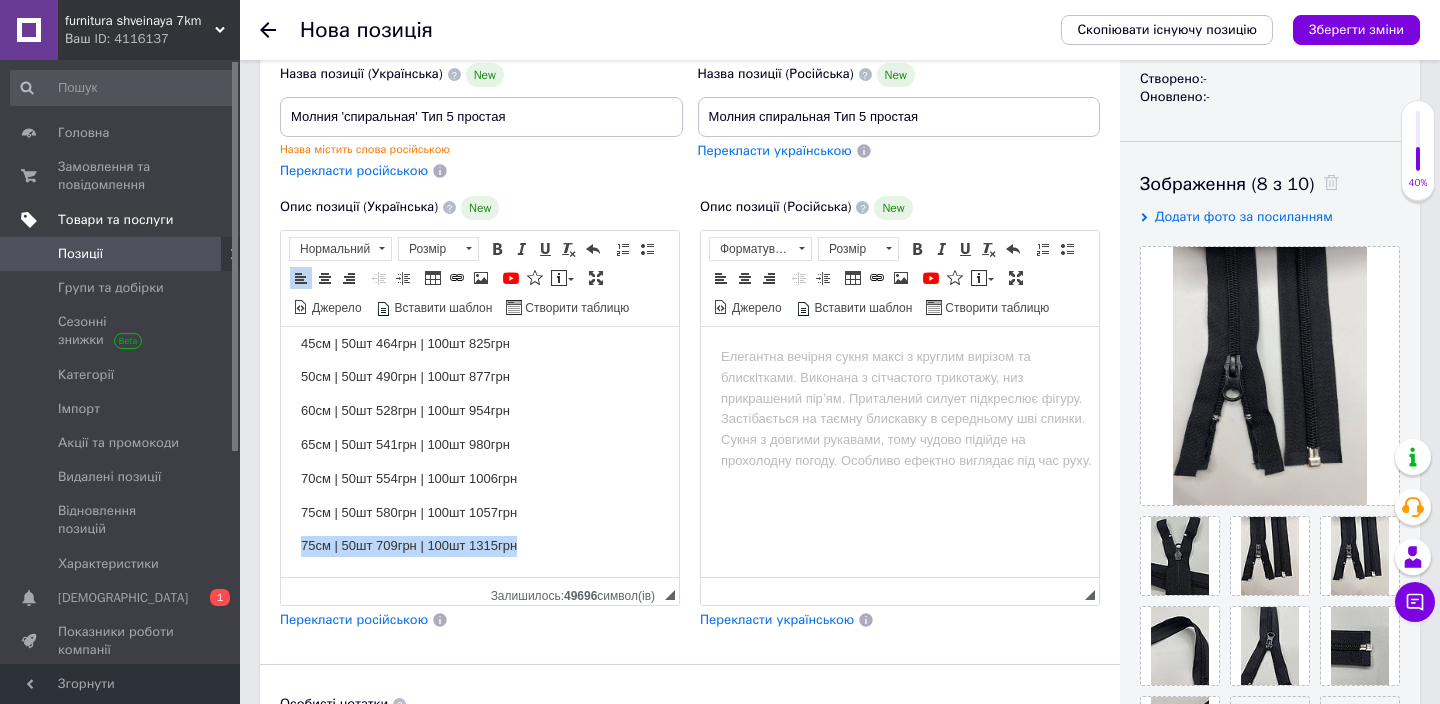 drag, startPoint x: 519, startPoint y: 573, endPoint x: 298, endPoint y: 540, distance: 223.45021 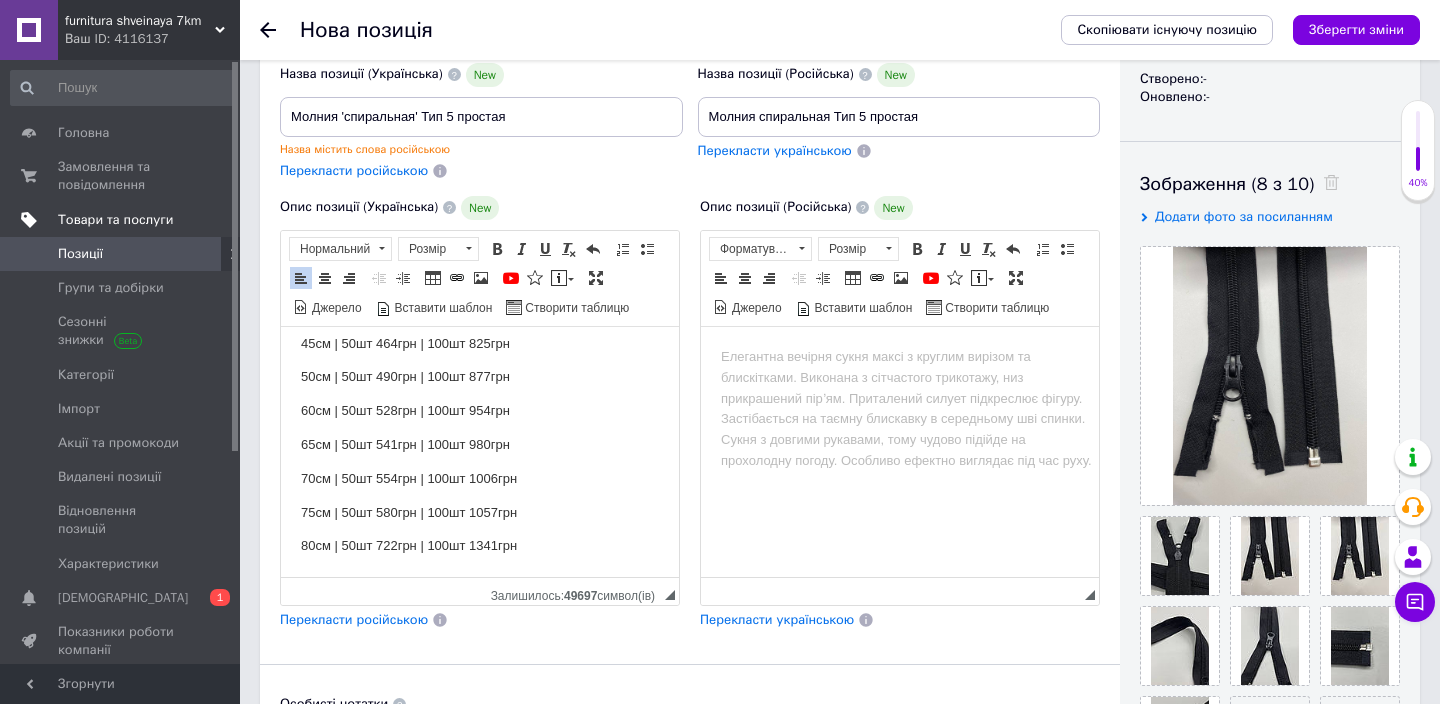 click on "80см | 50шт 722грн | 100шт 1341грн" at bounding box center (480, 545) 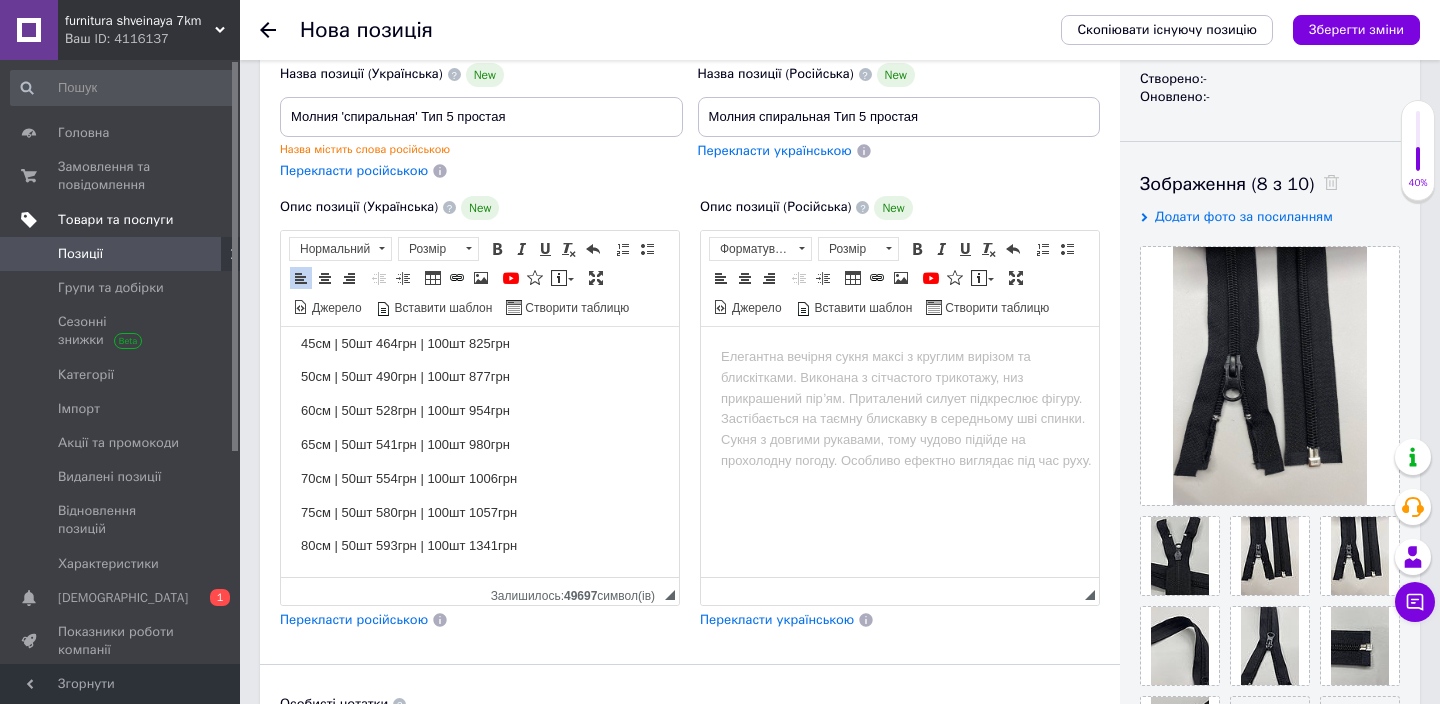 click on "80см | 50шт 593грн | 100шт 1341грн" at bounding box center (480, 545) 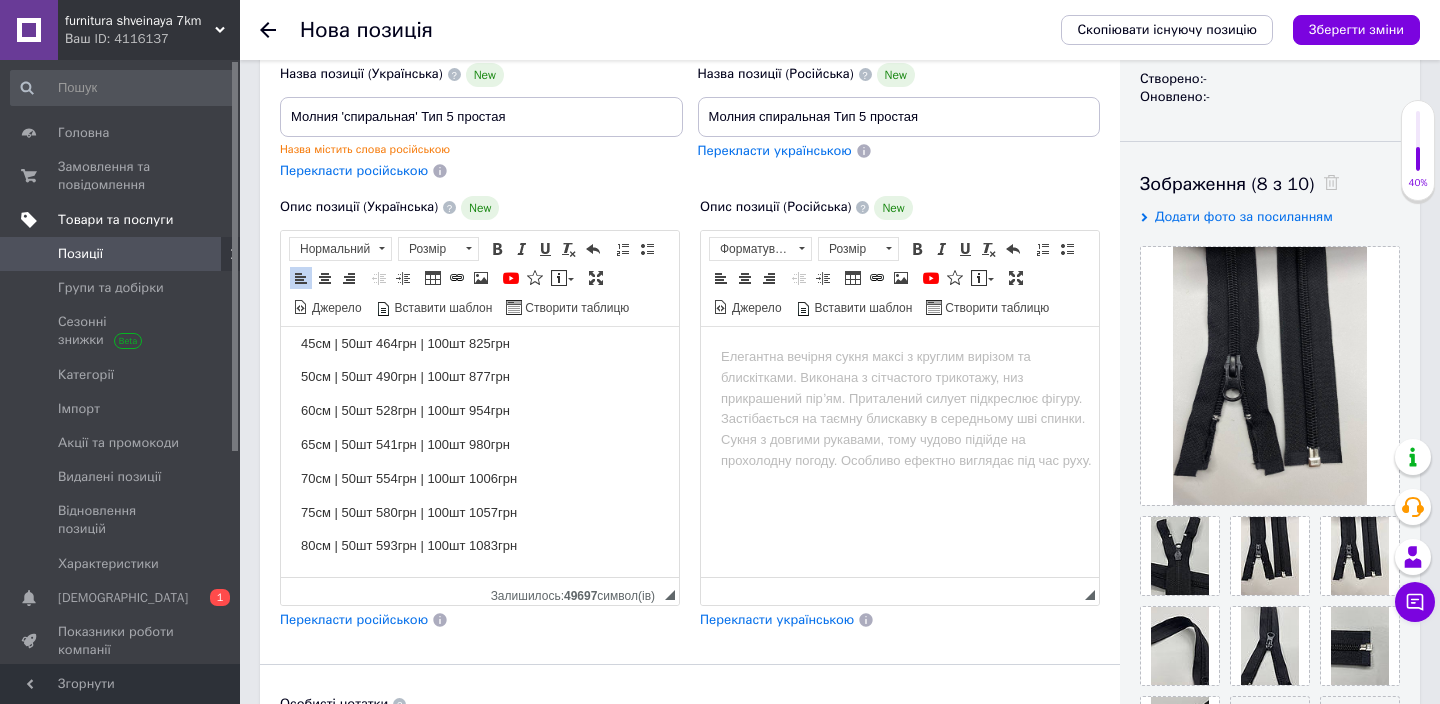 click on "80см | 50шт 593грн | 100шт 1083грн" at bounding box center [480, 545] 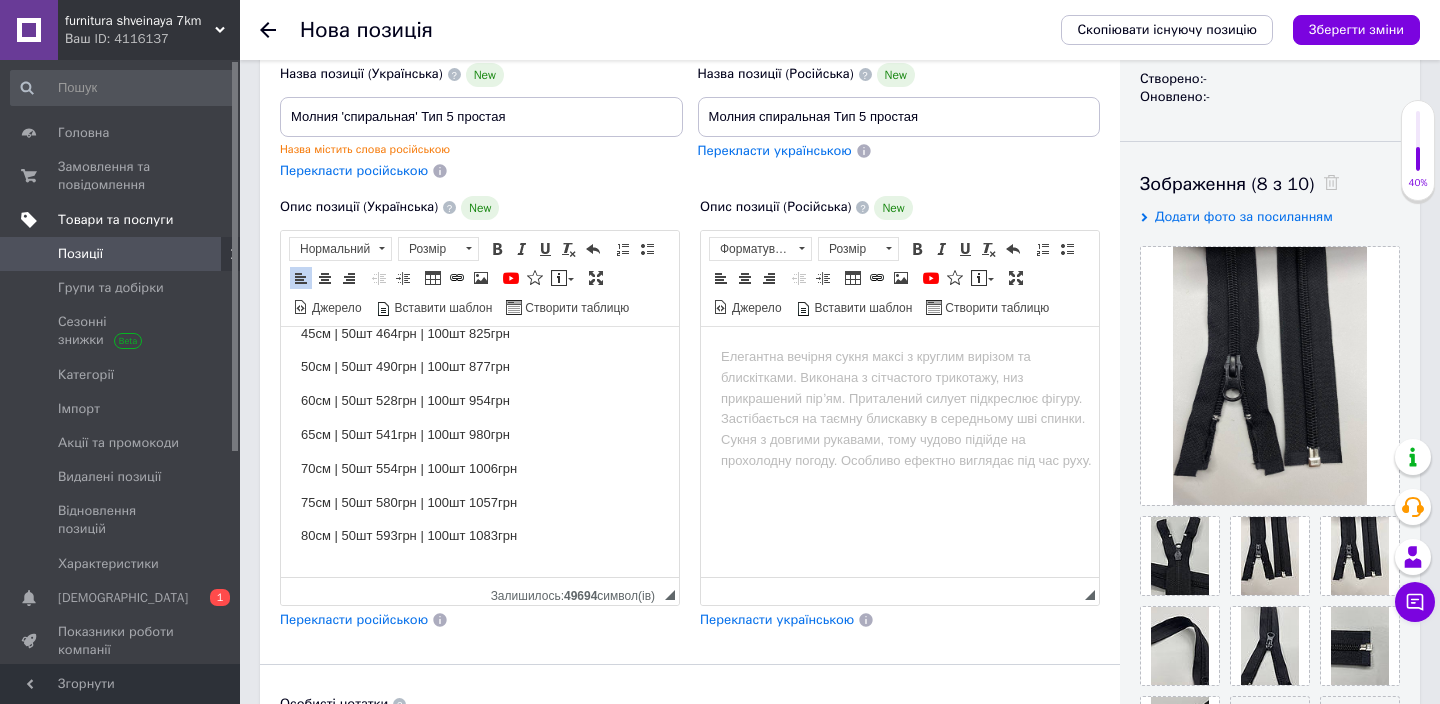 click on "Мінімальна сума замовлення 200 грн! Розміри/Ціна 45см | 50шт 464грн | 100шт 825грн 50см | 50шт 490грн | 100шт 877грн 60см | 50шт 528грн | 100шт 954грн 65см | 50шт 541грн | 100шт 980грн 70см | 50шт 554грн | 100шт 1006грн 75см | 50шт 580грн | 100шт 1057грн 80см | 50шт 593грн | 100шт 1083грн" at bounding box center (480, 417) 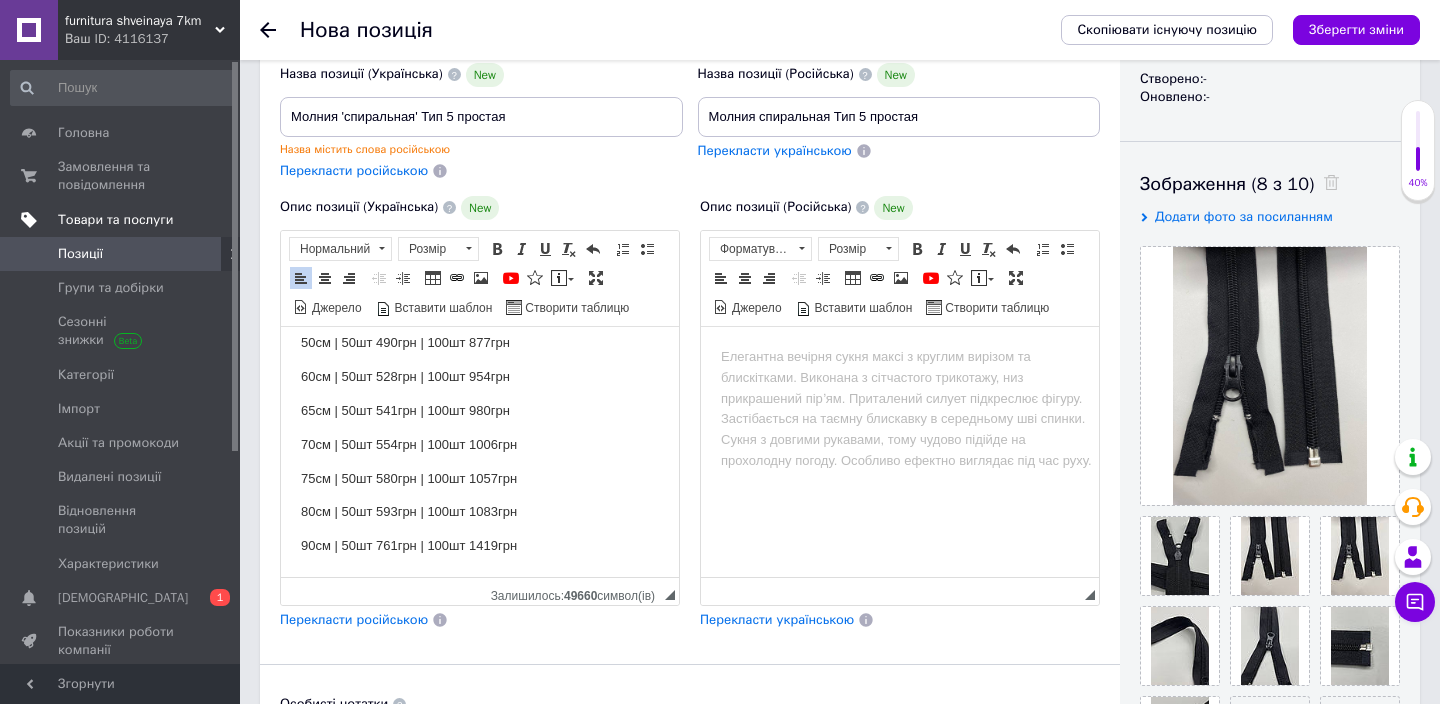 scroll, scrollTop: 114, scrollLeft: 0, axis: vertical 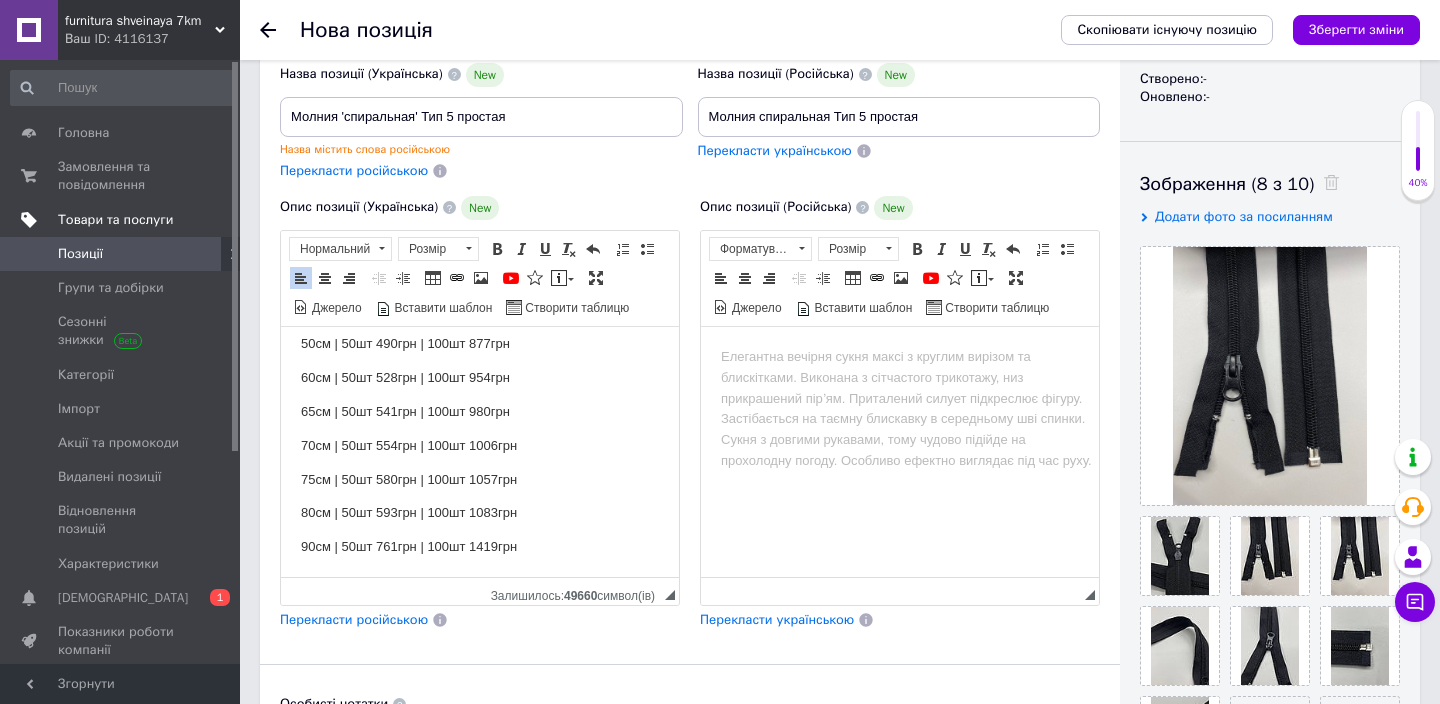 drag, startPoint x: 394, startPoint y: 550, endPoint x: 673, endPoint y: 914, distance: 458.62512 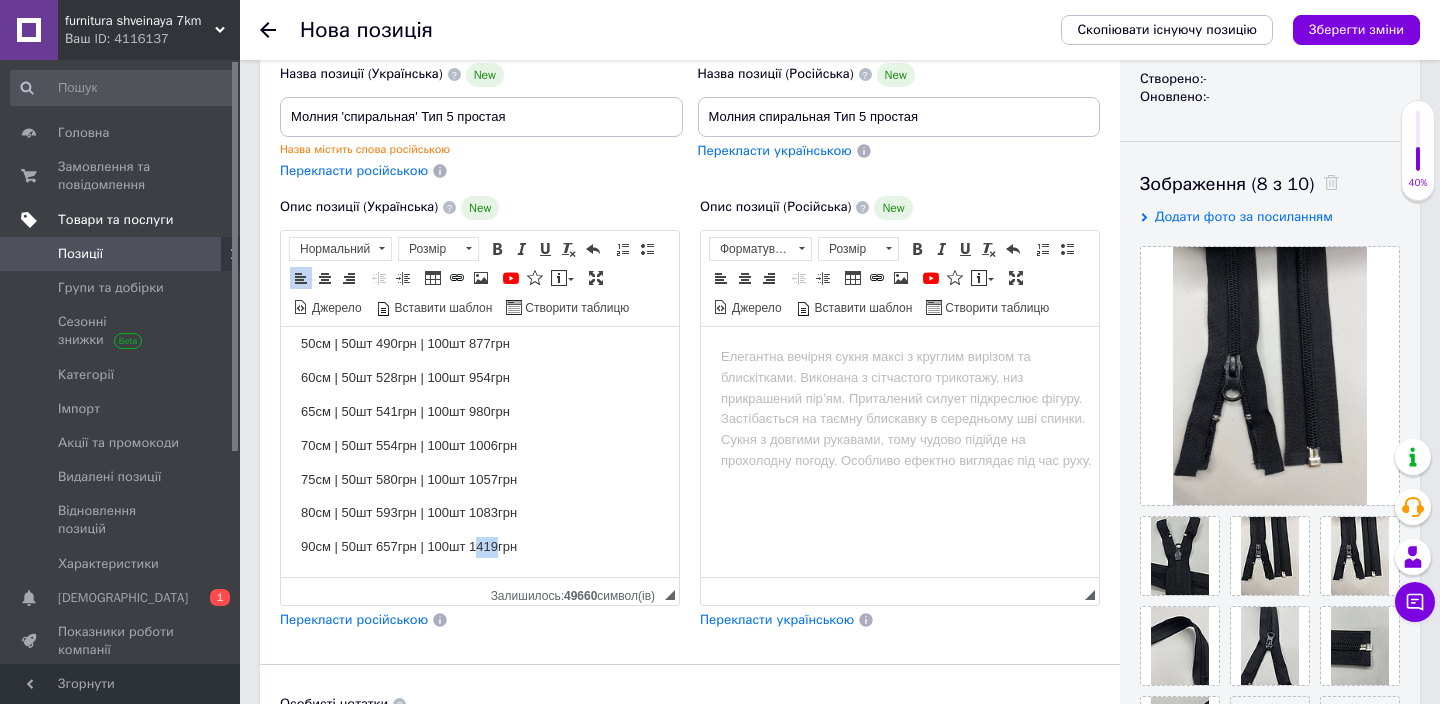 drag, startPoint x: 499, startPoint y: 545, endPoint x: 480, endPoint y: 542, distance: 19.235384 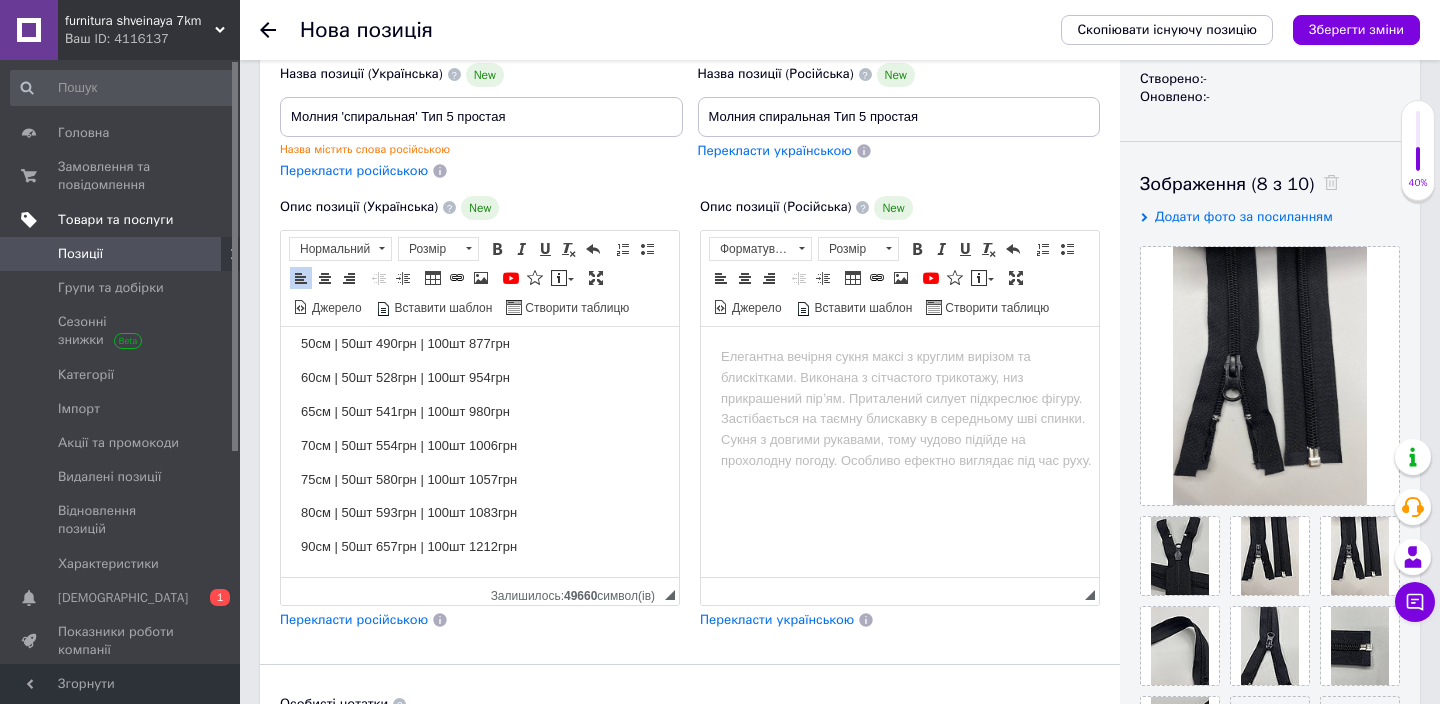 click on "90см | 50шт 657грн | 100шт 1212грн" at bounding box center (480, 546) 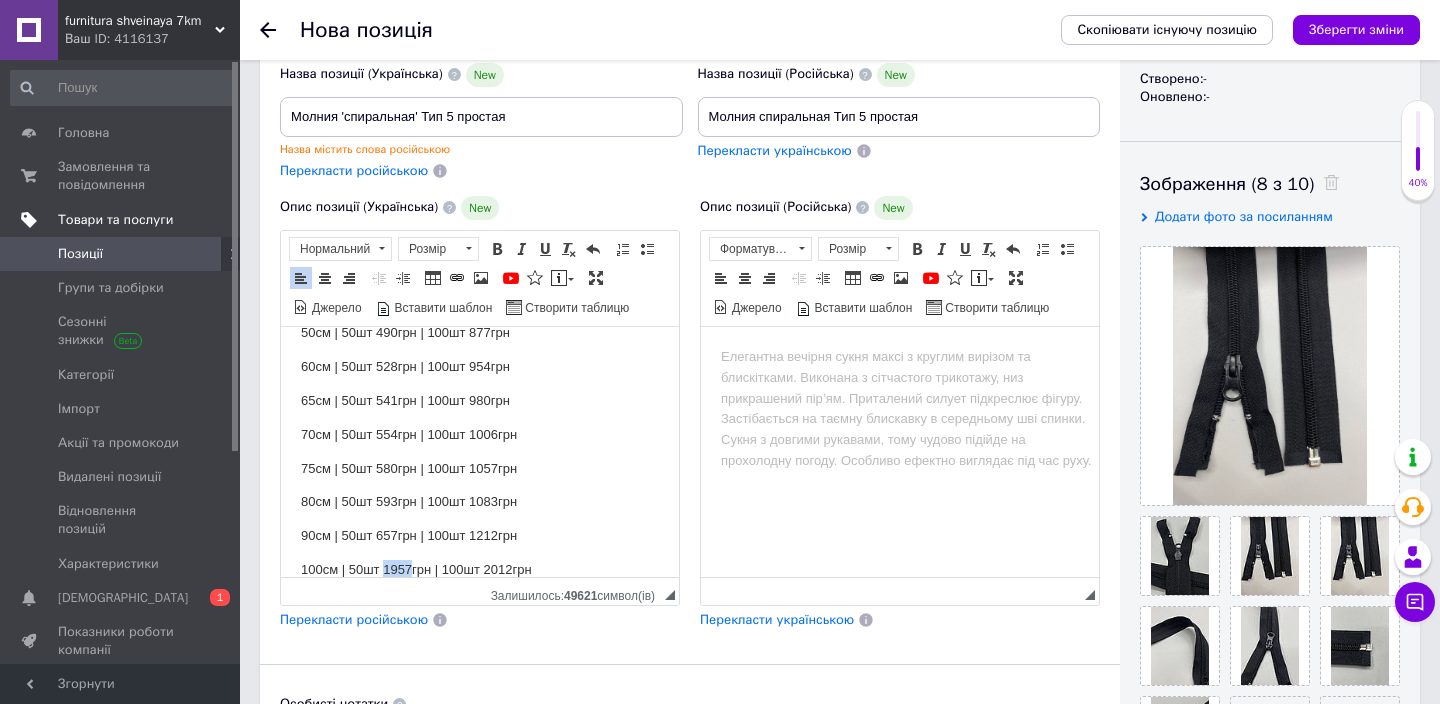 drag, startPoint x: 411, startPoint y: 565, endPoint x: 384, endPoint y: 560, distance: 27.45906 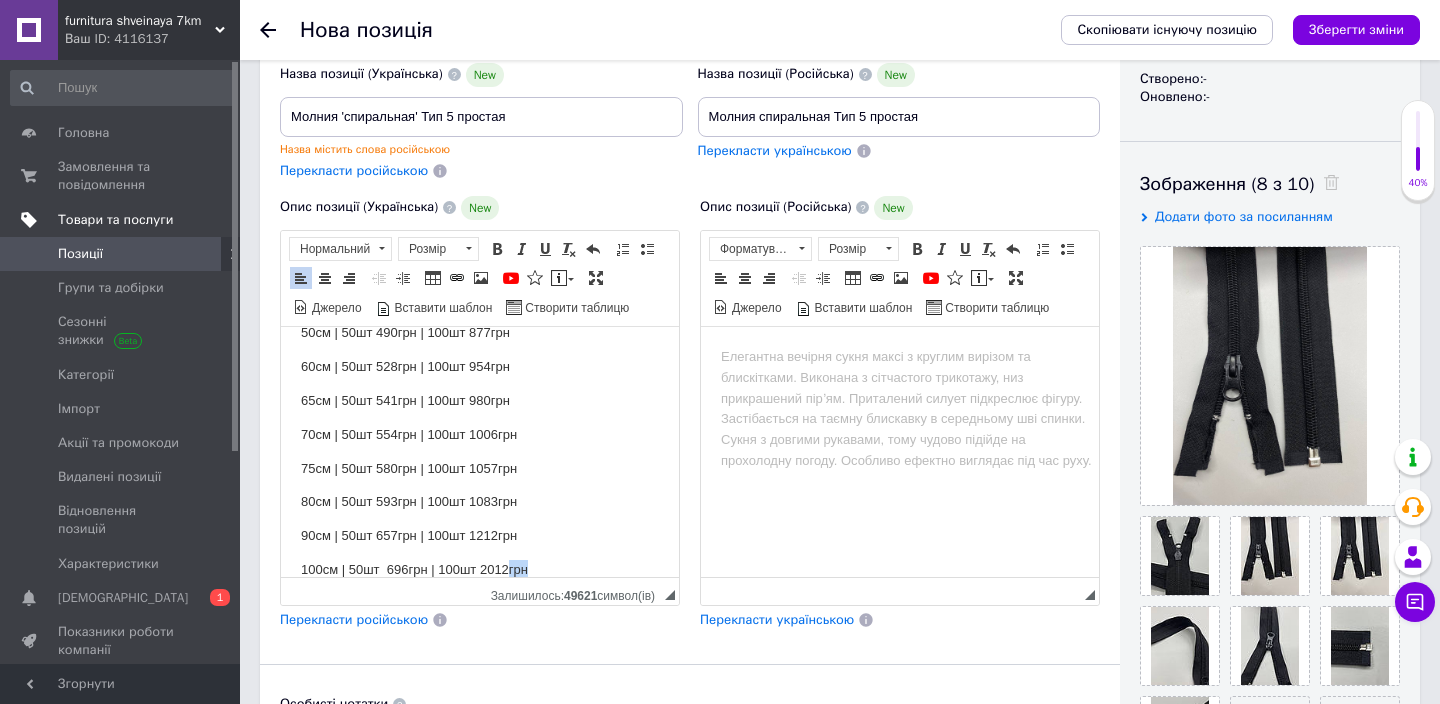 scroll, scrollTop: 149, scrollLeft: 0, axis: vertical 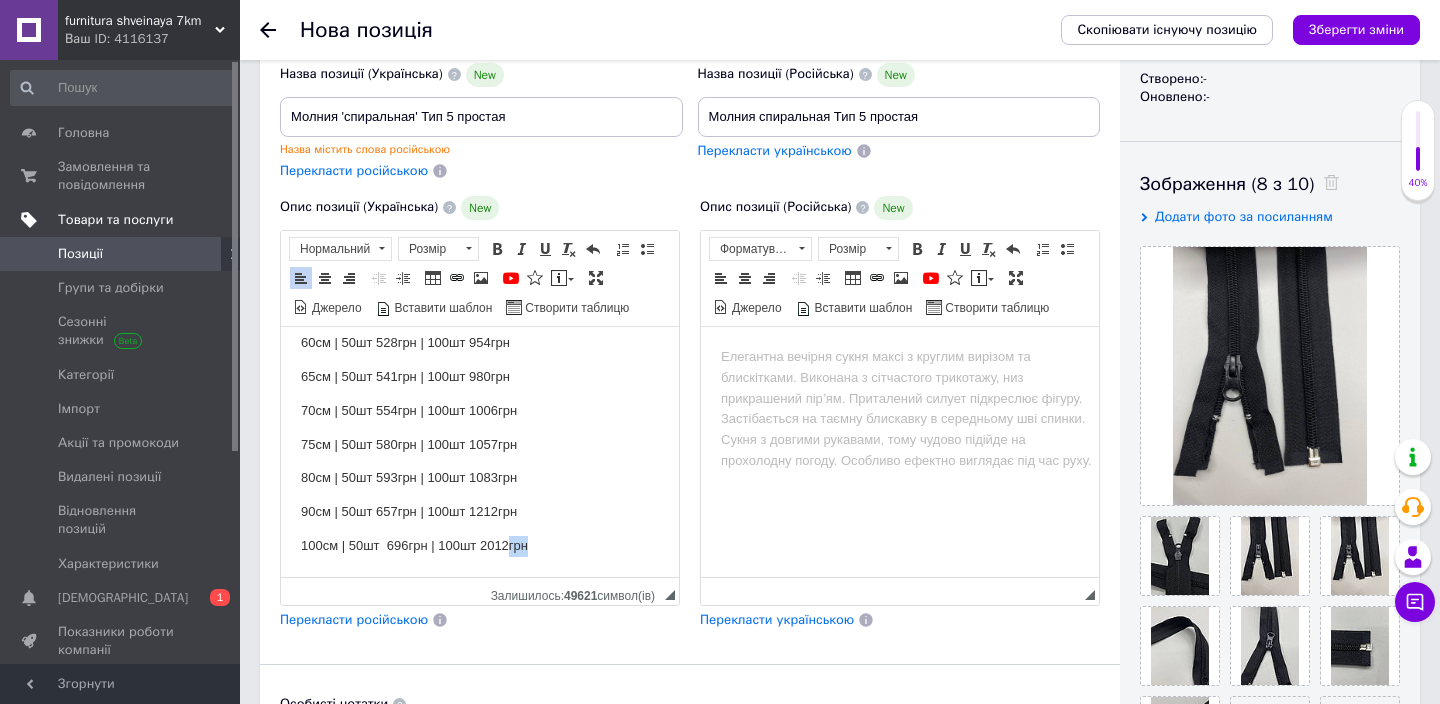 drag, startPoint x: 509, startPoint y: 572, endPoint x: 479, endPoint y: 563, distance: 31.320919 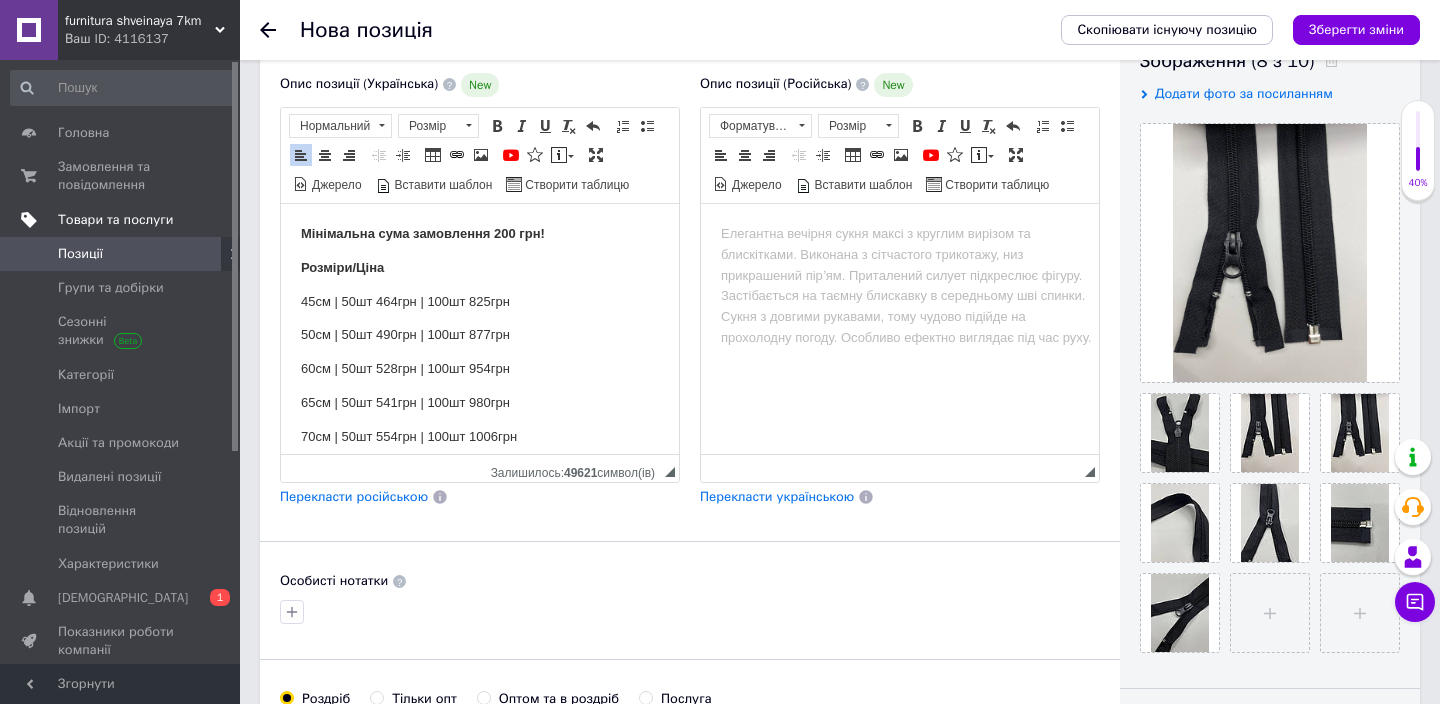 scroll, scrollTop: 405, scrollLeft: 0, axis: vertical 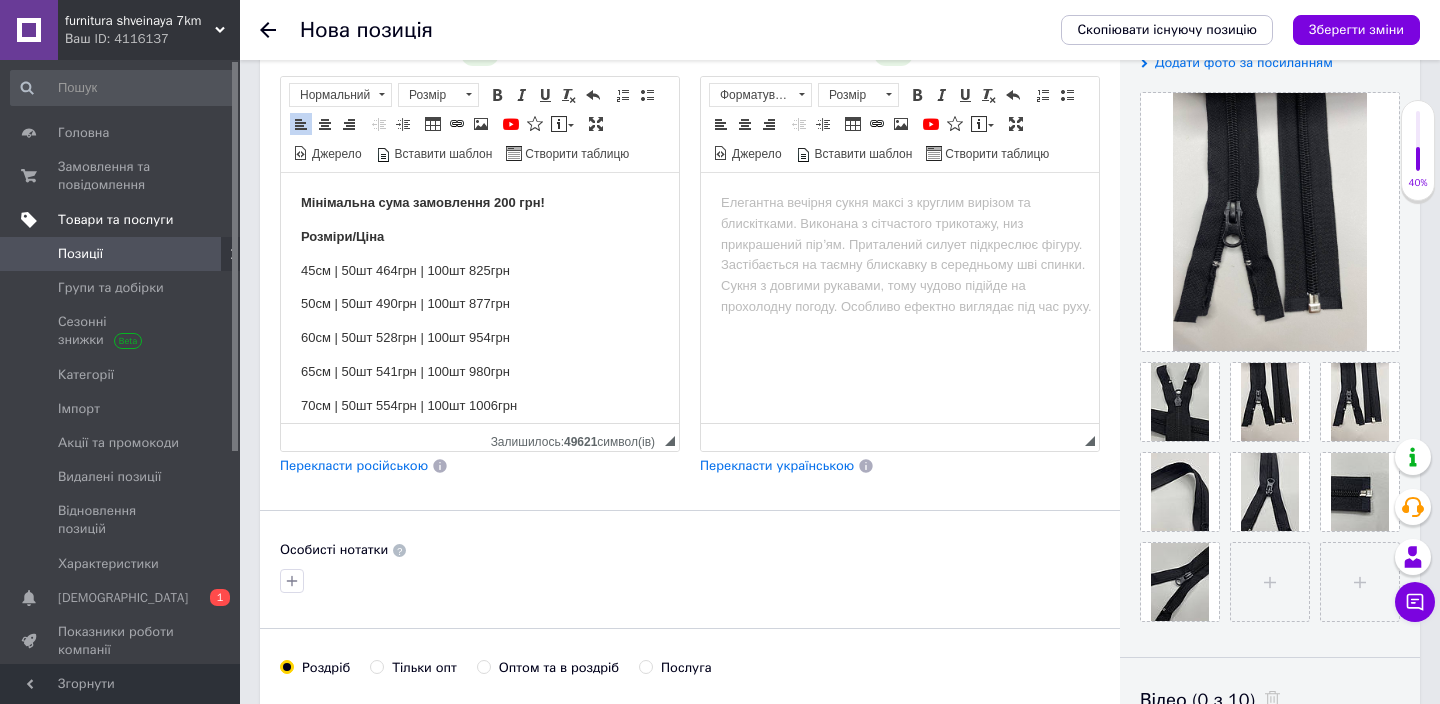 click on "Перекласти російською" at bounding box center [354, 466] 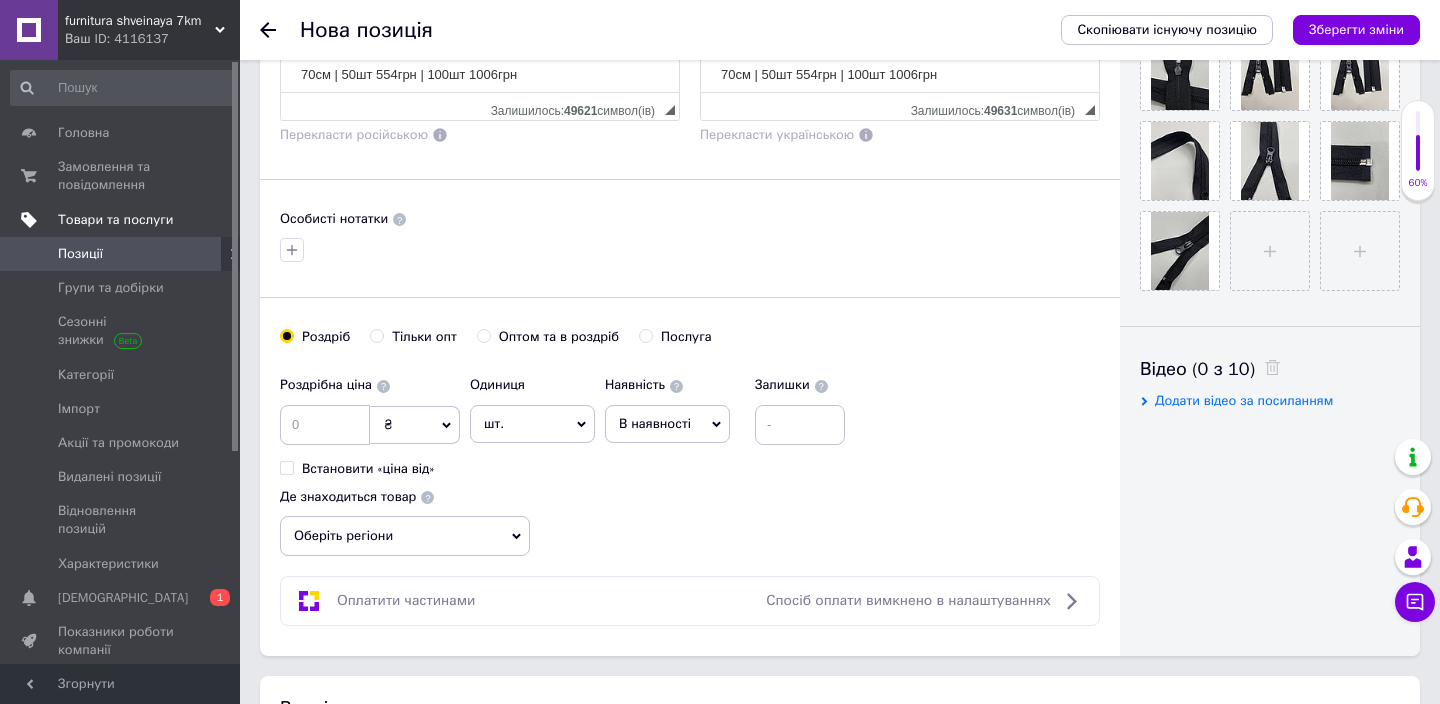 scroll, scrollTop: 747, scrollLeft: 0, axis: vertical 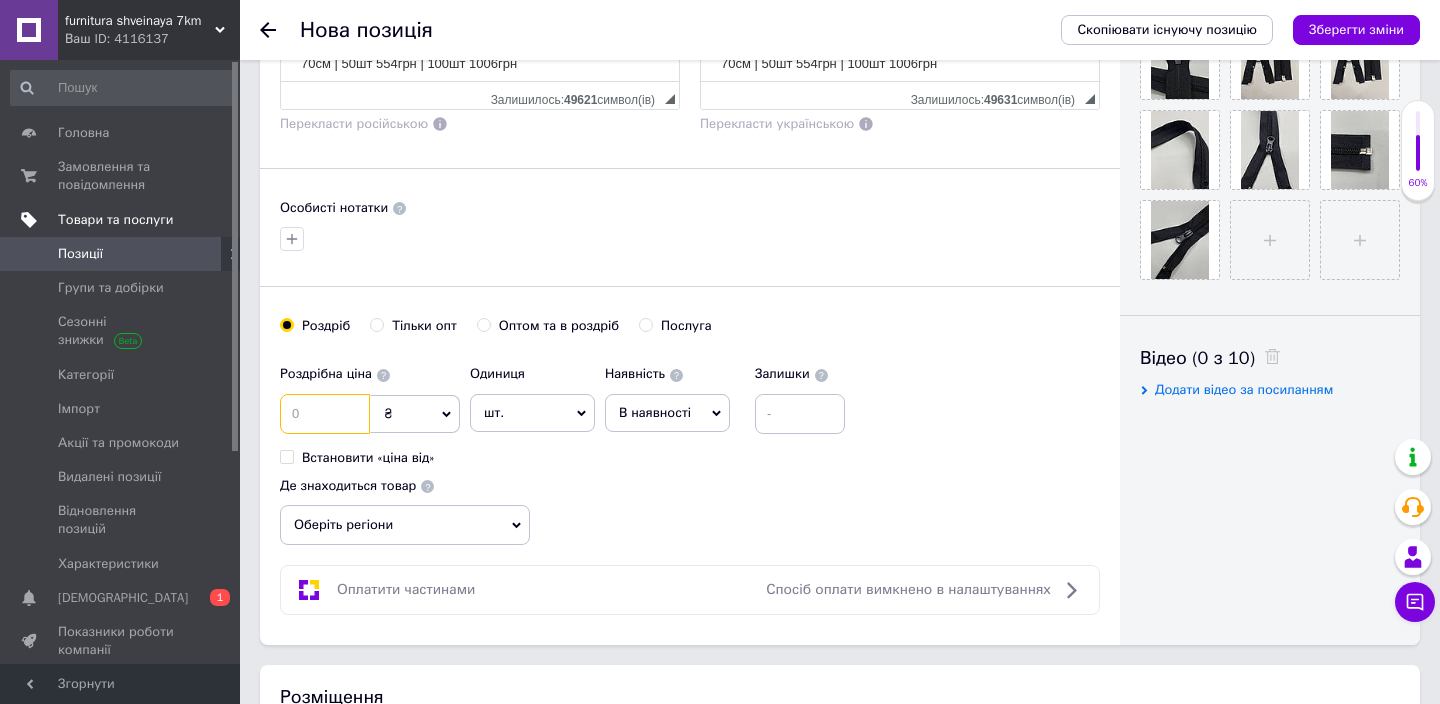 click at bounding box center [325, 414] 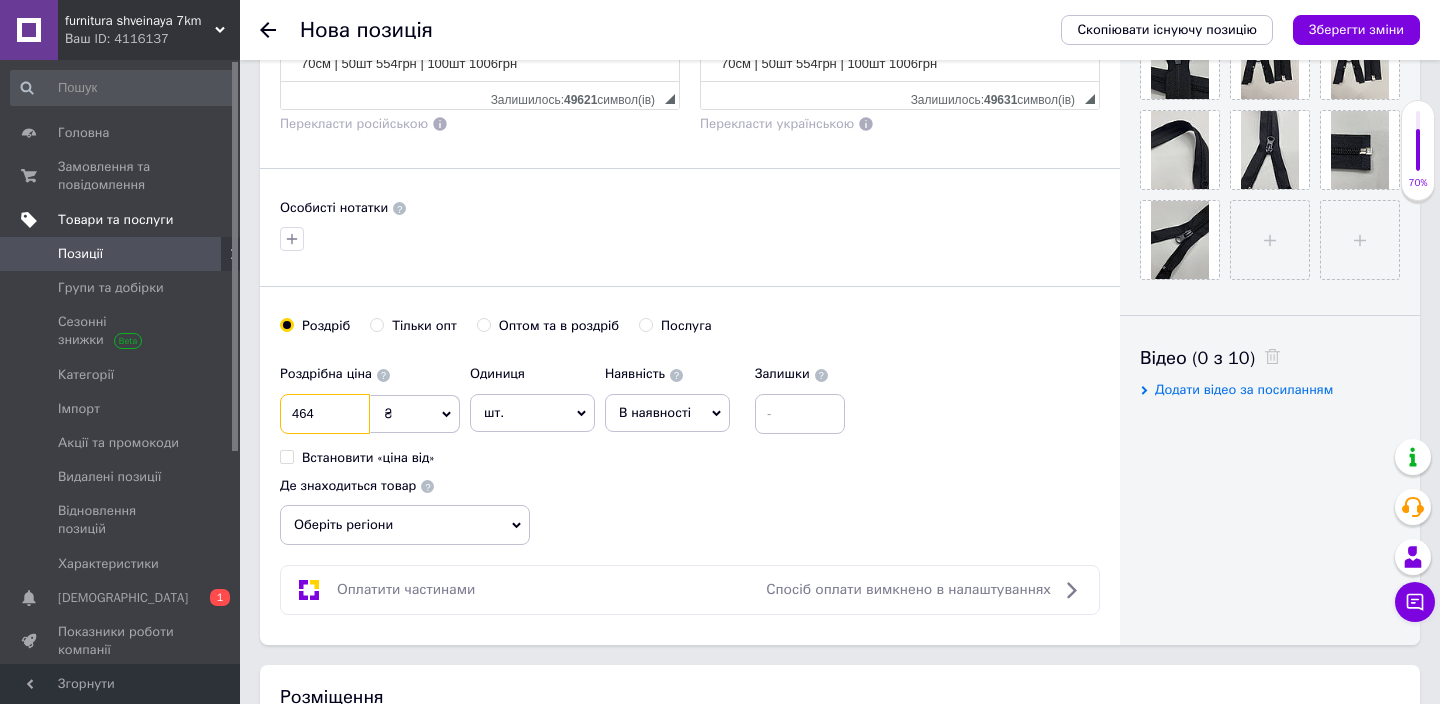 type on "464" 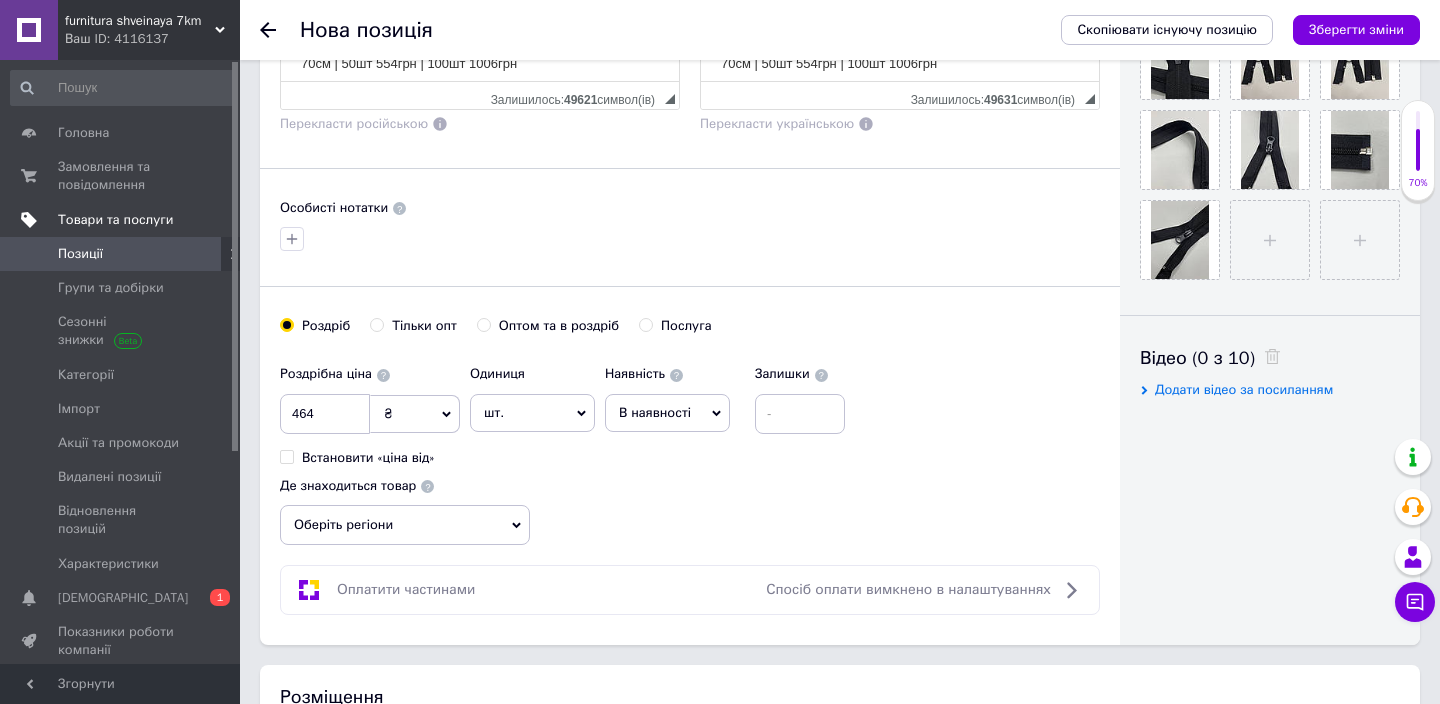 click on "шт." at bounding box center (532, 413) 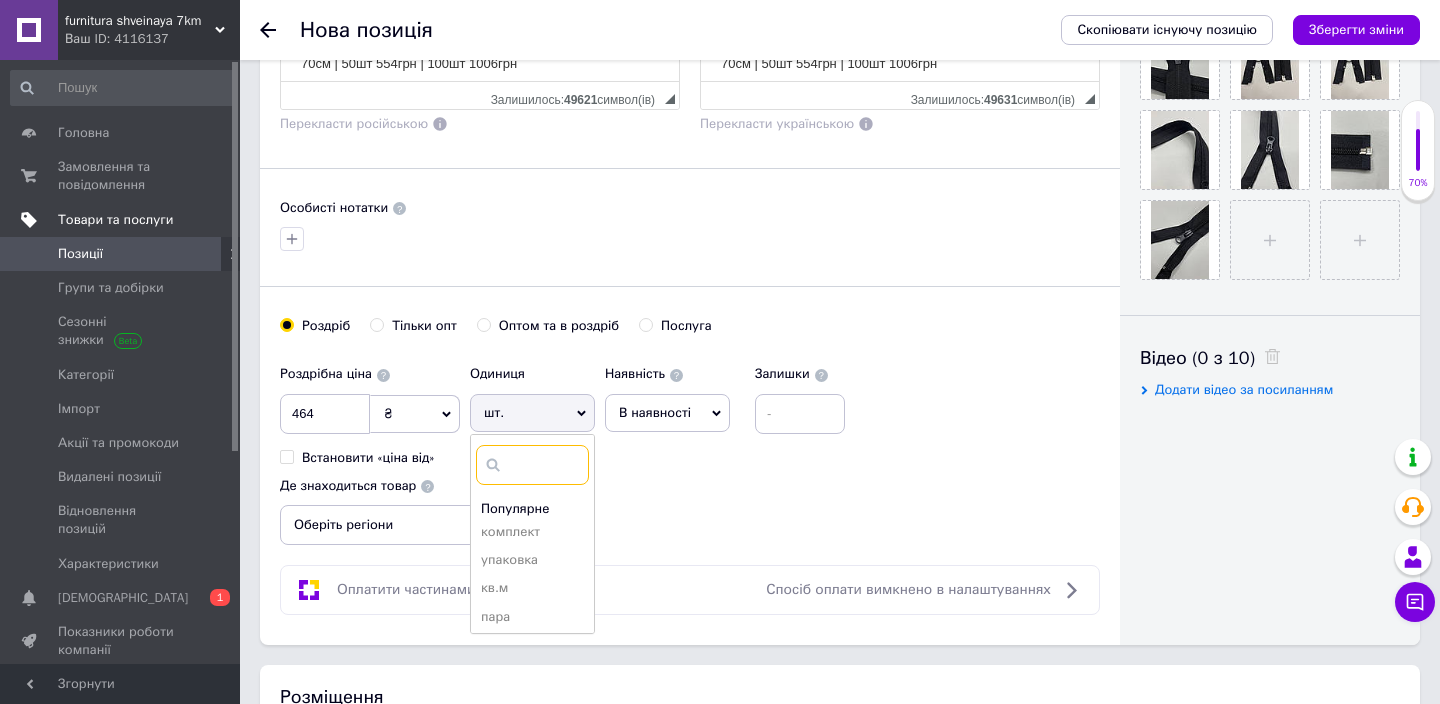 click at bounding box center (532, 465) 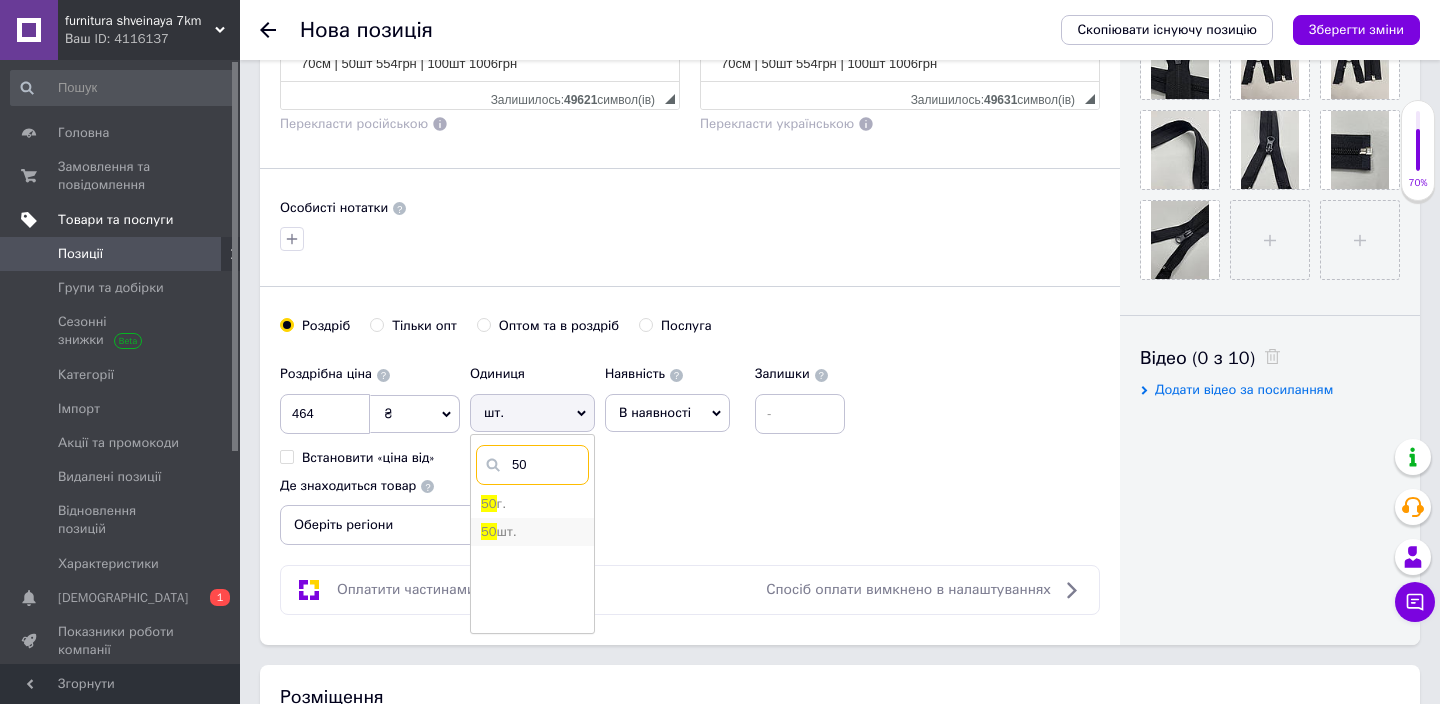 type on "50" 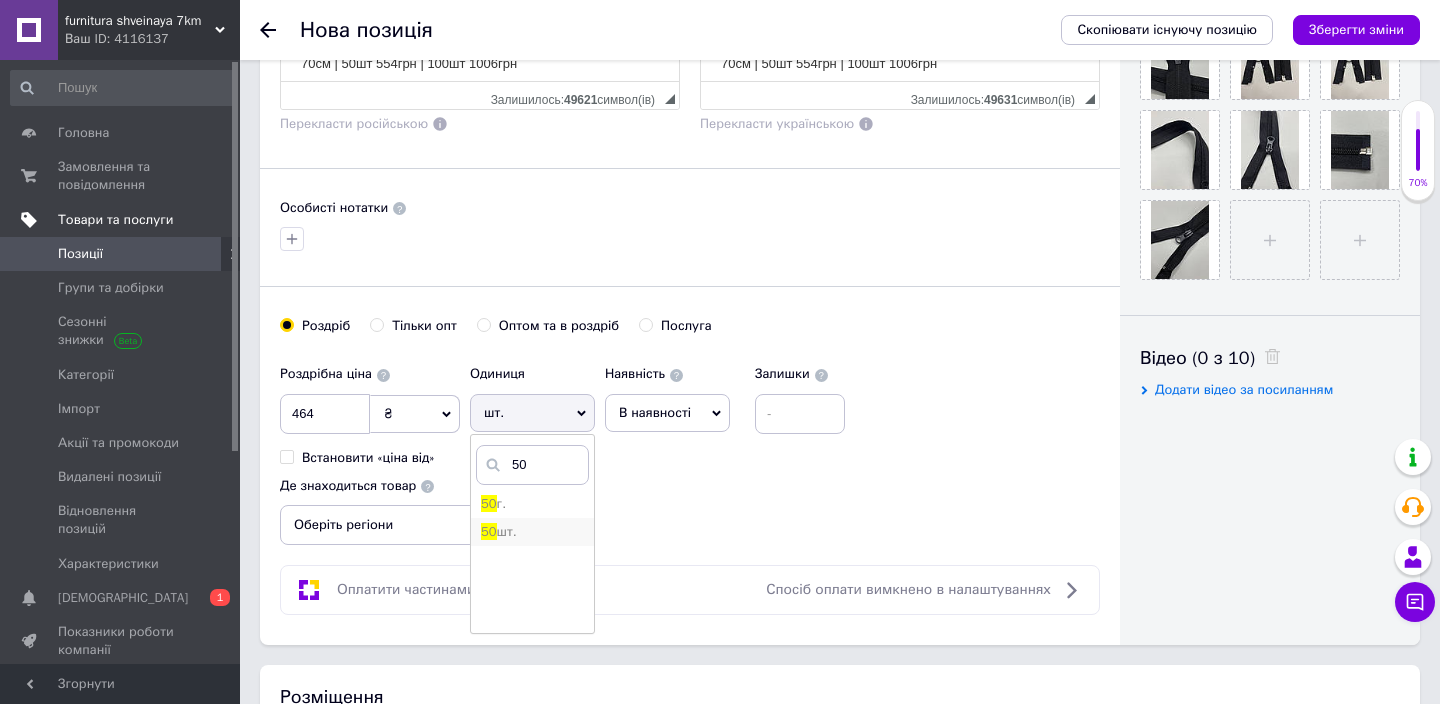 click on "50  шт." at bounding box center (532, 532) 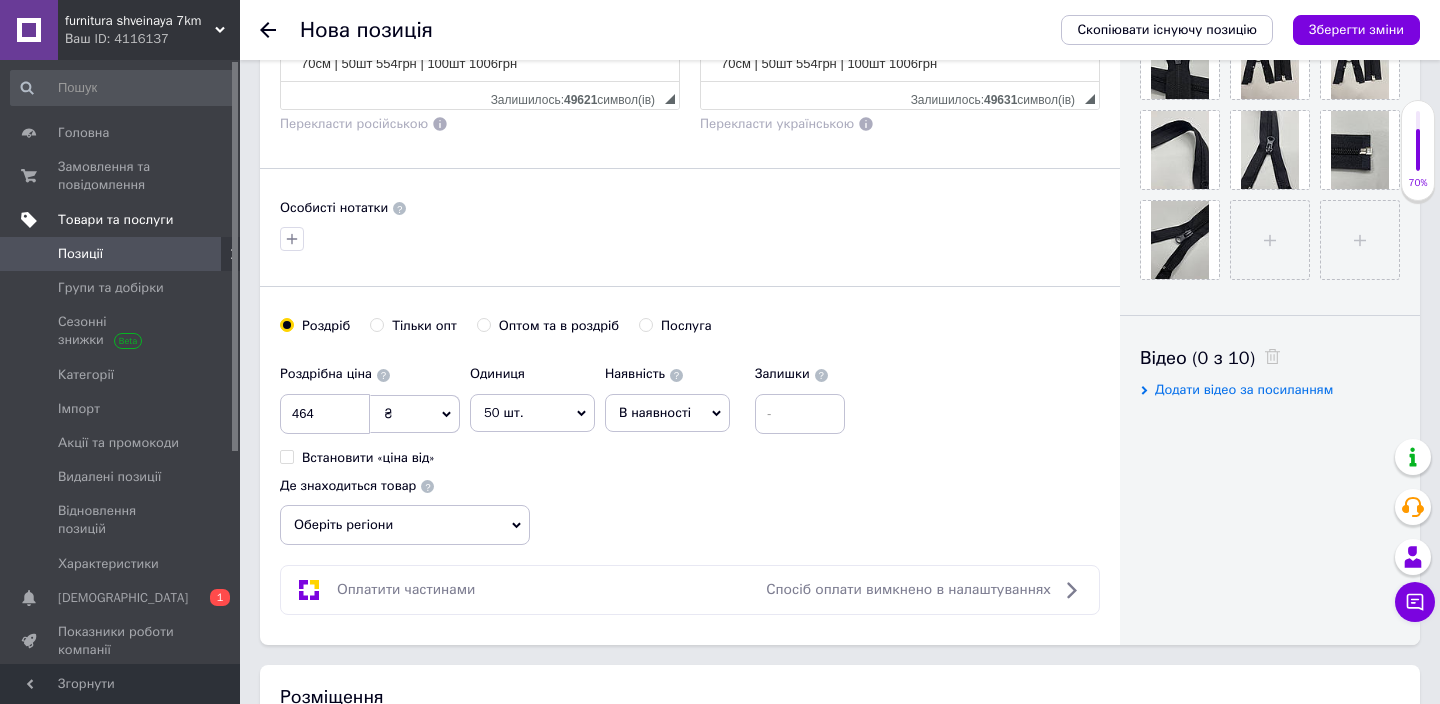 click on "Оберіть регіони" at bounding box center (405, 525) 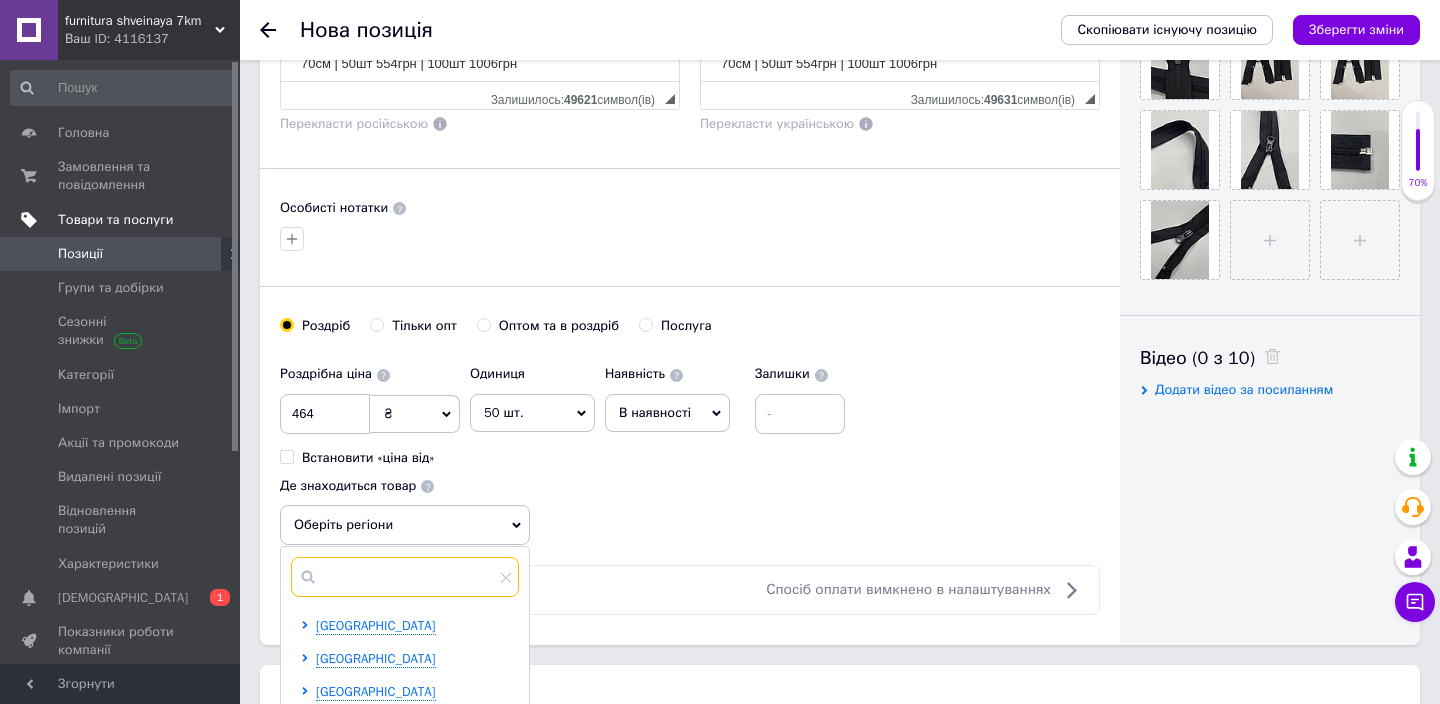 click at bounding box center (405, 577) 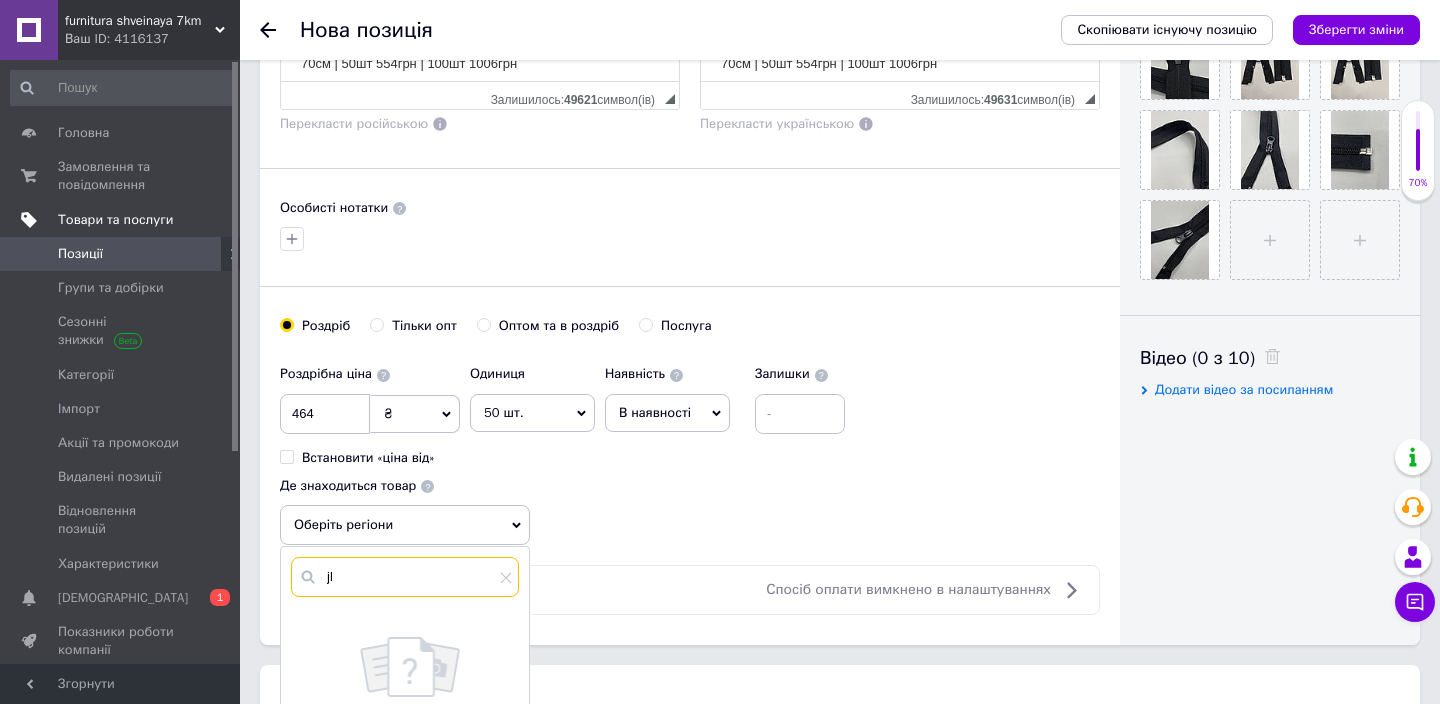 type on "j" 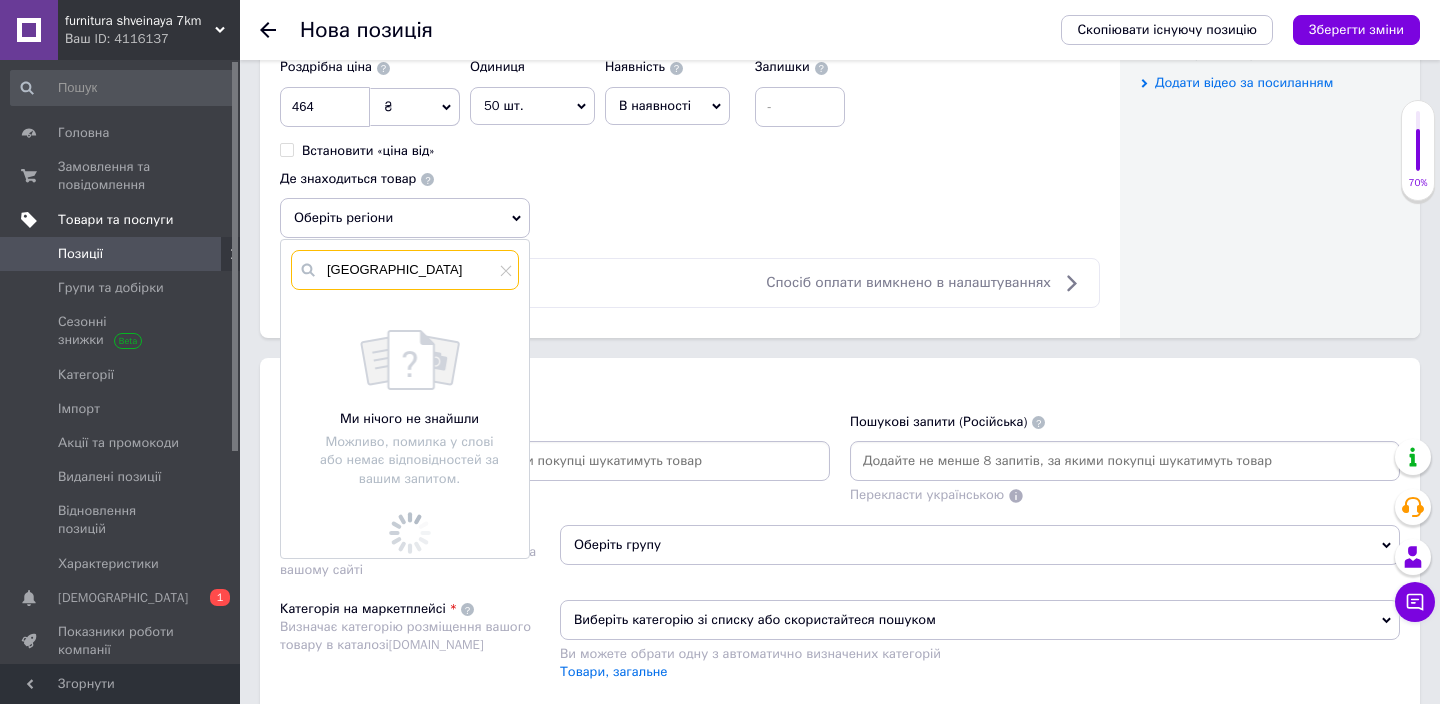scroll, scrollTop: 1055, scrollLeft: 0, axis: vertical 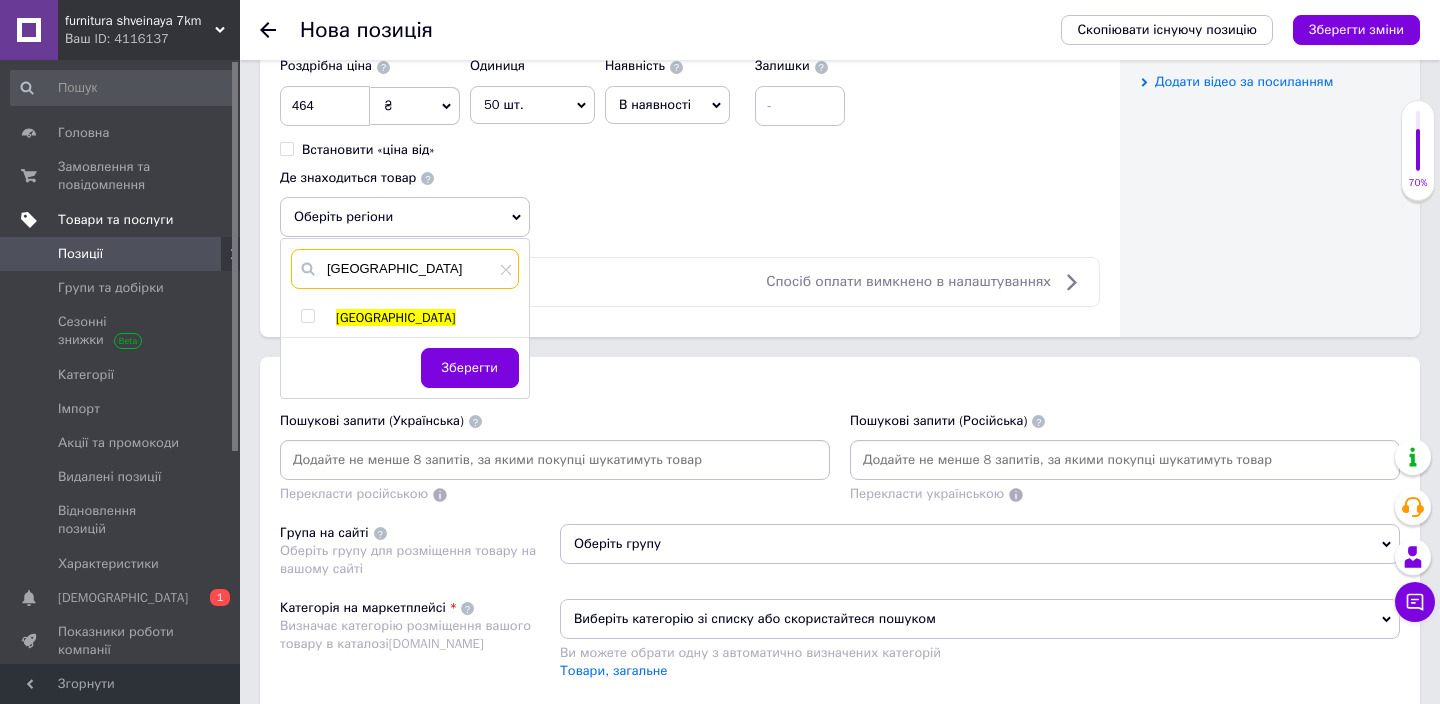 type on "[GEOGRAPHIC_DATA]" 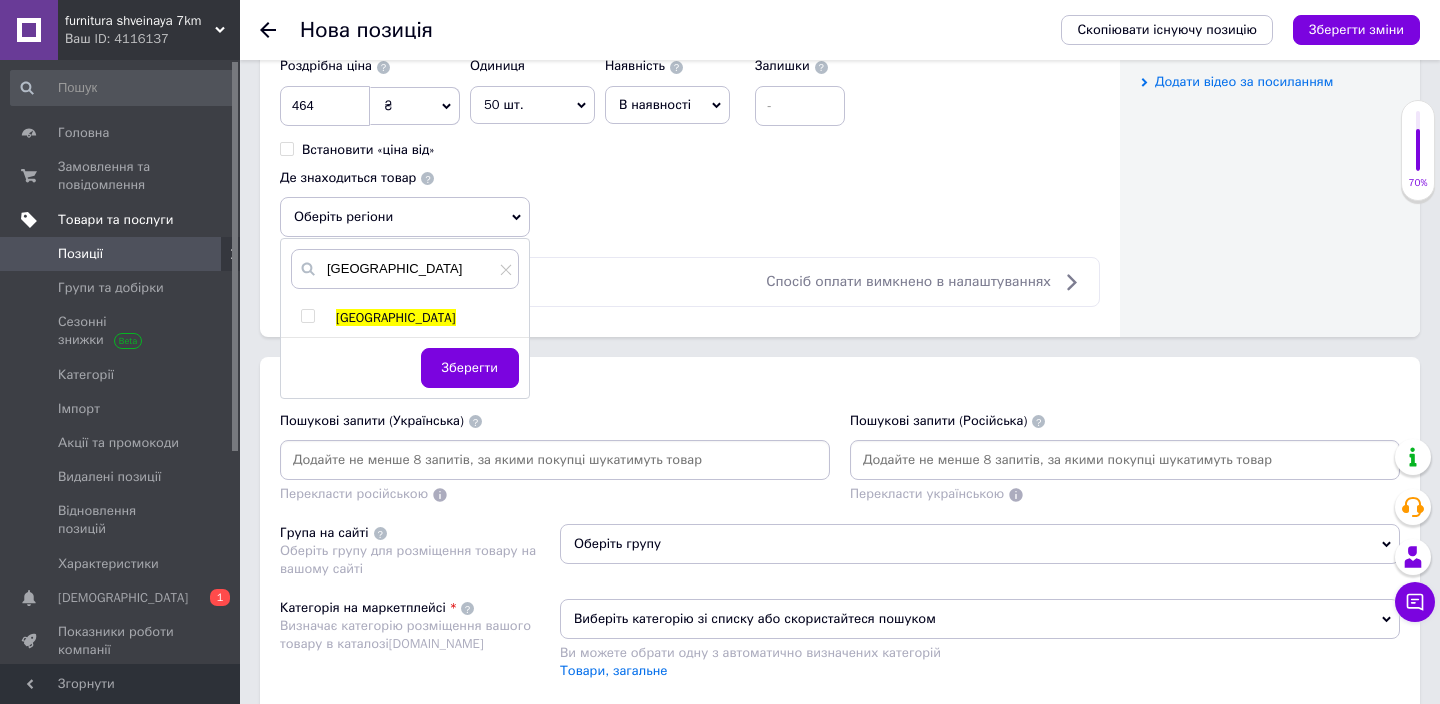 click on "[GEOGRAPHIC_DATA]" at bounding box center (427, 318) 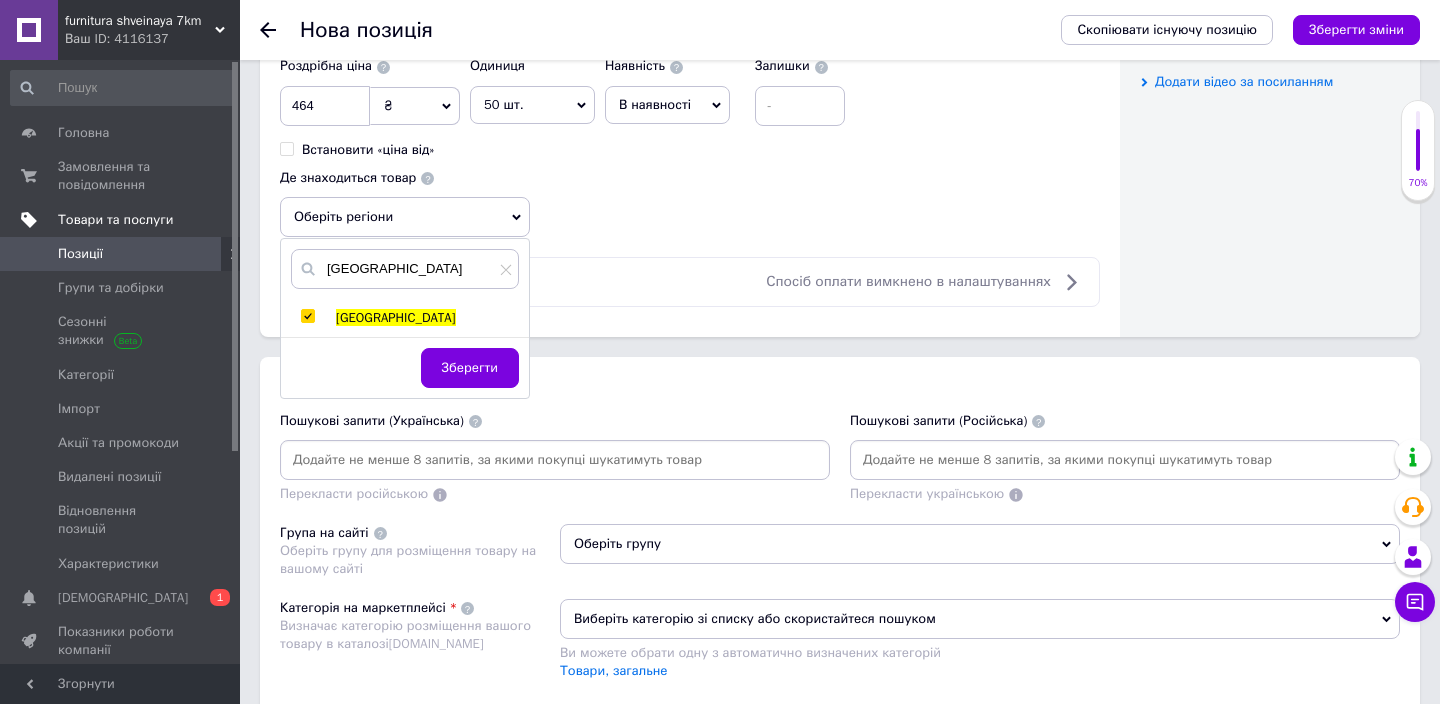 checkbox on "true" 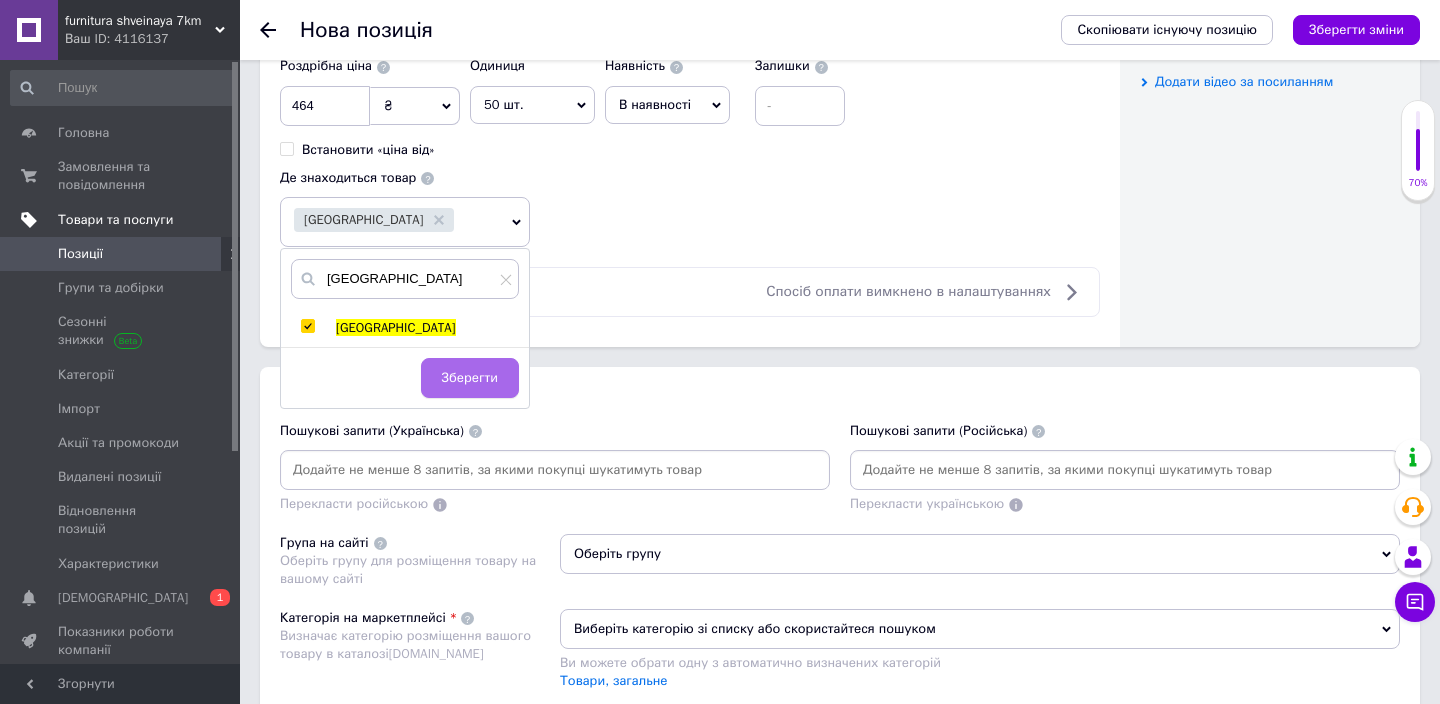 click on "Зберегти" at bounding box center [470, 378] 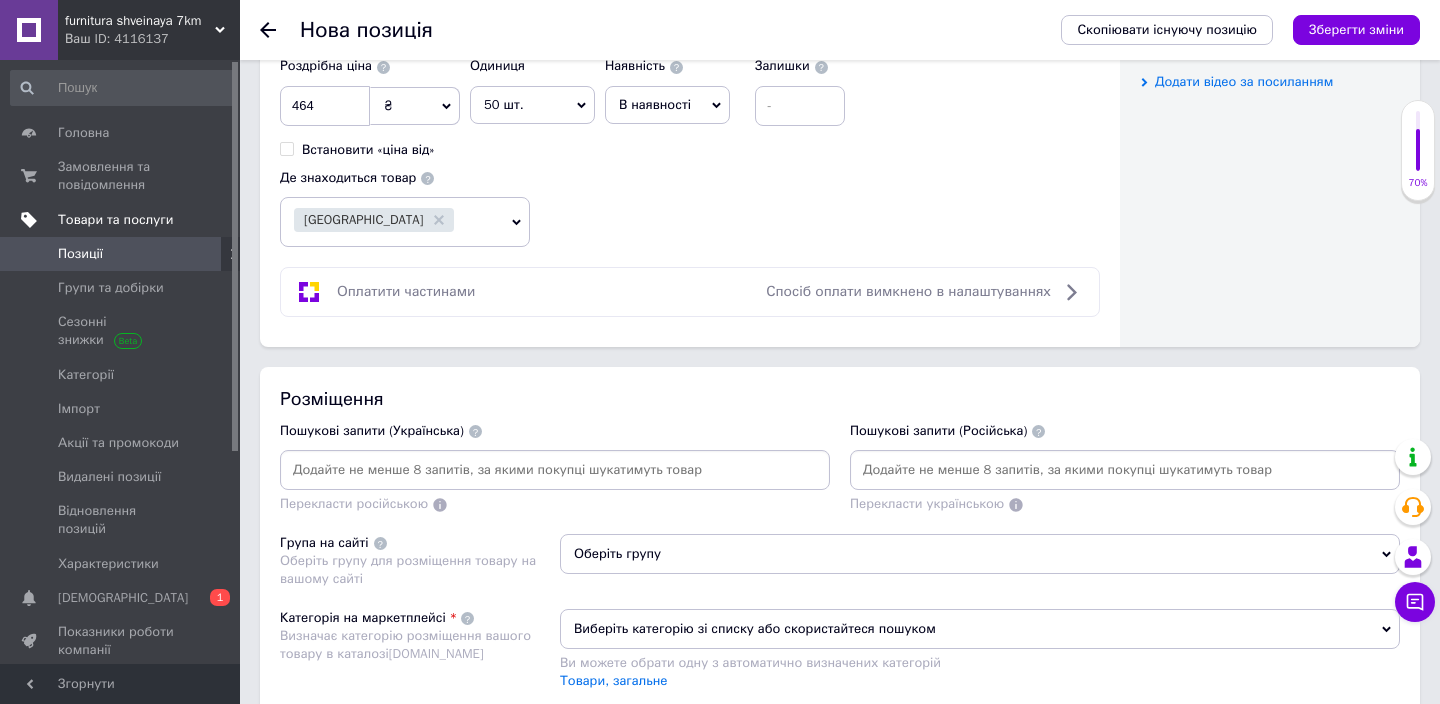 click on "Перекласти російською" at bounding box center [555, 482] 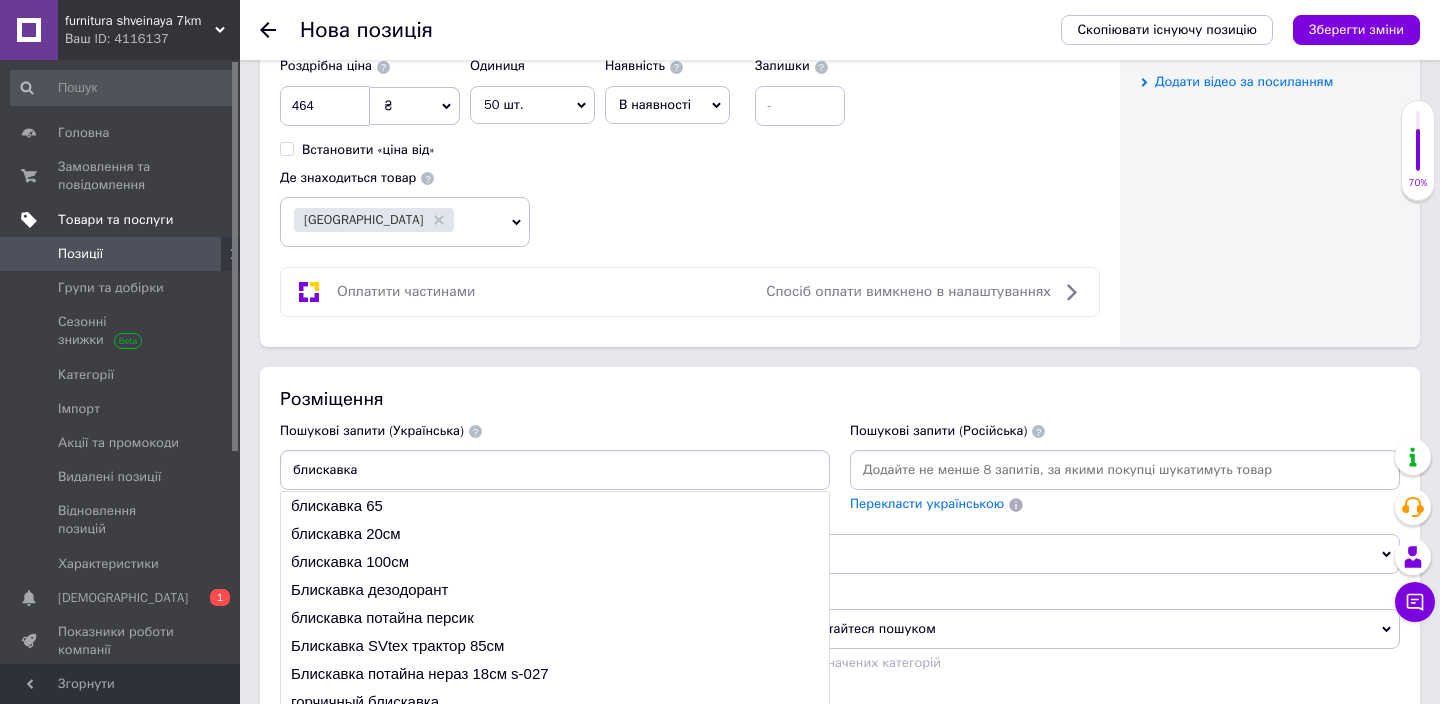 paste on "100см | 50шт 1957грн | 100шт 2012грн" 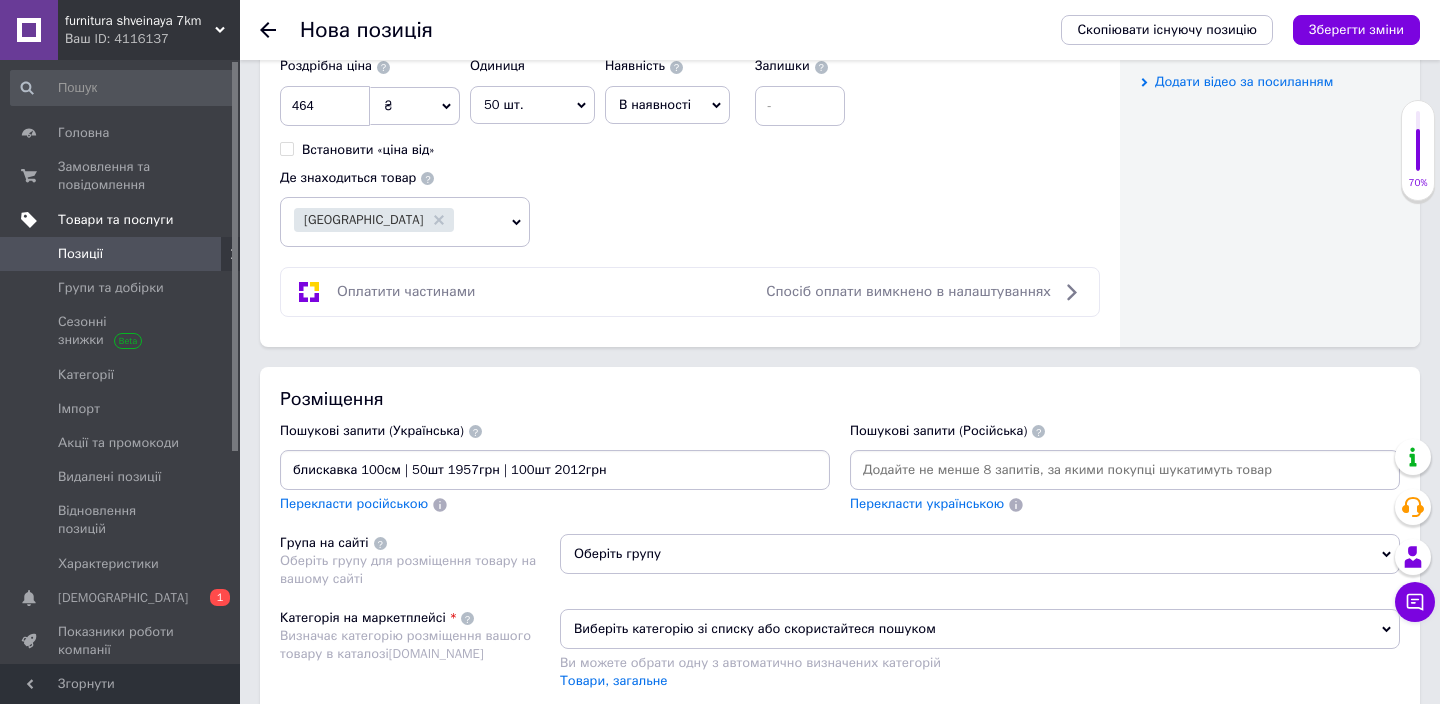 drag, startPoint x: 365, startPoint y: 467, endPoint x: 623, endPoint y: 466, distance: 258.00195 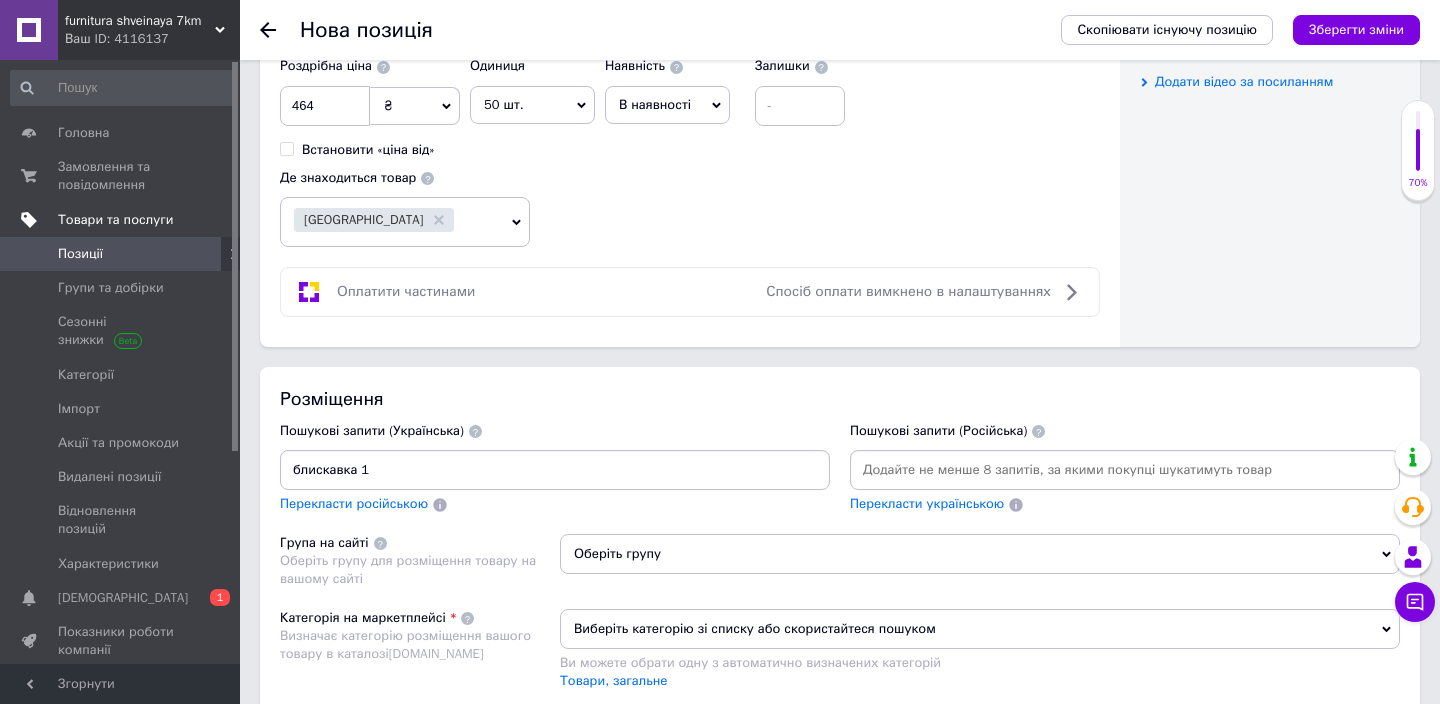 type on "блискавка" 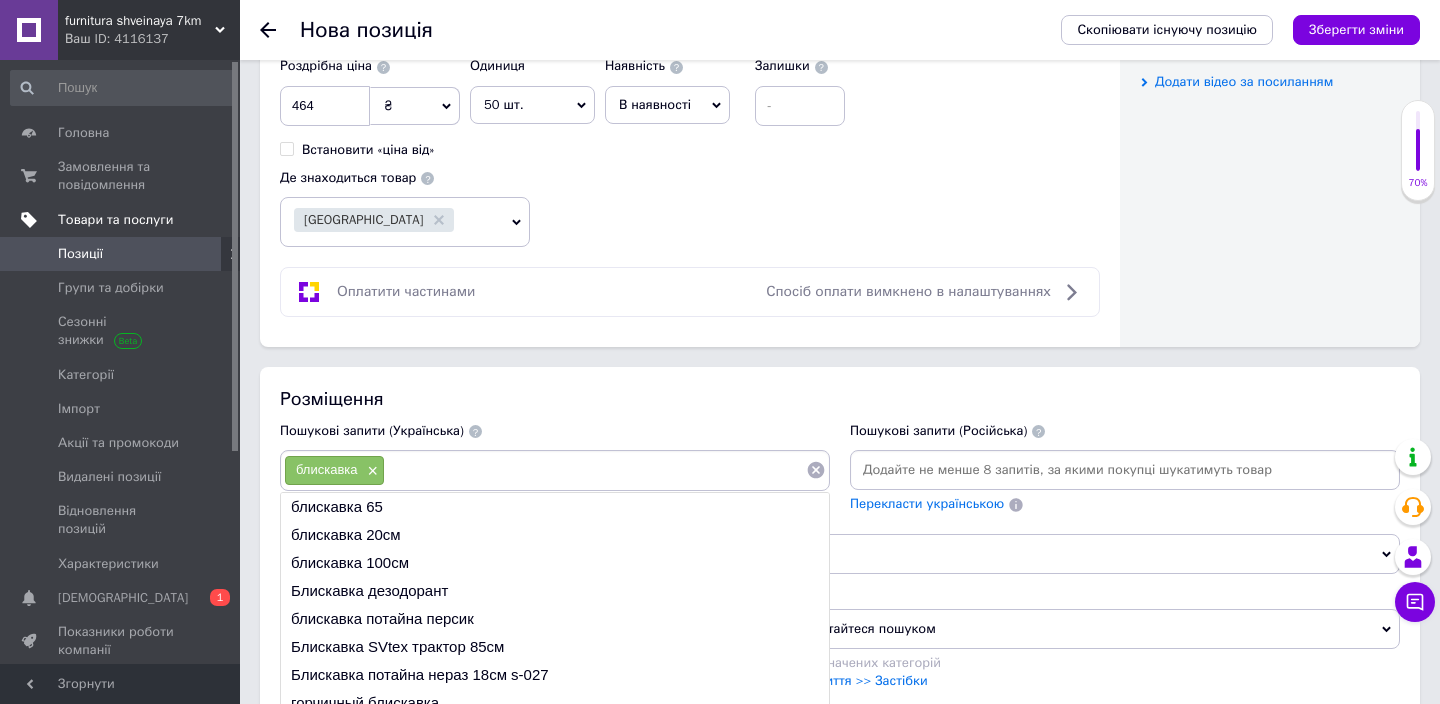 paste on "роз'ємна" 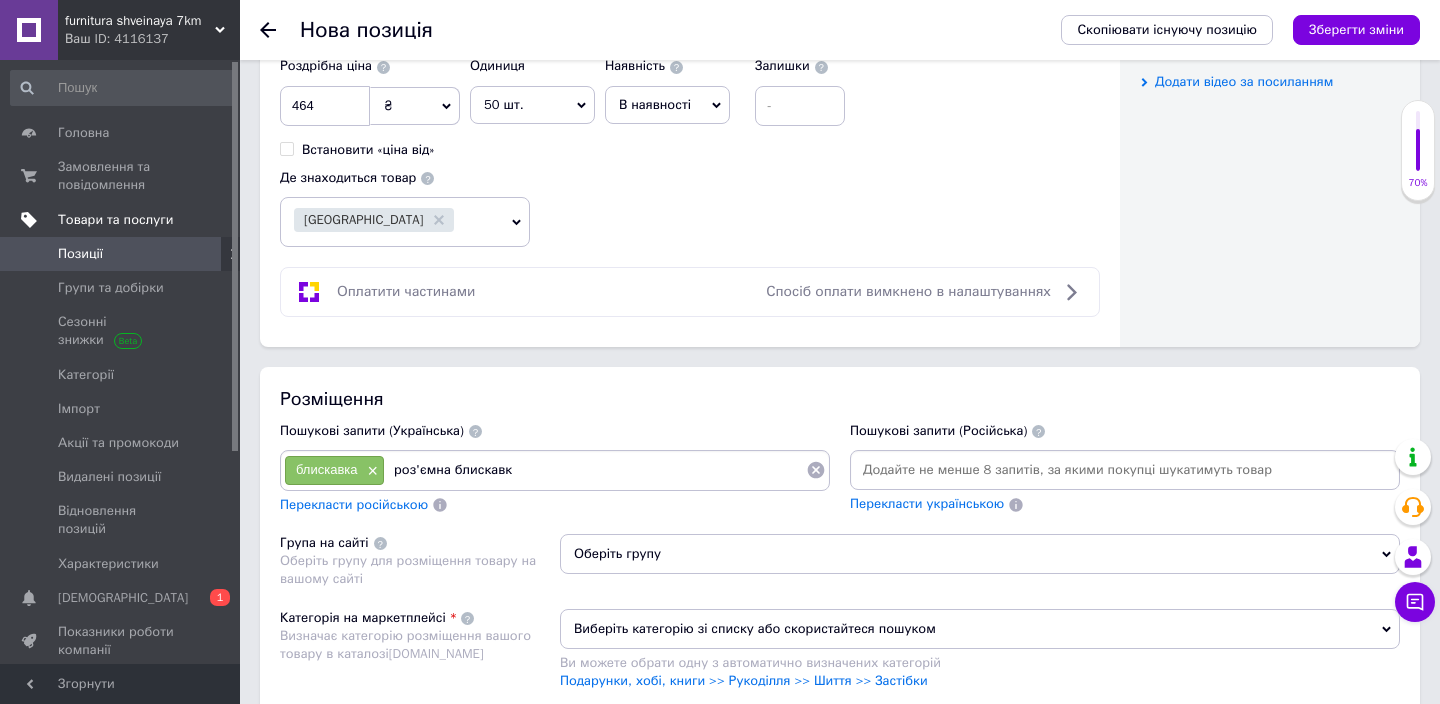 type on "роз'ємна блискавка" 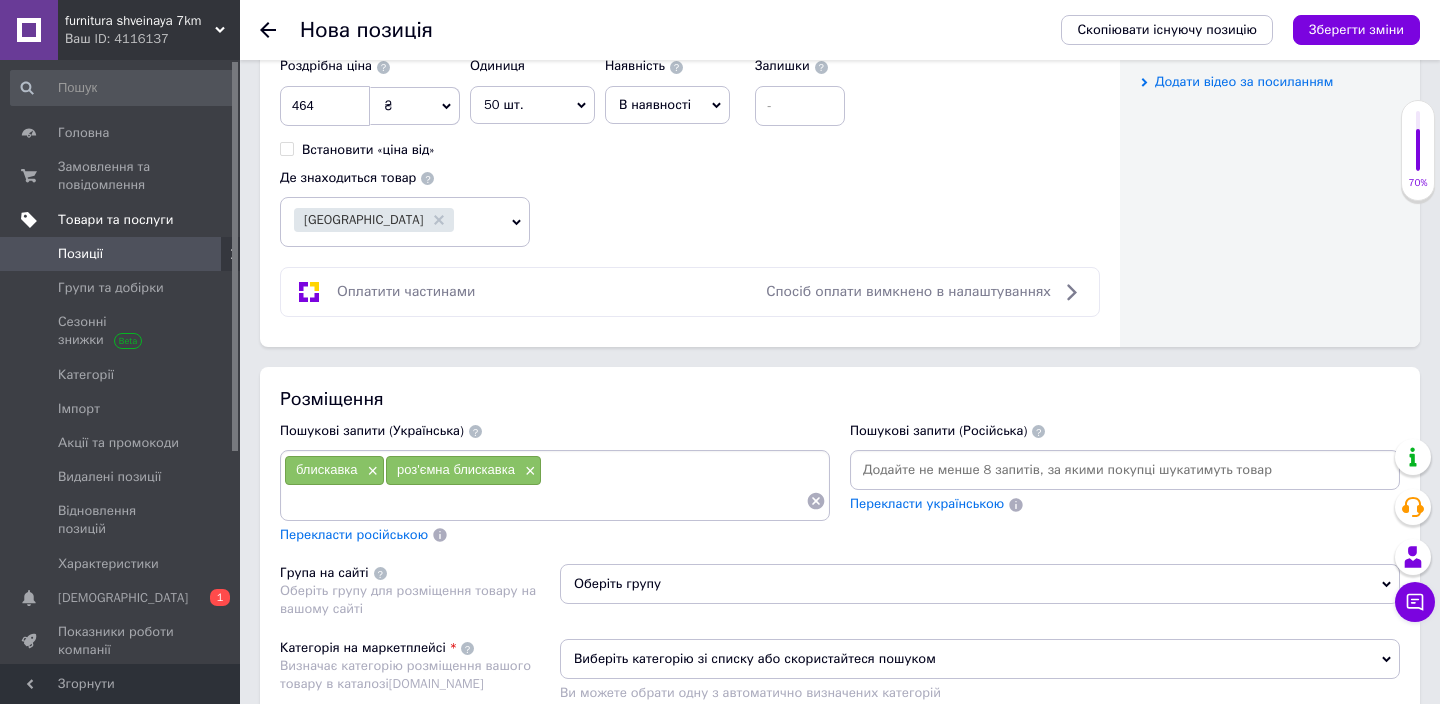 paste on "роз'ємна" 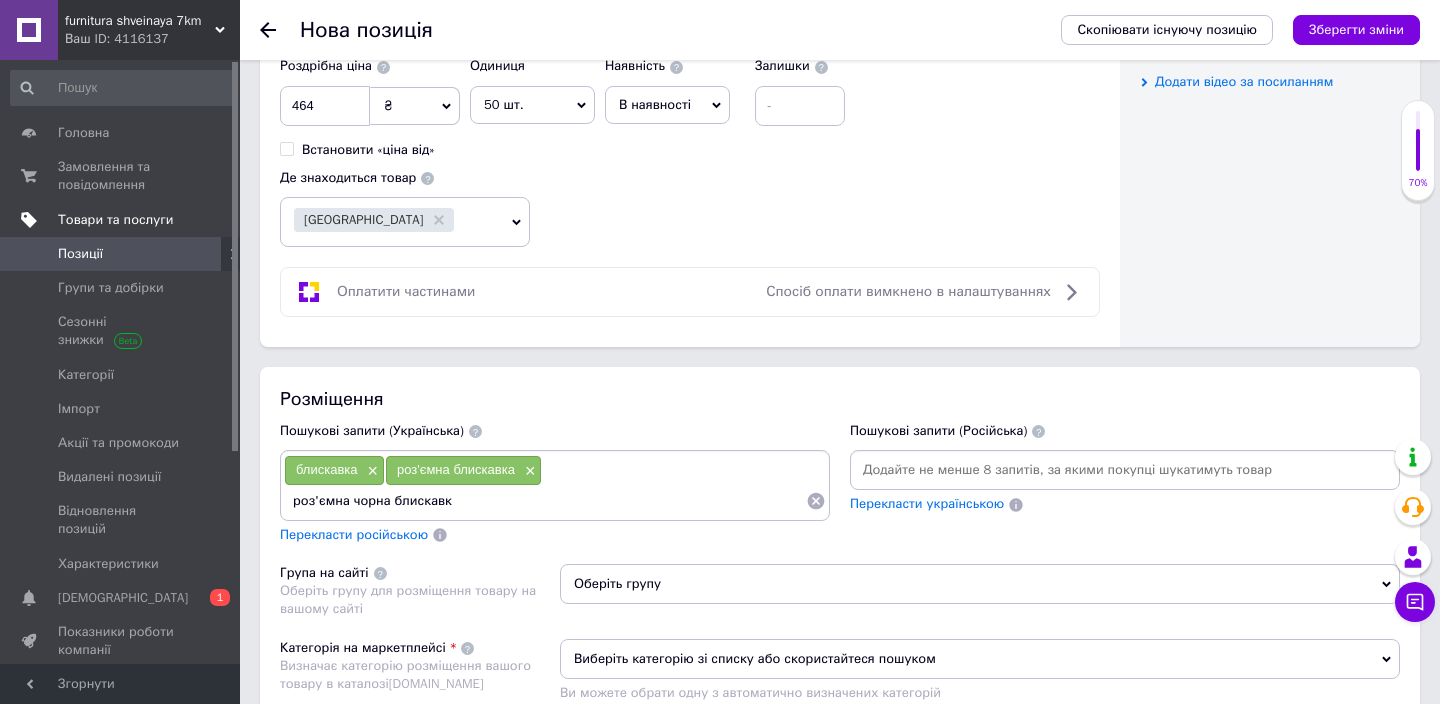 type on "роз'ємна чорна блискавка" 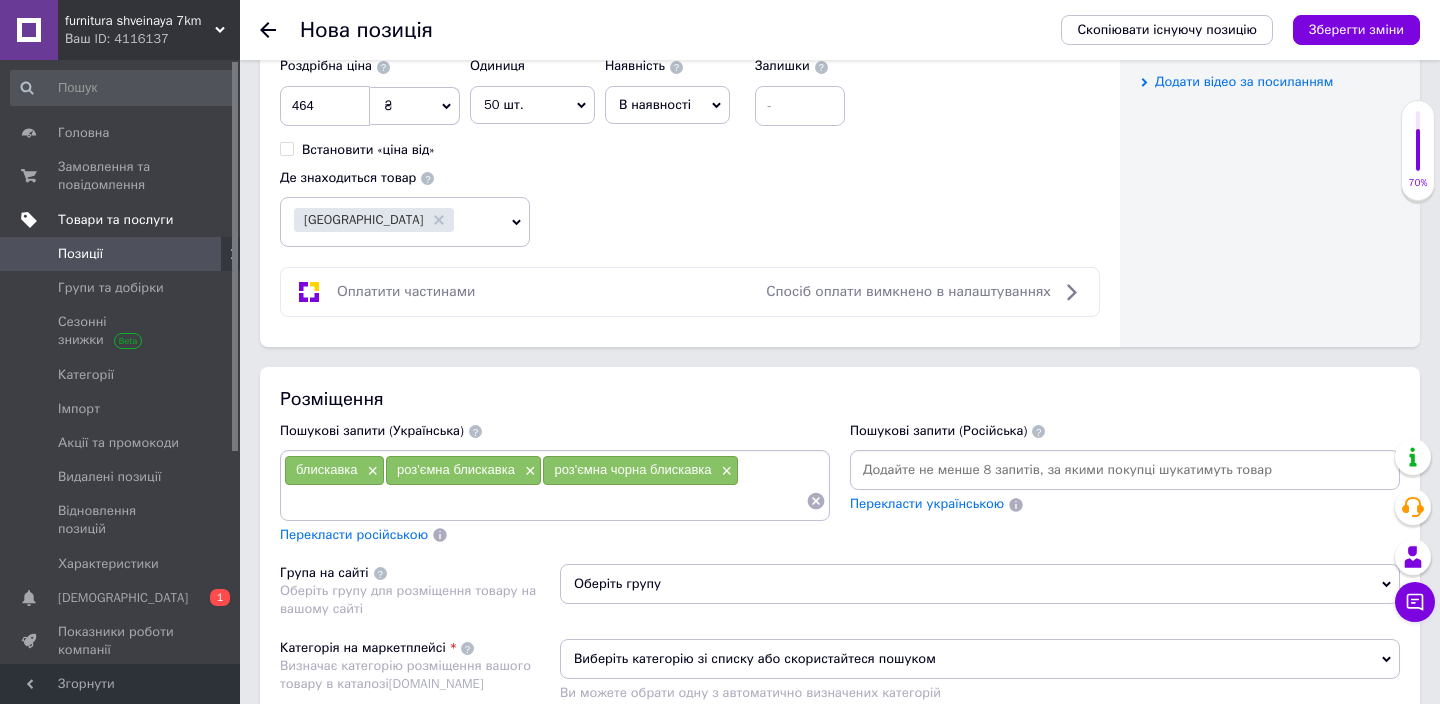 paste on "роз'ємна" 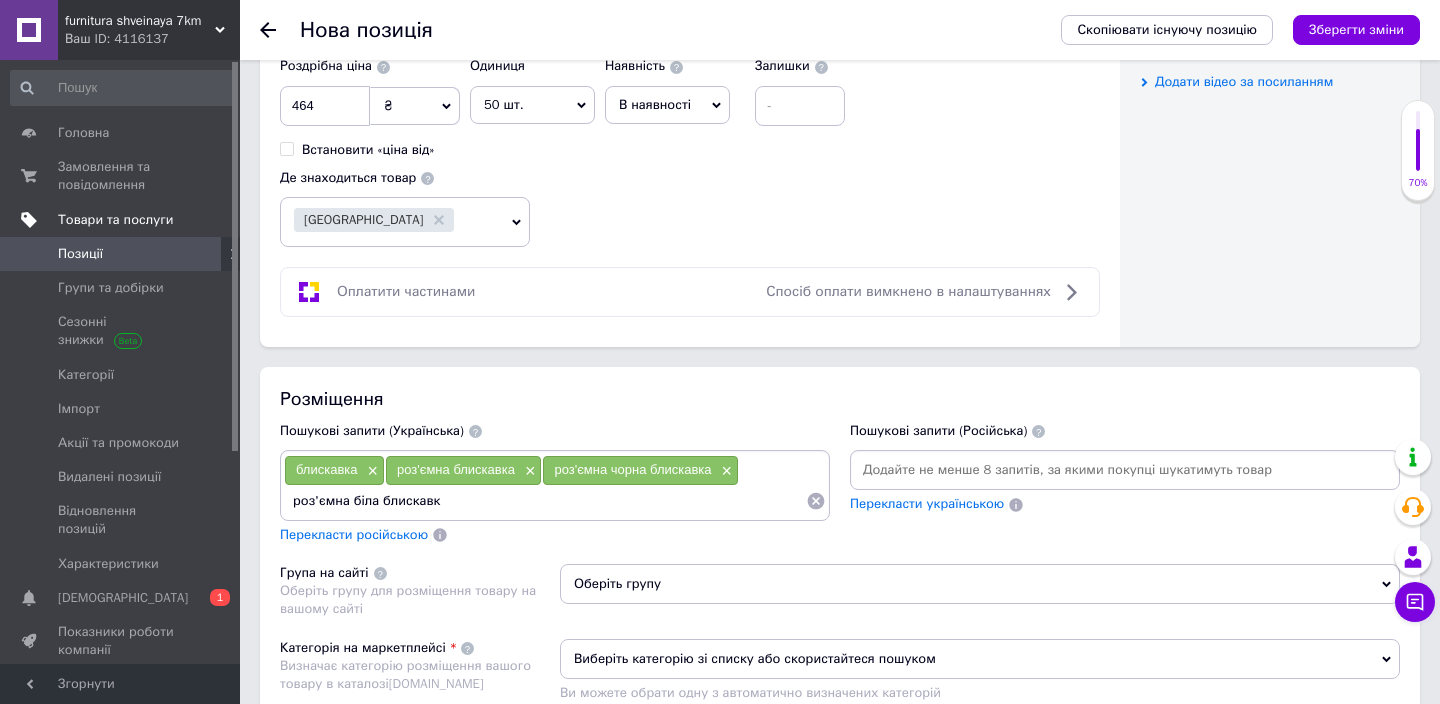 type on "роз'ємна біла блискавка" 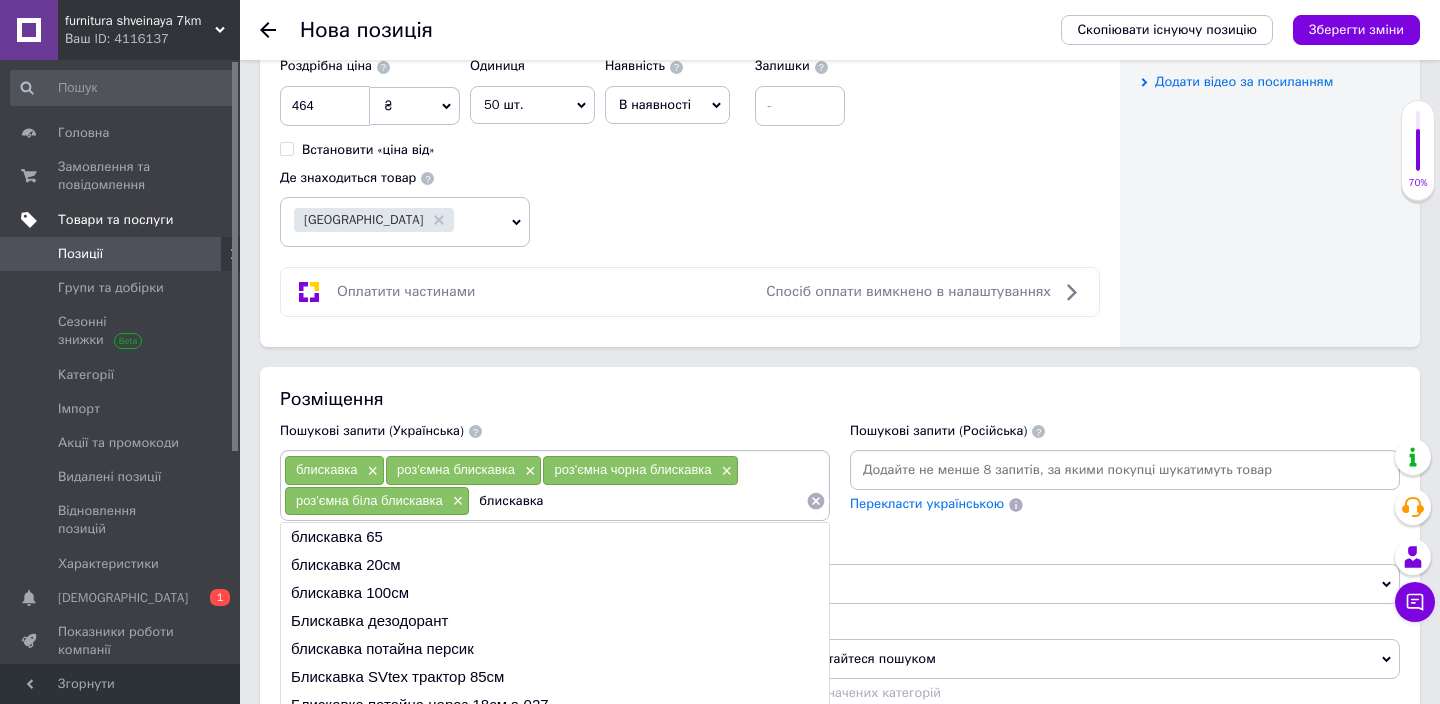 drag, startPoint x: 546, startPoint y: 512, endPoint x: 471, endPoint y: 504, distance: 75.42546 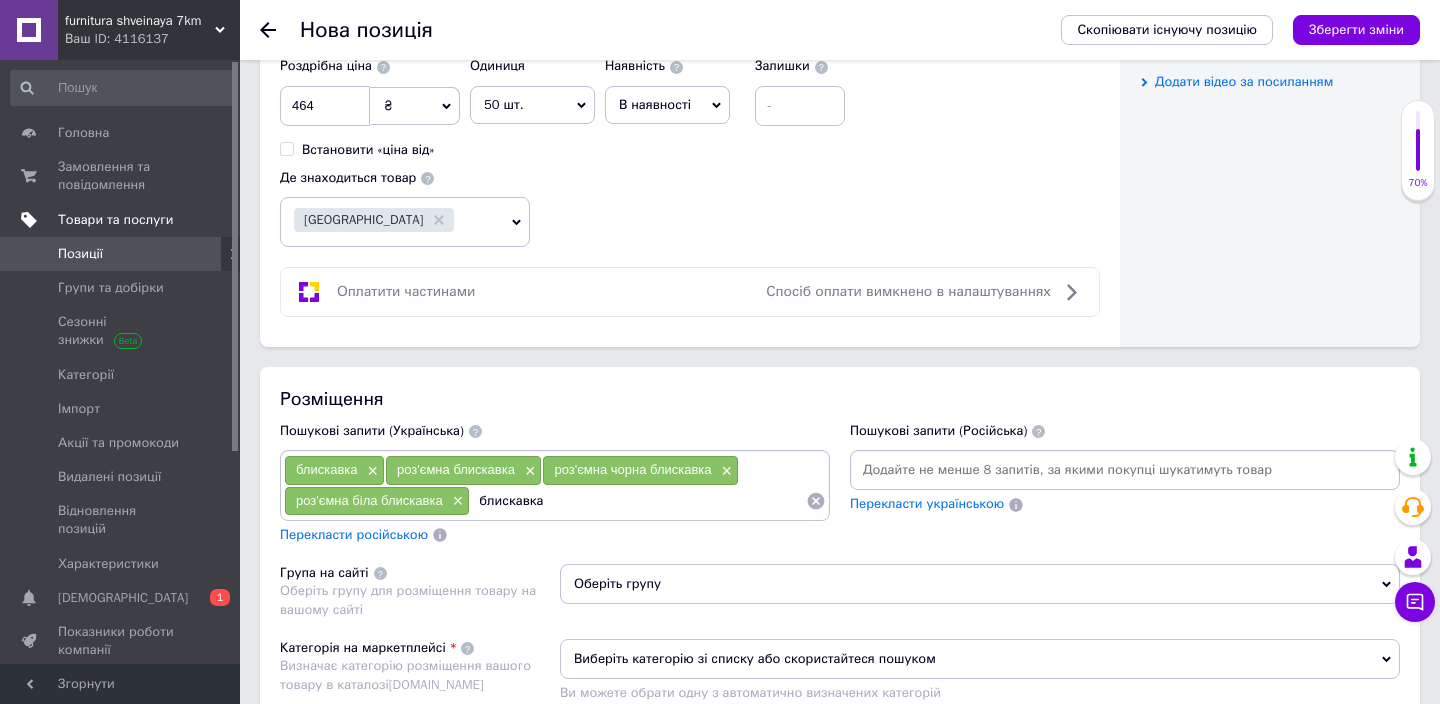 click on "блискавка" at bounding box center (638, 501) 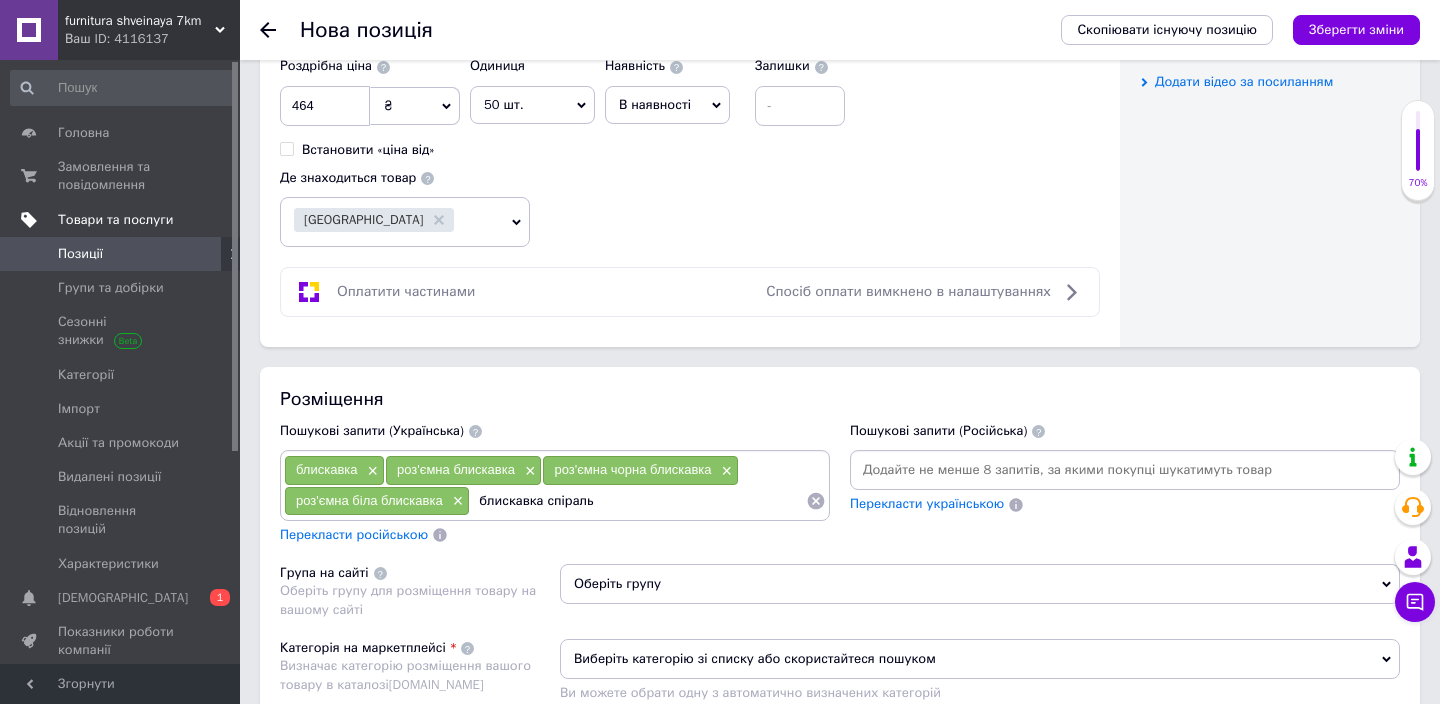 type on "блискавка спіраль" 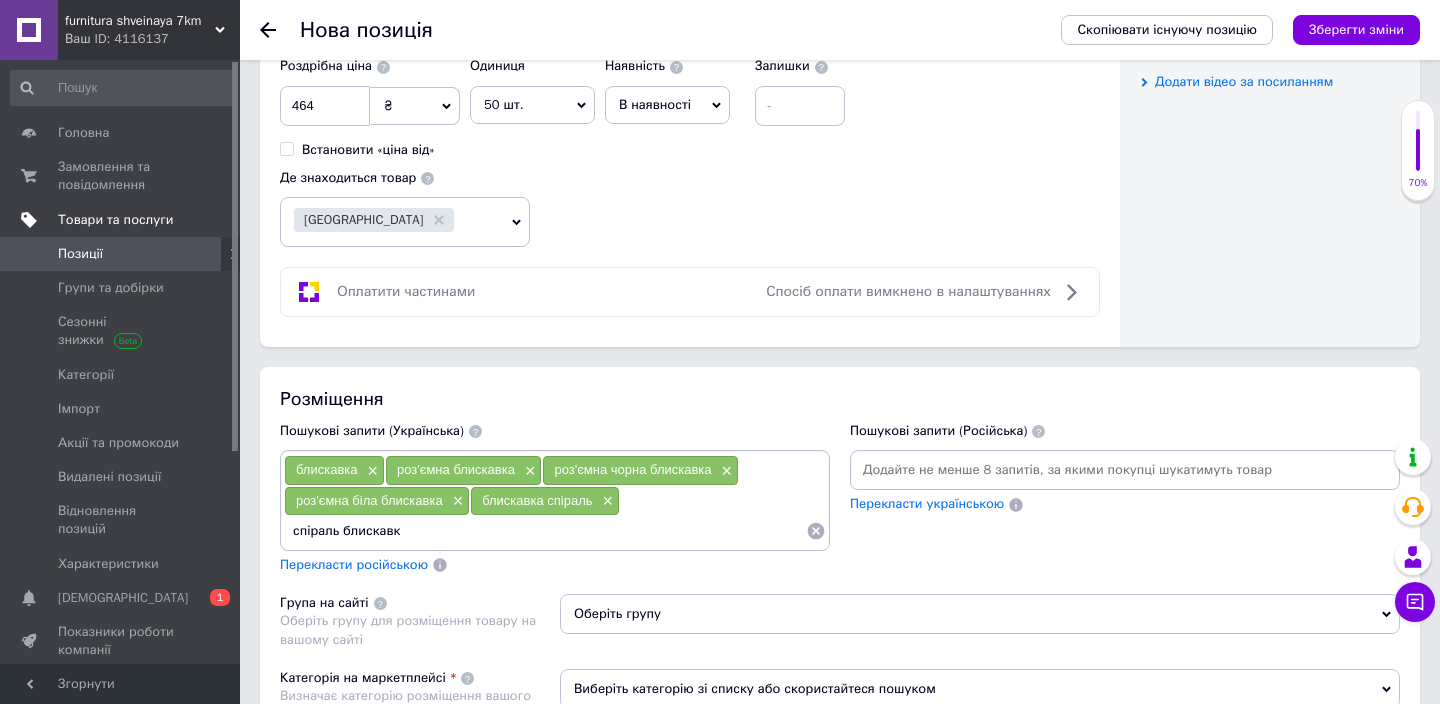 type on "спіраль блискавка" 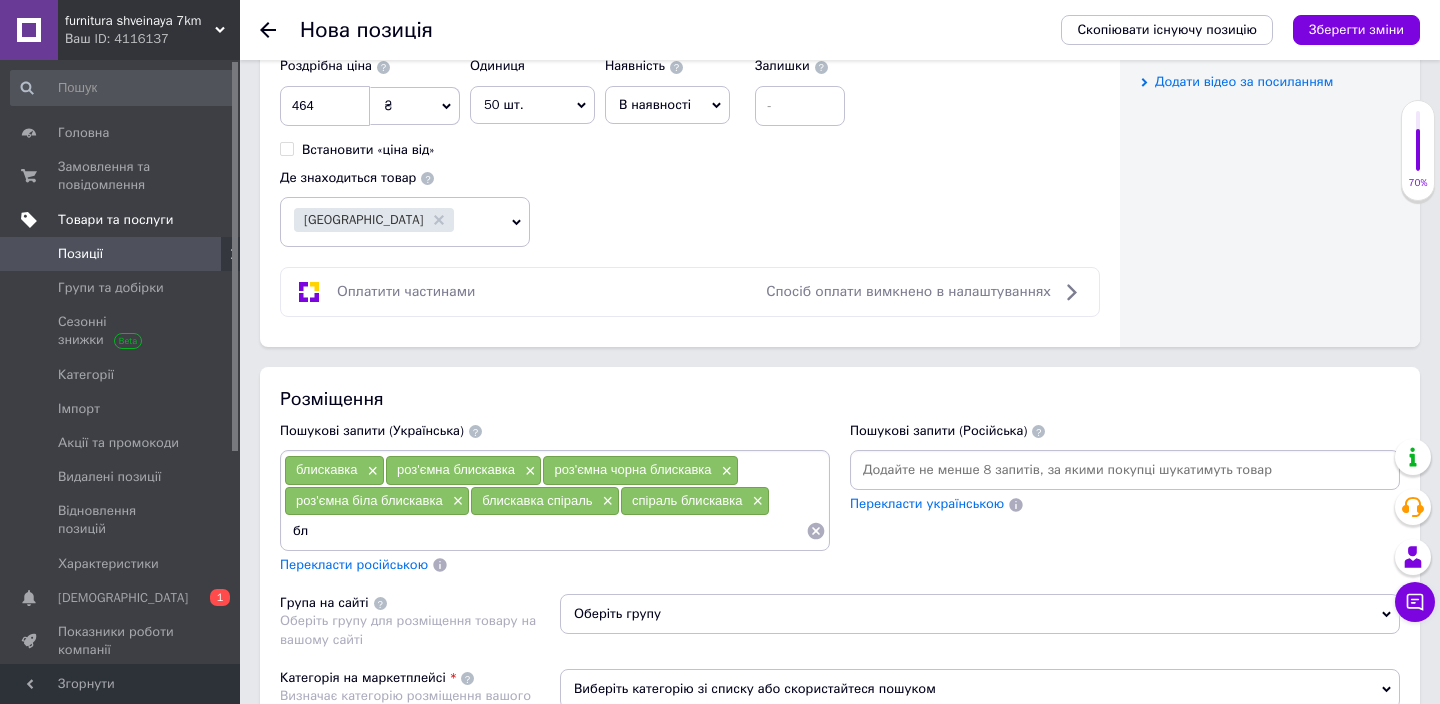type on "б" 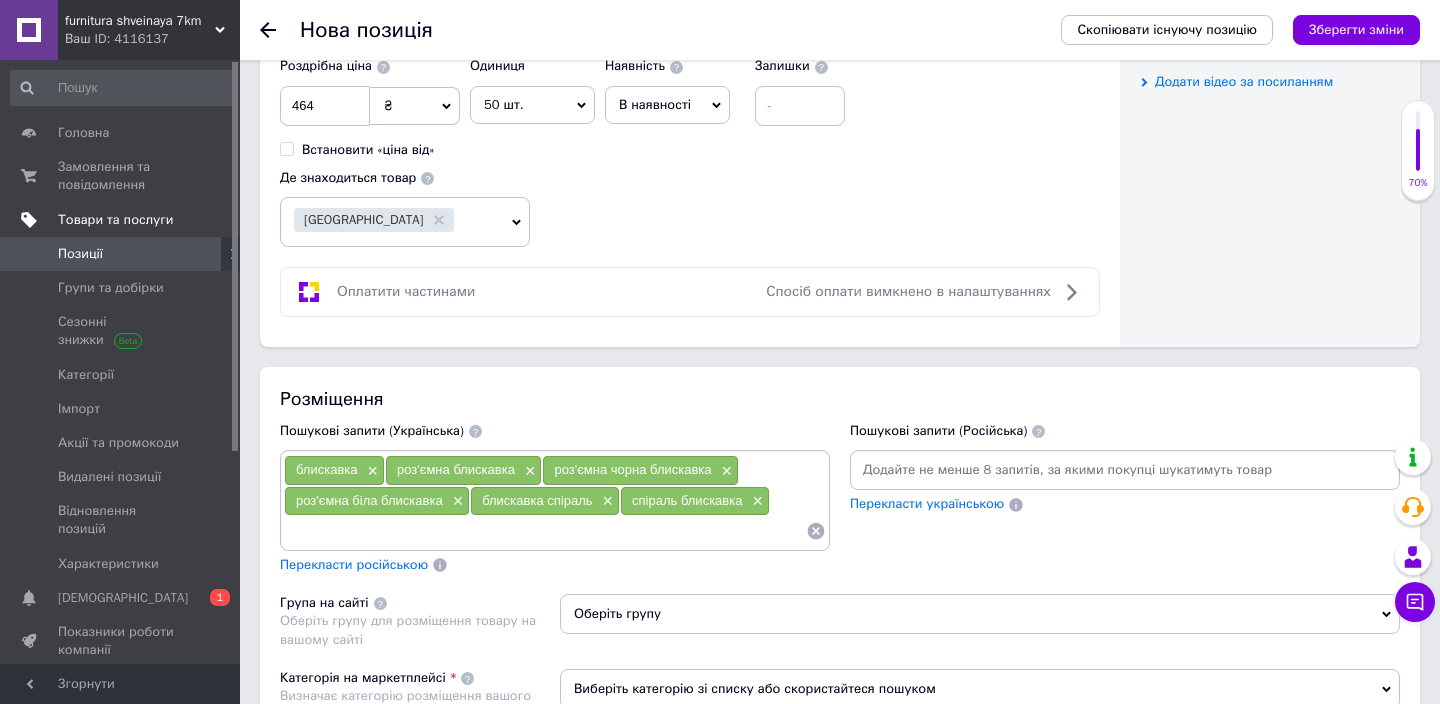 paste on "блискавка" 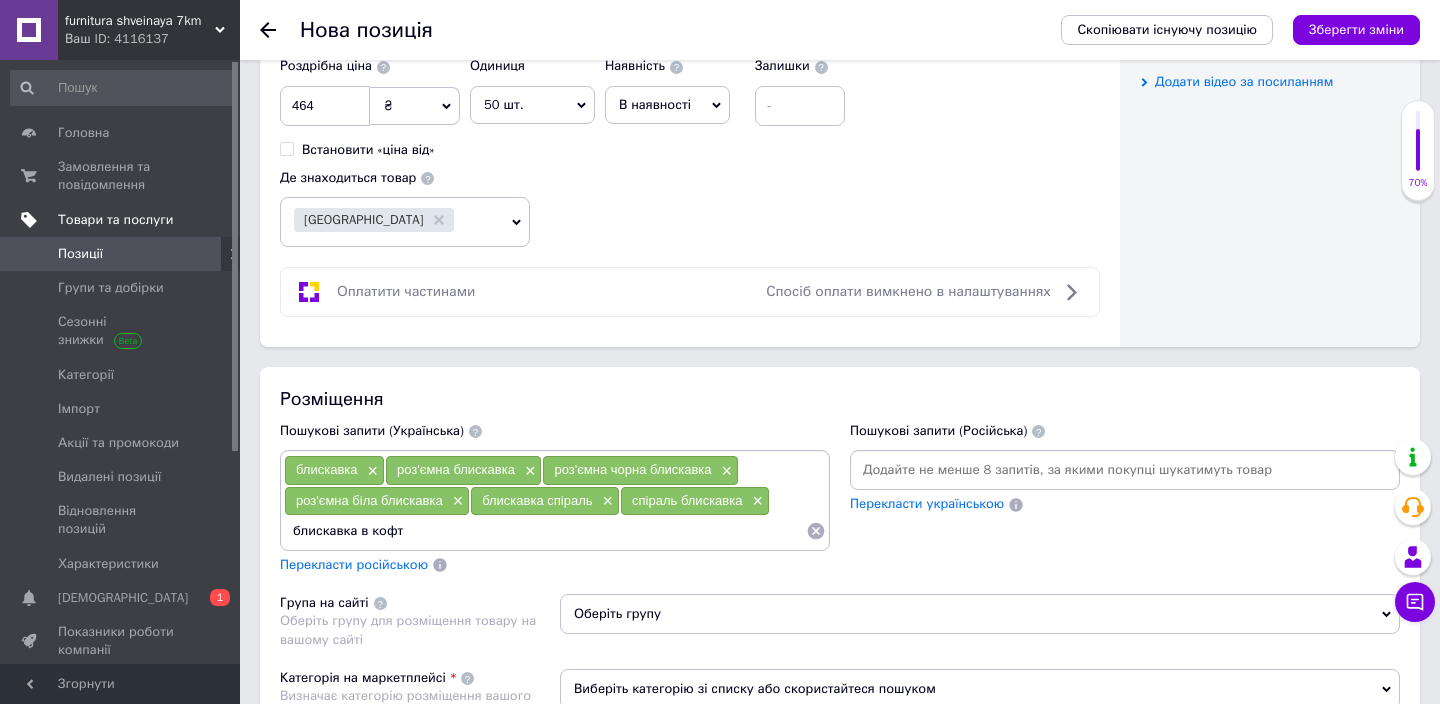 type on "блискавка в [GEOGRAPHIC_DATA]" 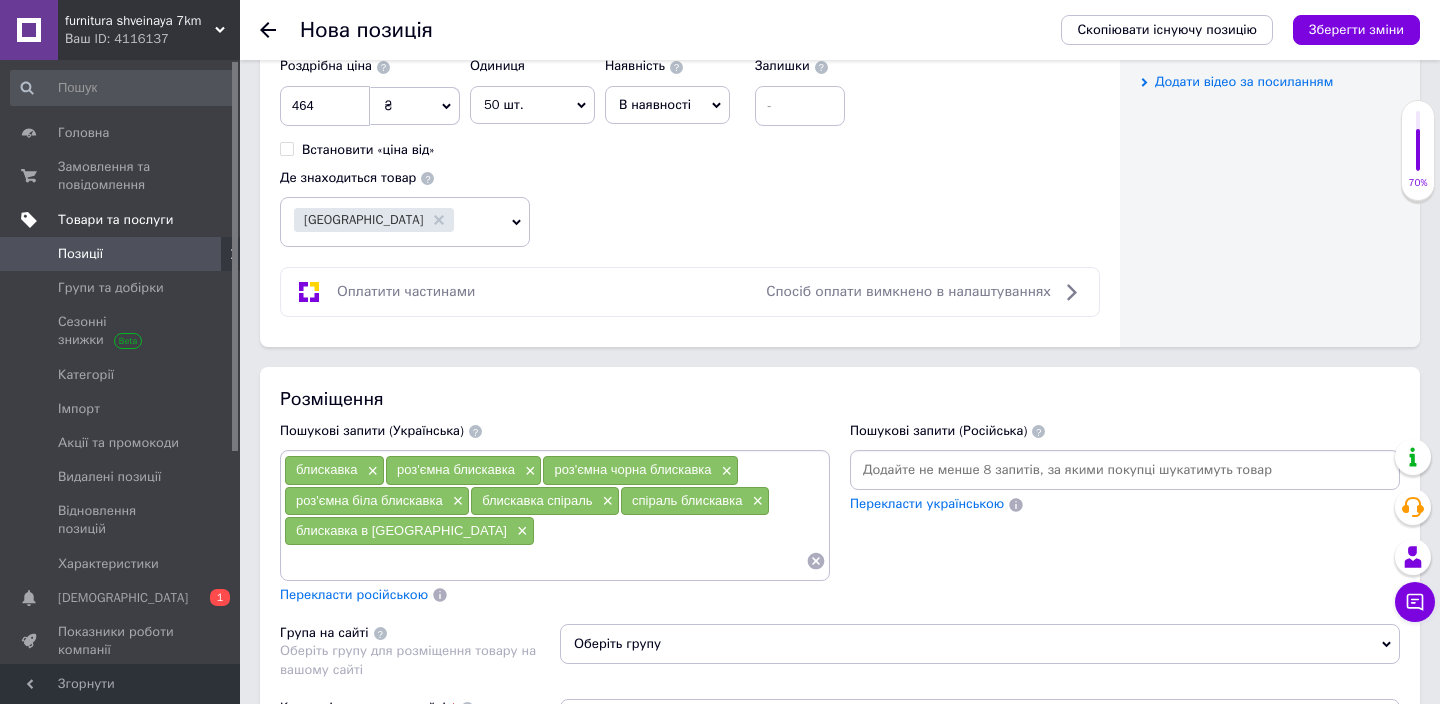 paste on "блискавка" 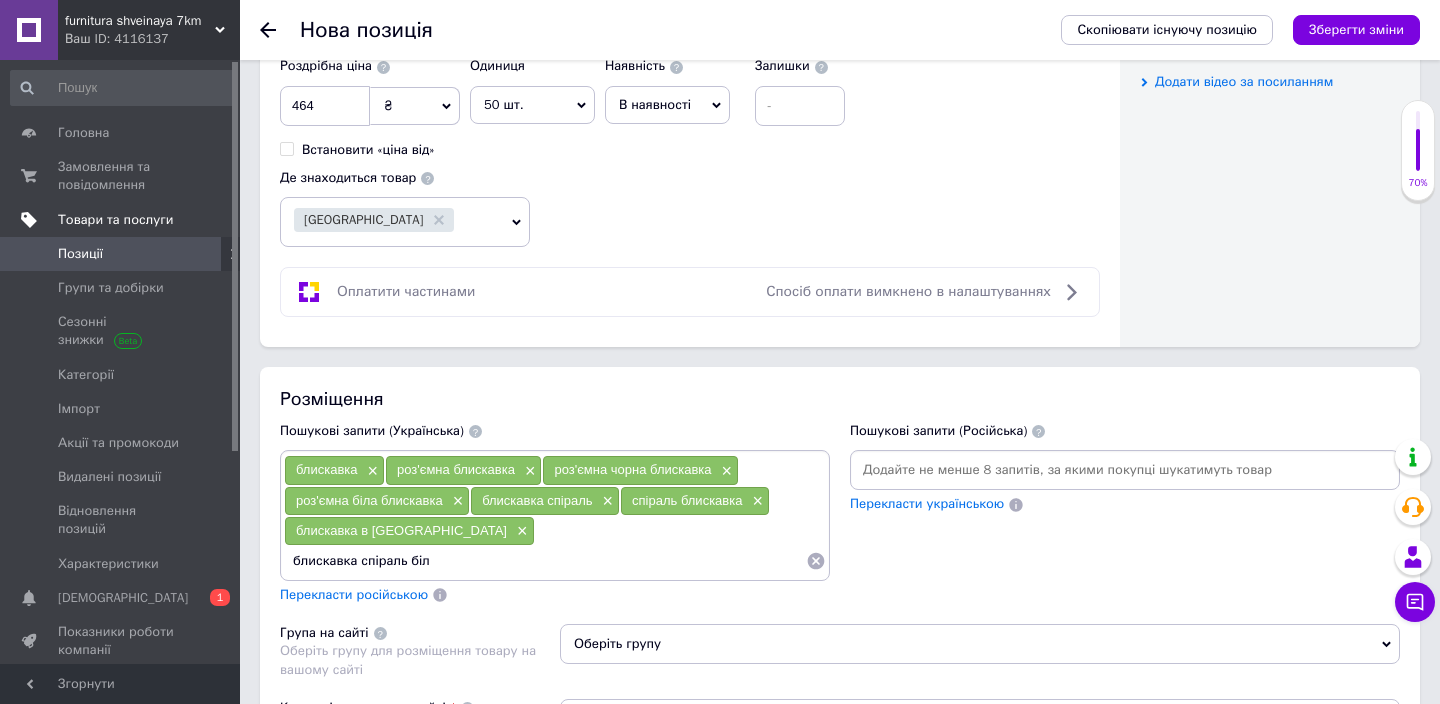 type on "блискавка спіраль біла" 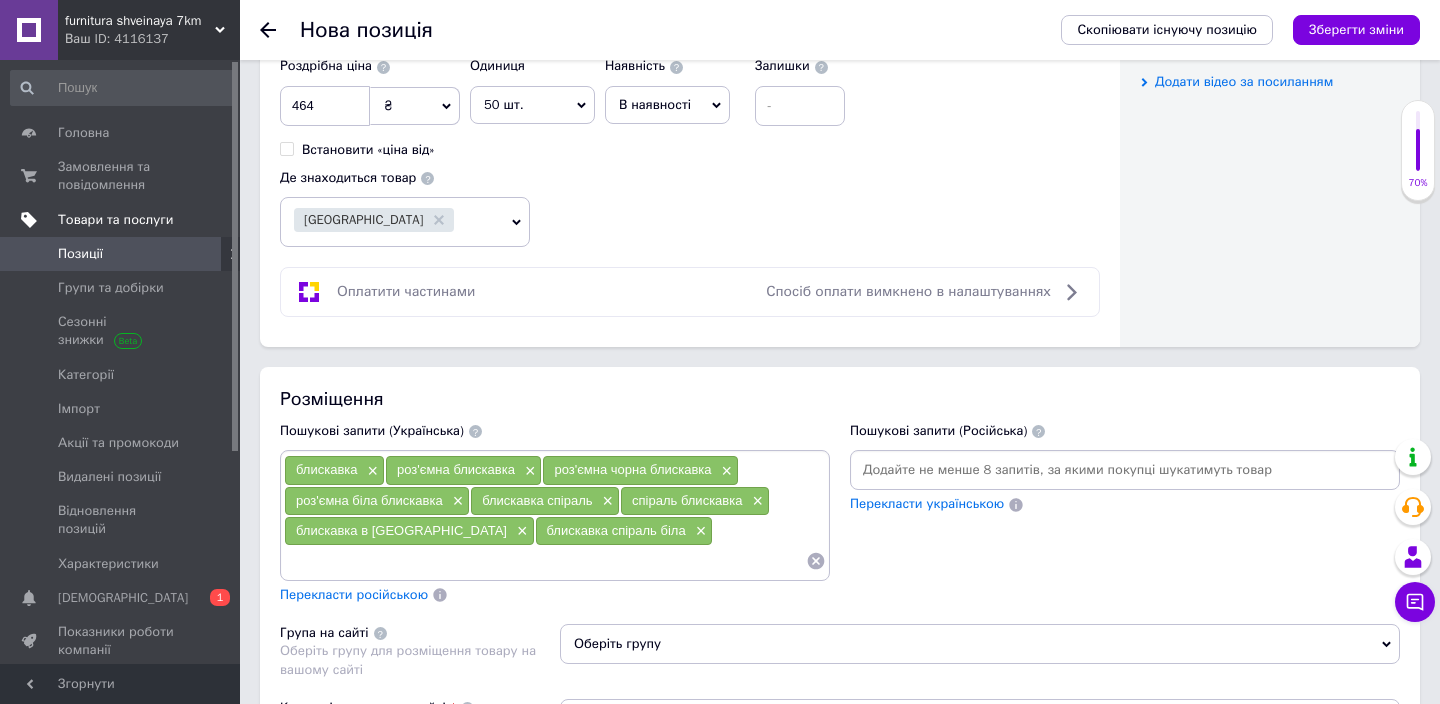 paste on "блискавка" 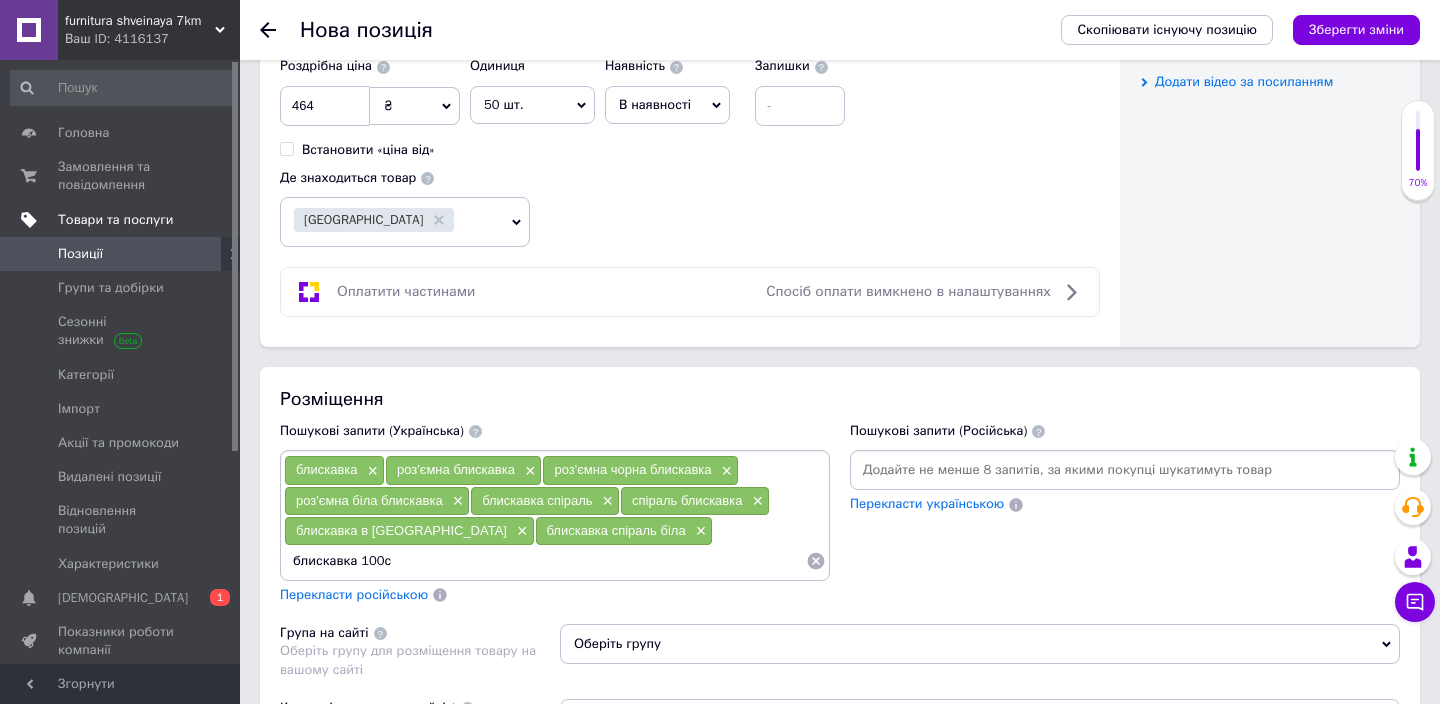 type on "блискавка 100см" 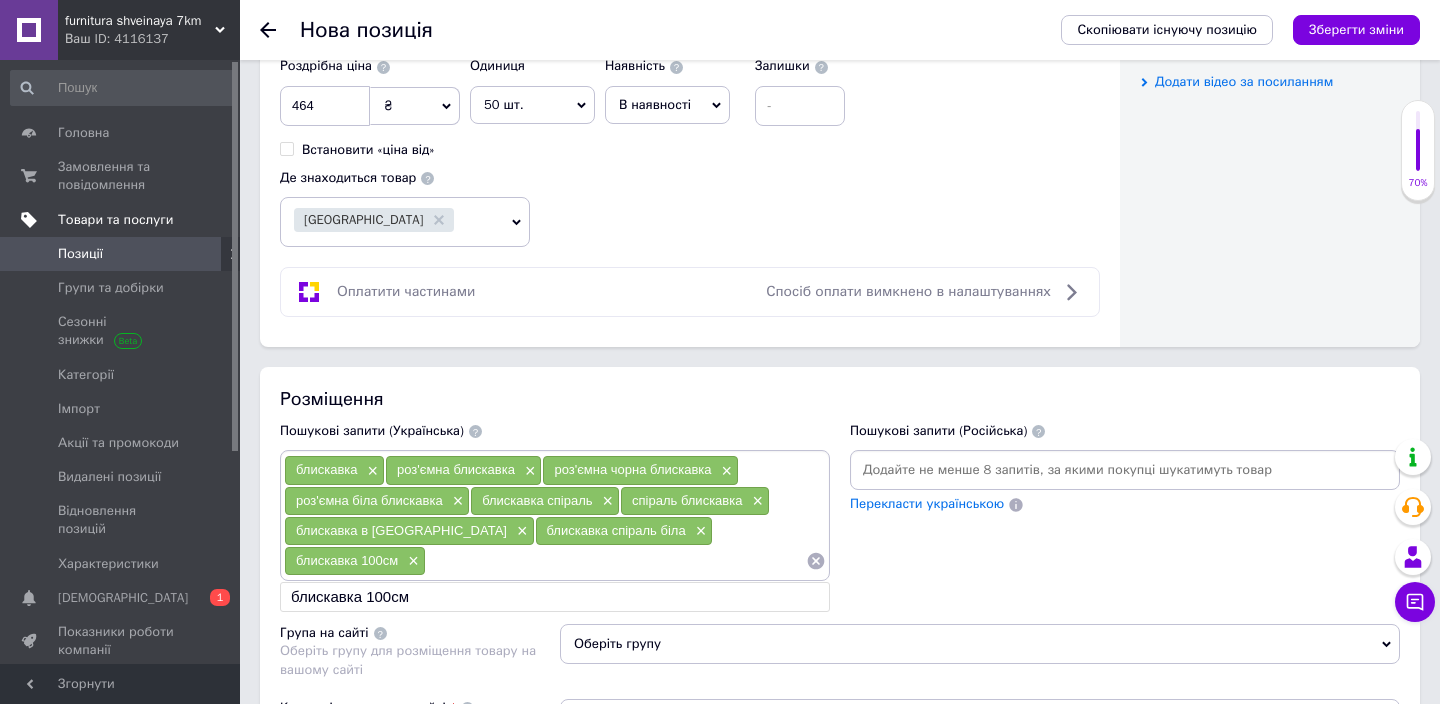 paste on "блискавка" 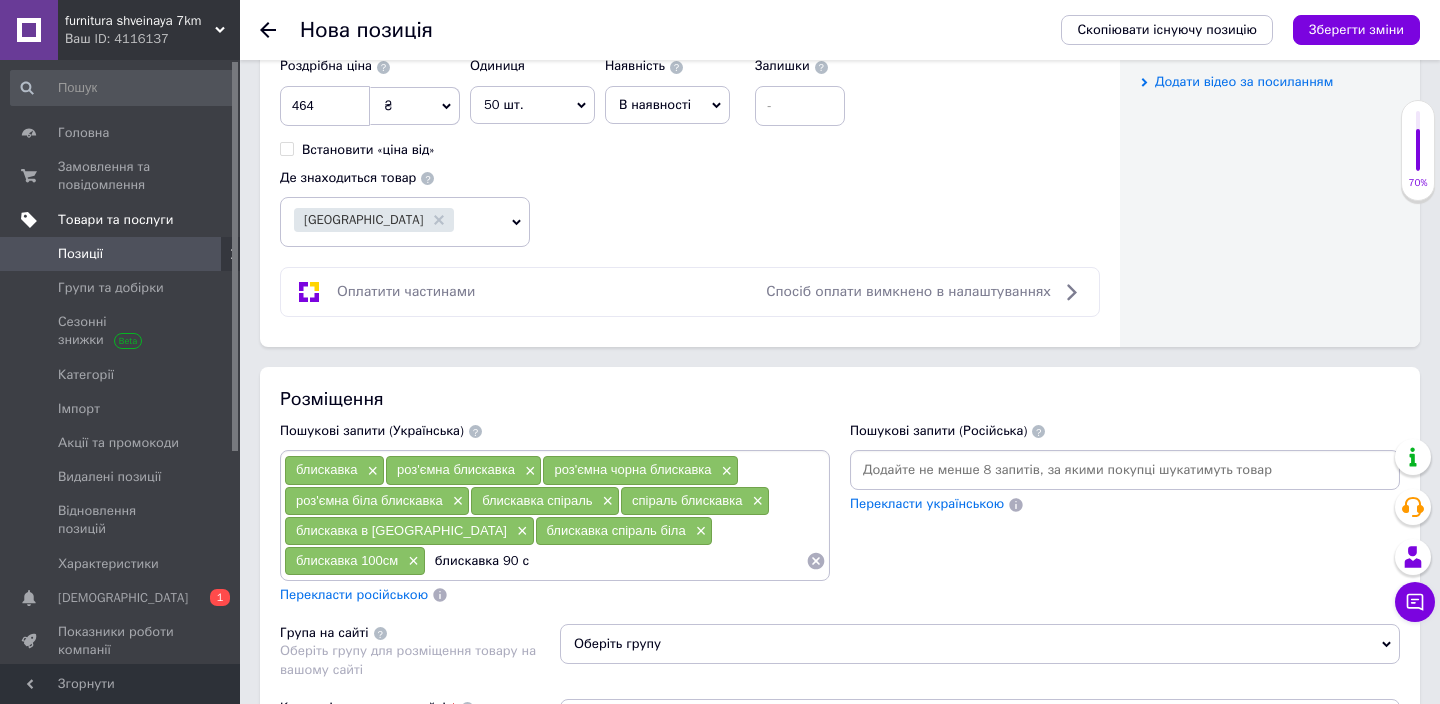type on "блискавка 90 см" 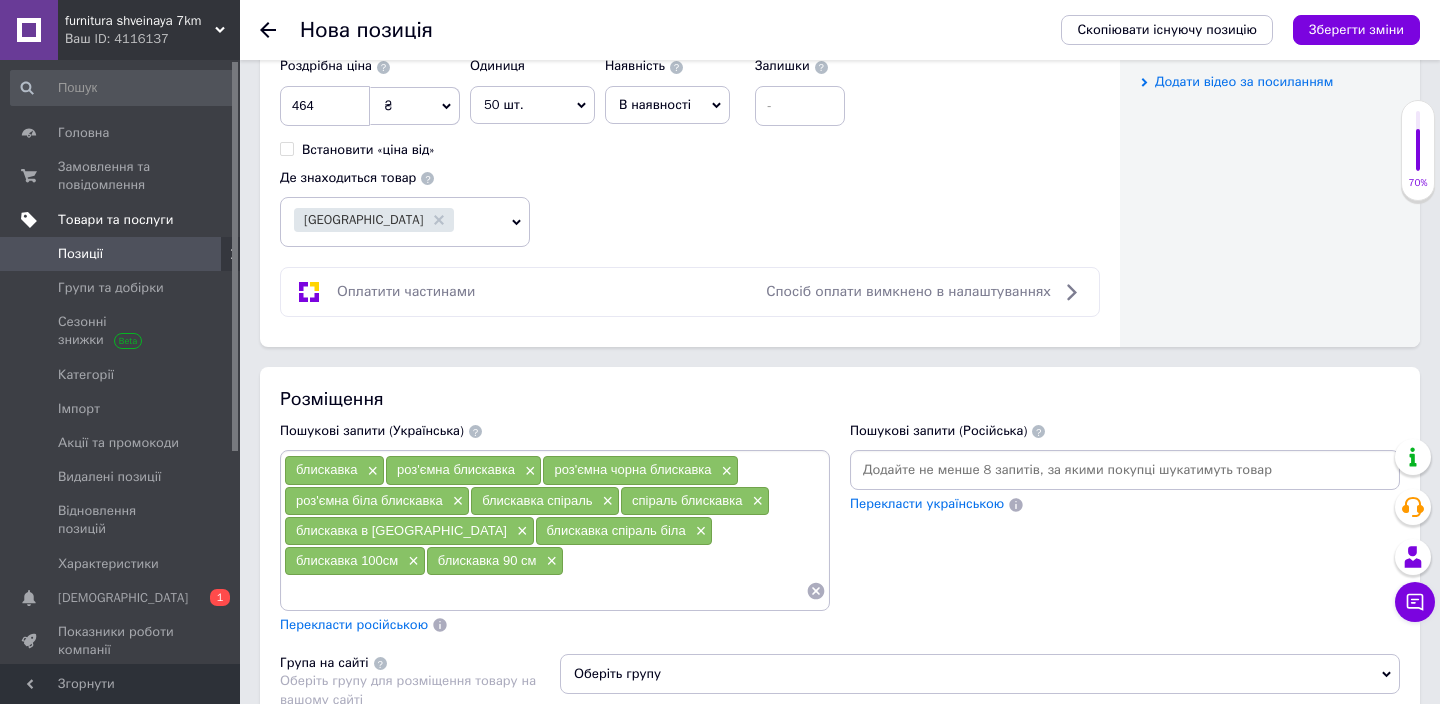 paste on "блискавка" 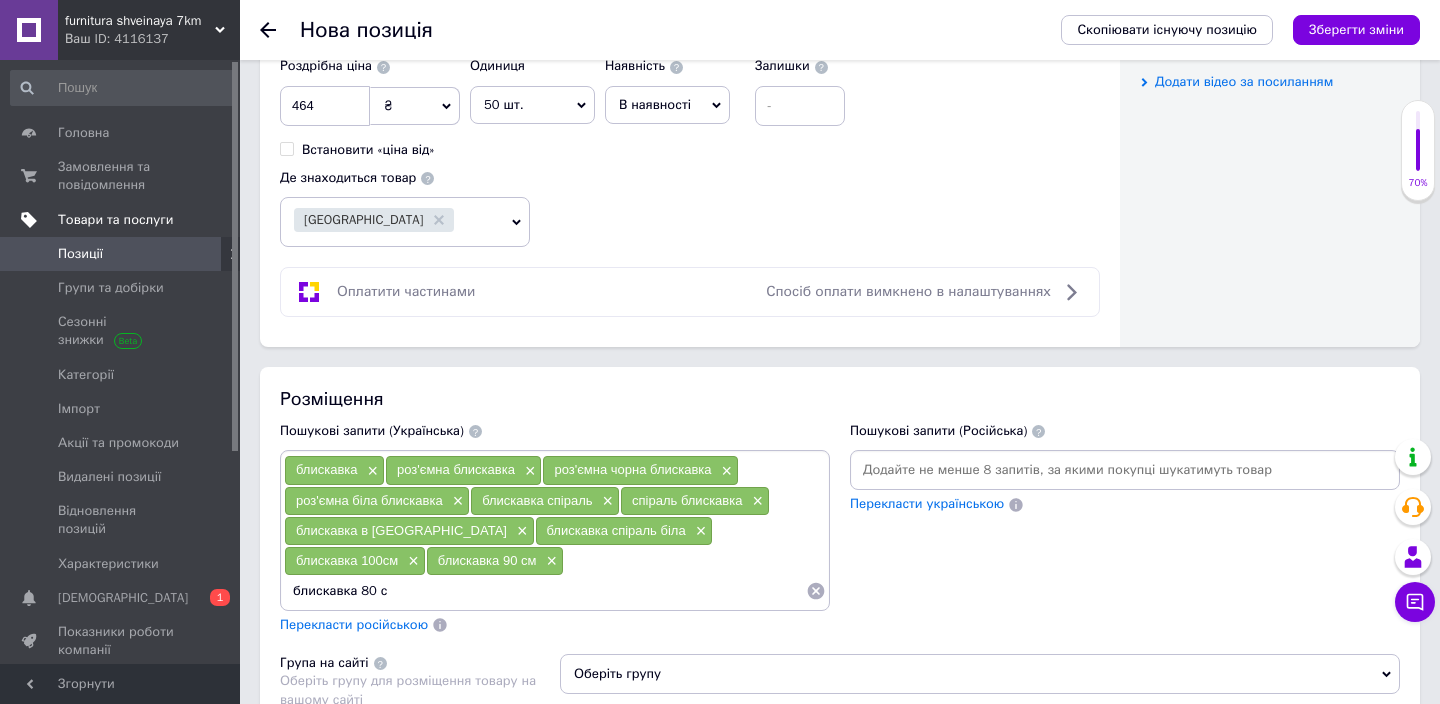 type on "блискавка 80 см" 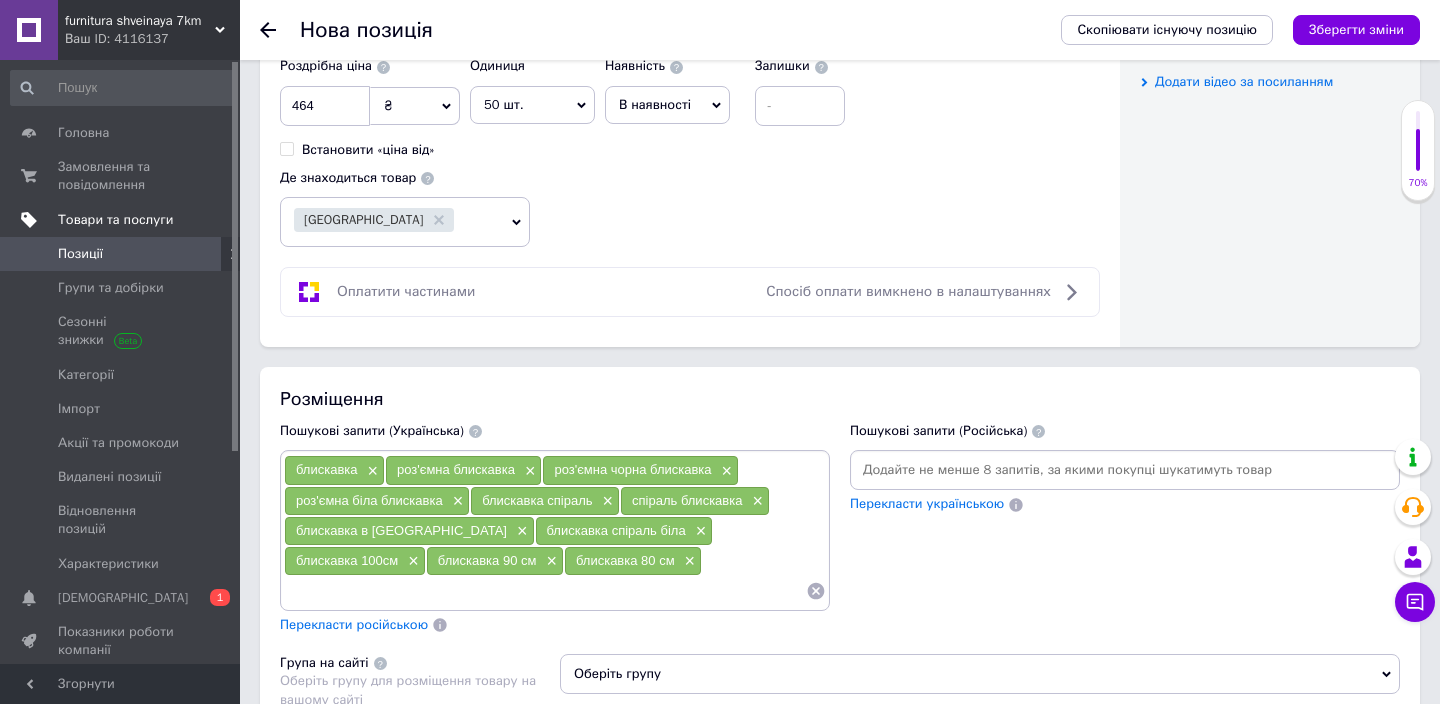 paste on "блискавка" 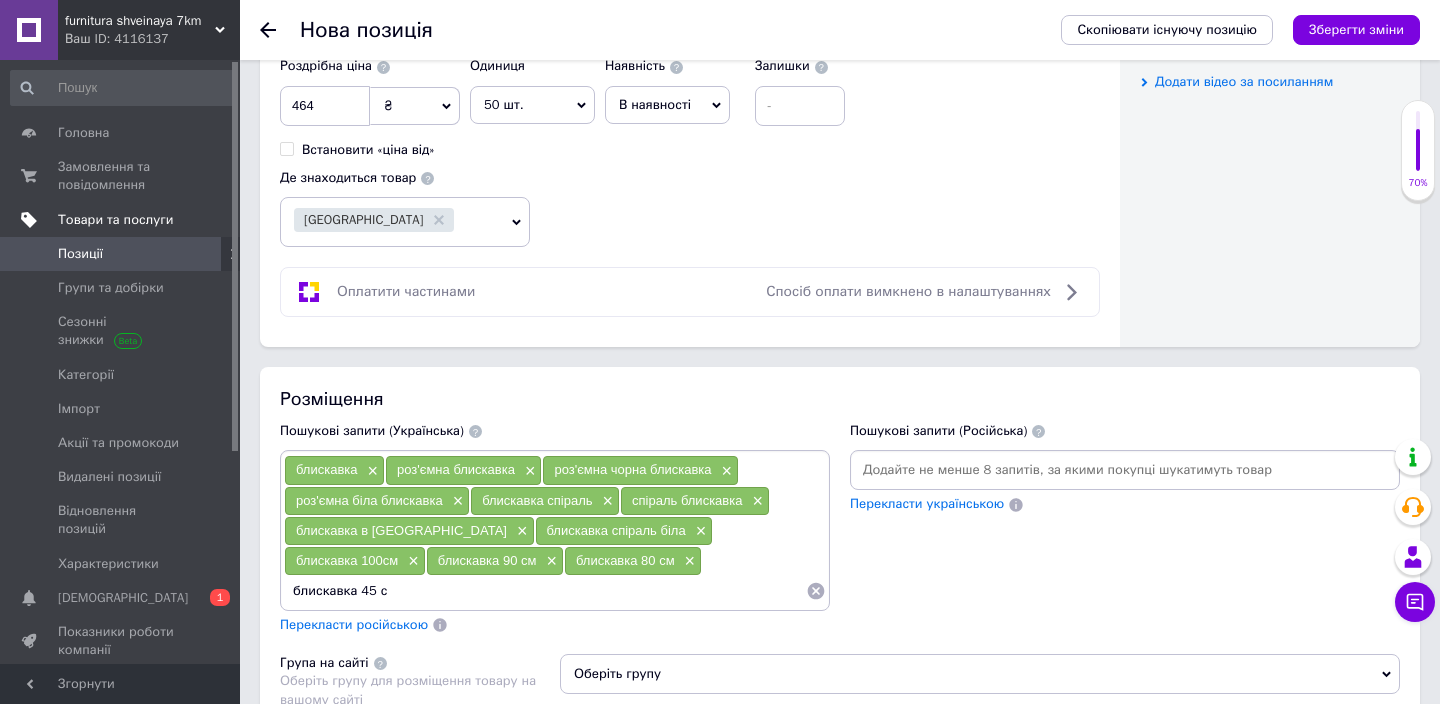 type on "блискавка 45 см" 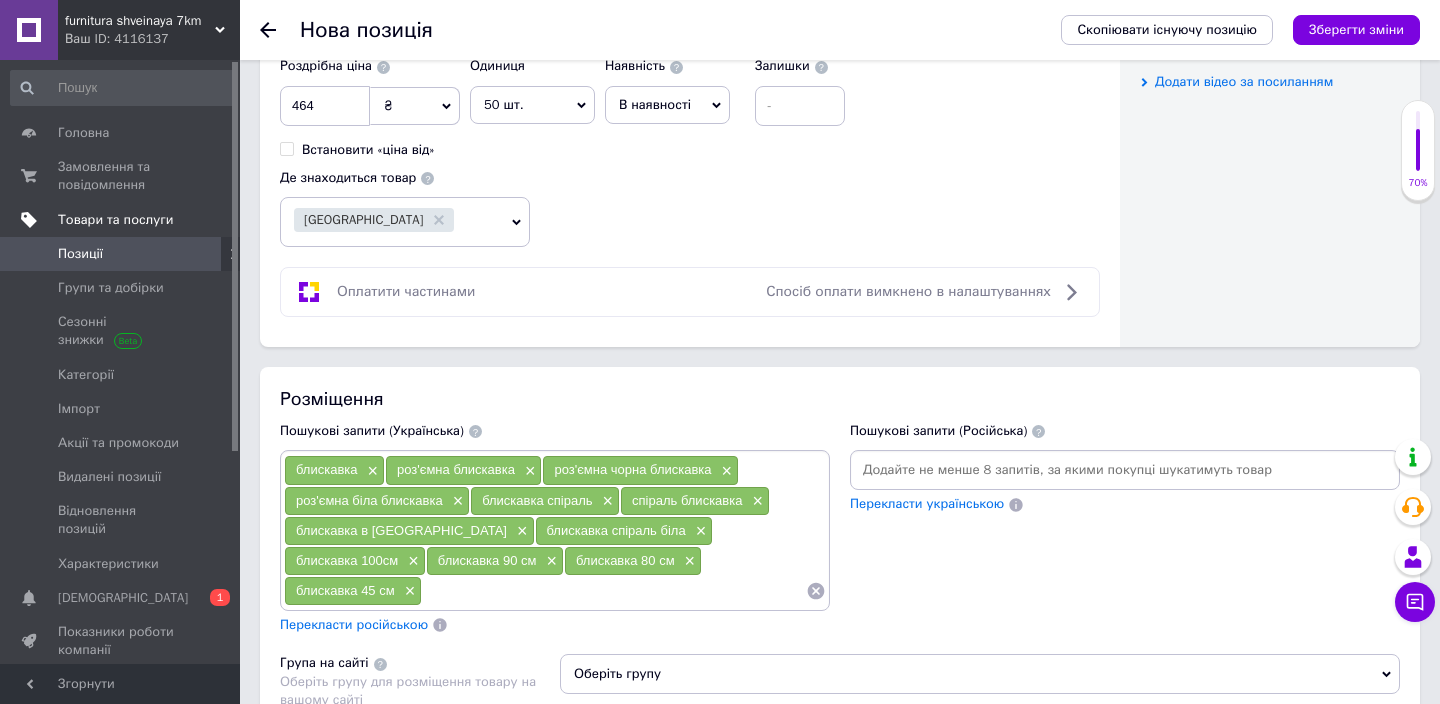 paste on "блискавка" 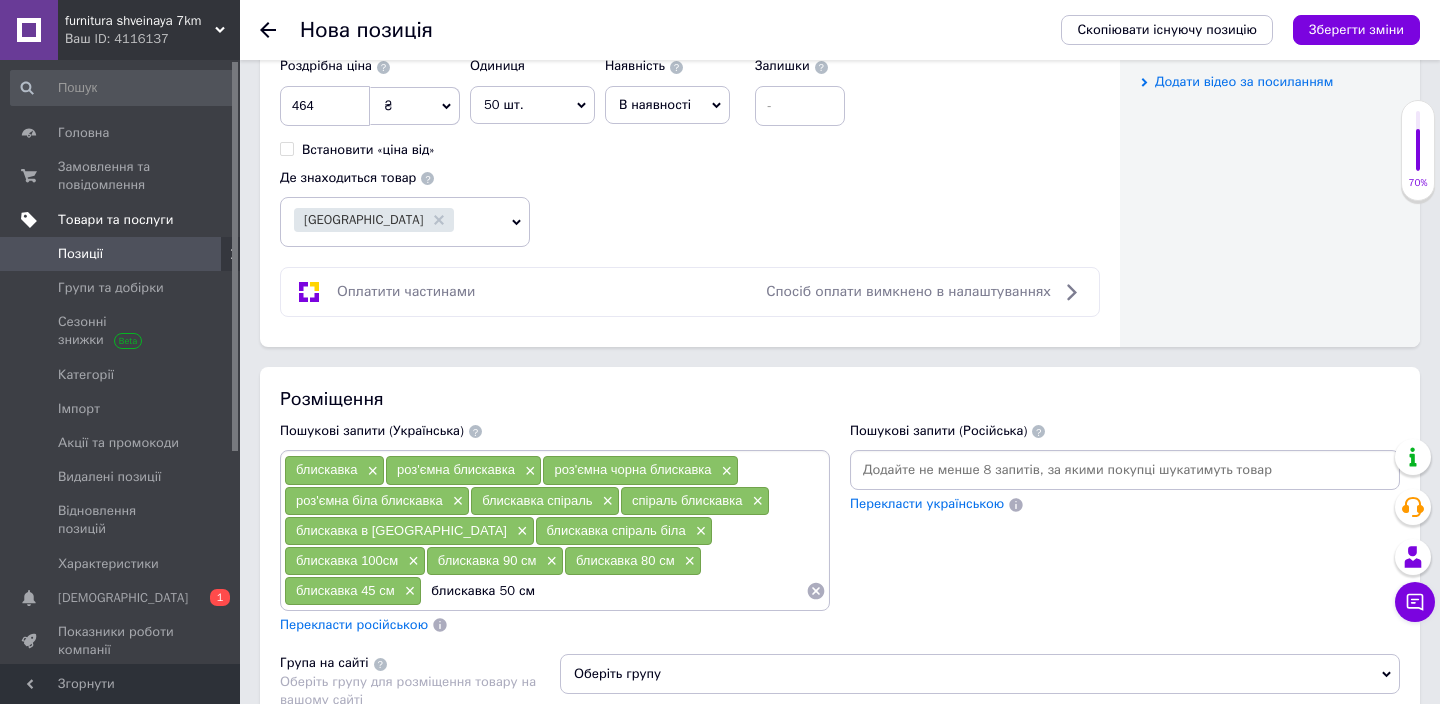 type on "блискавка 50 см" 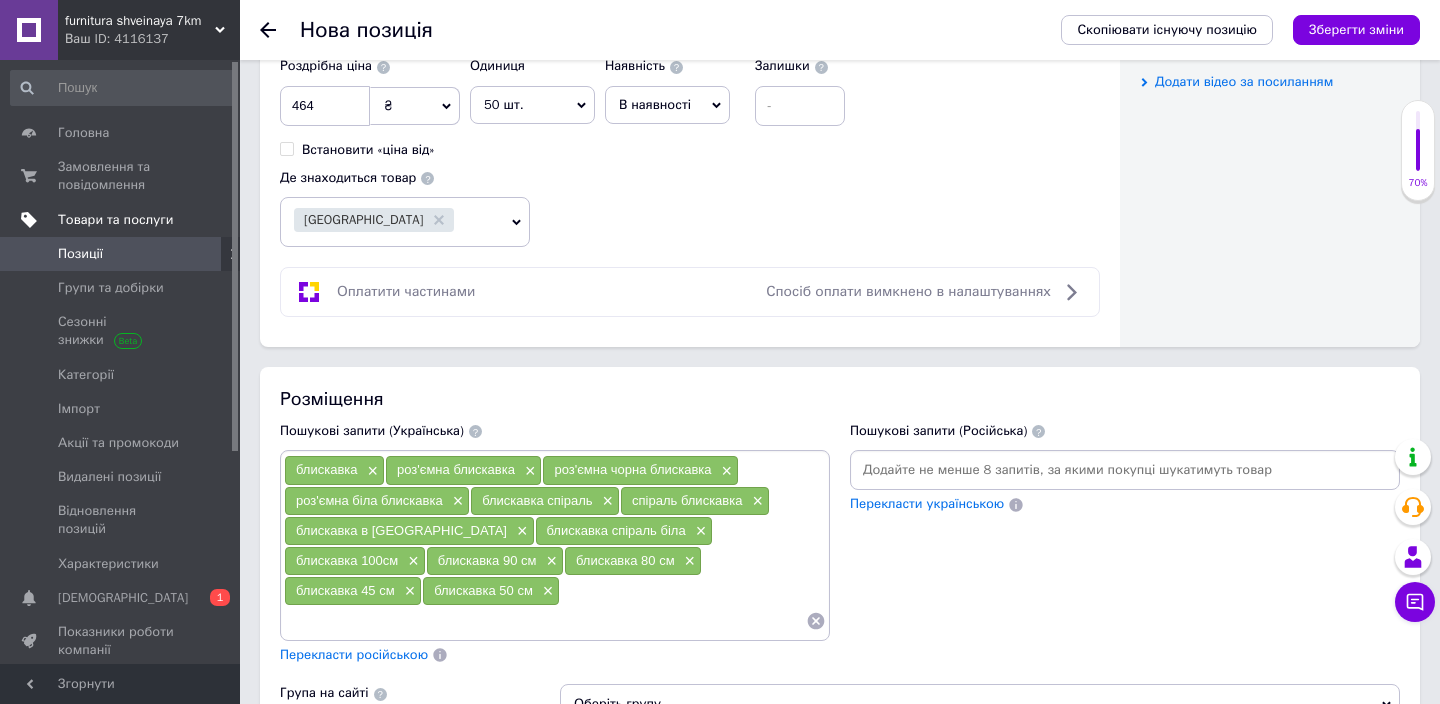 type on "б" 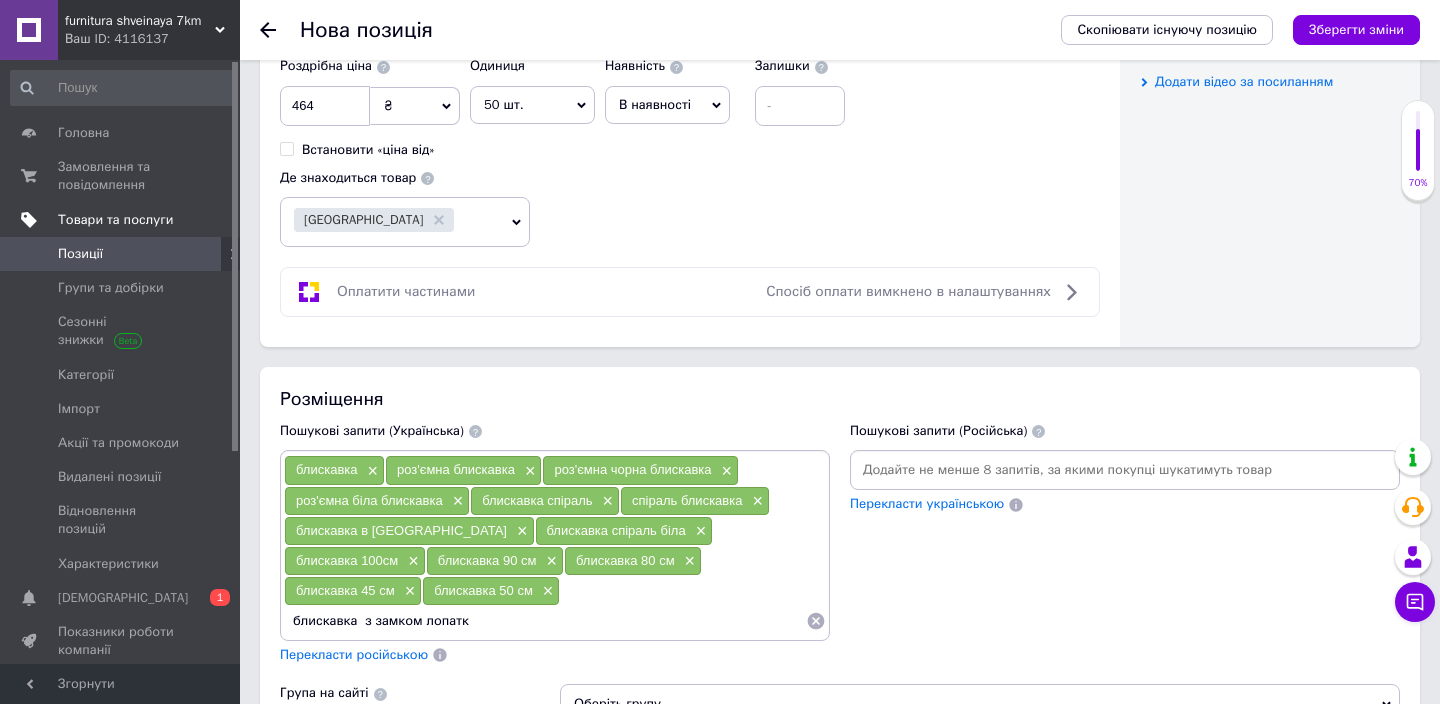 type on "блискавка  з замком лопатка" 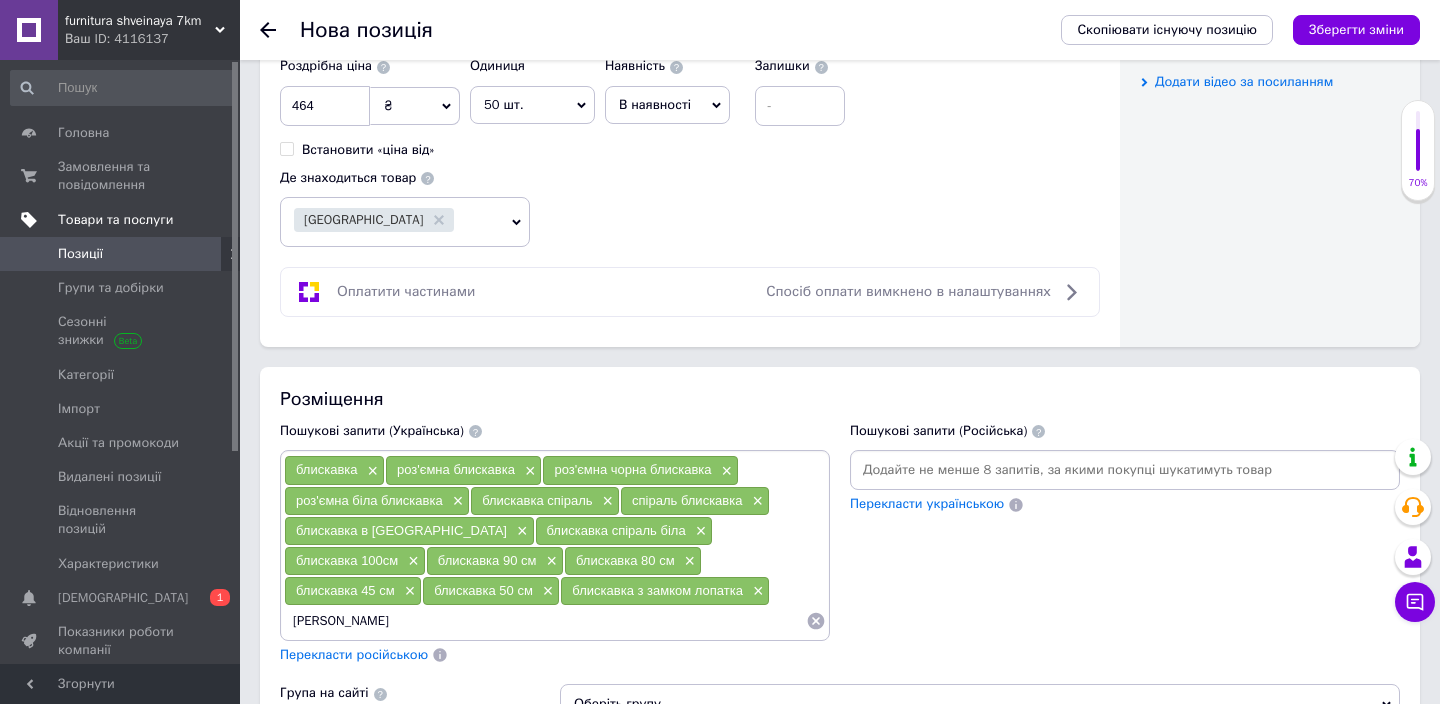 type on "спіраль біла" 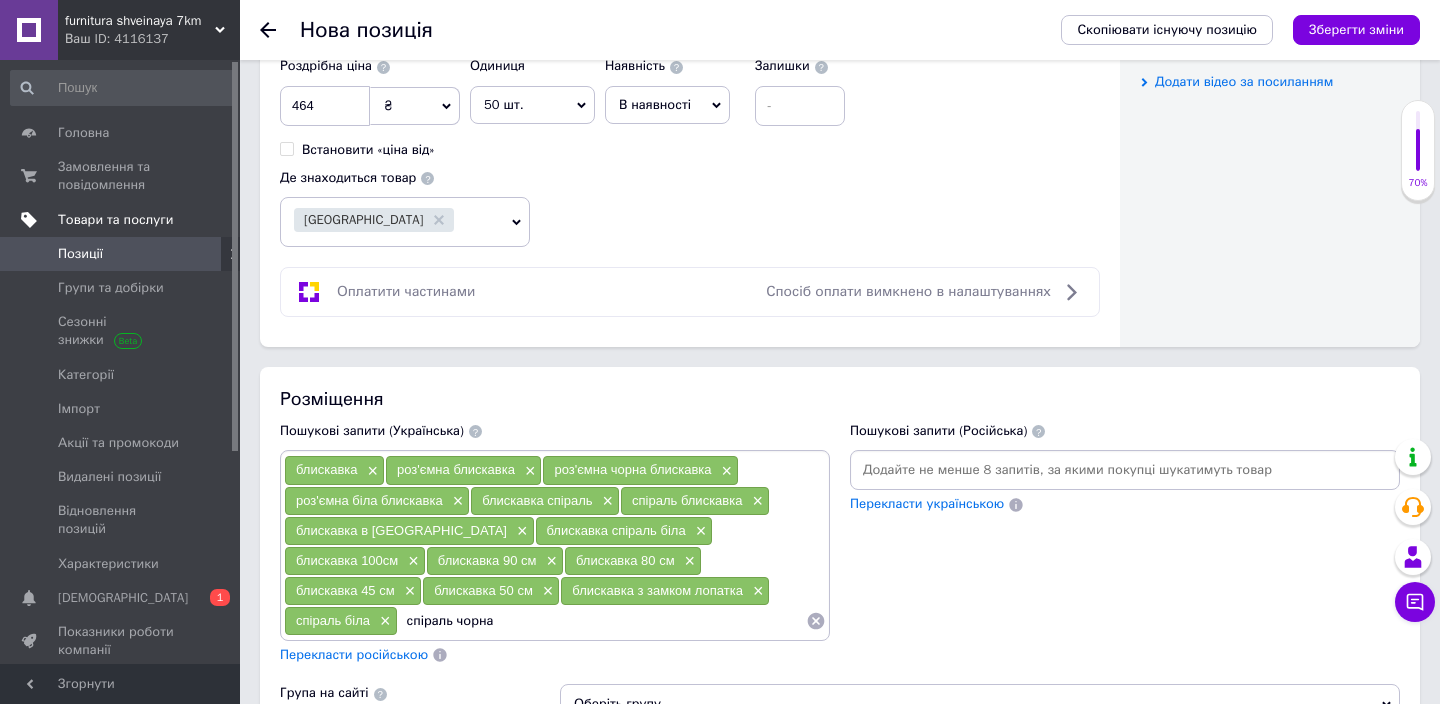 type on "спіраль чорна" 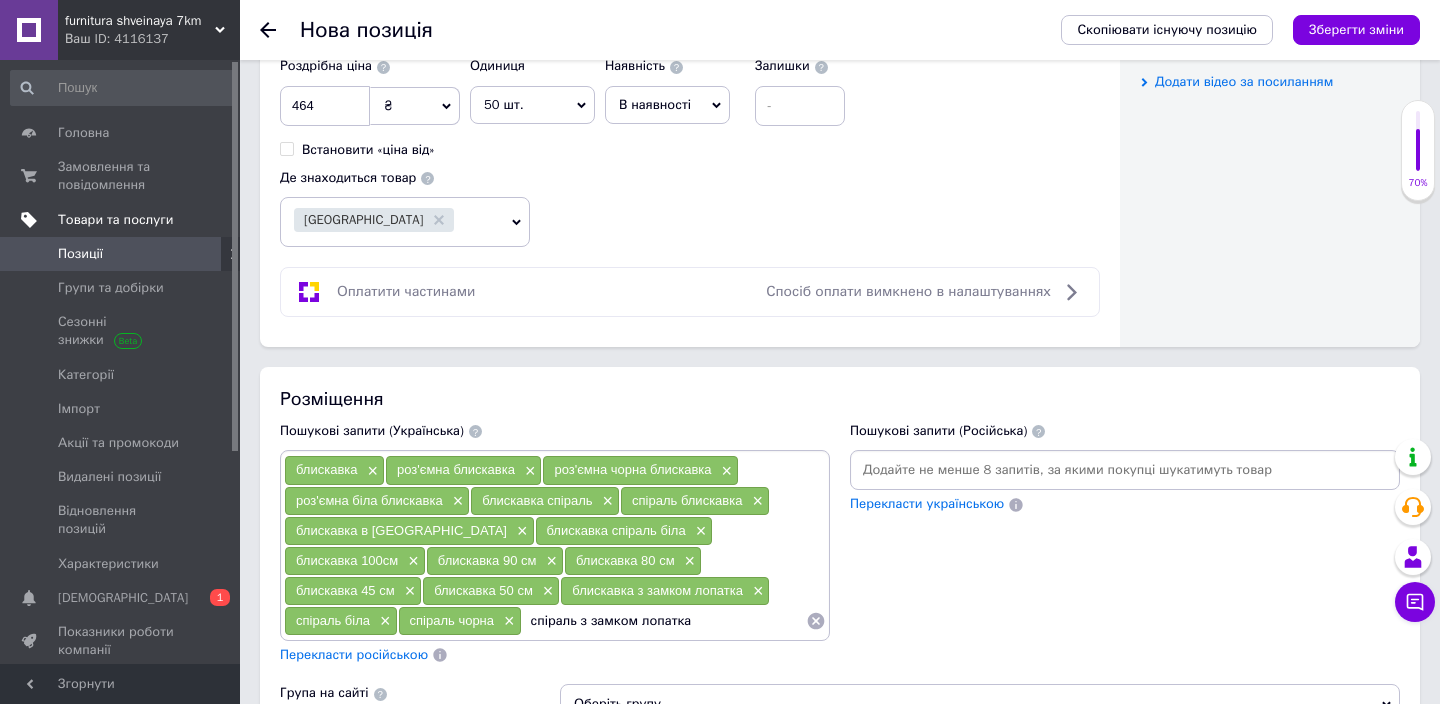 type on "спіраль з замком лопатка" 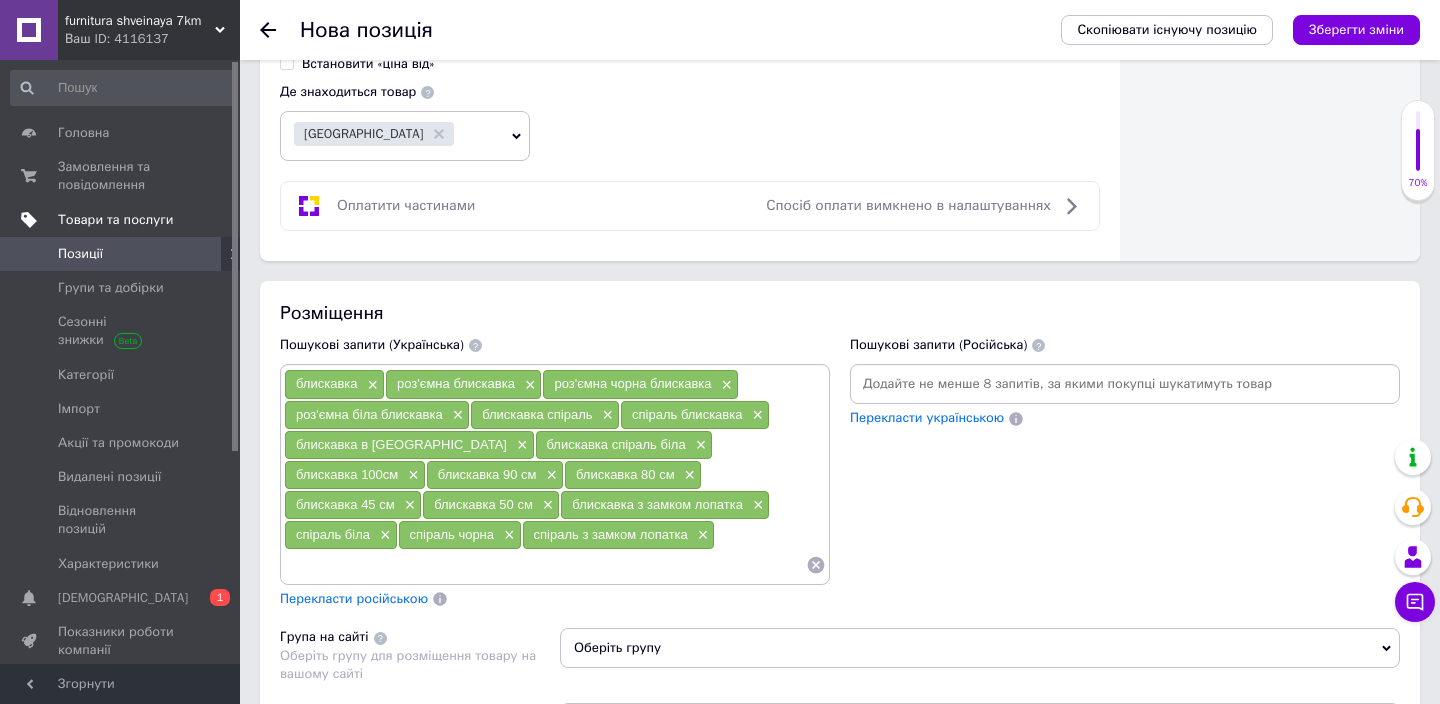 scroll, scrollTop: 1147, scrollLeft: 0, axis: vertical 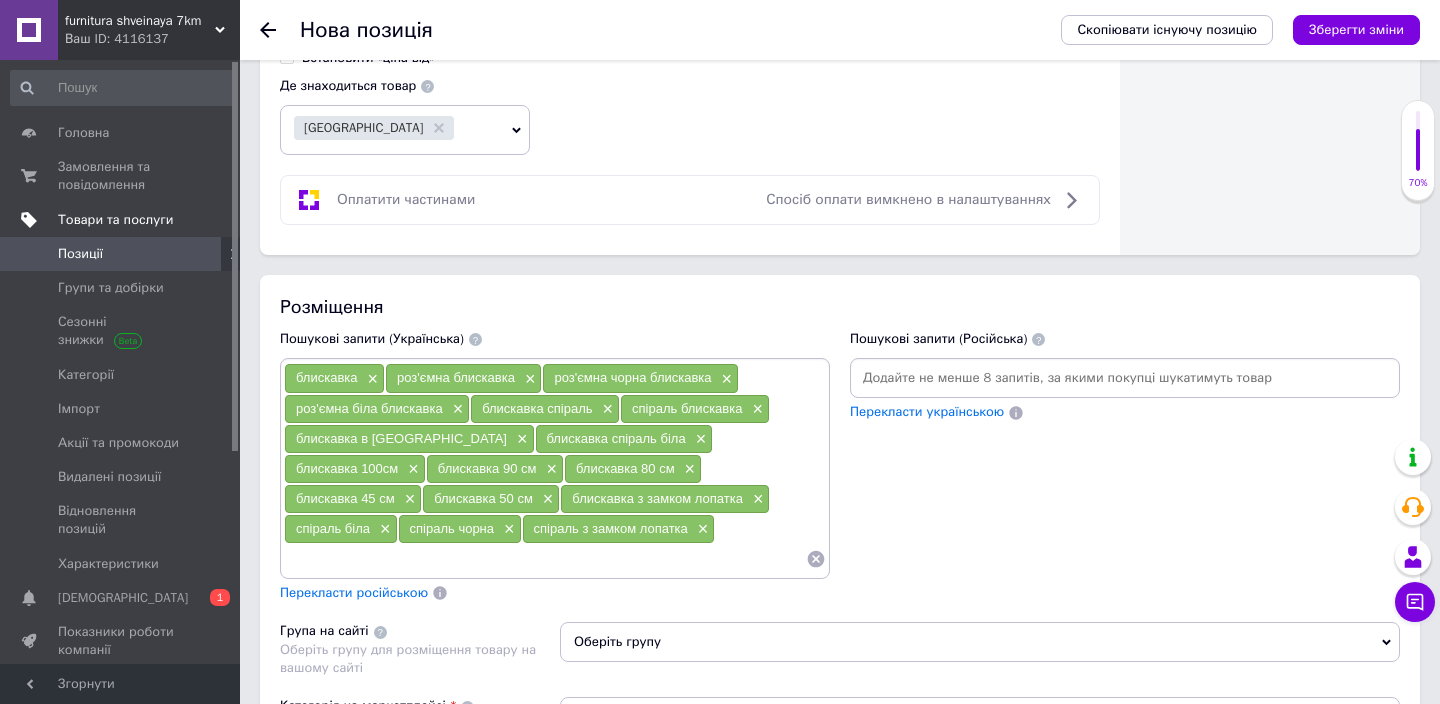 paste on "блискавка" 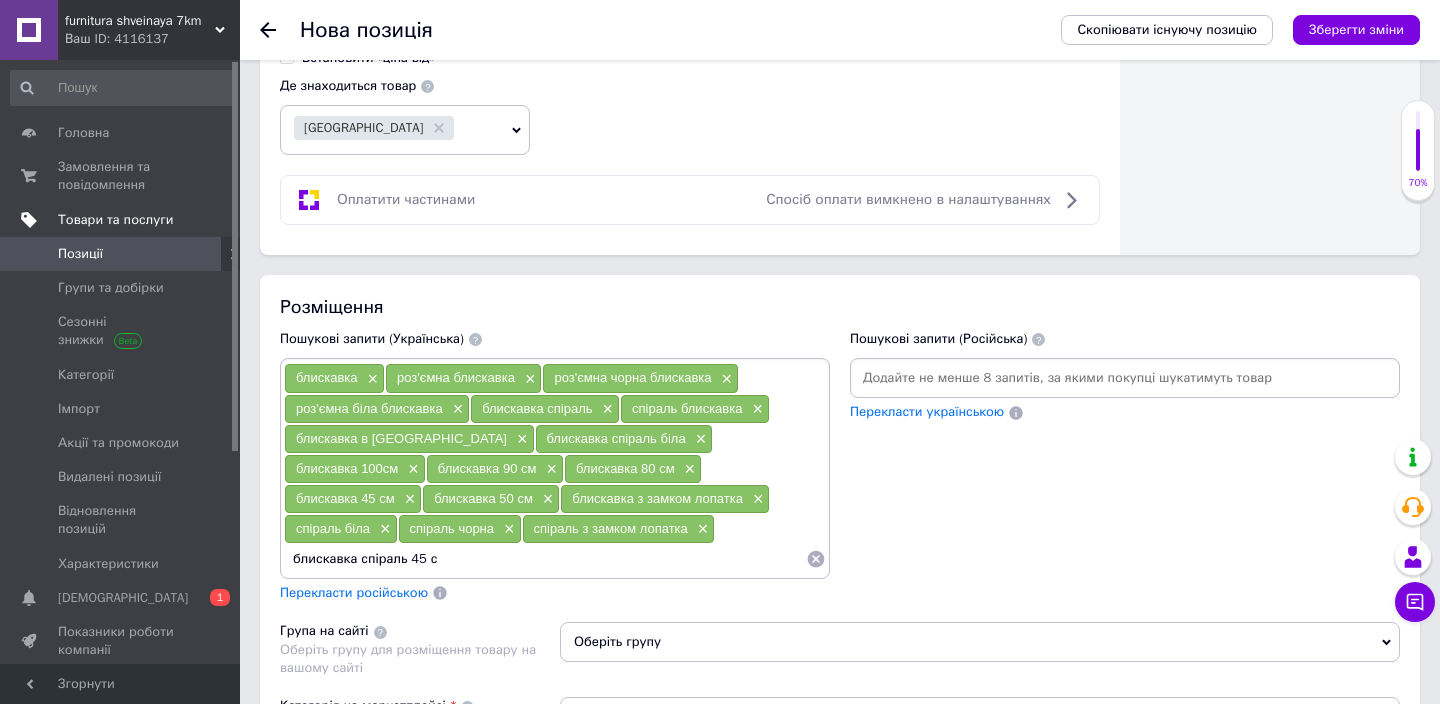 type on "блискавка спіраль 45 см" 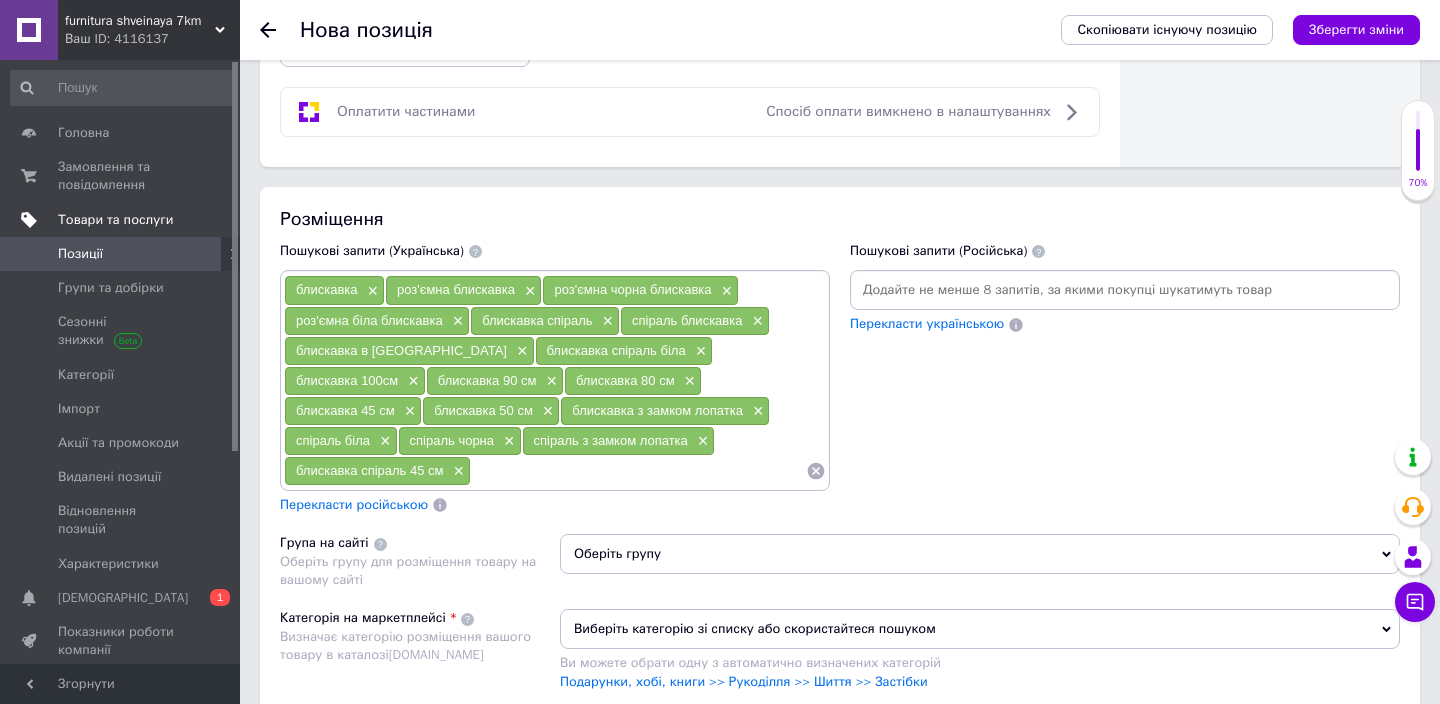 scroll, scrollTop: 1273, scrollLeft: 0, axis: vertical 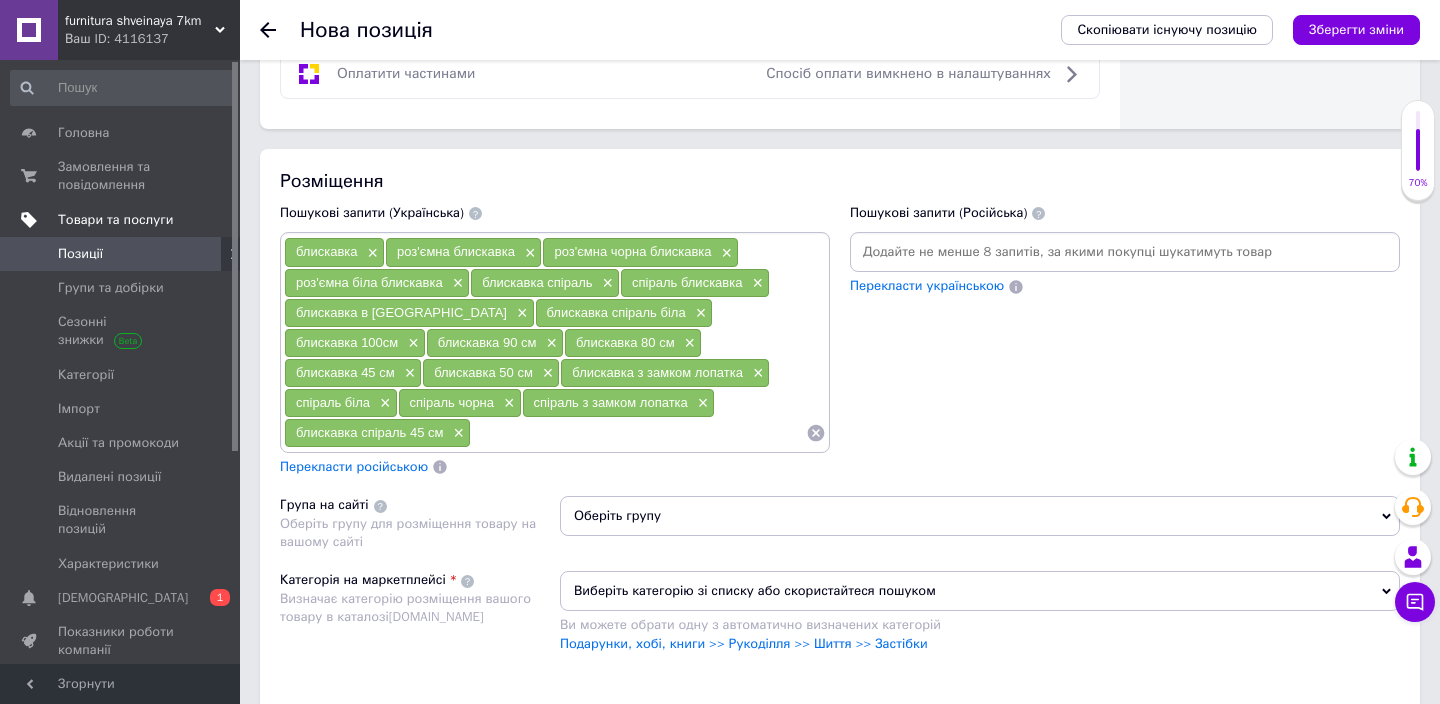 paste on "блискавка" 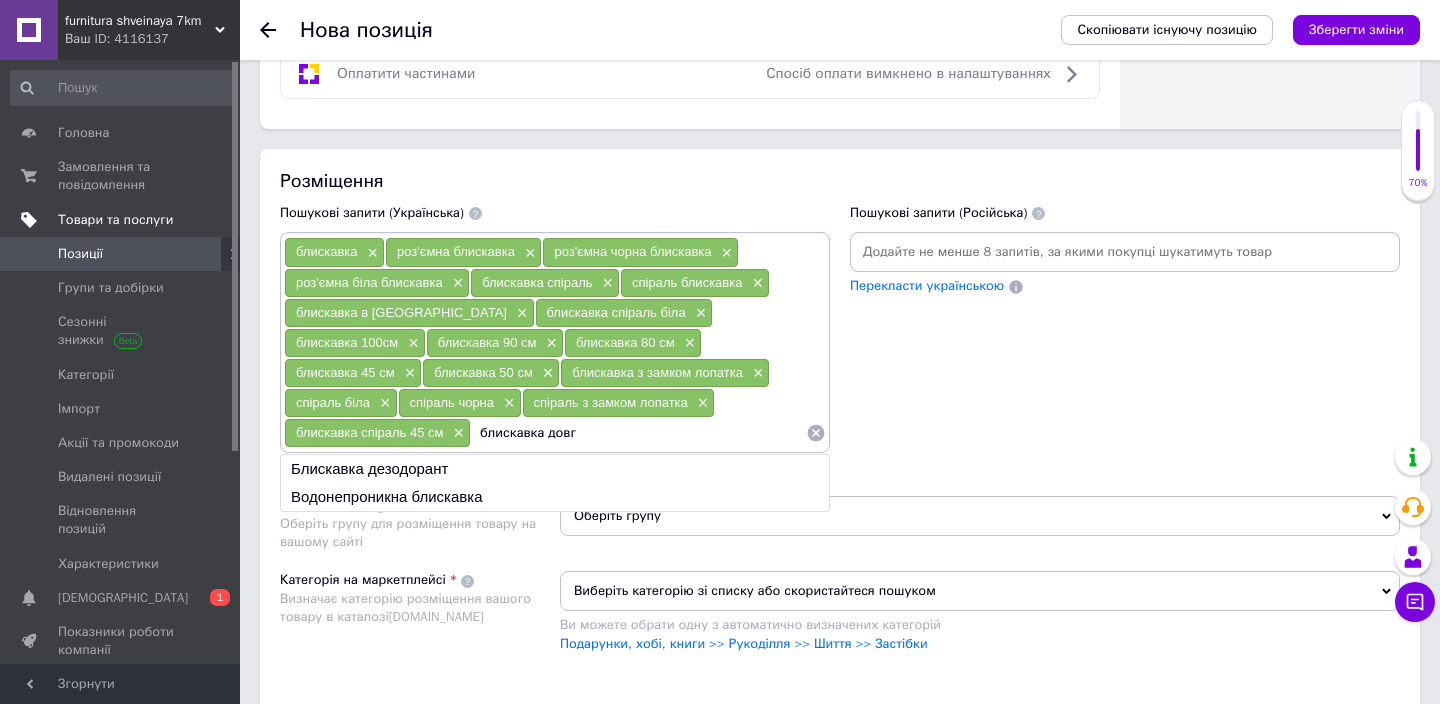 type on "блискавка довга" 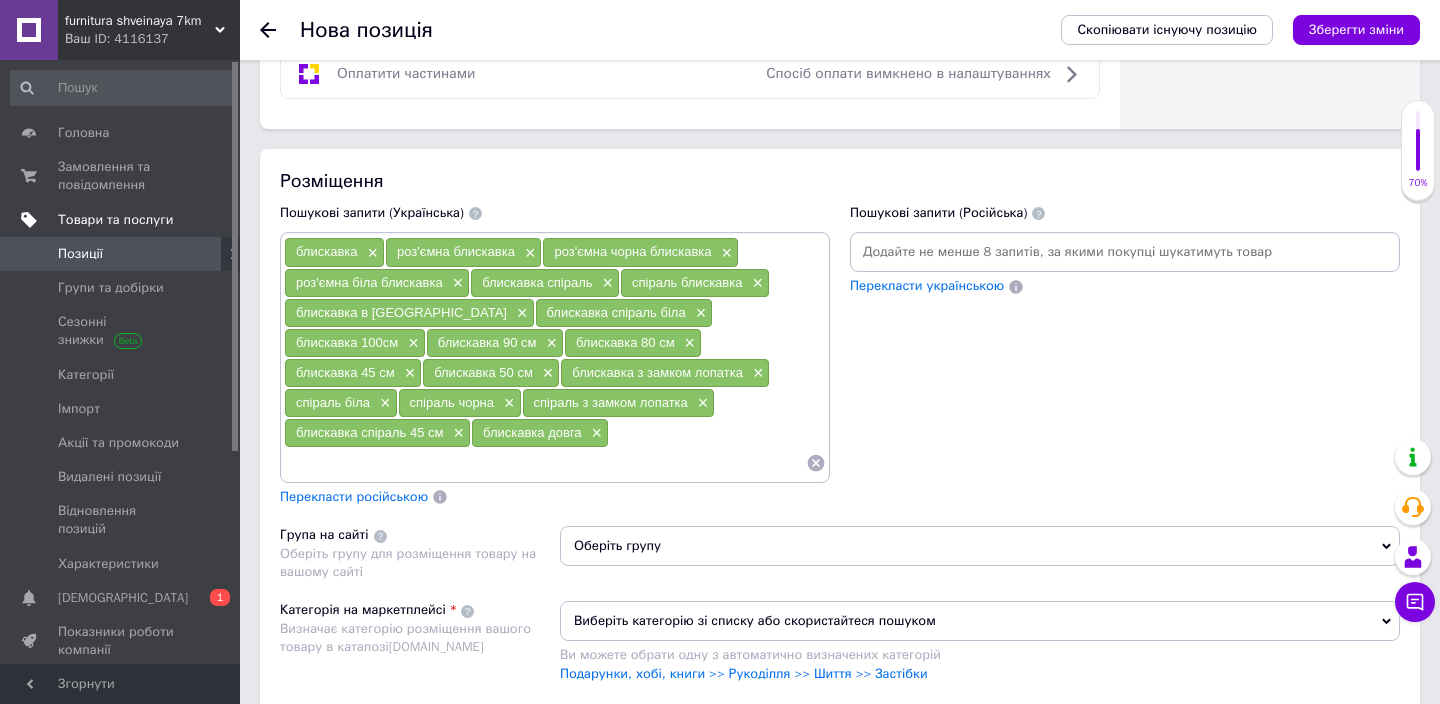 paste on "блискавка" 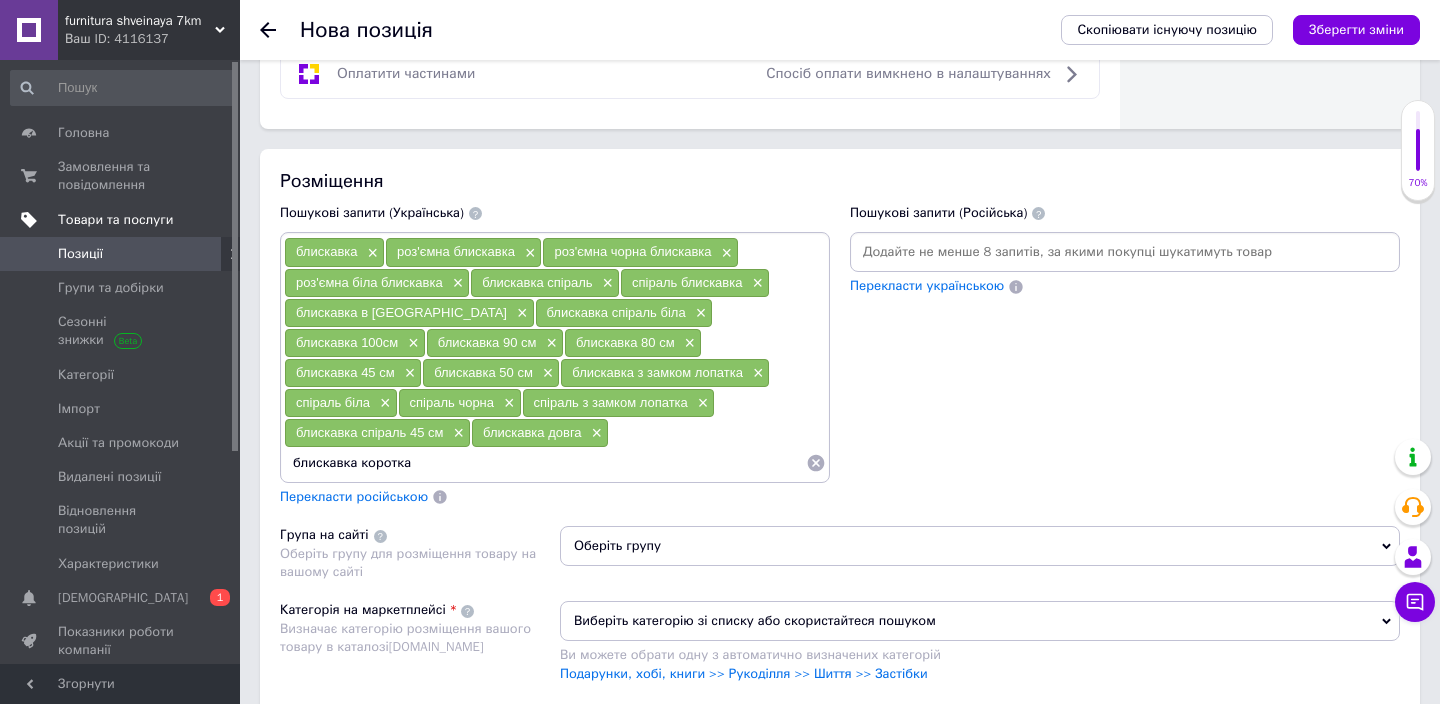 type on "блискавка коротка" 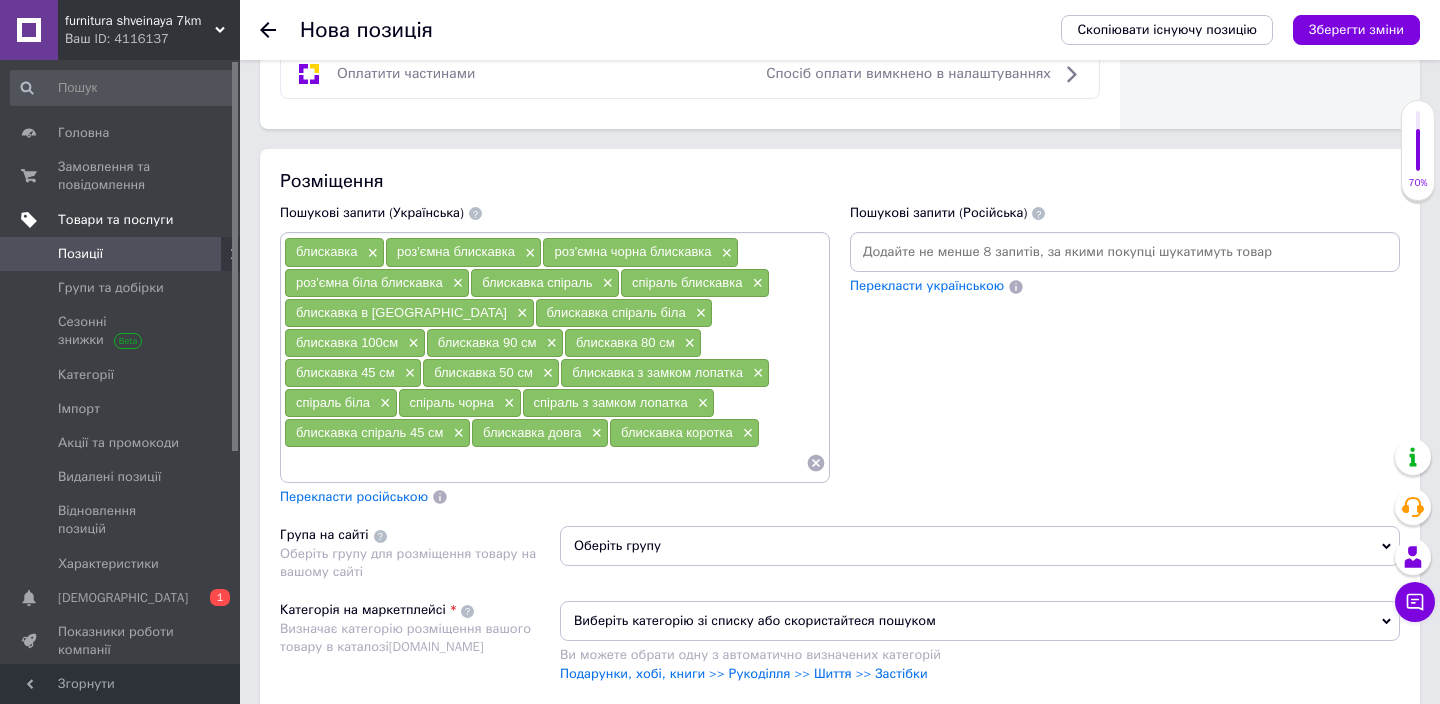 paste on "блискавка" 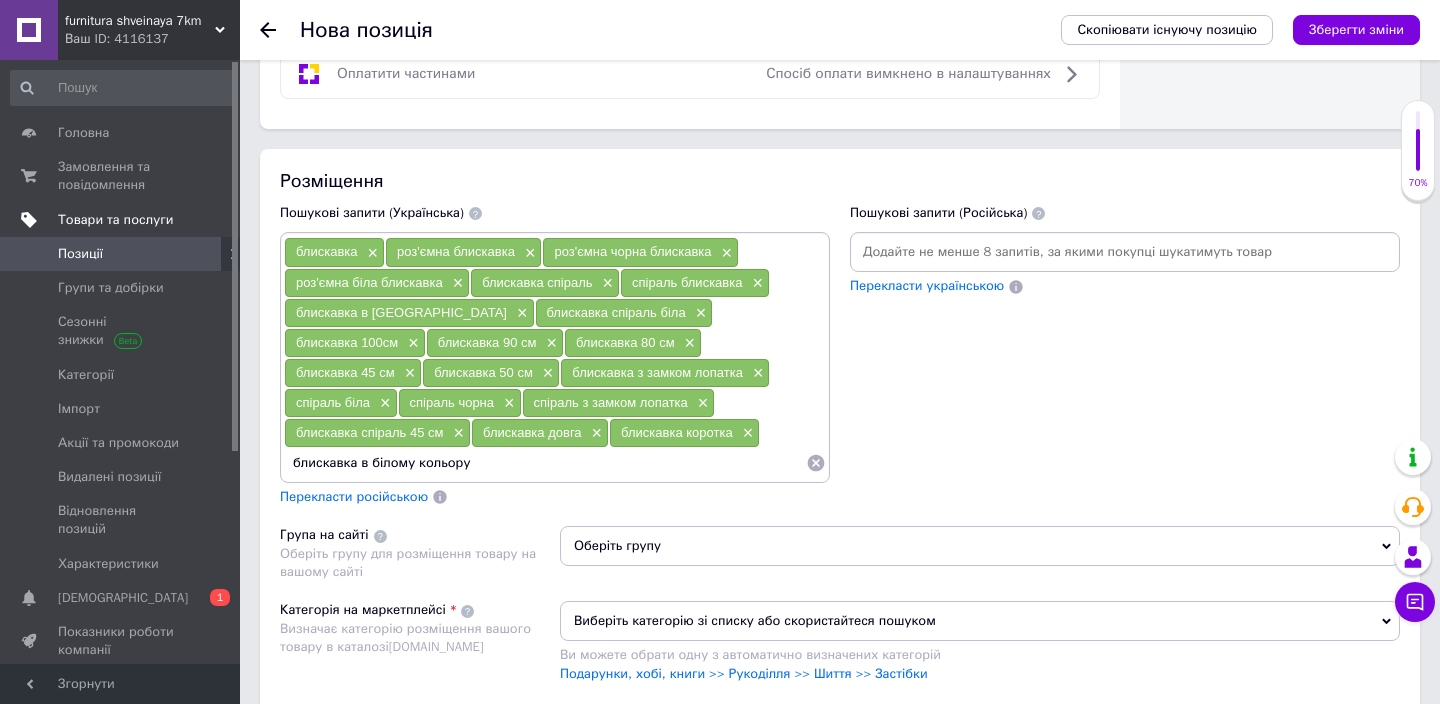type on "блискавка в білому кольору" 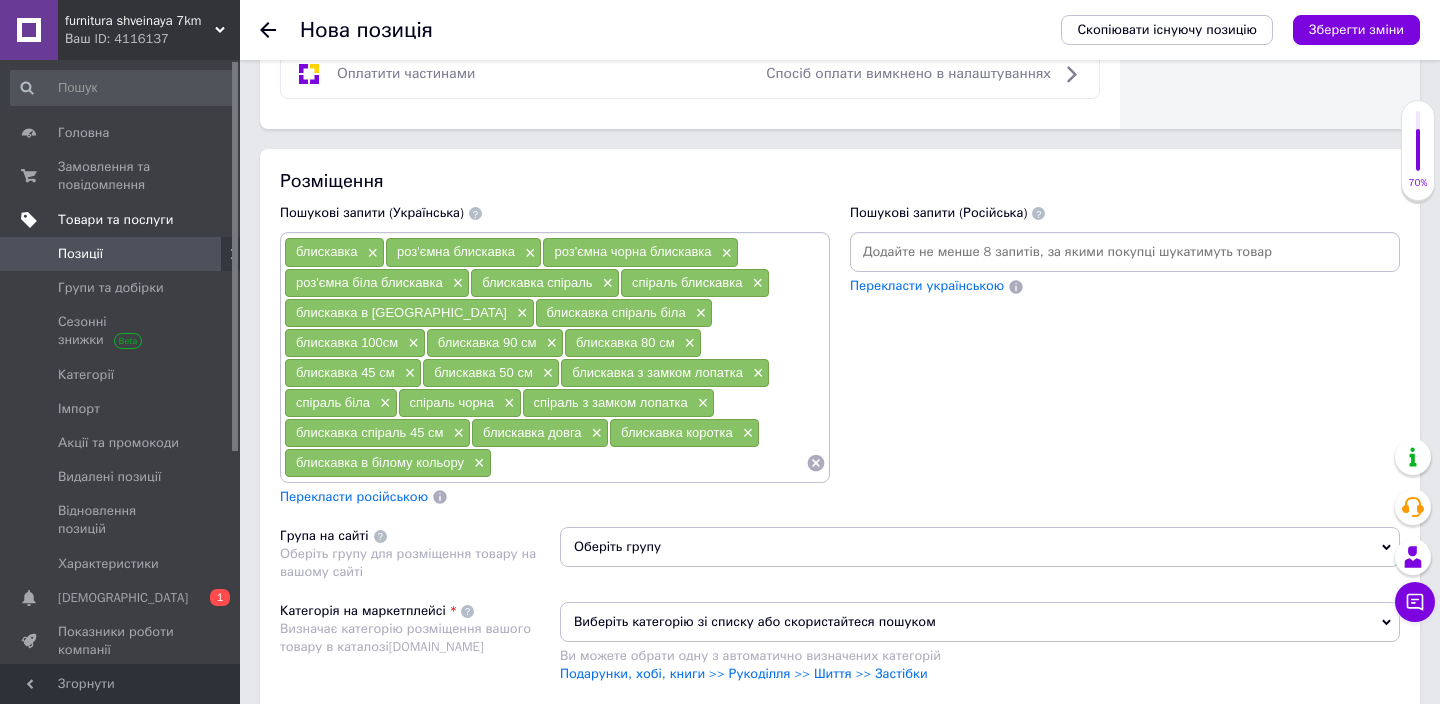 paste on "блискавка" 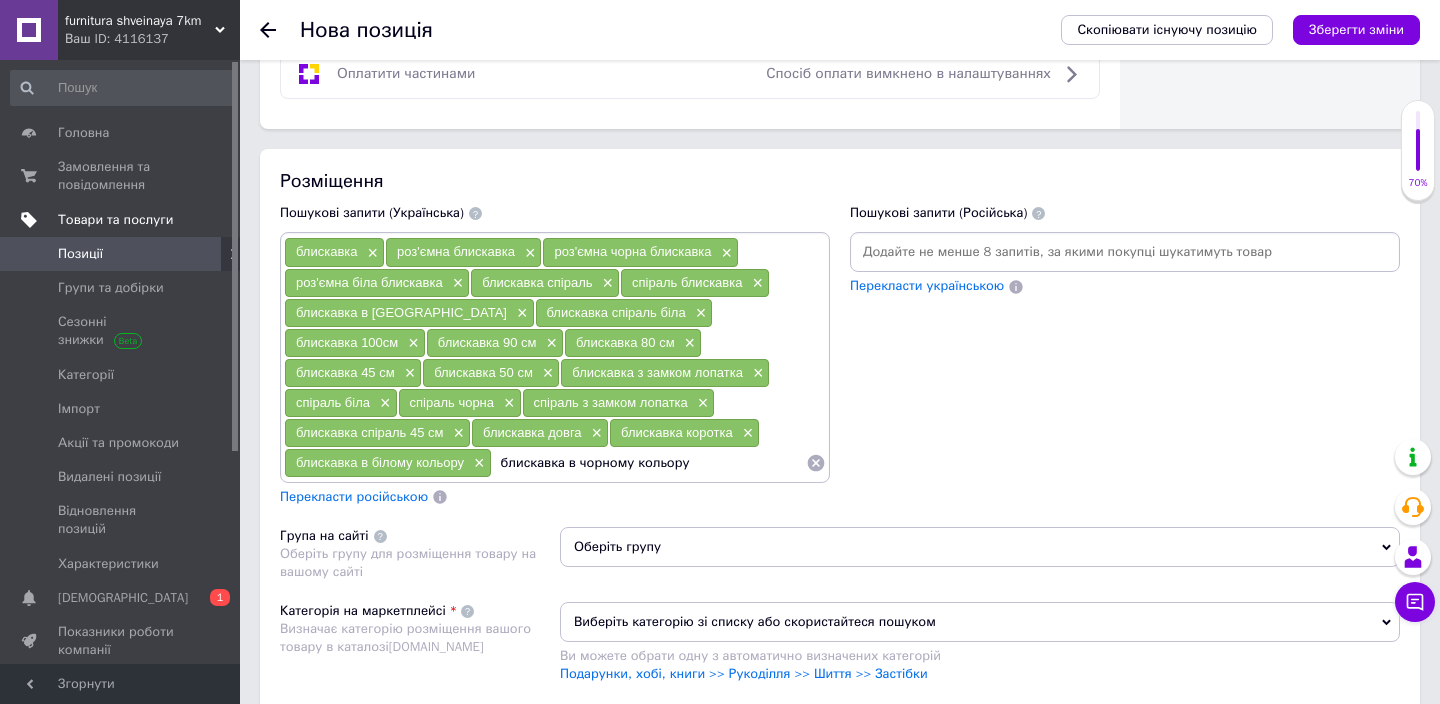 type on "блискавка в чорному кольору" 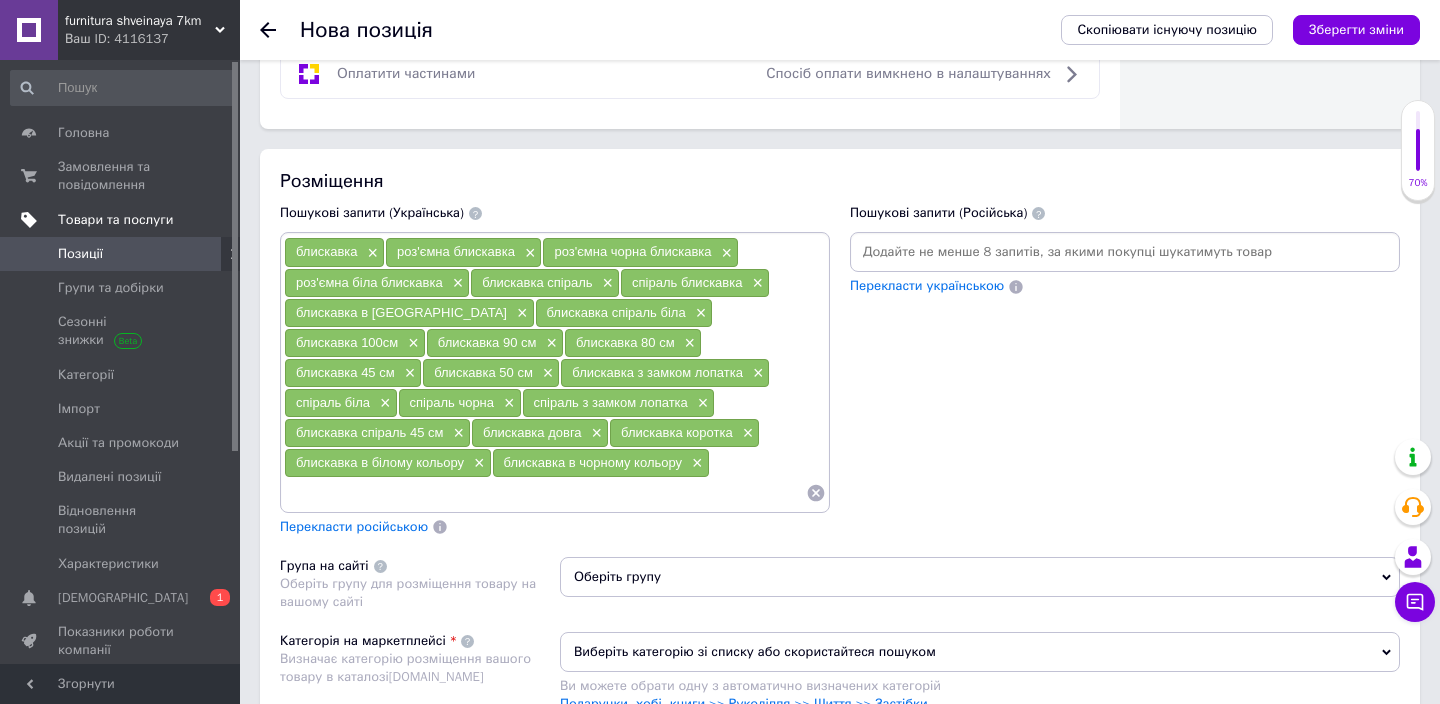 paste on "блискавка" 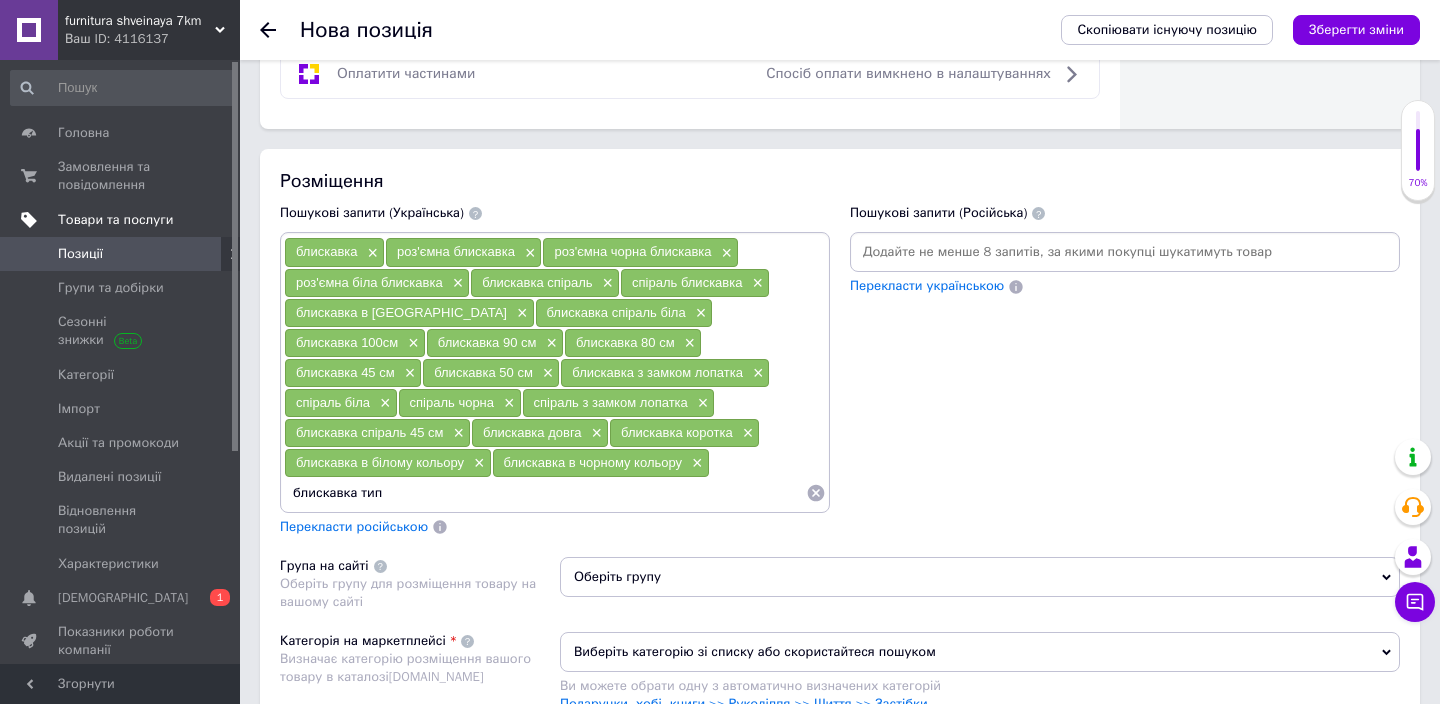 type on "блискавка тип 5" 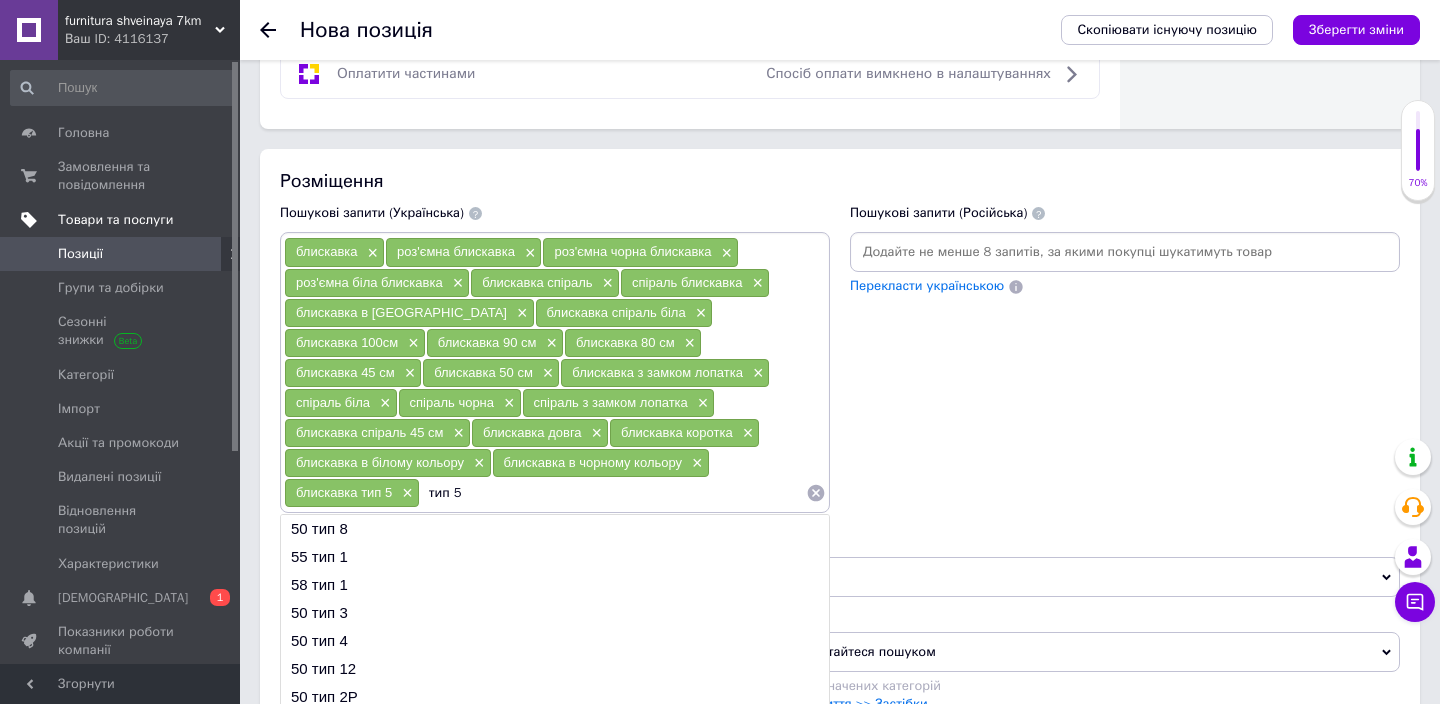 paste on "блискавка" 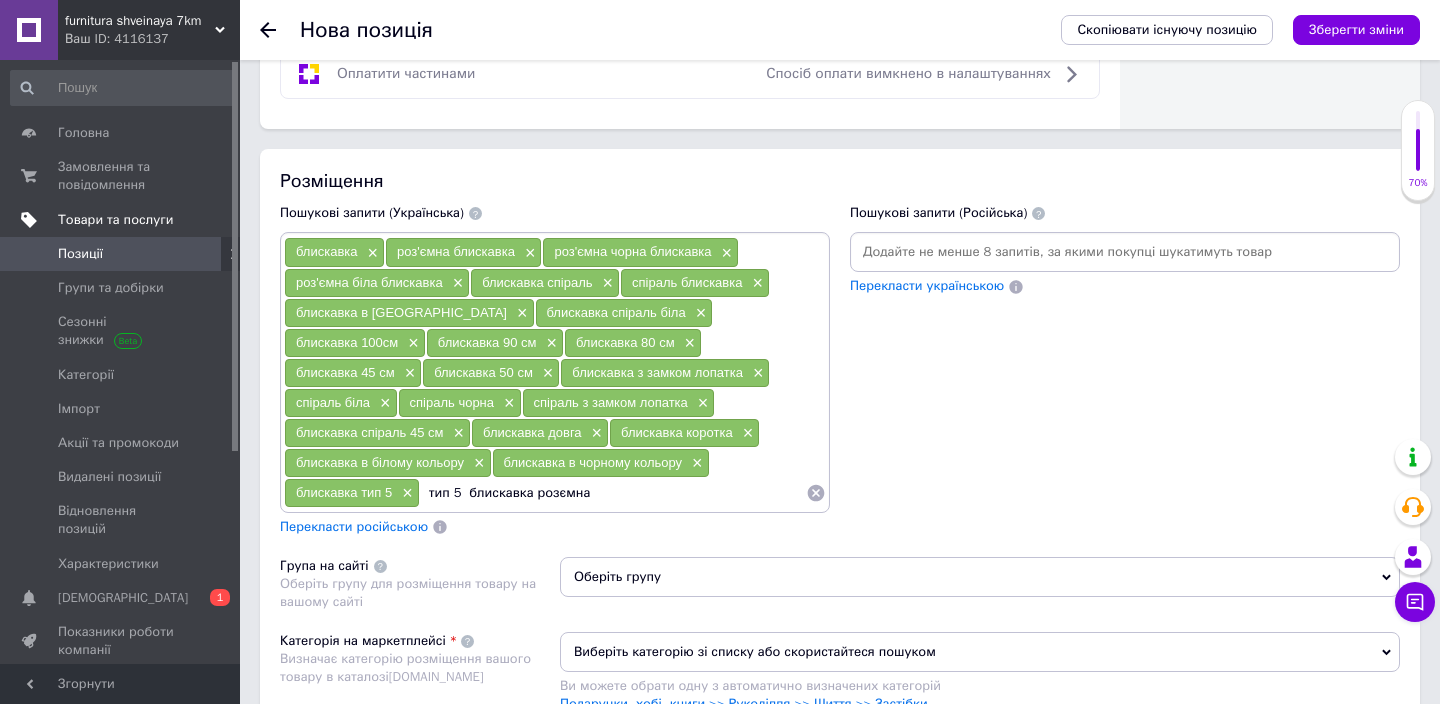 type on "тип 5  блискавка розємна" 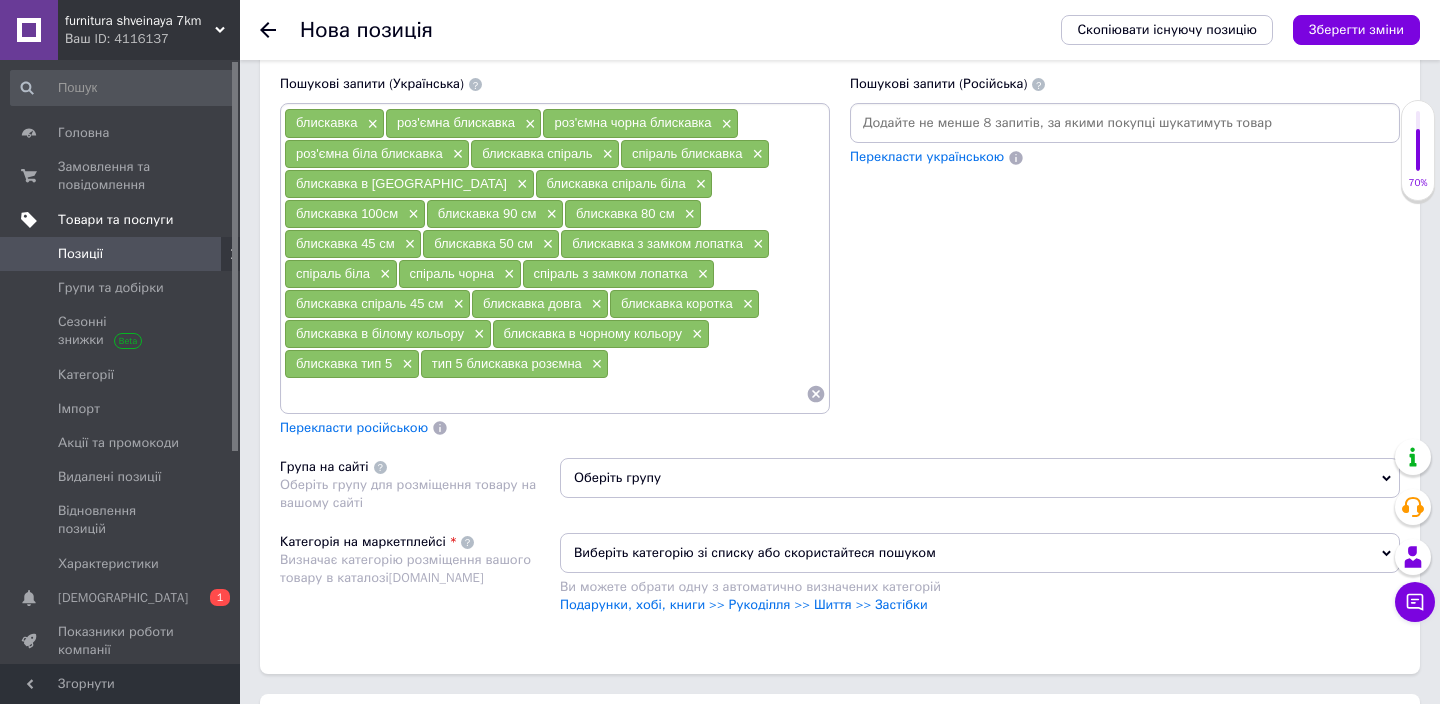 scroll, scrollTop: 1405, scrollLeft: 0, axis: vertical 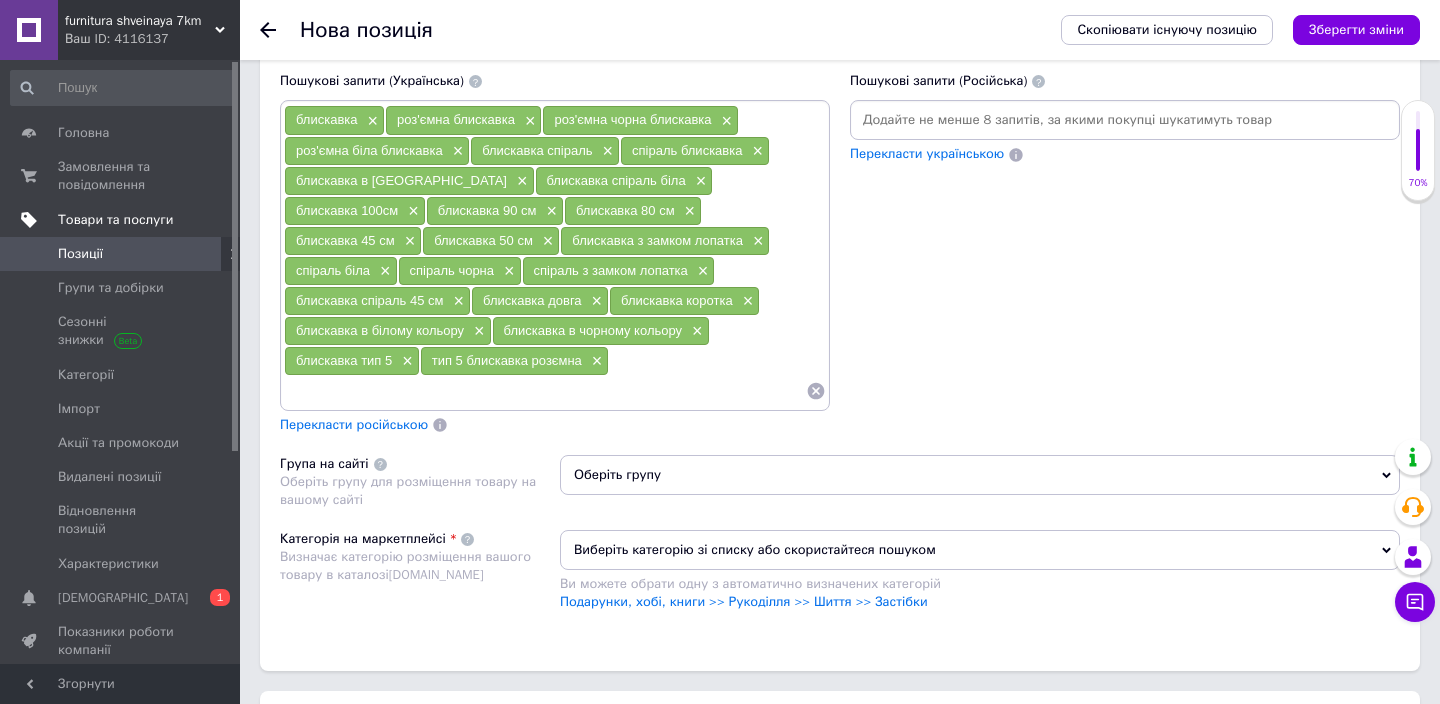 click on "Перекласти російською" at bounding box center (354, 424) 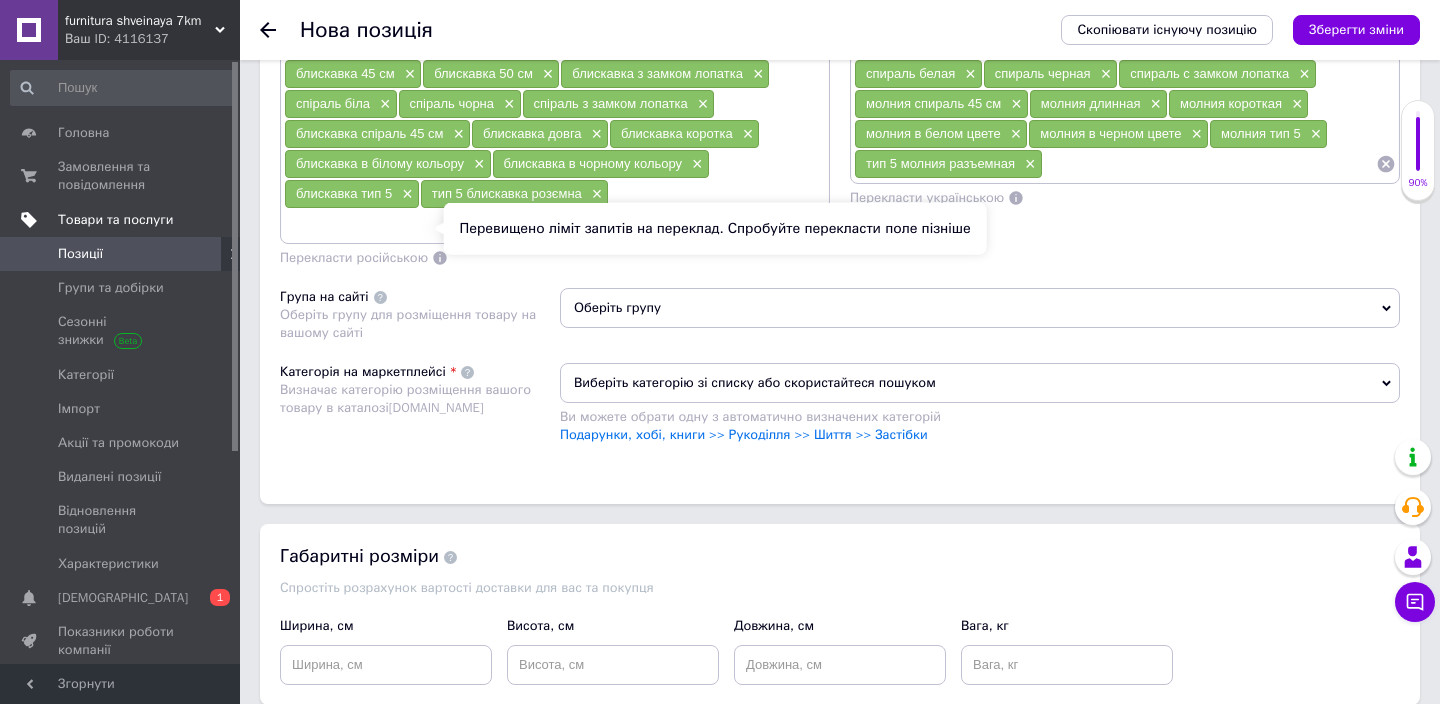 scroll, scrollTop: 1580, scrollLeft: 0, axis: vertical 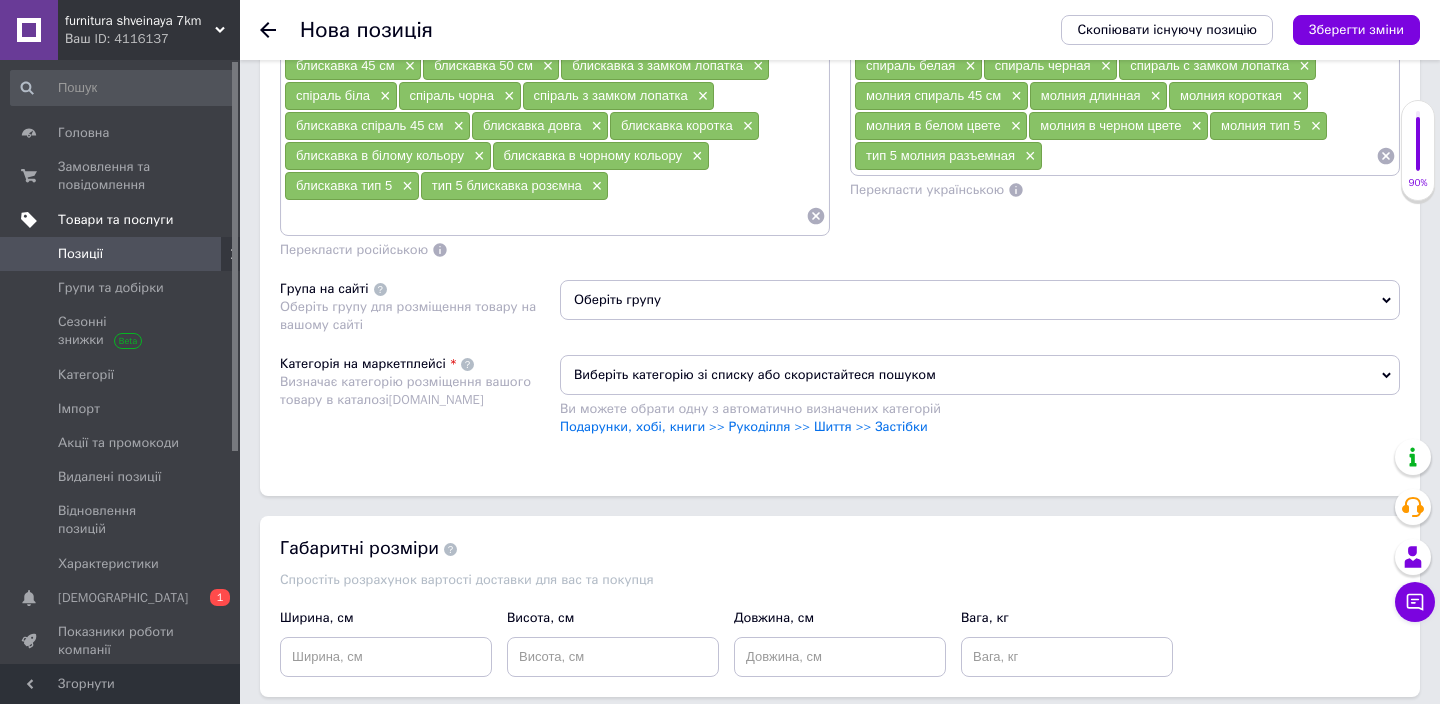 click on "Оберіть групу" at bounding box center [980, 300] 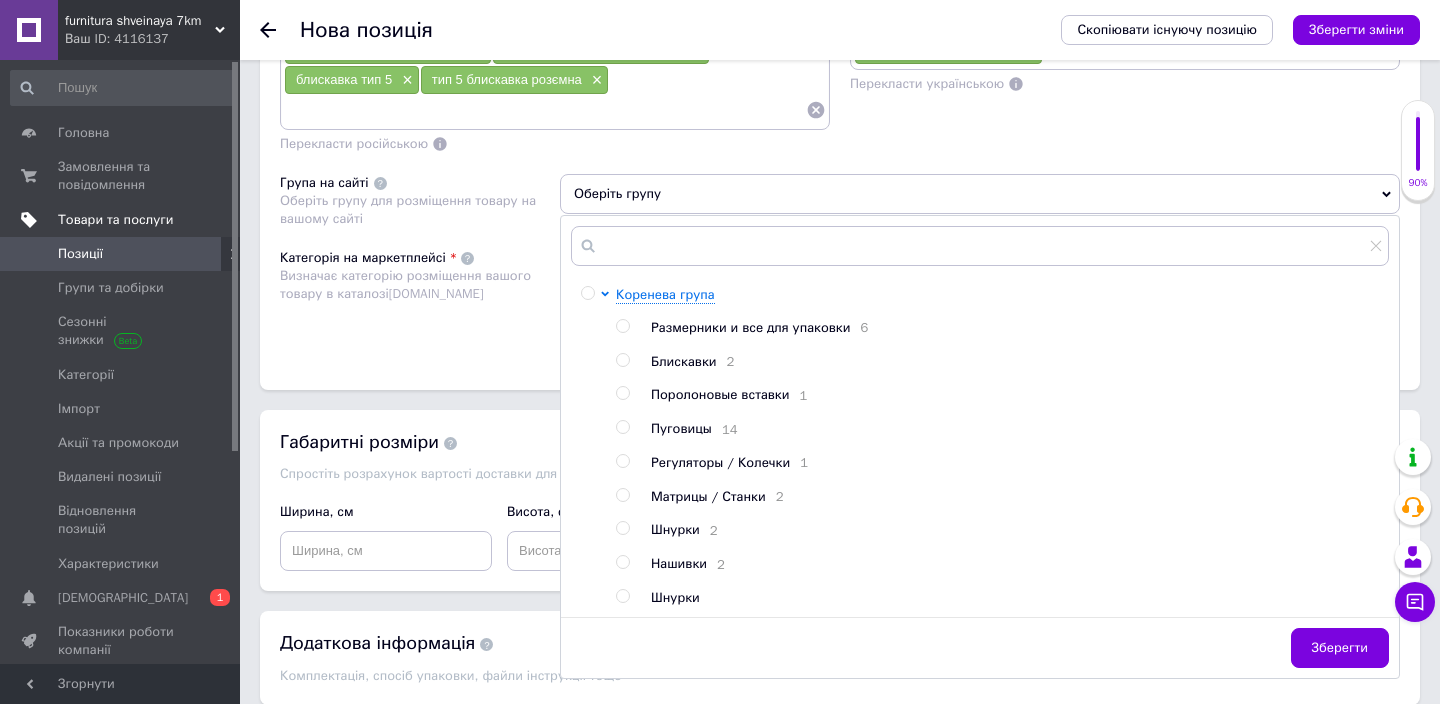 scroll, scrollTop: 1731, scrollLeft: 0, axis: vertical 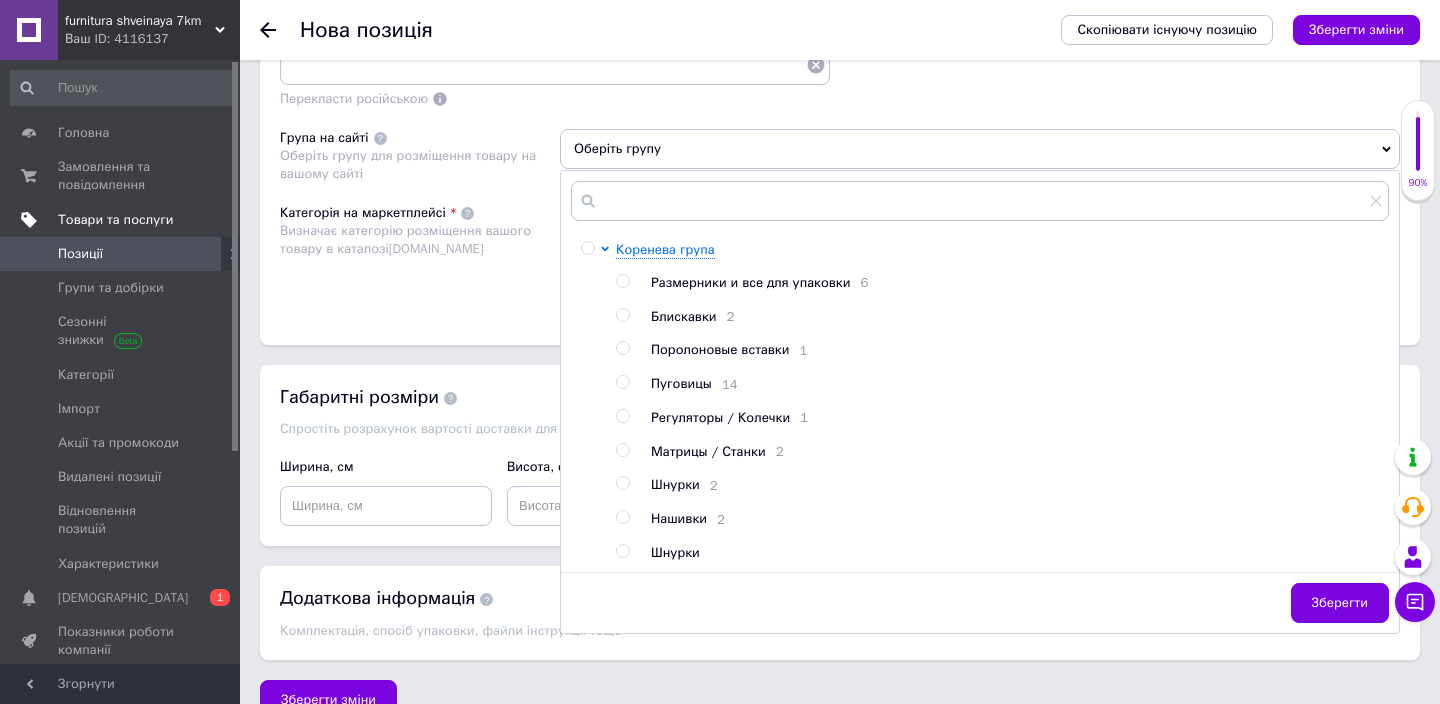 click at bounding box center [622, 315] 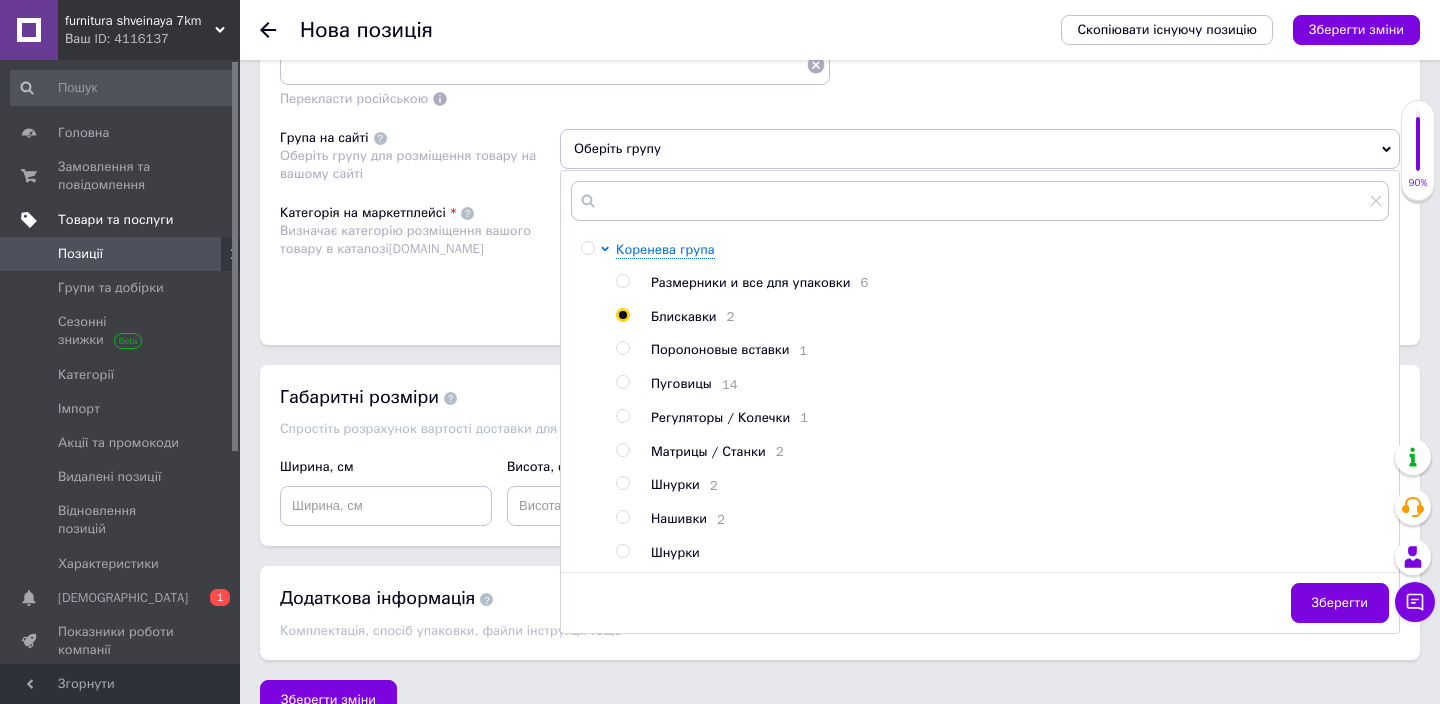 radio on "true" 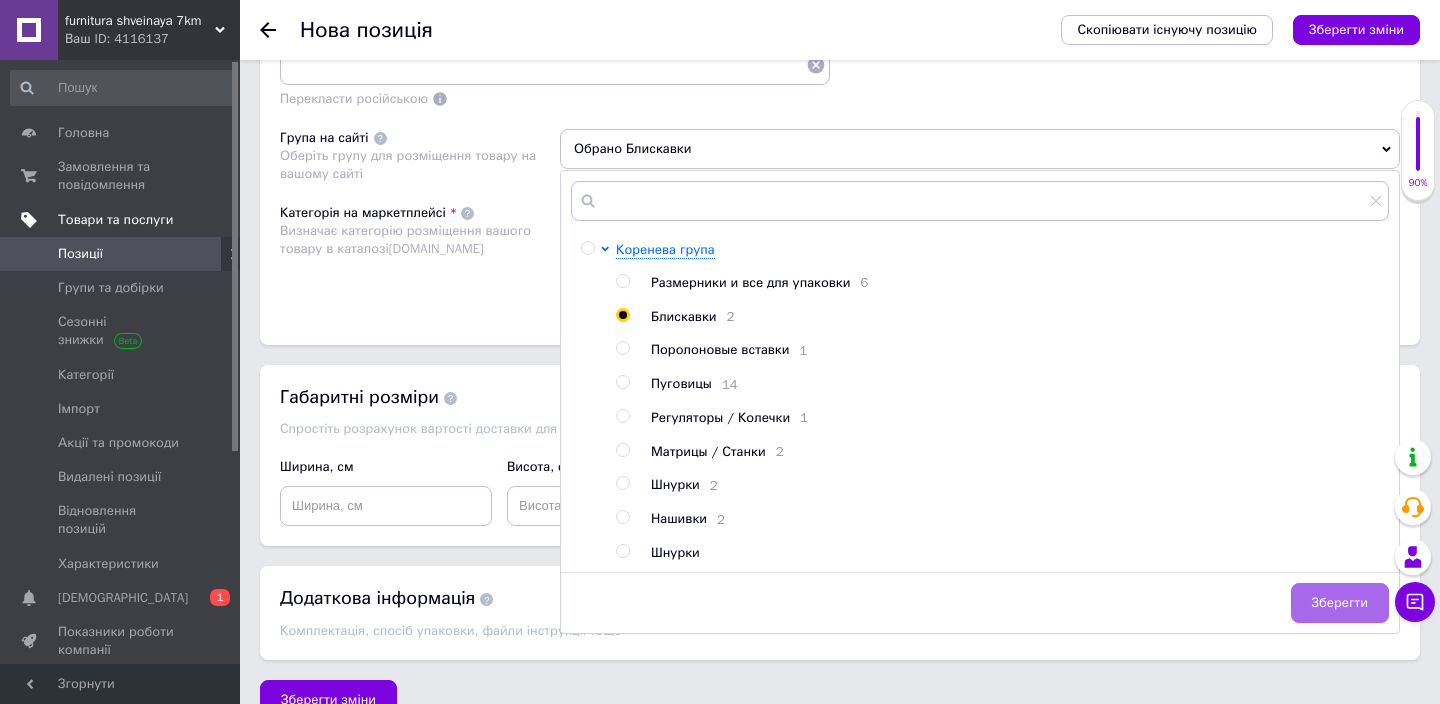 click on "Зберегти" at bounding box center (1340, 603) 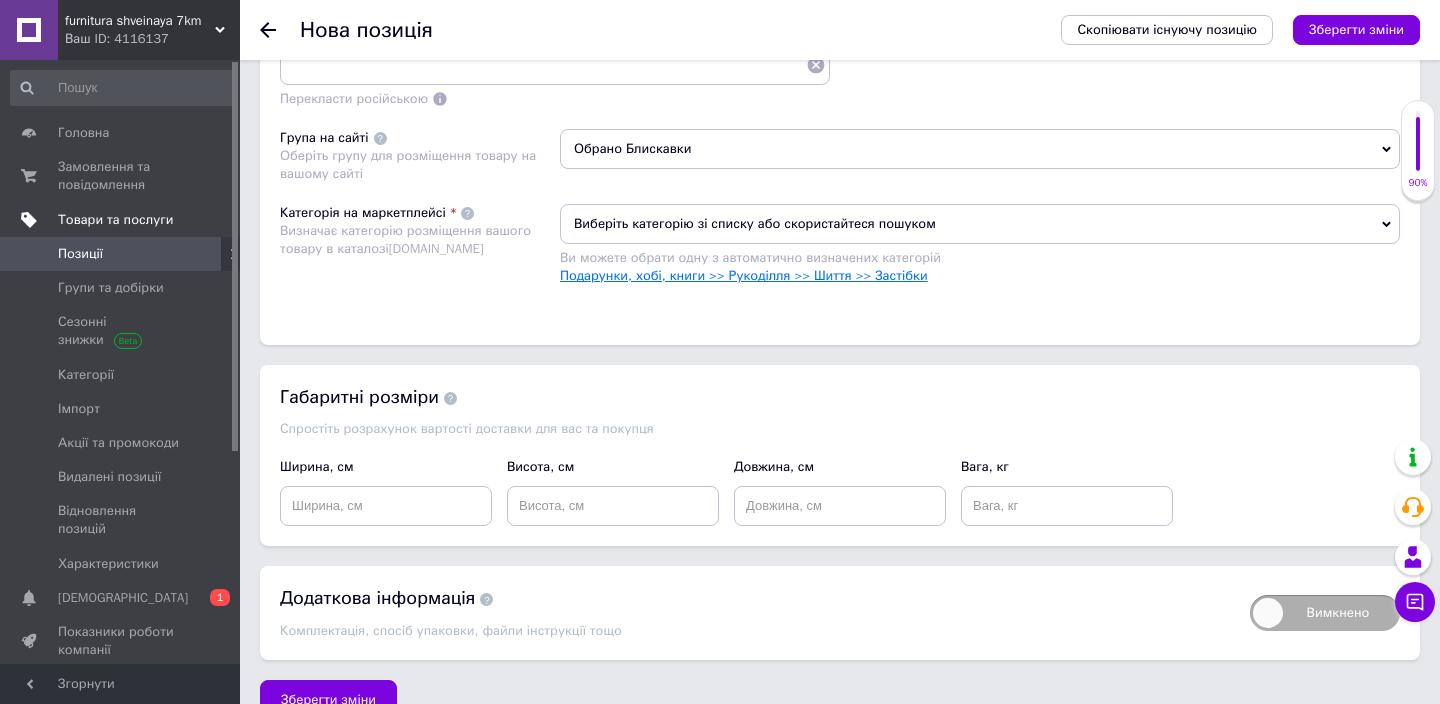 click on "Подарунки, хобі, книги >> Рукоділля >> Шиття >> Застібки" at bounding box center [744, 275] 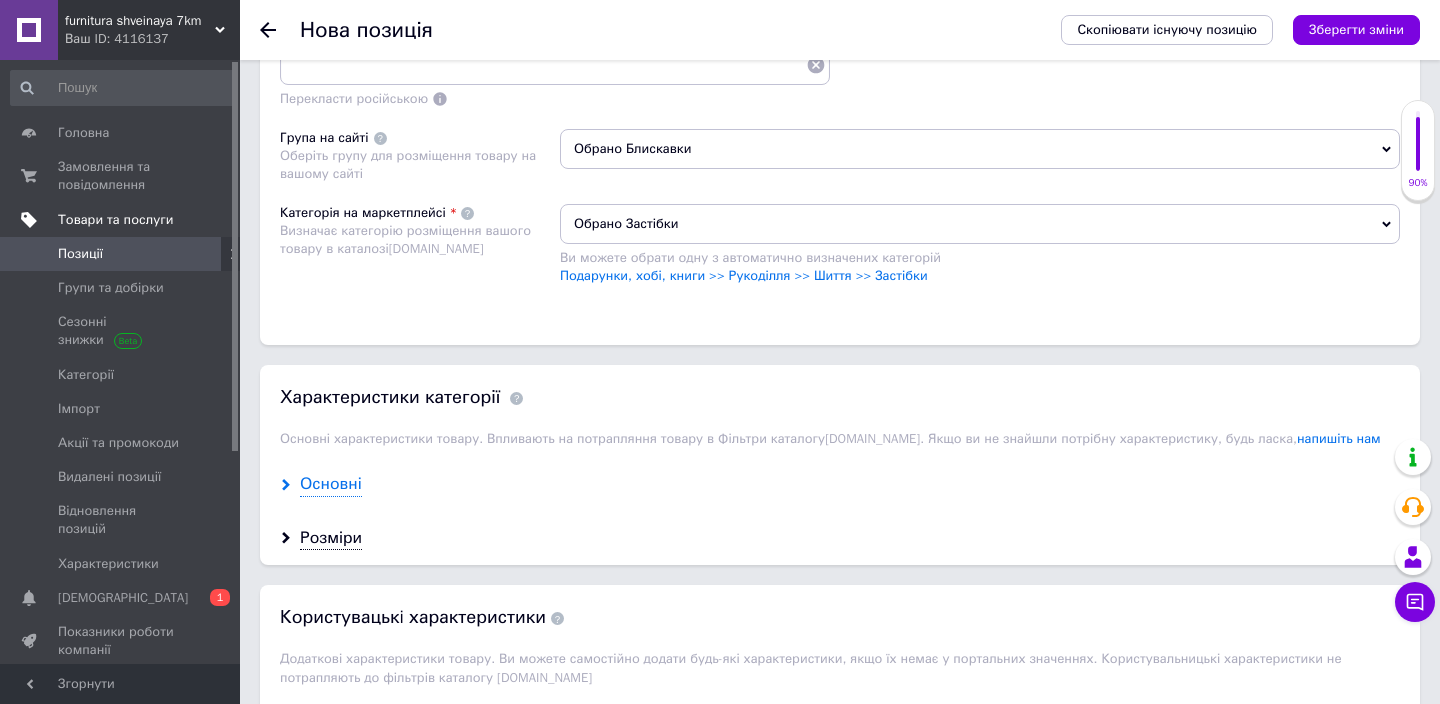 click on "Основні" at bounding box center (331, 484) 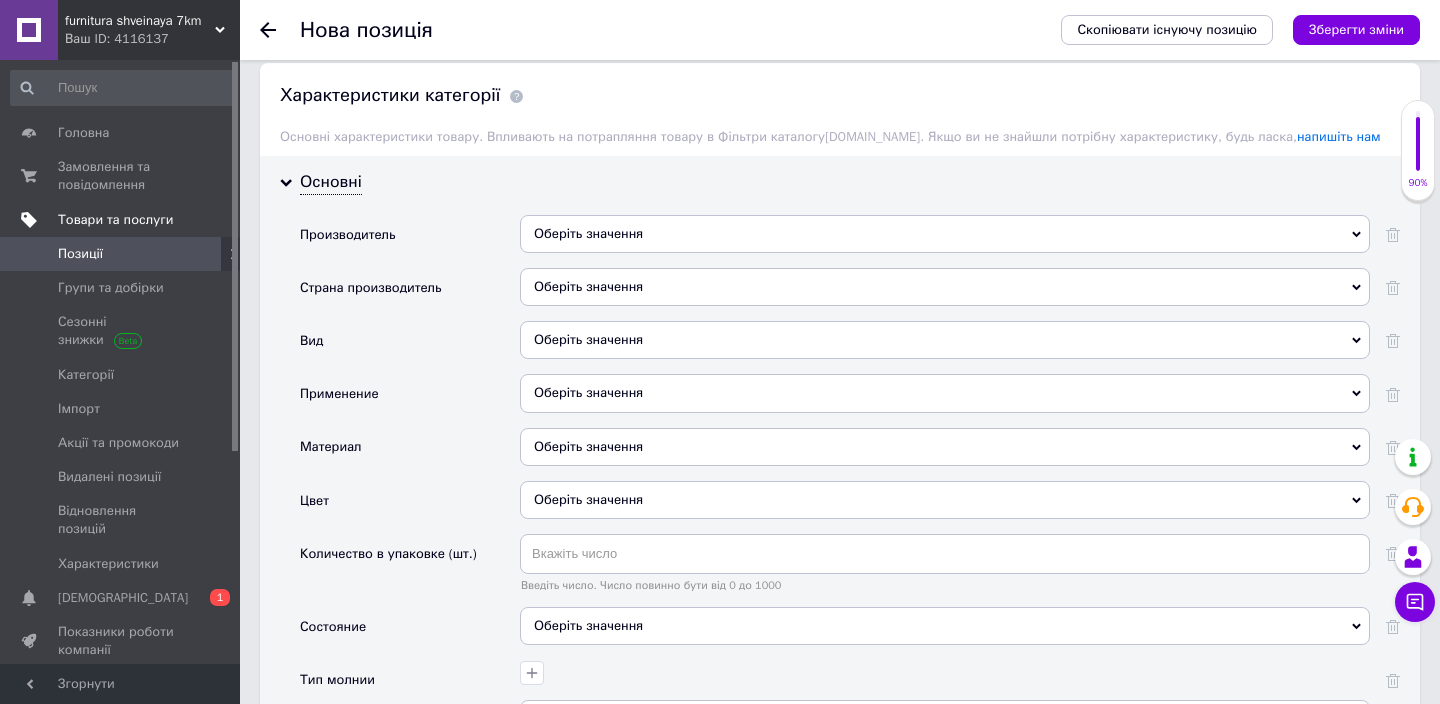 scroll, scrollTop: 2034, scrollLeft: 0, axis: vertical 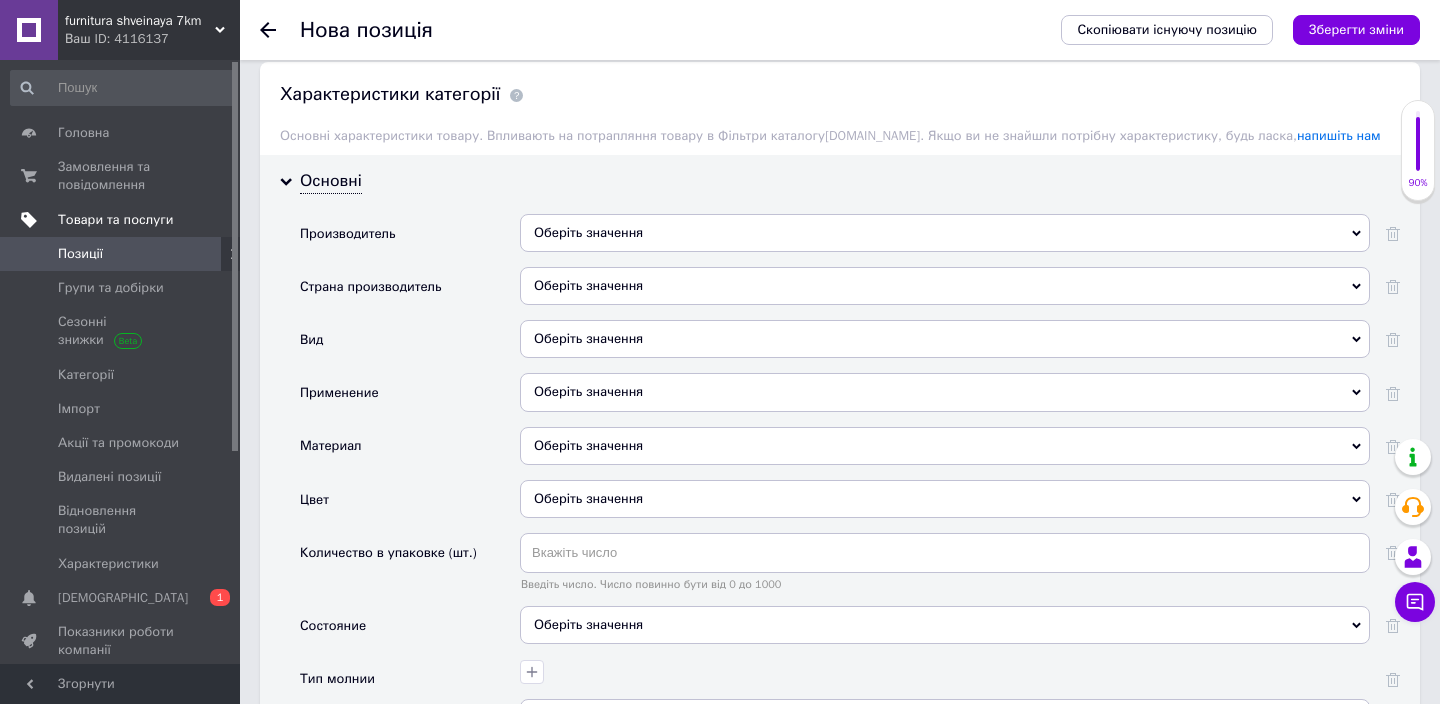 click on "Оберіть значення" at bounding box center [945, 339] 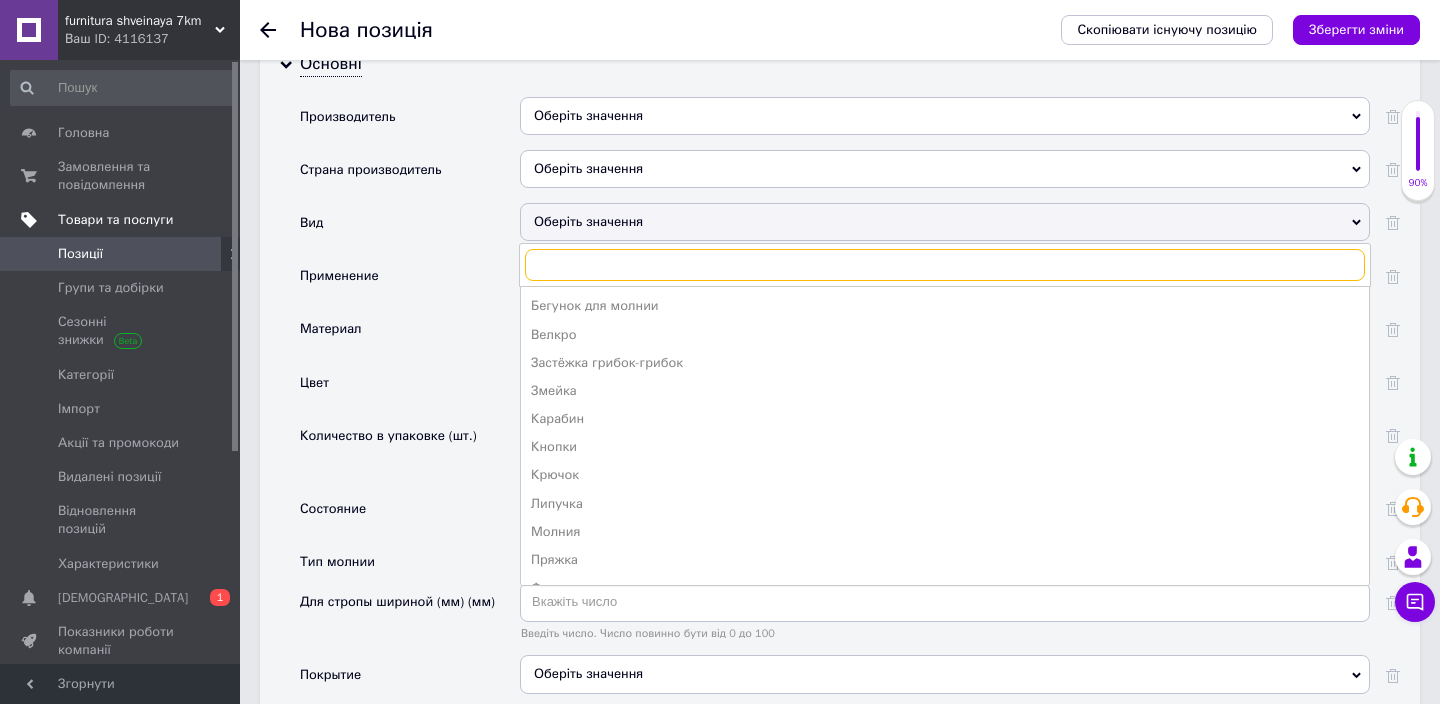 scroll, scrollTop: 2157, scrollLeft: 0, axis: vertical 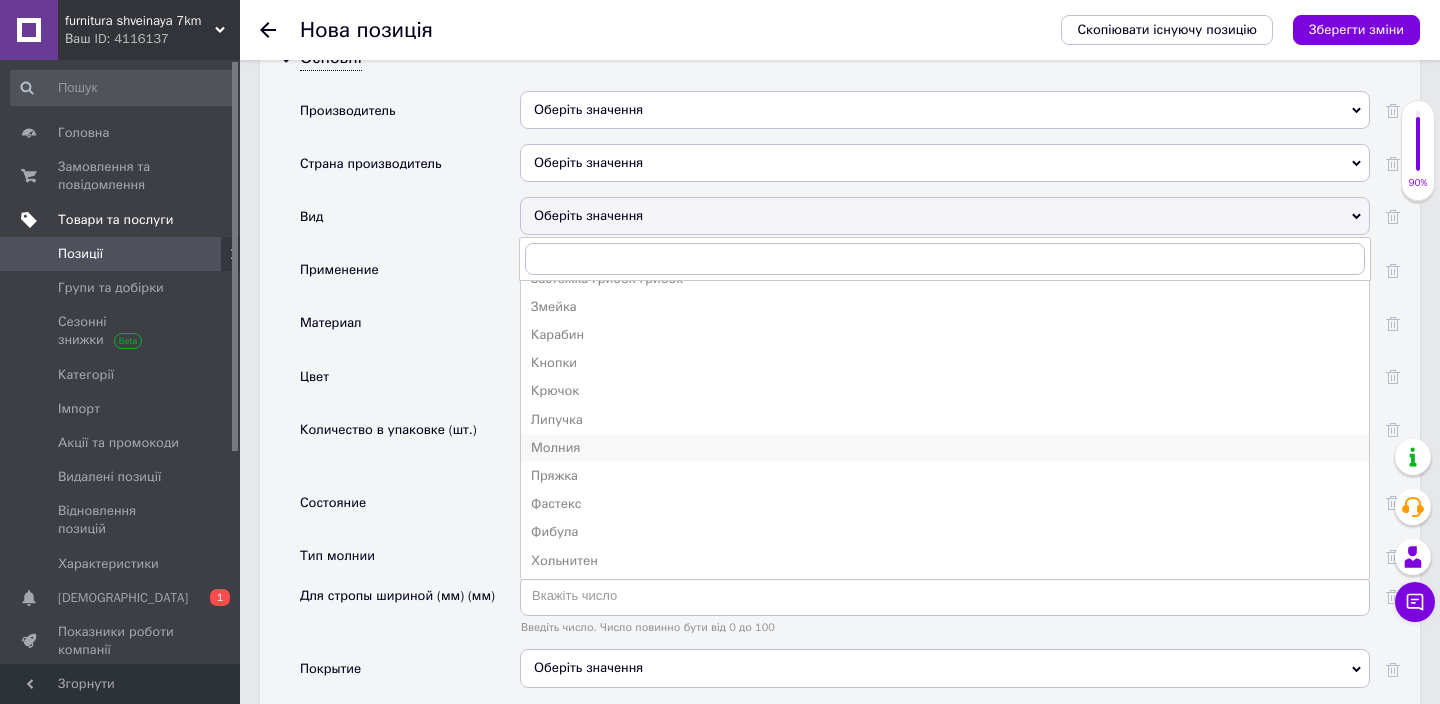 click on "Молния" at bounding box center (945, 448) 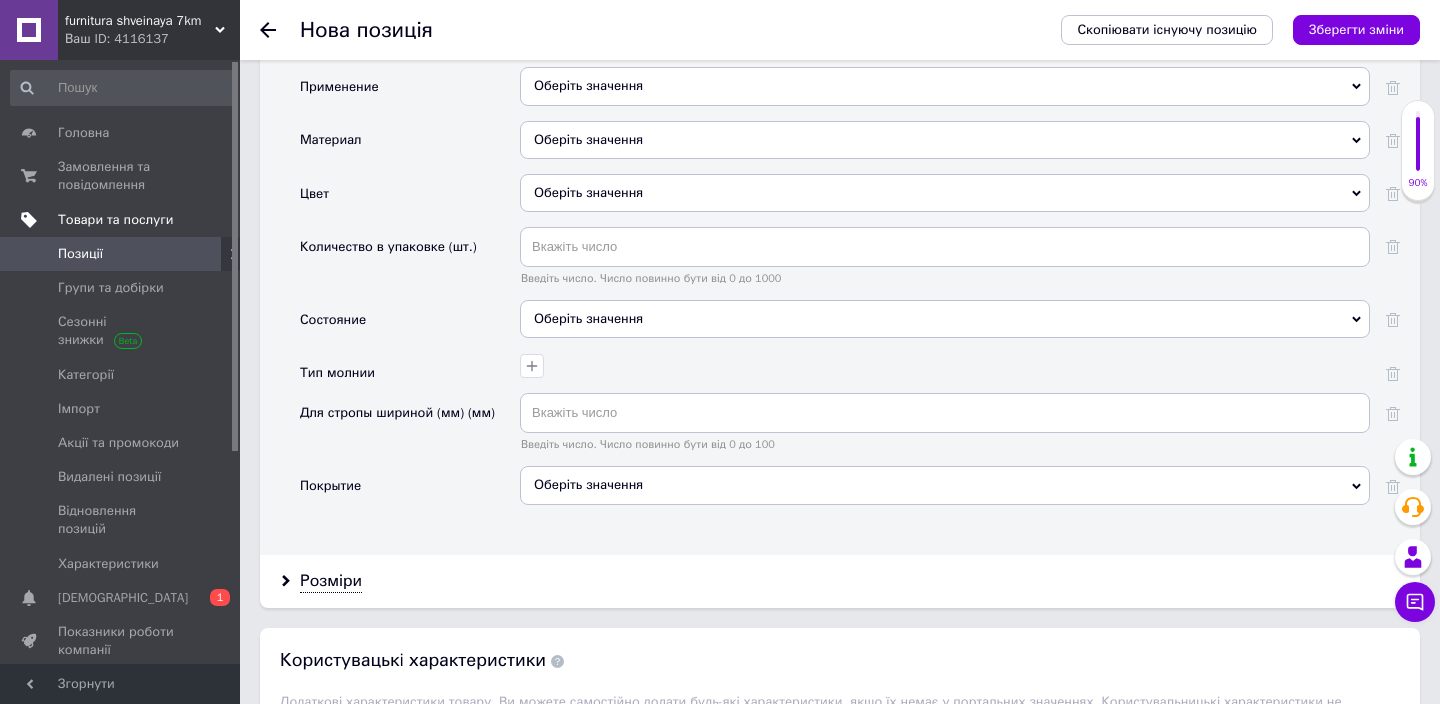 scroll, scrollTop: 2339, scrollLeft: 0, axis: vertical 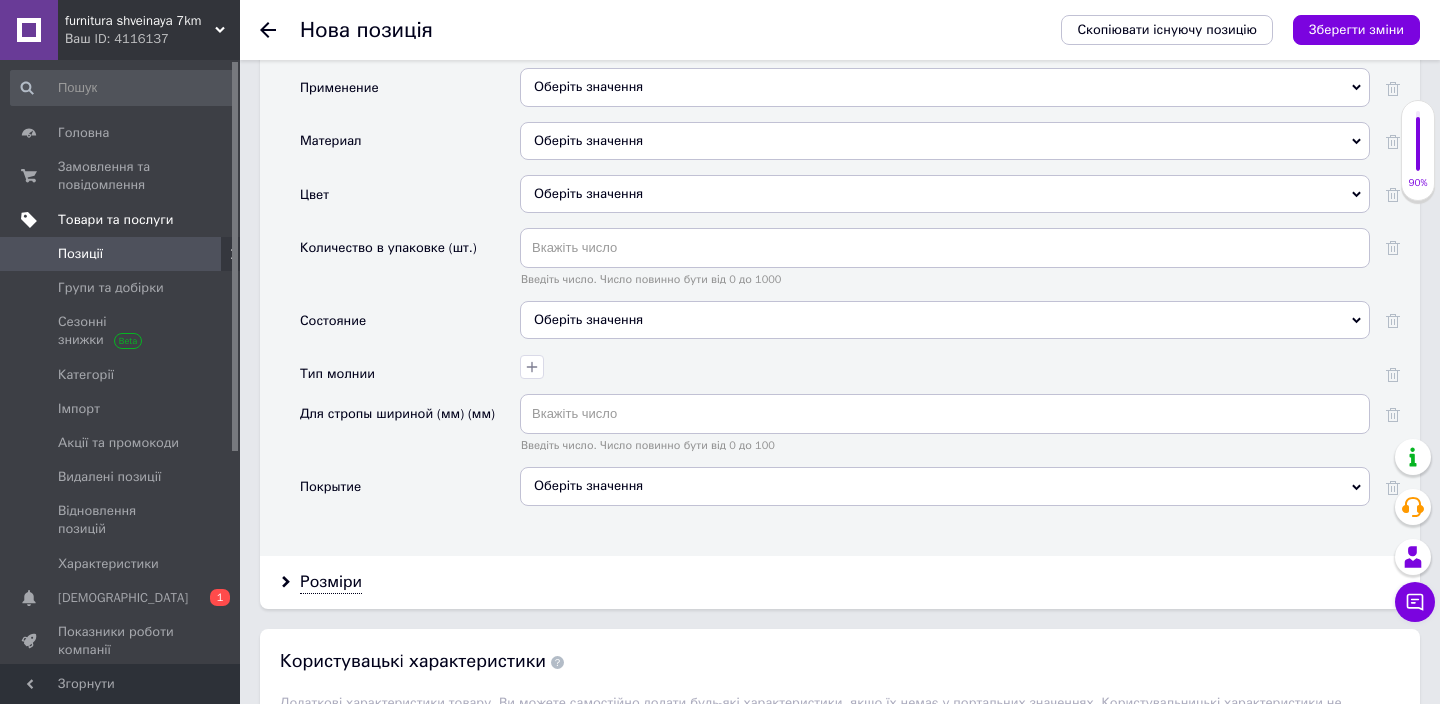 click on "Оберіть значення" at bounding box center (945, 194) 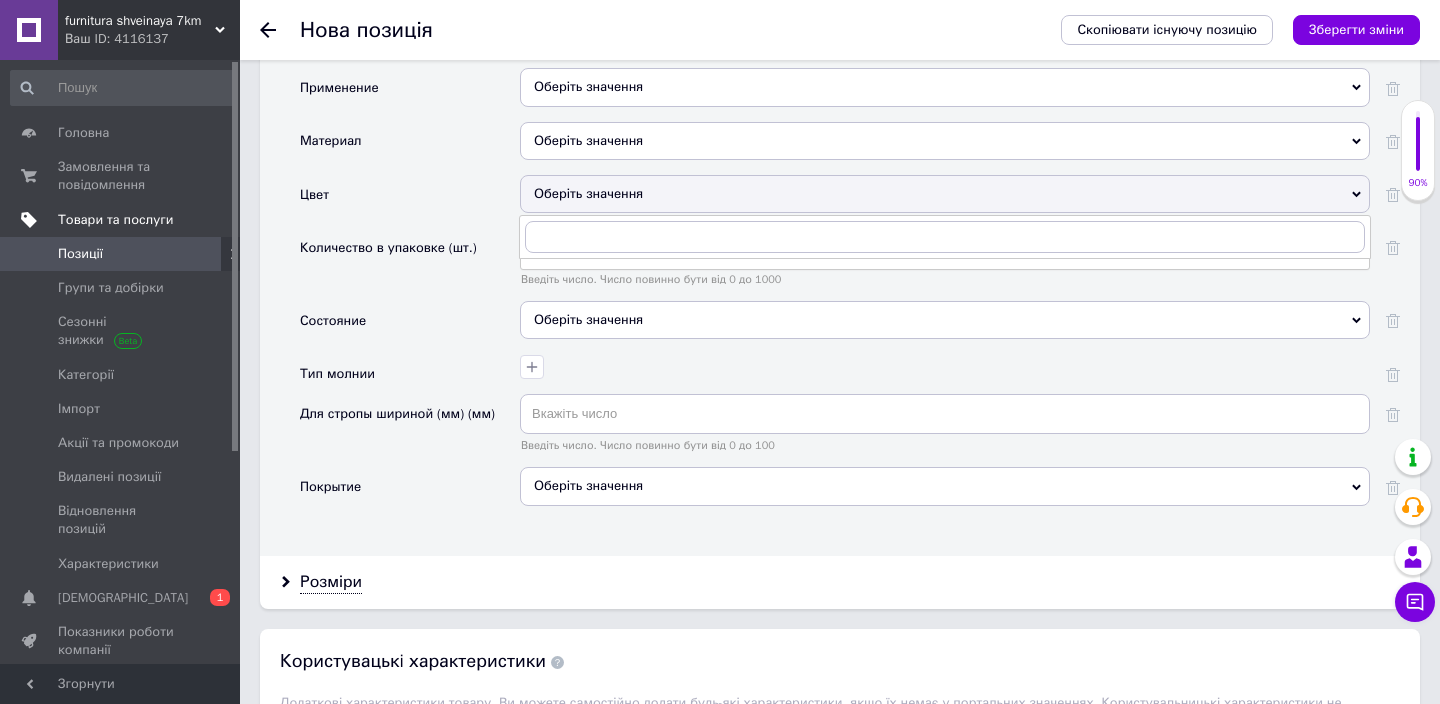 click on "Оберіть значення" at bounding box center (945, 194) 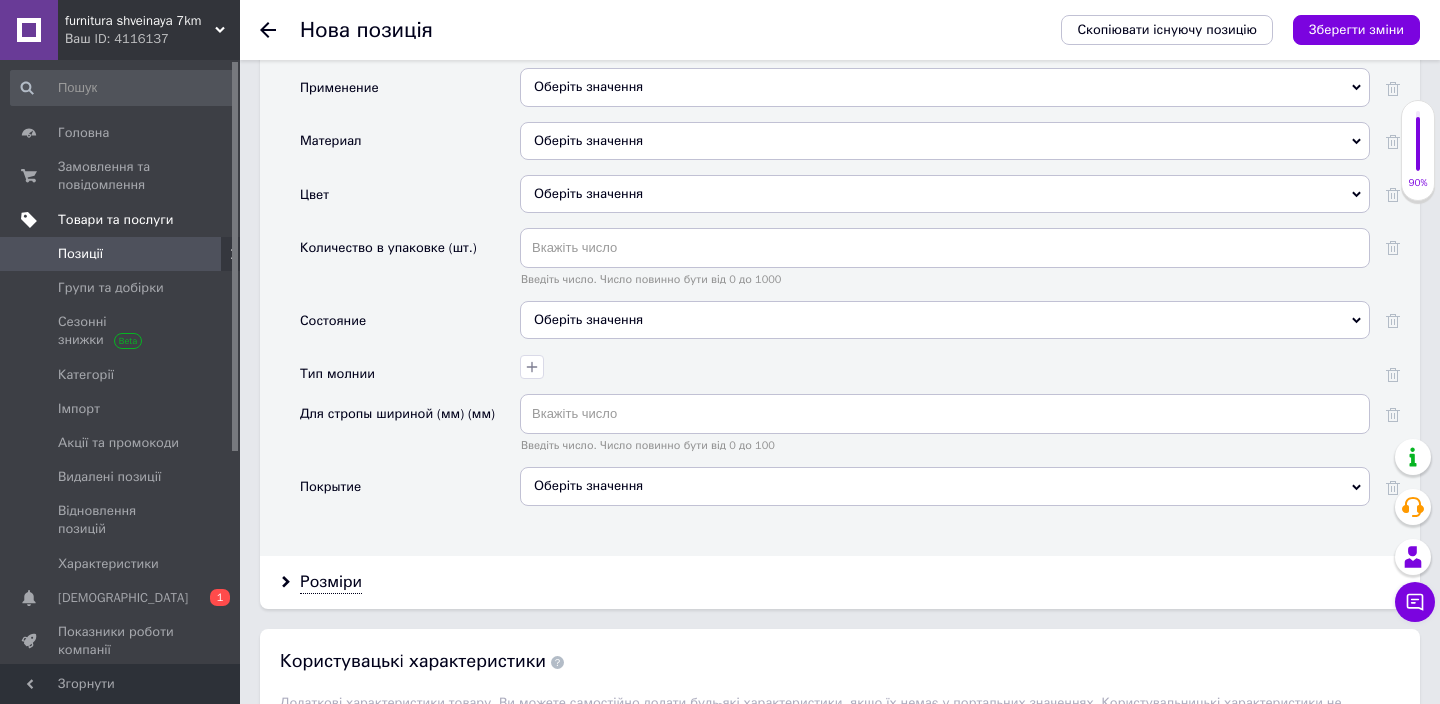 scroll, scrollTop: 2408, scrollLeft: 0, axis: vertical 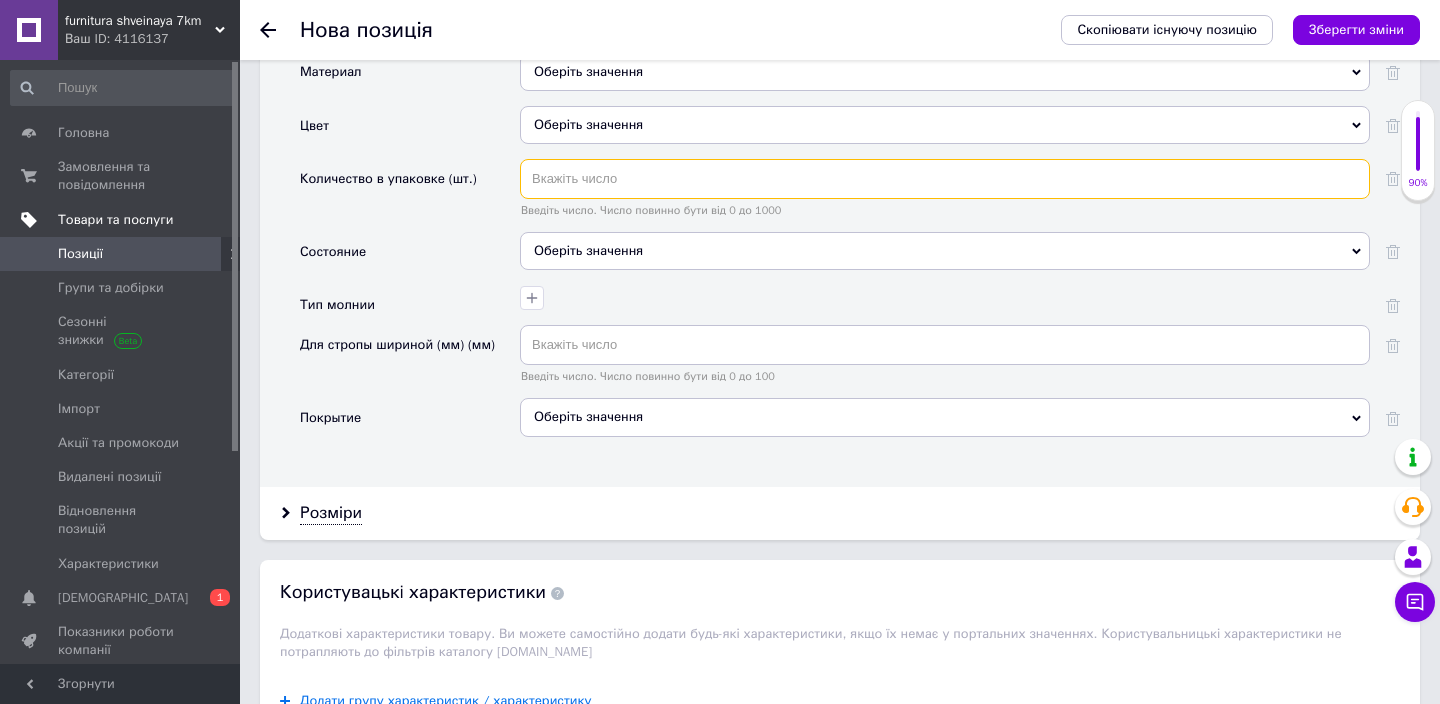 click at bounding box center (945, 179) 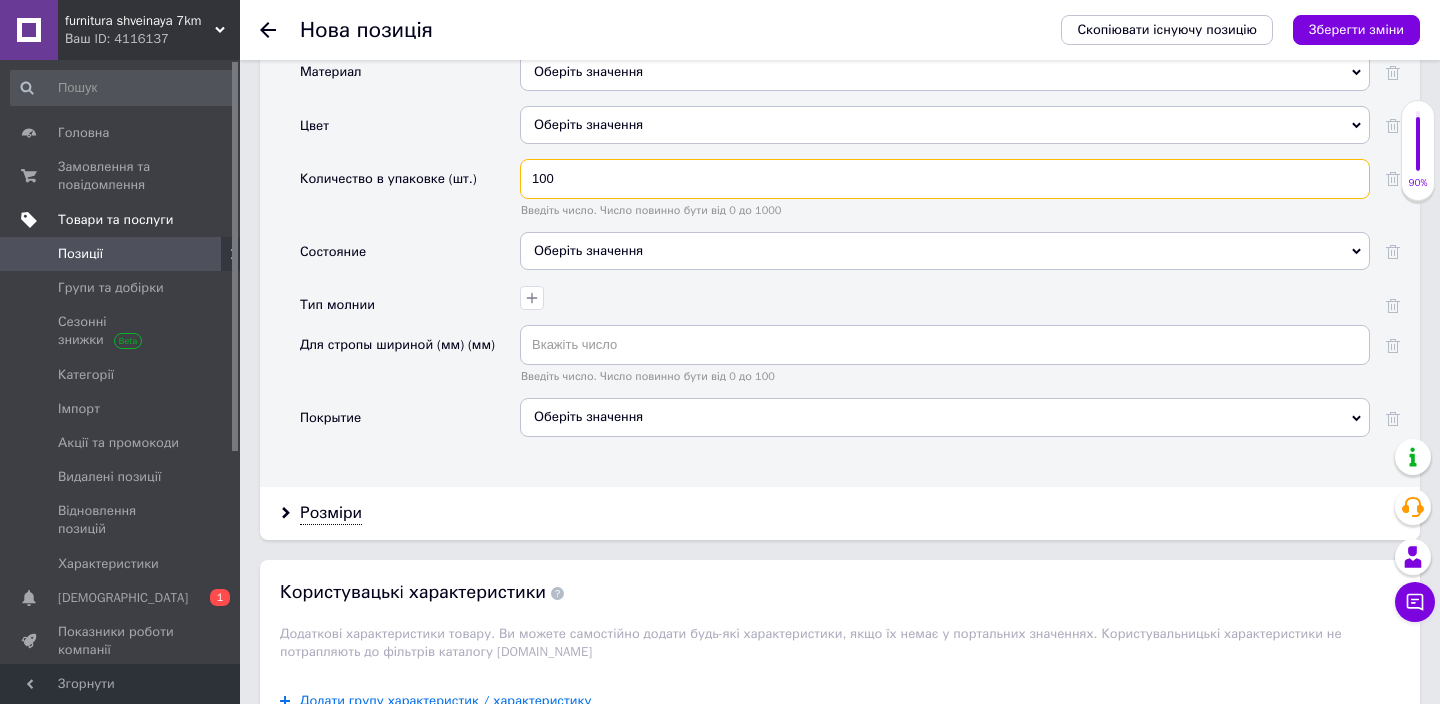 type on "100" 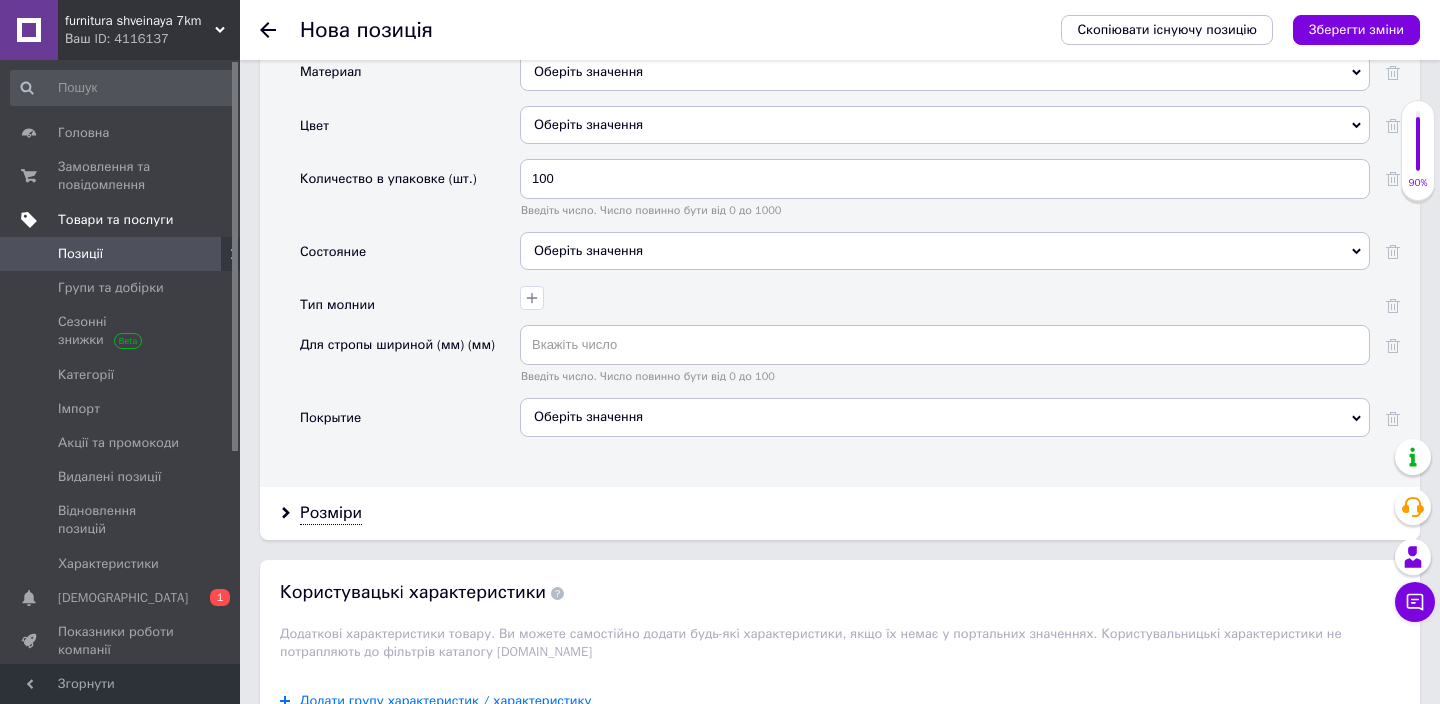 click on "Оберіть значення" at bounding box center (945, 251) 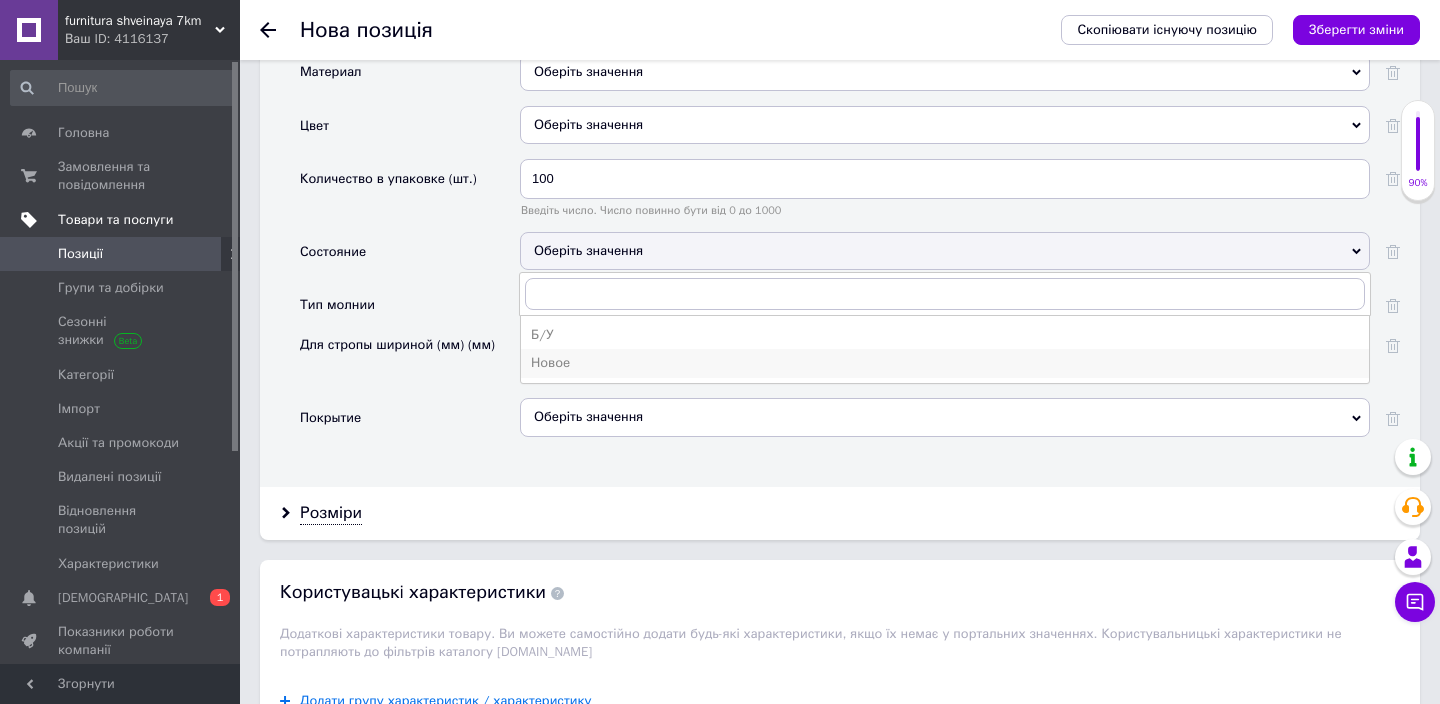 click on "Новое" at bounding box center (945, 363) 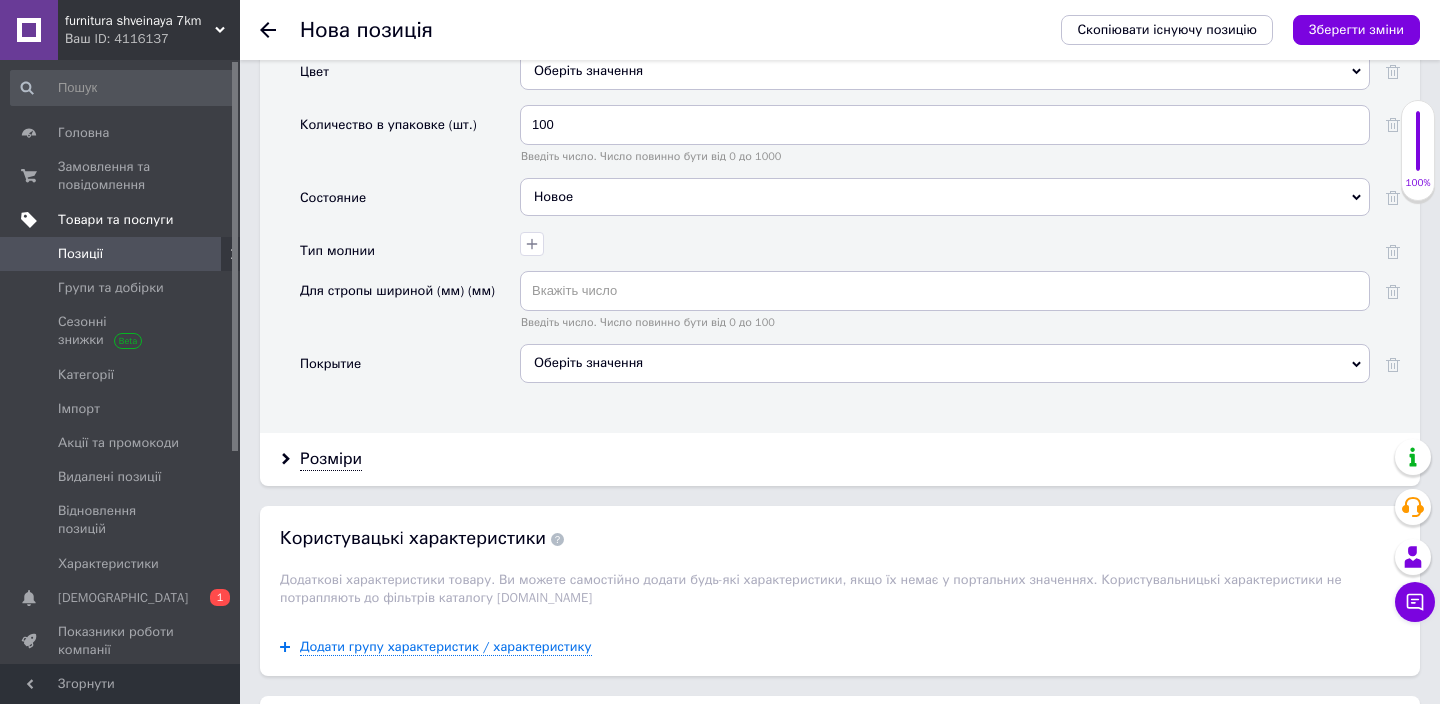 scroll, scrollTop: 2476, scrollLeft: 0, axis: vertical 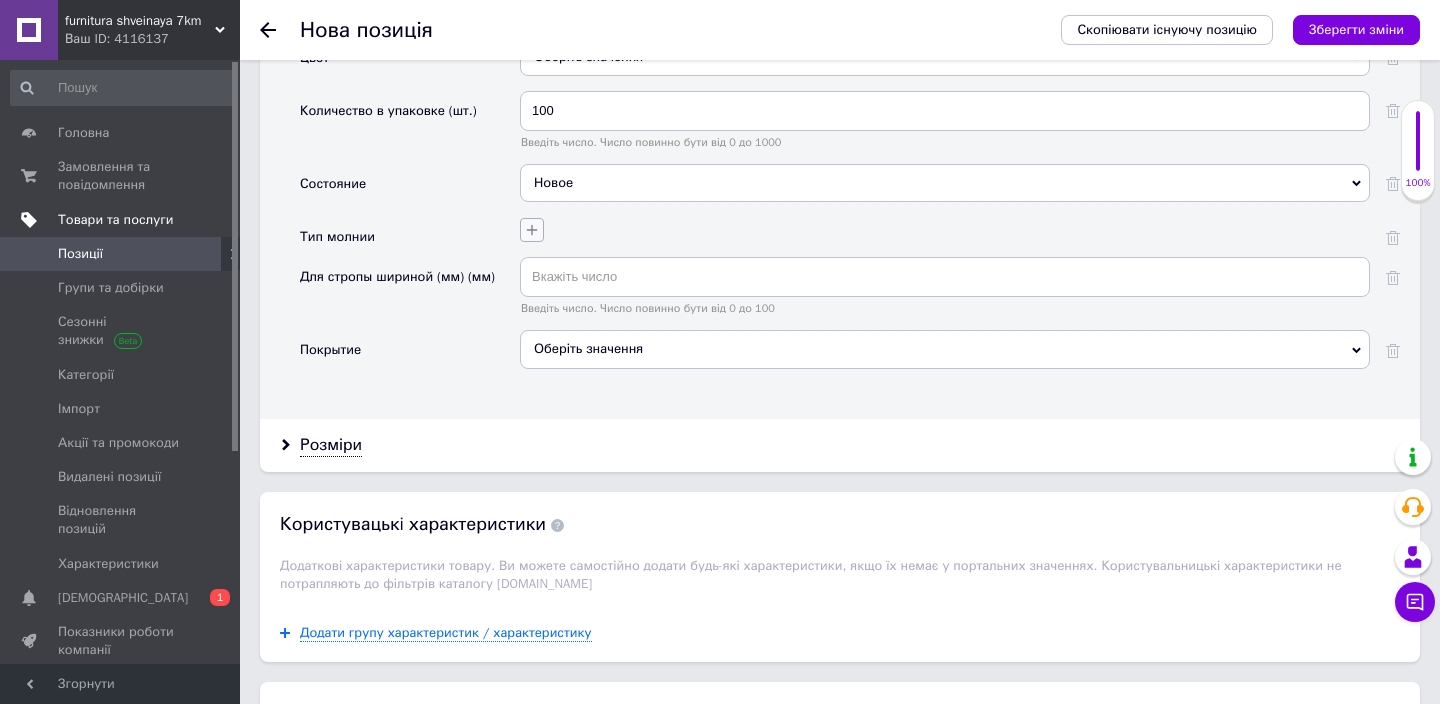 click 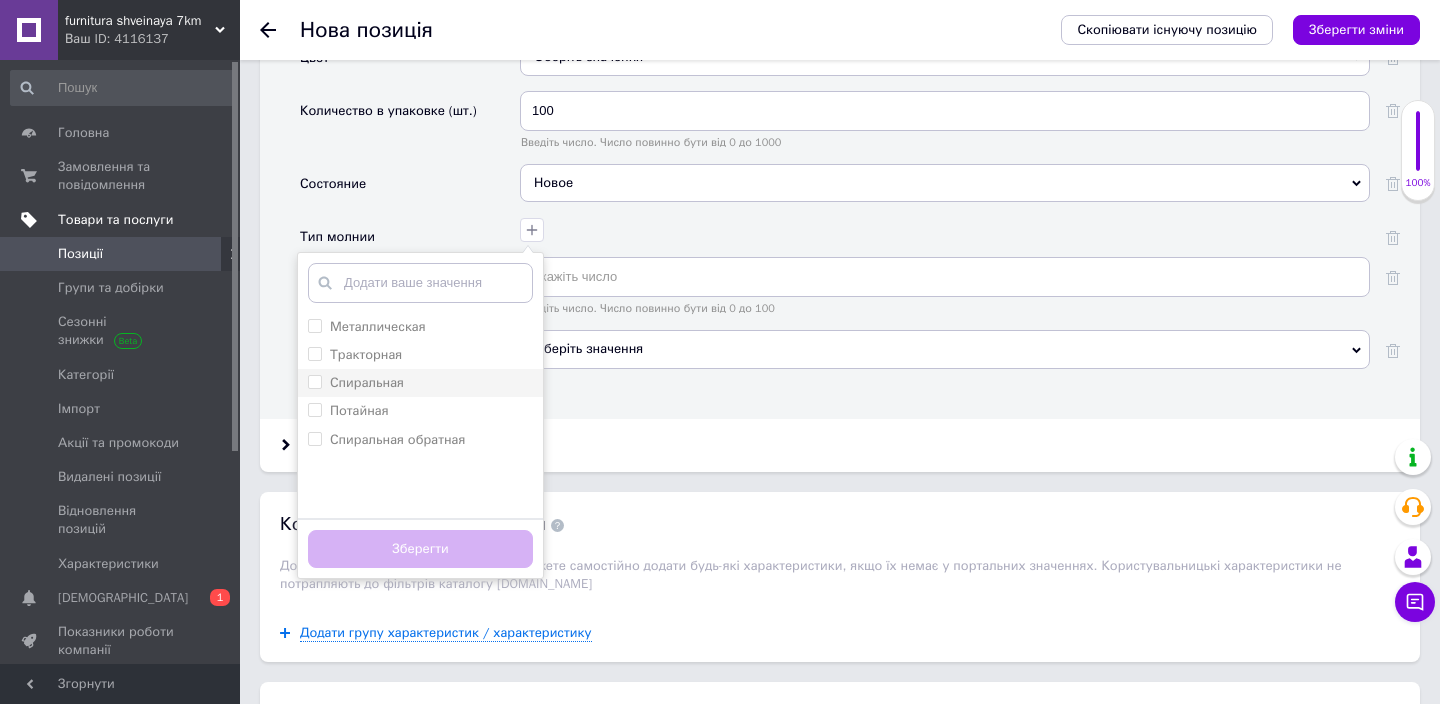 click on "Спиральная" at bounding box center (420, 383) 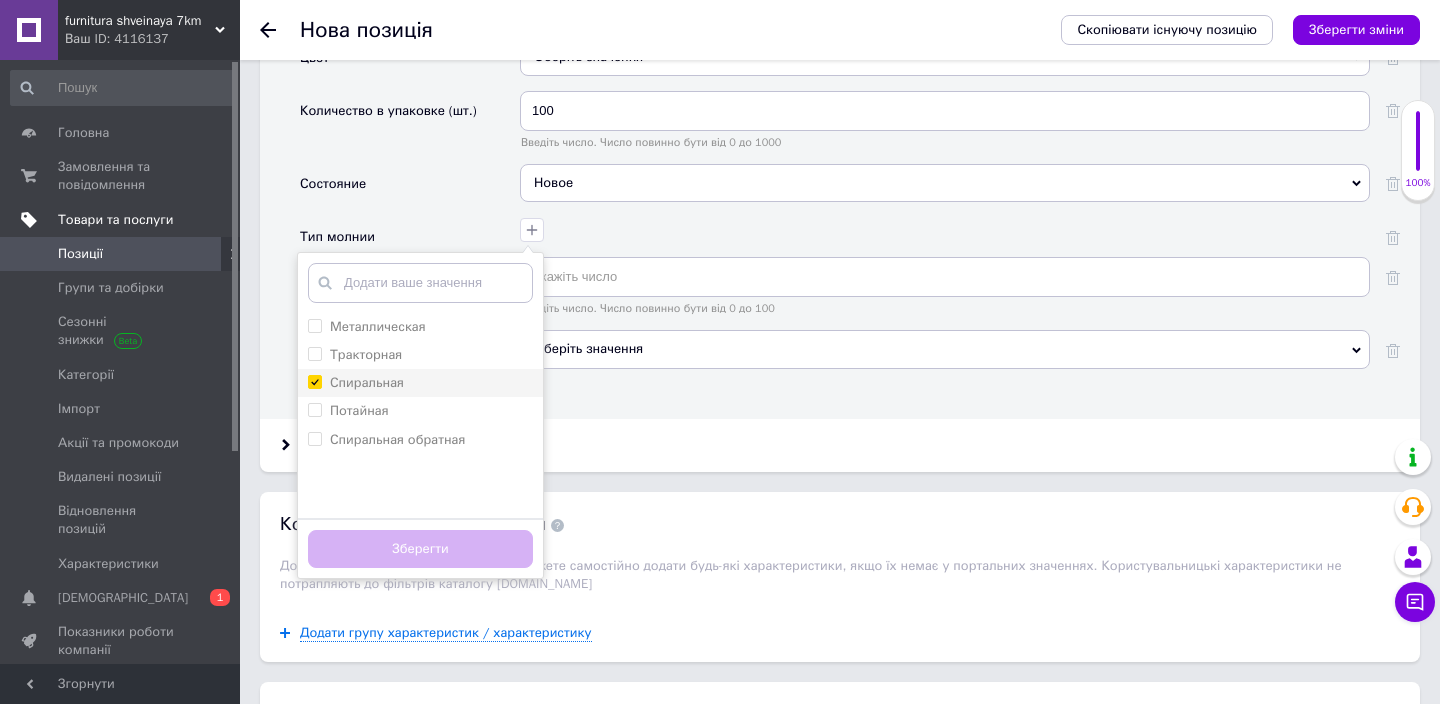 checkbox on "true" 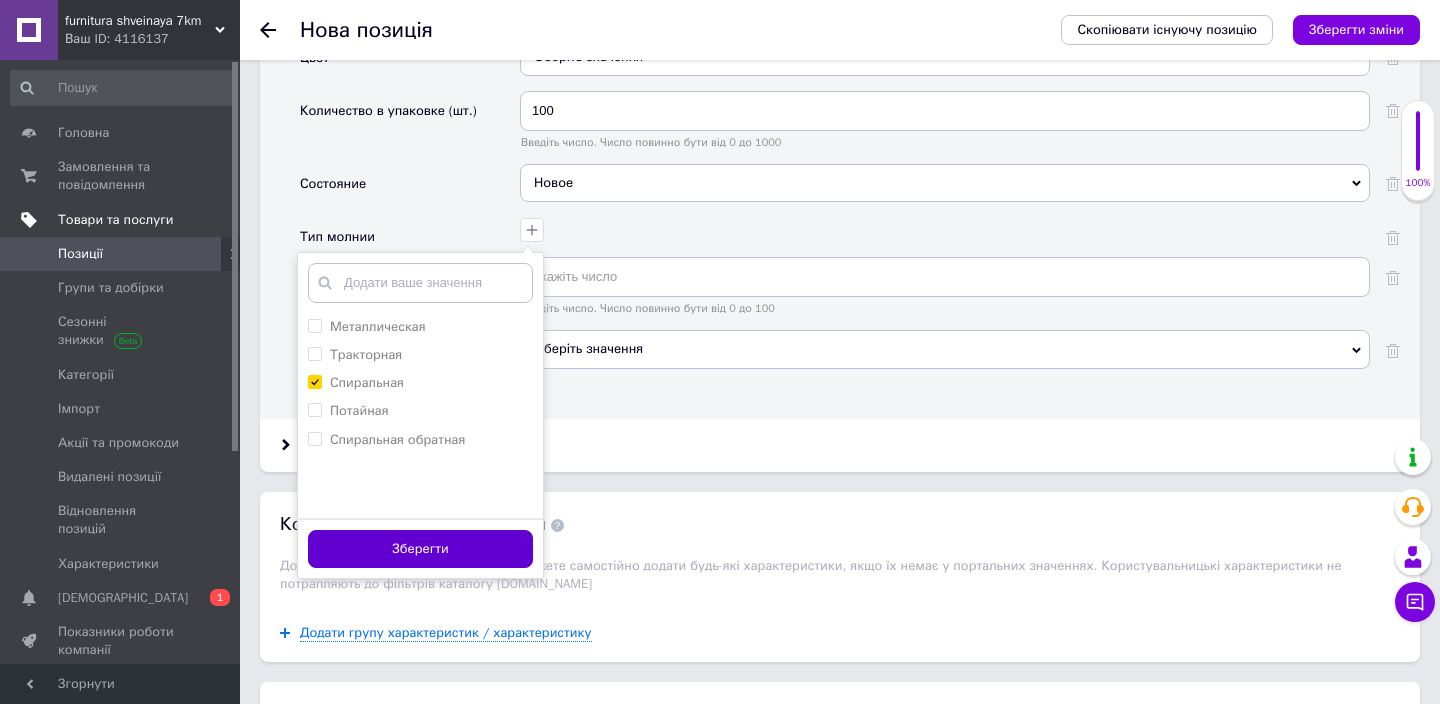 click on "Зберегти" at bounding box center [420, 549] 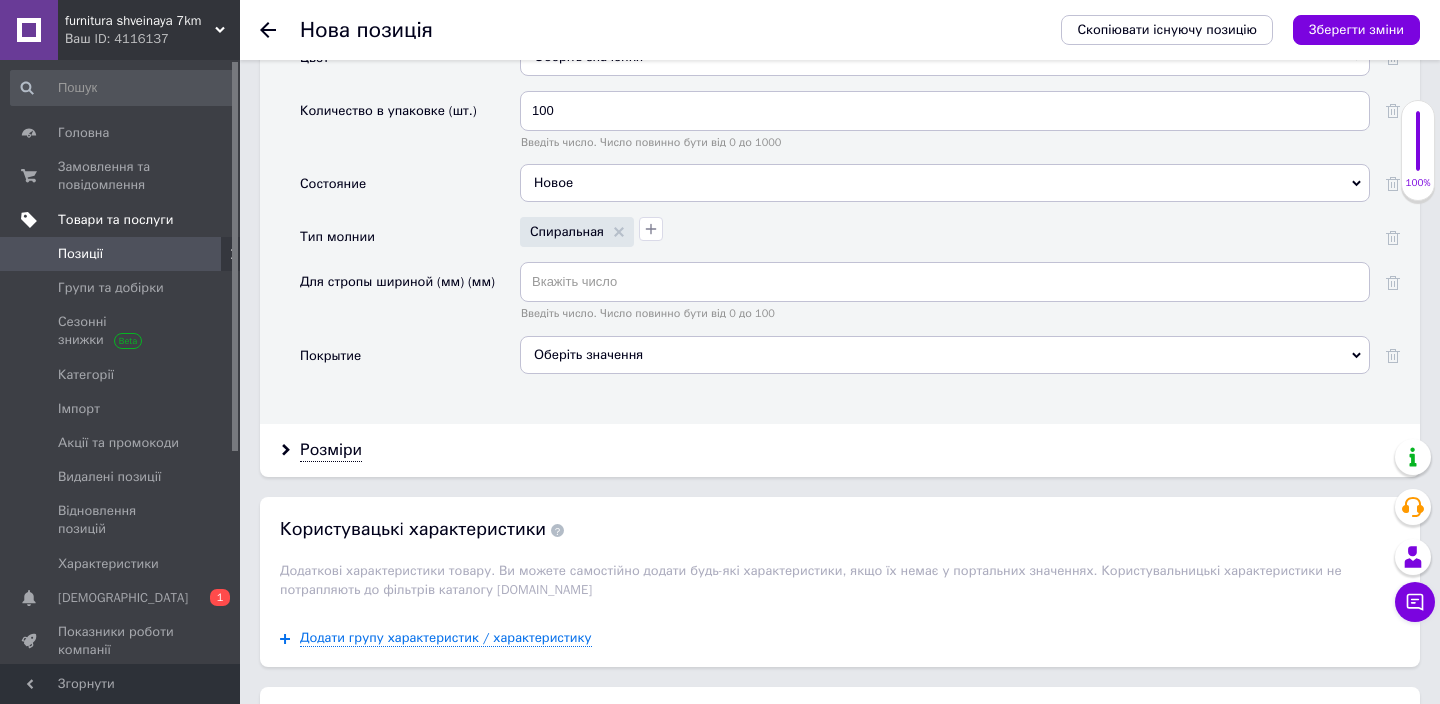 click on "Оберіть значення" at bounding box center [945, 355] 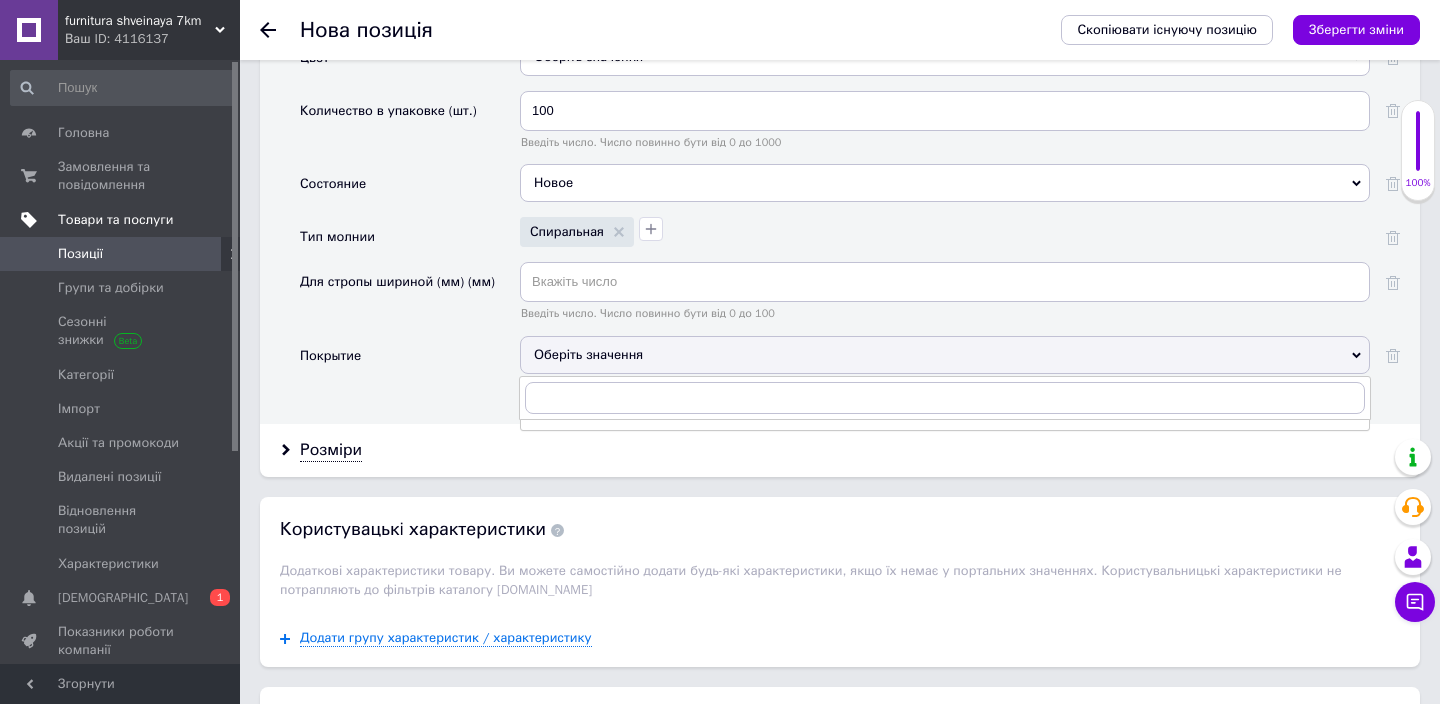 click on "Оберіть значення" at bounding box center (945, 355) 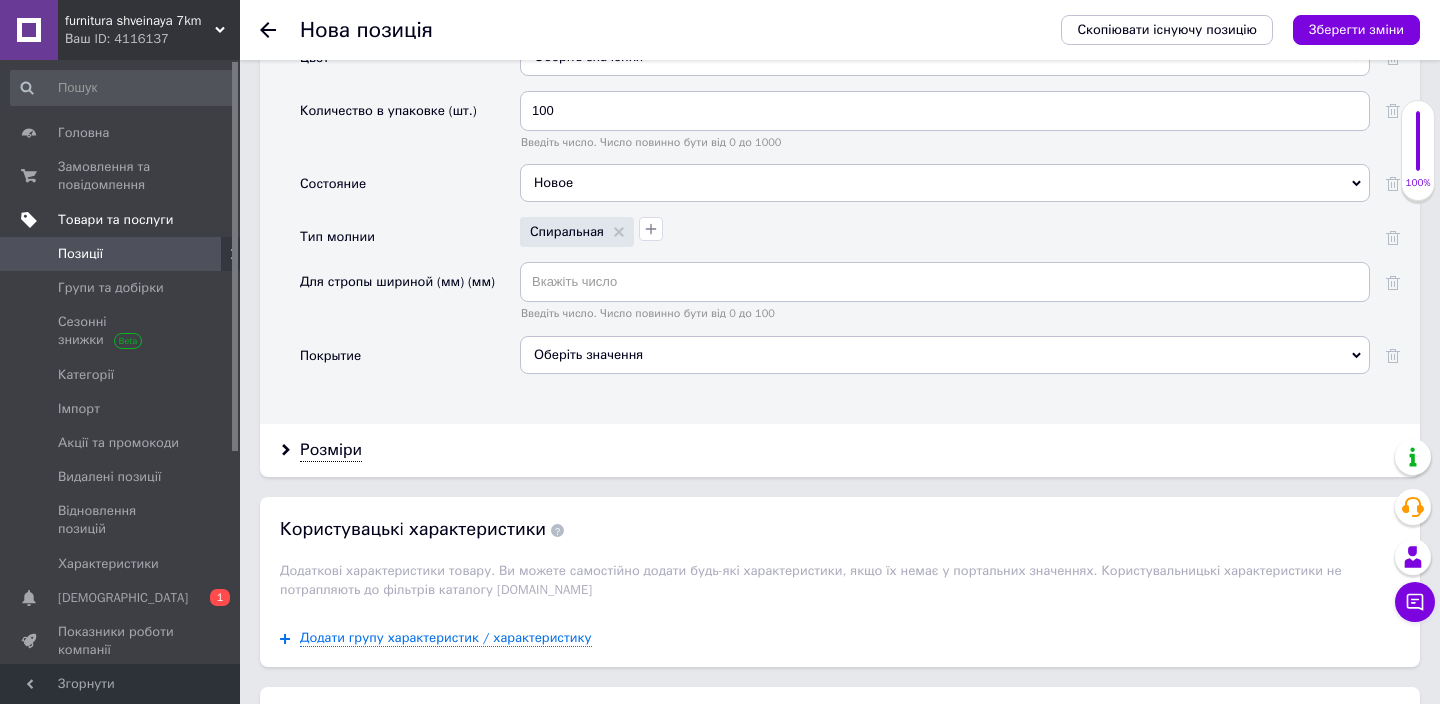 click on "Скопіювати існуючу позицію Зберегти зміни" at bounding box center (1230, 30) 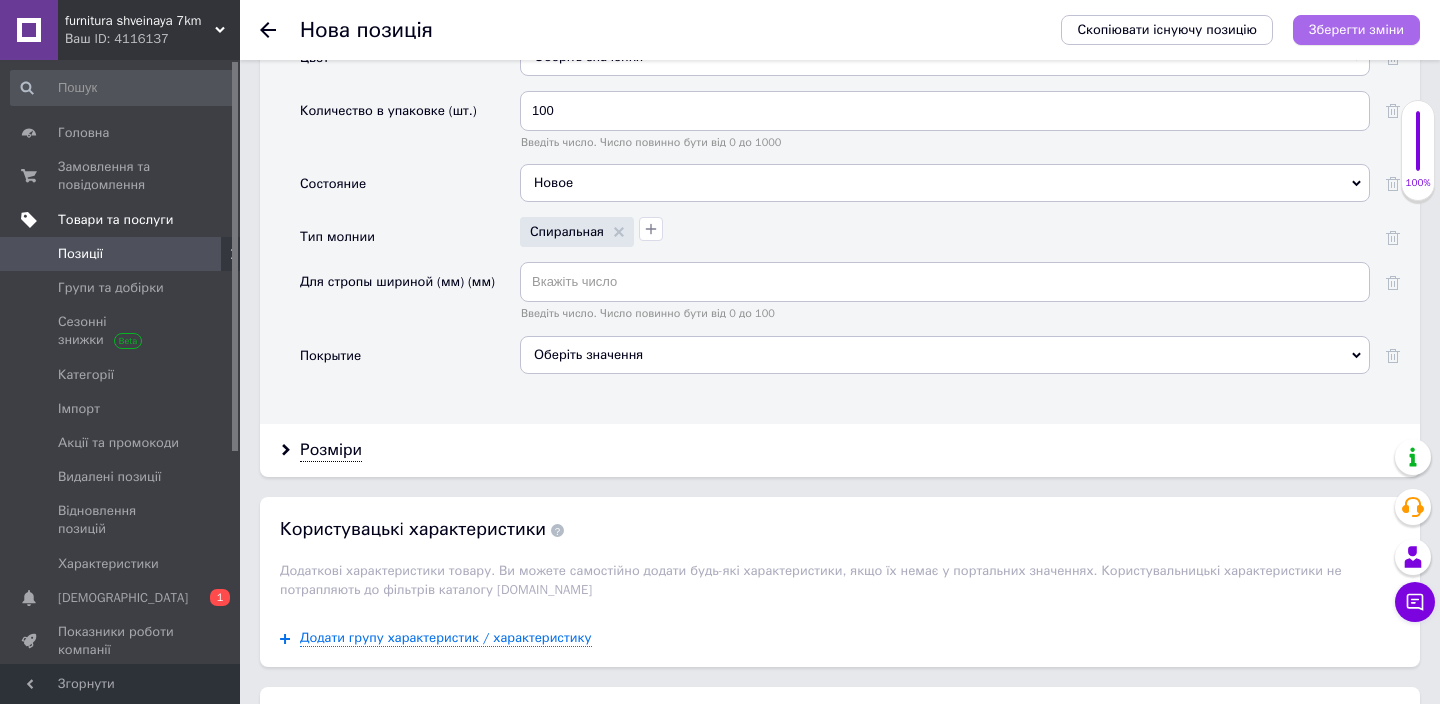 click on "Зберегти зміни" at bounding box center [1356, 29] 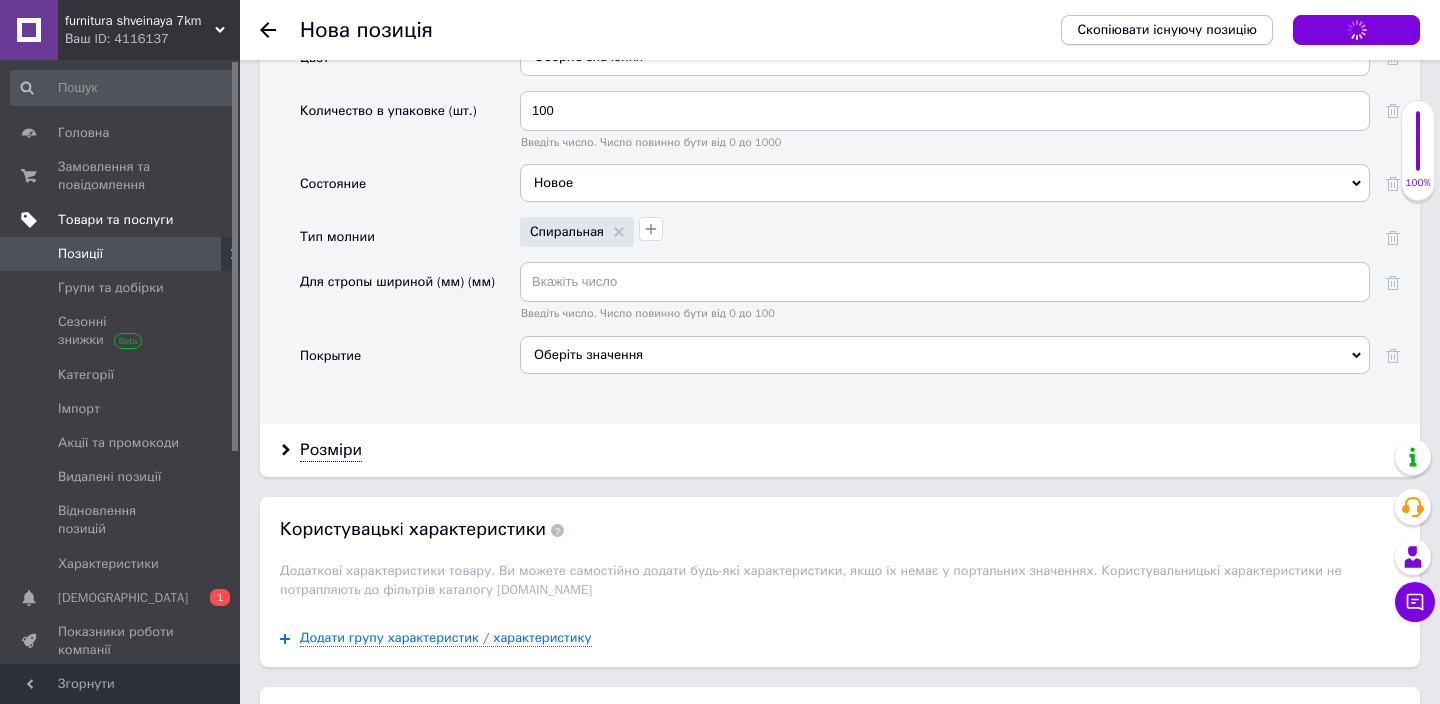 click on "Скопіювати існуючу позицію" at bounding box center (1167, 30) 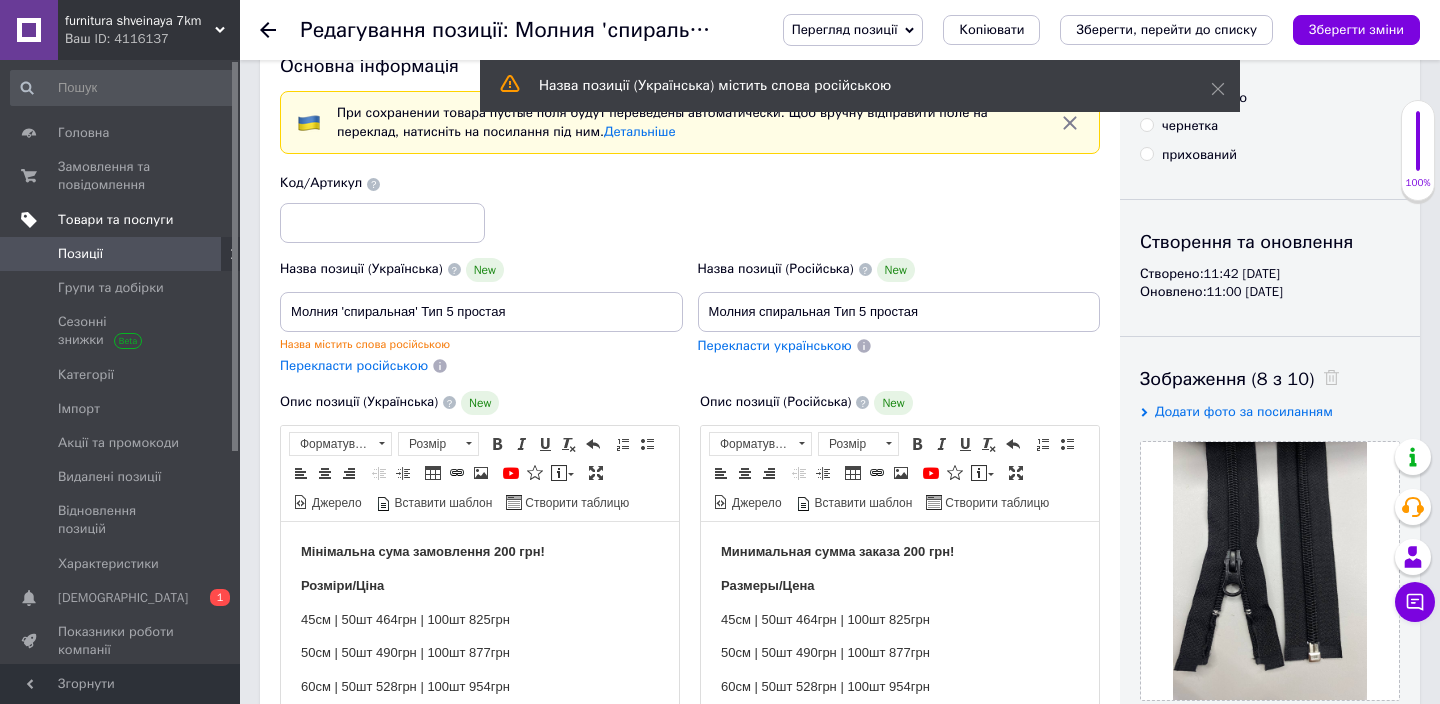 scroll, scrollTop: 63, scrollLeft: 0, axis: vertical 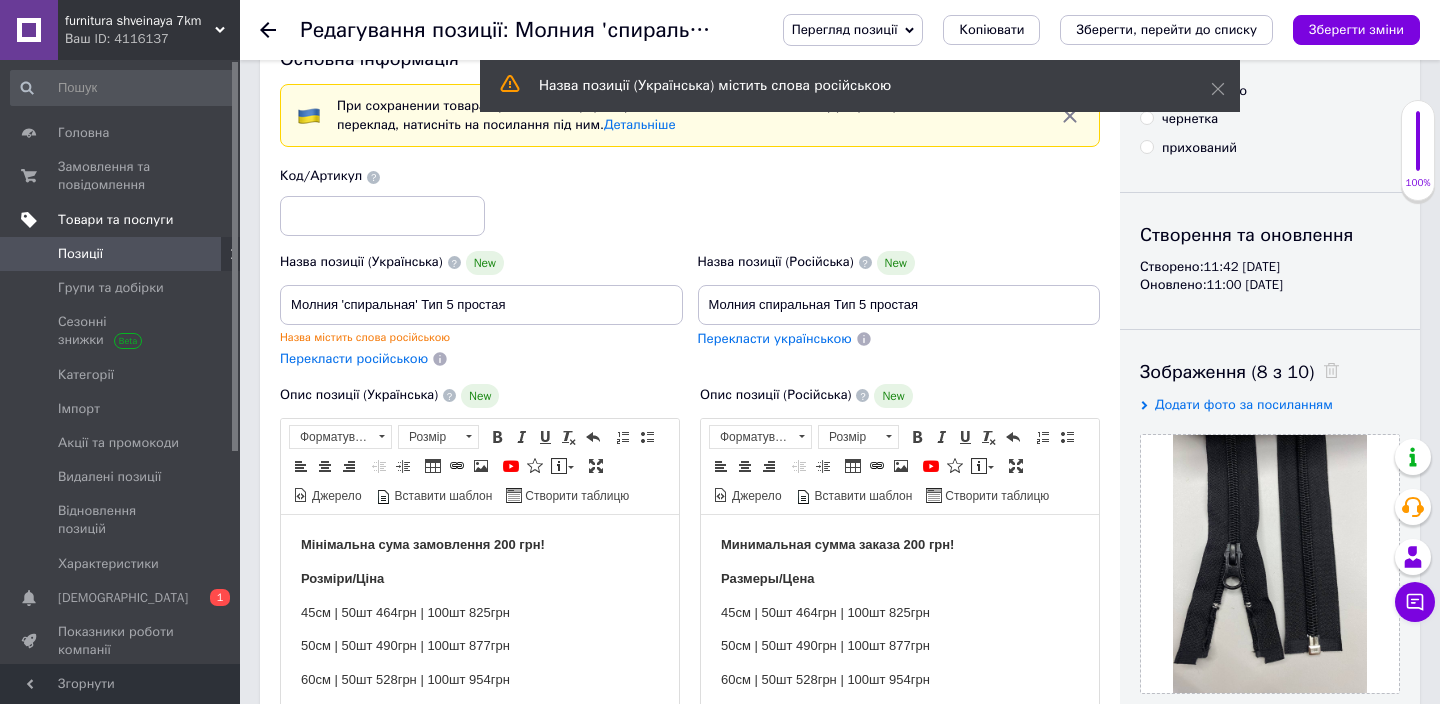 click on "Перекласти російською" at bounding box center [354, 358] 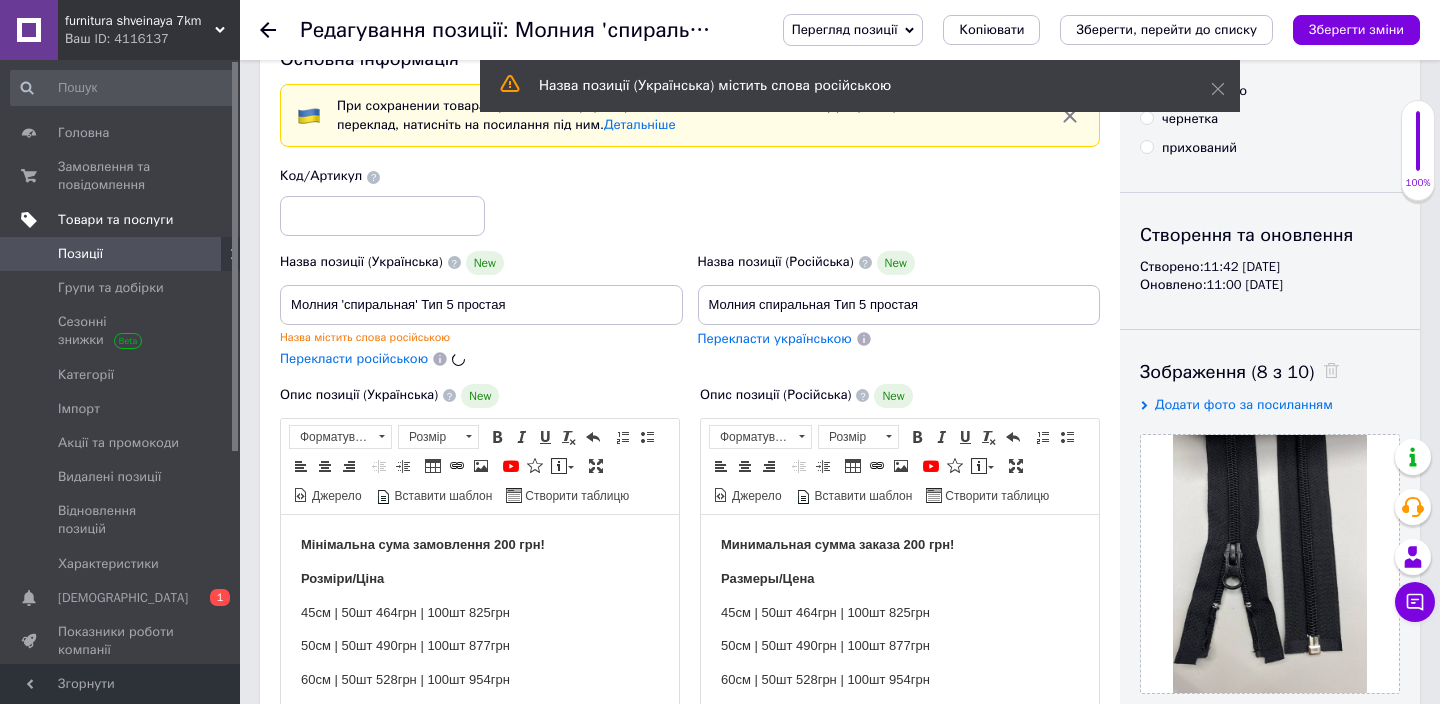 type on "Молния 'спиральная' Тип 5 простая" 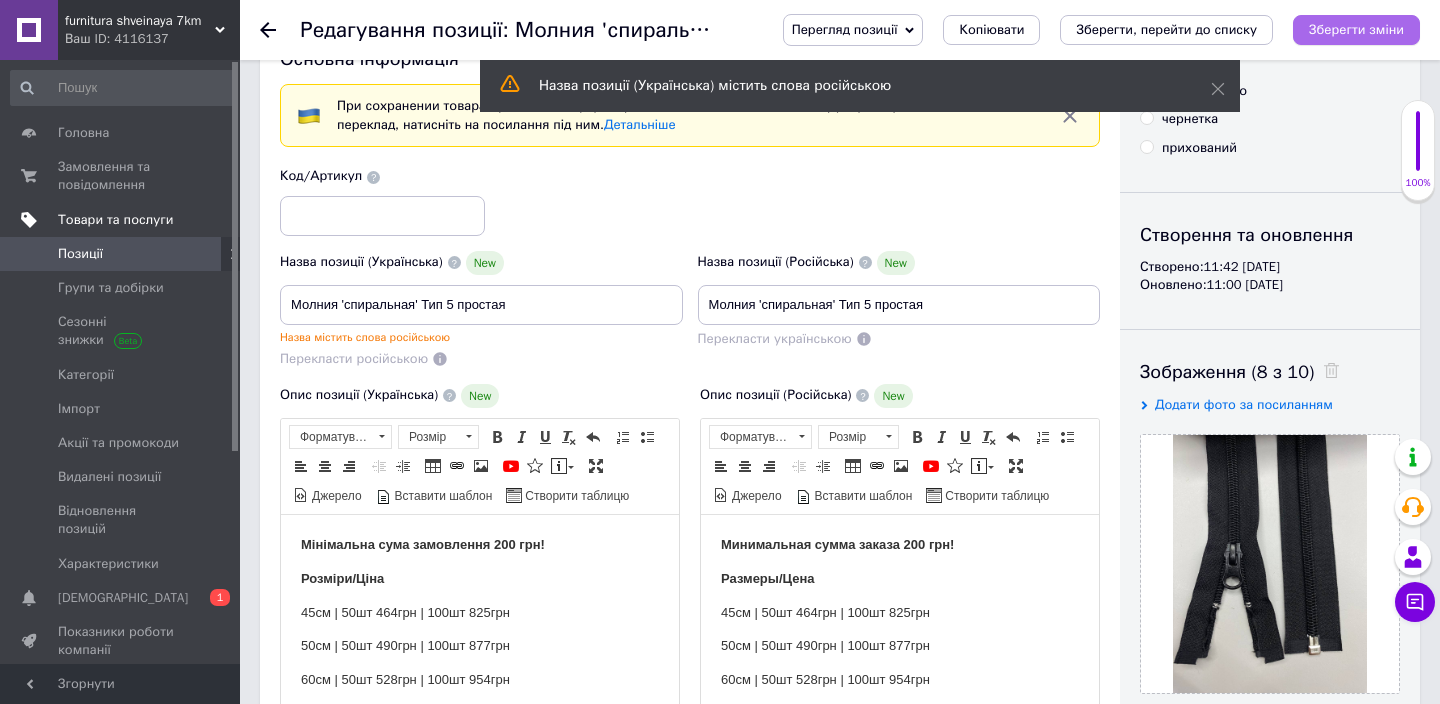 click on "Зберегти зміни" at bounding box center [1356, 30] 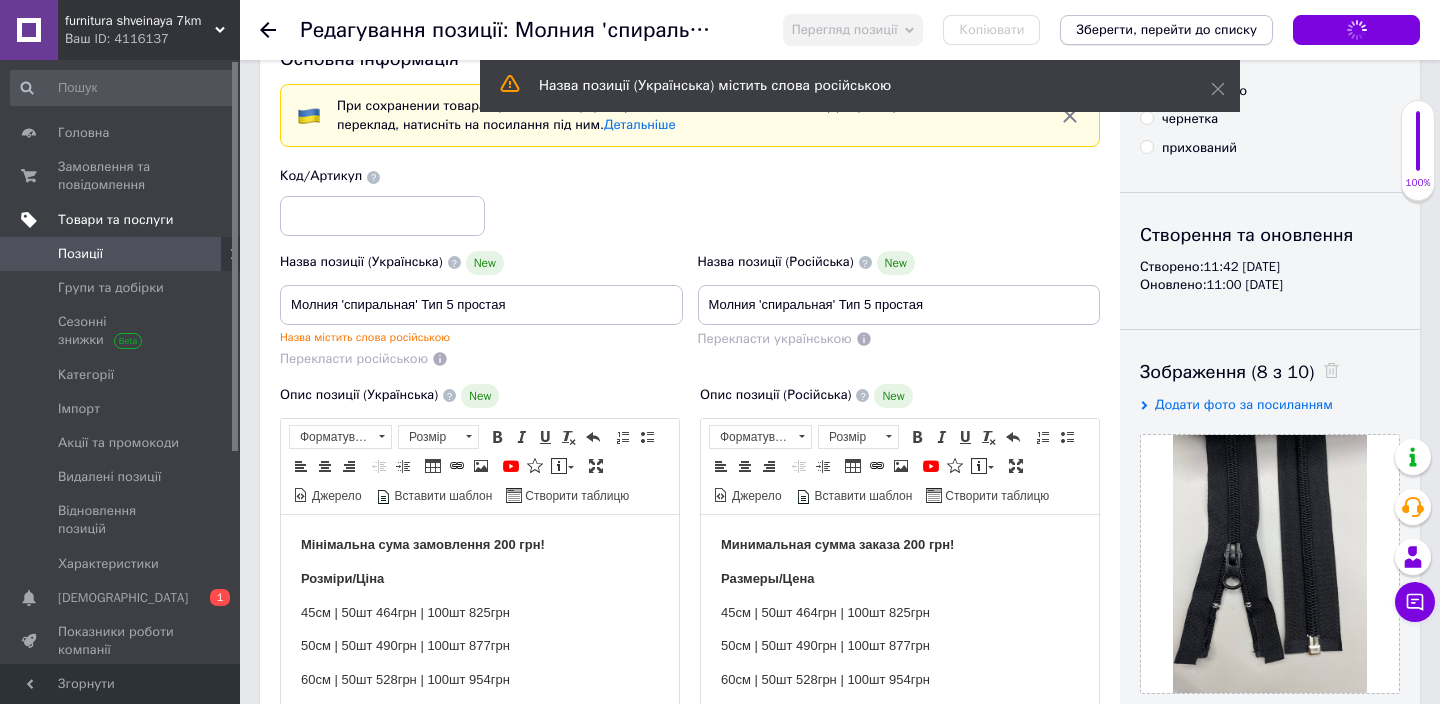 click on "Зберегти, перейти до списку" at bounding box center (1166, 29) 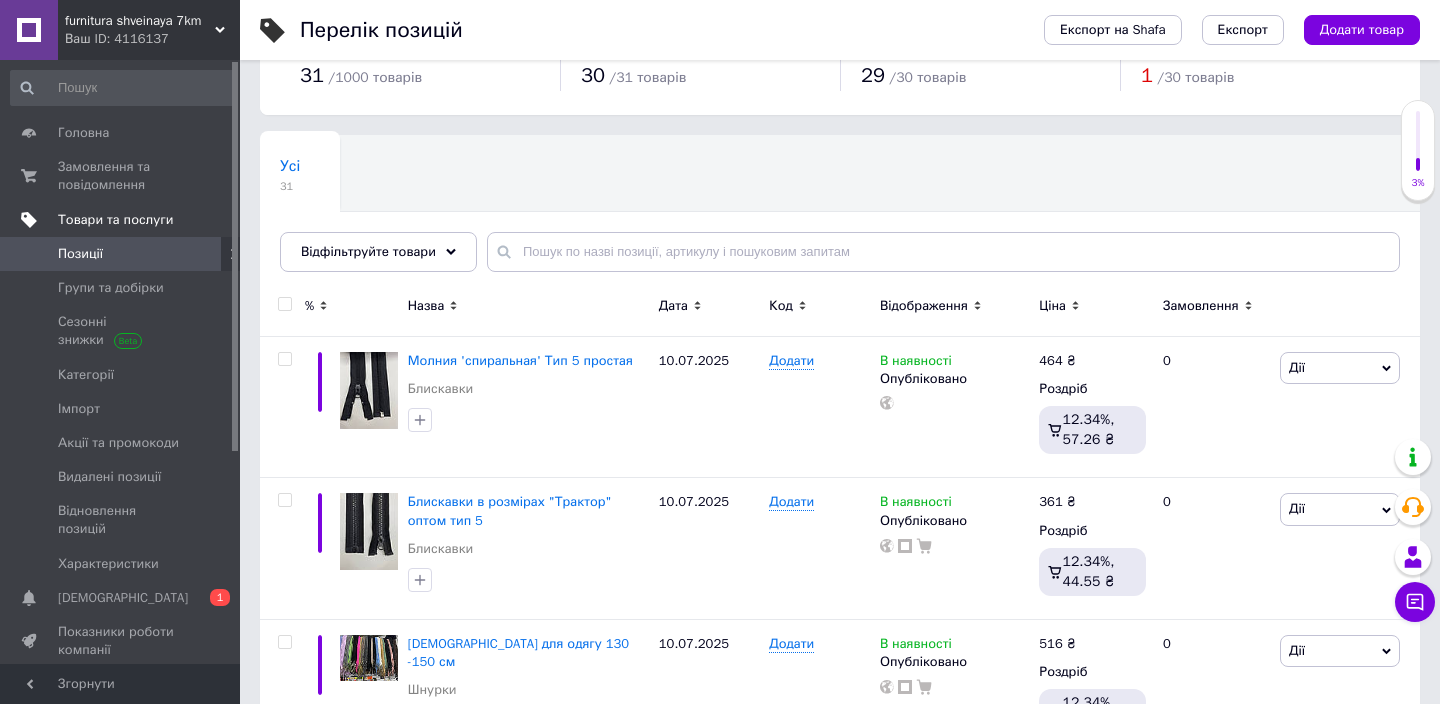 scroll, scrollTop: 68, scrollLeft: 0, axis: vertical 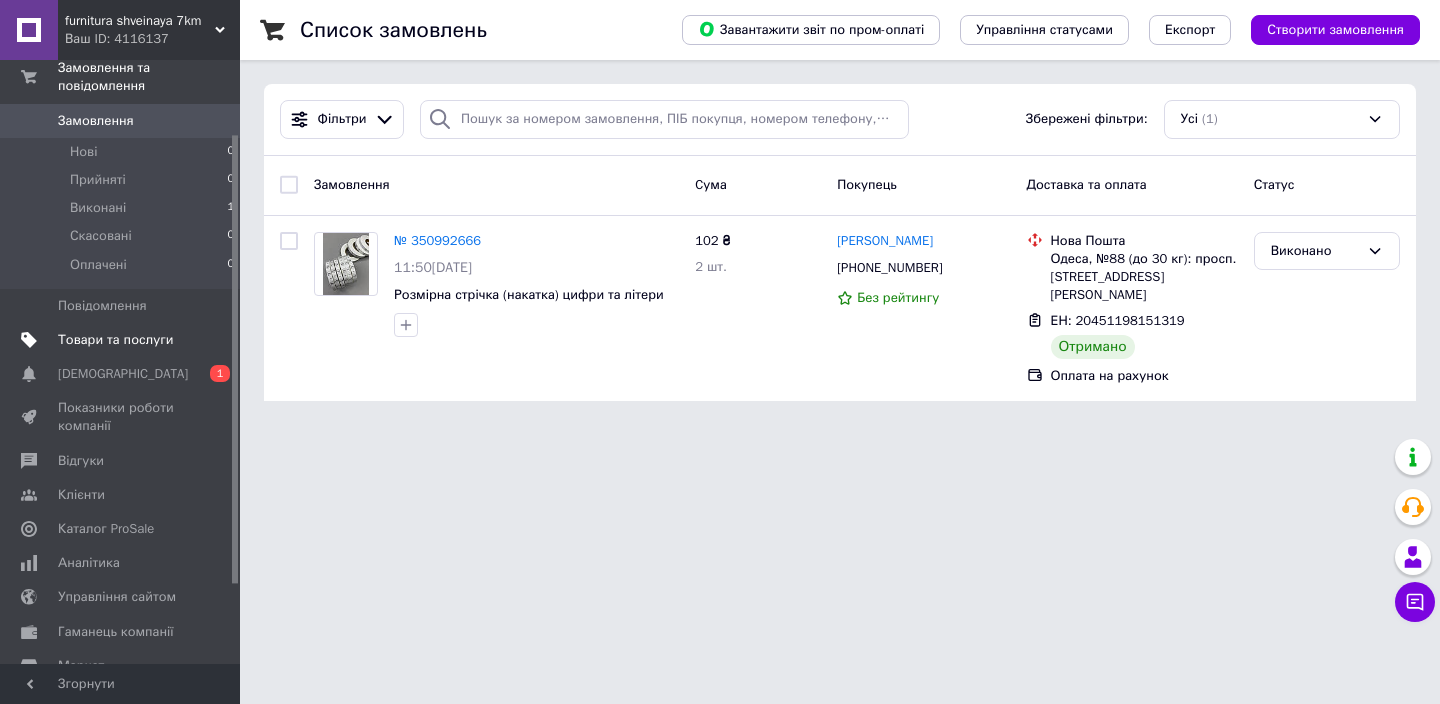 click on "Товари та послуги" at bounding box center [115, 340] 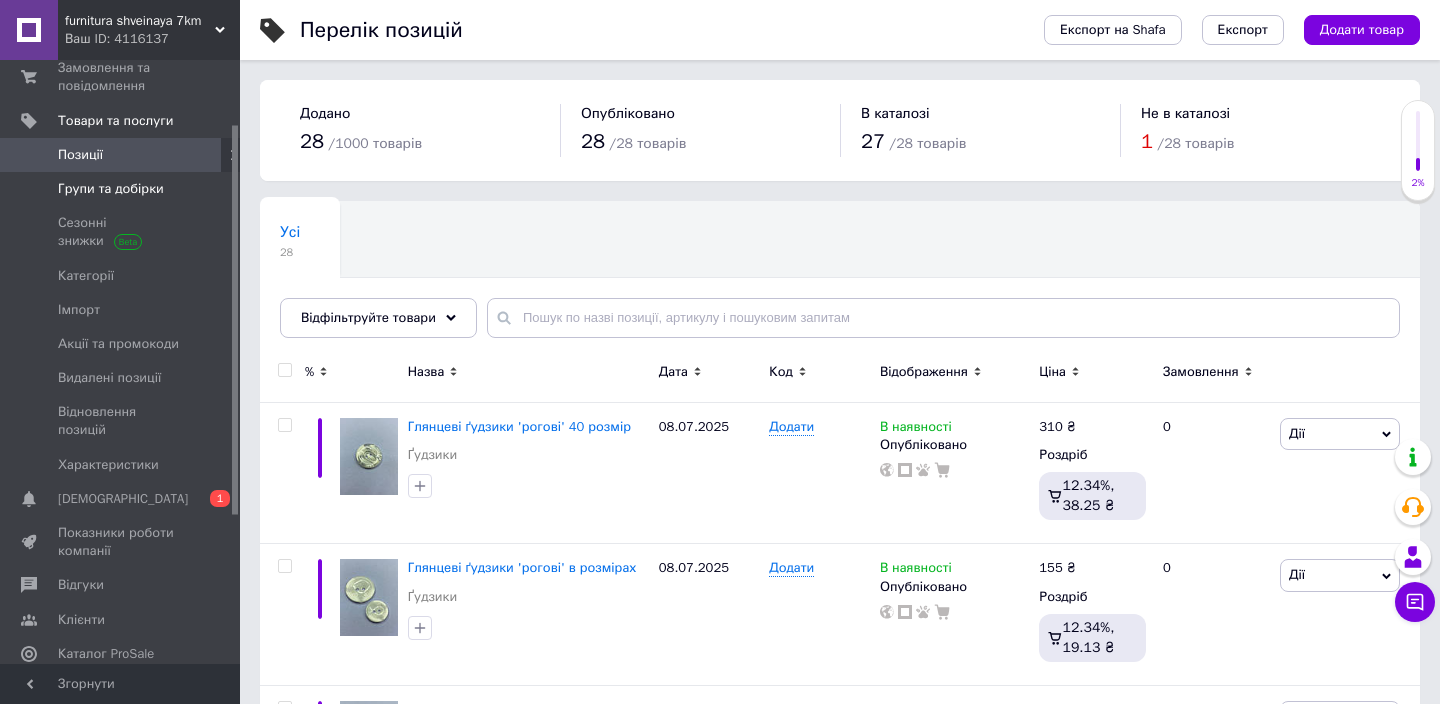 click on "Групи та добірки" at bounding box center [121, 189] 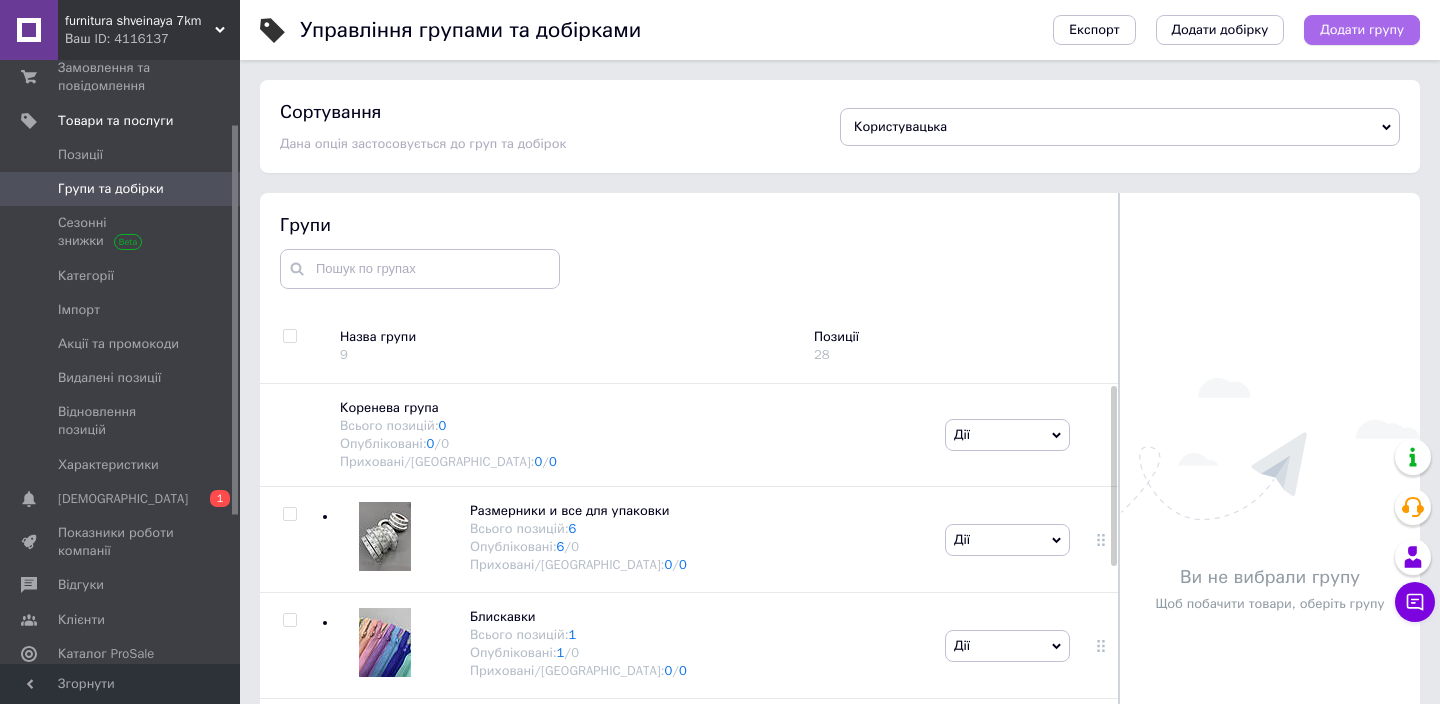 click on "Додати групу" at bounding box center (1362, 30) 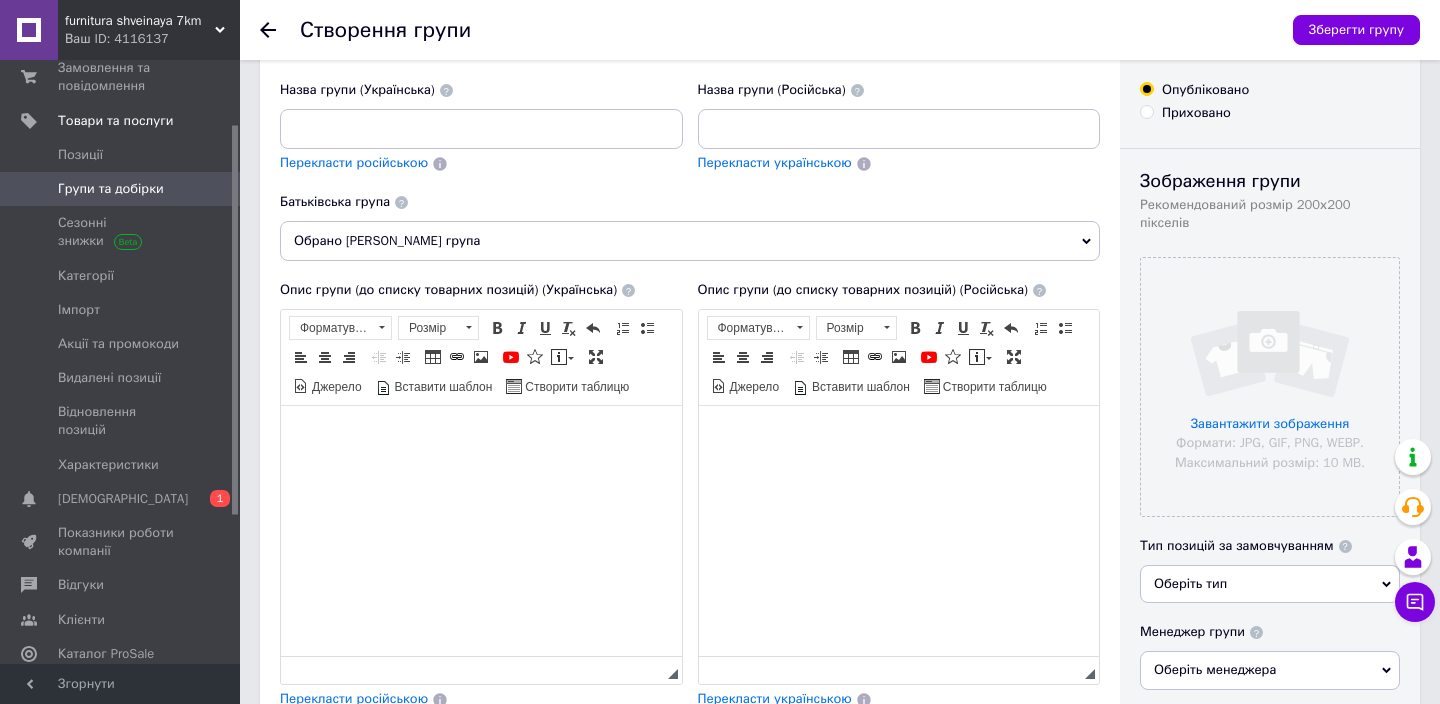 scroll, scrollTop: 0, scrollLeft: 0, axis: both 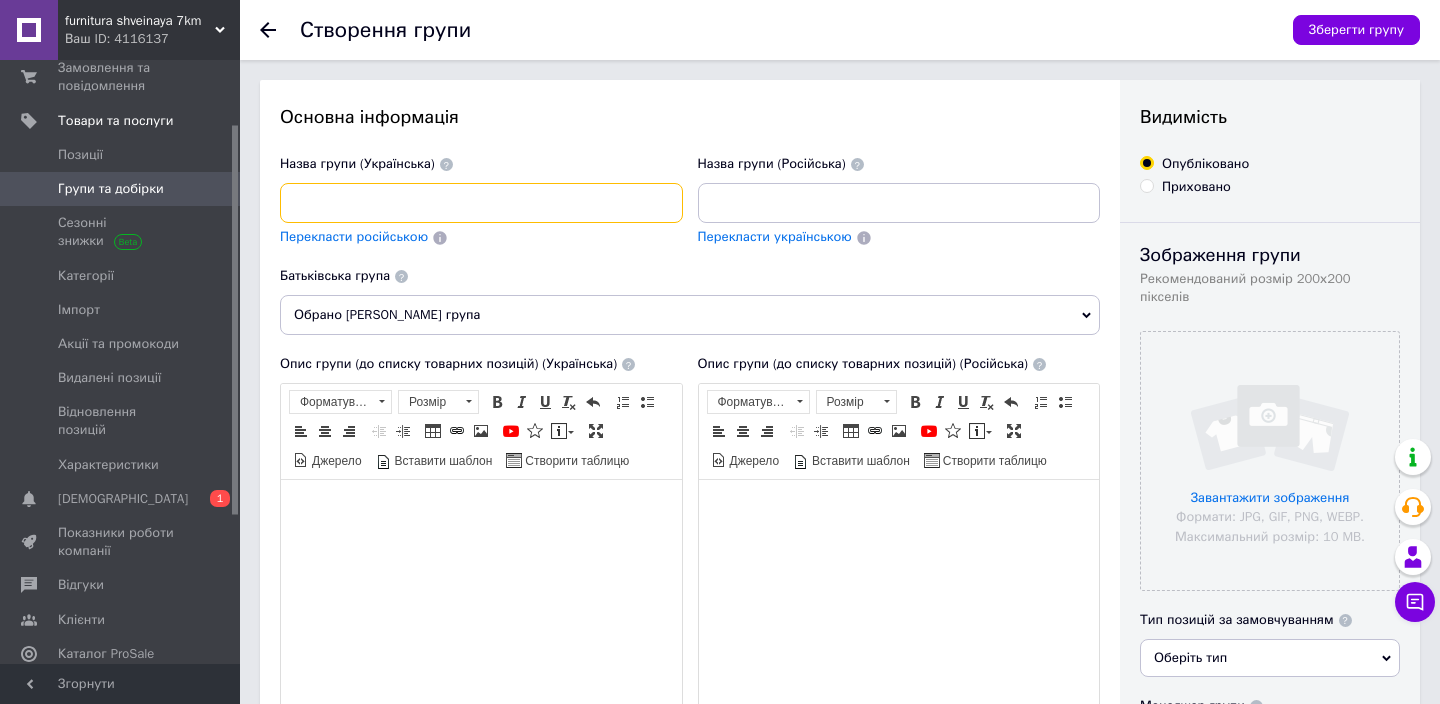 click at bounding box center [481, 203] 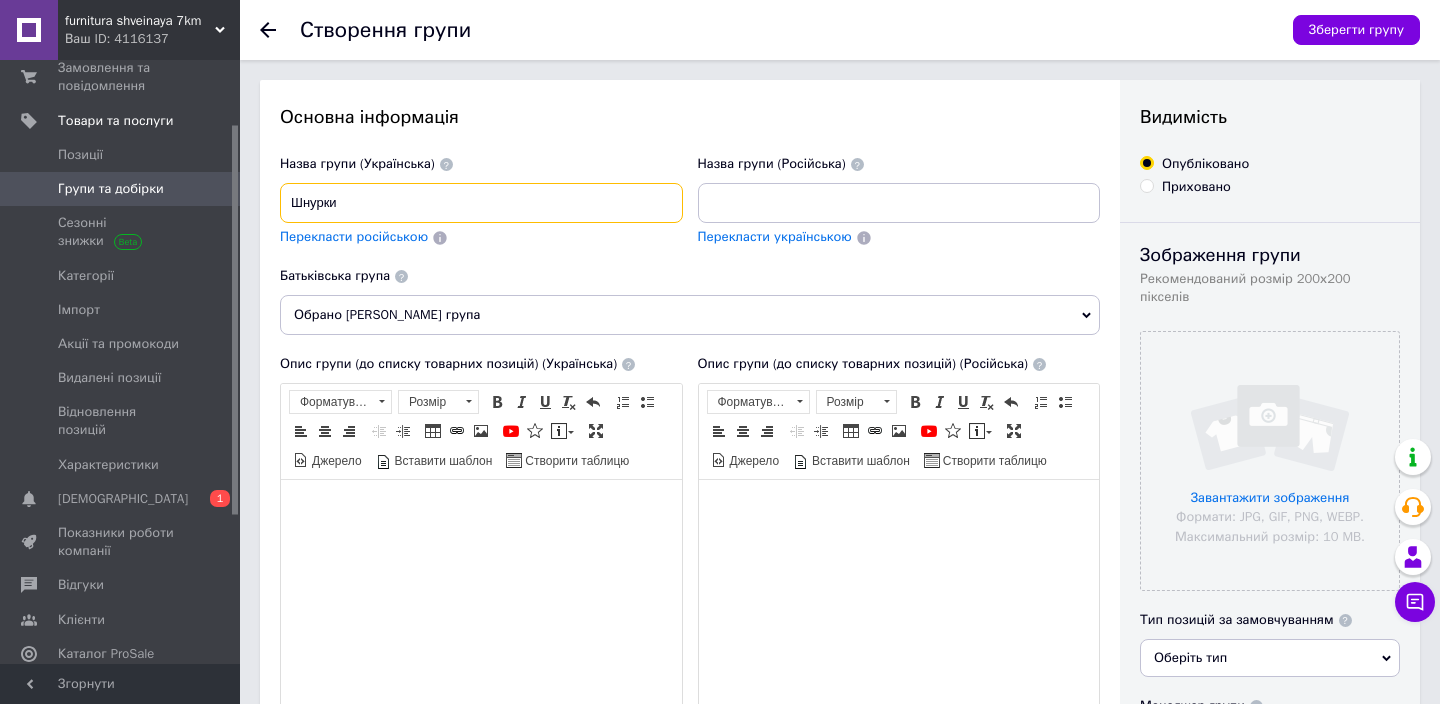 type on "Шнурки" 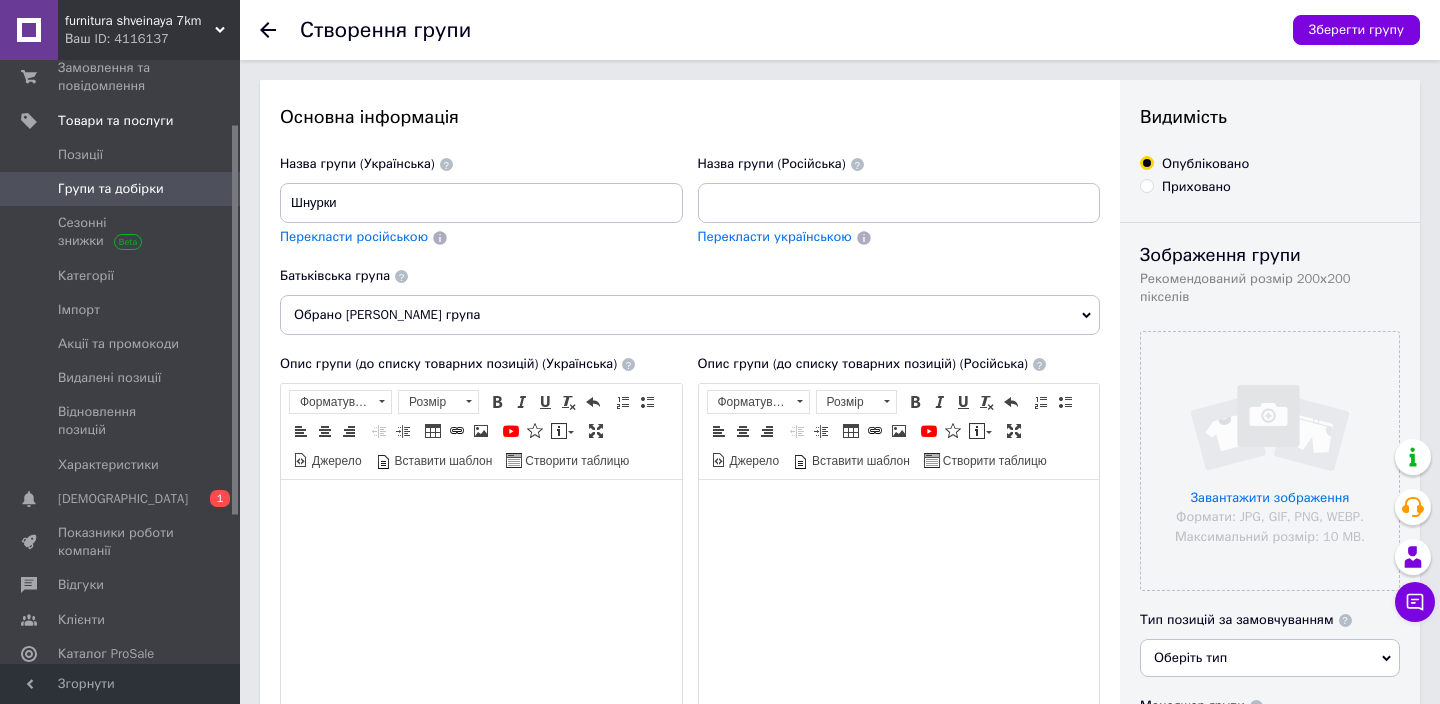click on "Перекласти російською" at bounding box center [354, 236] 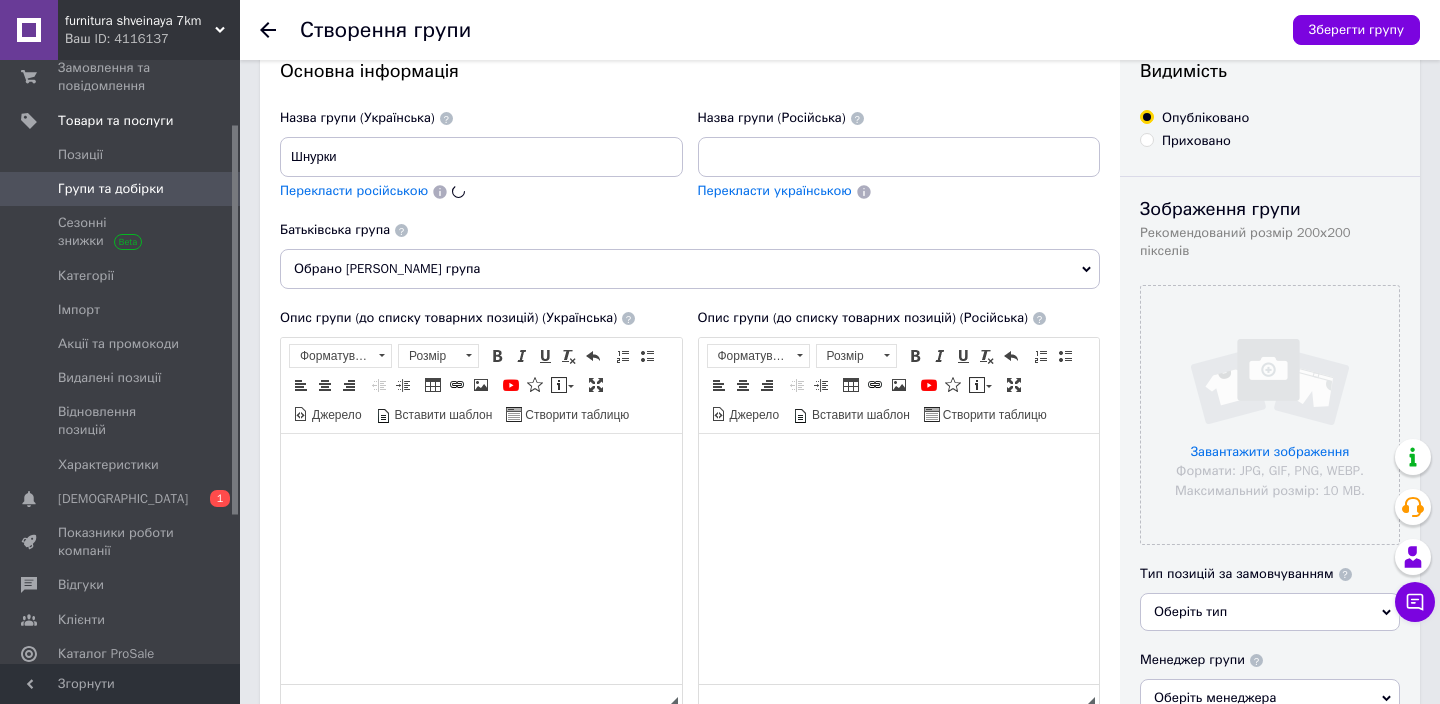 type on "Шнурки" 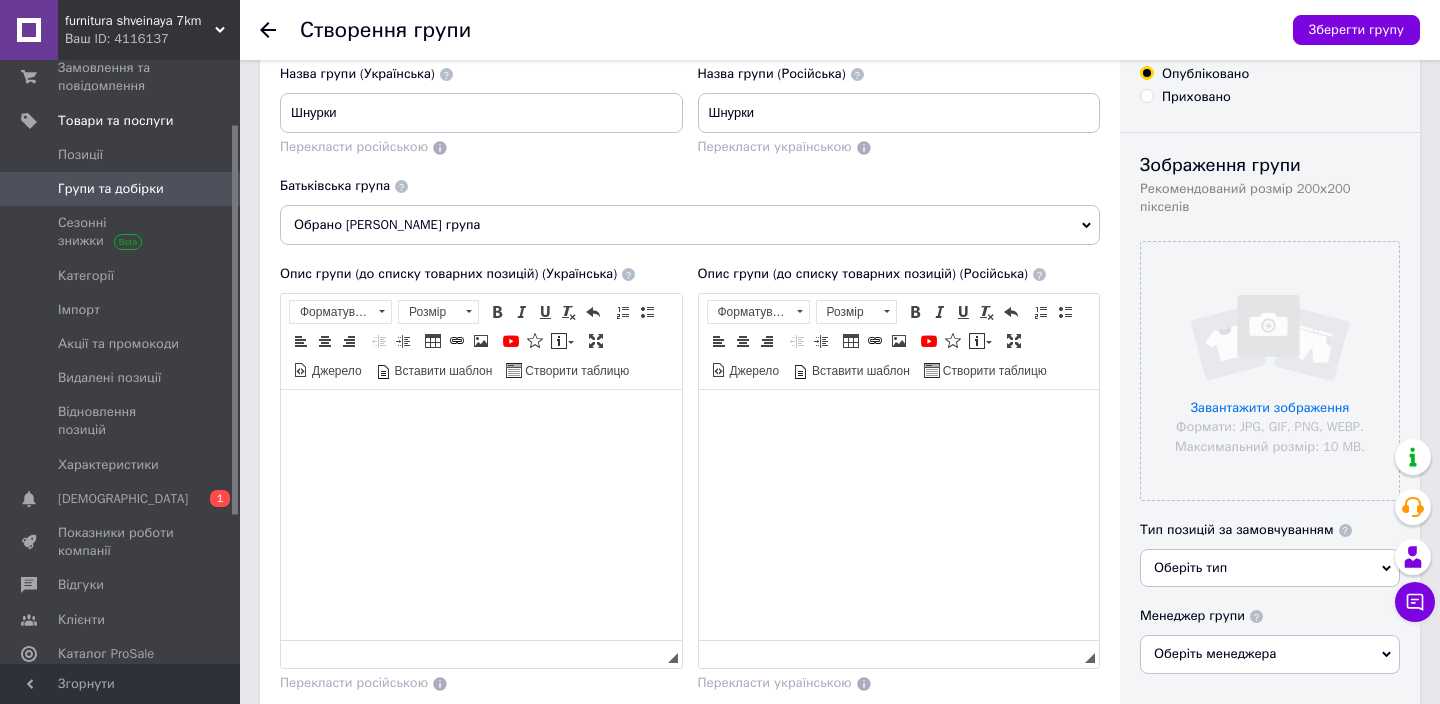 scroll, scrollTop: 96, scrollLeft: 0, axis: vertical 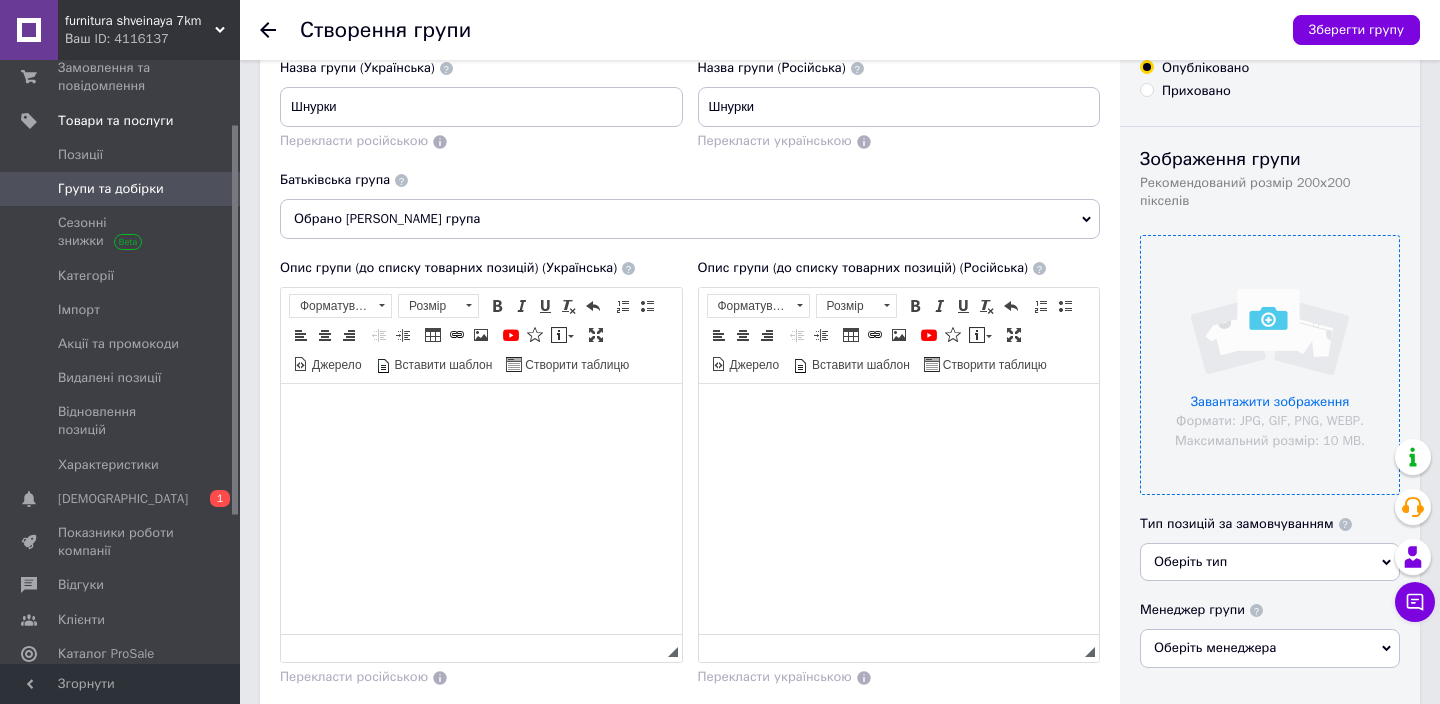click at bounding box center [1270, 365] 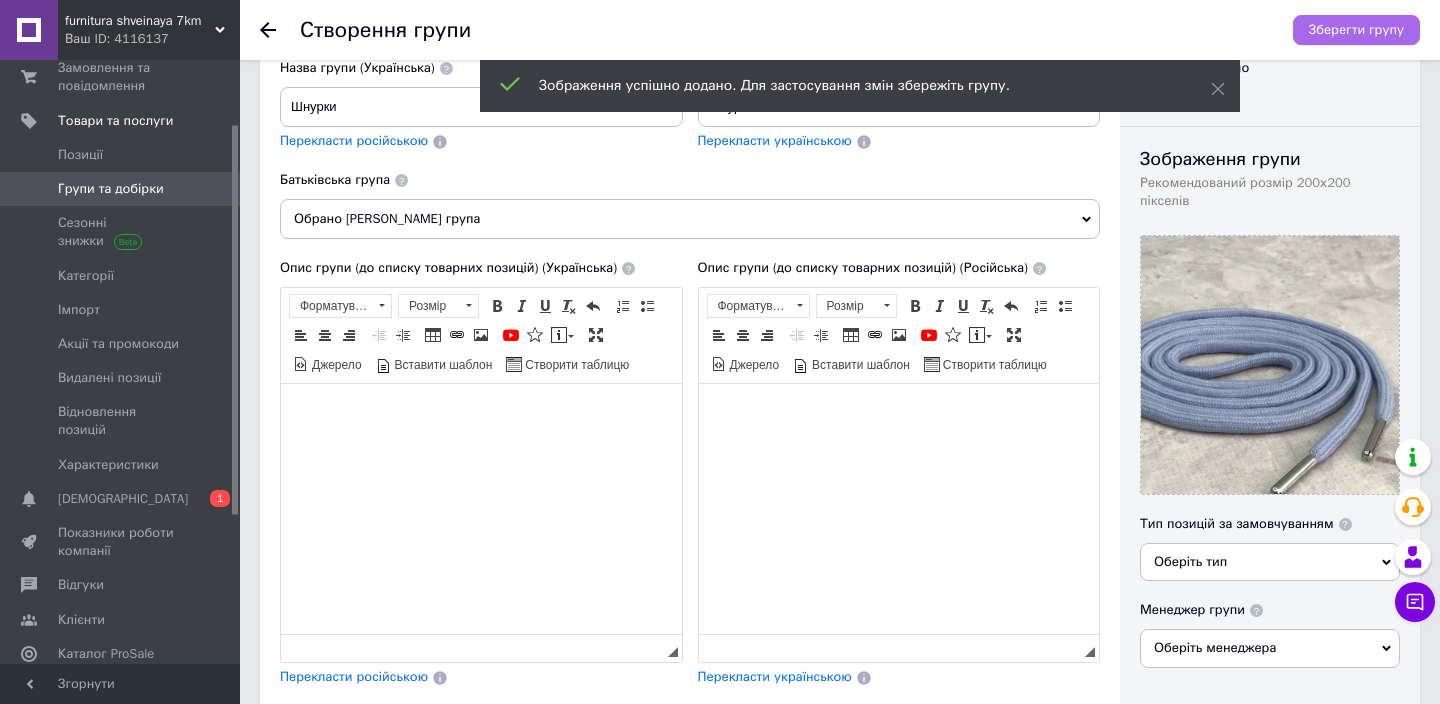 click on "Зберегти групу" at bounding box center (1356, 30) 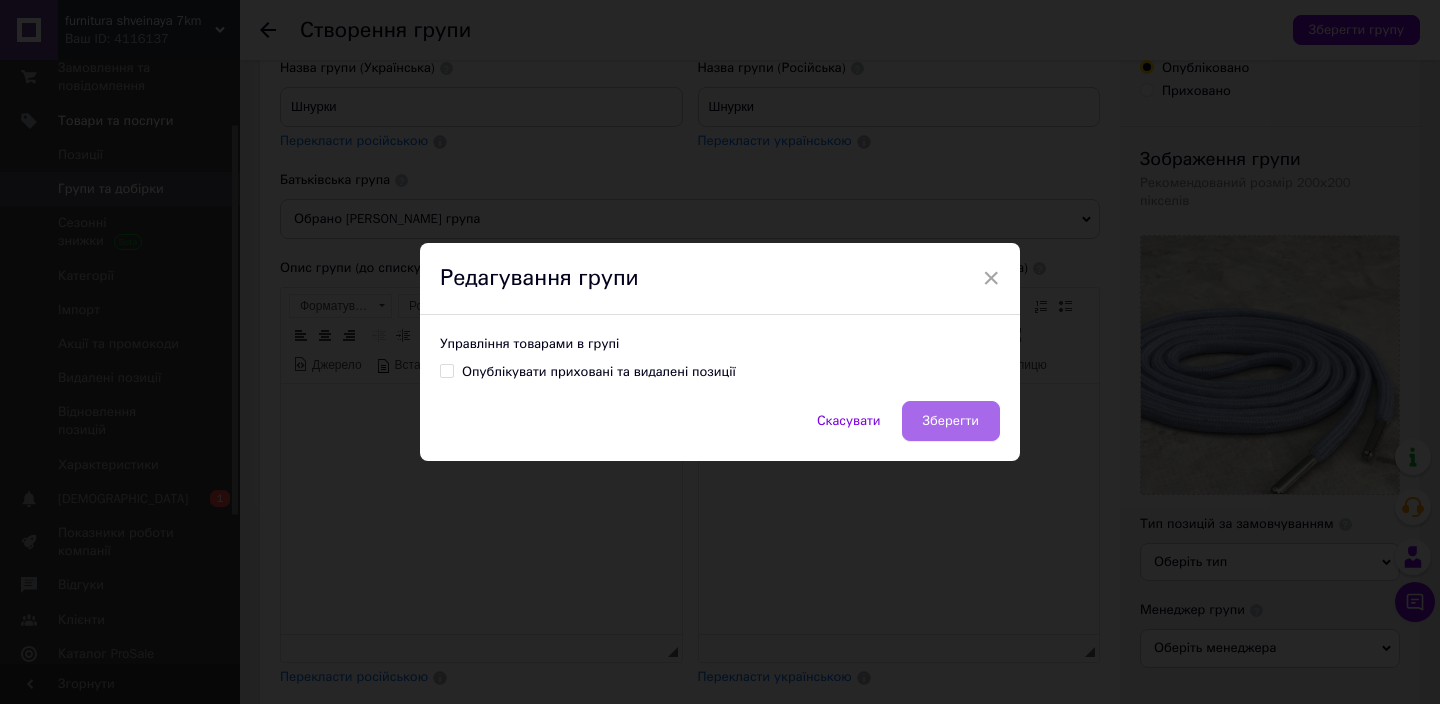 click on "Зберегти" at bounding box center (951, 421) 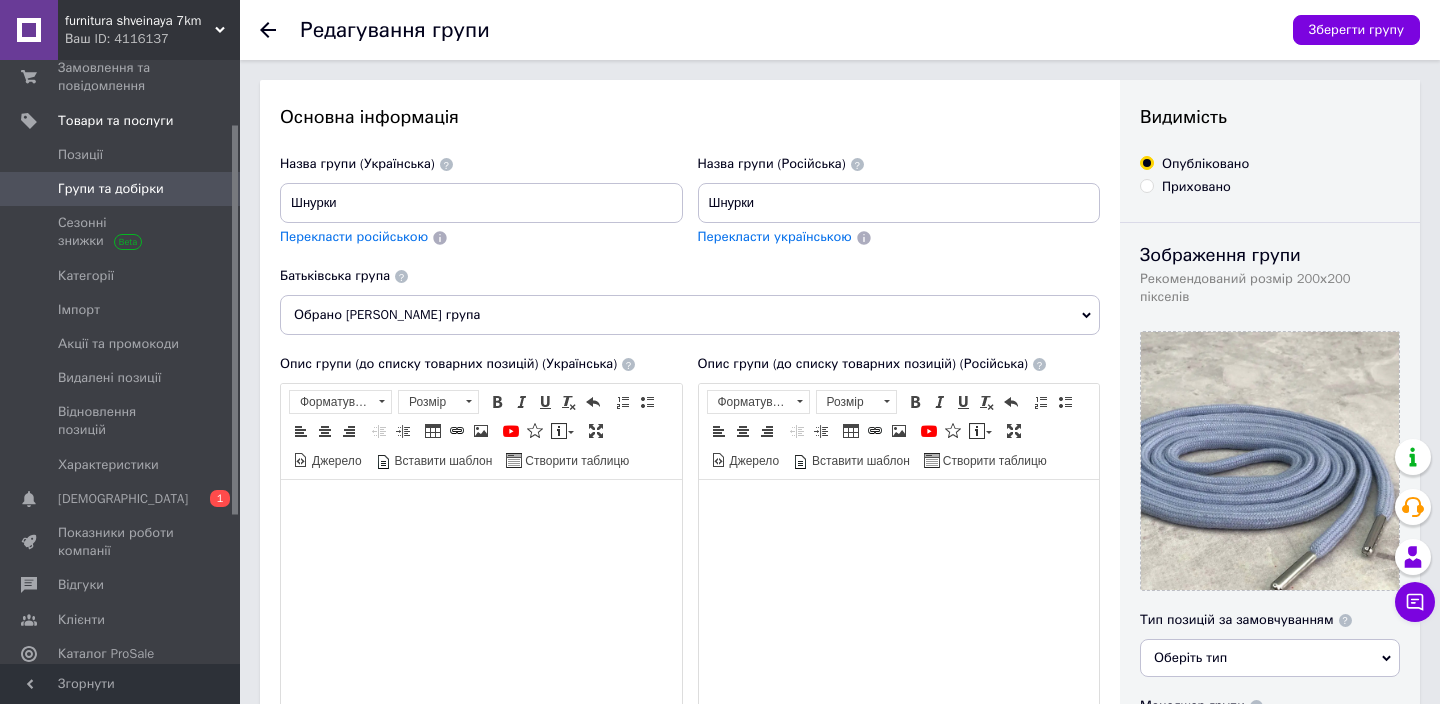 scroll, scrollTop: 0, scrollLeft: 0, axis: both 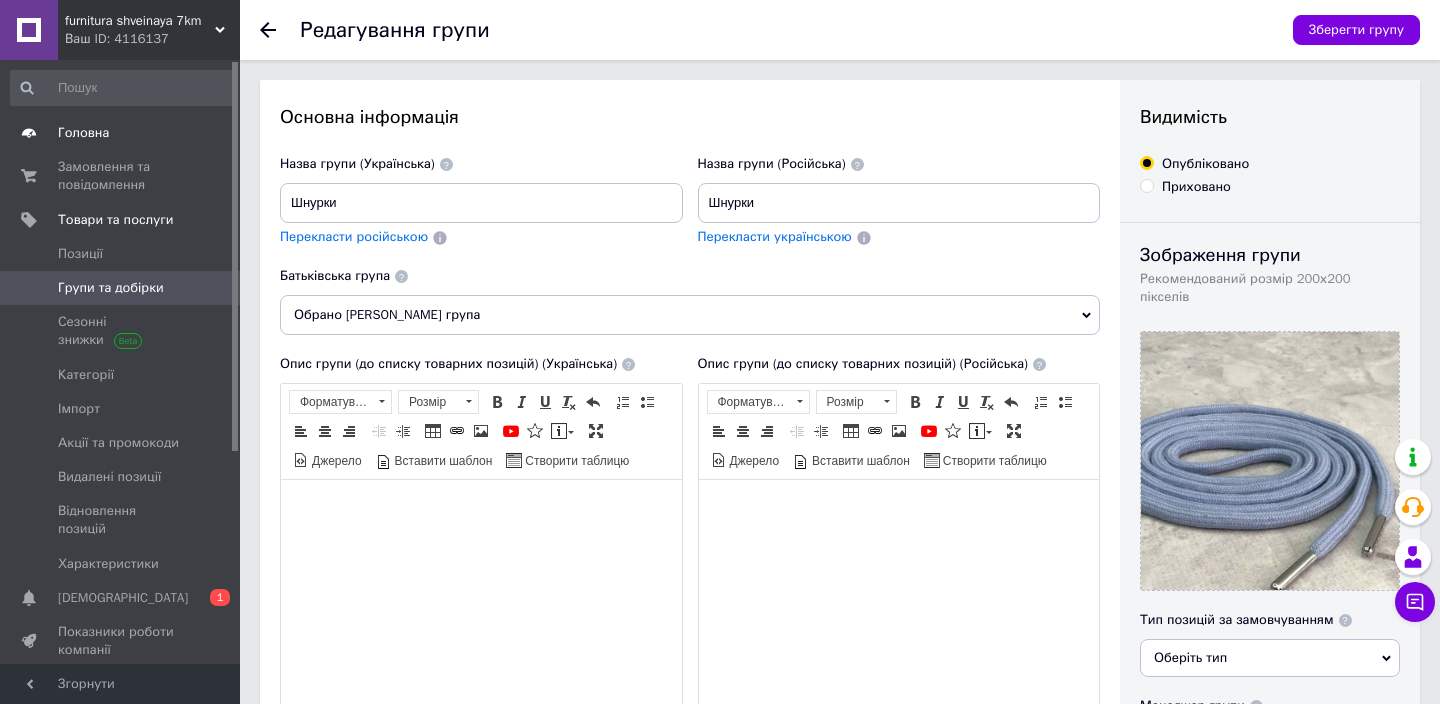 click on "Головна" at bounding box center [121, 133] 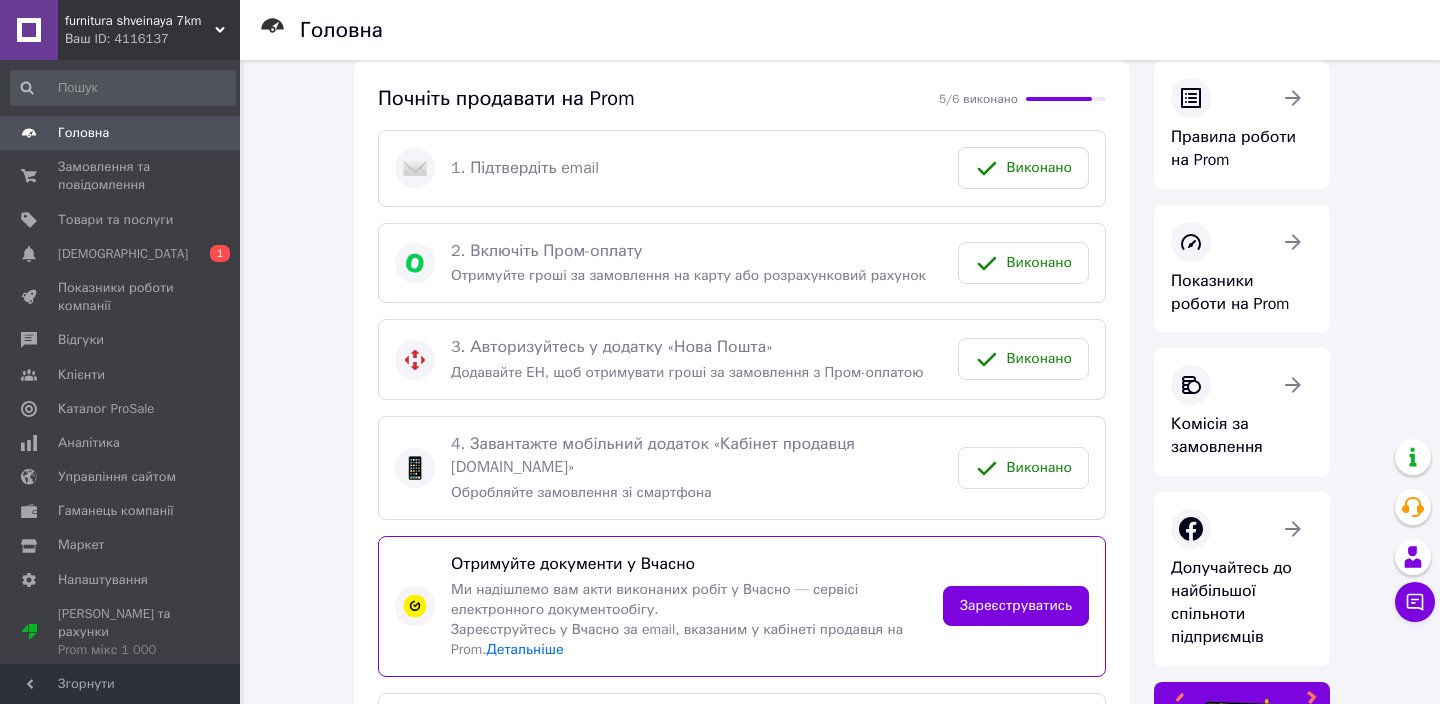 scroll, scrollTop: 48, scrollLeft: 0, axis: vertical 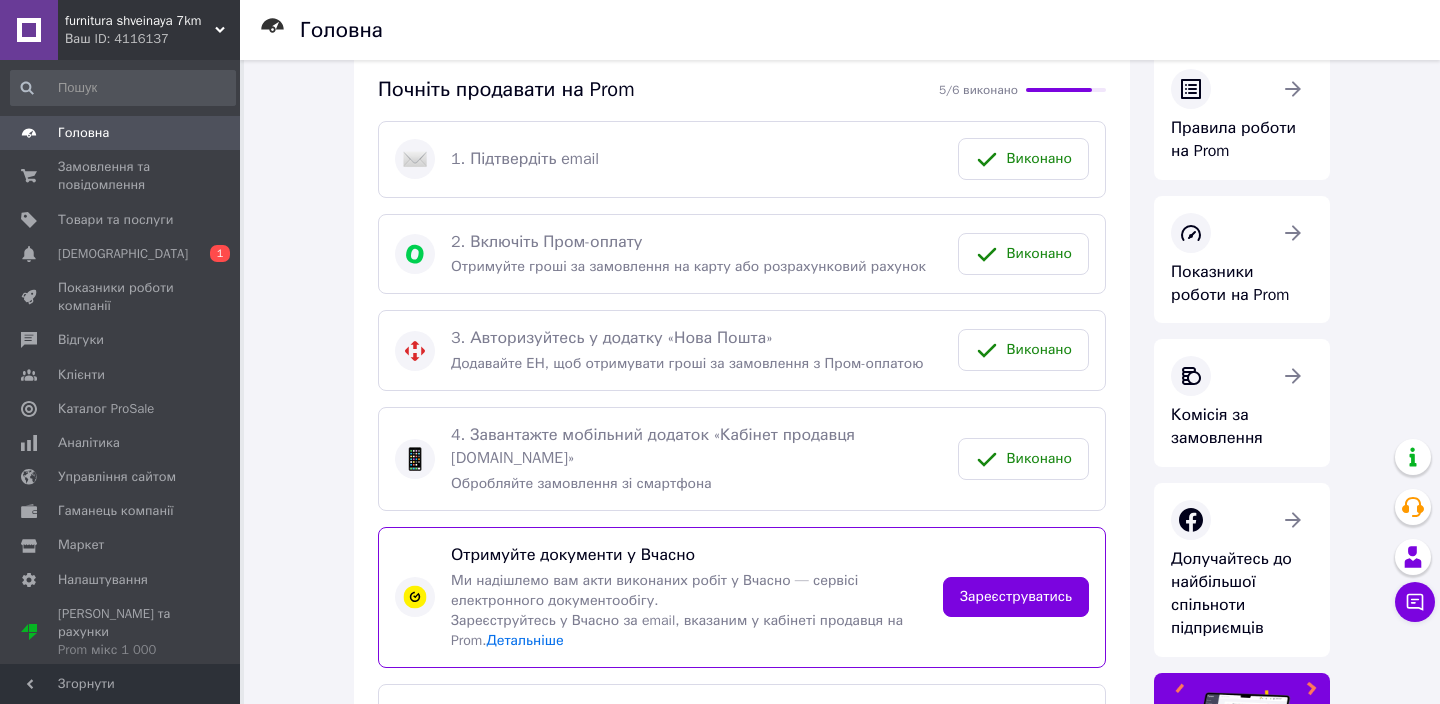 click on "2. Включіть Пром-оплату" at bounding box center (696, 242) 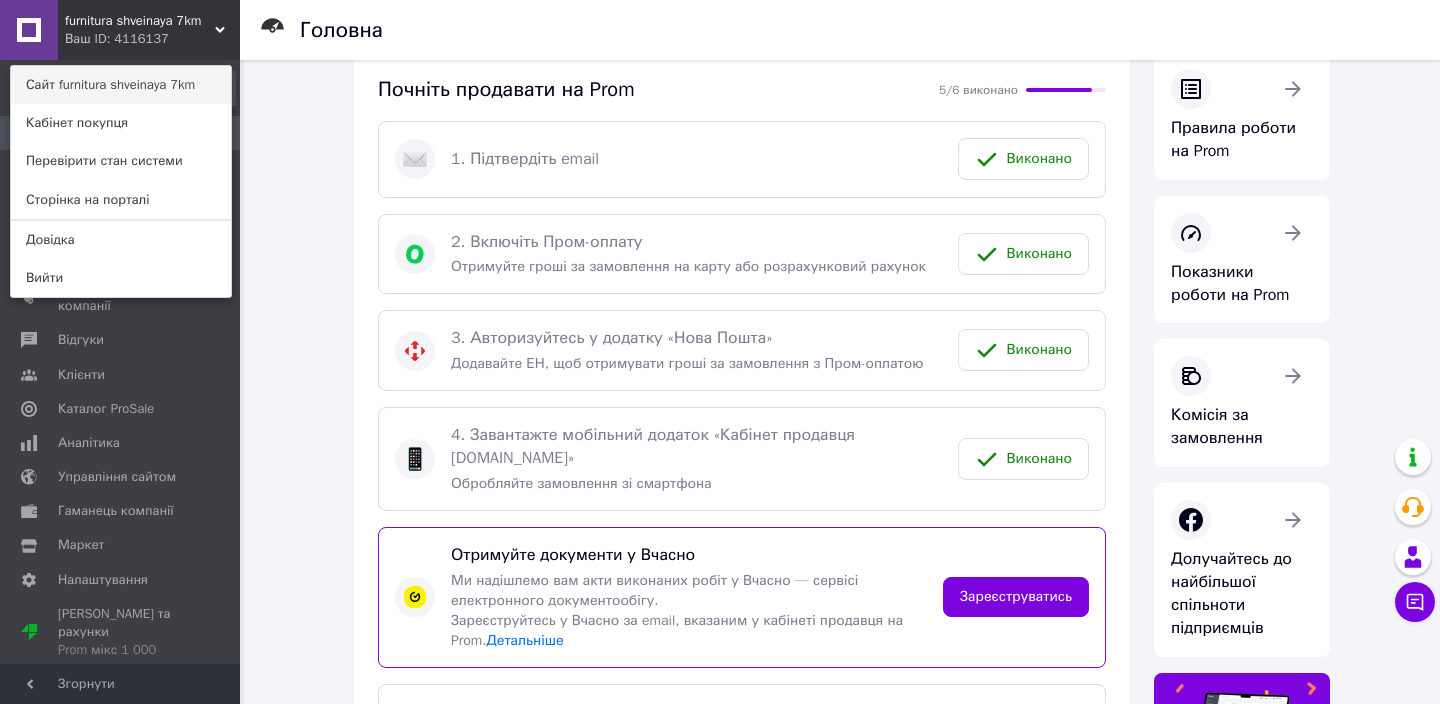 click on "Сайт furnitura shveinaya 7km" at bounding box center (121, 85) 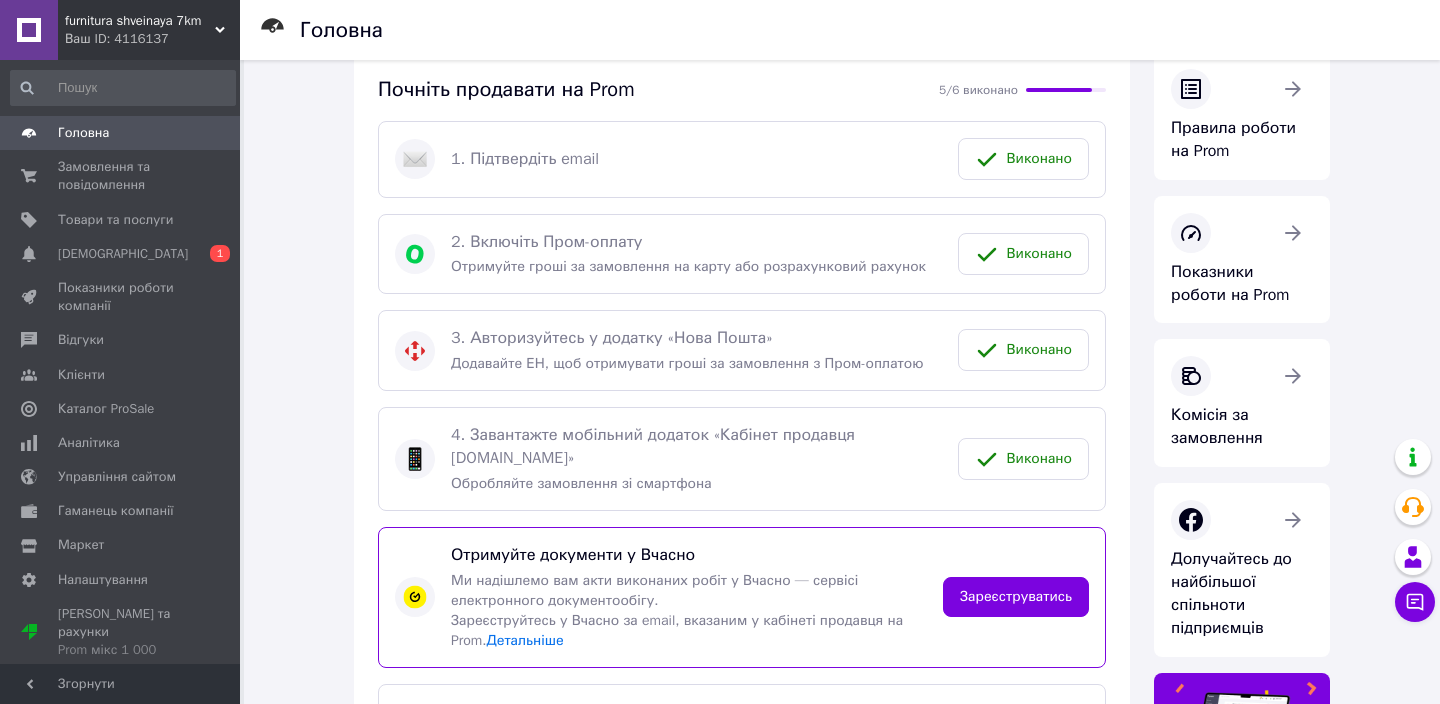 click on "2. Включіть Пром-оплату" at bounding box center [696, 242] 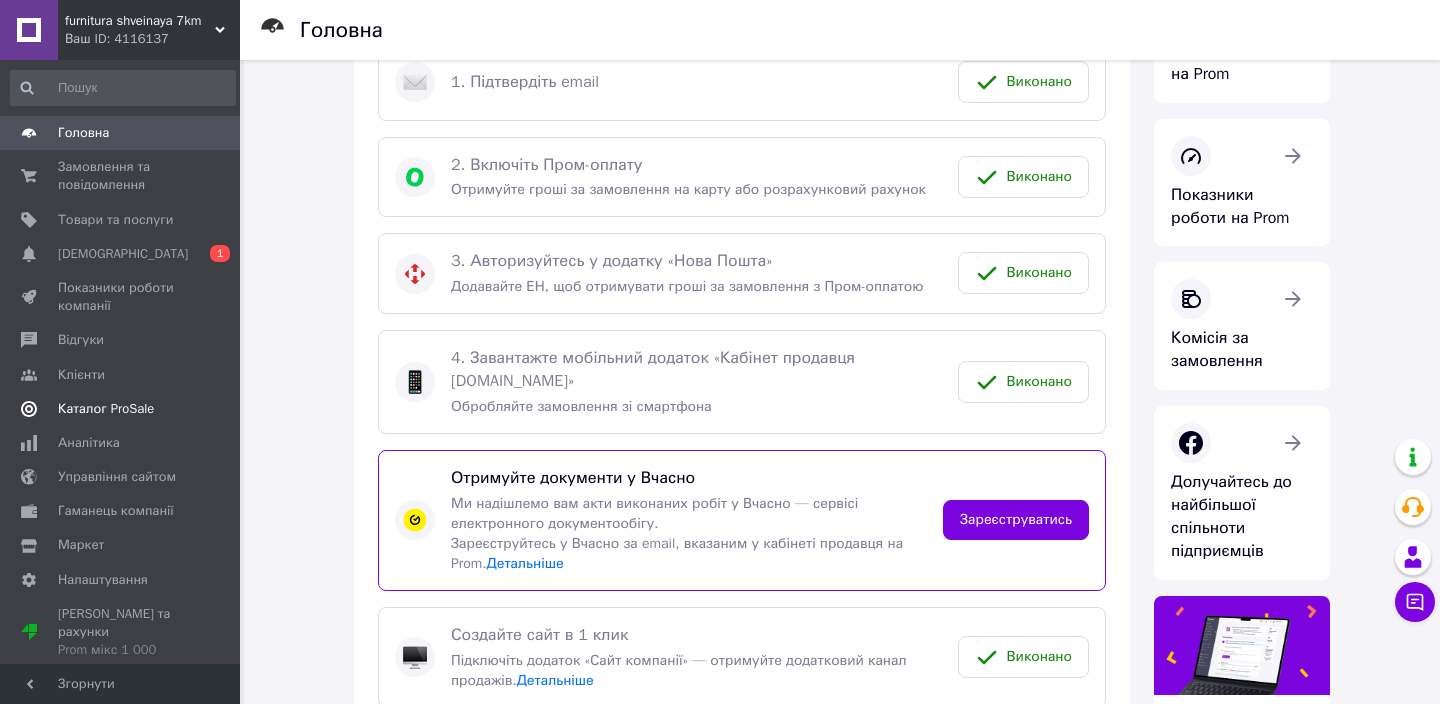 scroll, scrollTop: 127, scrollLeft: 0, axis: vertical 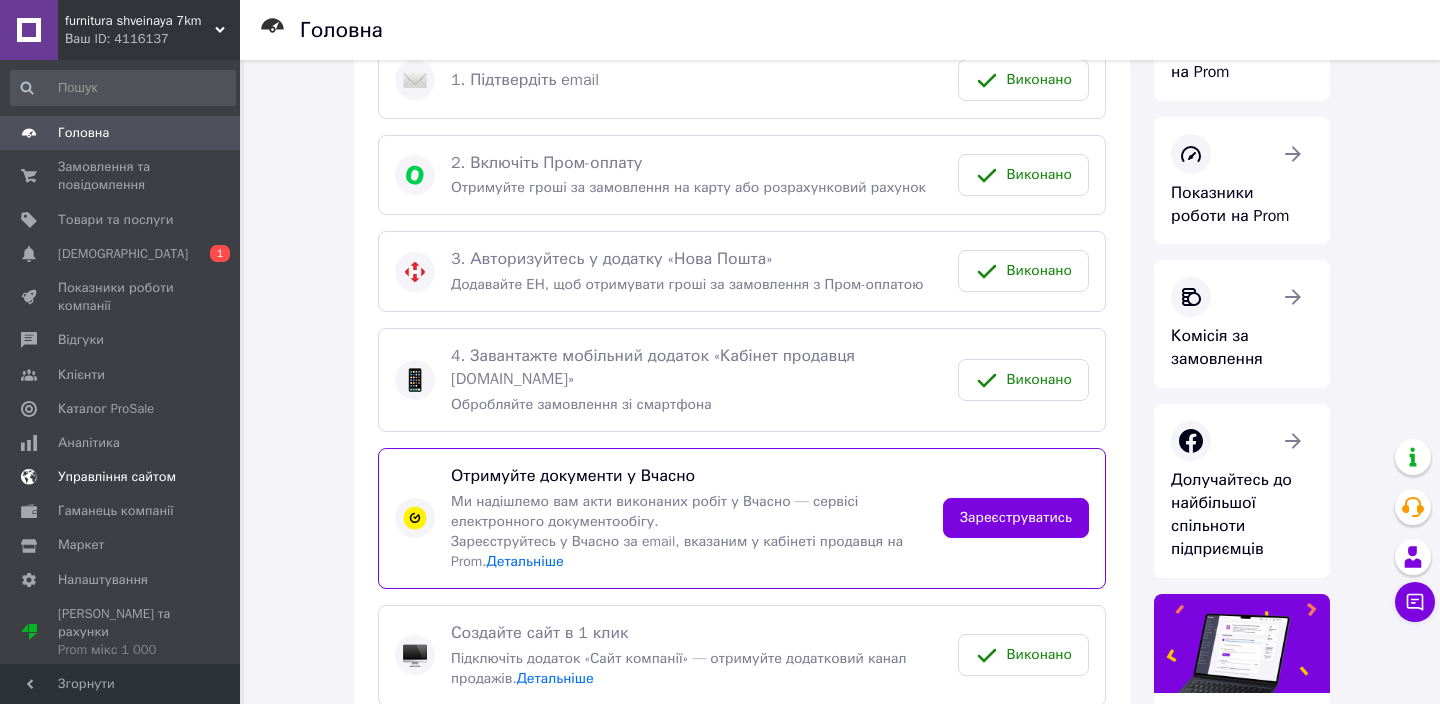 click on "Управління сайтом" at bounding box center [117, 477] 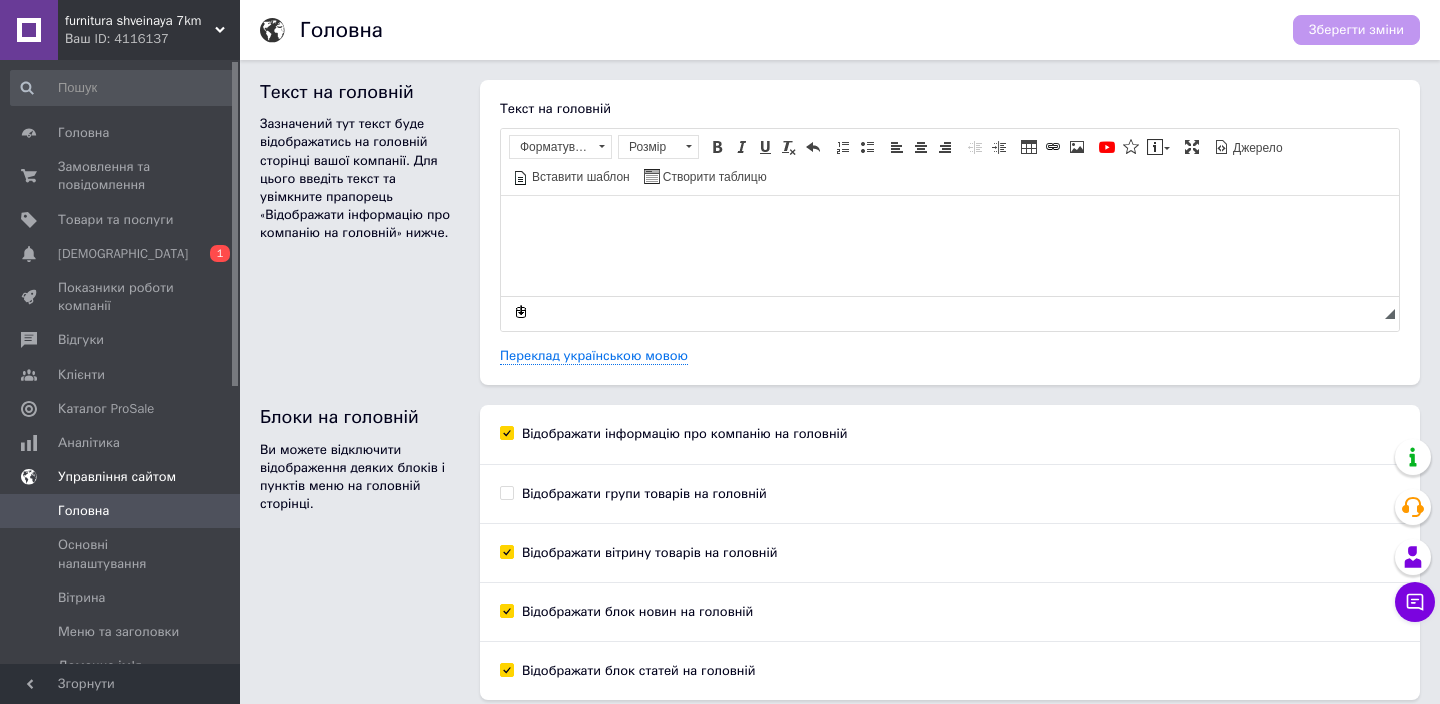 scroll, scrollTop: 0, scrollLeft: 0, axis: both 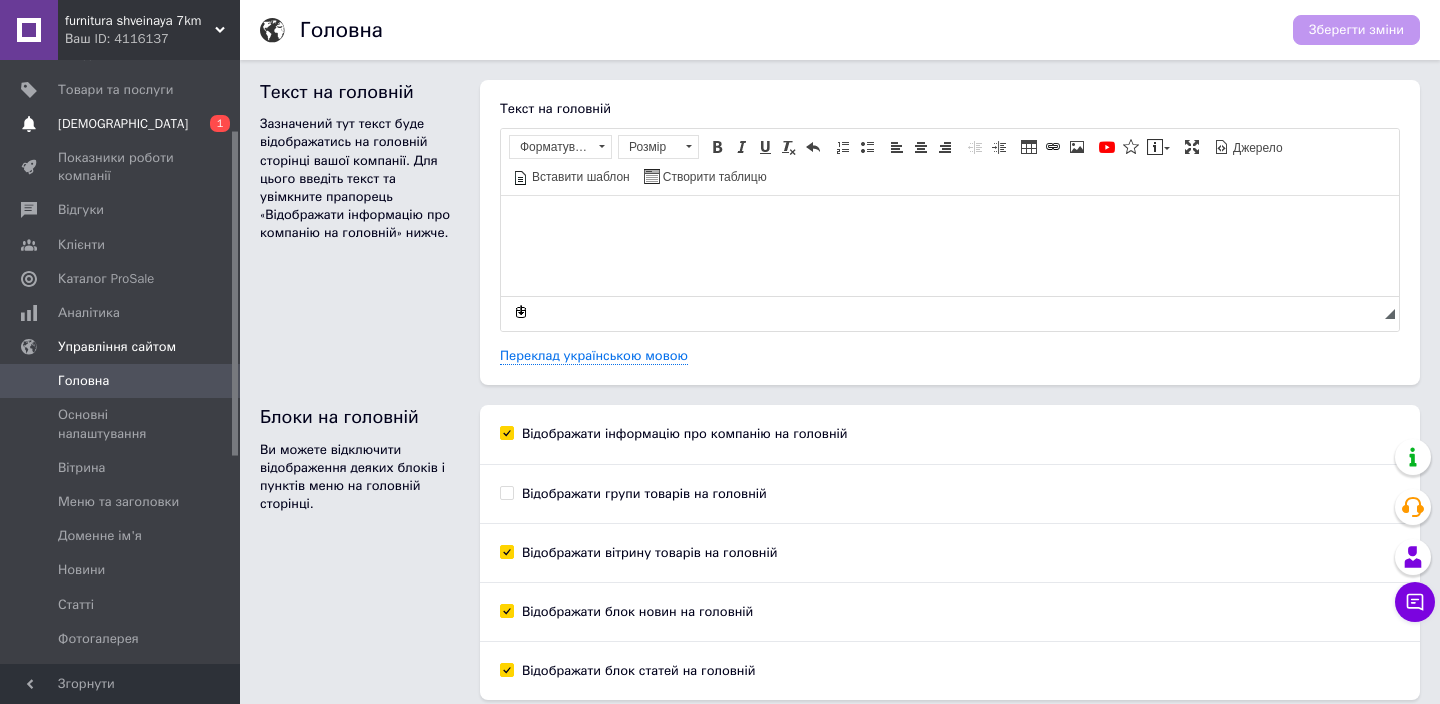 click on "[DEMOGRAPHIC_DATA]" at bounding box center (121, 124) 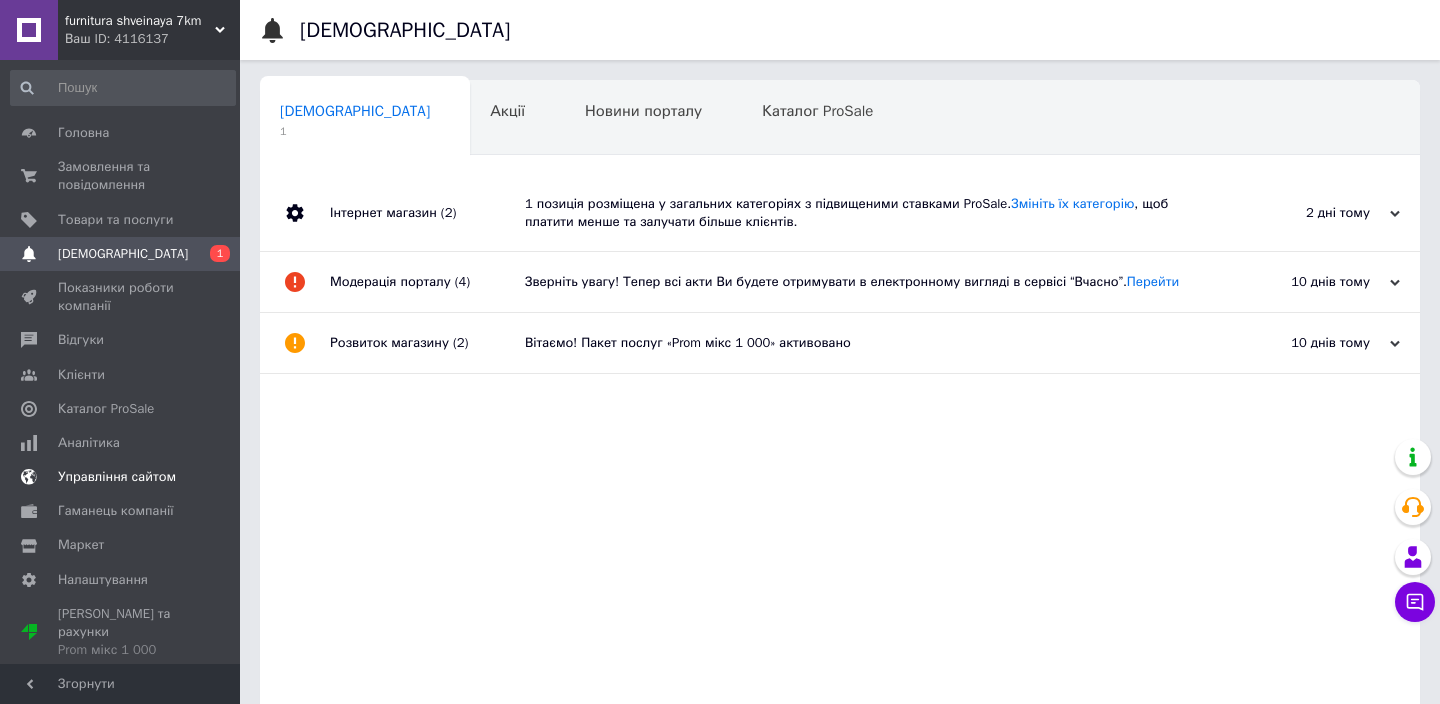 click on "Управління сайтом" at bounding box center (123, 477) 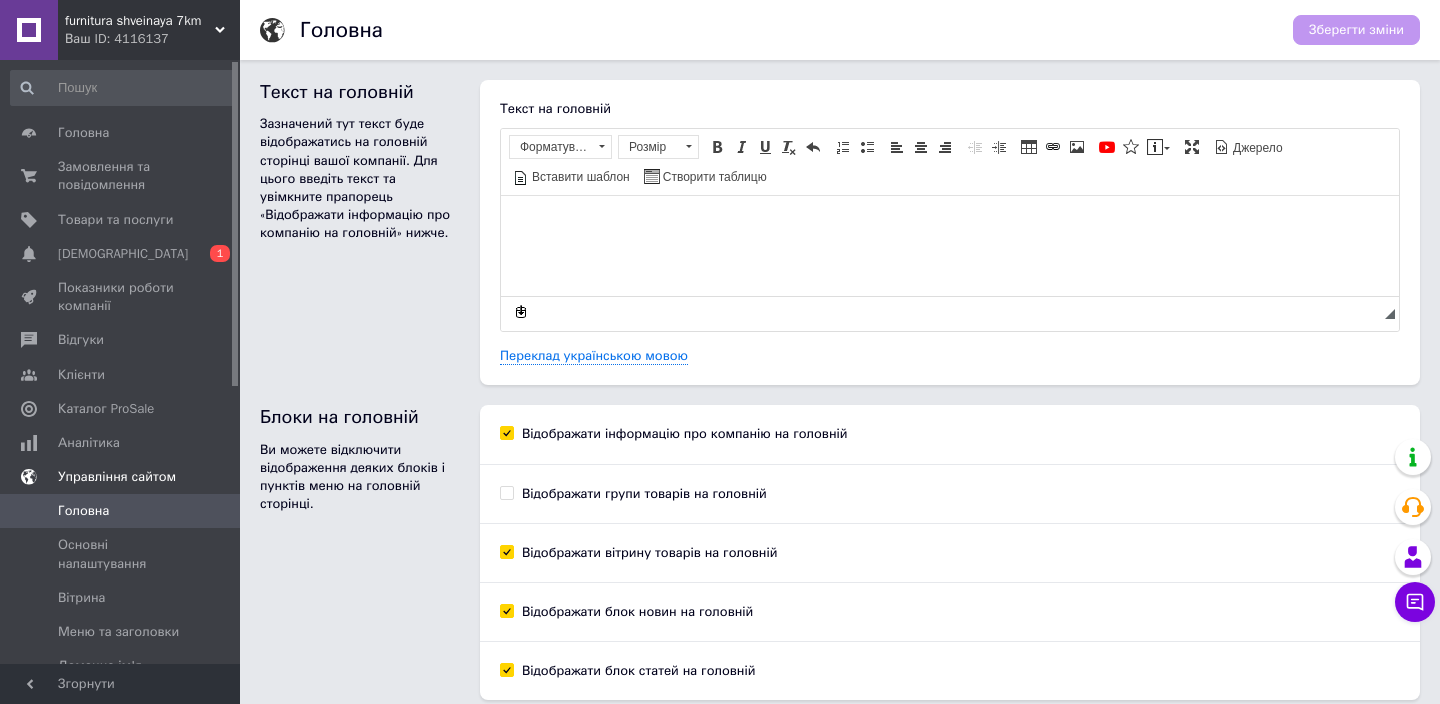 scroll, scrollTop: 0, scrollLeft: 0, axis: both 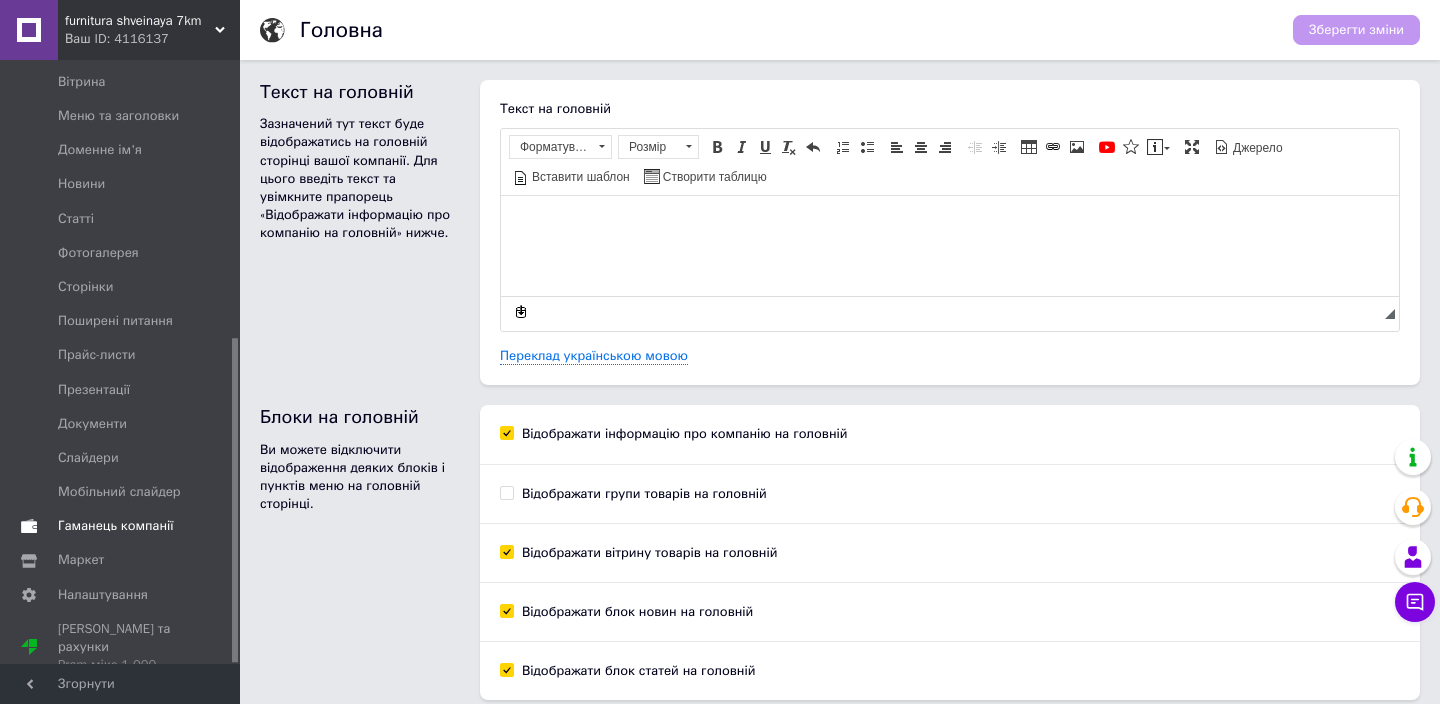 click on "Гаманець компанії" at bounding box center (116, 526) 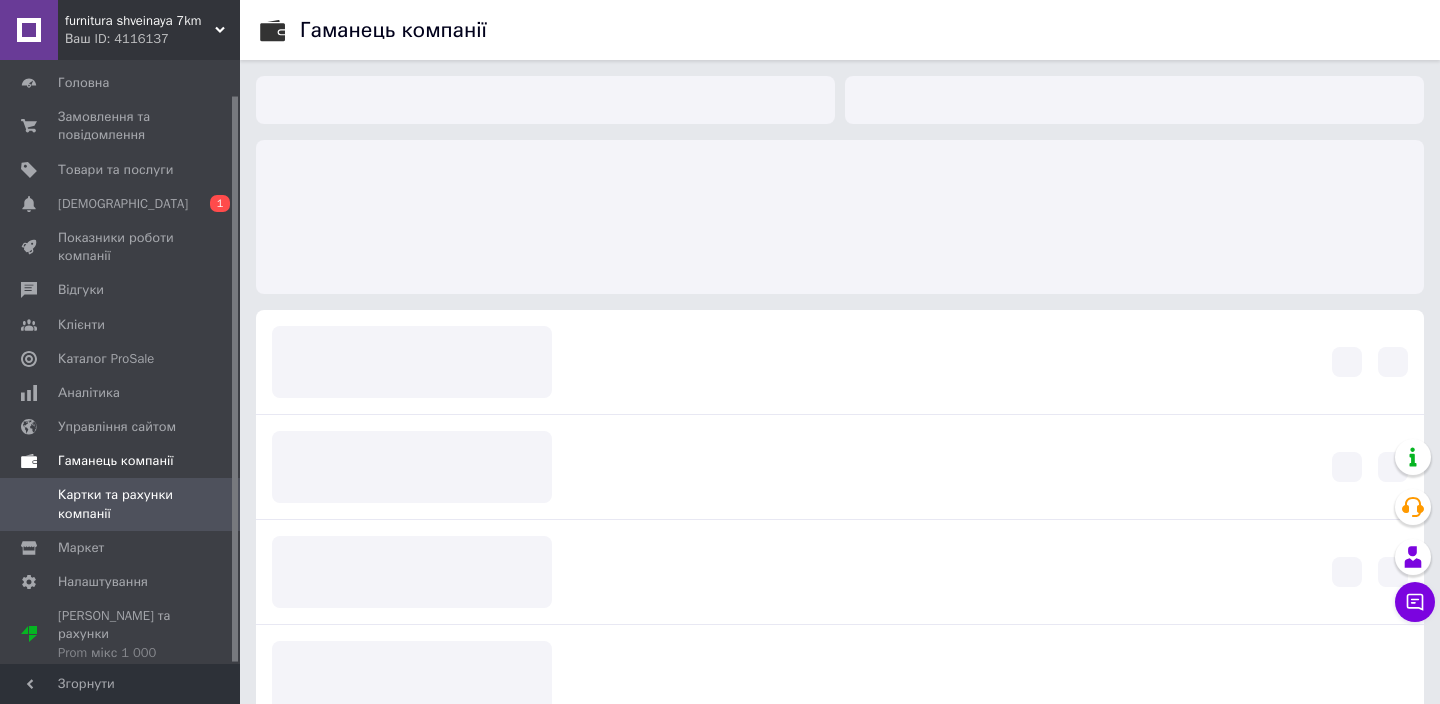 scroll, scrollTop: 37, scrollLeft: 0, axis: vertical 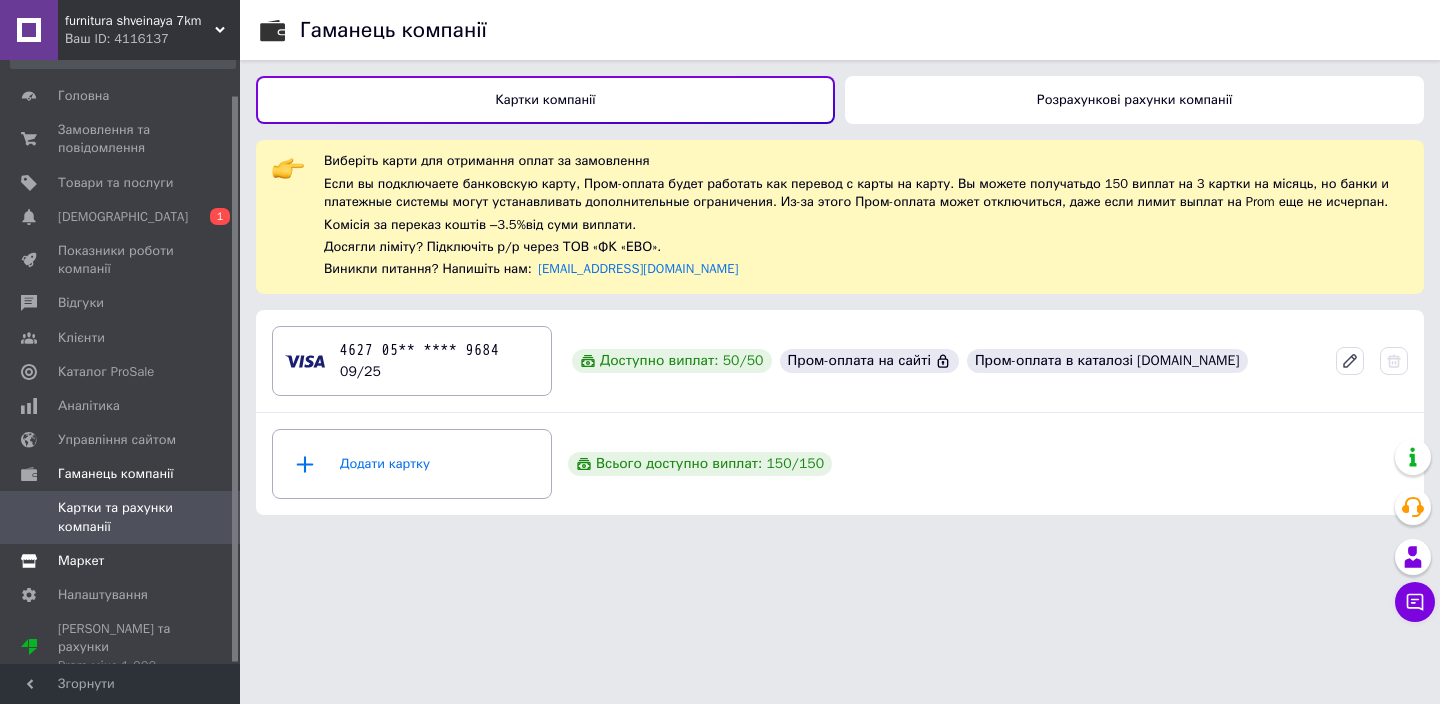 click on "Маркет" at bounding box center (81, 561) 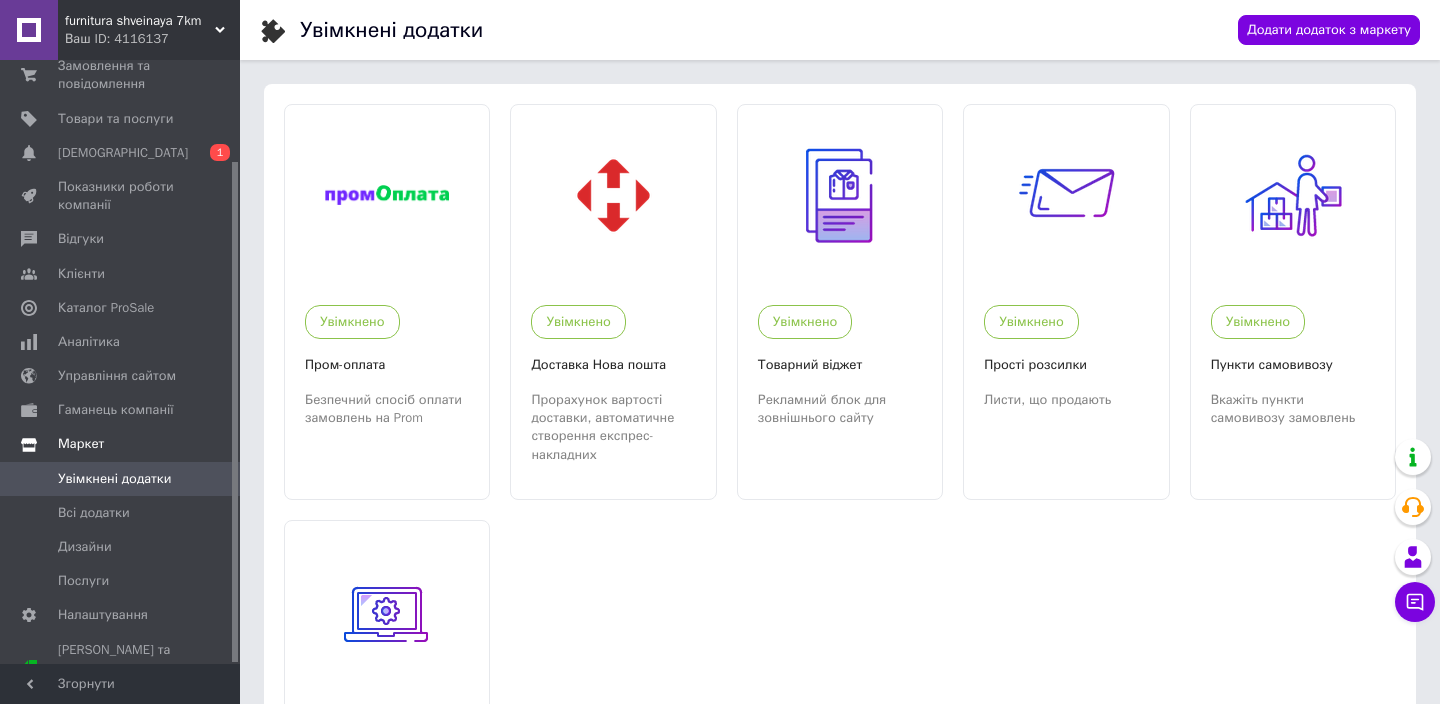 scroll, scrollTop: 122, scrollLeft: 0, axis: vertical 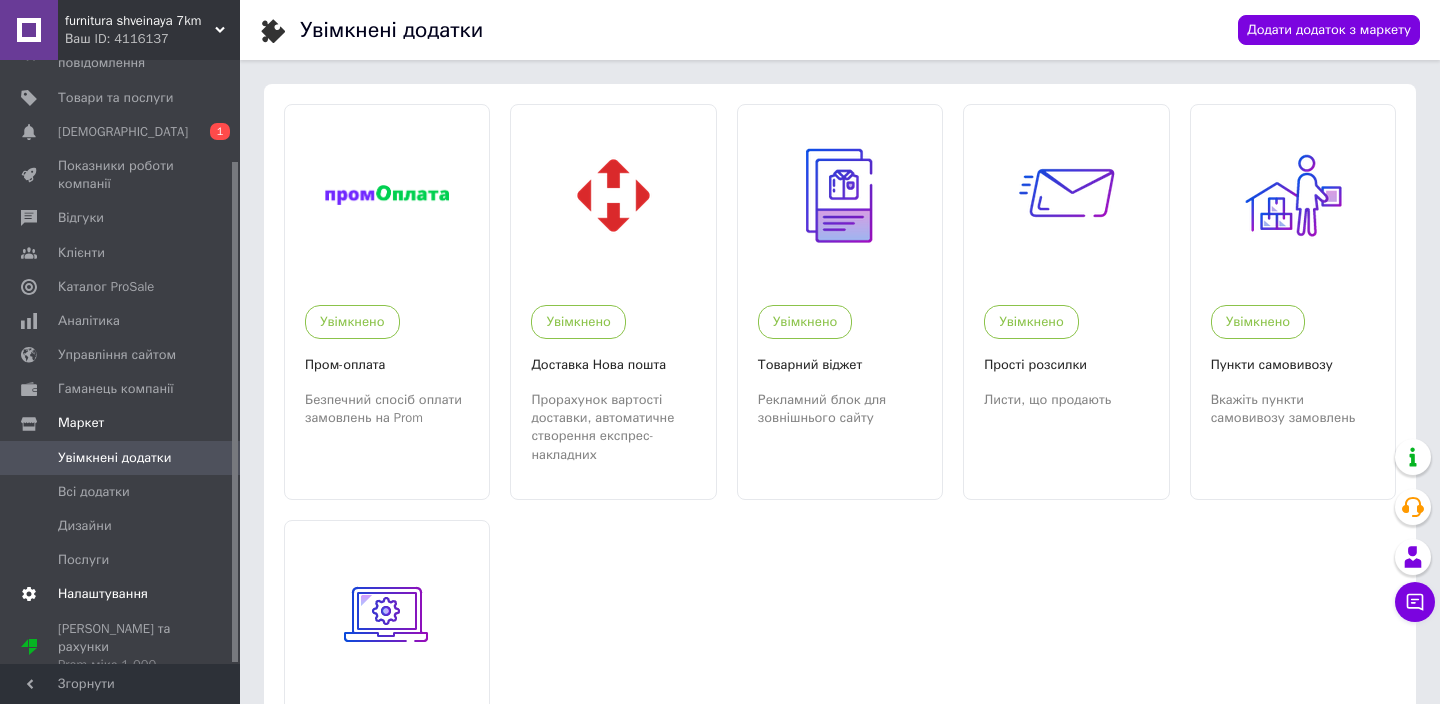 click on "Налаштування" at bounding box center [103, 594] 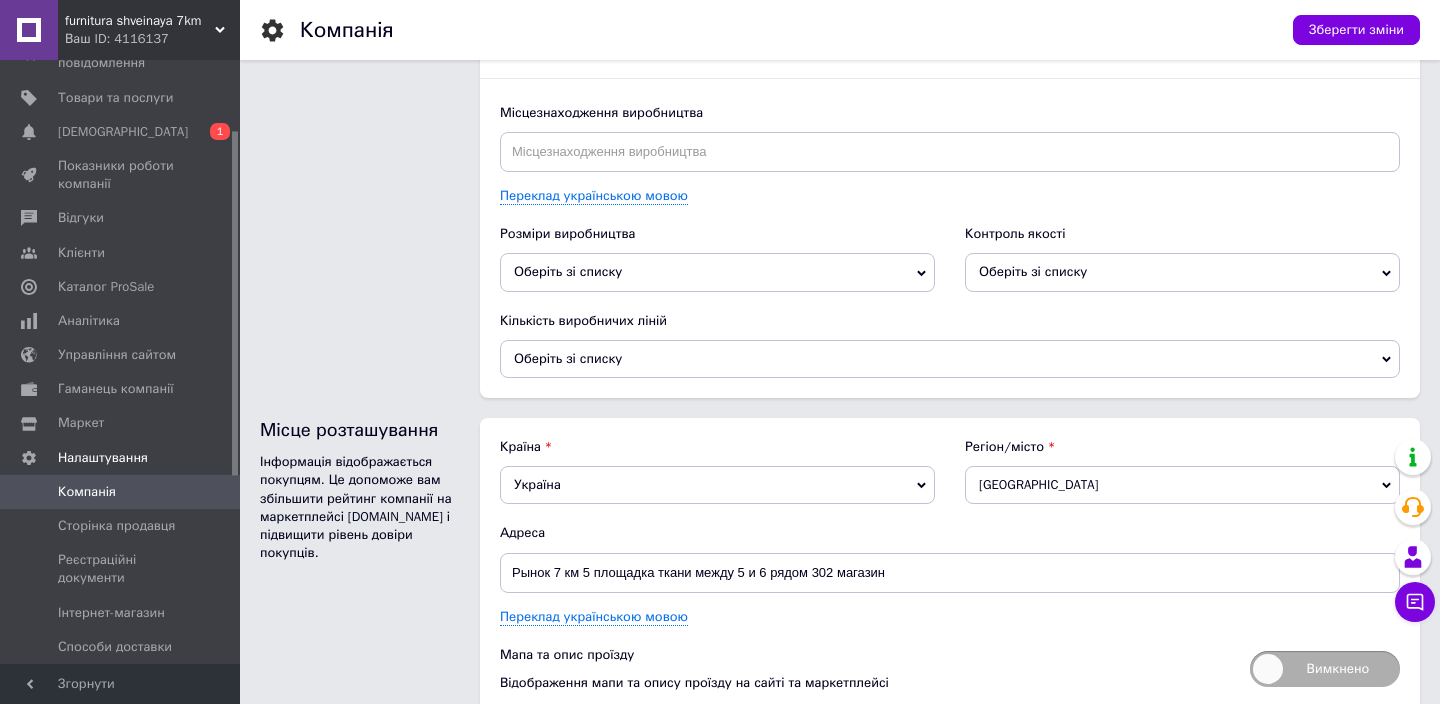 scroll, scrollTop: 2546, scrollLeft: 0, axis: vertical 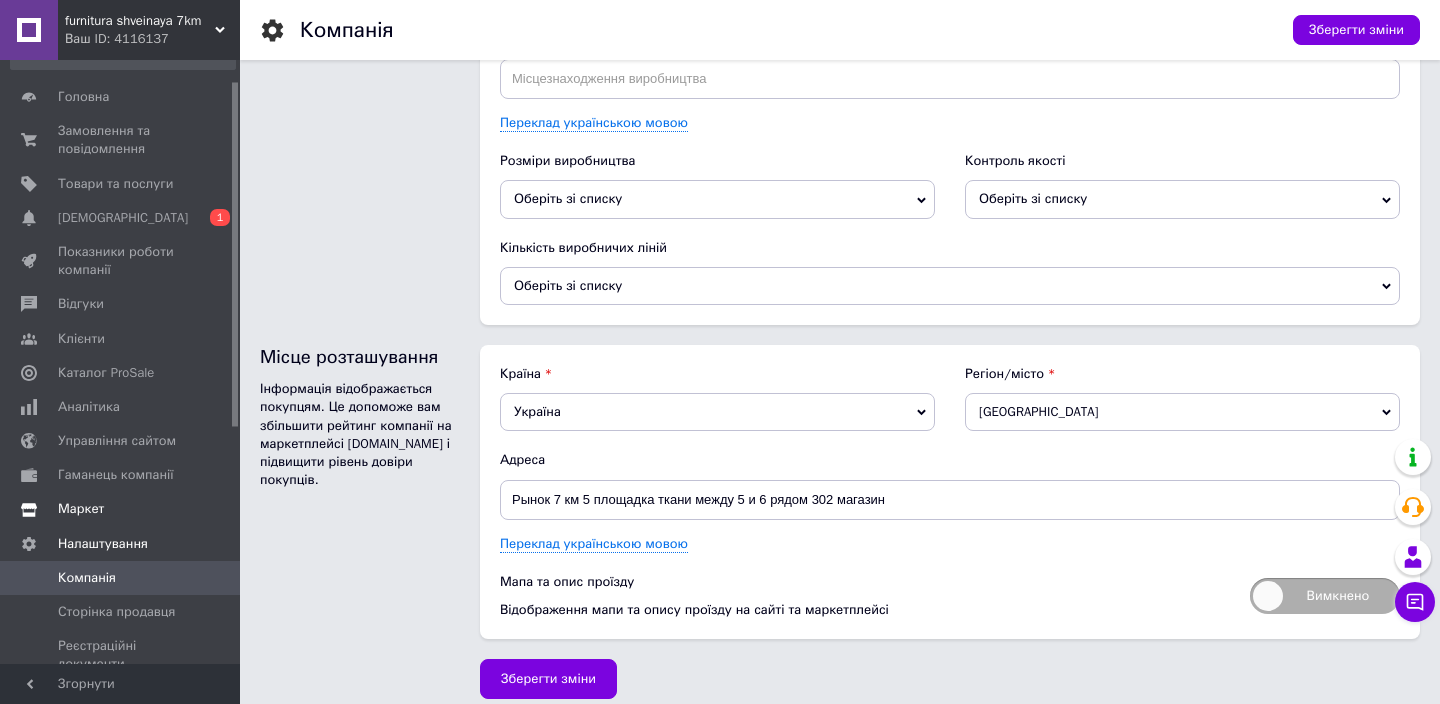 click on "Маркет" at bounding box center (81, 509) 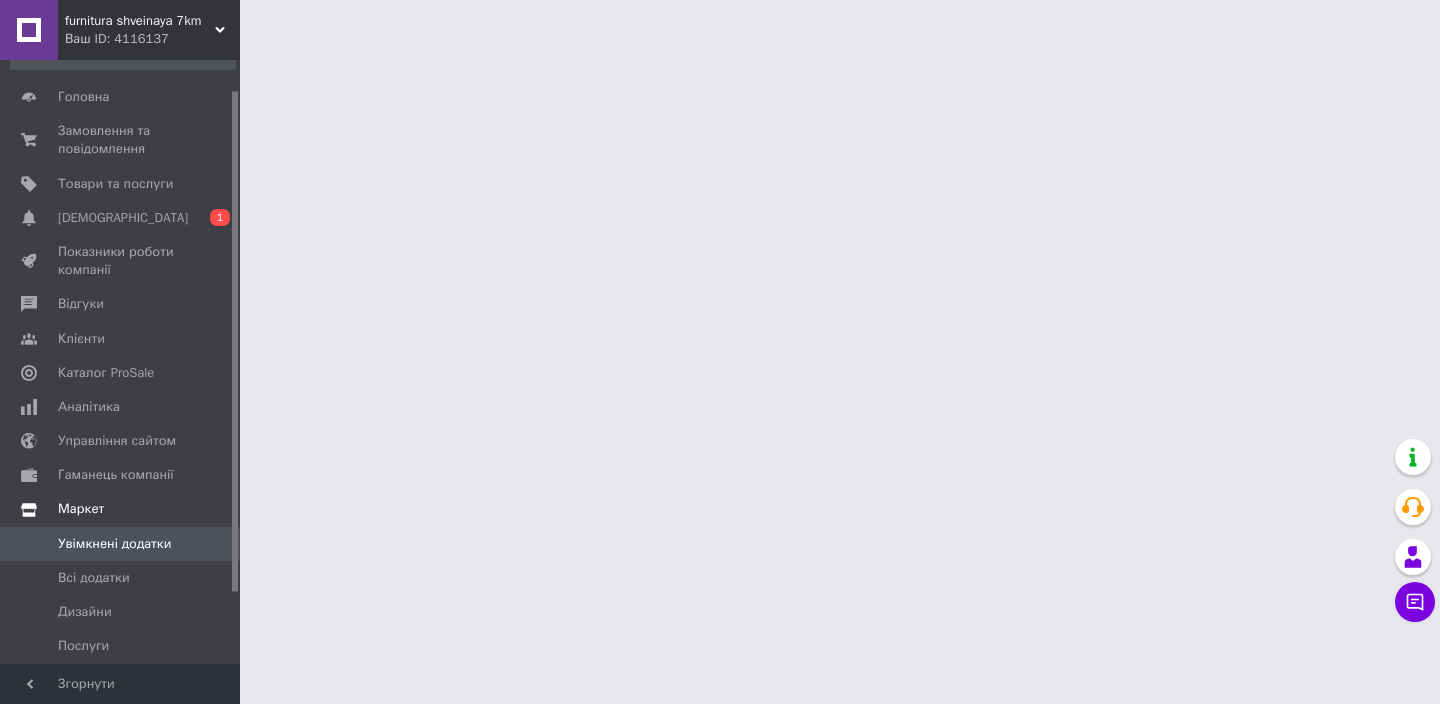 scroll, scrollTop: 0, scrollLeft: 0, axis: both 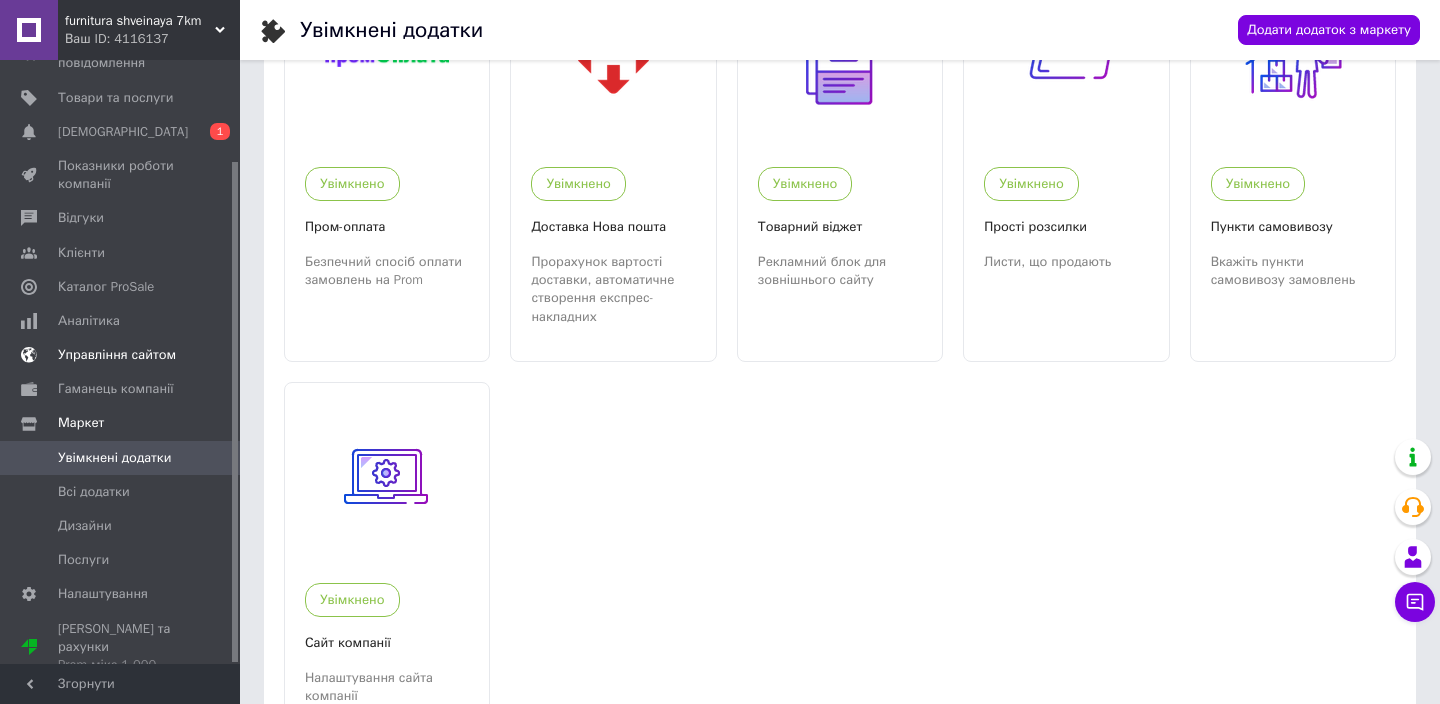 click on "Управління сайтом" at bounding box center (117, 355) 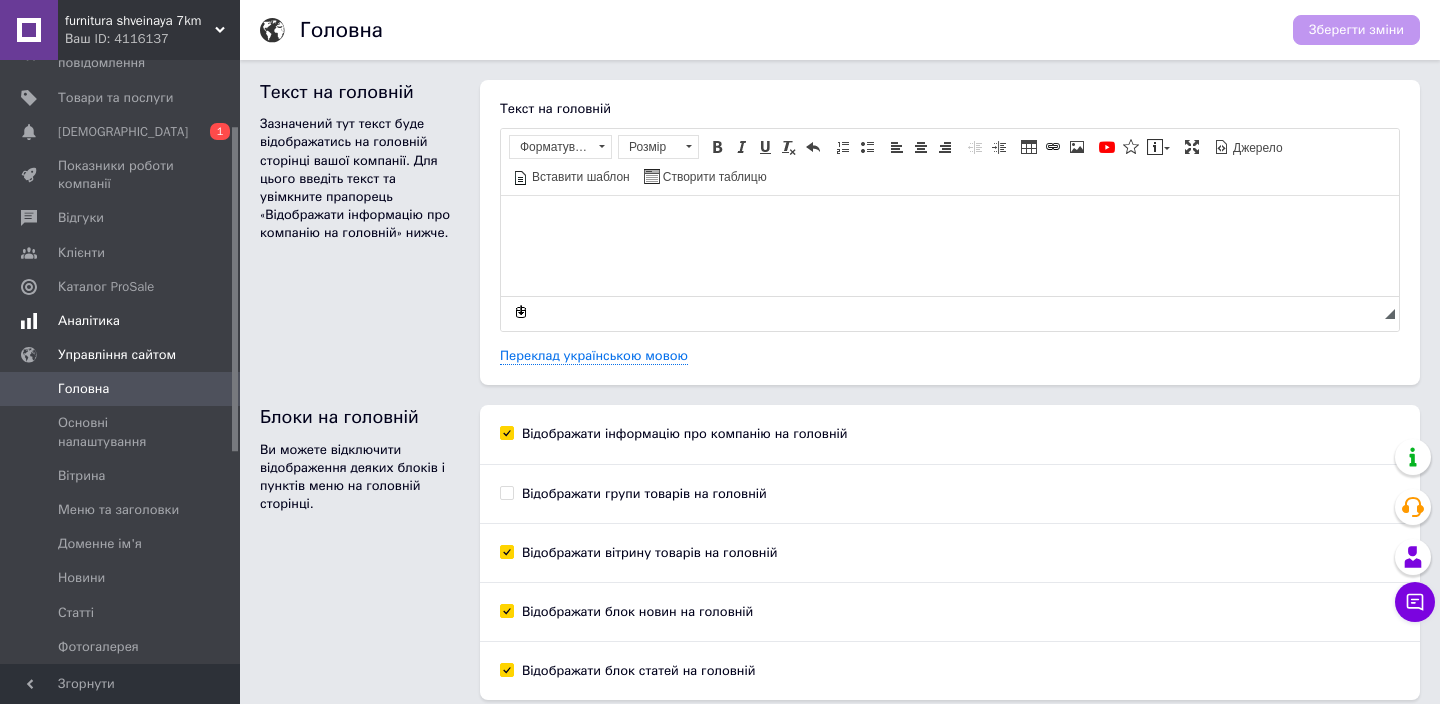 scroll, scrollTop: 0, scrollLeft: 0, axis: both 